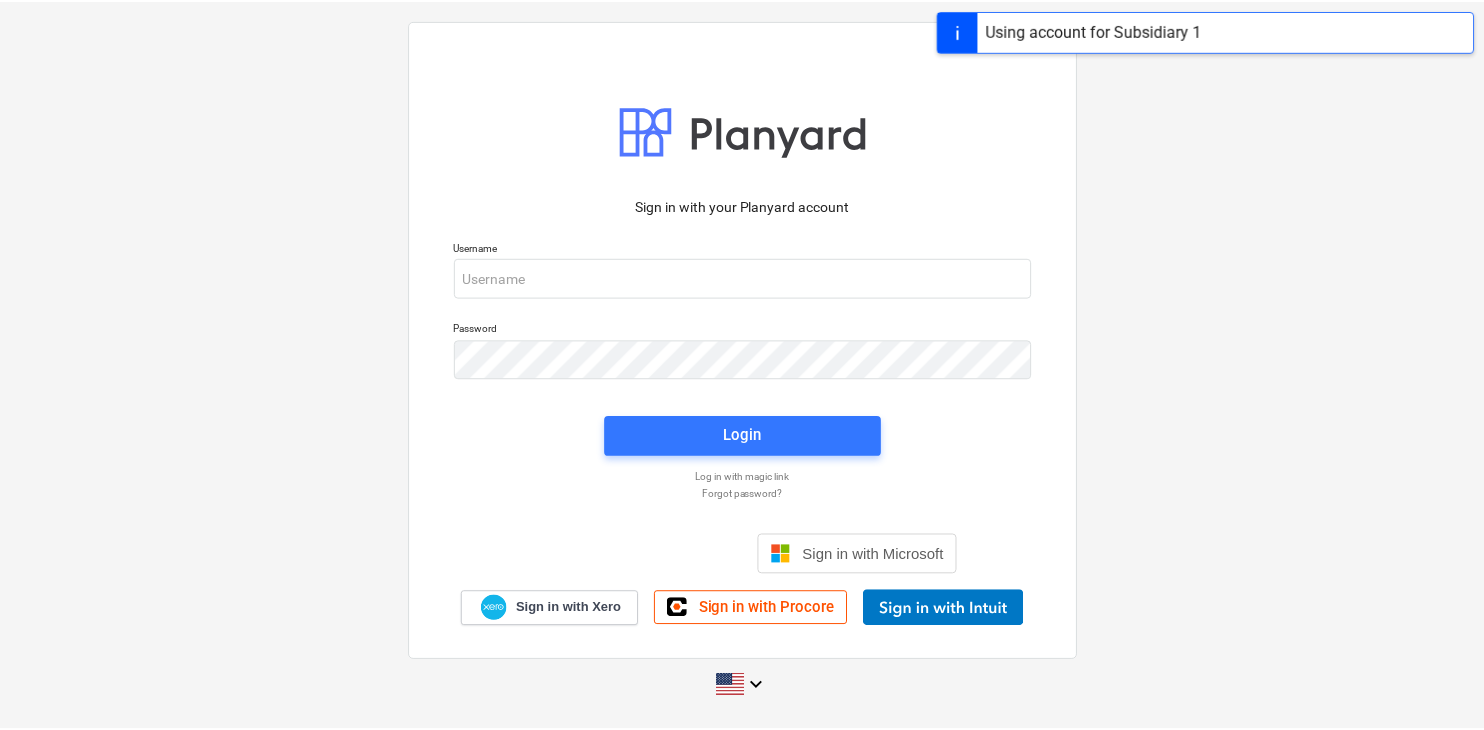 scroll, scrollTop: 0, scrollLeft: 0, axis: both 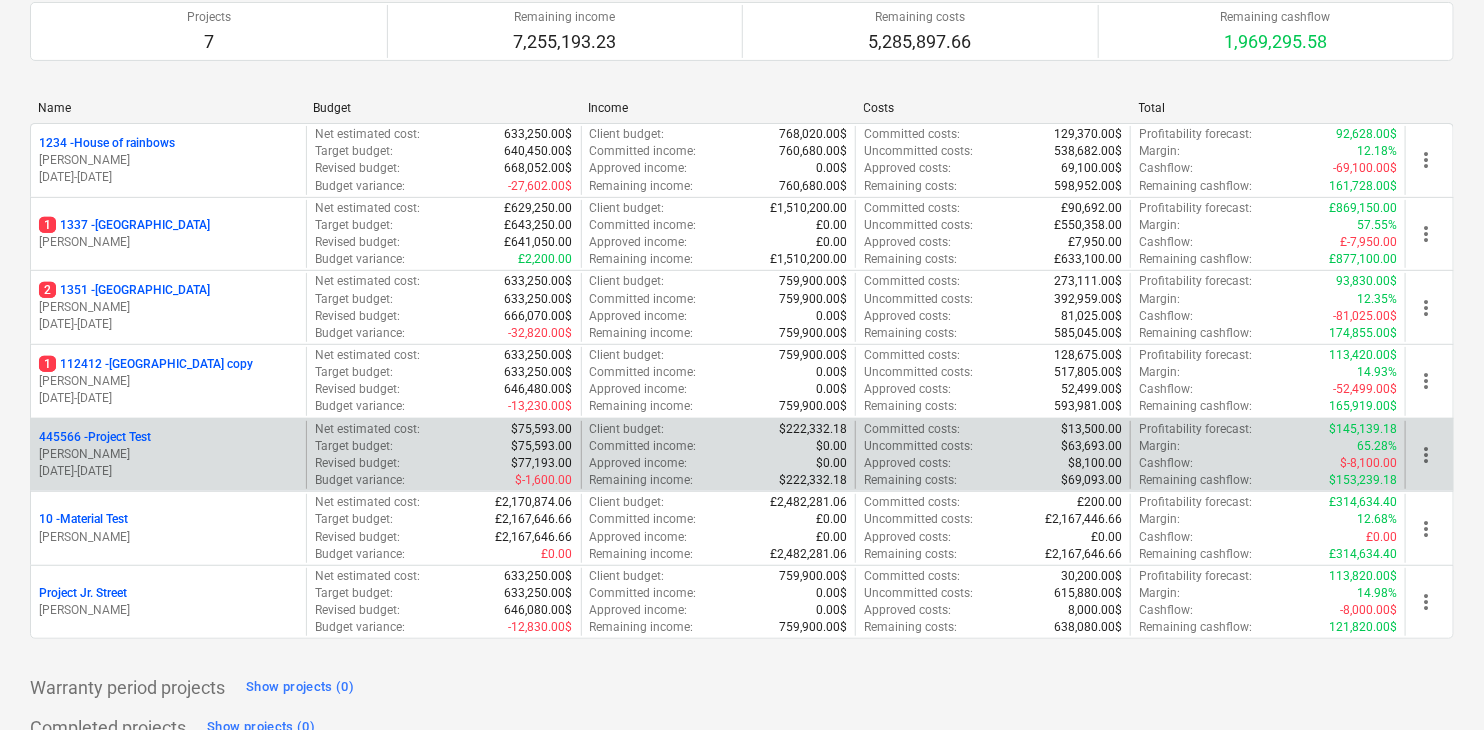 click on "445566 -  Project Test" at bounding box center [168, 437] 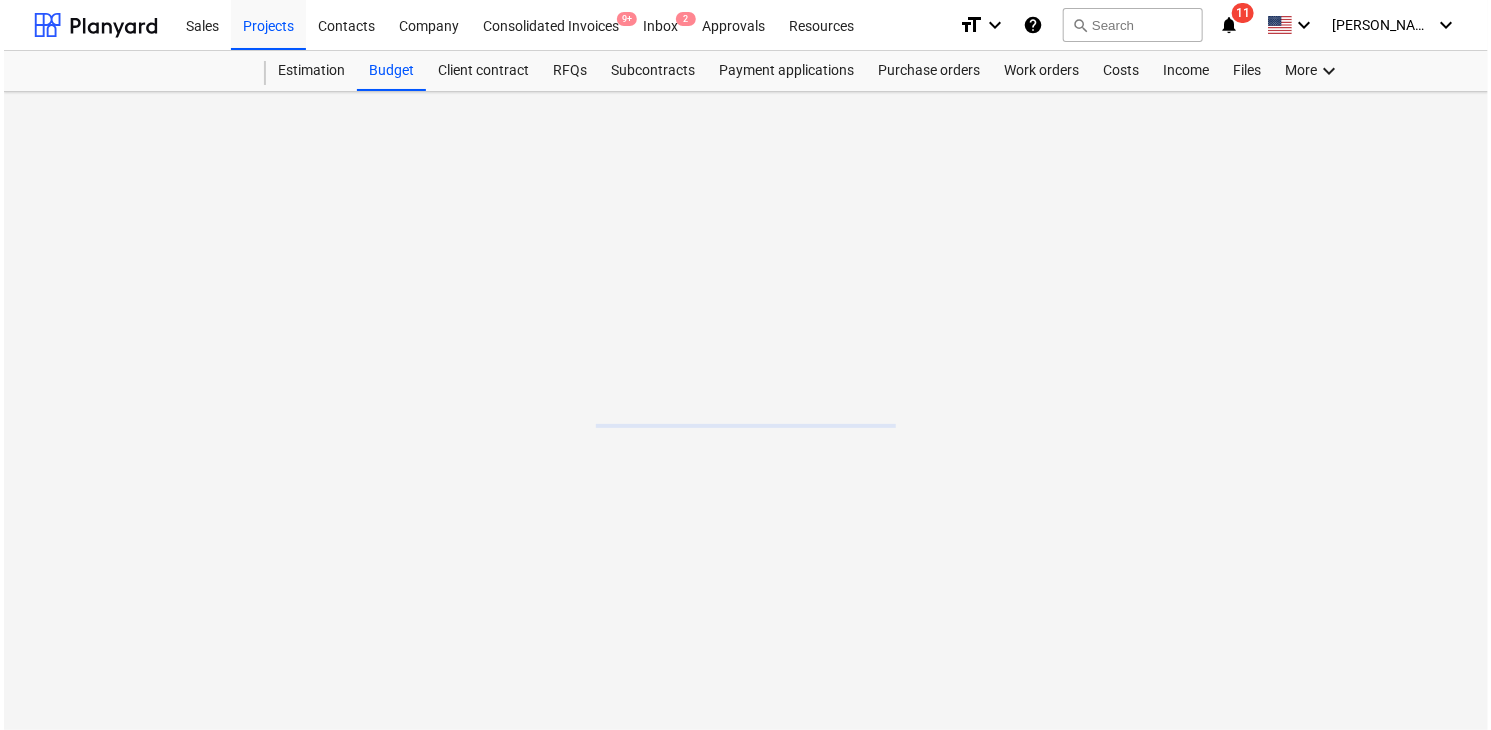scroll, scrollTop: 0, scrollLeft: 0, axis: both 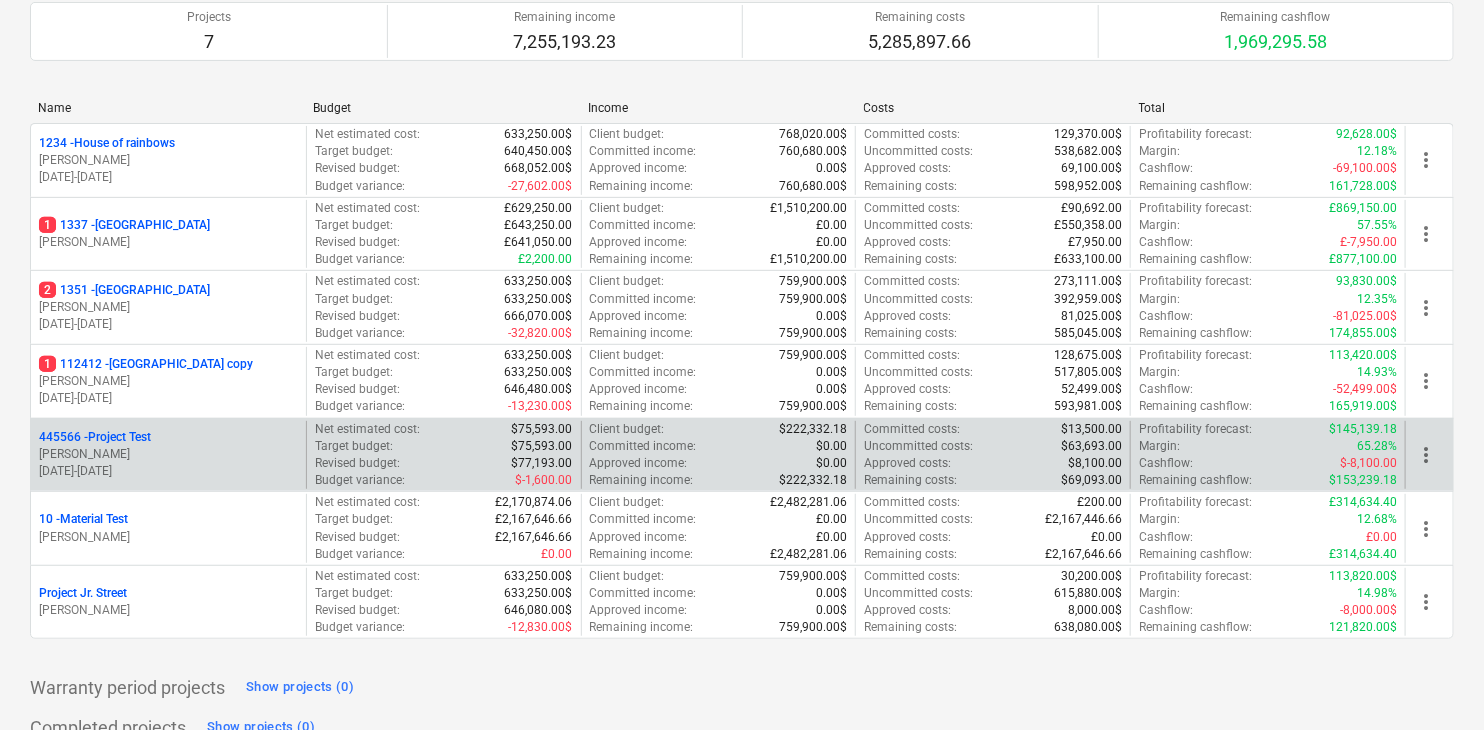 click on "more_vert" at bounding box center [1426, 455] 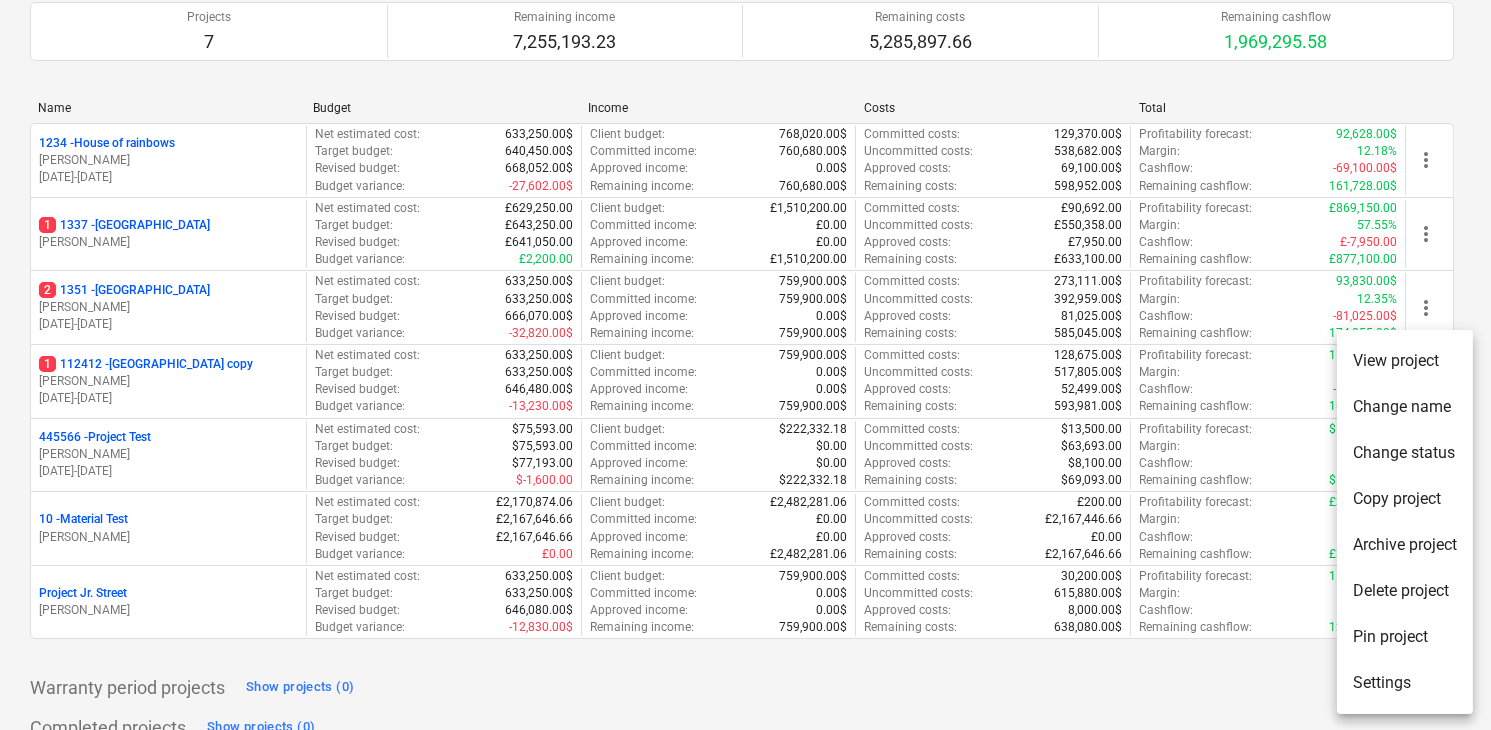 click on "Delete project" at bounding box center [1405, 591] 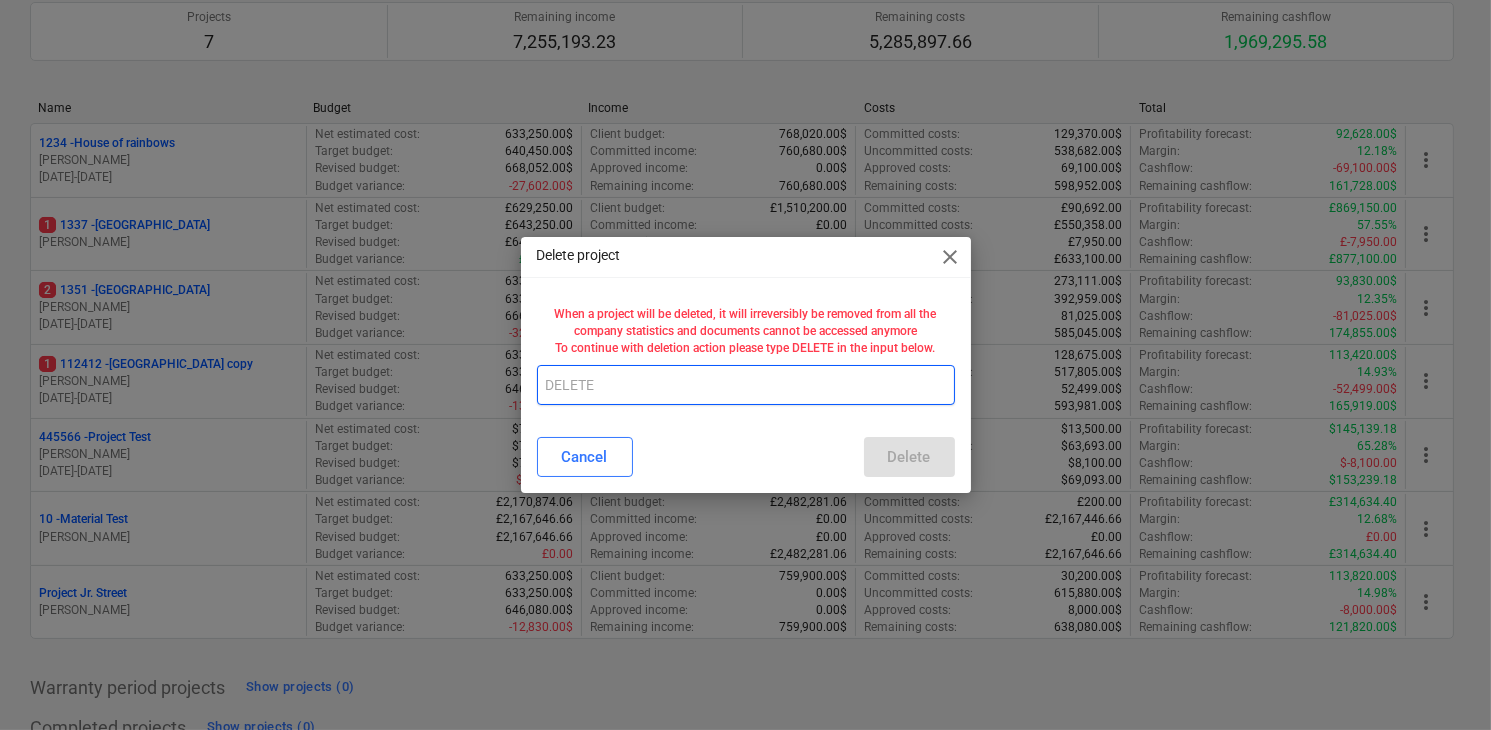 click at bounding box center [746, 385] 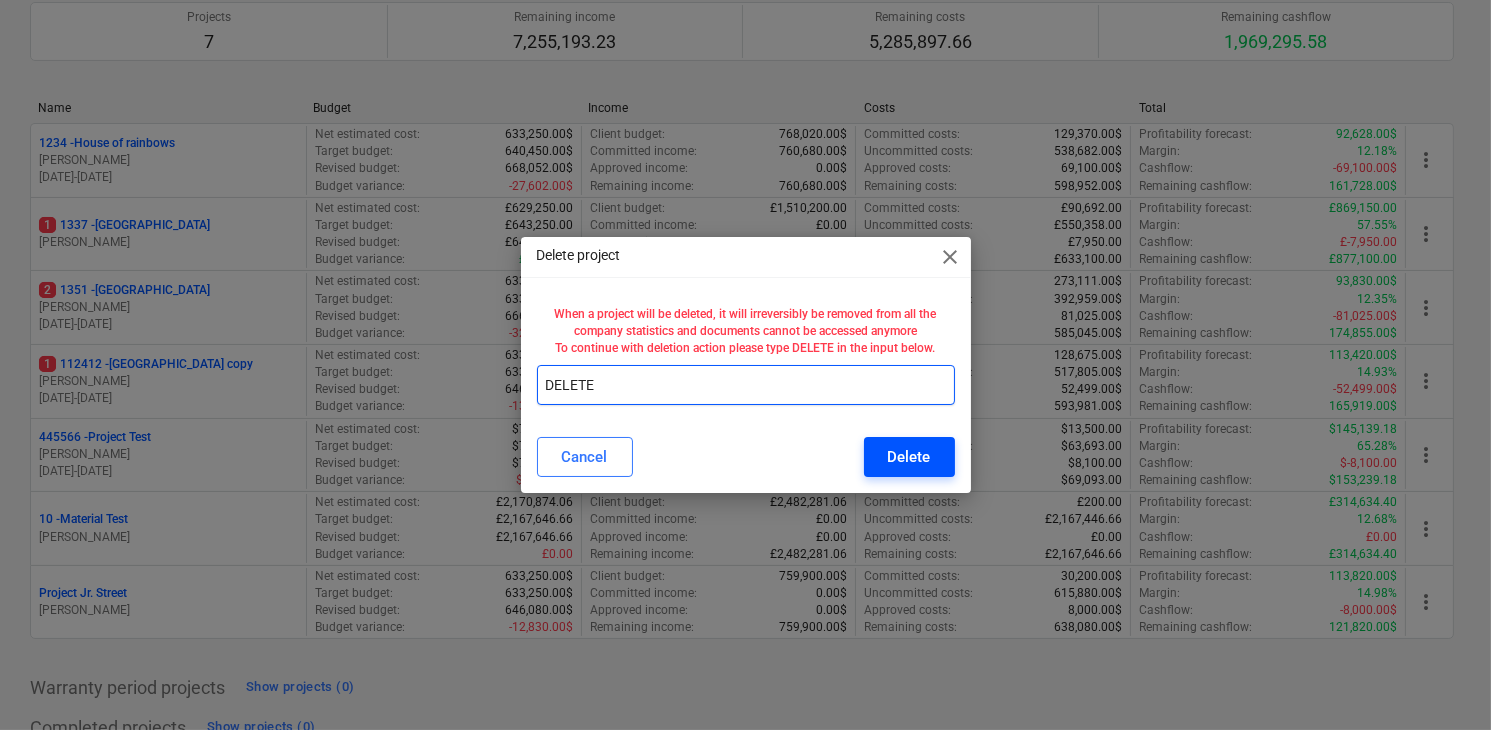 type on "DELETE" 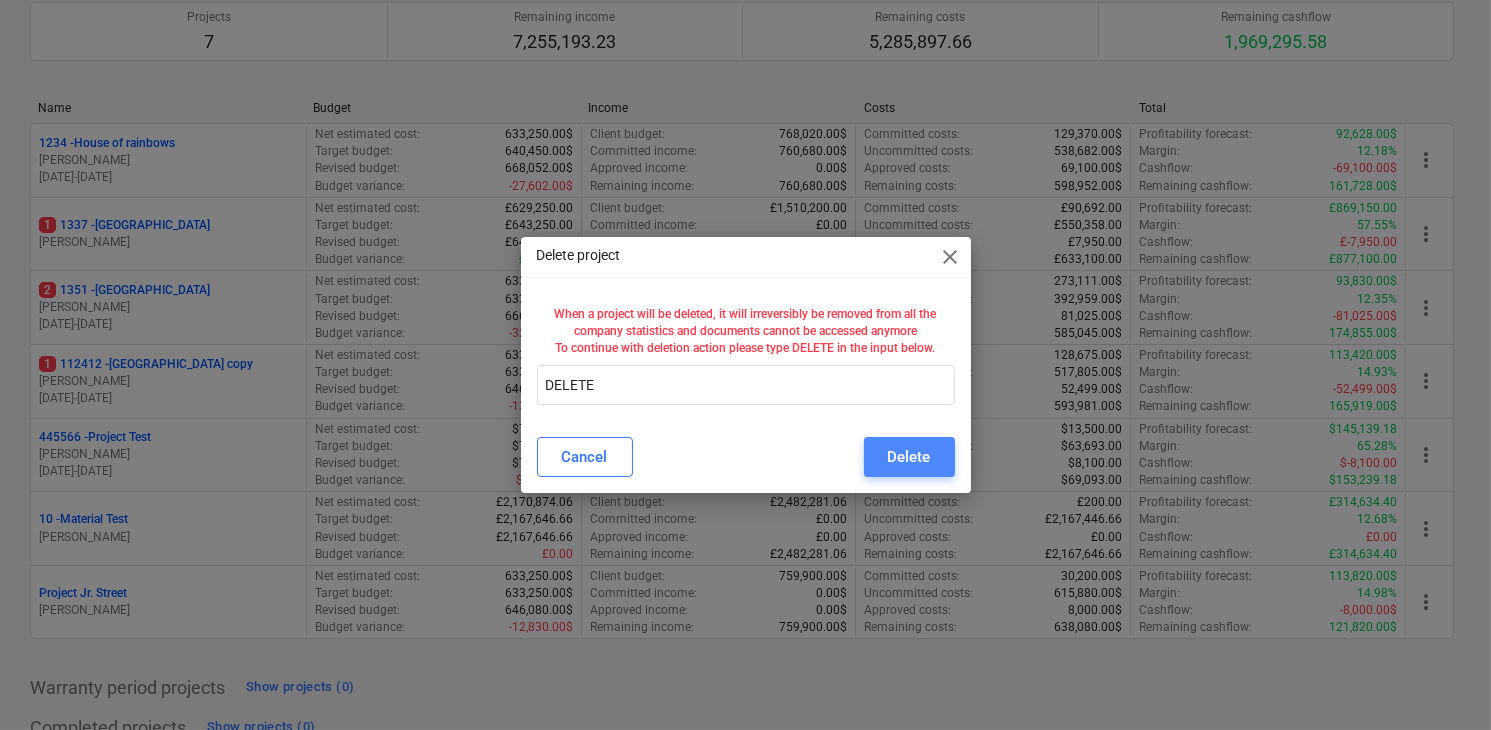 click on "Delete" at bounding box center [909, 457] 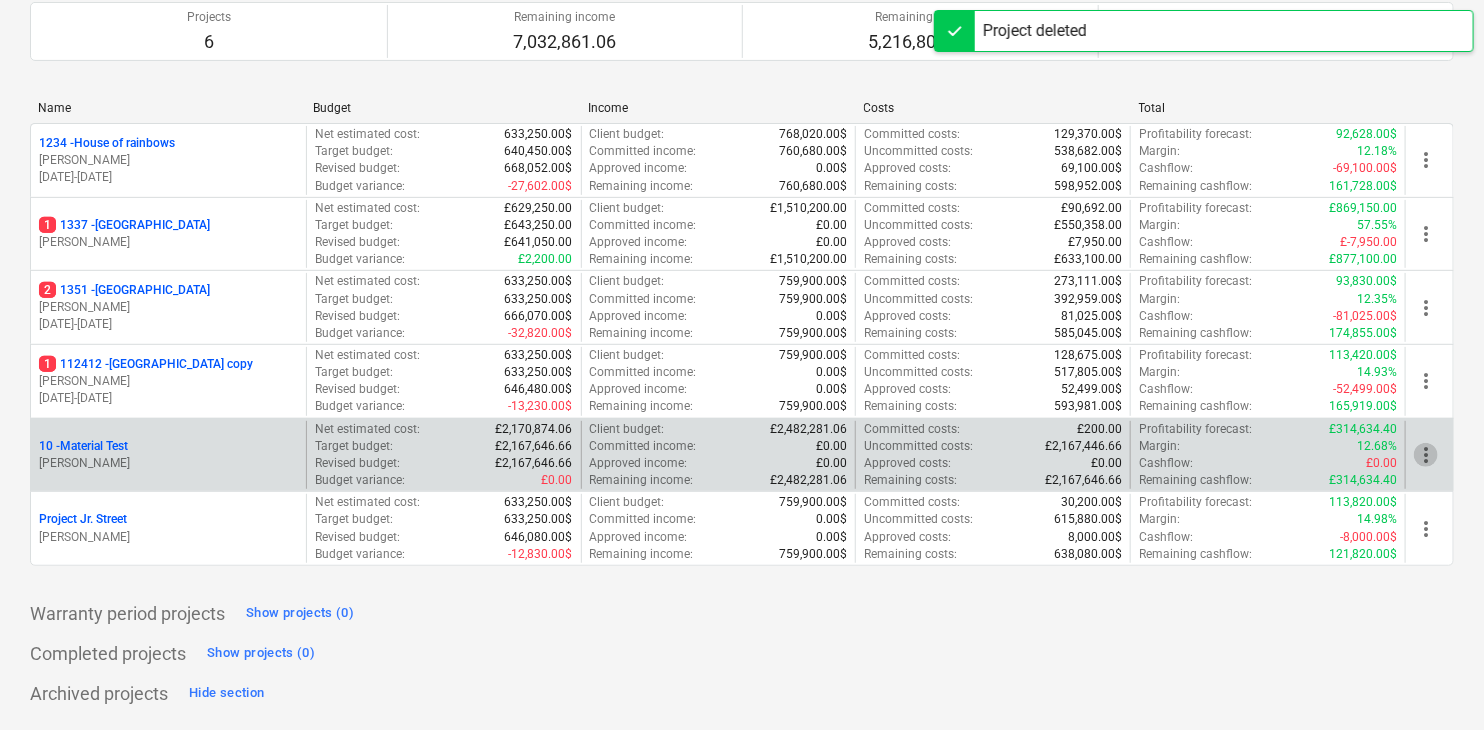 click on "more_vert" at bounding box center [1426, 455] 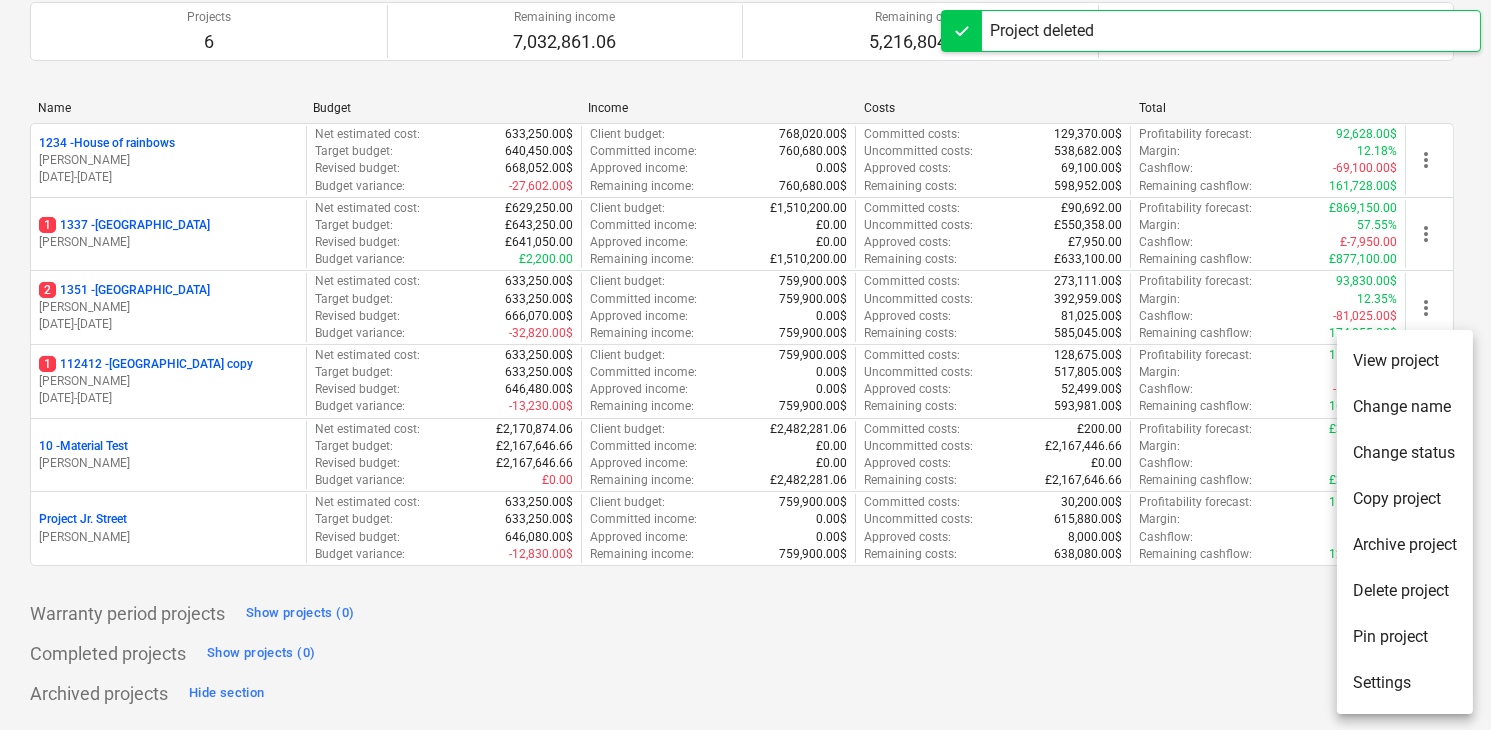 click on "Delete project" at bounding box center (1405, 591) 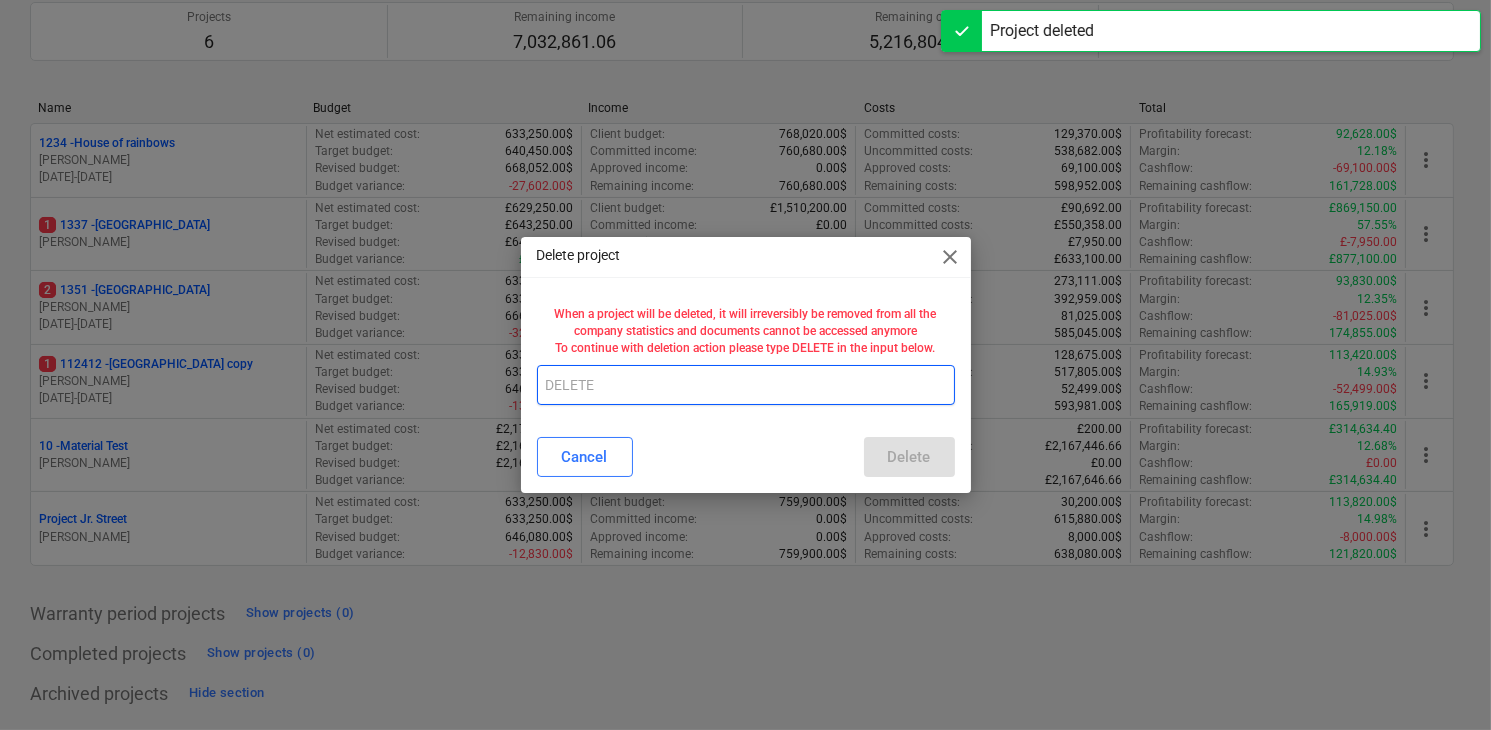 click at bounding box center (746, 385) 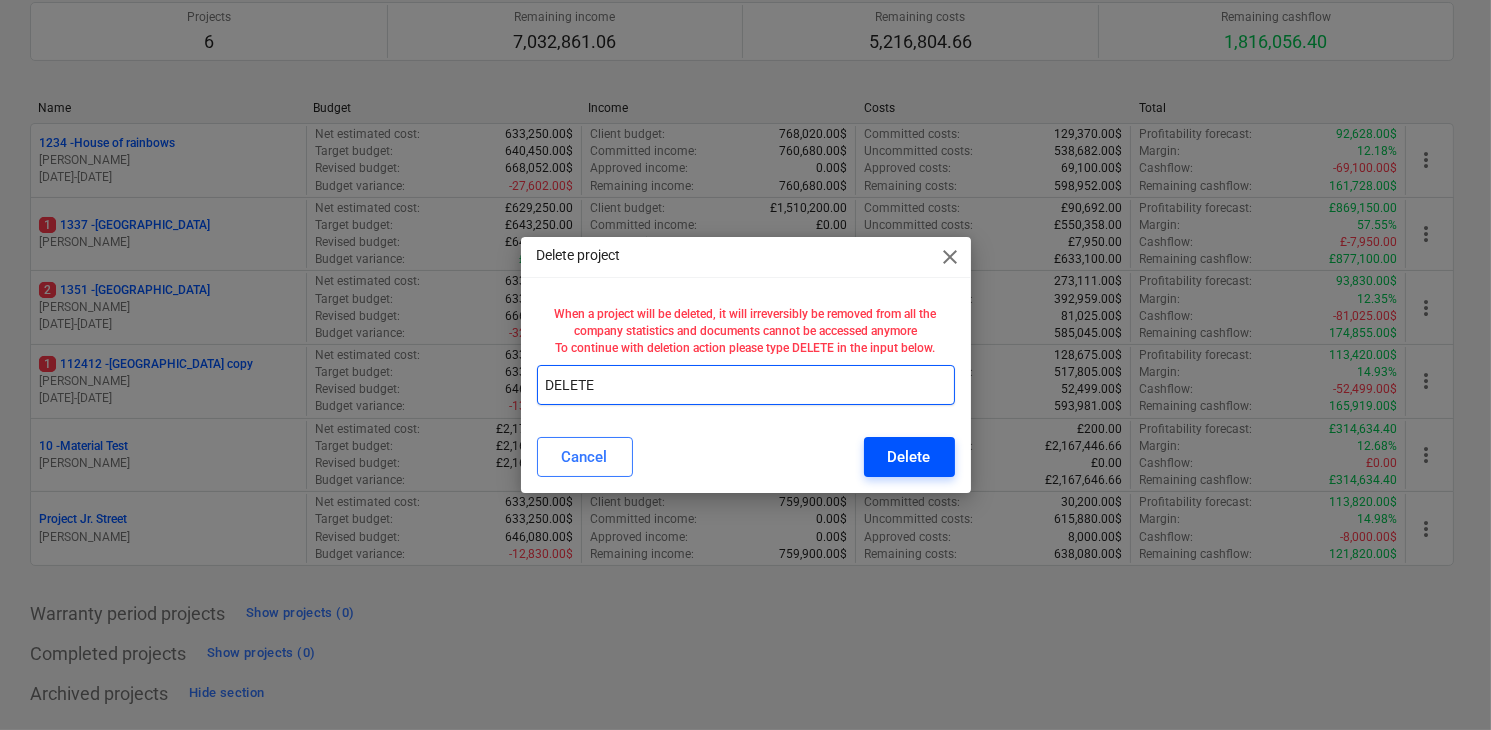 type on "DELETE" 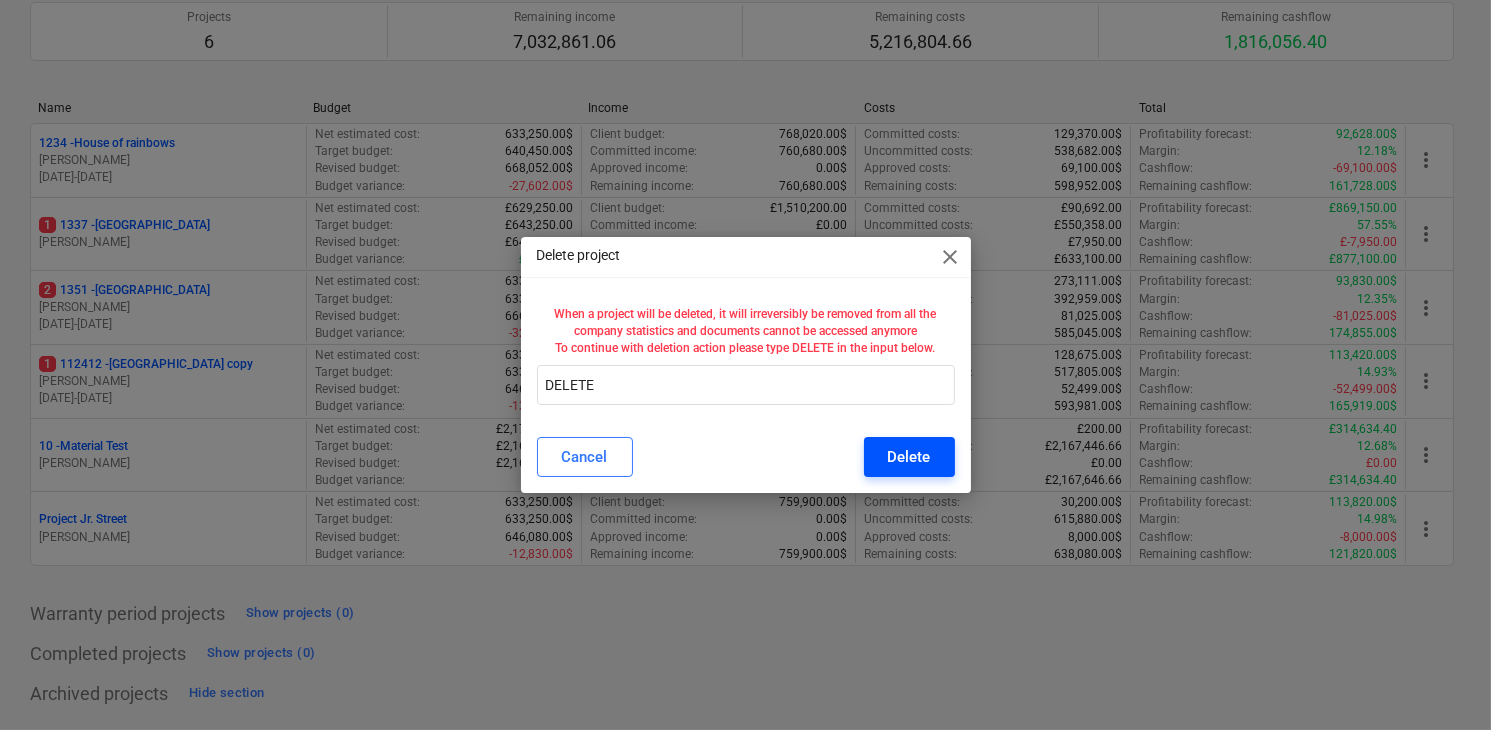 click on "Delete" at bounding box center (909, 457) 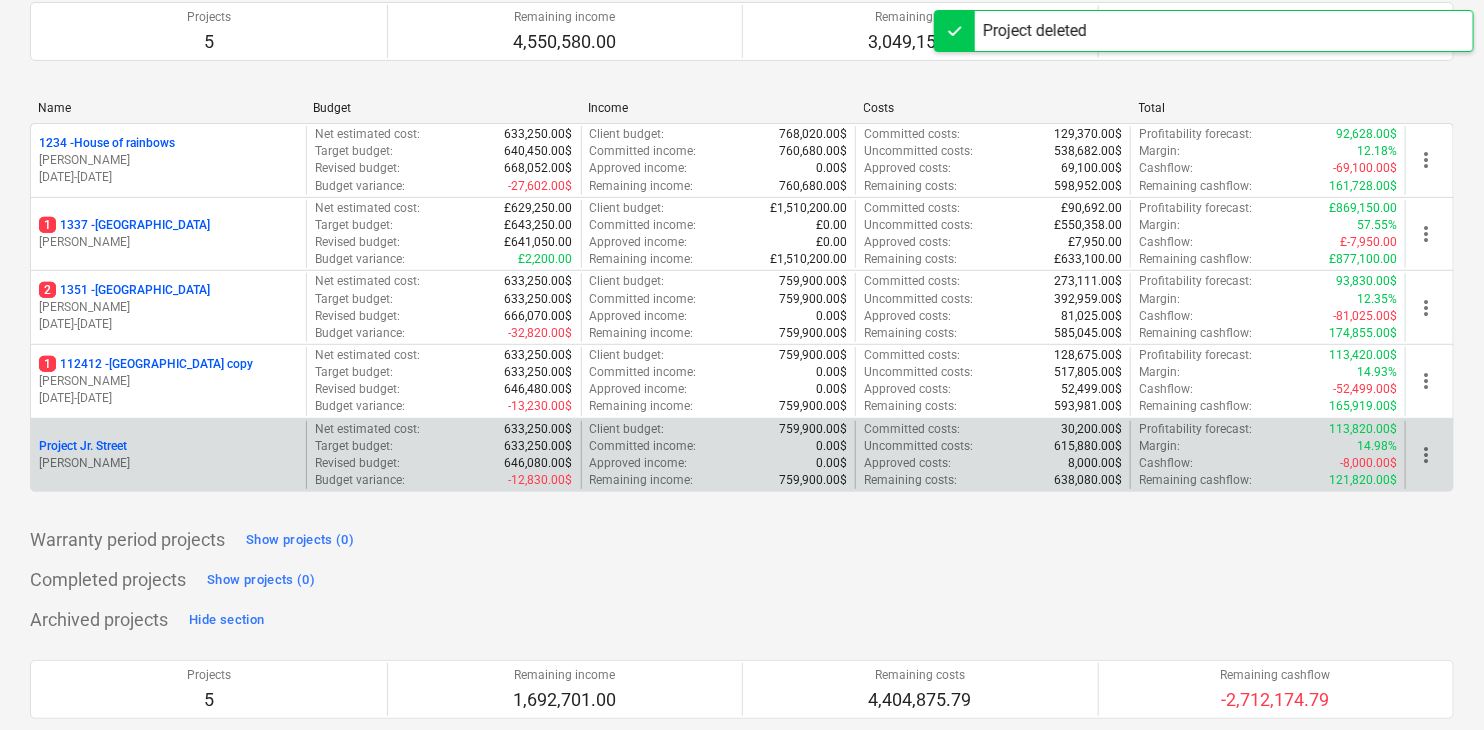 click on "J. Walker" at bounding box center (168, 463) 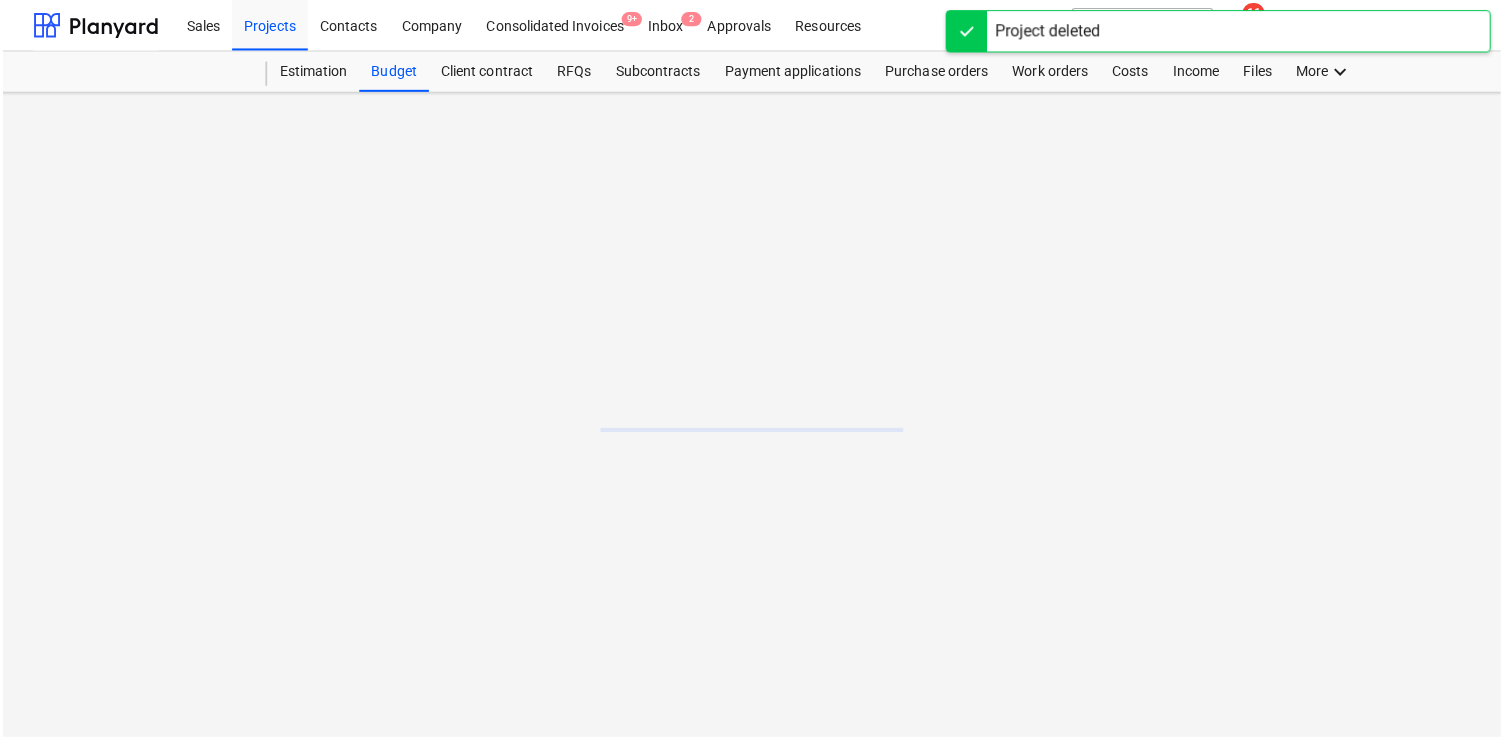 scroll, scrollTop: 0, scrollLeft: 0, axis: both 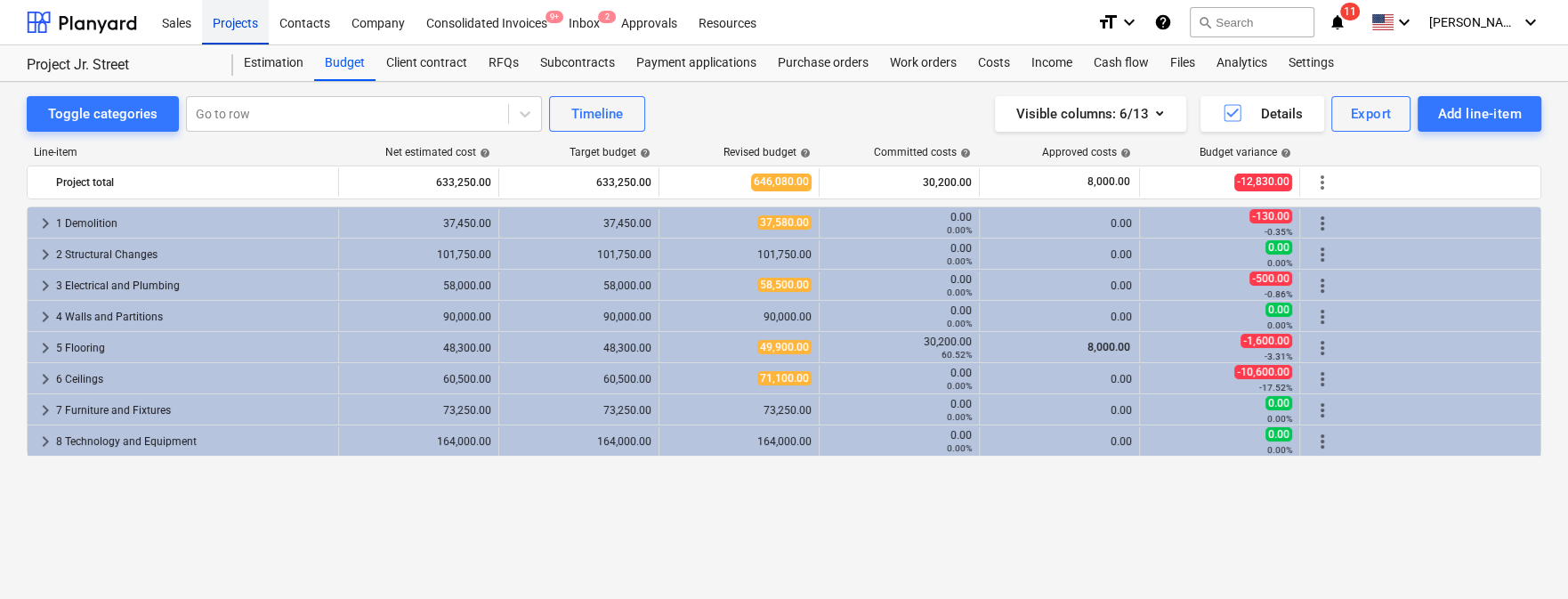 click on "Projects" at bounding box center [235, 21] 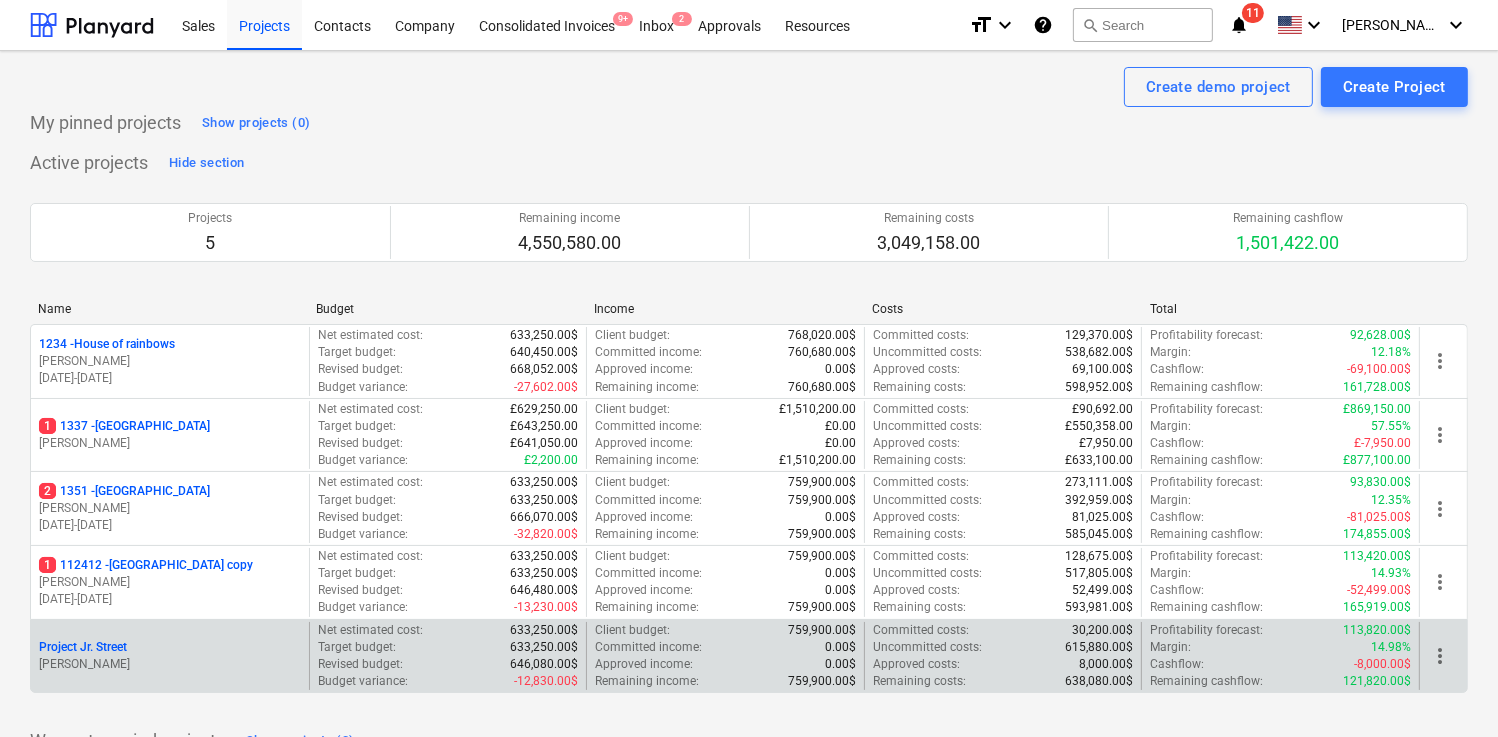 click on "Project Jr. Street" at bounding box center [170, 647] 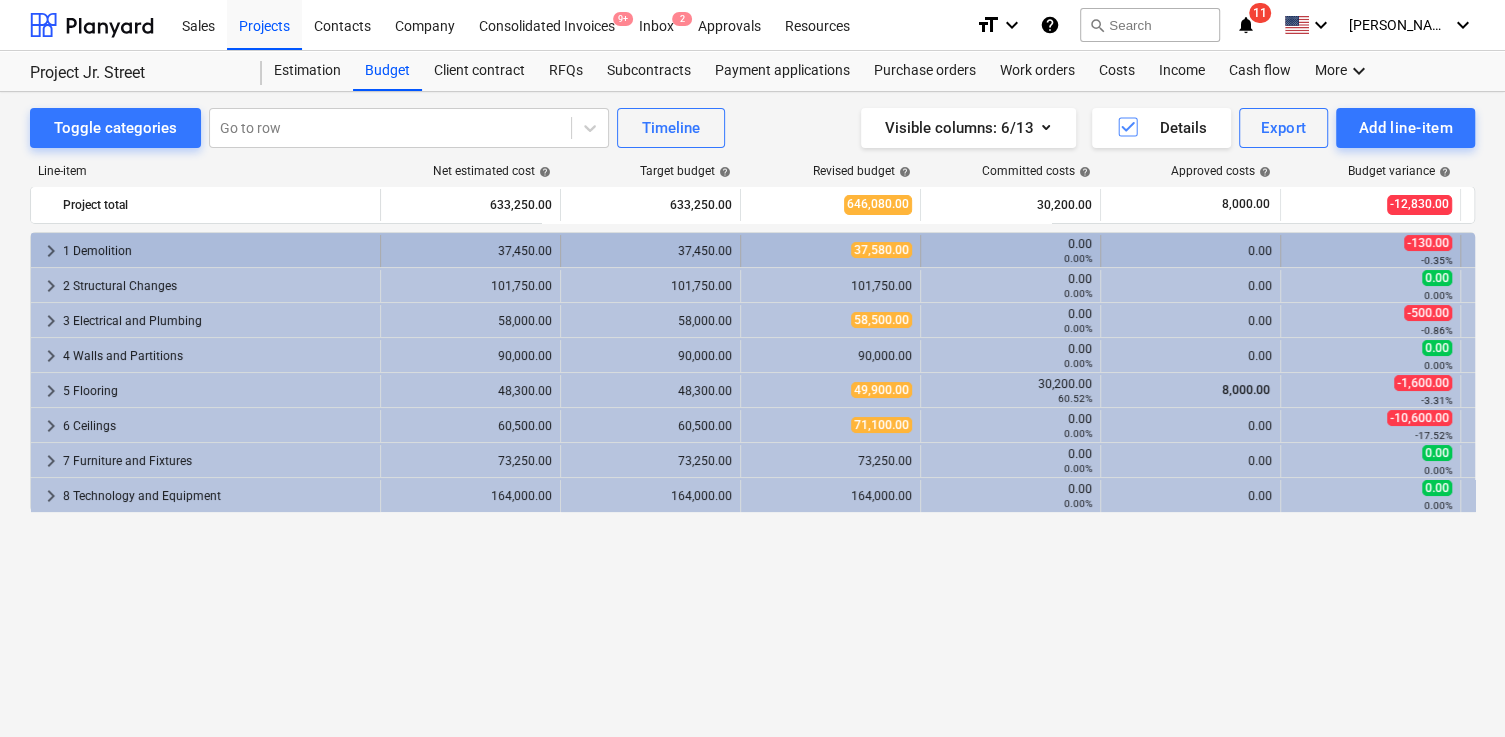click on "keyboard_arrow_right" at bounding box center [51, 251] 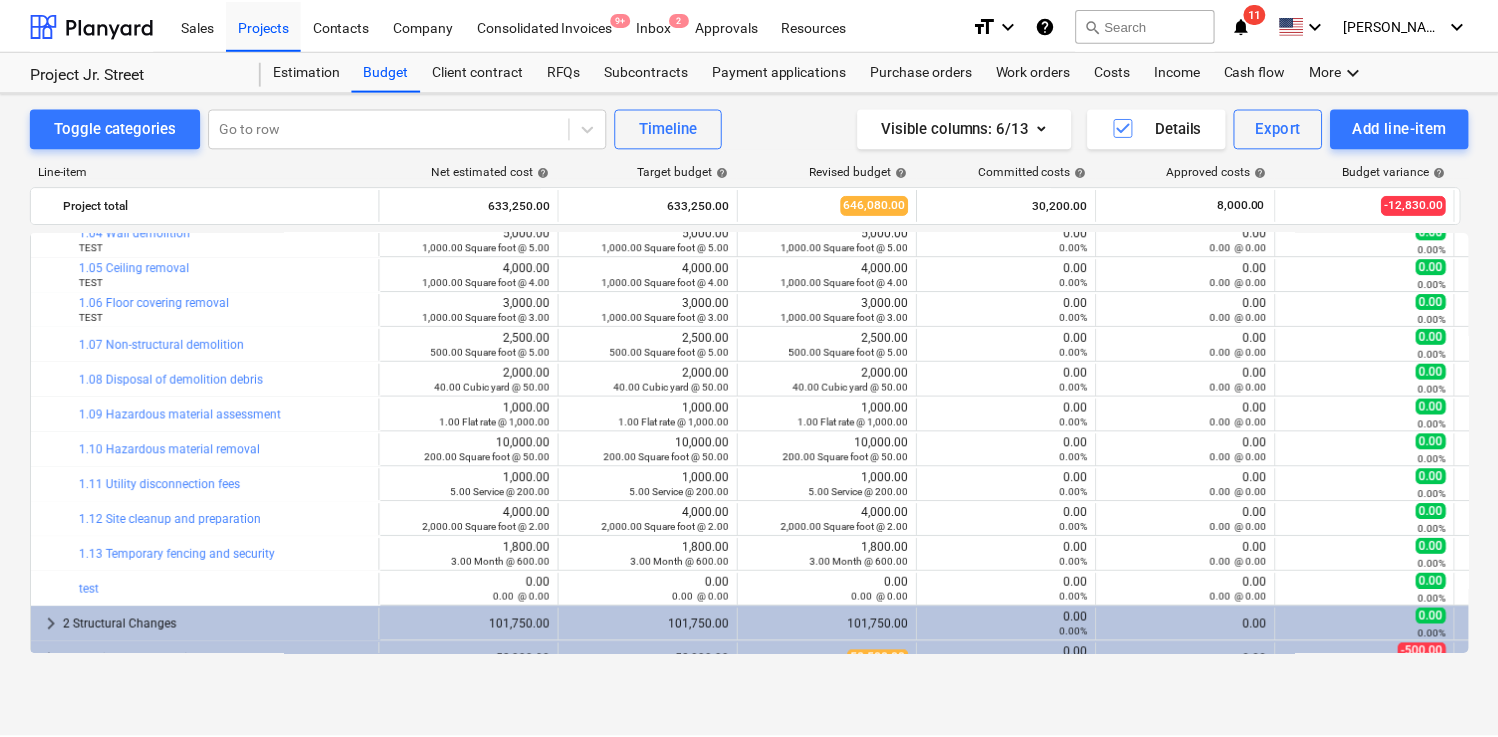 scroll, scrollTop: 0, scrollLeft: 0, axis: both 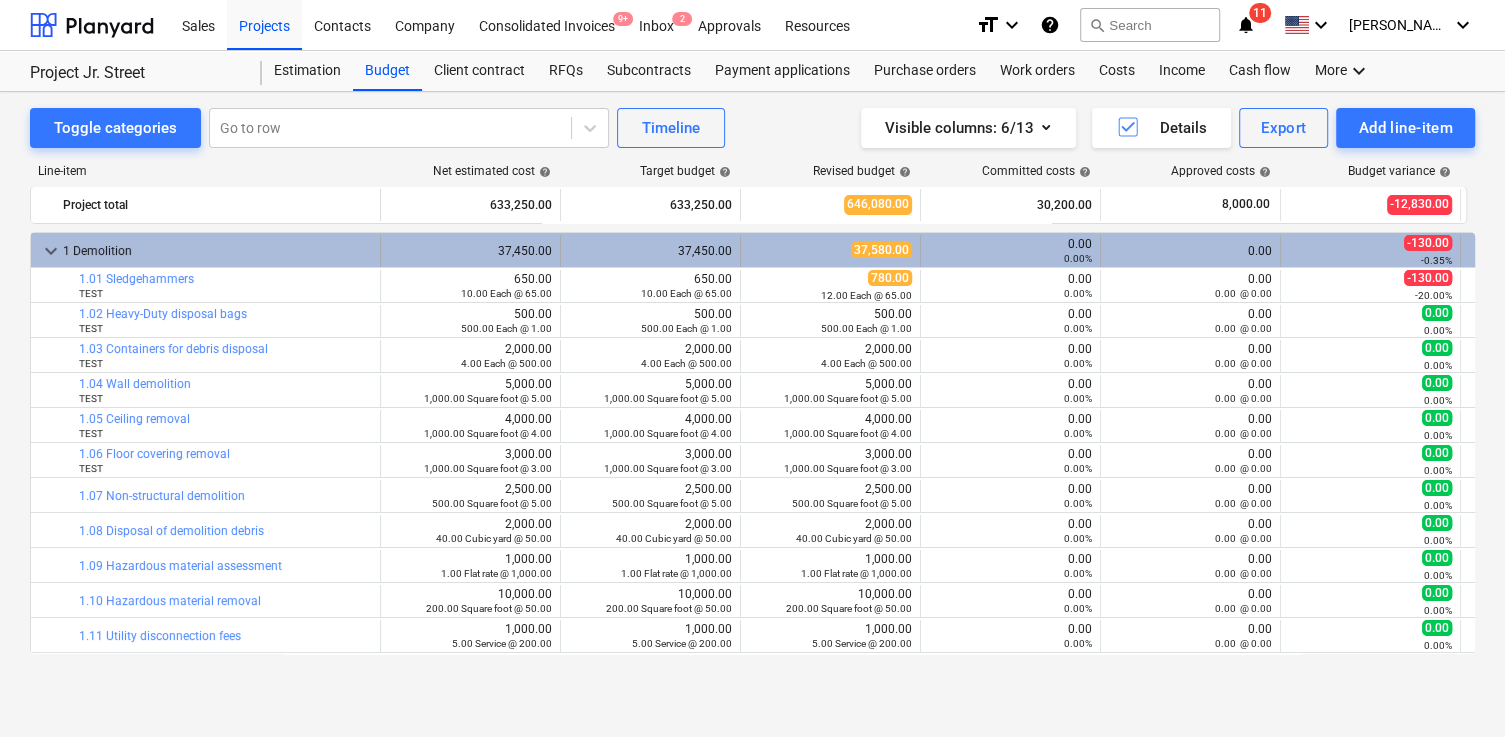 click on "keyboard_arrow_down" at bounding box center (51, 251) 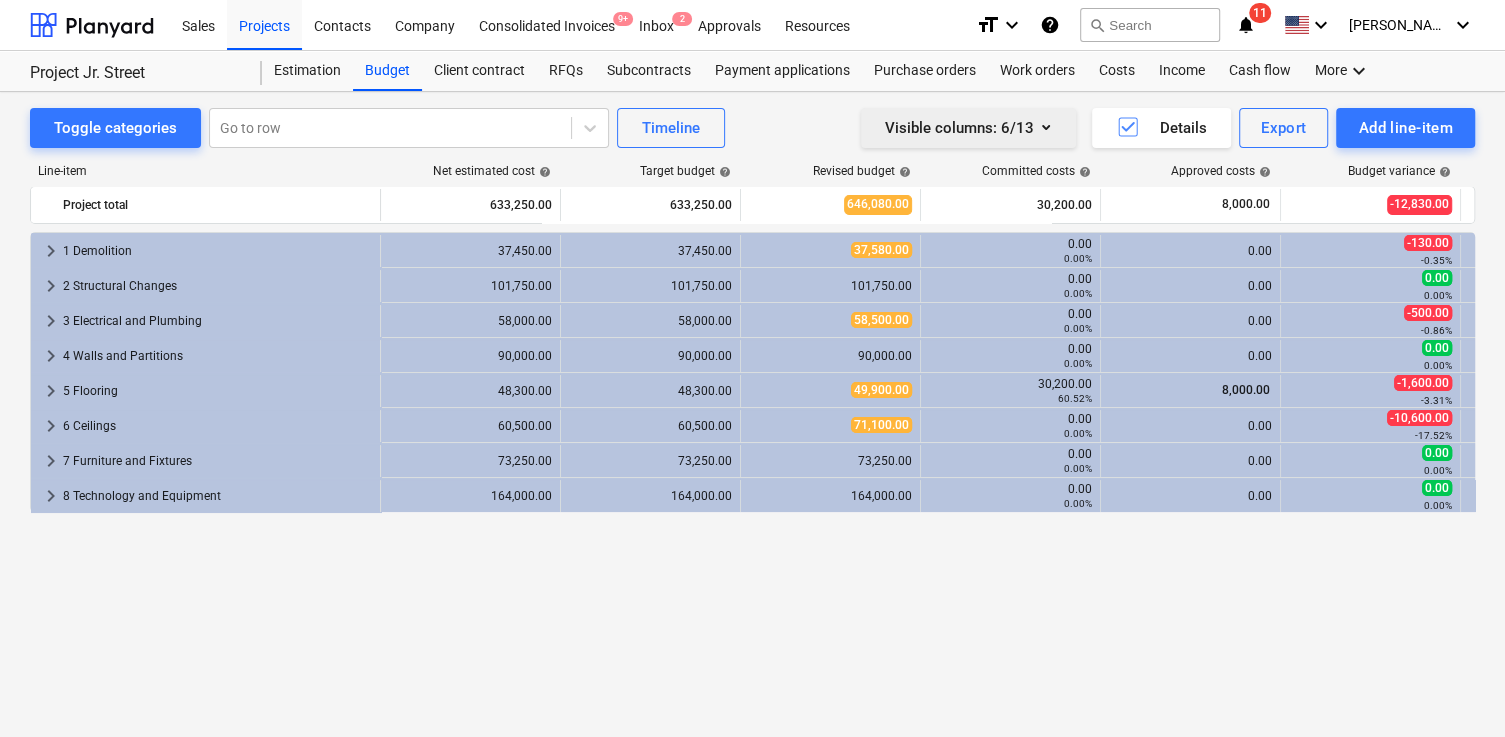 click at bounding box center [999, 128] 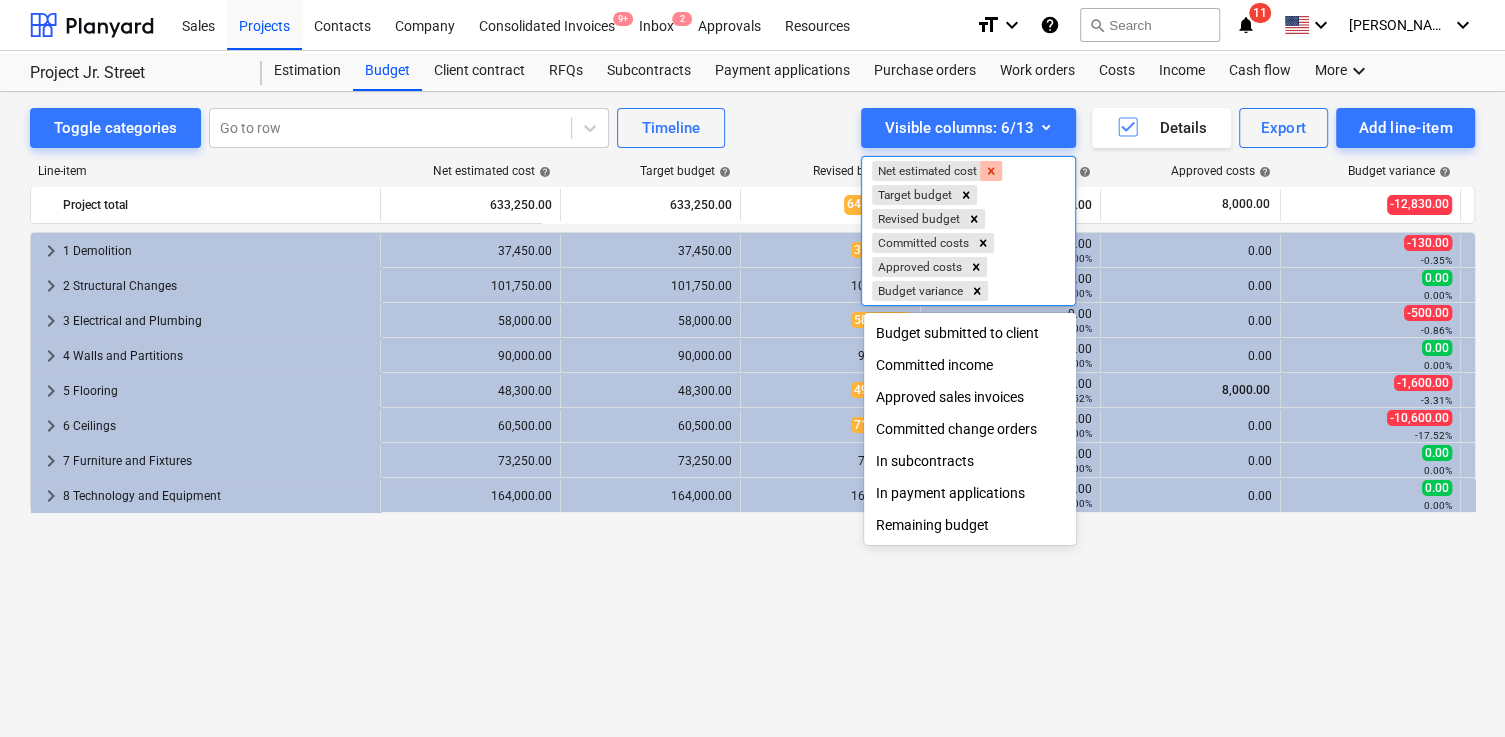 click 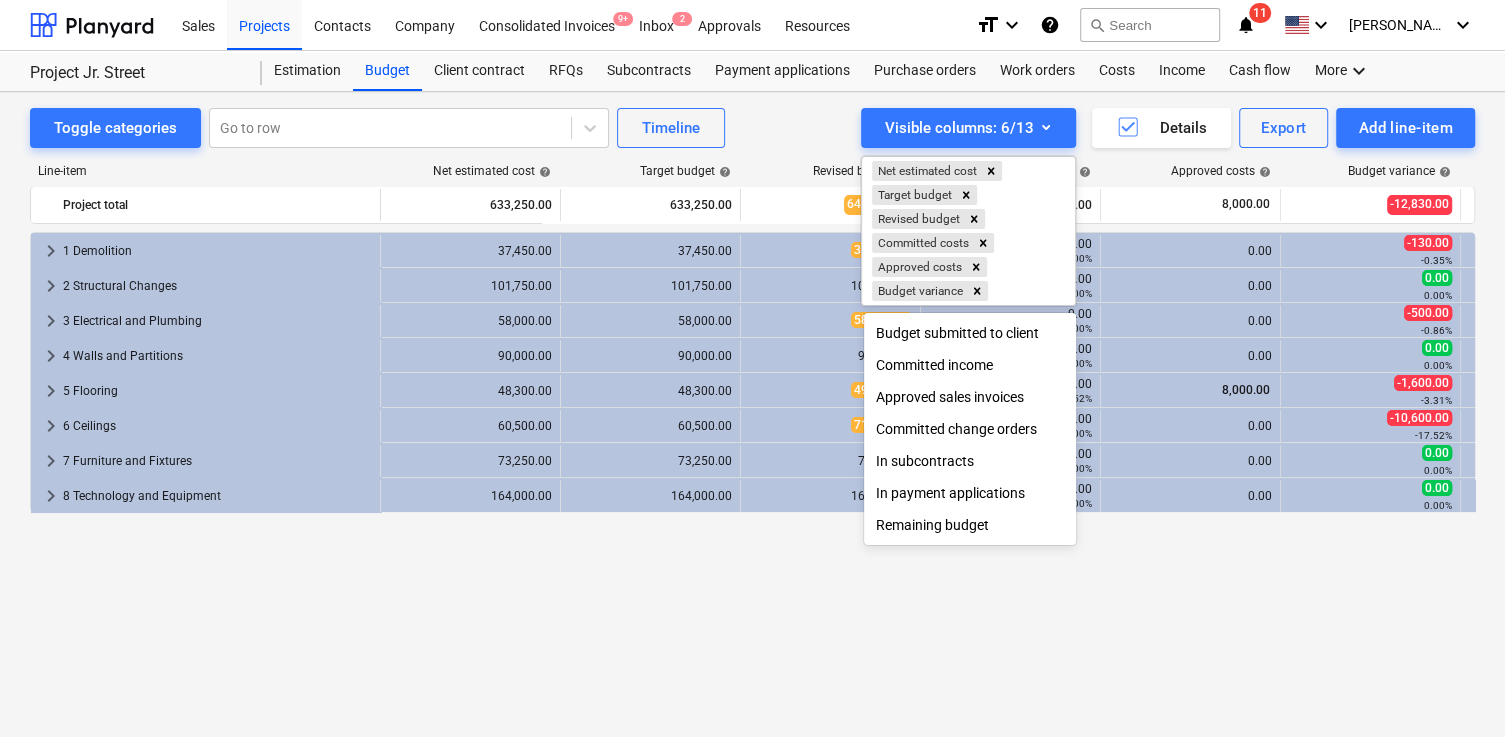 click at bounding box center [752, 368] 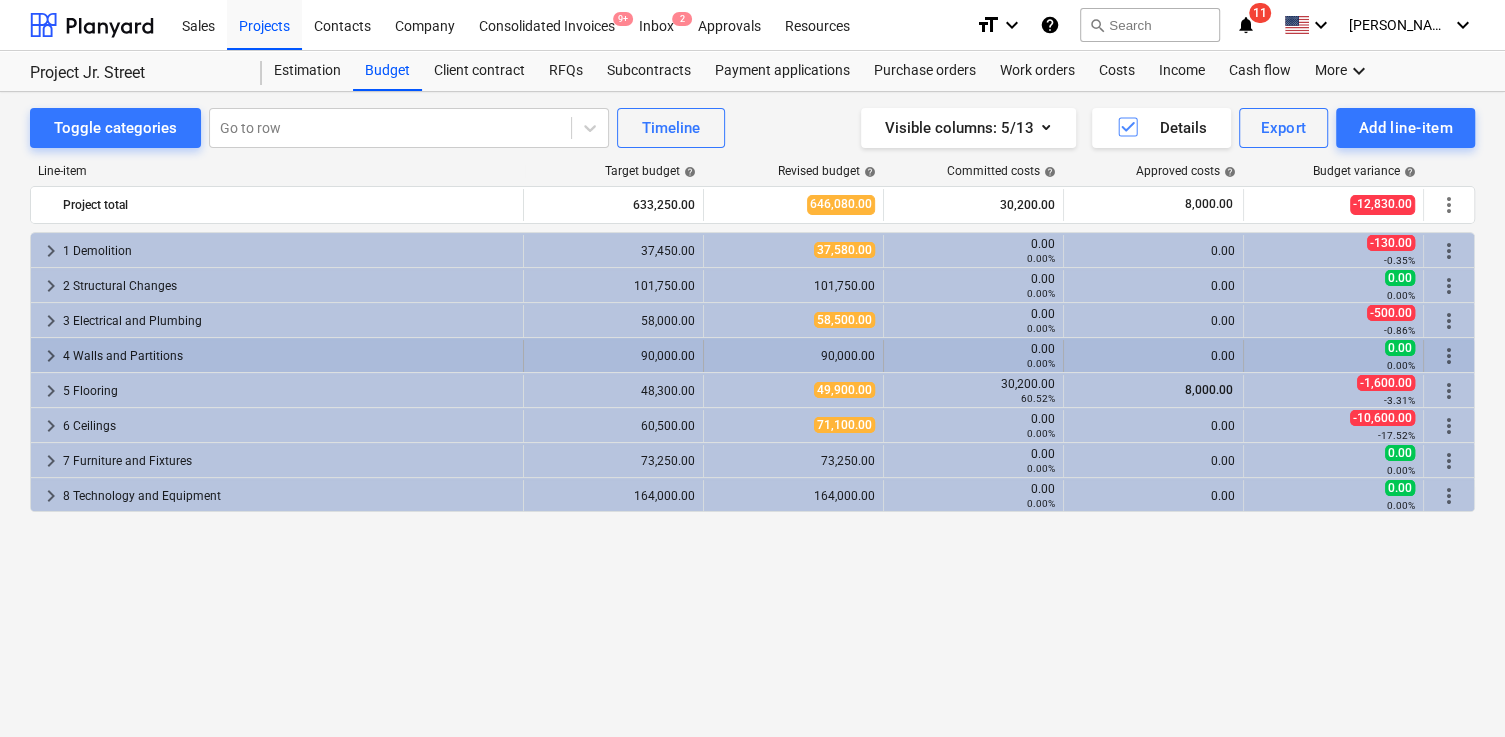 click on "keyboard_arrow_right" at bounding box center [51, 356] 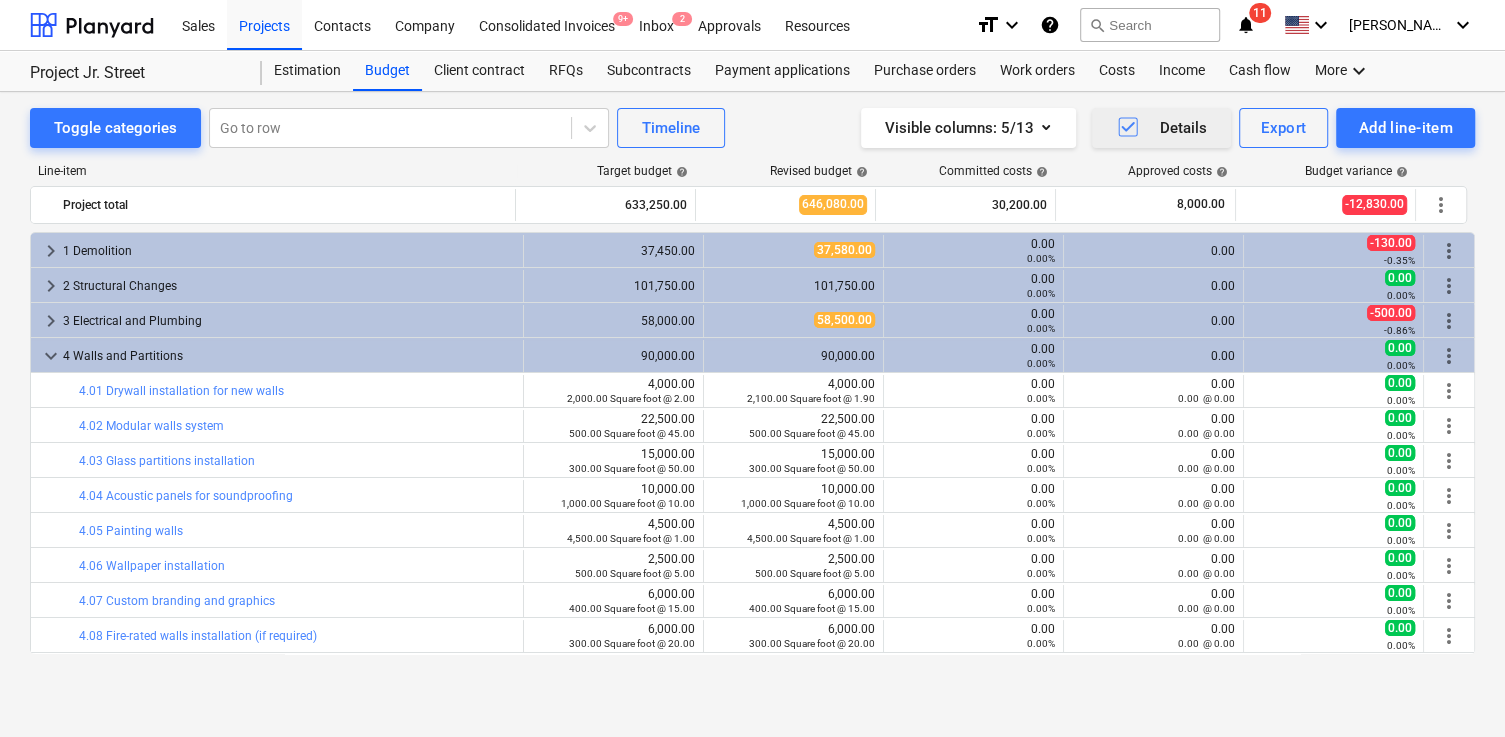 click on "Details" at bounding box center [1161, 128] 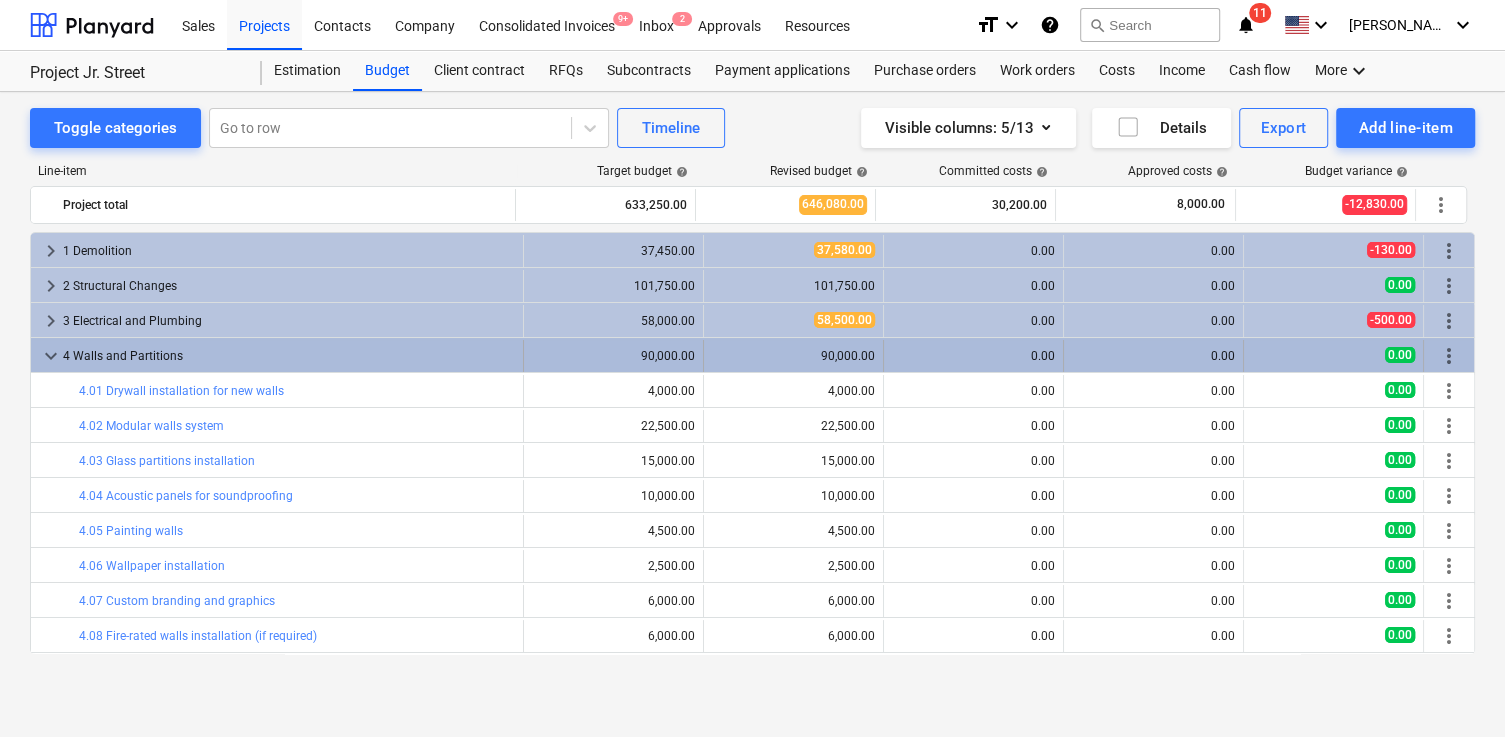 click on "keyboard_arrow_down" at bounding box center [51, 356] 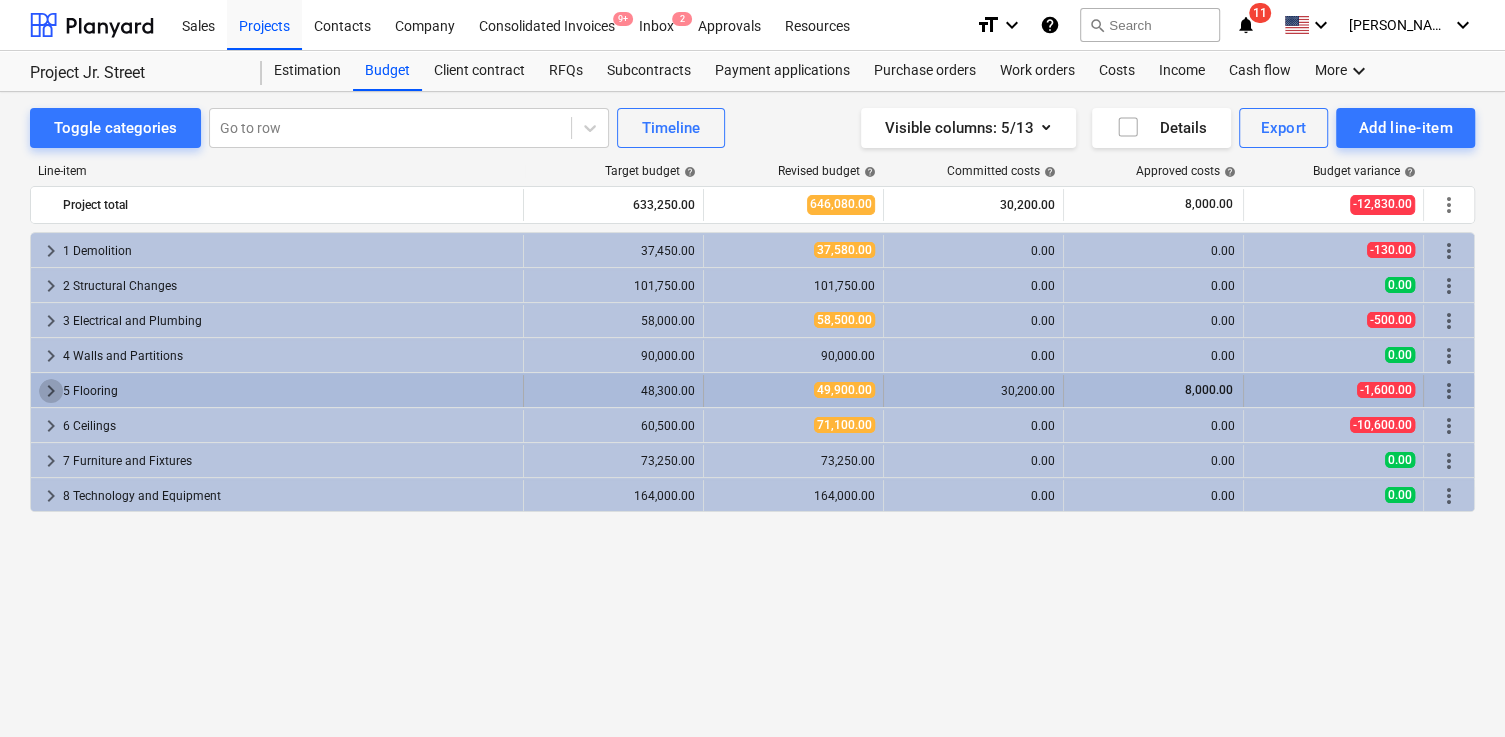 click on "keyboard_arrow_right" at bounding box center (51, 391) 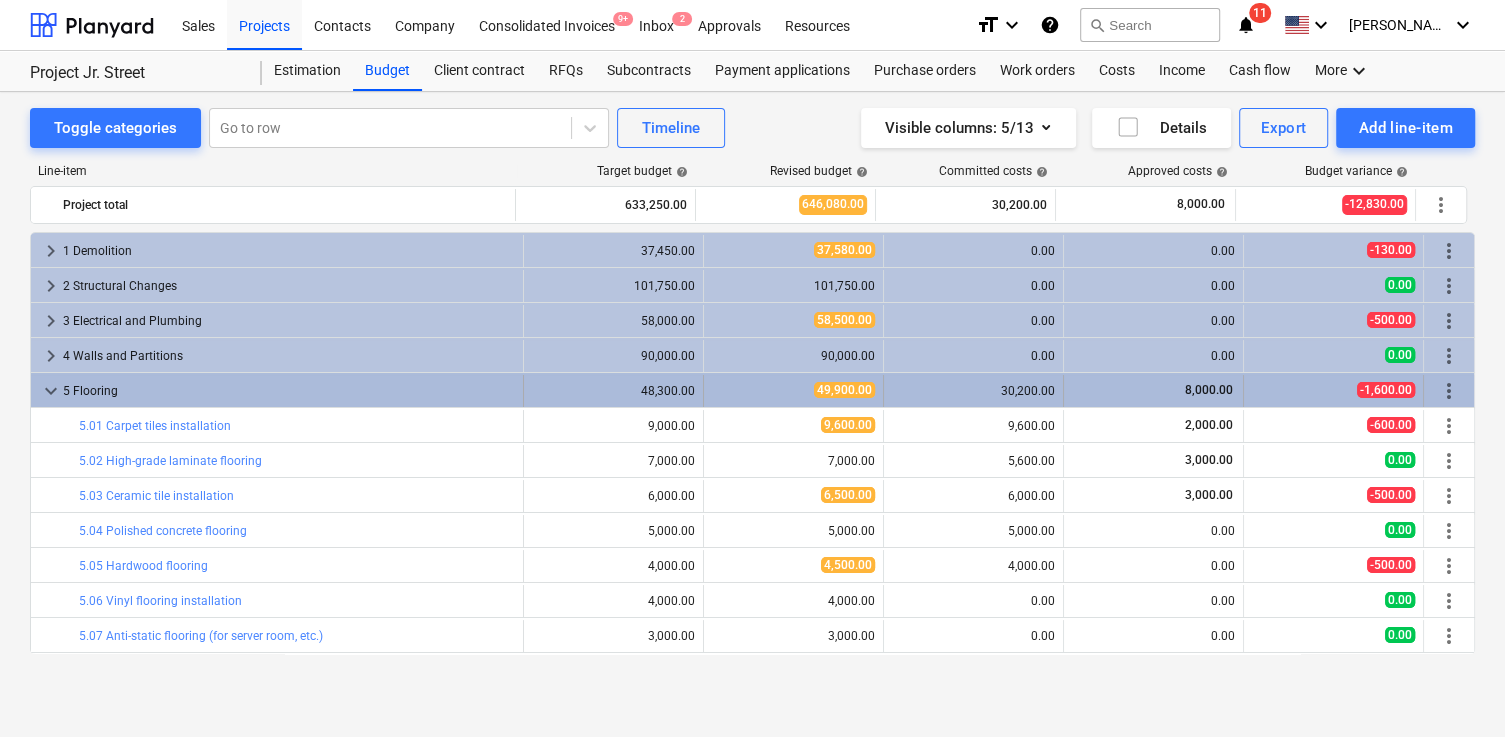 click on "keyboard_arrow_down 5 Flooring" at bounding box center [277, 391] 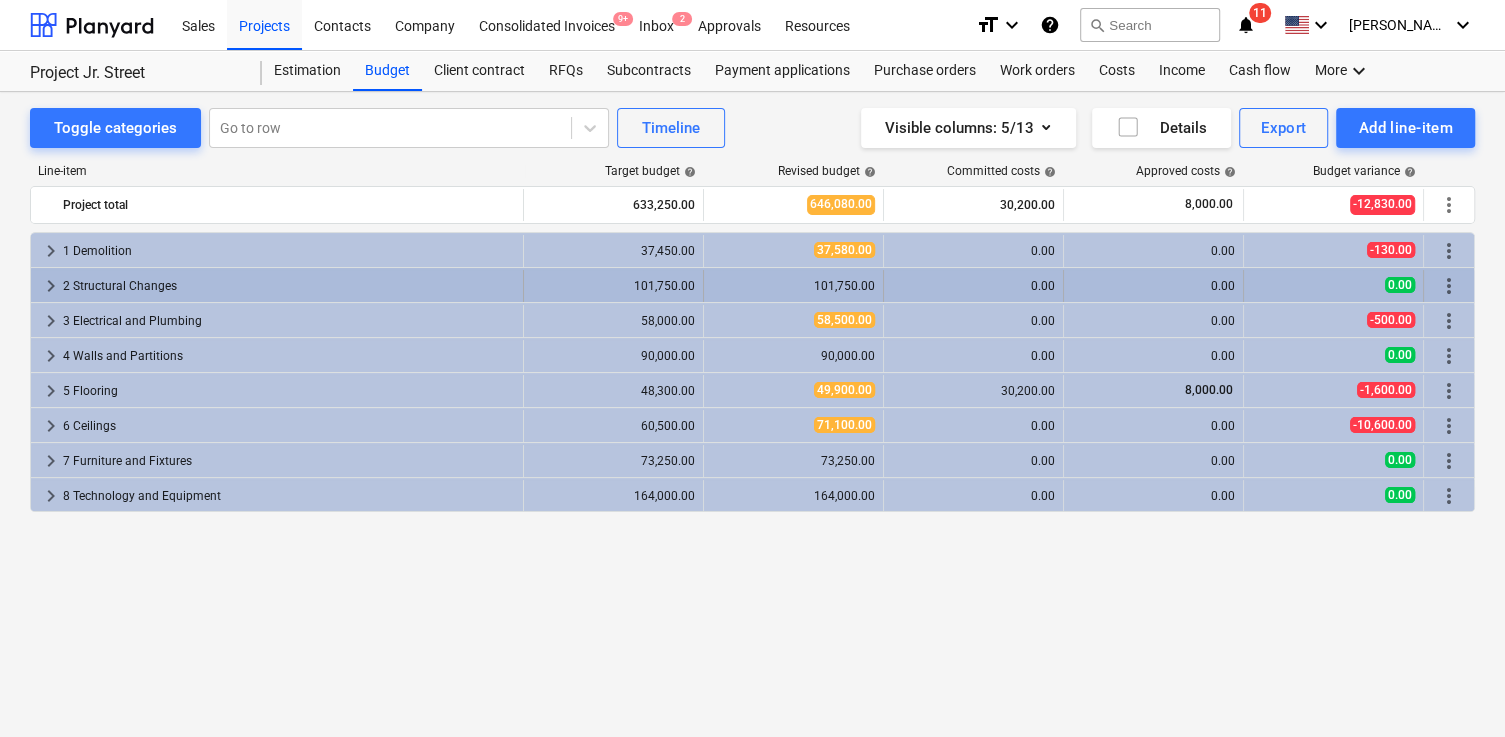 click on "keyboard_arrow_right" at bounding box center [51, 286] 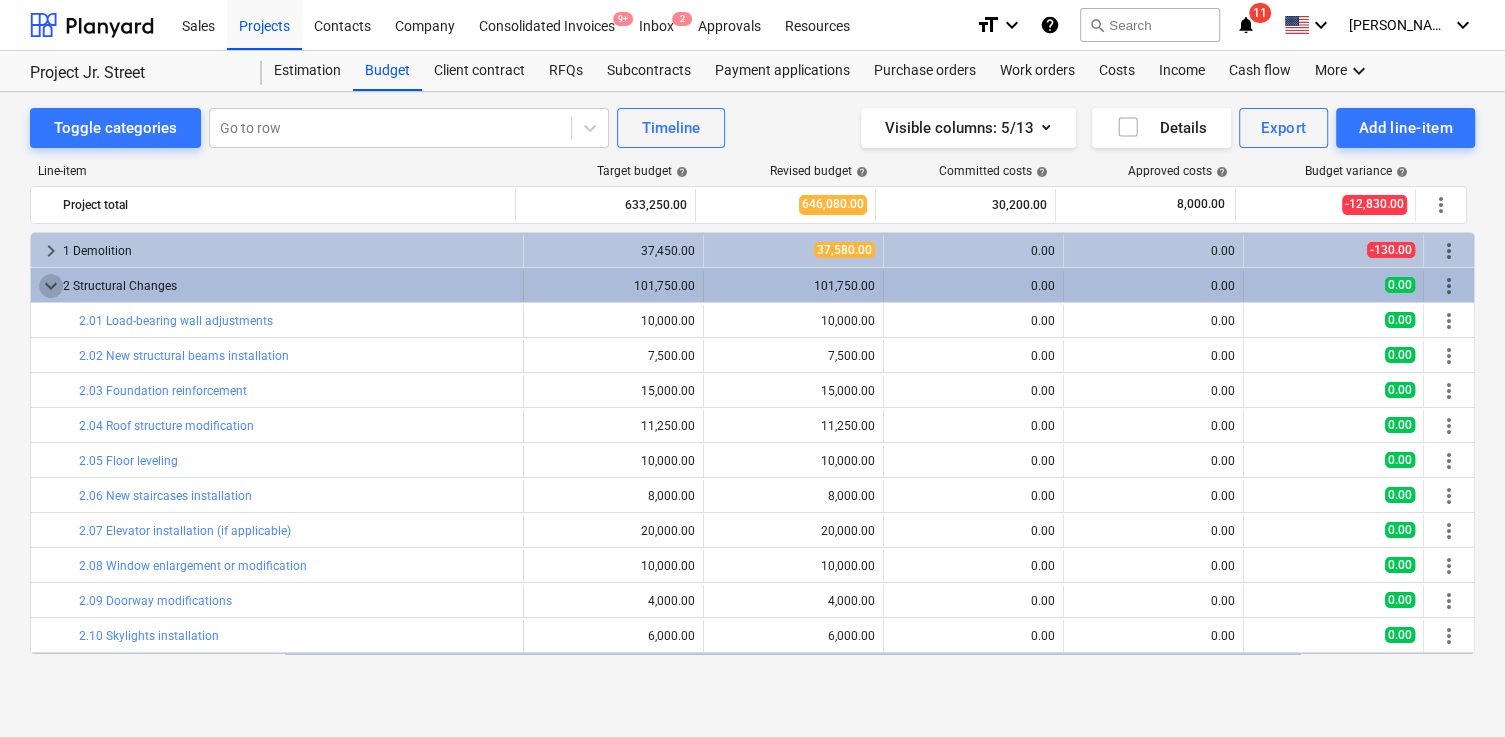 click on "keyboard_arrow_down" at bounding box center [51, 286] 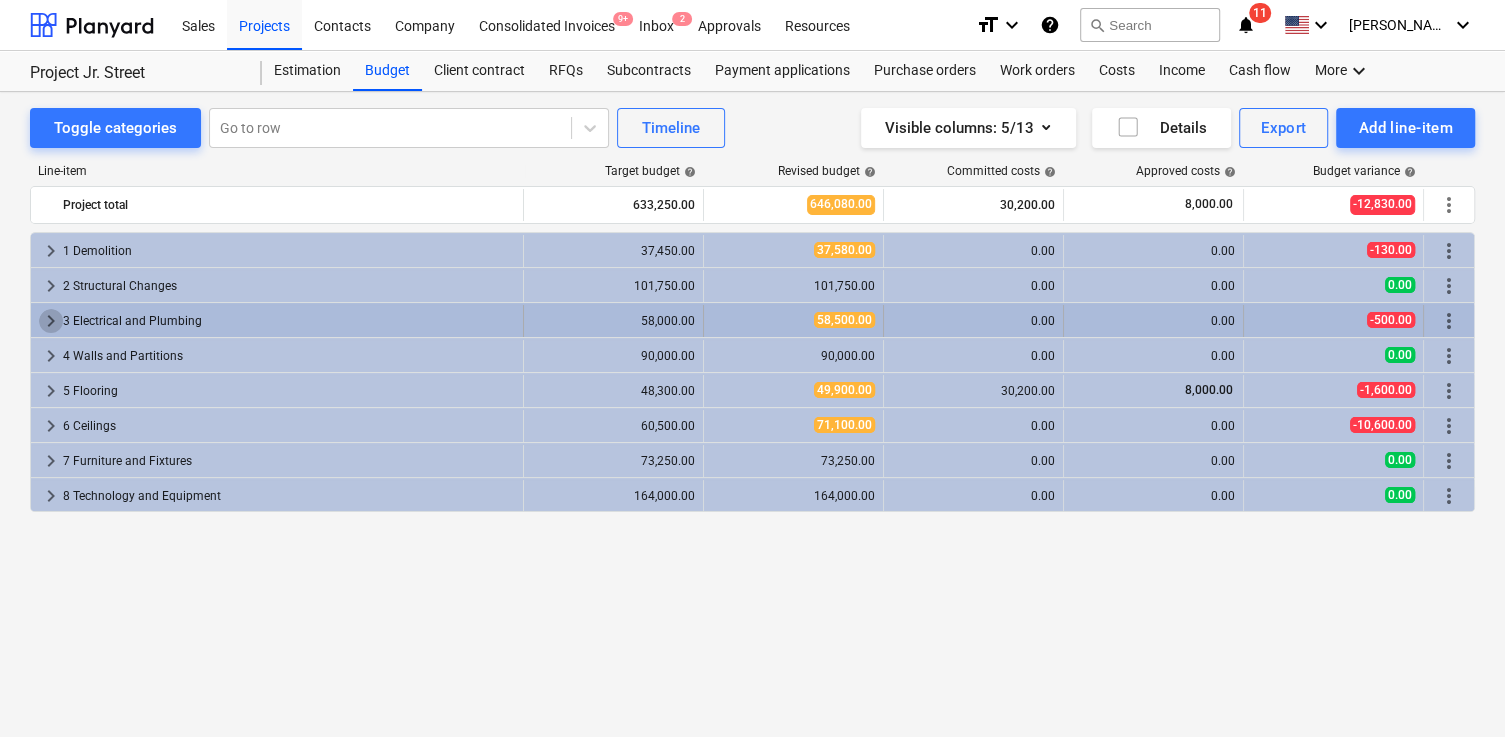 click on "keyboard_arrow_right" at bounding box center [51, 321] 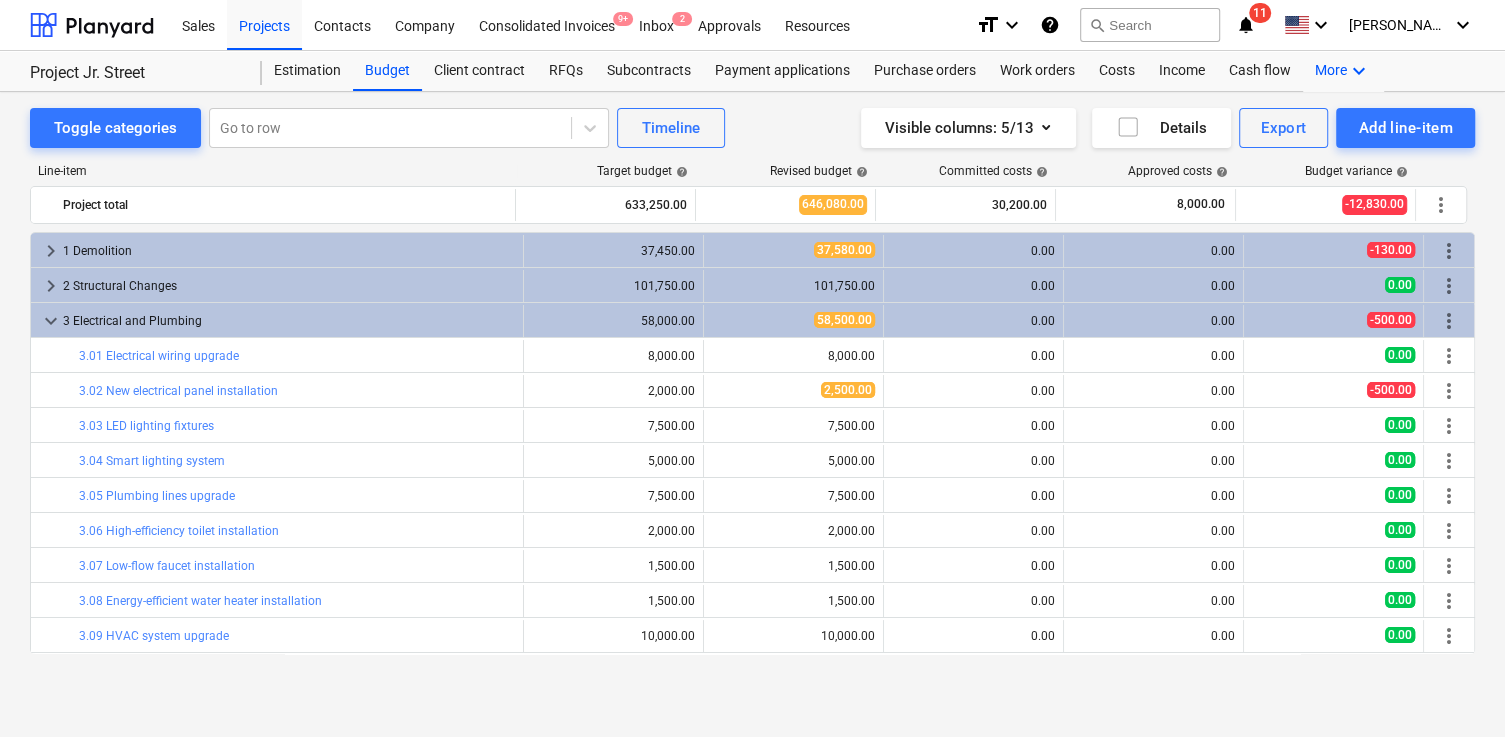 click on "keyboard_arrow_down" at bounding box center [1359, 71] 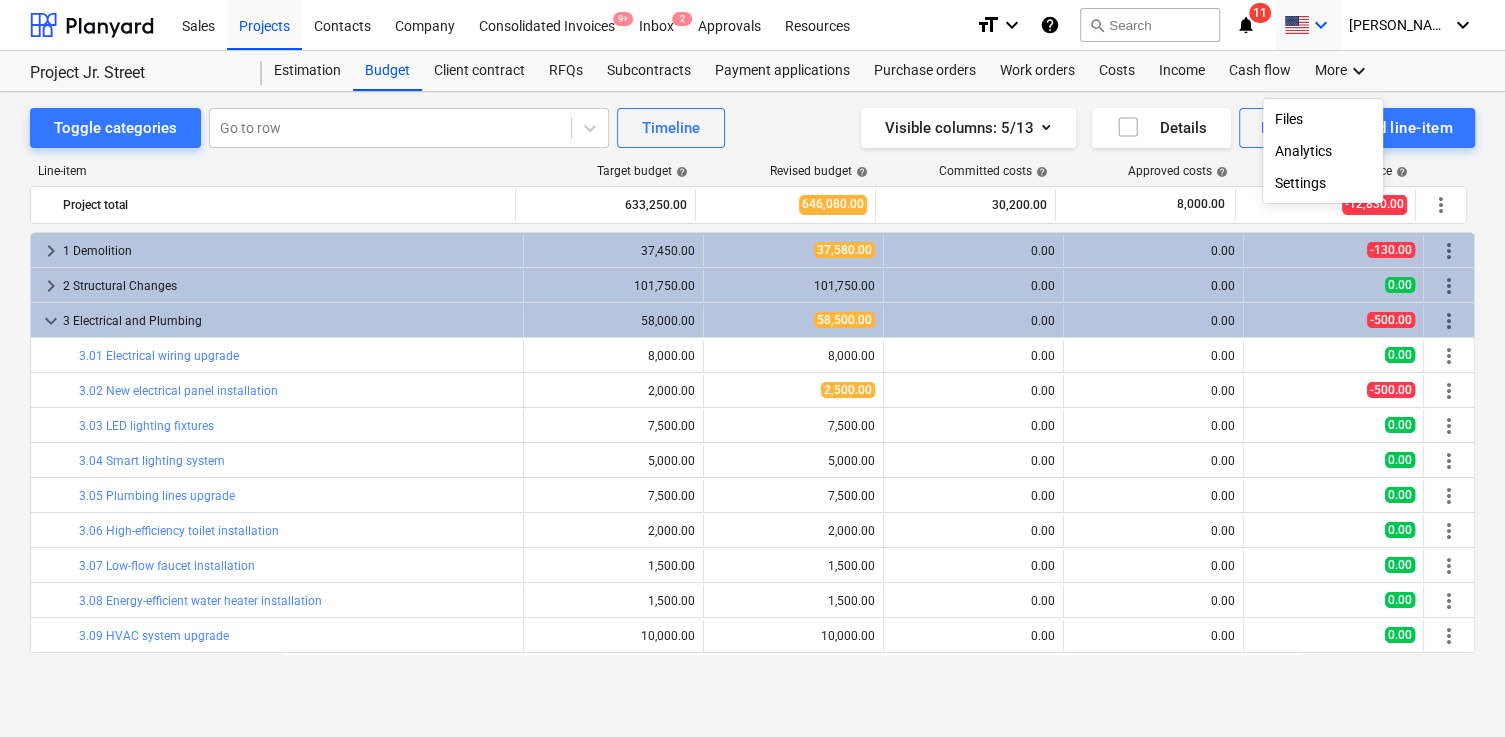 click on "keyboard_arrow_down" at bounding box center [1321, 25] 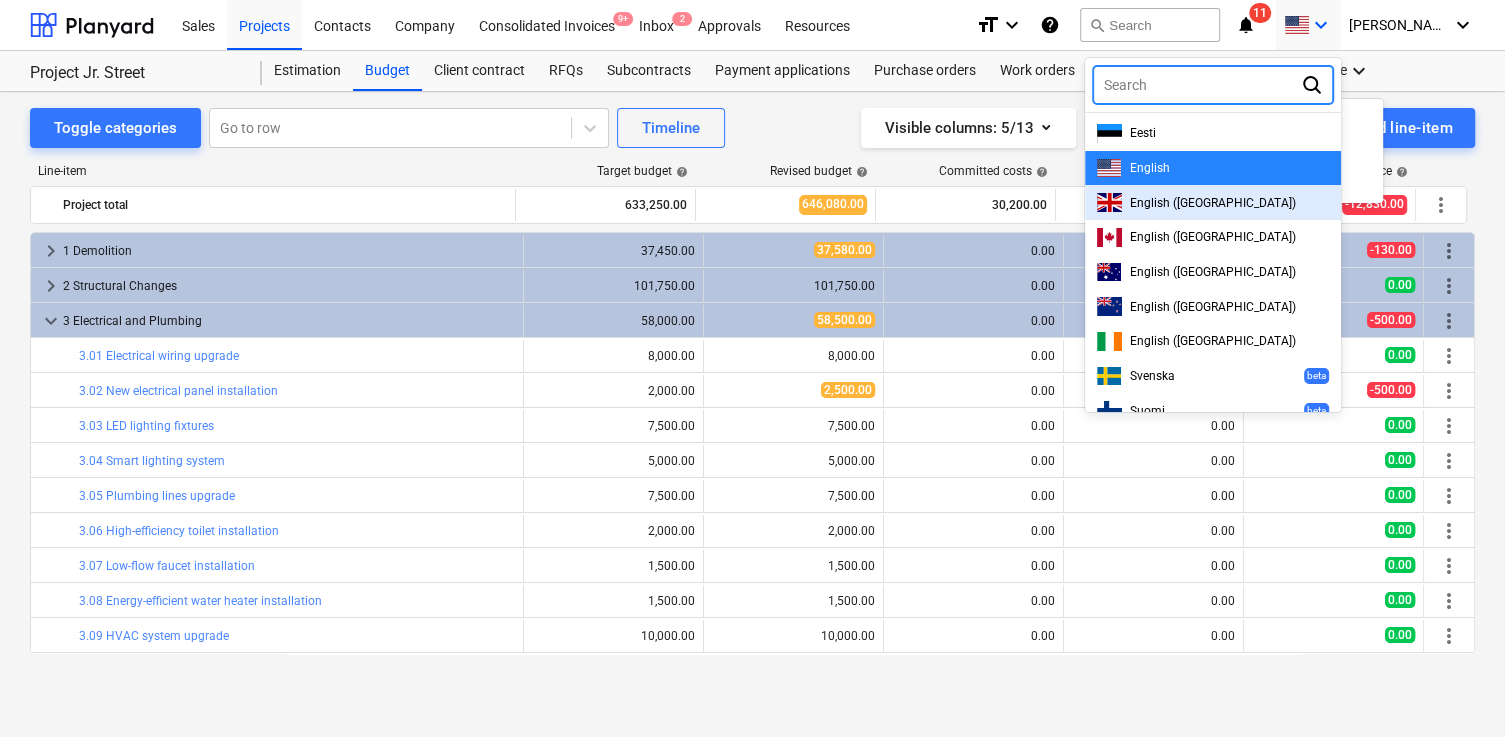 click on "English (UK)" at bounding box center [1213, 203] 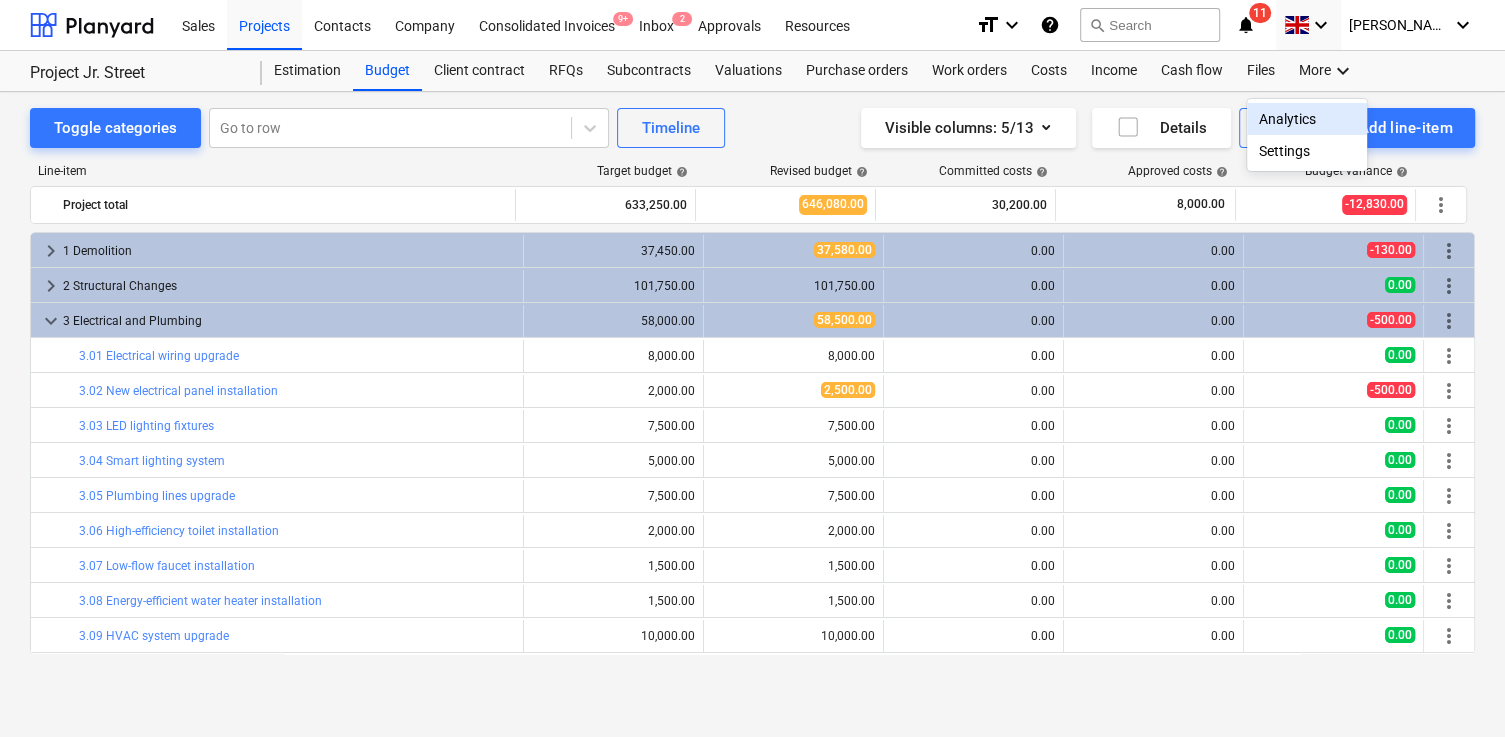 click at bounding box center [752, 368] 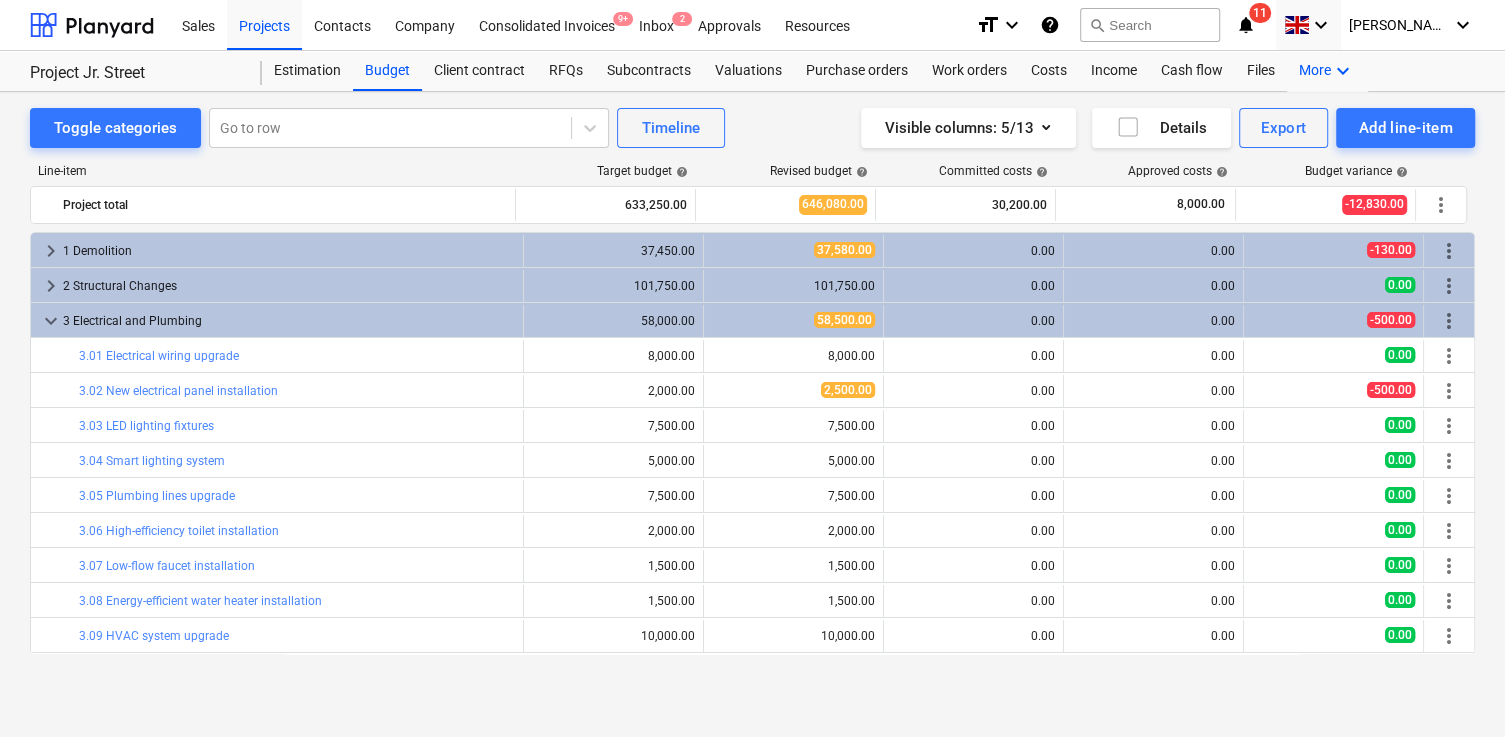 click on "More keyboard_arrow_down" at bounding box center (1327, 71) 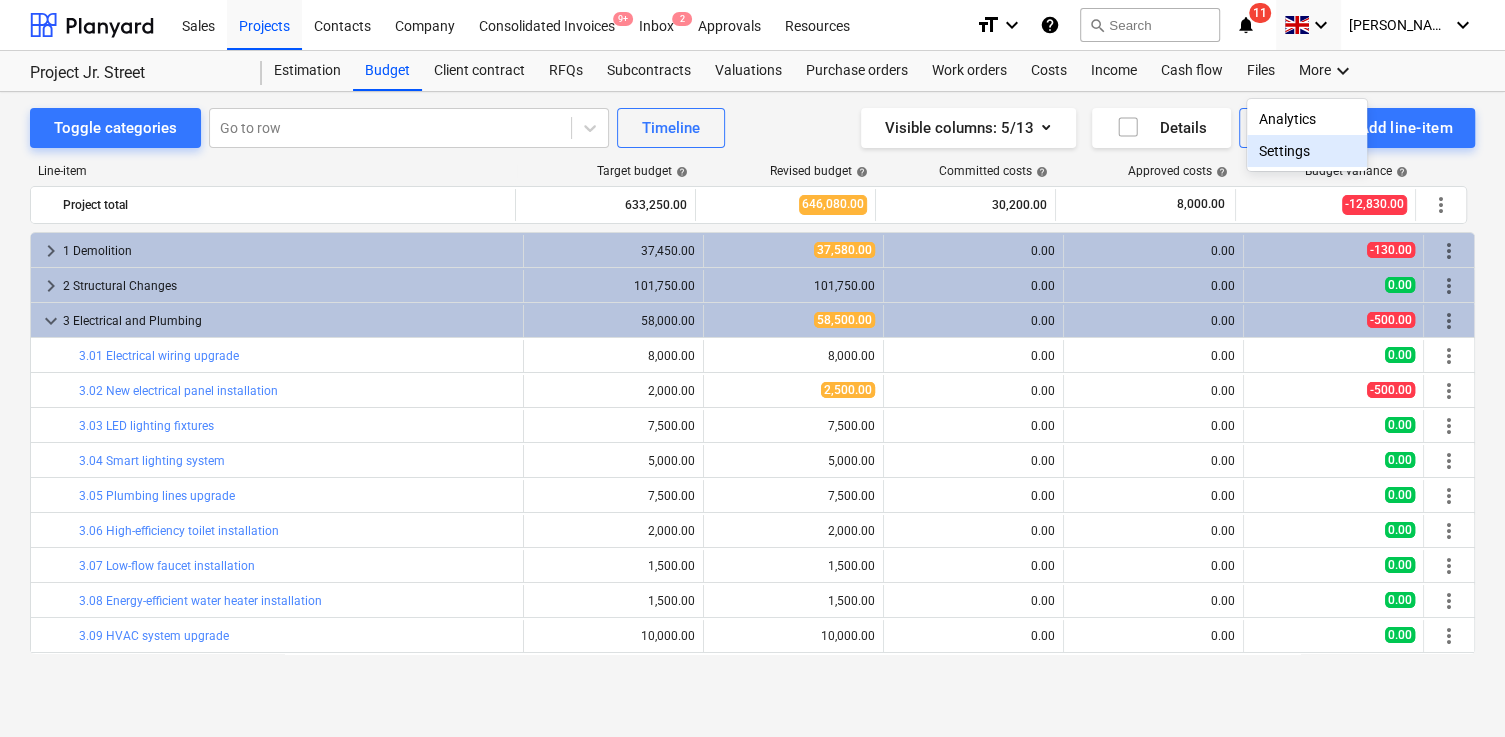 click on "Settings" at bounding box center [1307, 151] 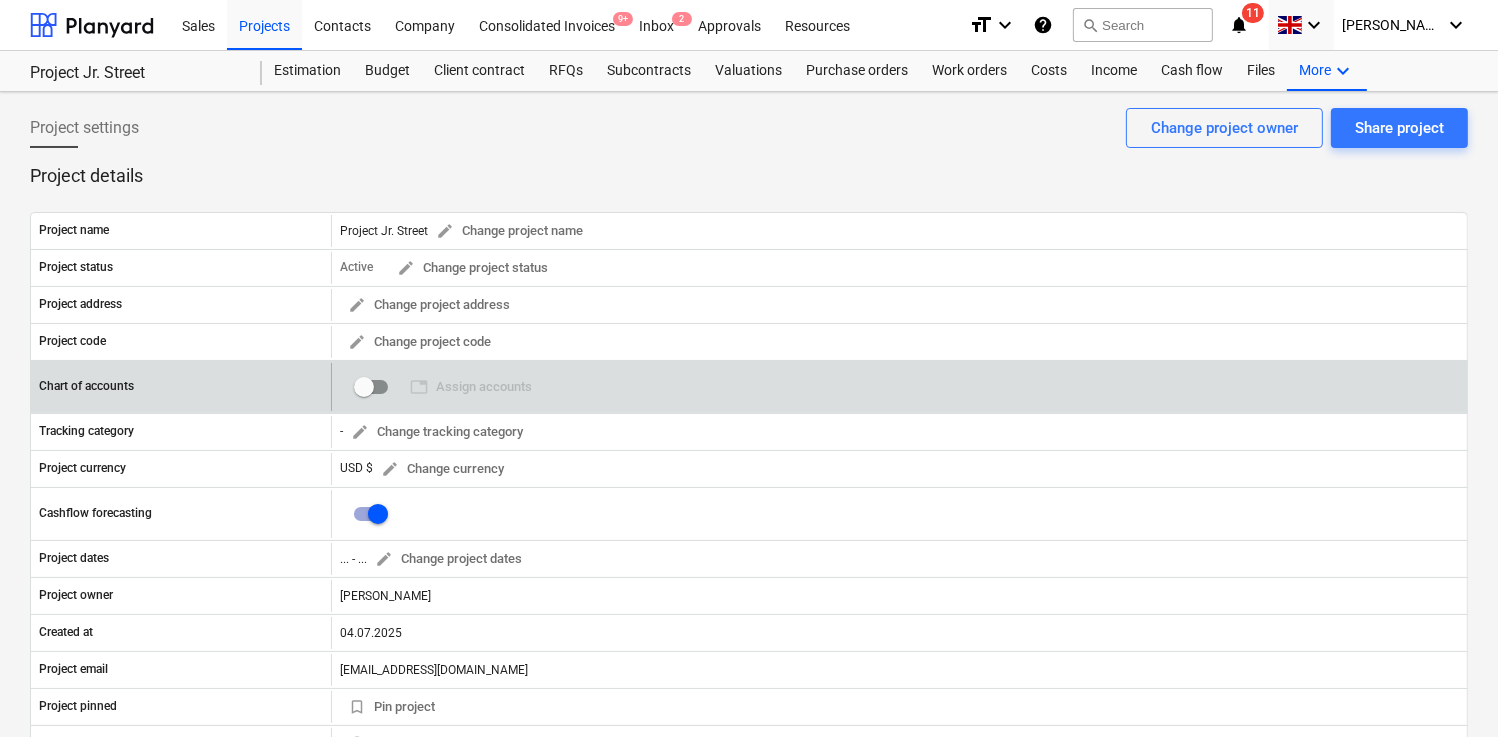 click at bounding box center (364, 387) 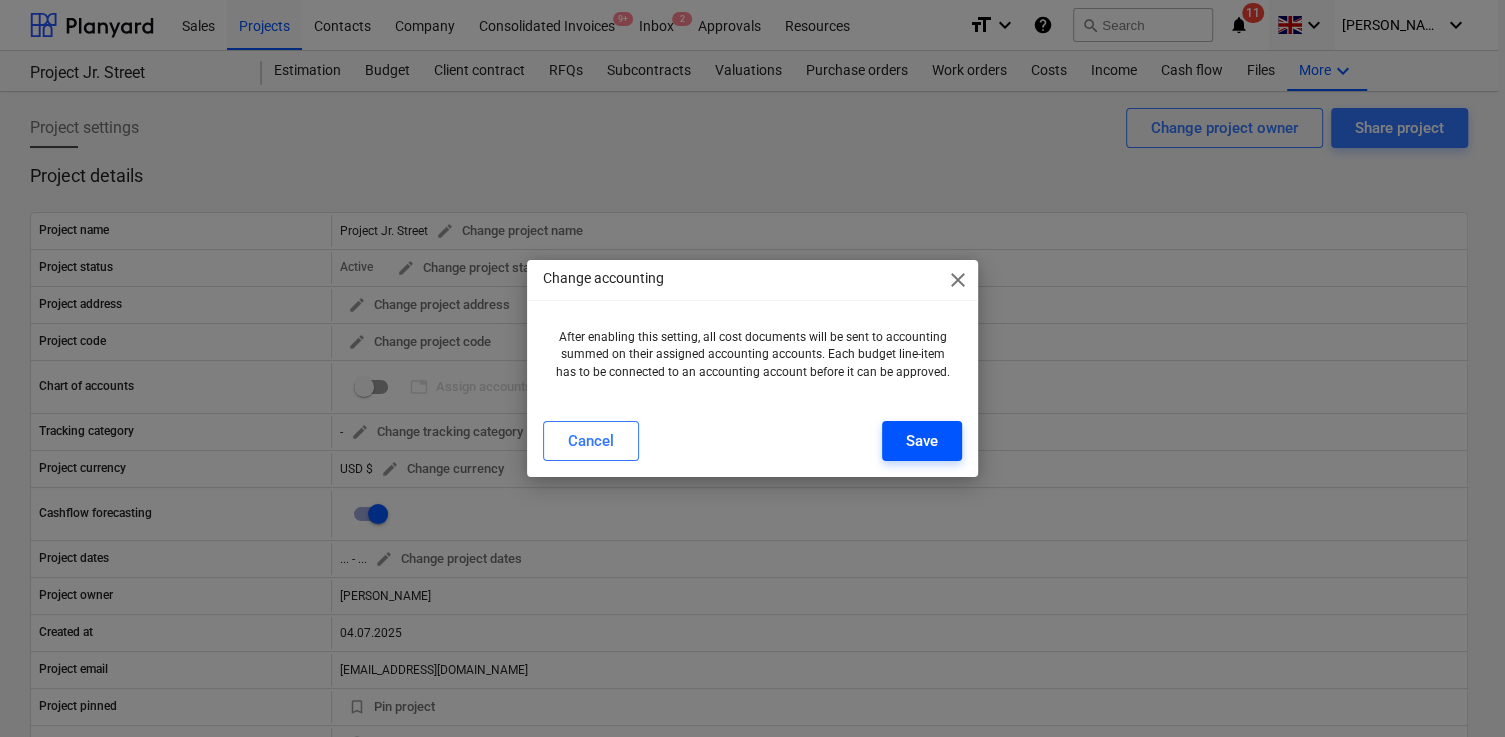 click on "Save" at bounding box center [922, 441] 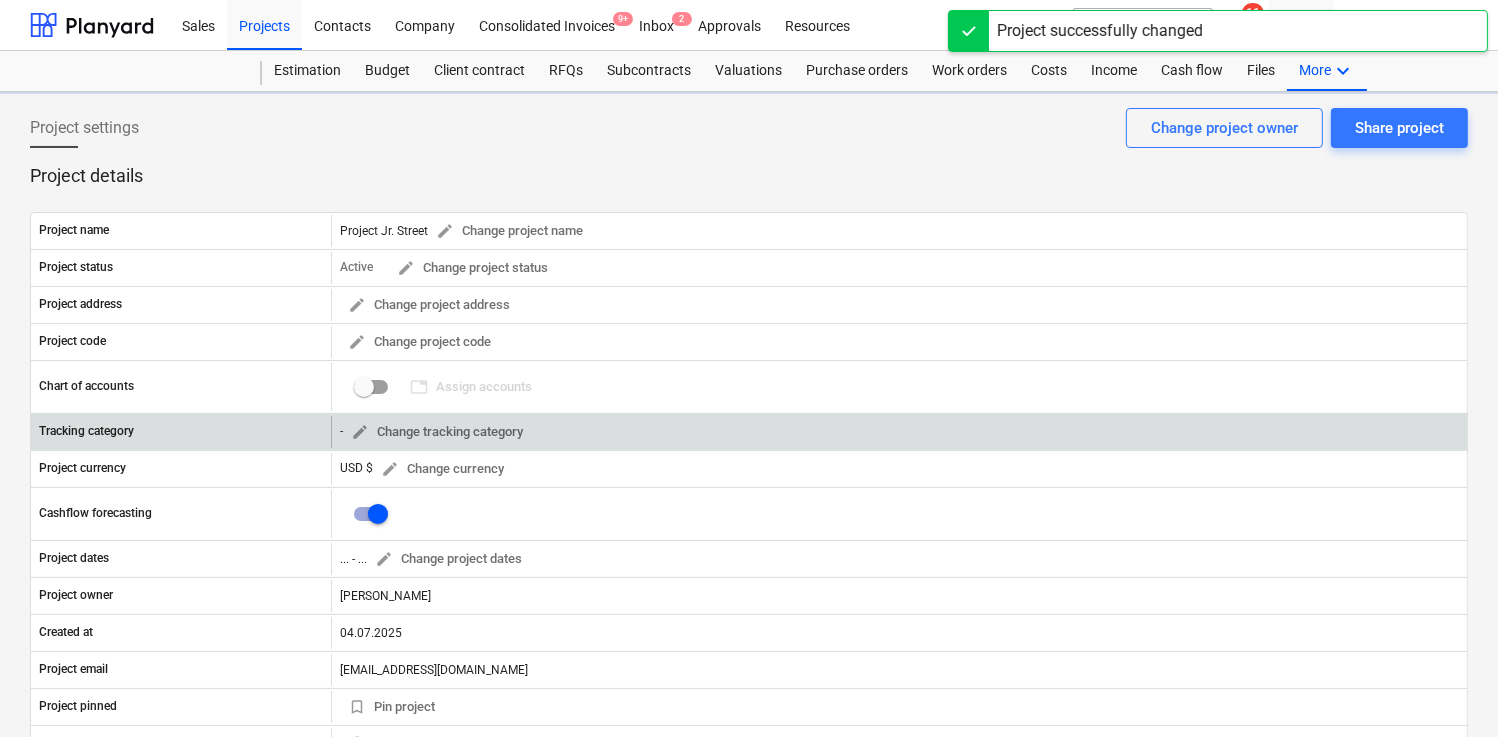 checkbox on "true" 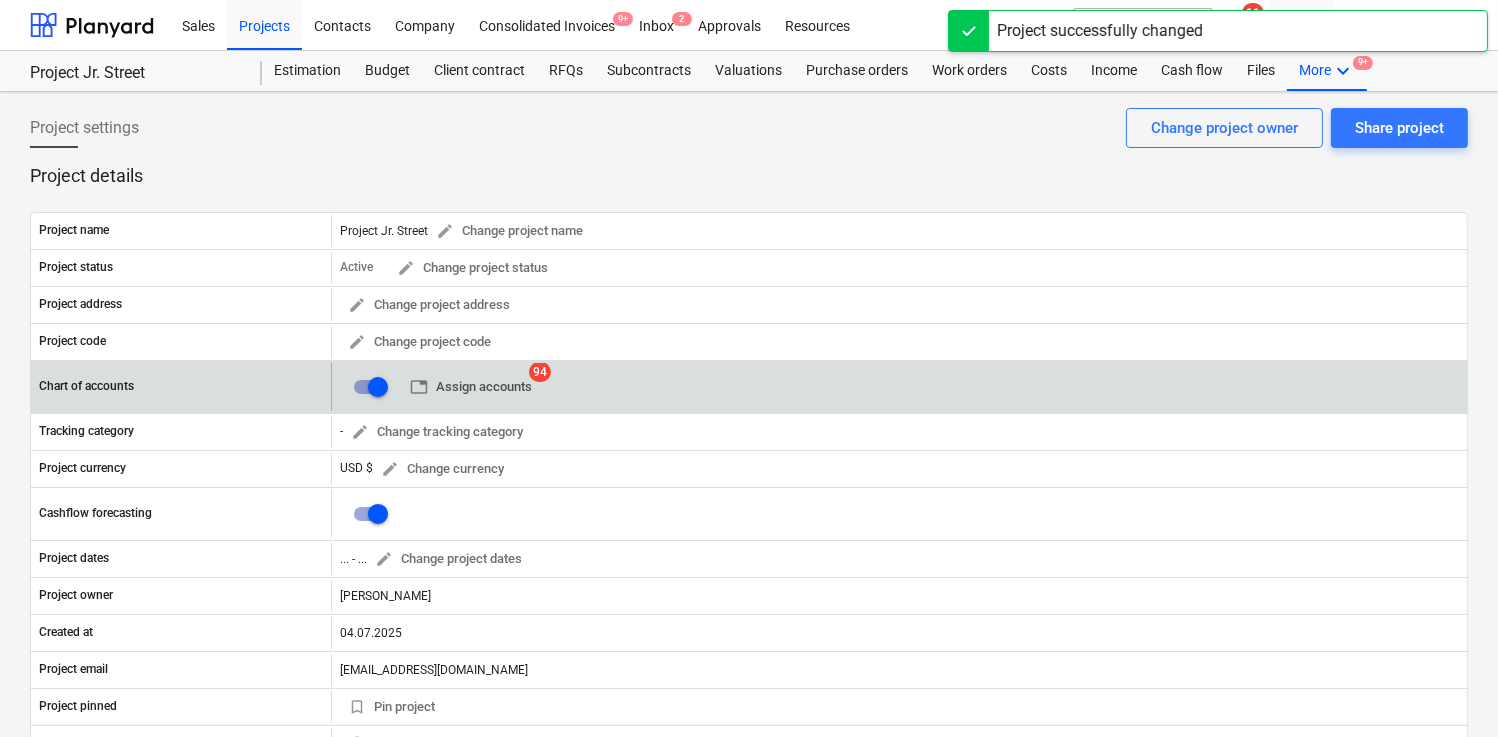 click on "table Assign accounts" at bounding box center [471, 387] 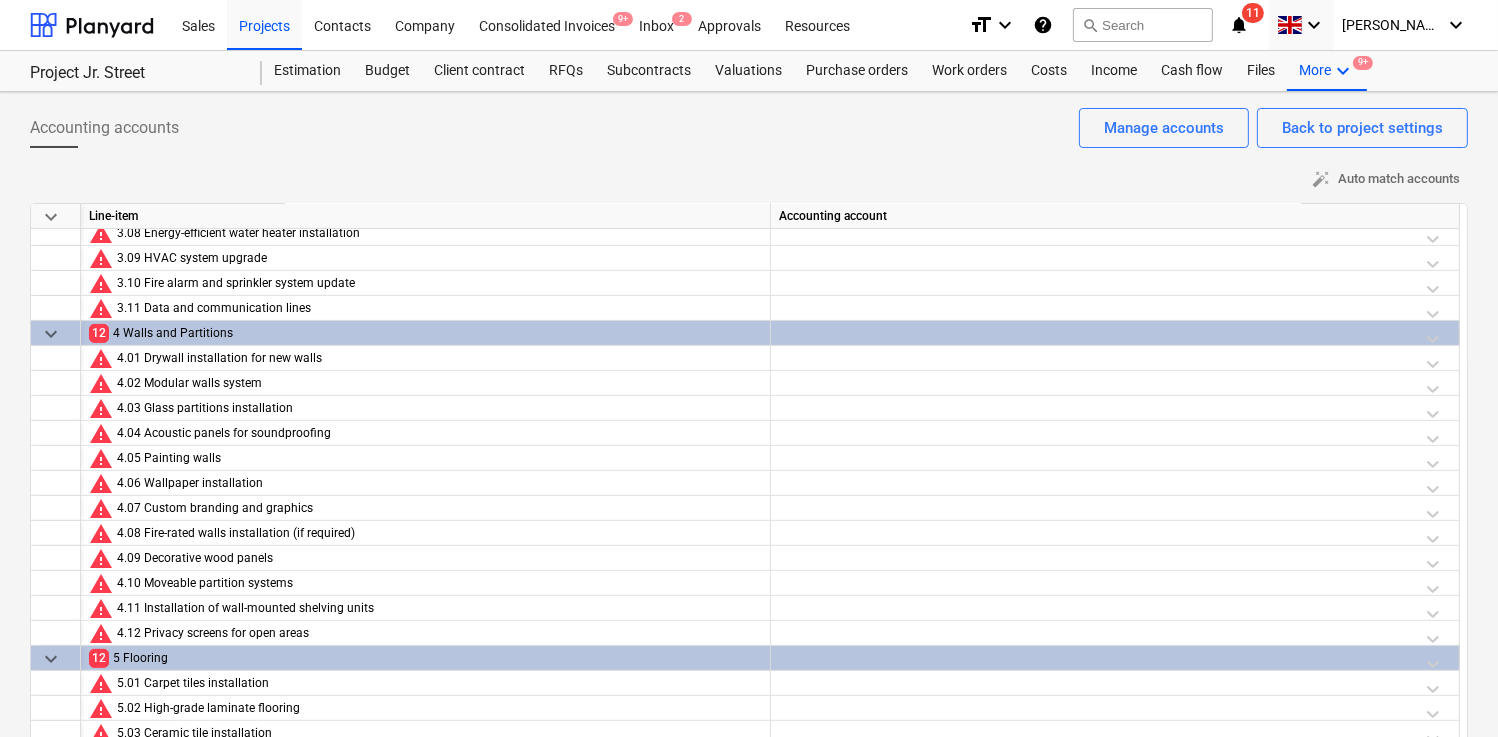 scroll, scrollTop: 604, scrollLeft: 0, axis: vertical 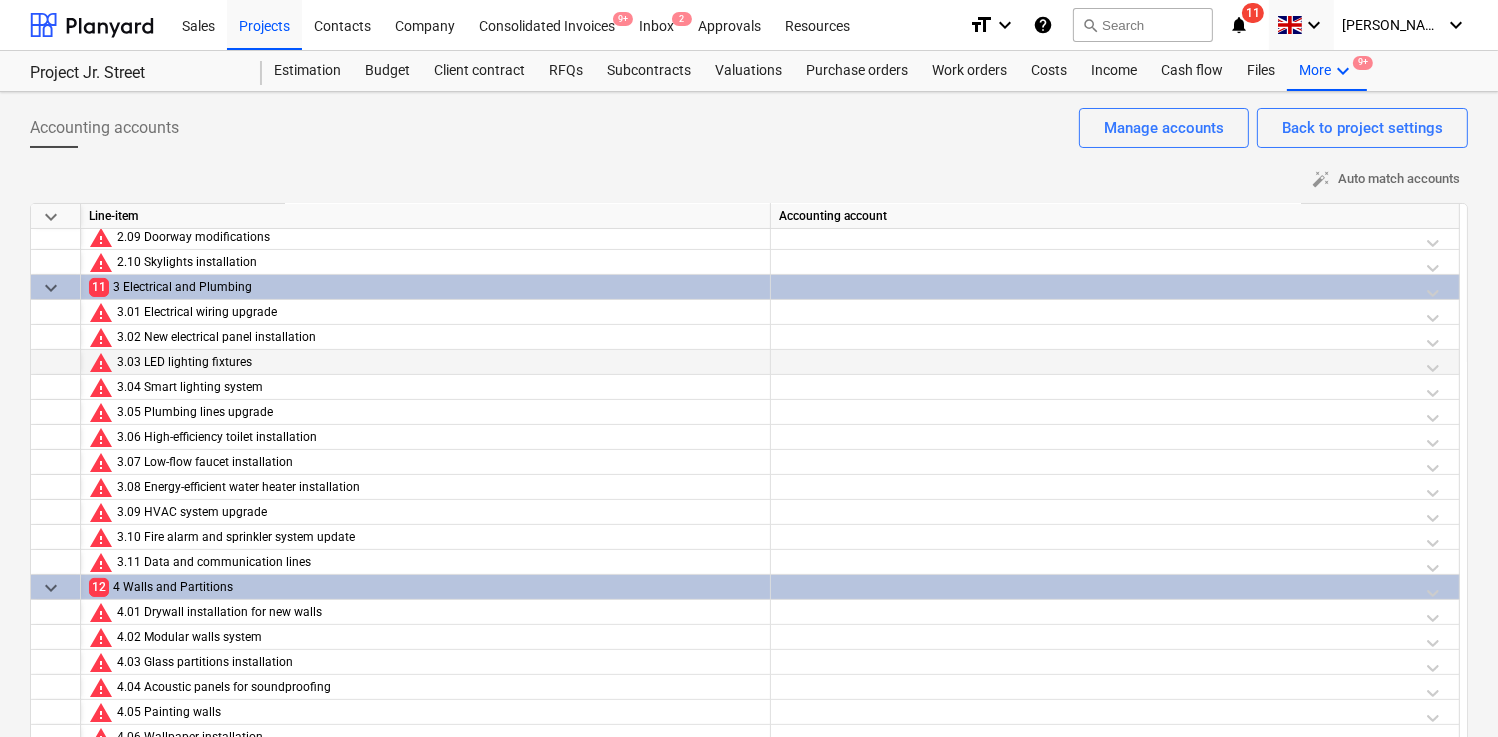 click at bounding box center [1115, 367] 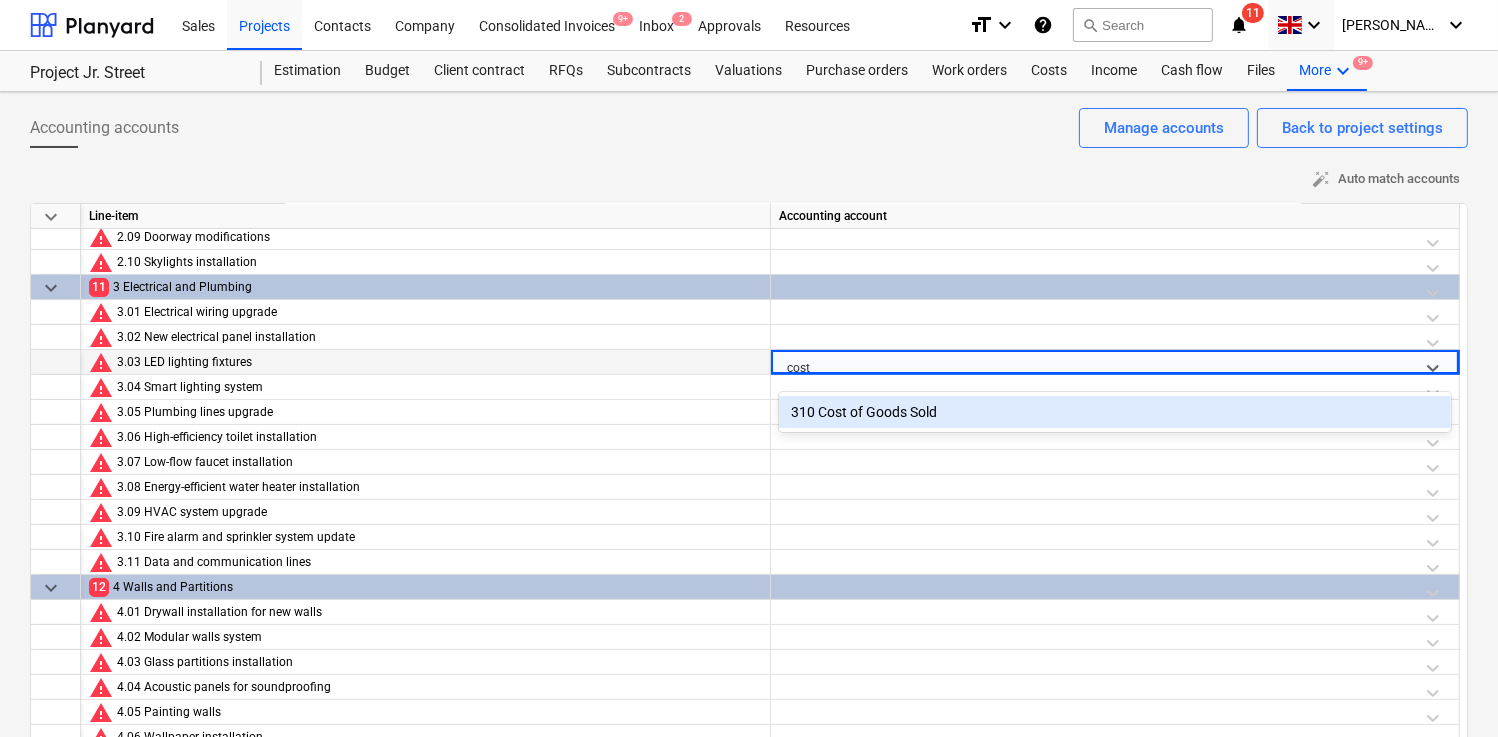 type on "cost" 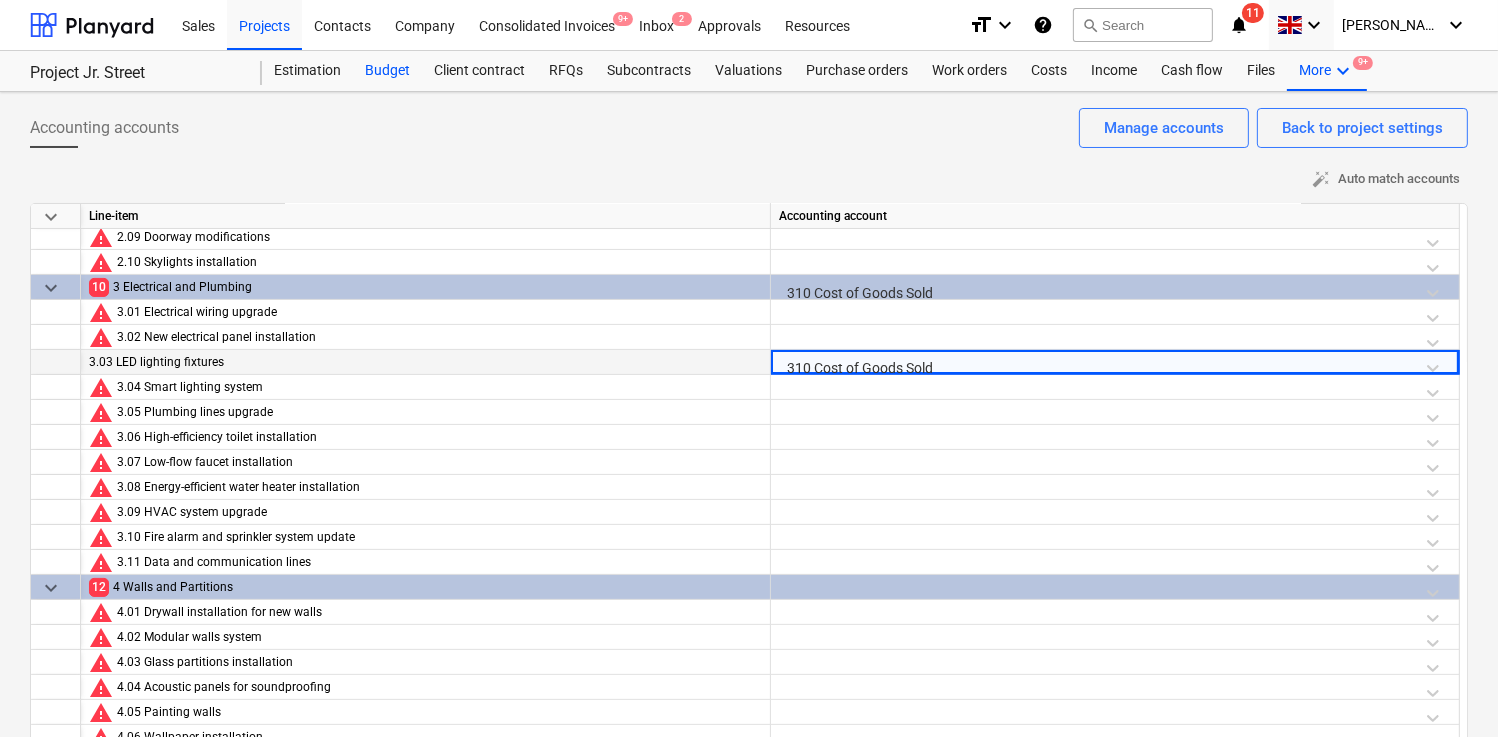 click on "Budget" at bounding box center [387, 71] 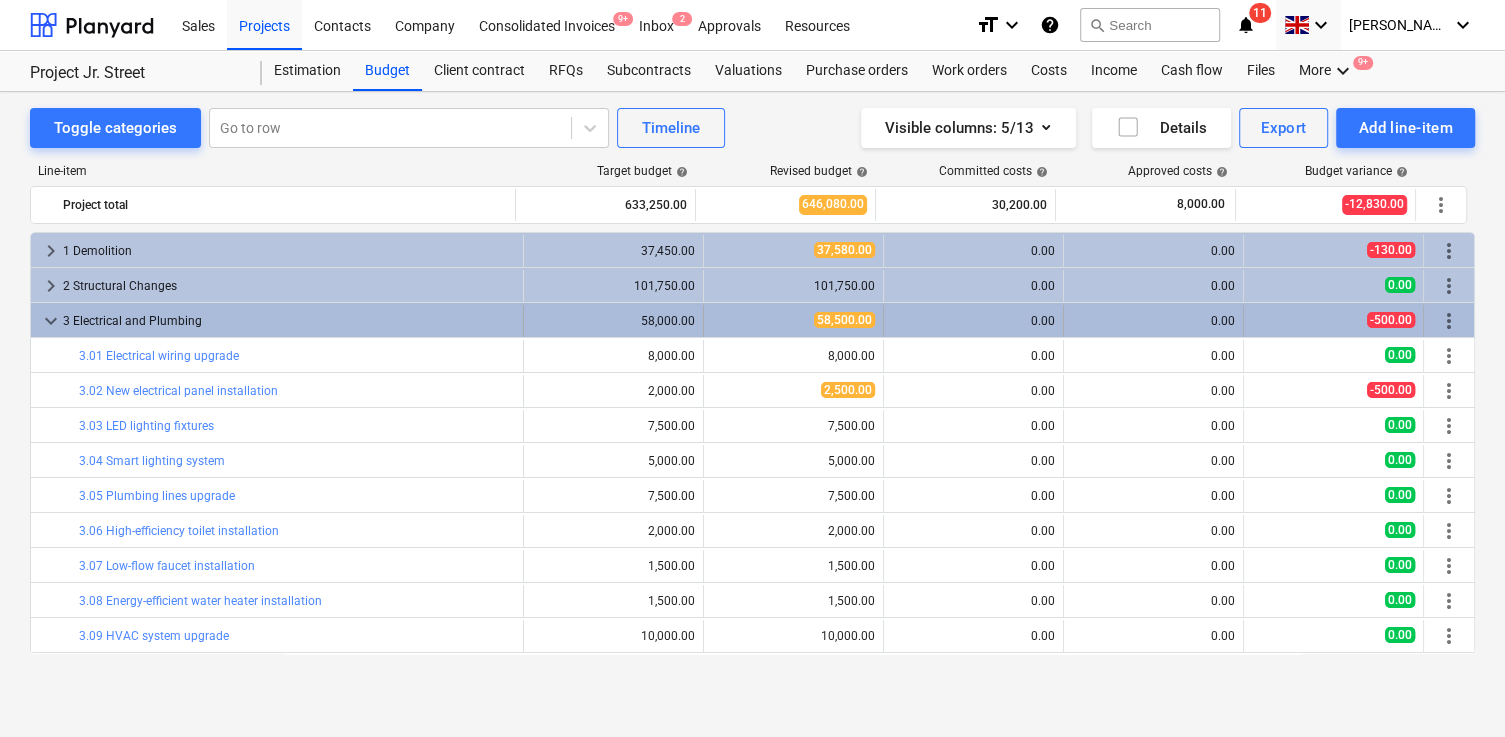 click on "keyboard_arrow_down" at bounding box center [51, 321] 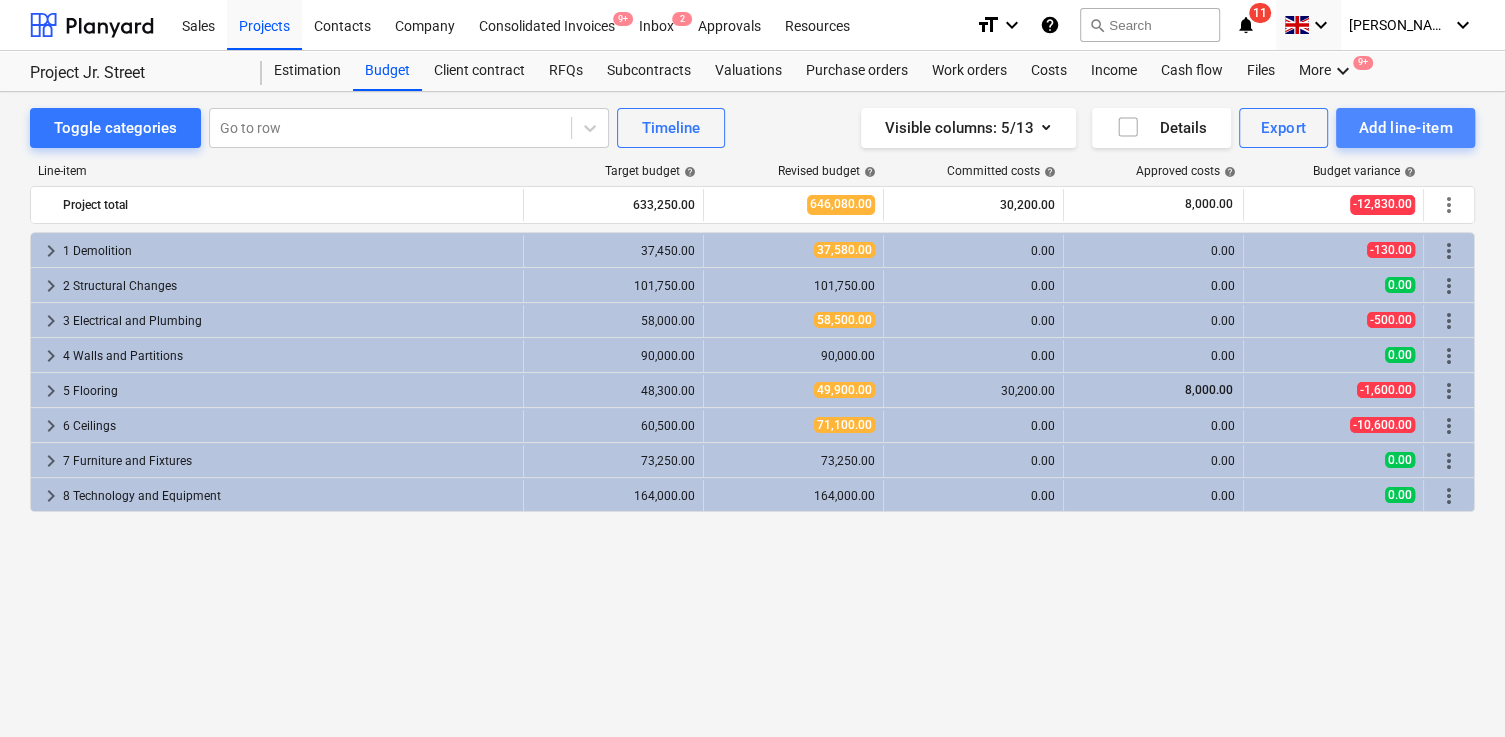 click on "Add line-item" at bounding box center [1405, 128] 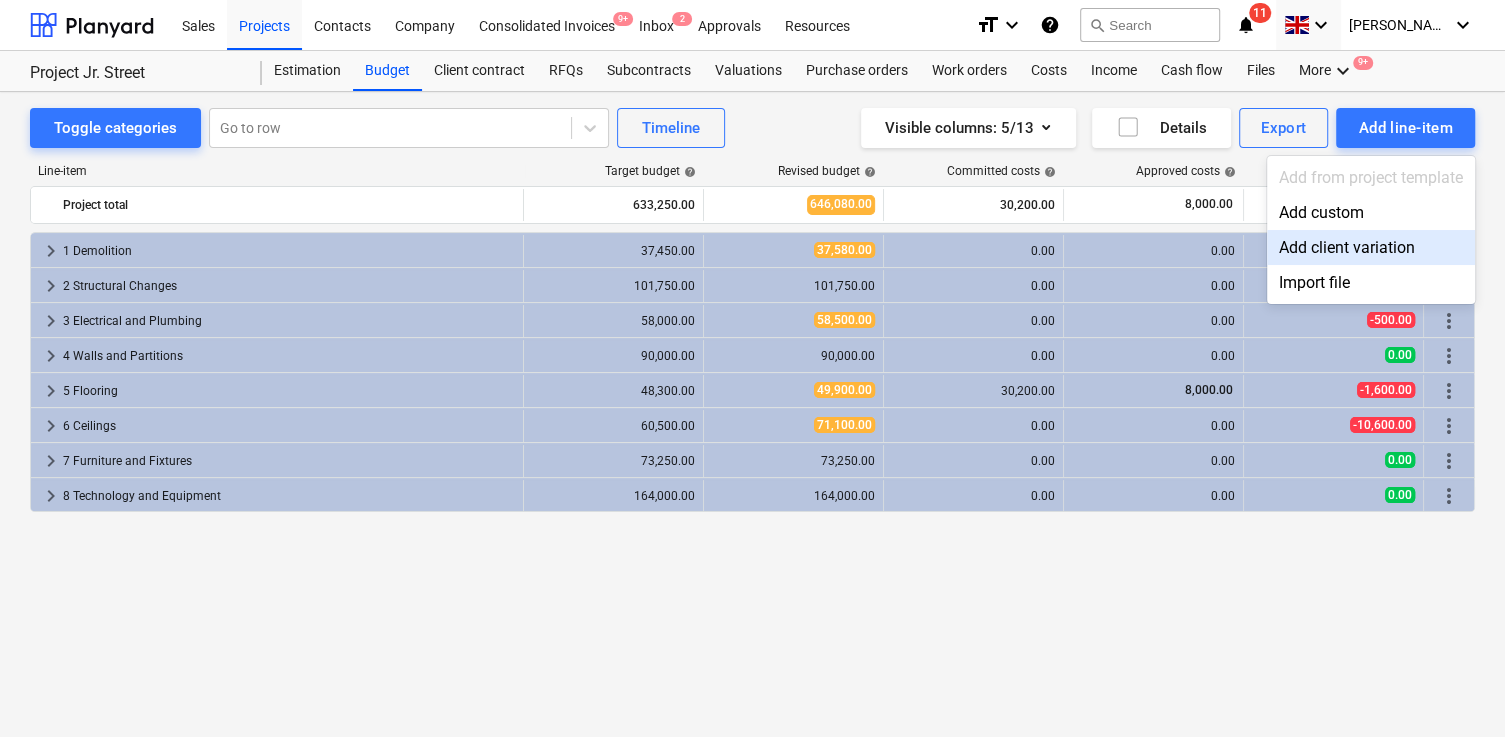 click on "Add client variation" at bounding box center (1371, 247) 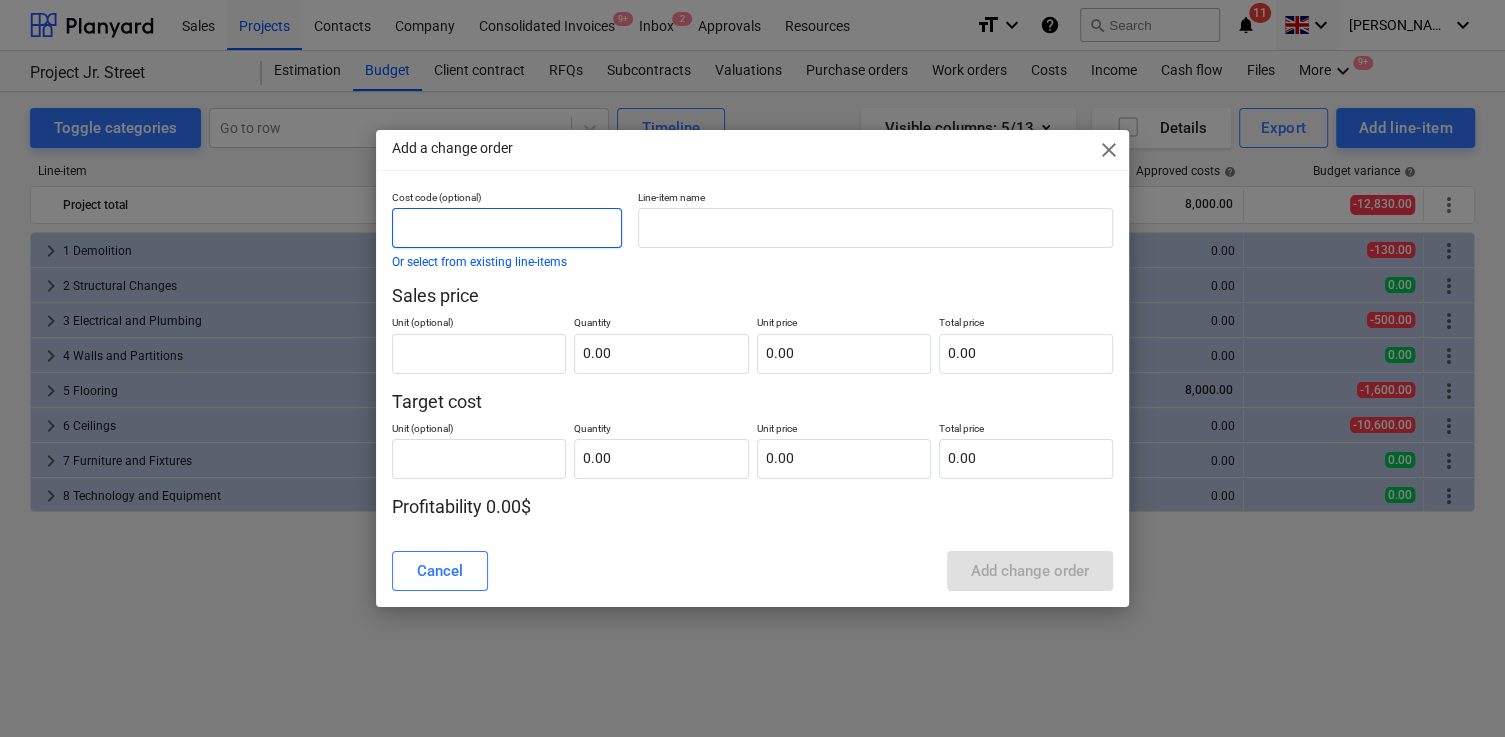 click at bounding box center [506, 228] 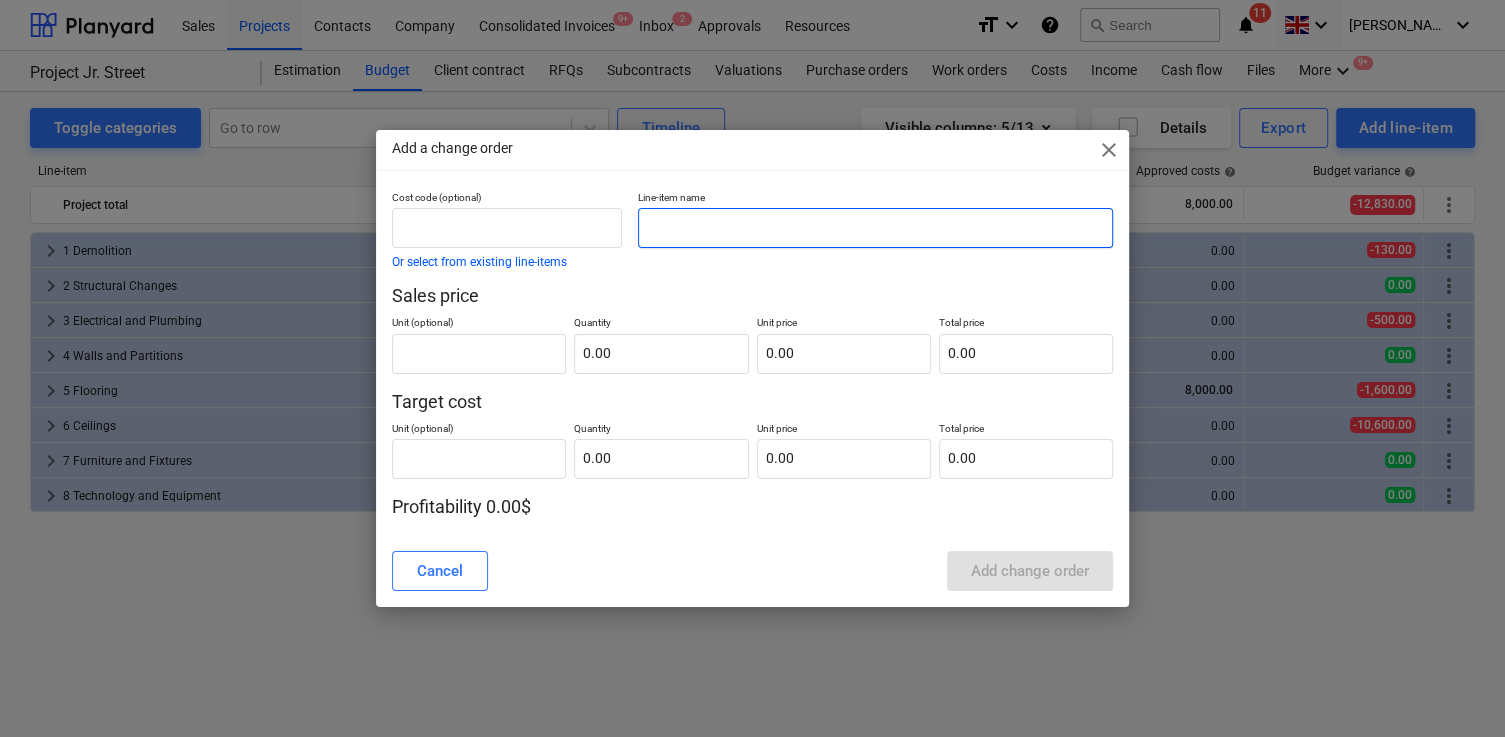 click at bounding box center [875, 228] 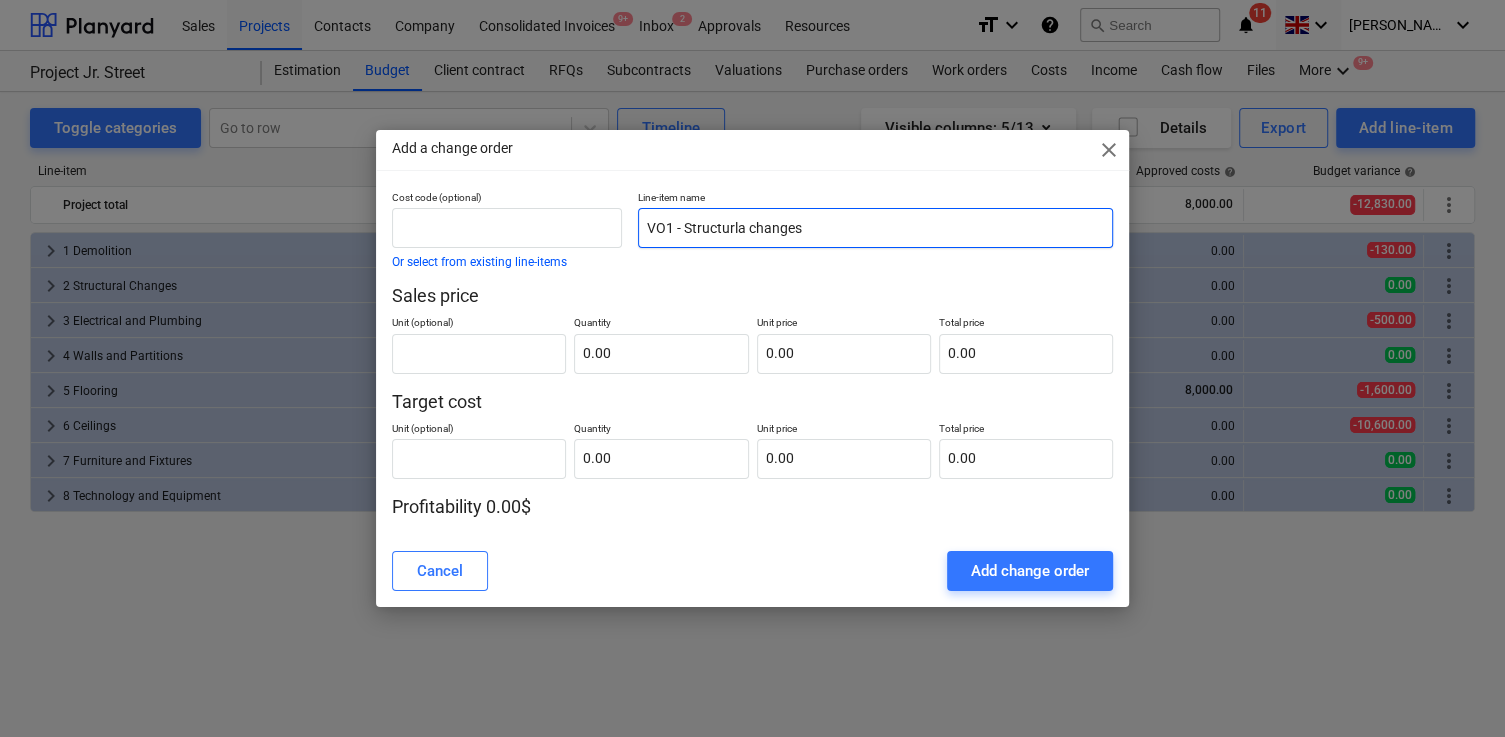 click on "VO1 - Structurla changes" at bounding box center [875, 228] 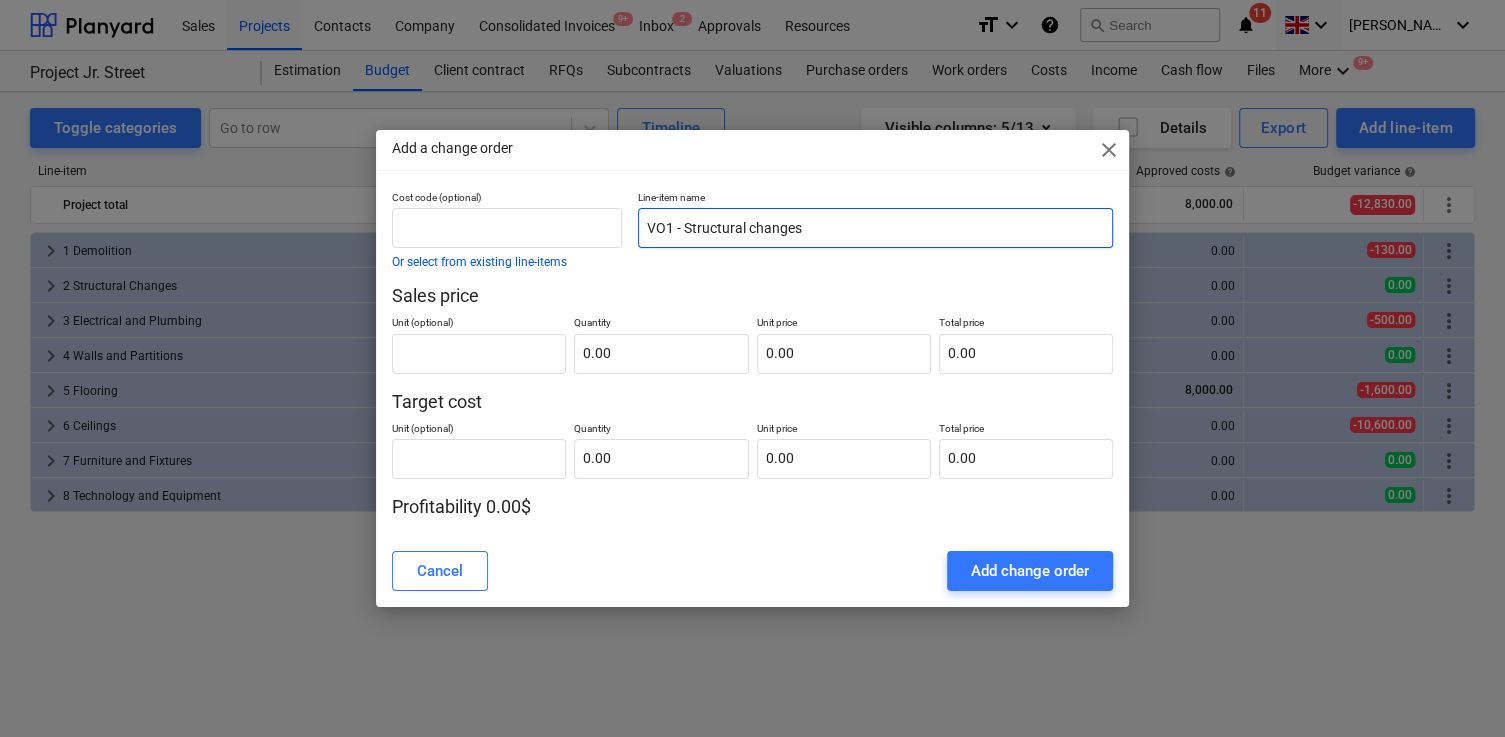 type on "VO1 - Structural changes" 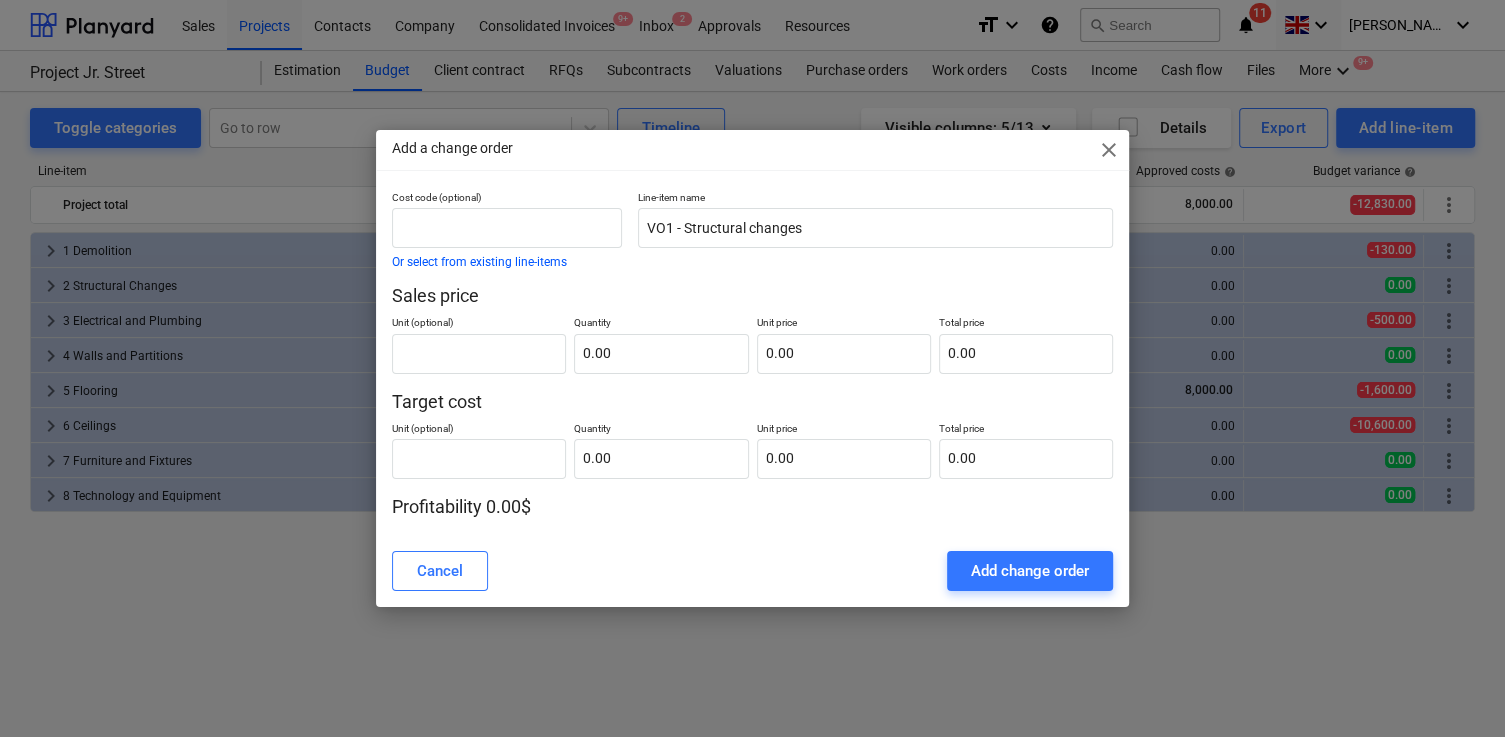 click on "Cost code (optional) Or select from existing line-items Line-item name VO1 - Structural changes Sales price Unit   (optional) Quantity 0.00 Unit price 0.00 Total price 0.00 Target cost Unit   (optional) Quantity 0.00 Unit price 0.00 Total price 0.00 Profitability   0.00$" at bounding box center [752, 355] 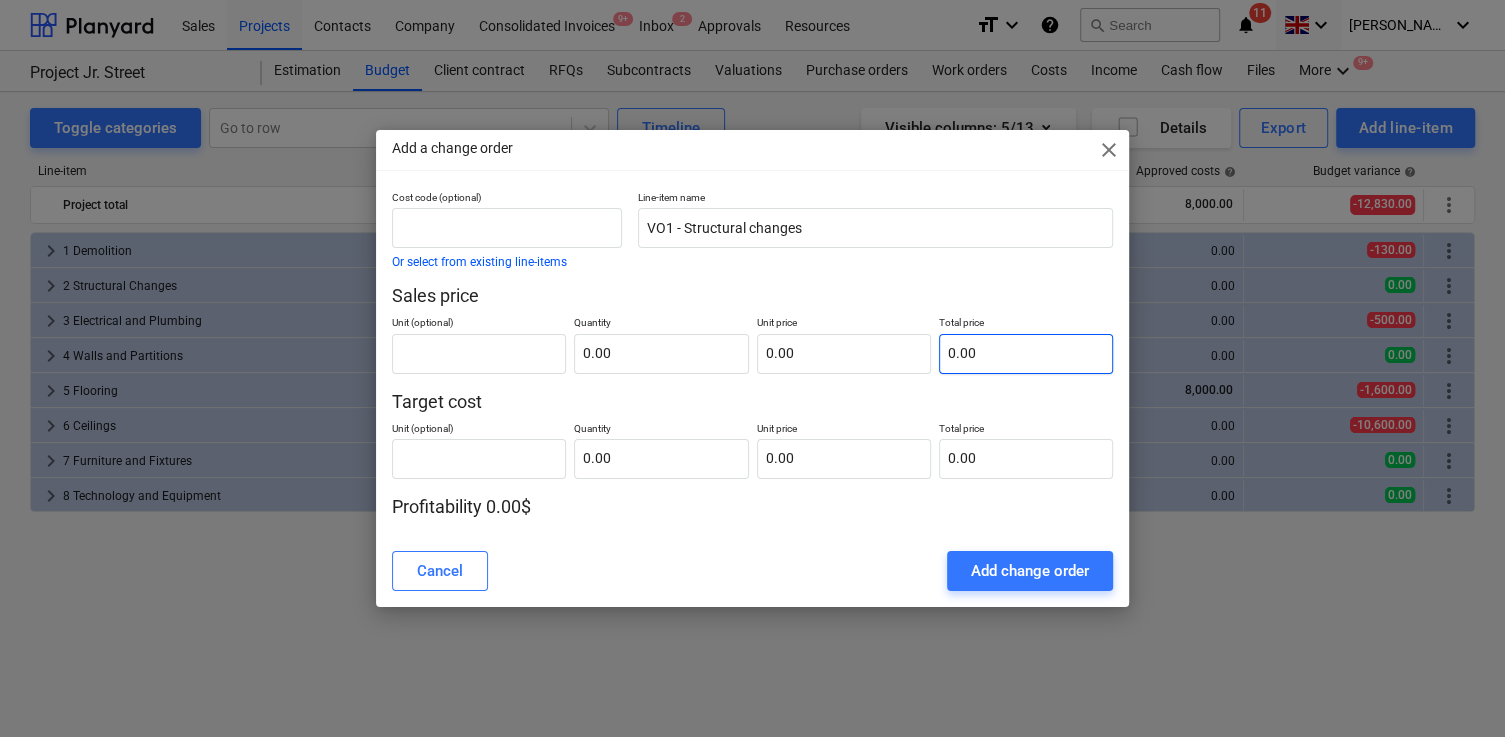 type 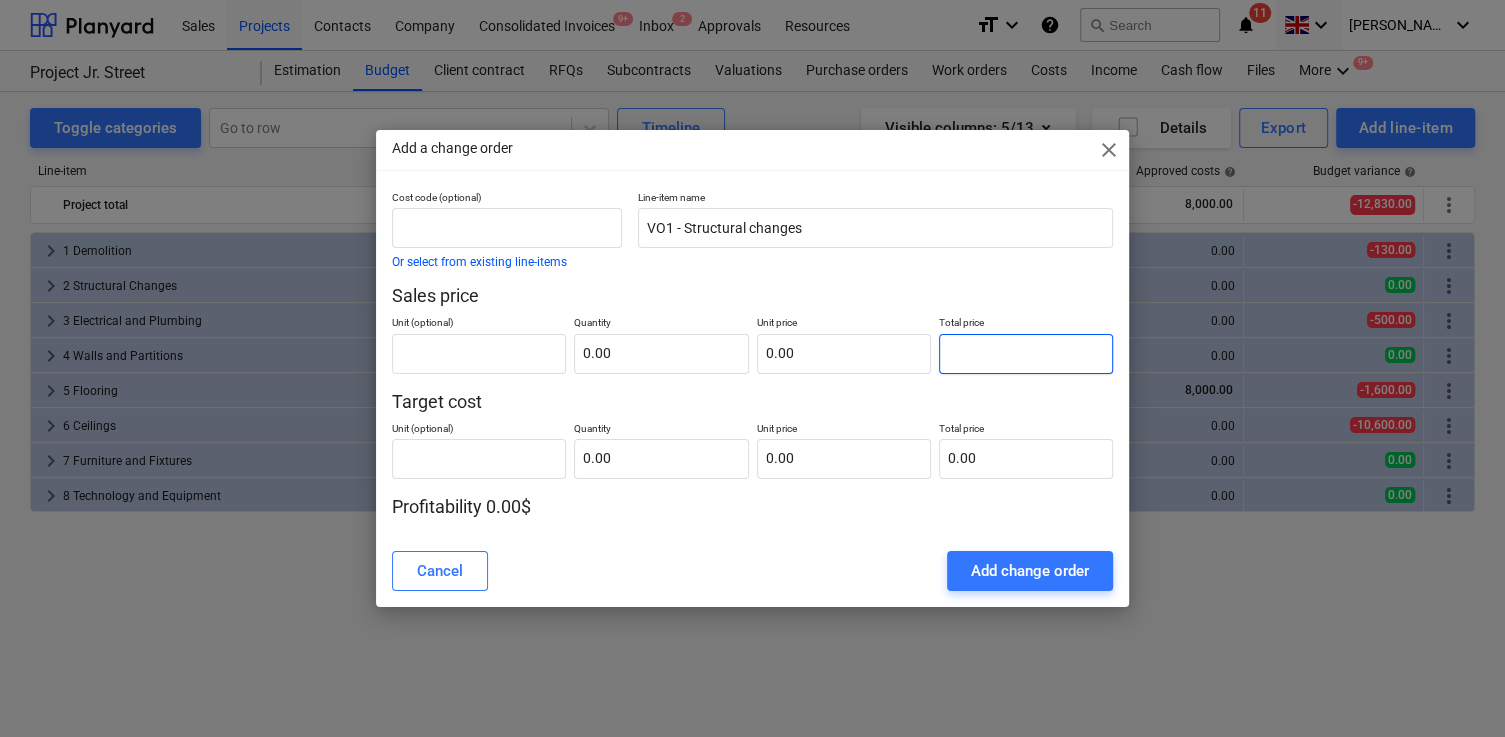 click at bounding box center (1026, 354) 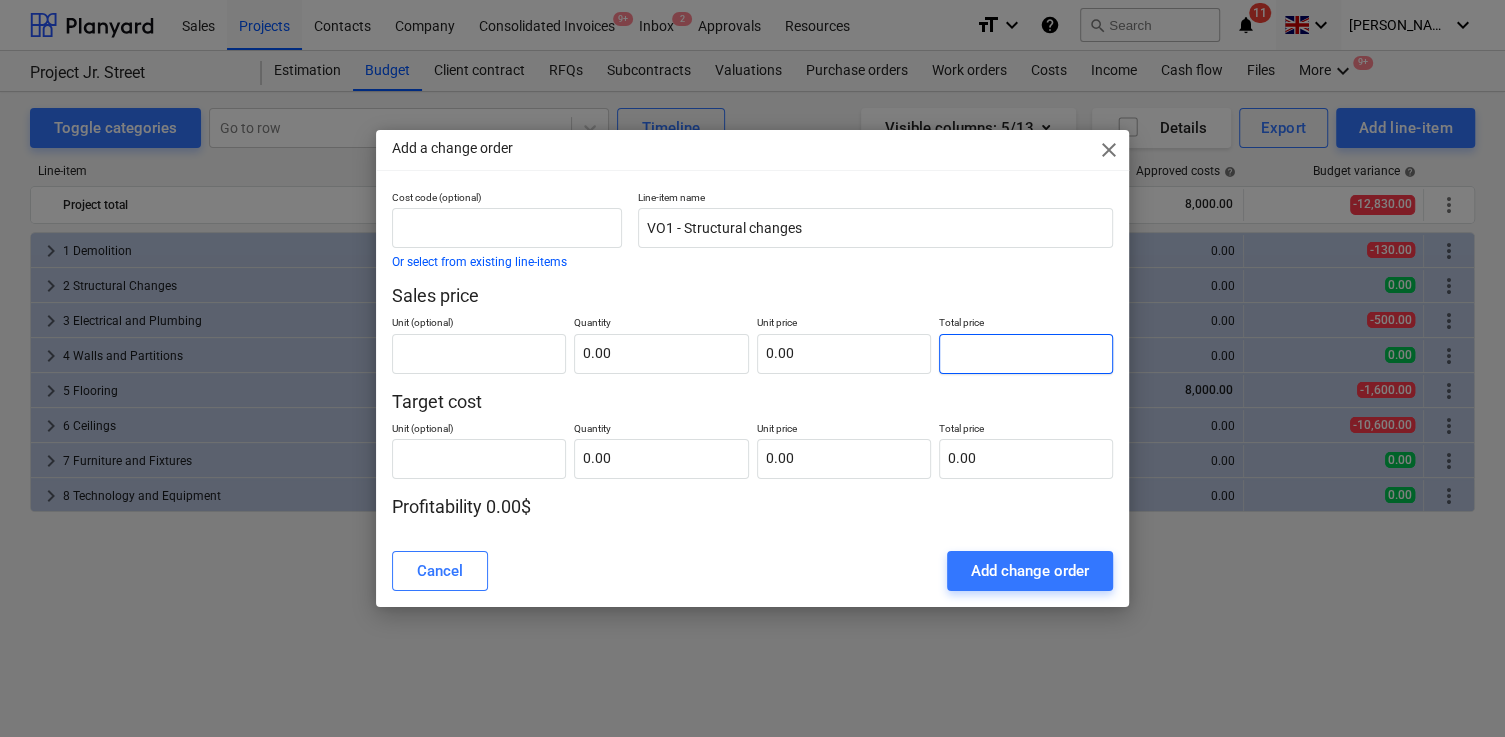 type on "pcs" 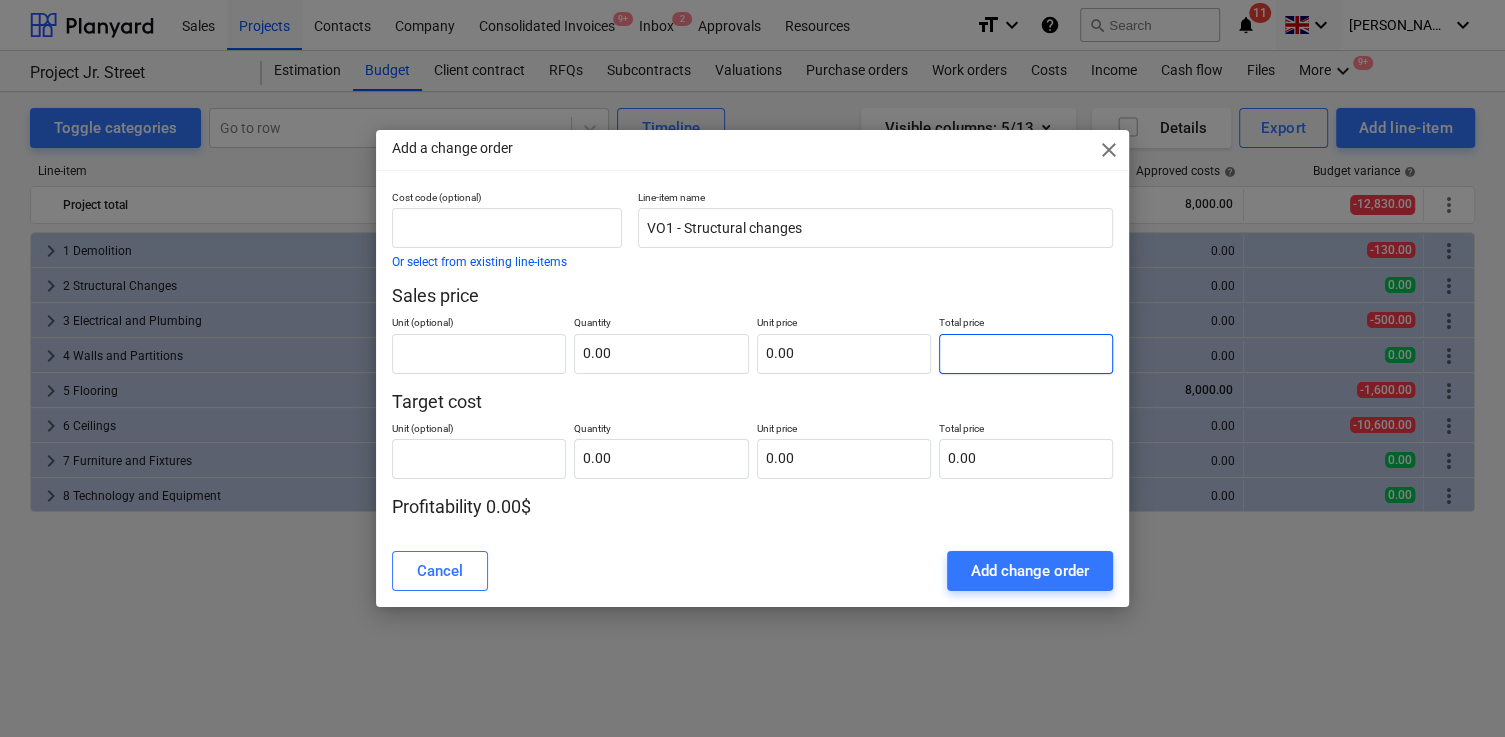 type on "1" 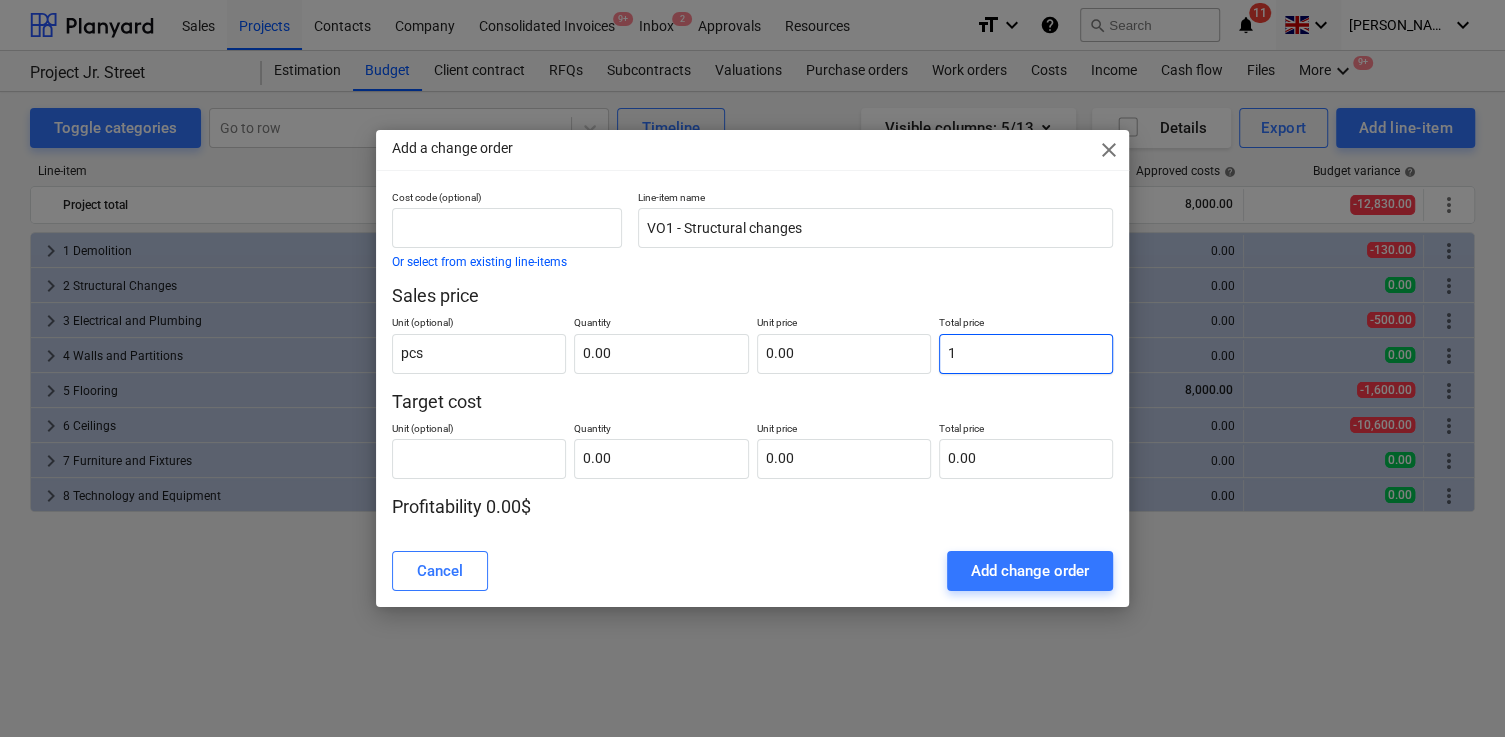 type on "1.00" 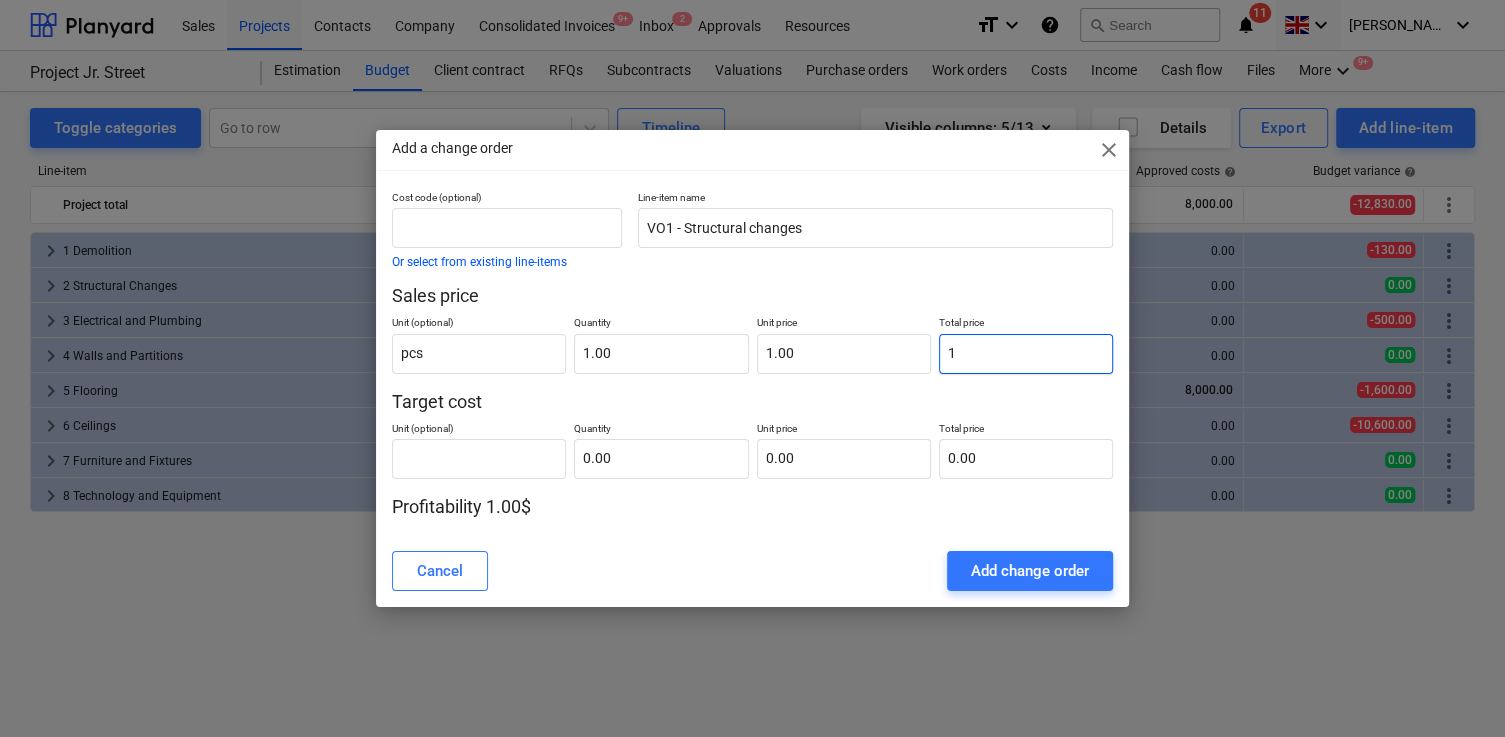 type 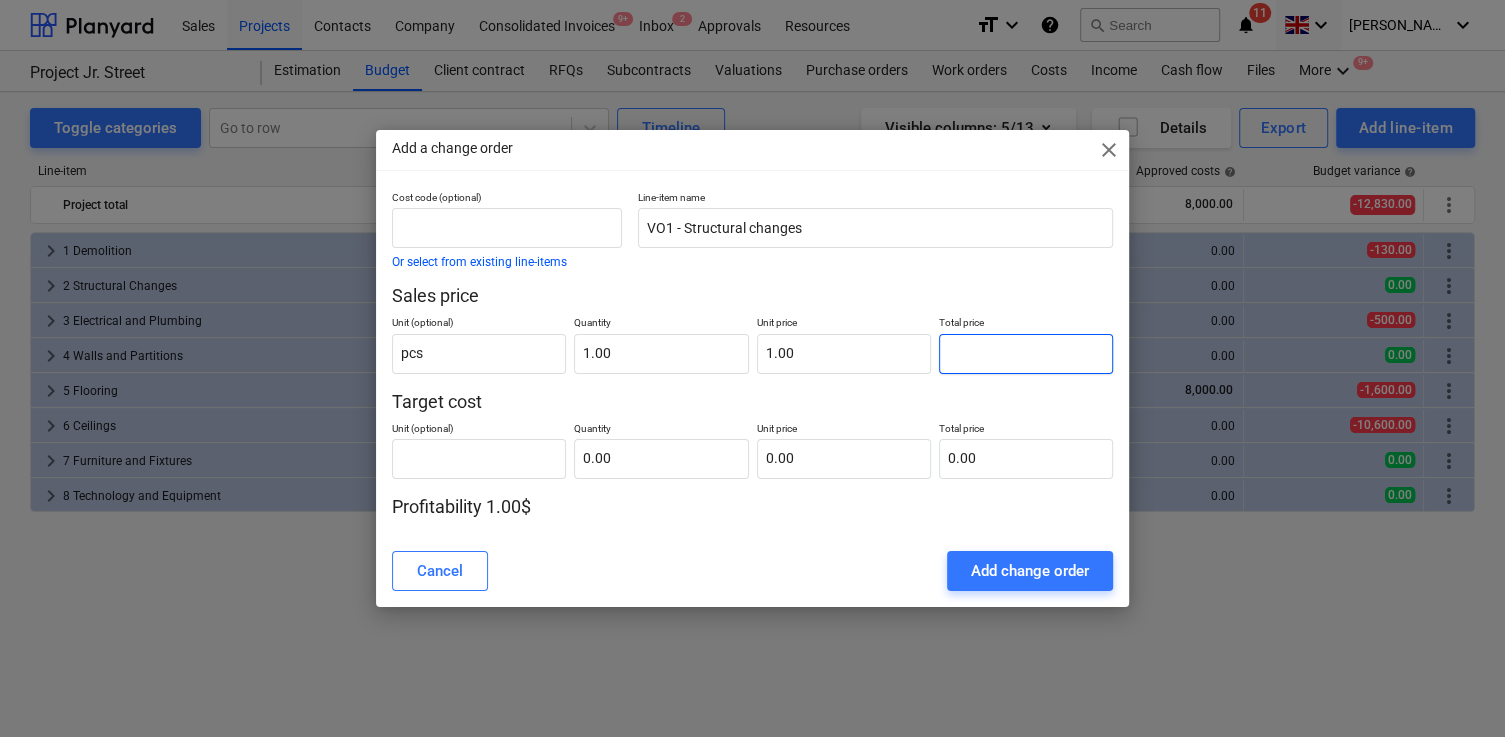 type on "0.00" 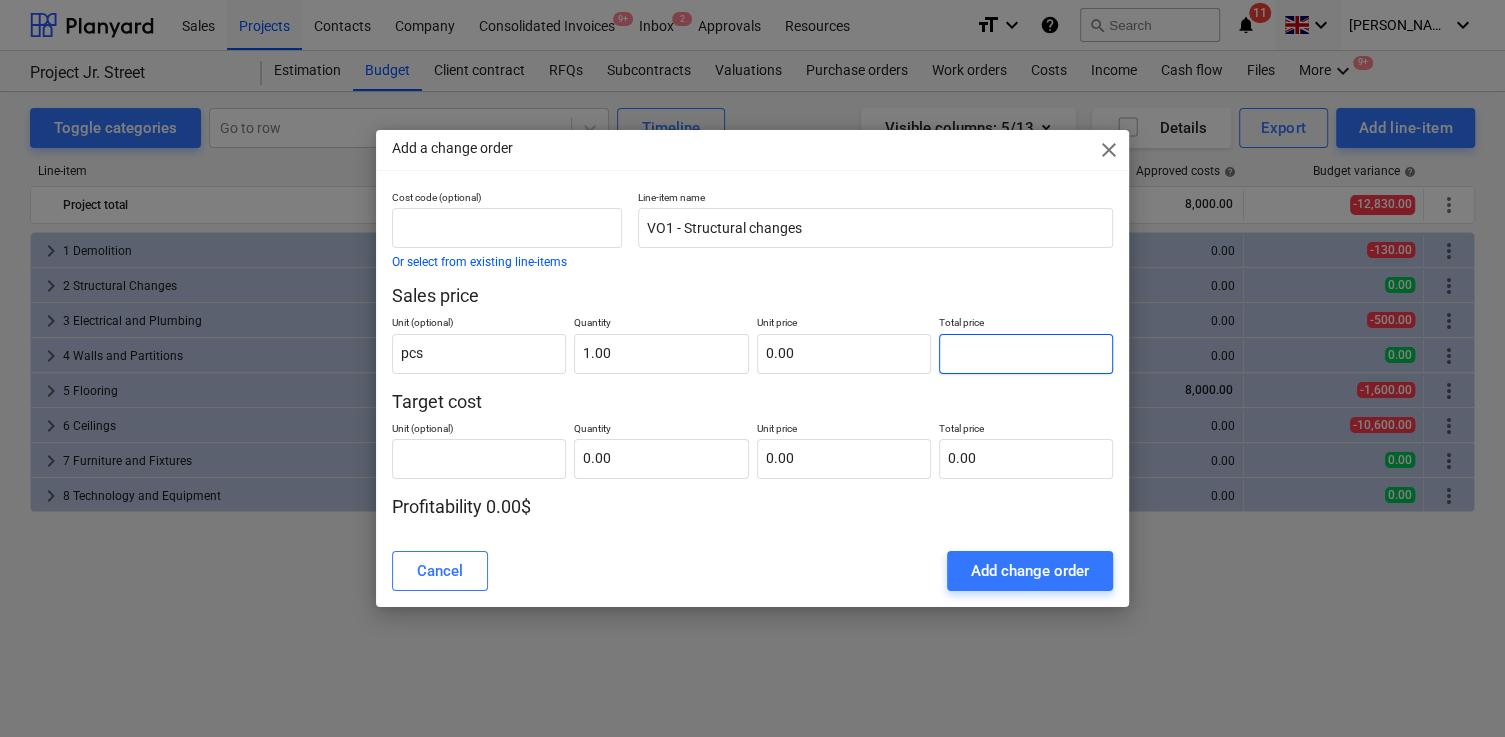 type on "1" 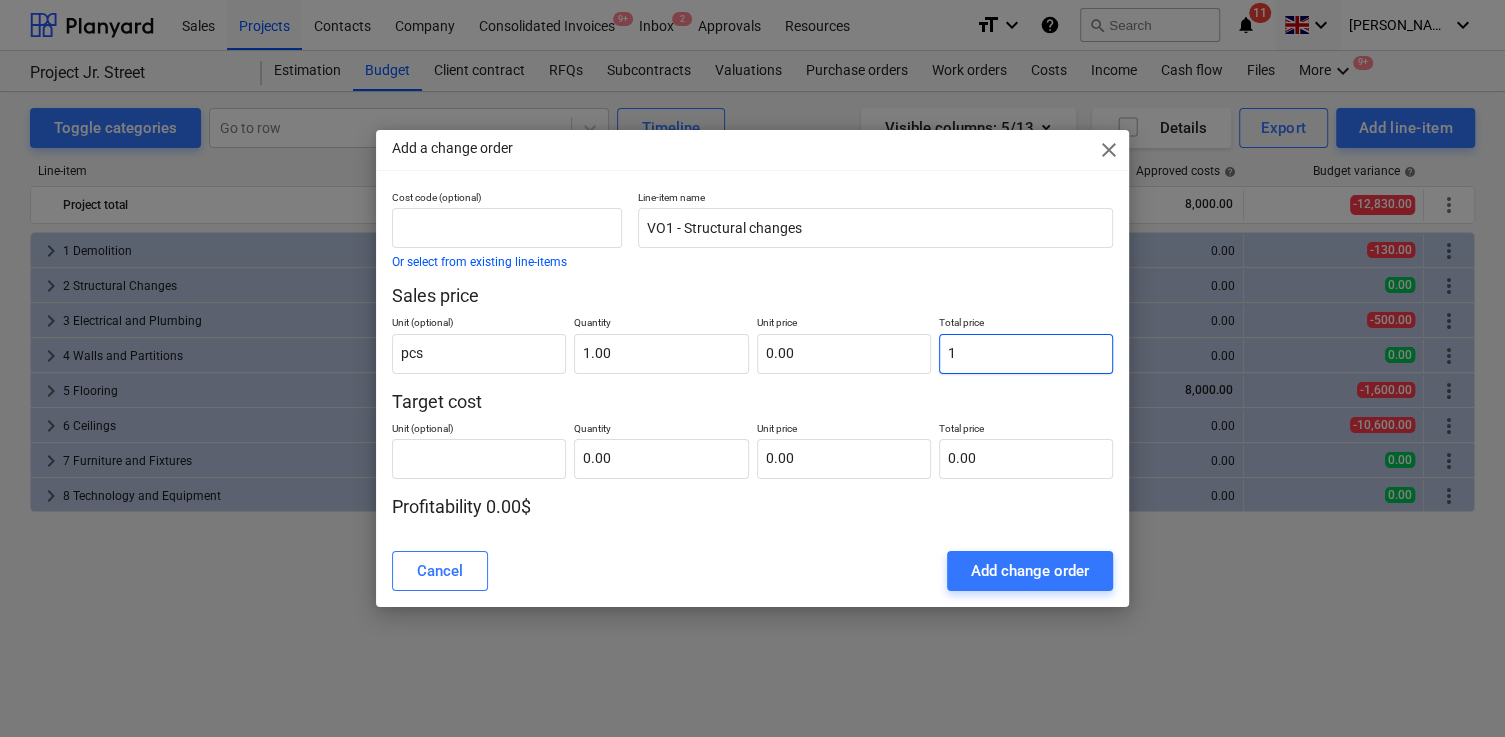 type on "1.00" 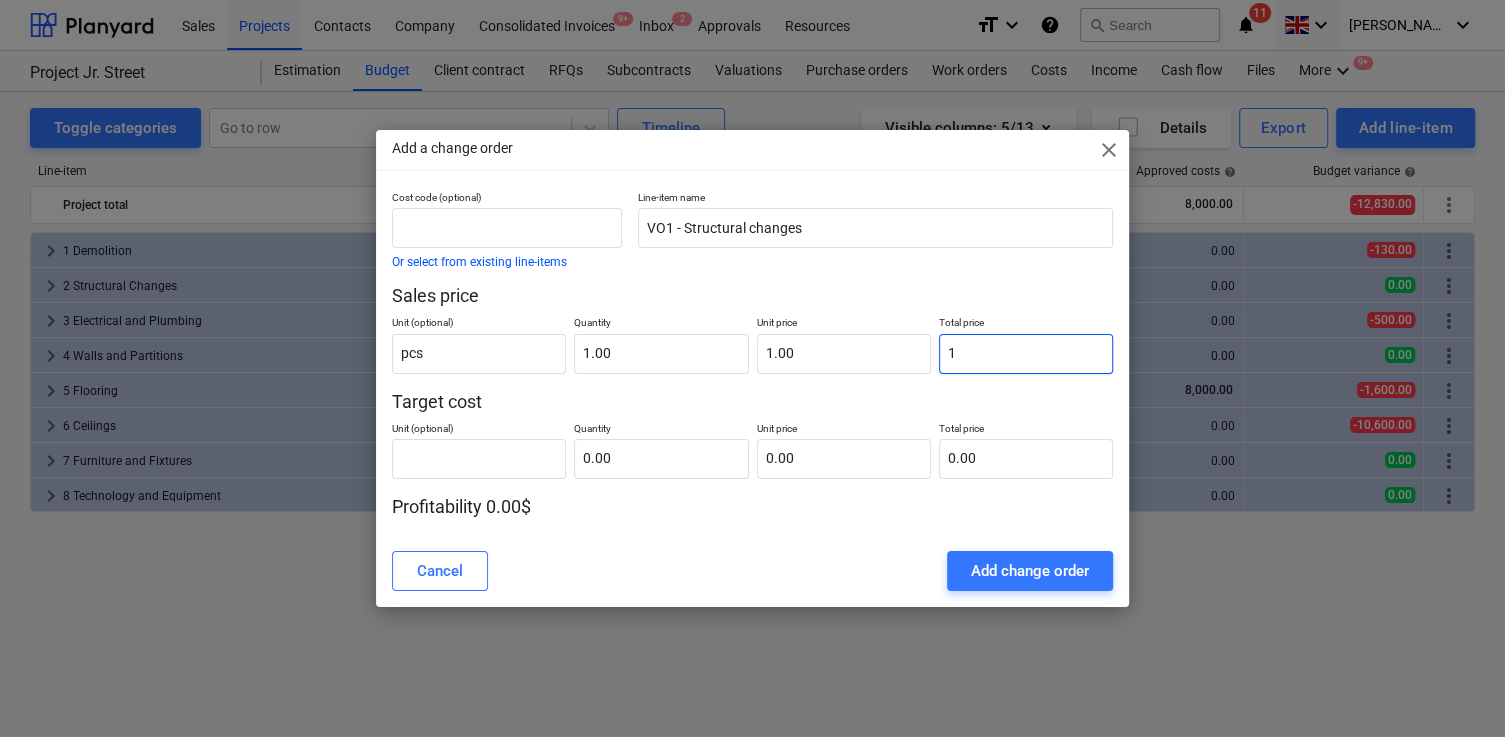 type on "10" 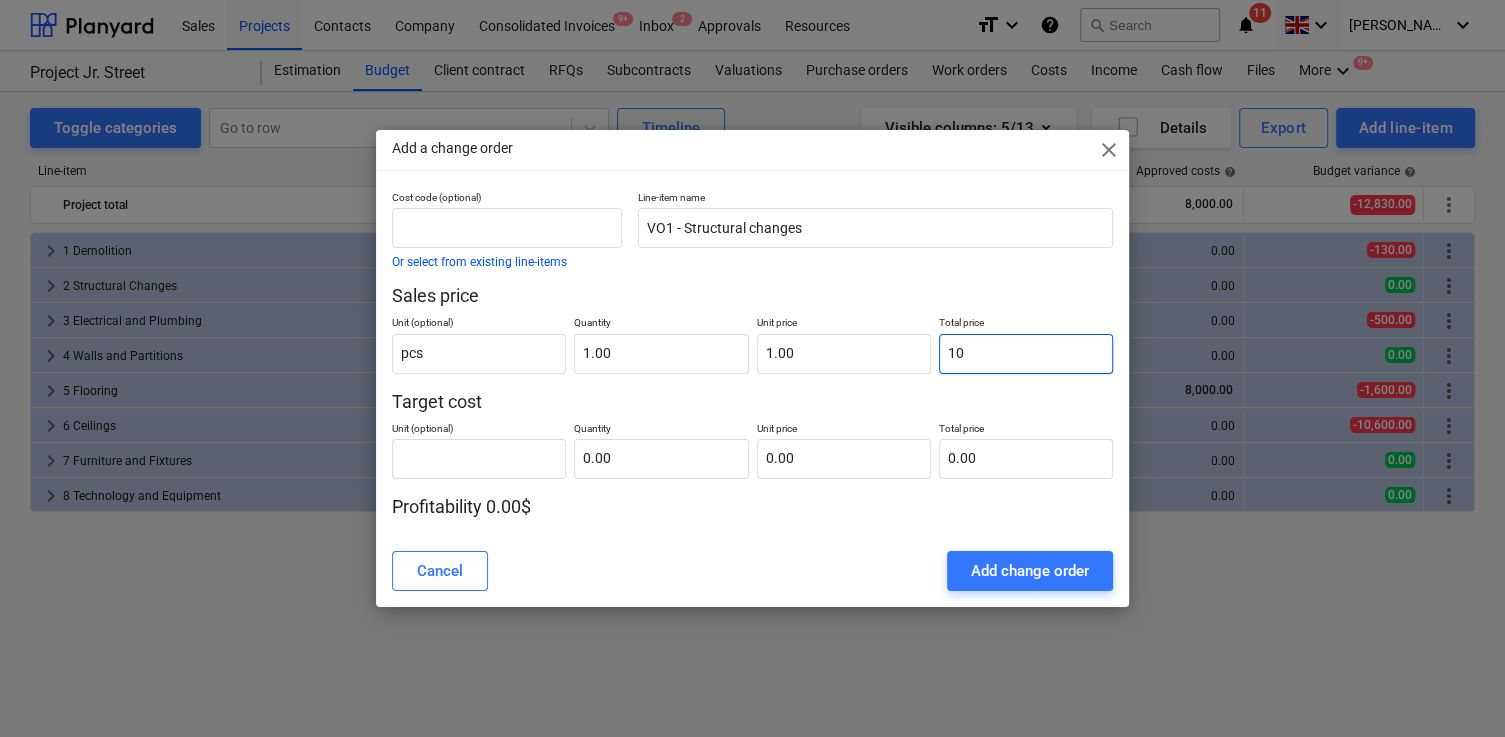 type on "10.00" 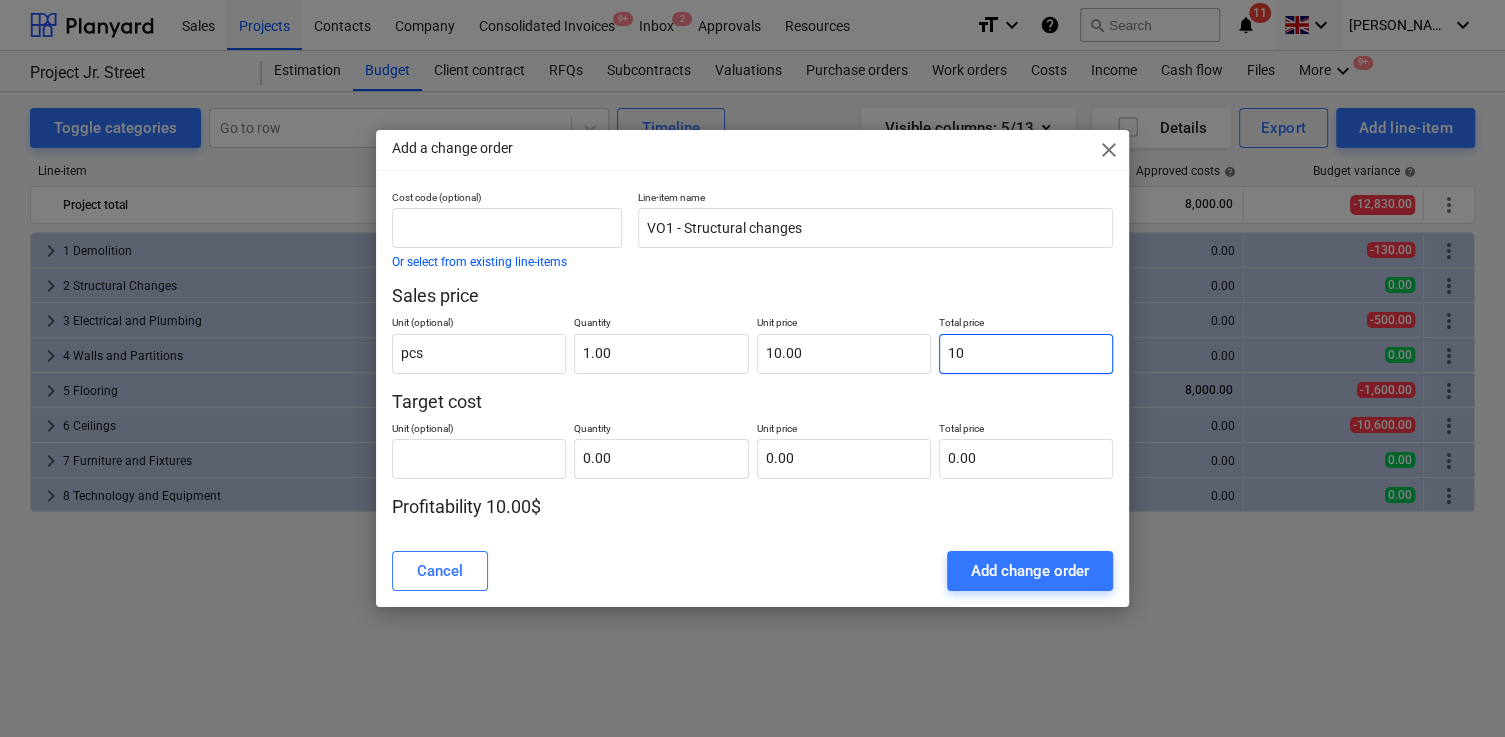 type on "100" 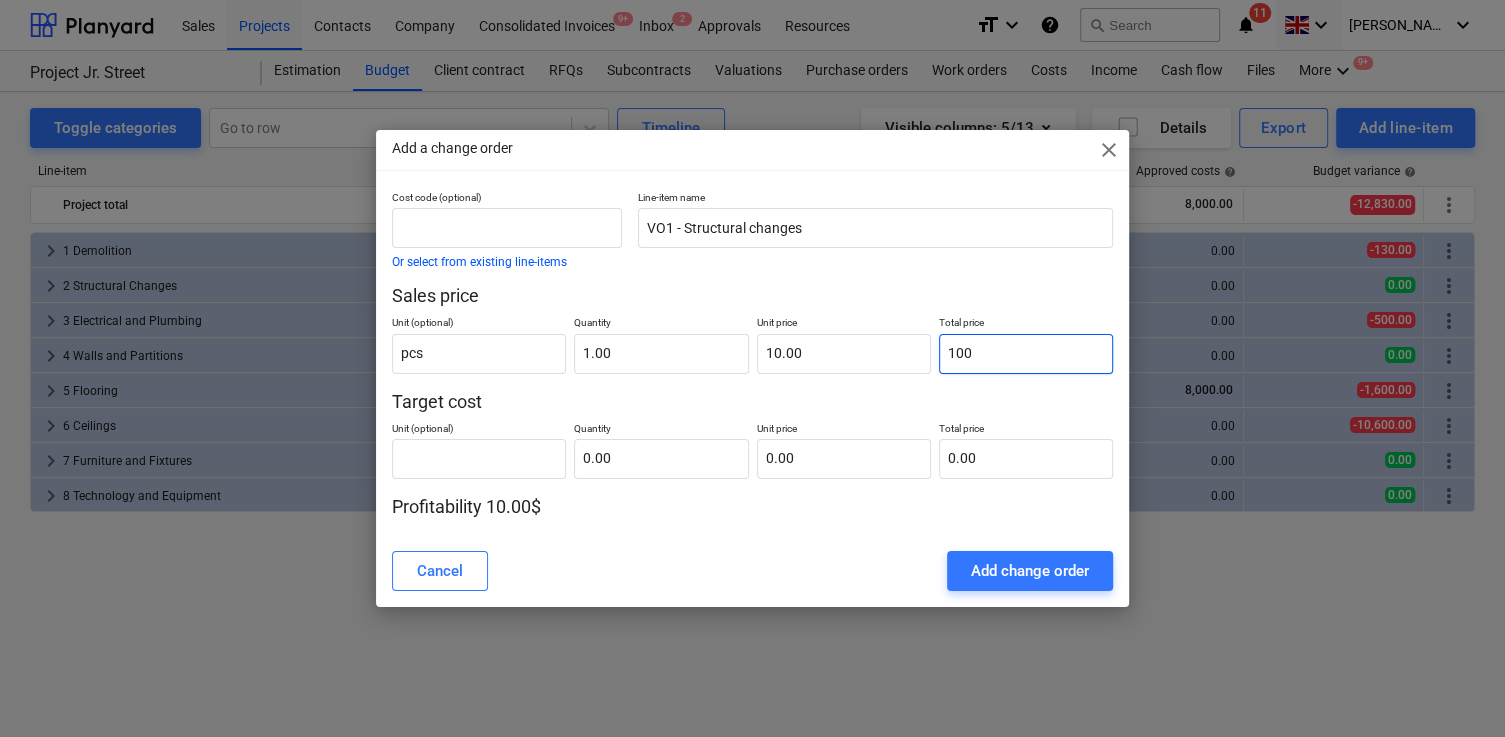 type on "100.00" 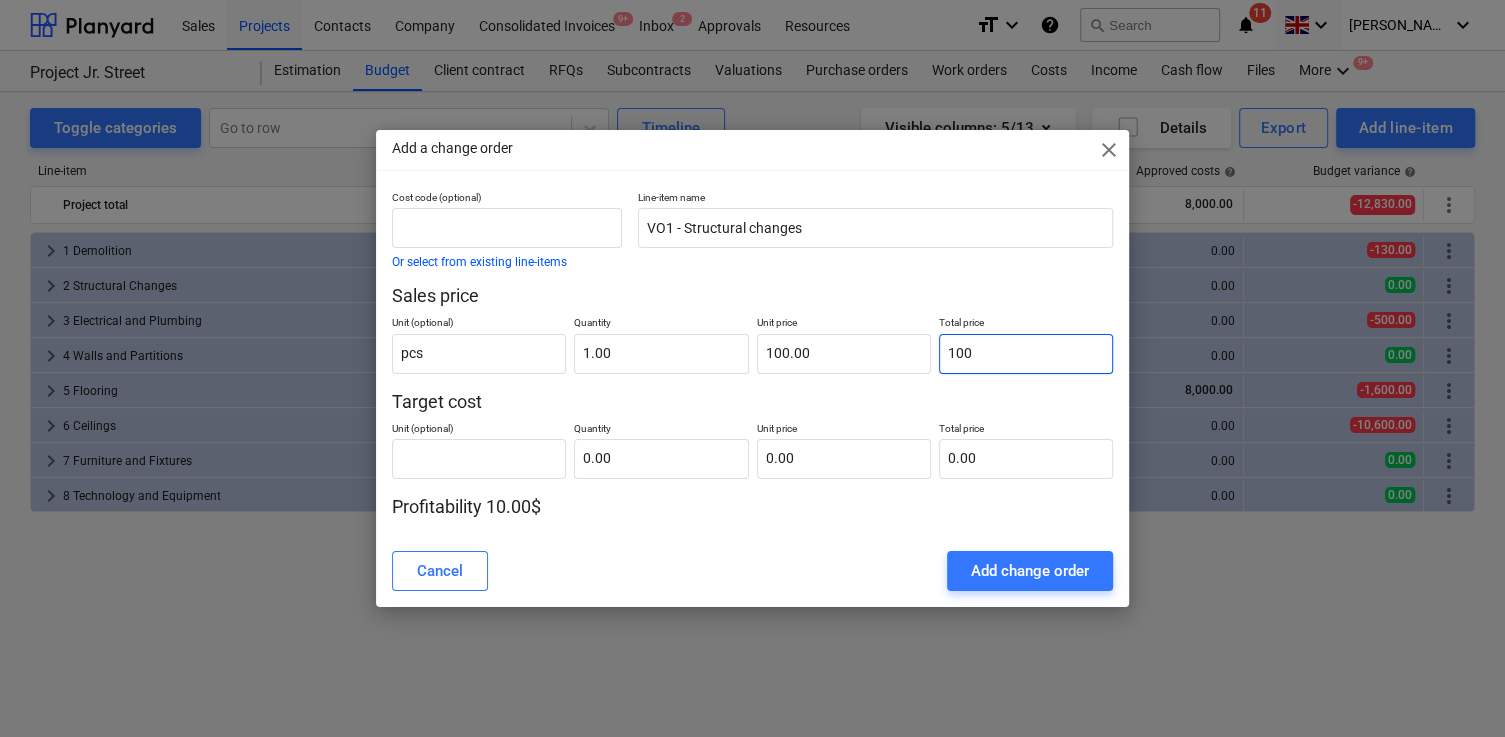 type on "1000" 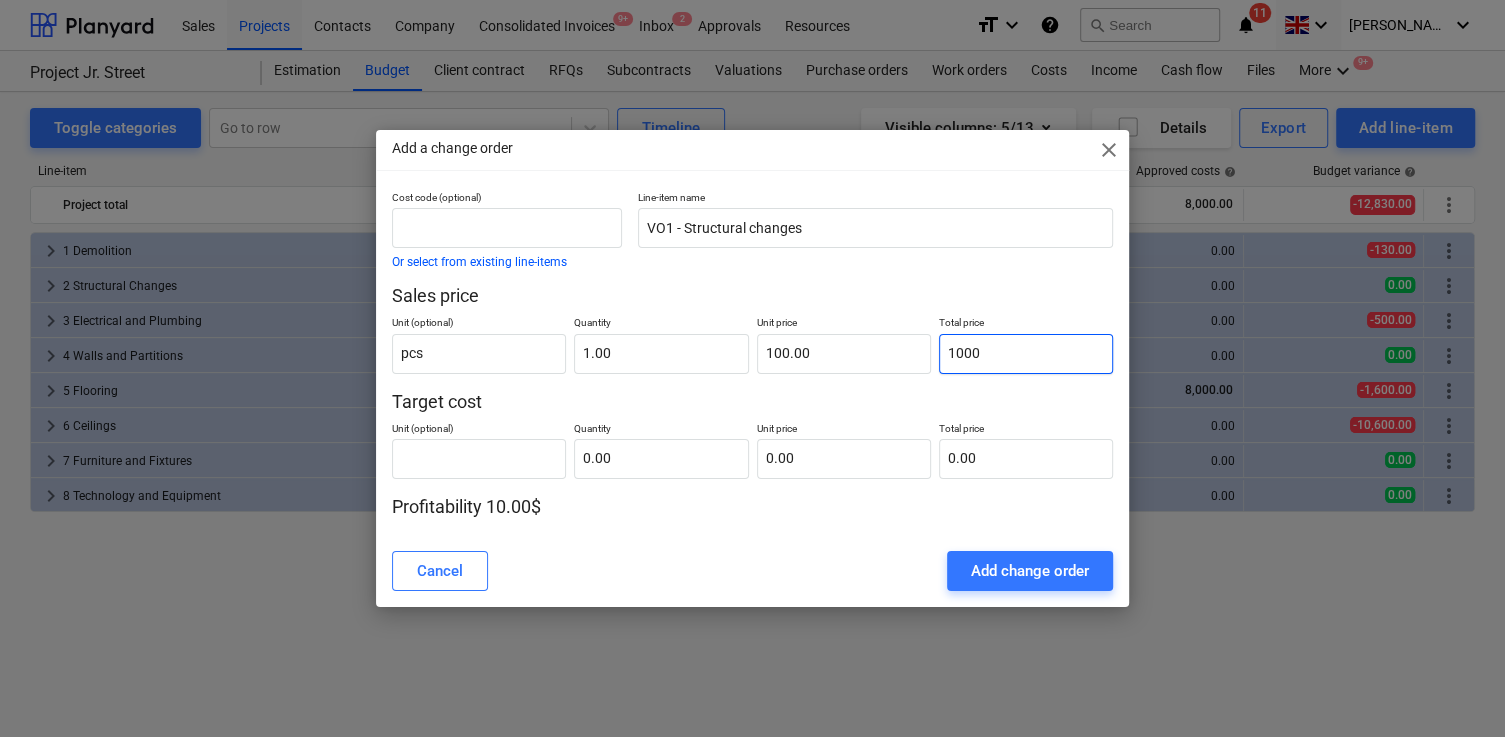 type on "1,000.00" 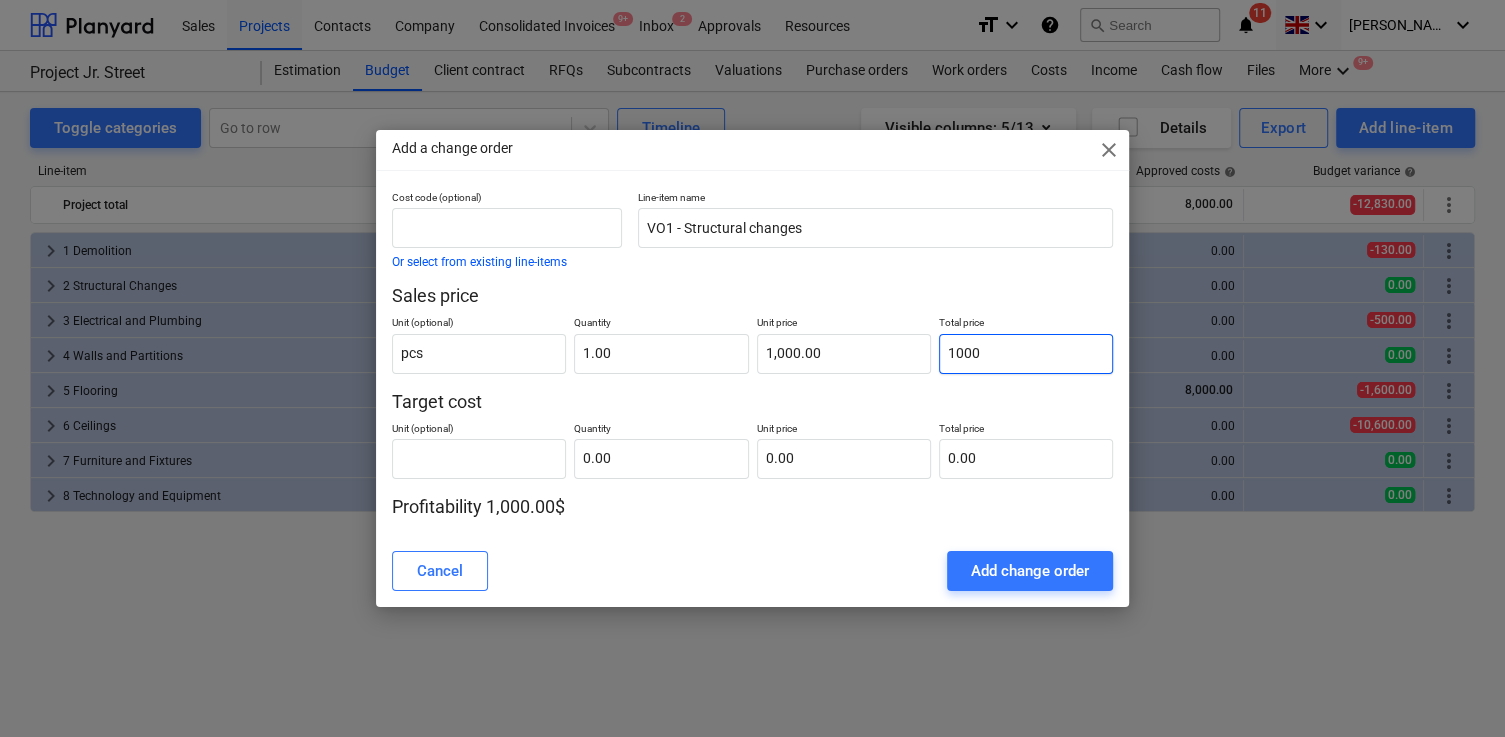 type on "10000" 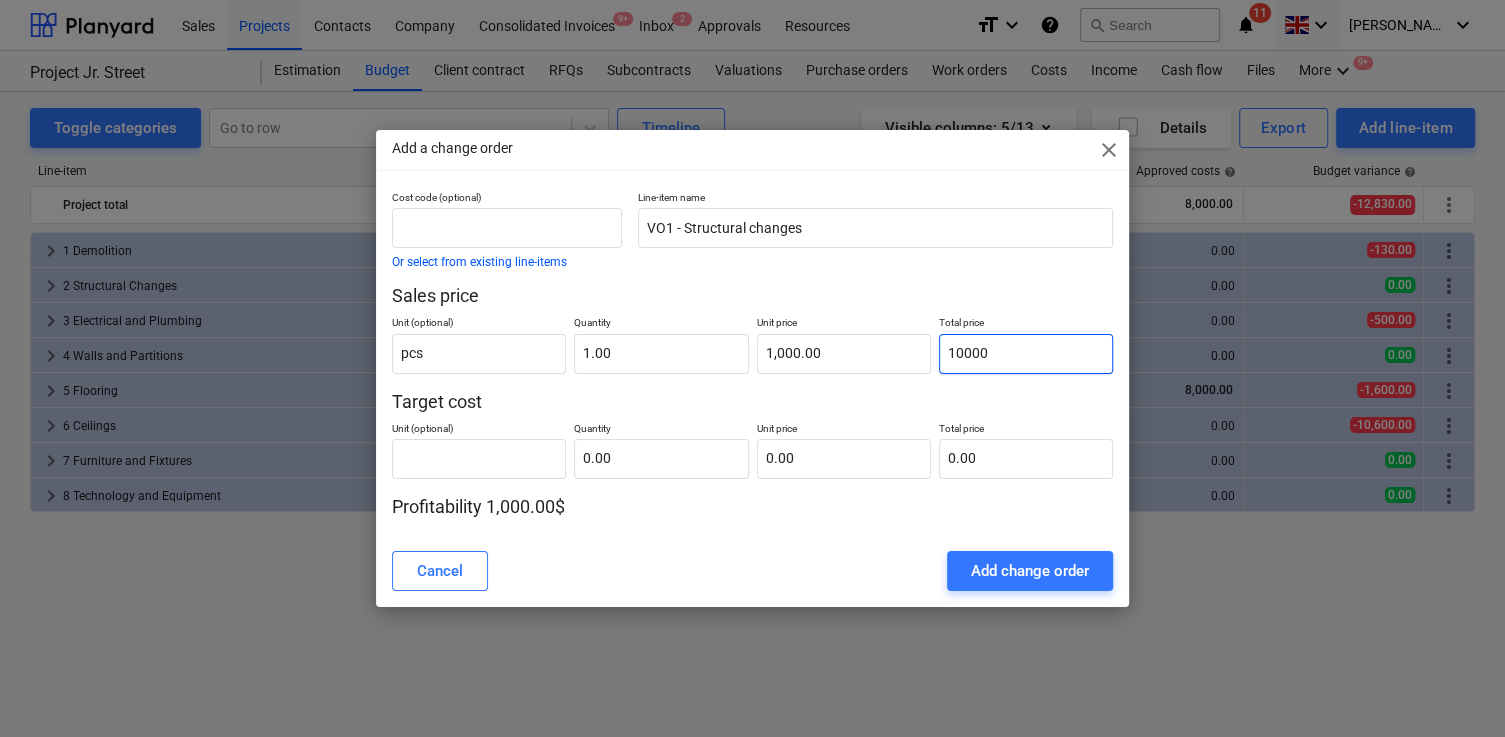 type on "10,000.00" 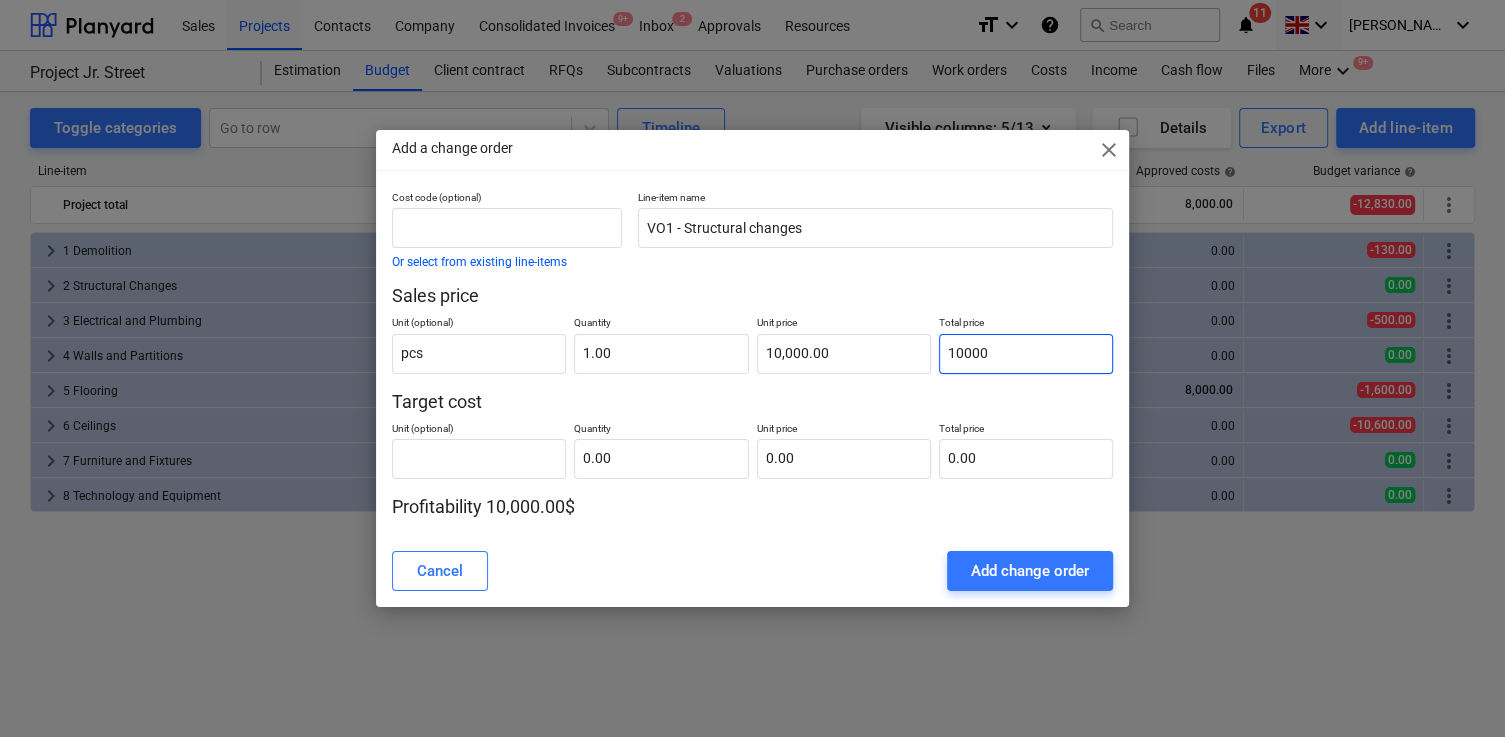 type on "10000" 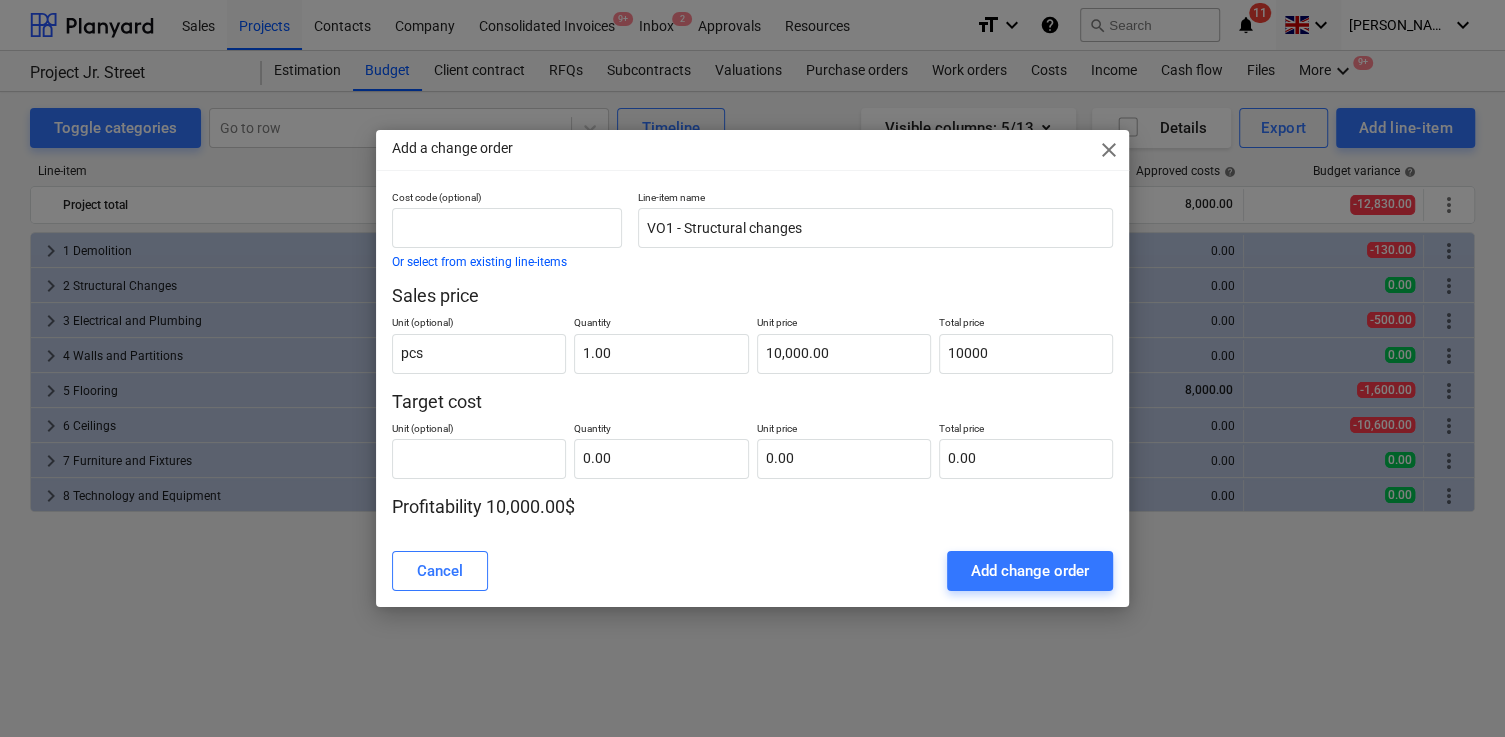 click on "Total price" at bounding box center [1026, 430] 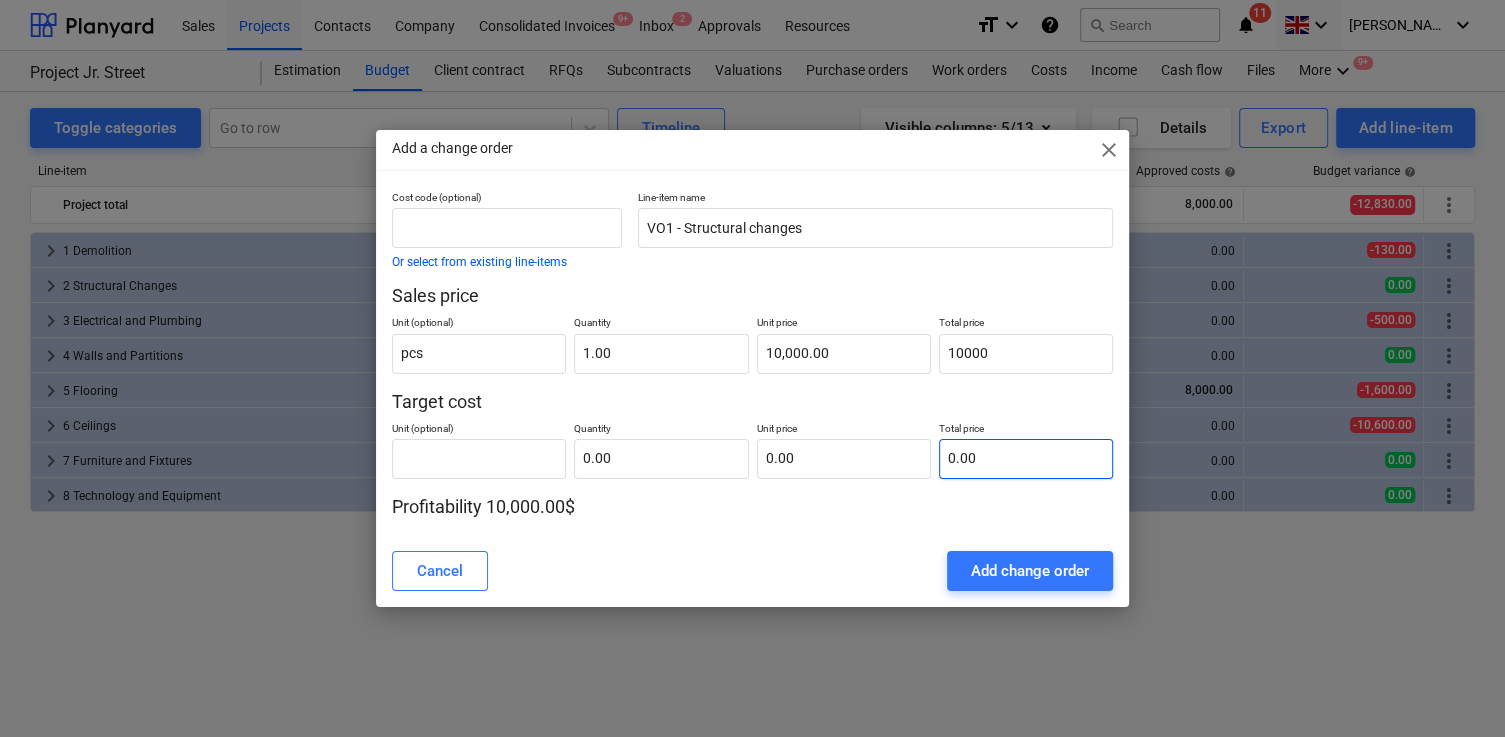 type 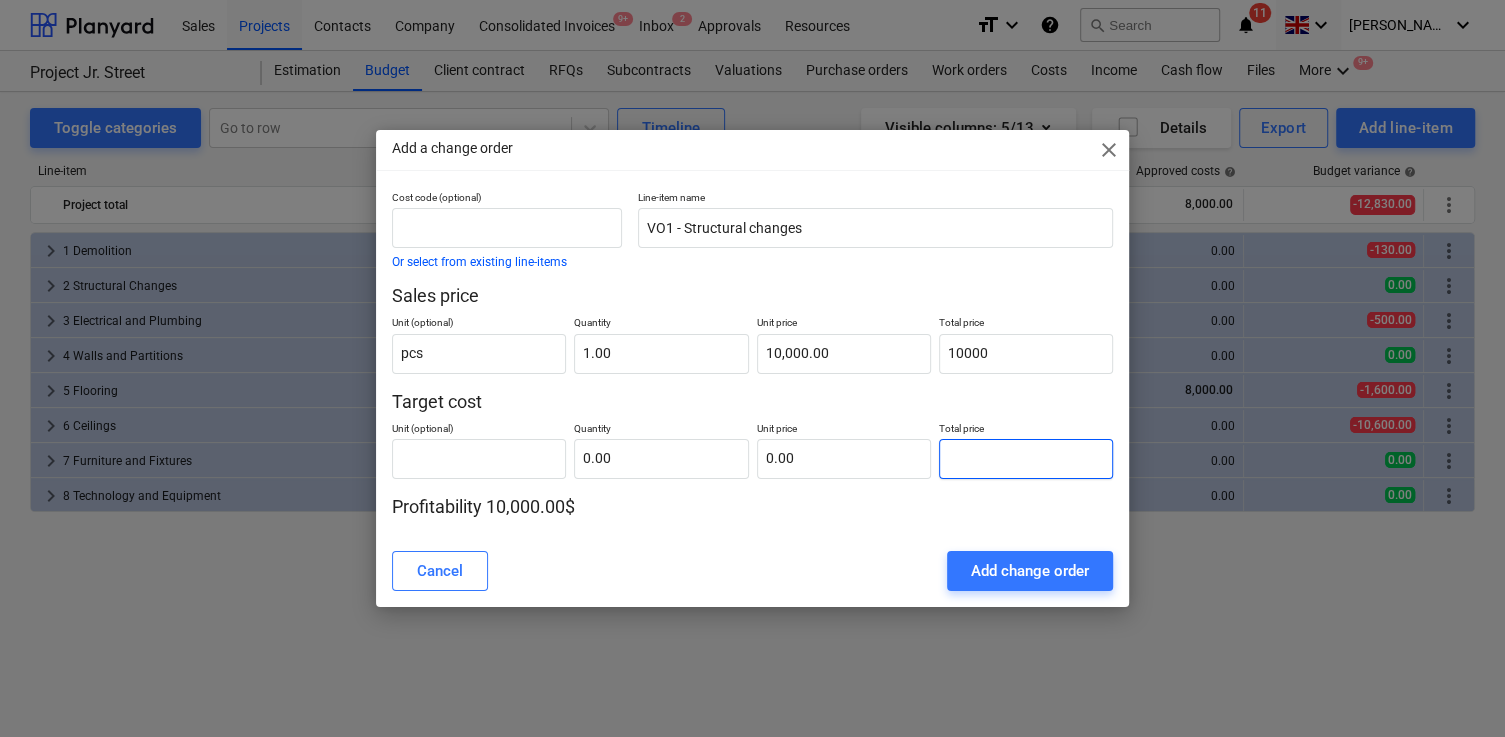 click at bounding box center [1026, 459] 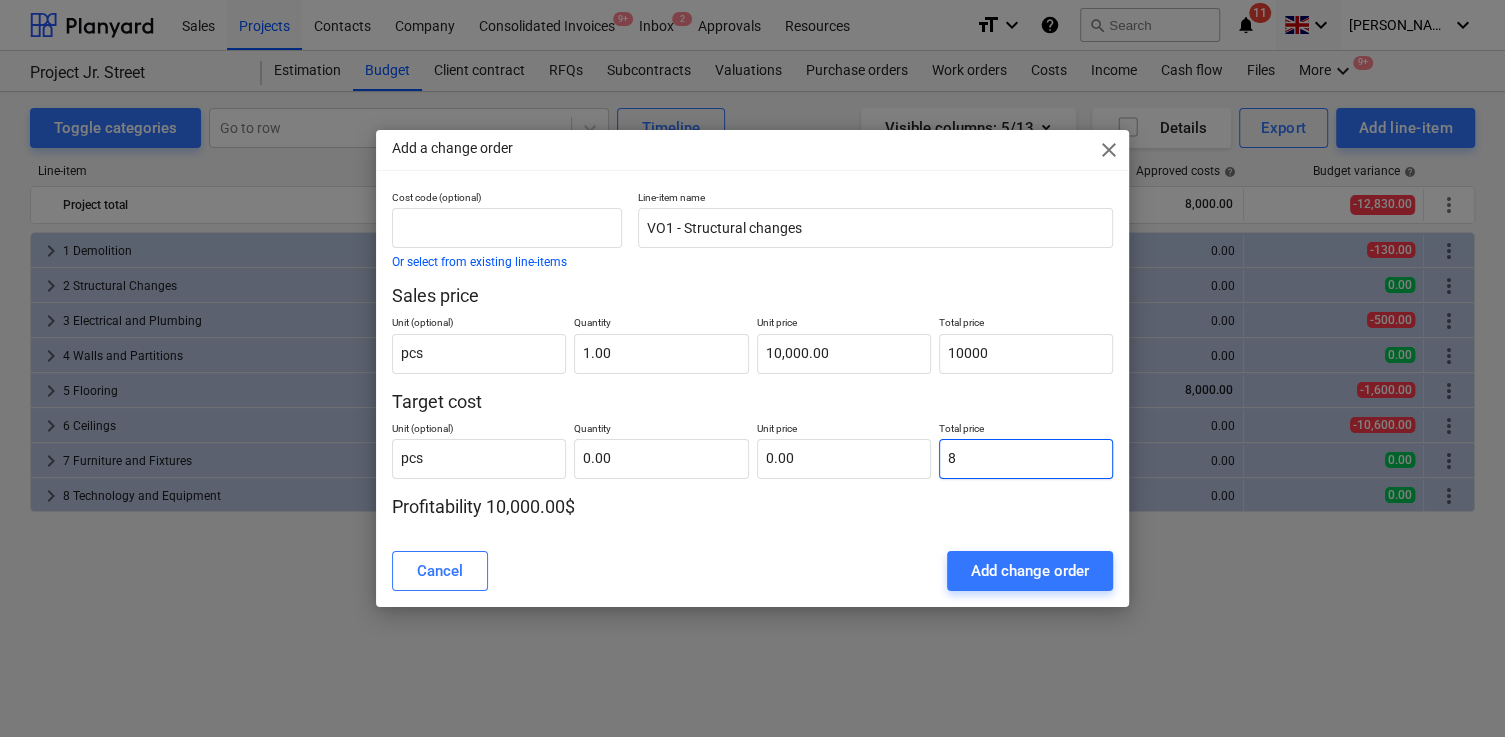 type on "1.00" 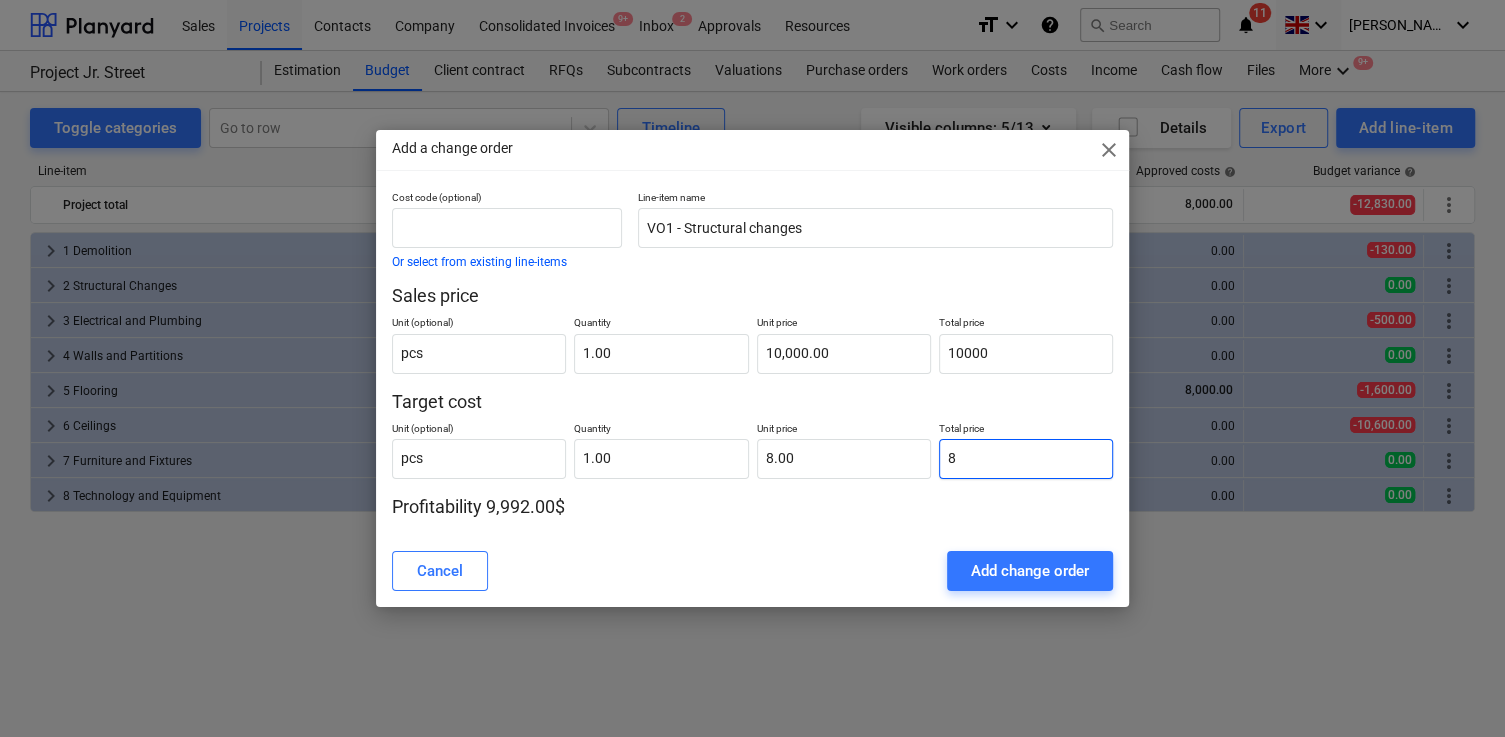 type on "80" 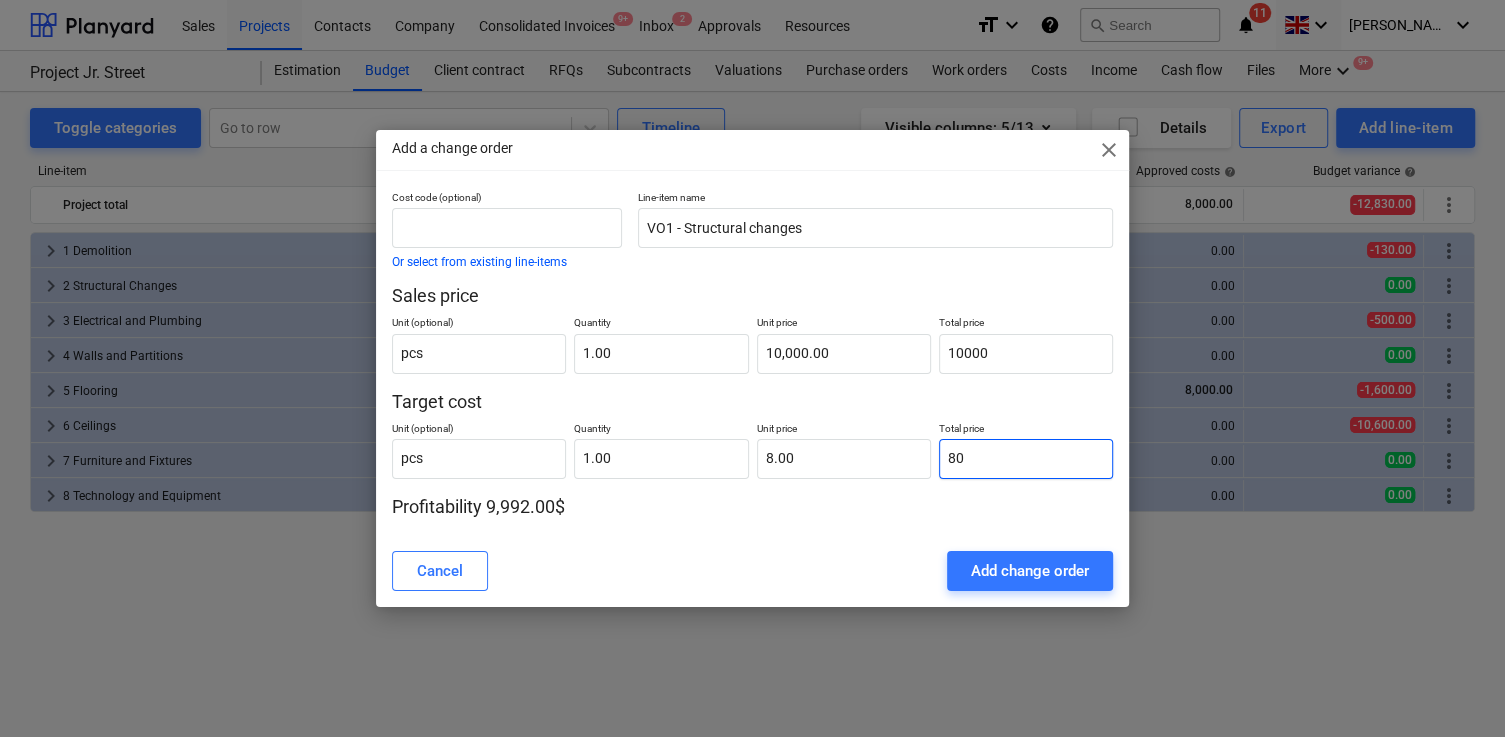 type on "80.00" 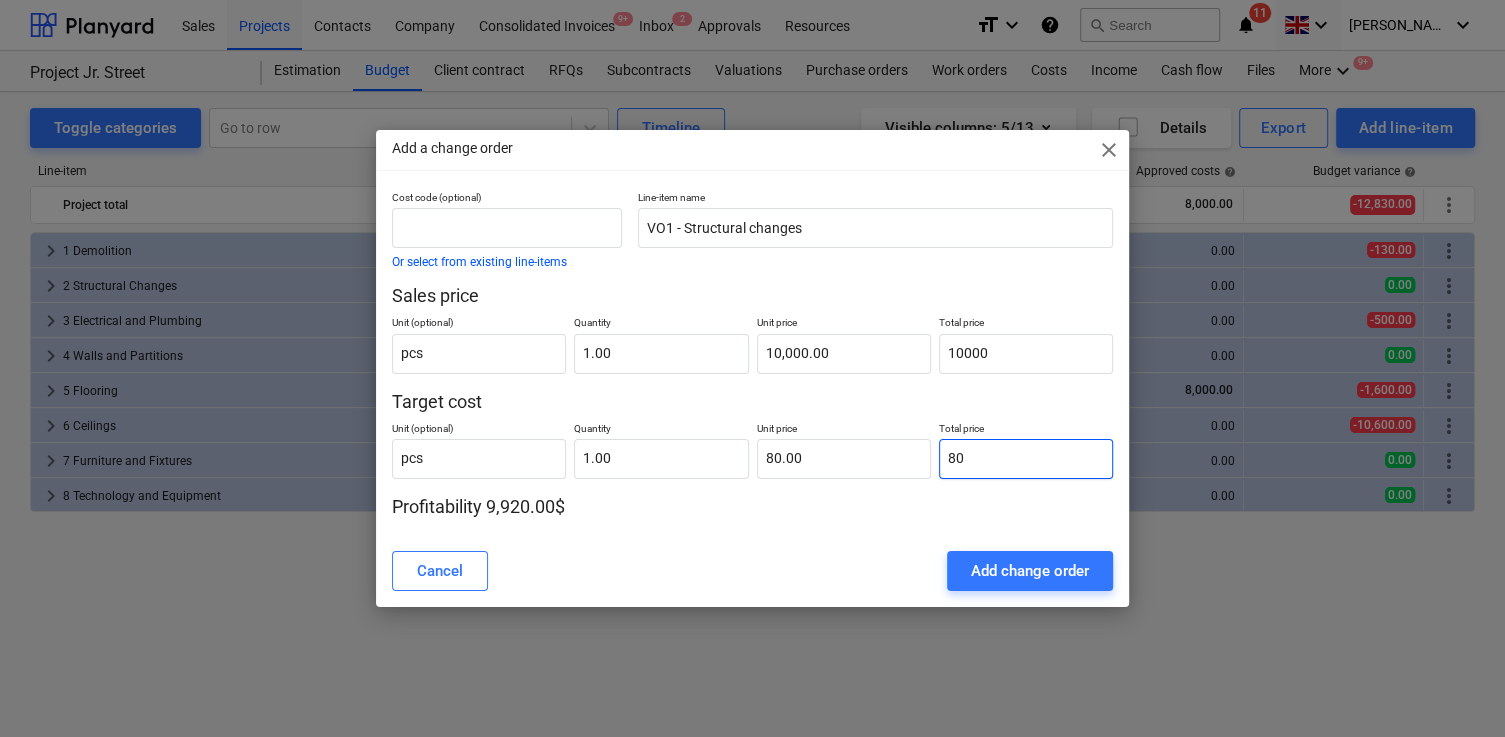 type on "800" 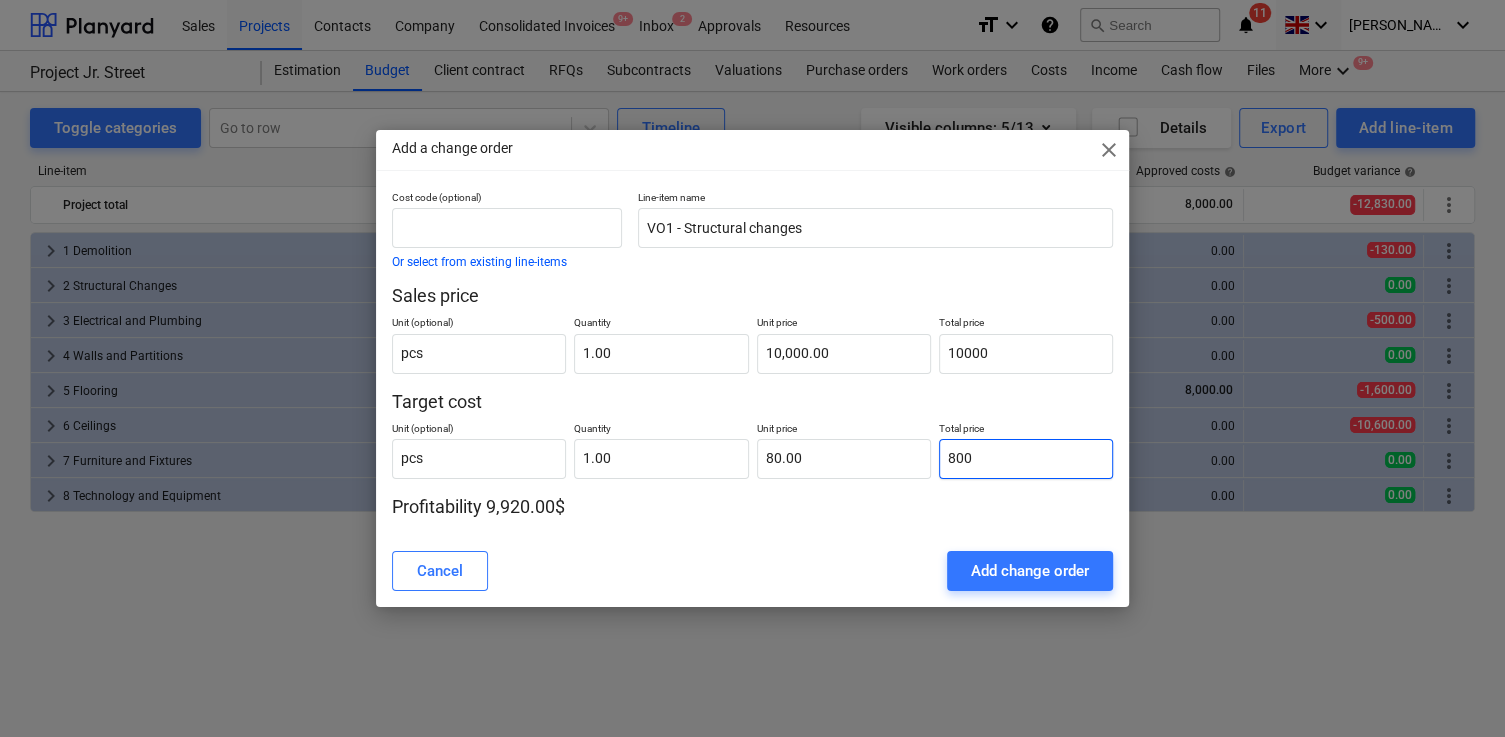 type on "800.00" 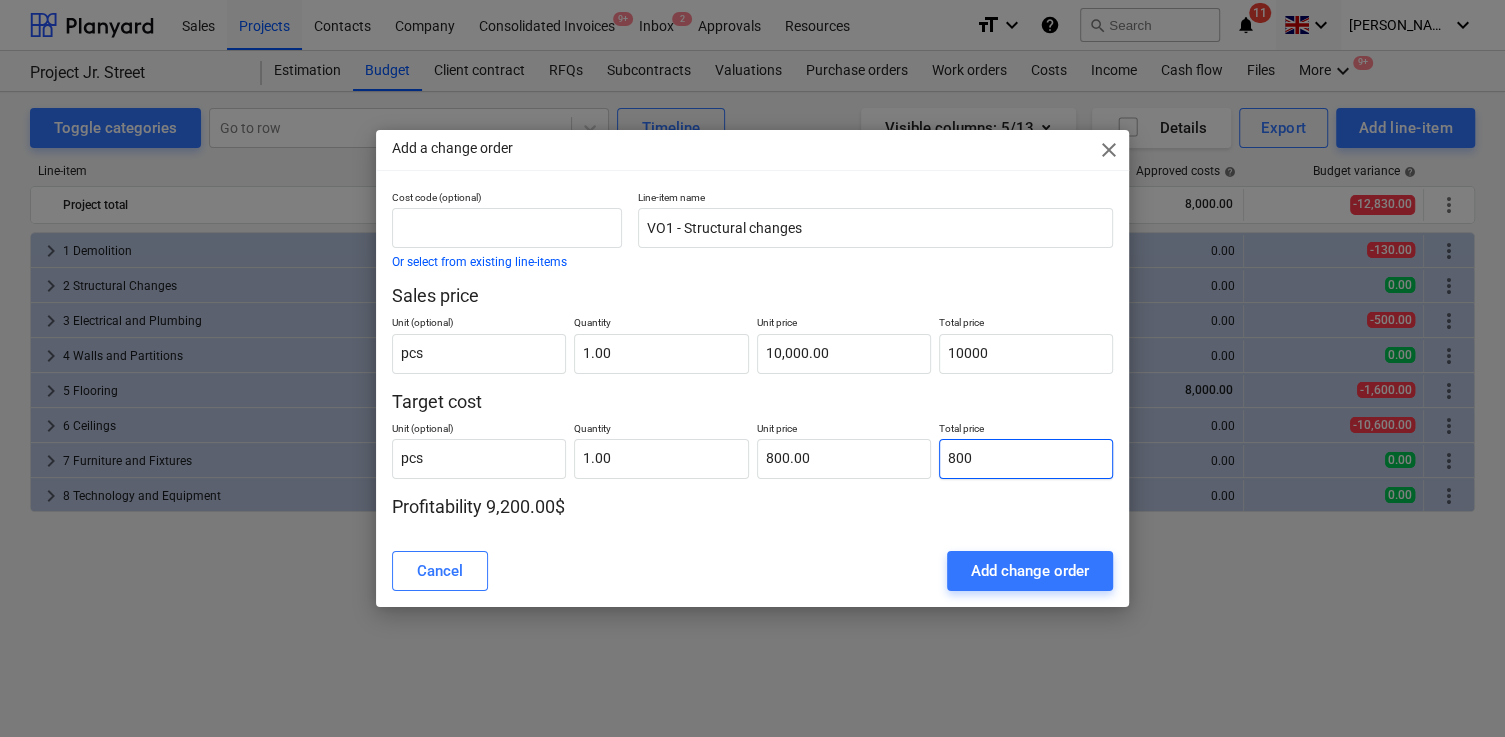 type on "8000" 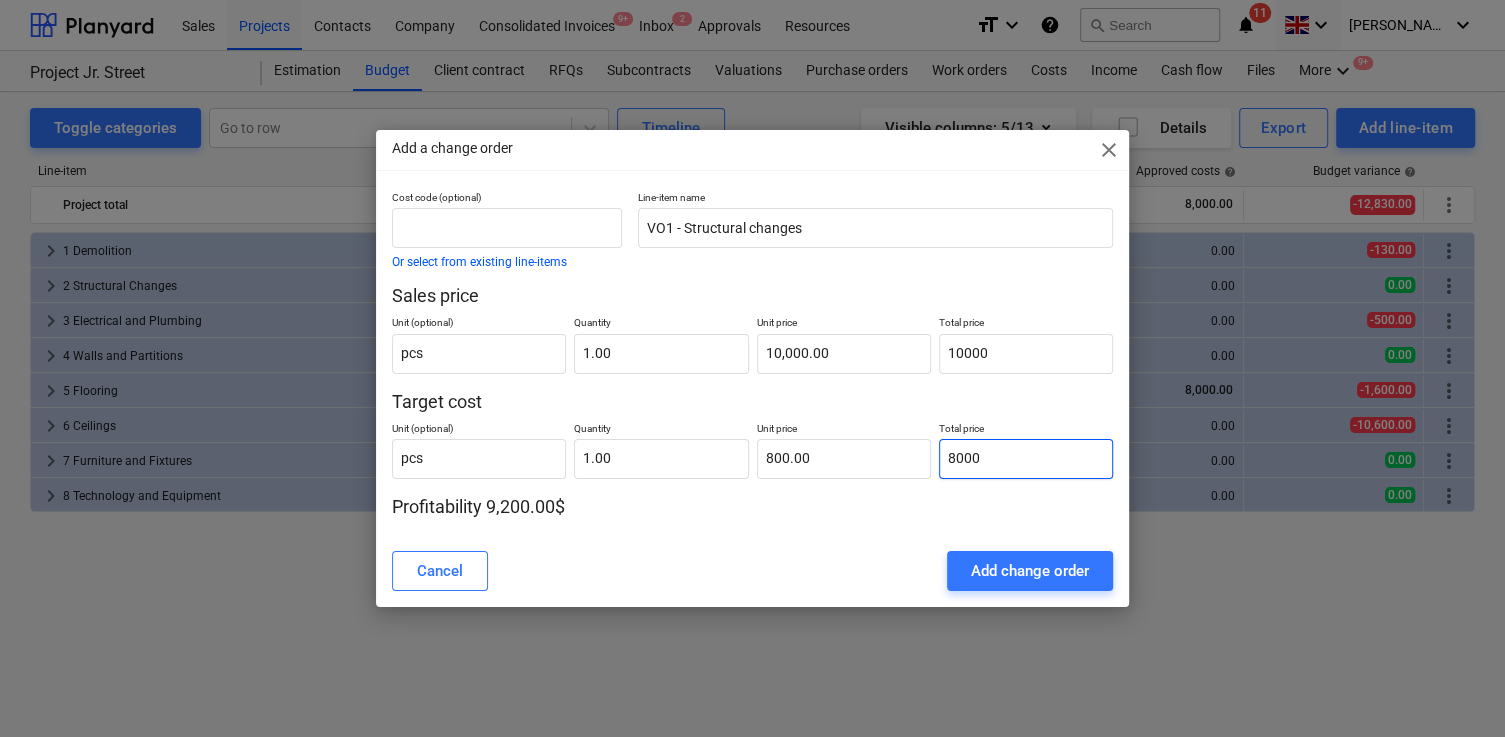 type on "8,000.00" 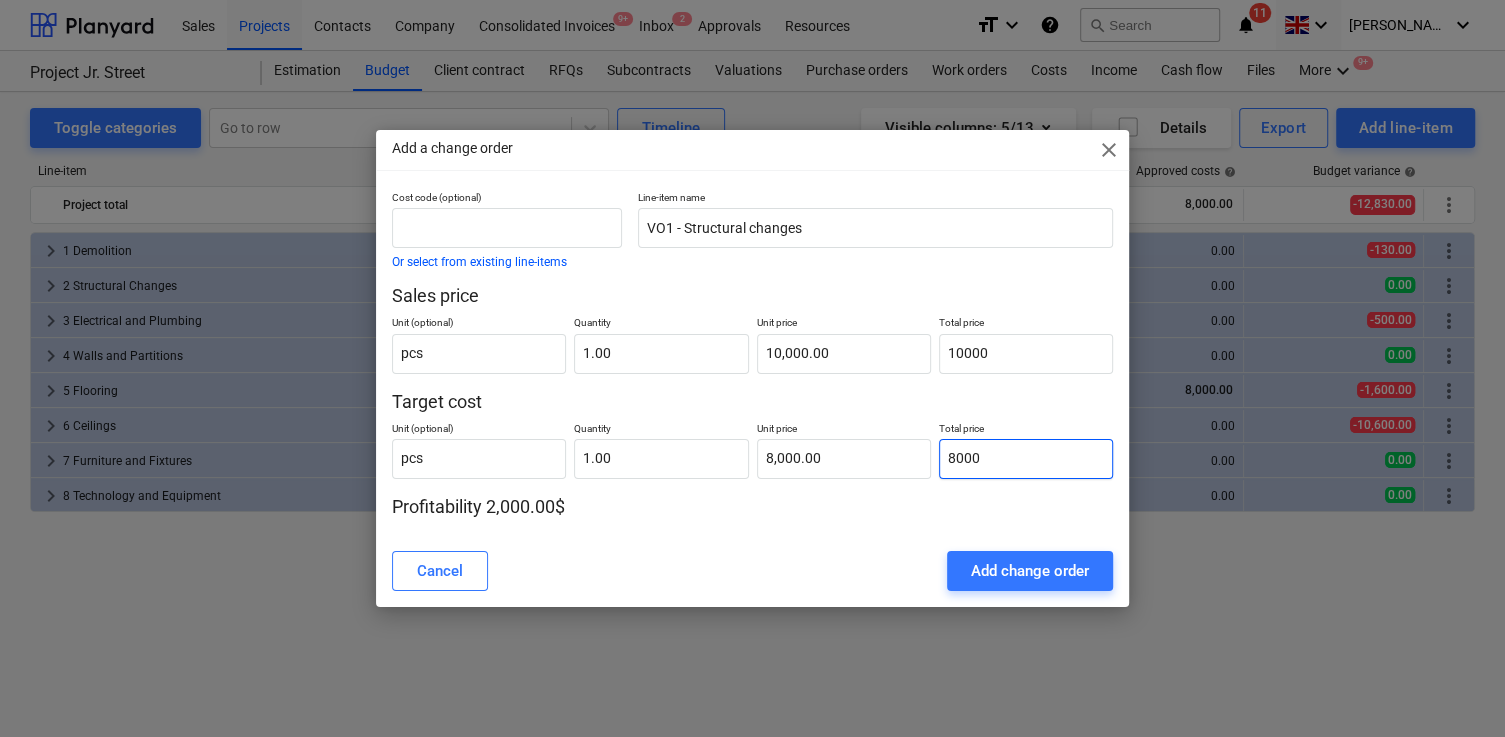 type on "8000" 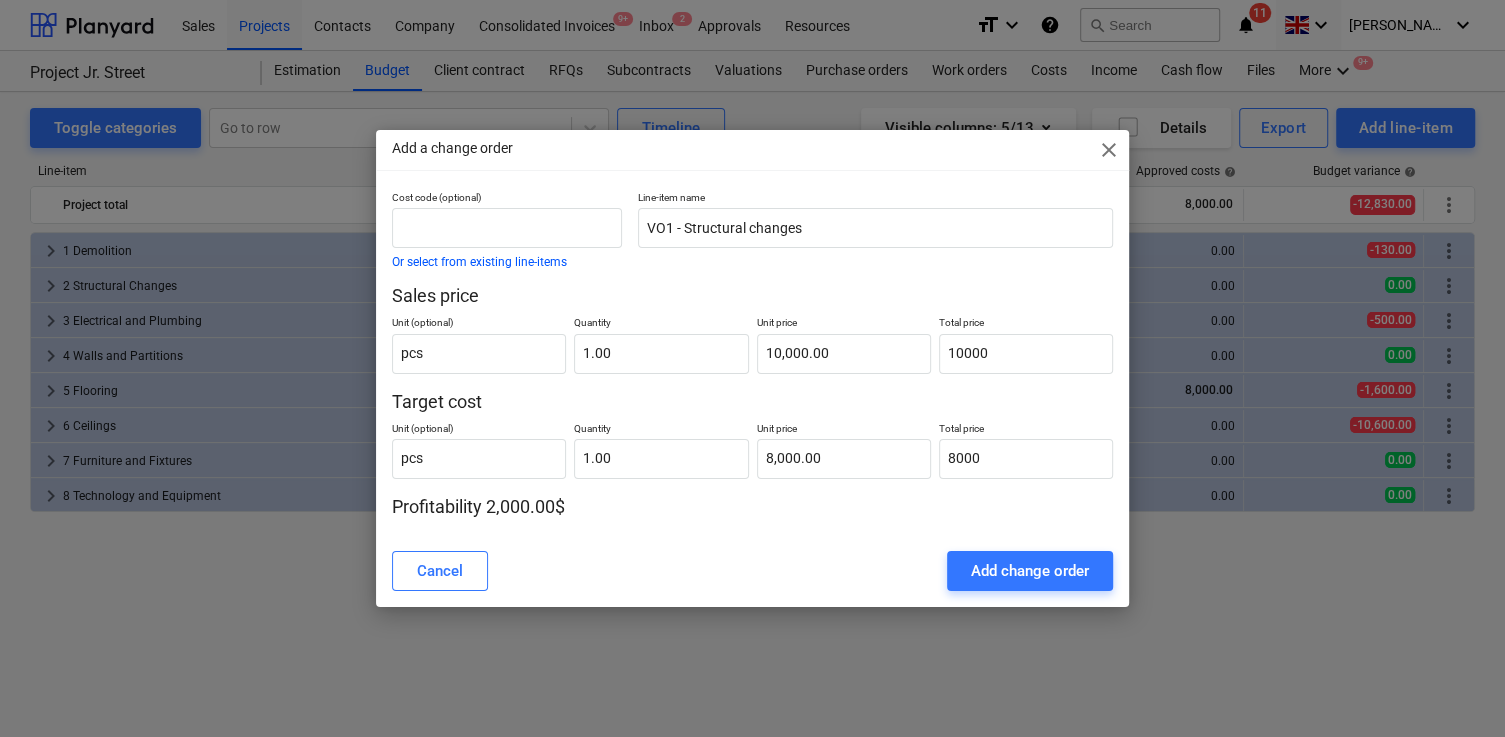 click on "Add a change order close Cost code (optional) Or select from existing line-items Line-item name VO1 - Structural changes Sales price Unit   (optional) pcs Quantity 1.00 Unit price 10,000.00 Total price 10000 Target cost Unit   (optional) pcs Quantity 1.00 Unit price 8,000.00 Total price 8000 Profitability   2,000.00$ Cancel Add change order" at bounding box center (752, 368) 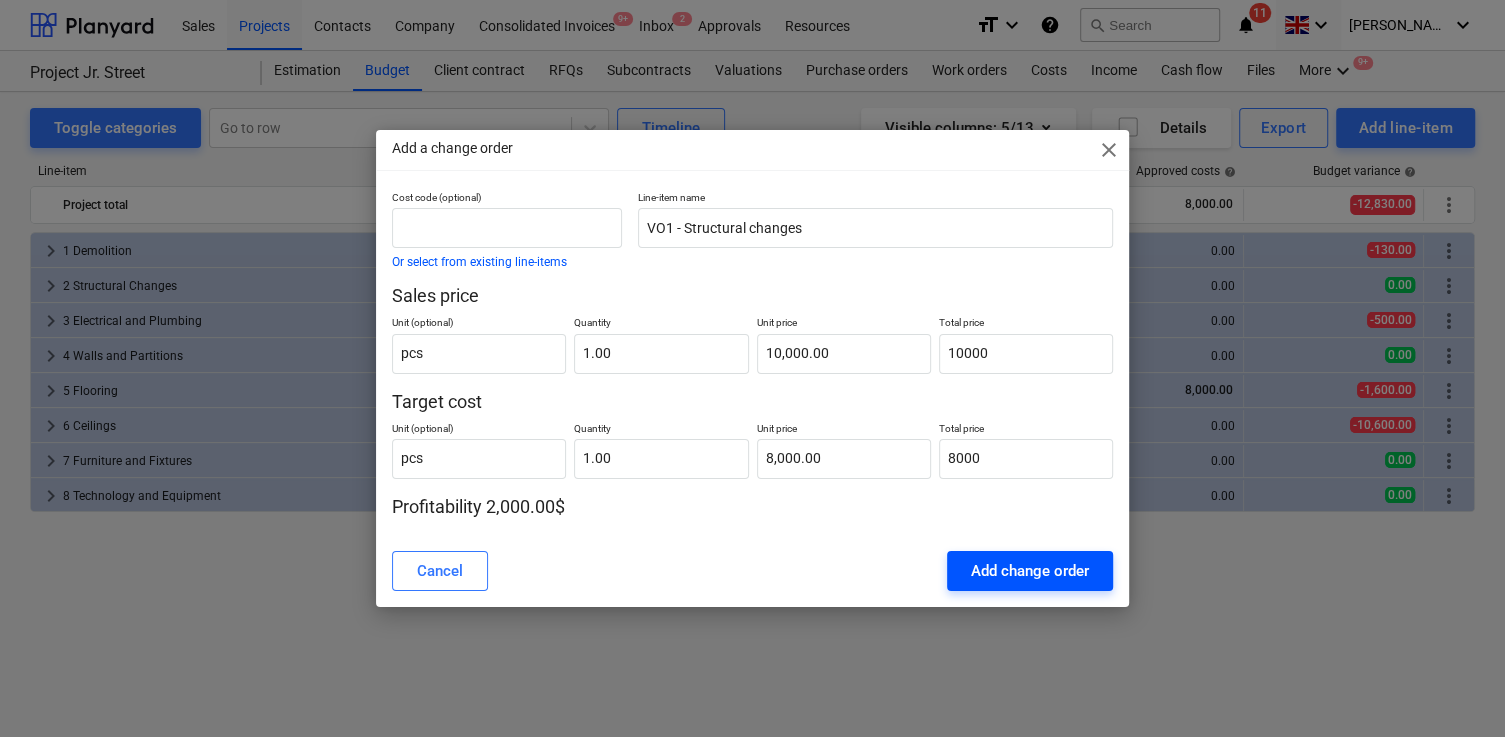 click on "Add change order" at bounding box center (1030, 571) 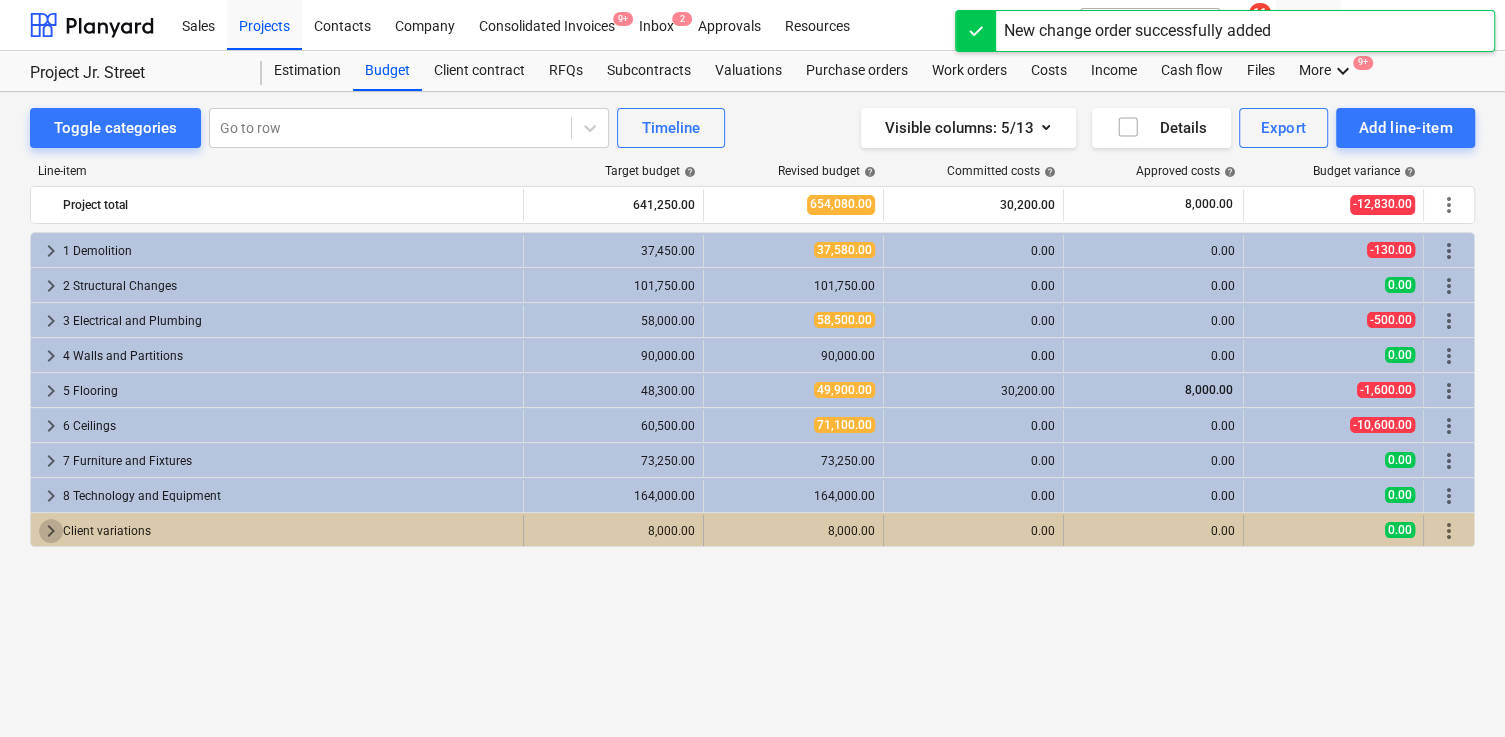 click on "keyboard_arrow_right" at bounding box center [51, 531] 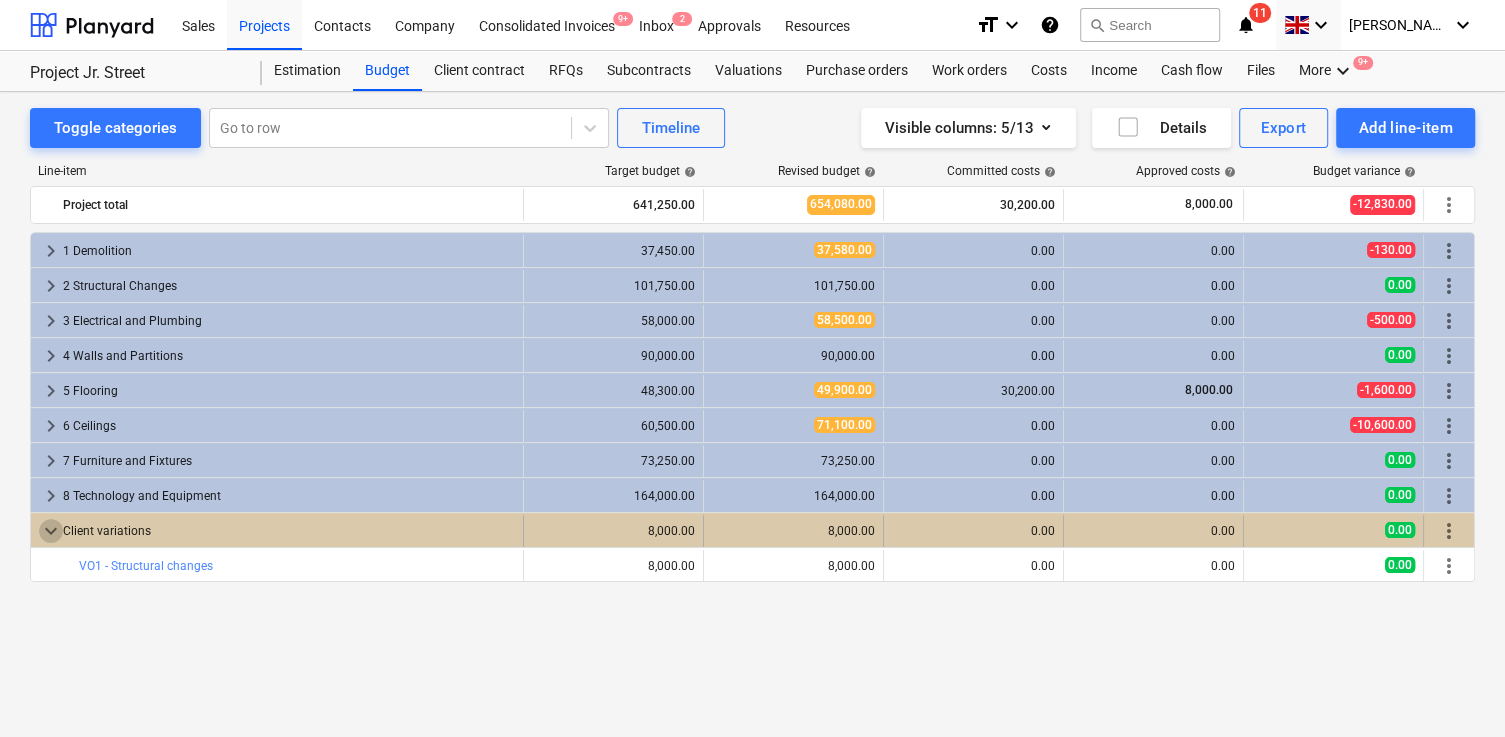 click on "keyboard_arrow_down" at bounding box center [51, 531] 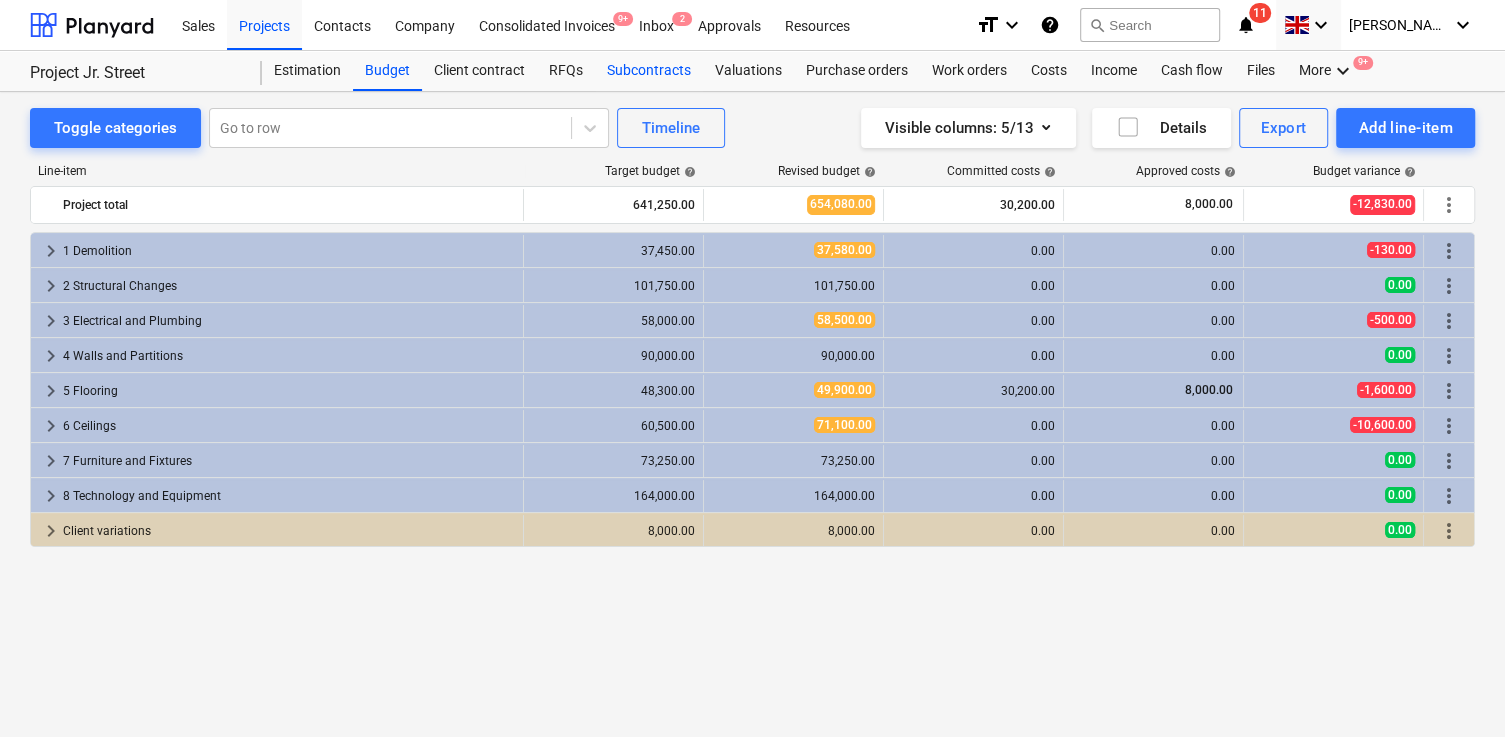 click on "Subcontracts" at bounding box center (649, 71) 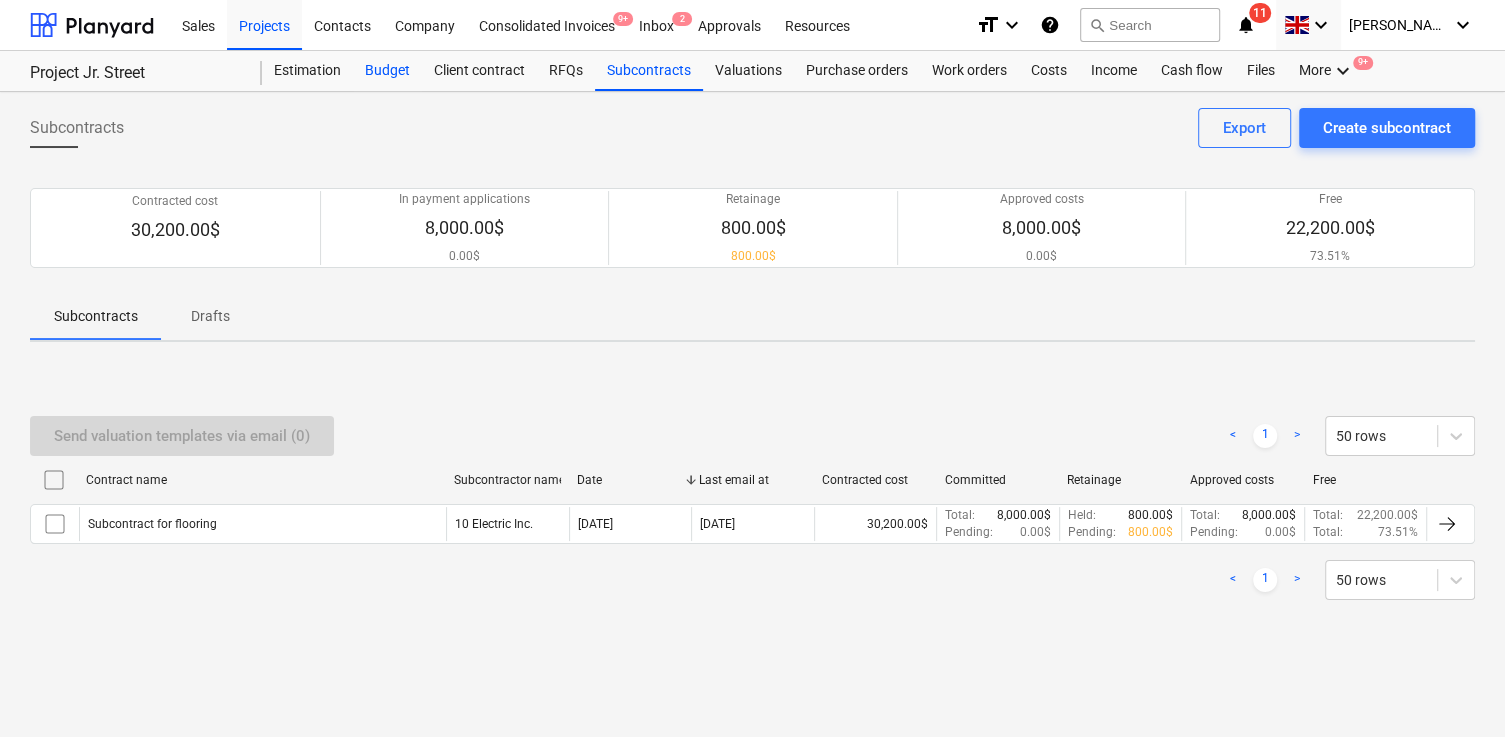 click on "Budget" at bounding box center [387, 71] 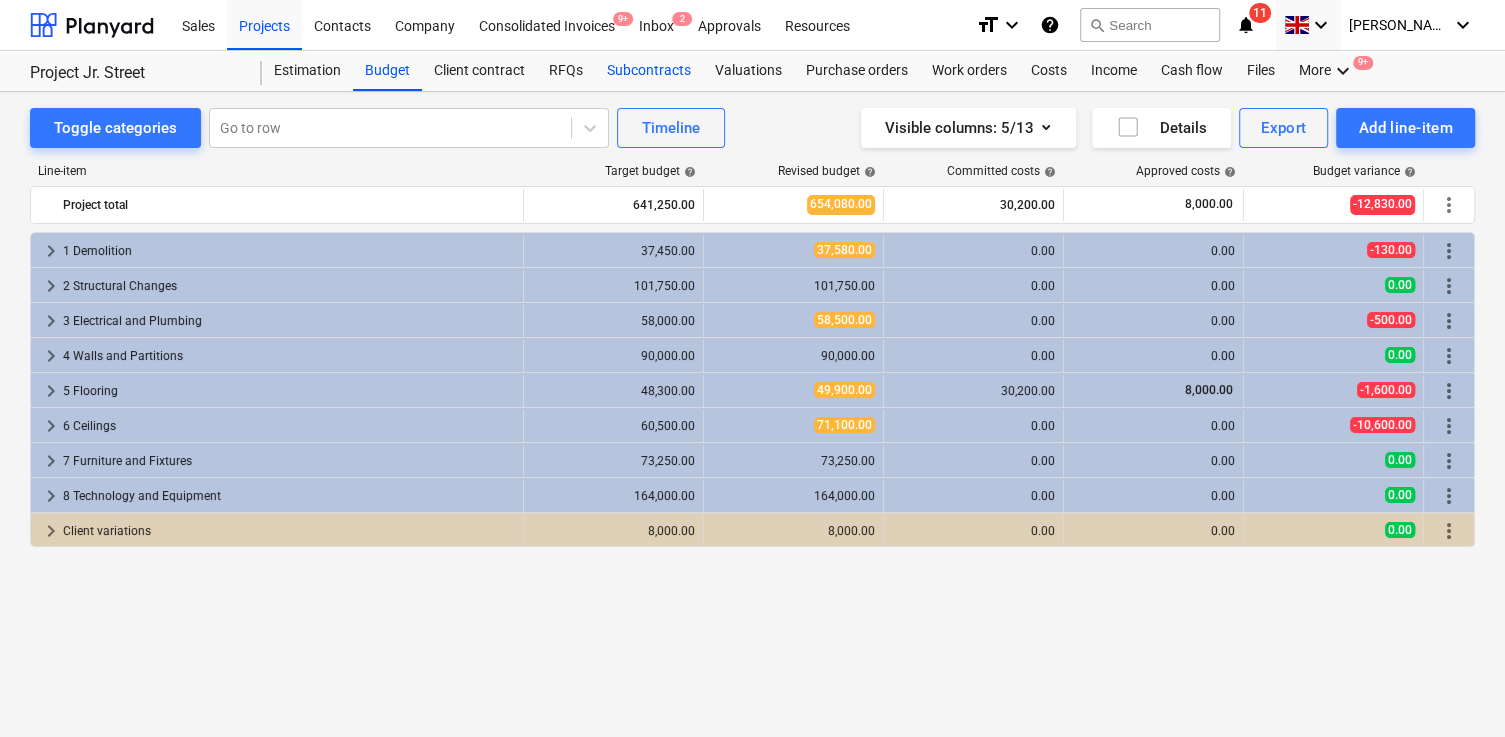 click on "Subcontracts" at bounding box center (649, 71) 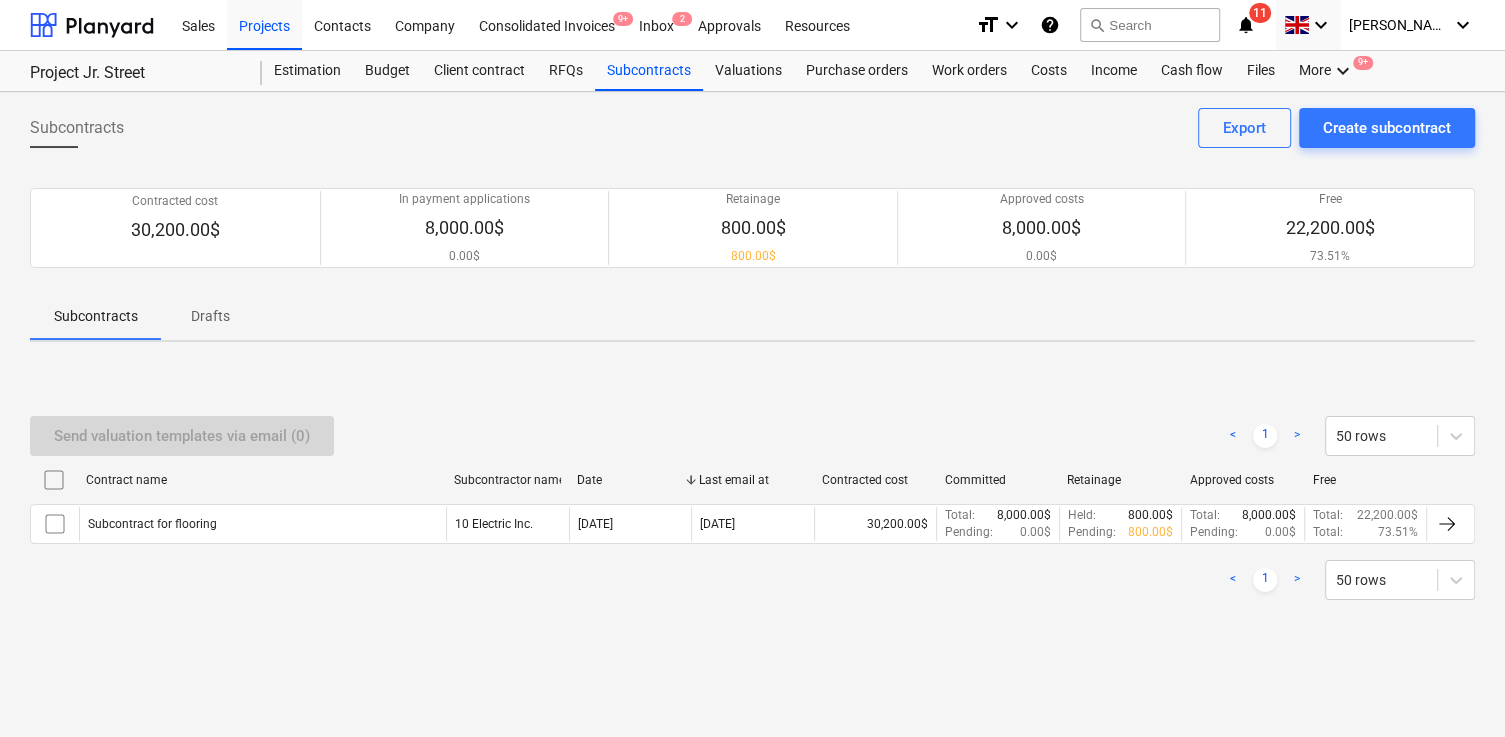 click on "Send valuation templates via email (0) < 1 > 50 rows Contract name Subcontractor name Date Last email at Contracted cost Committed Retainage Approved costs Free Subcontract for flooring 10 Electric Inc. 09 Jul 2025 09 Jul 2025 30,200.00$ Total : 8,000.00$ Pending : 0.00$ Held : 800.00$ Pending : 800.00$ Total : 8,000.00$ Pending : 0.00$ Total : 22,200.00$ Total : 73.51% < 1 > 50 rows Please wait" at bounding box center [752, 508] 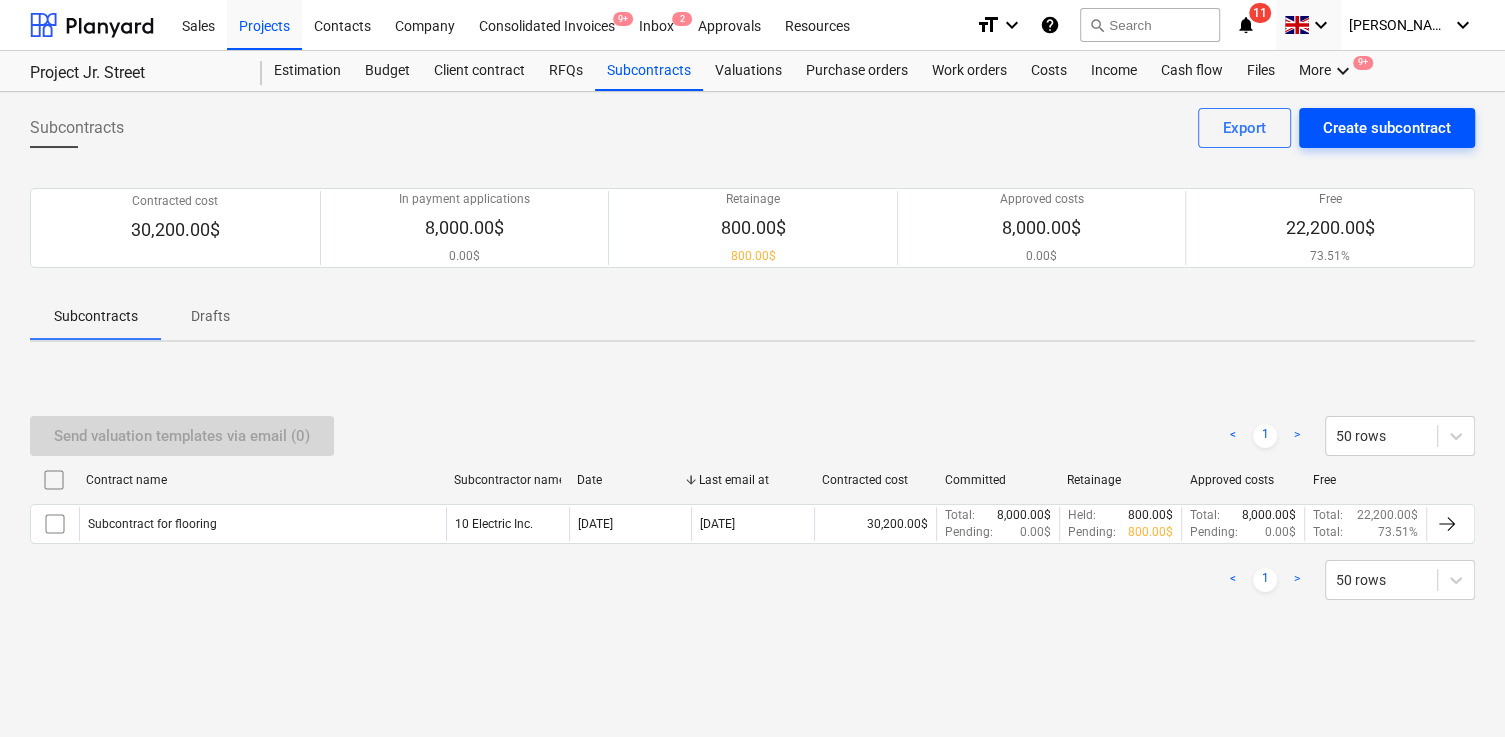 click on "Create subcontract" at bounding box center (1387, 128) 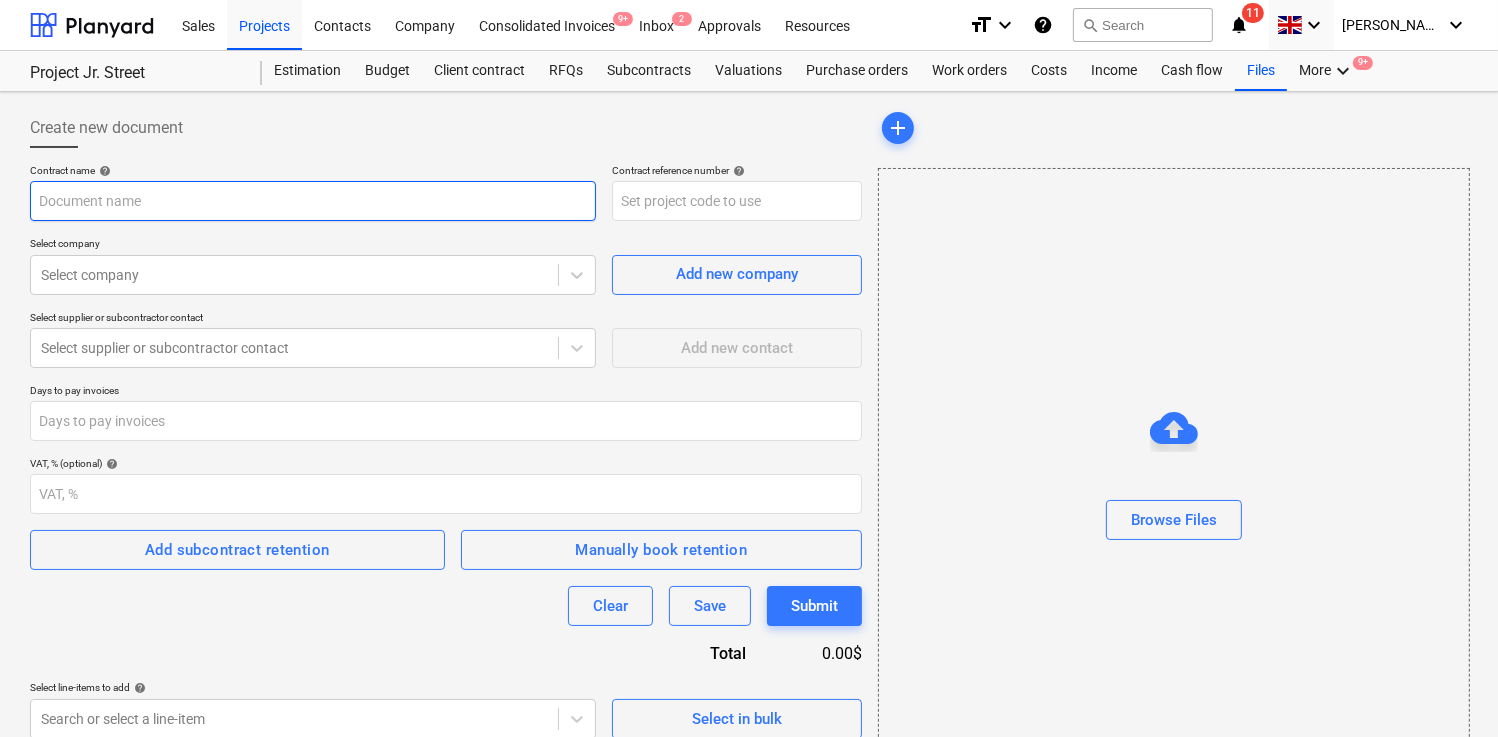 click at bounding box center [313, 201] 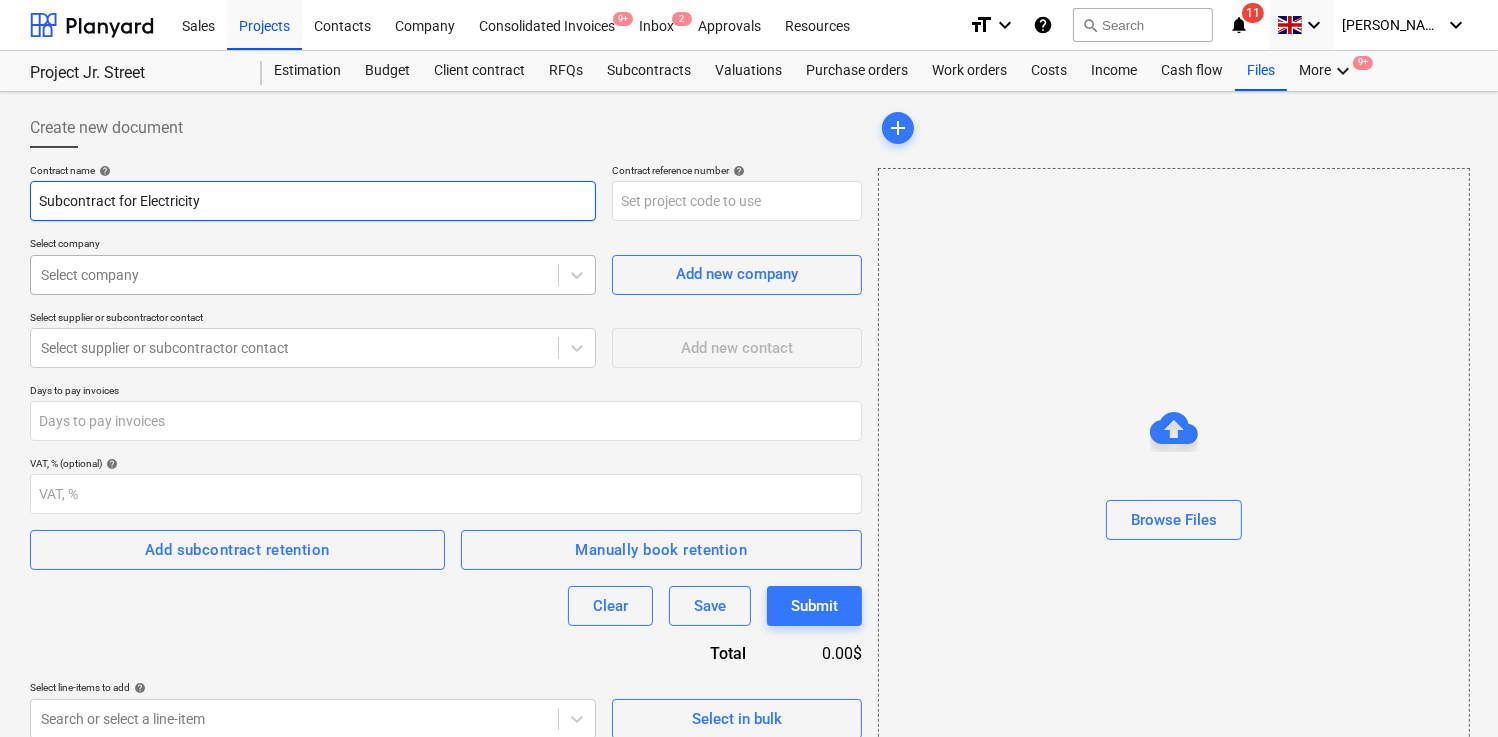 type on "Subcontract for Electricity" 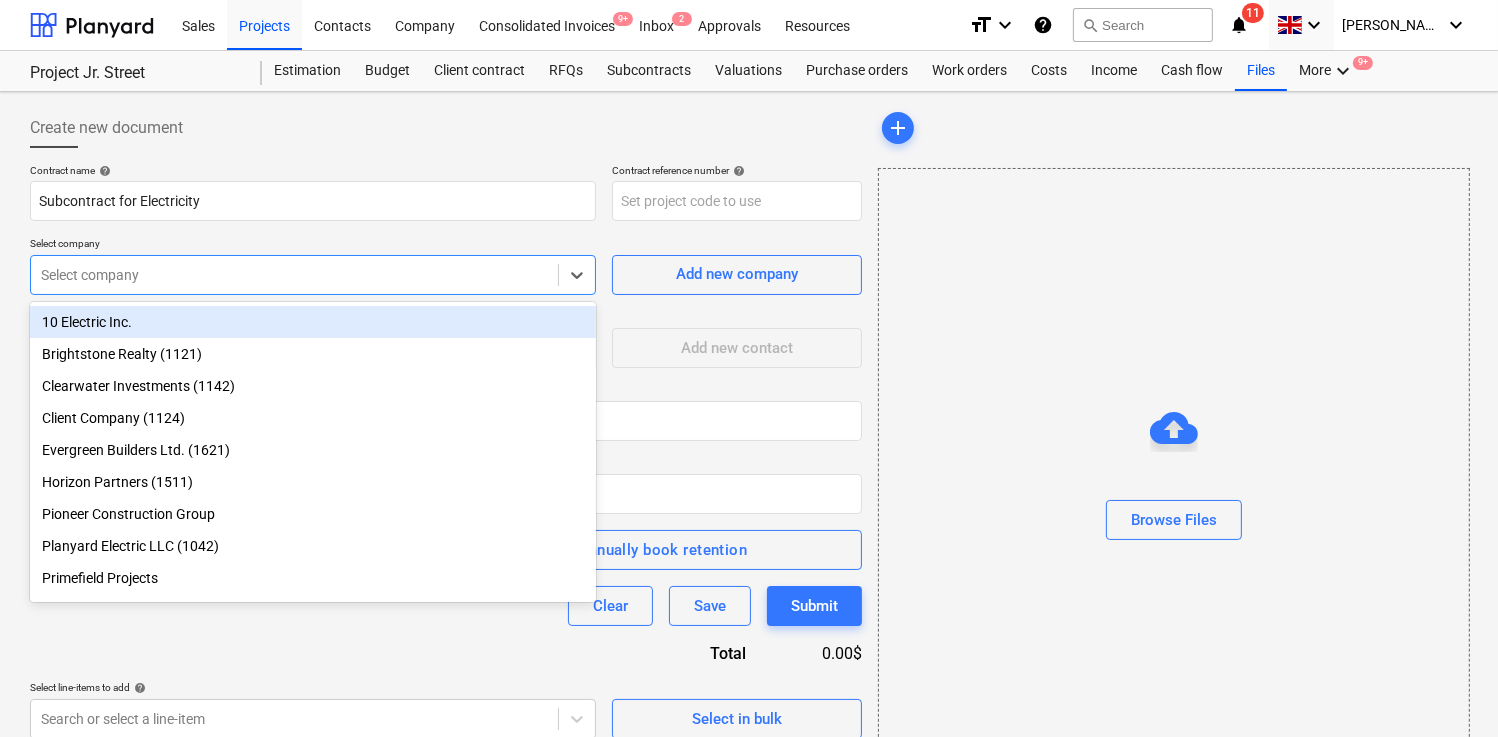 click at bounding box center [294, 275] 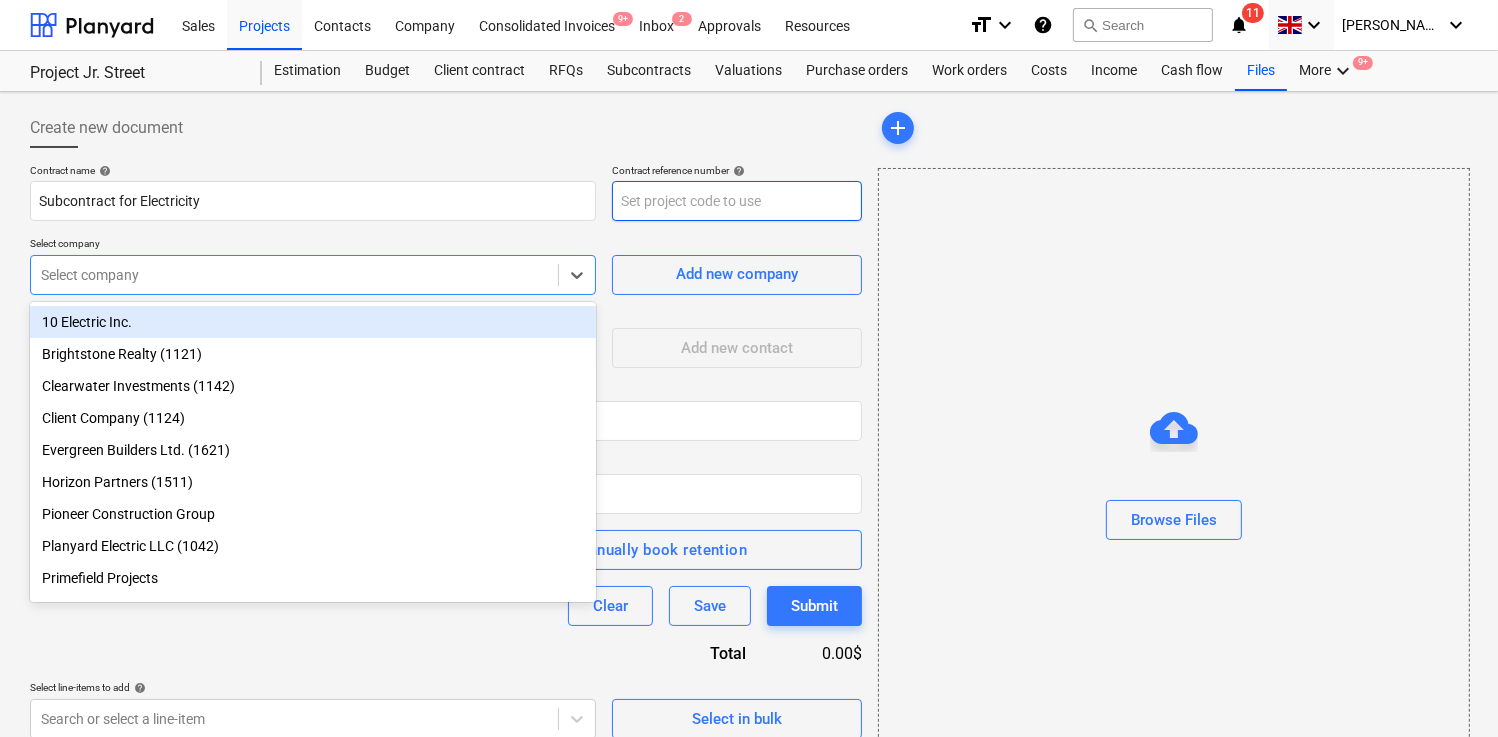 click at bounding box center [737, 201] 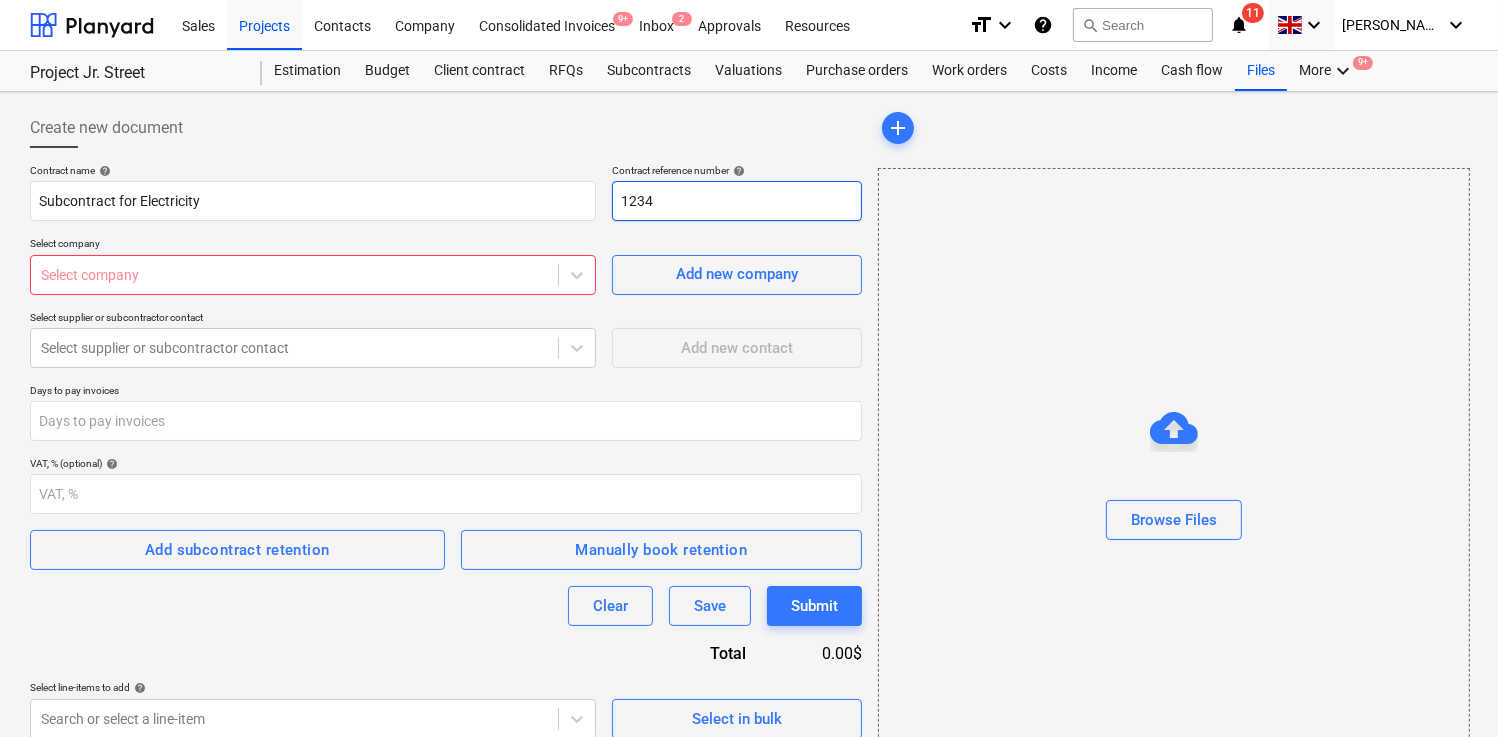 type on "1234" 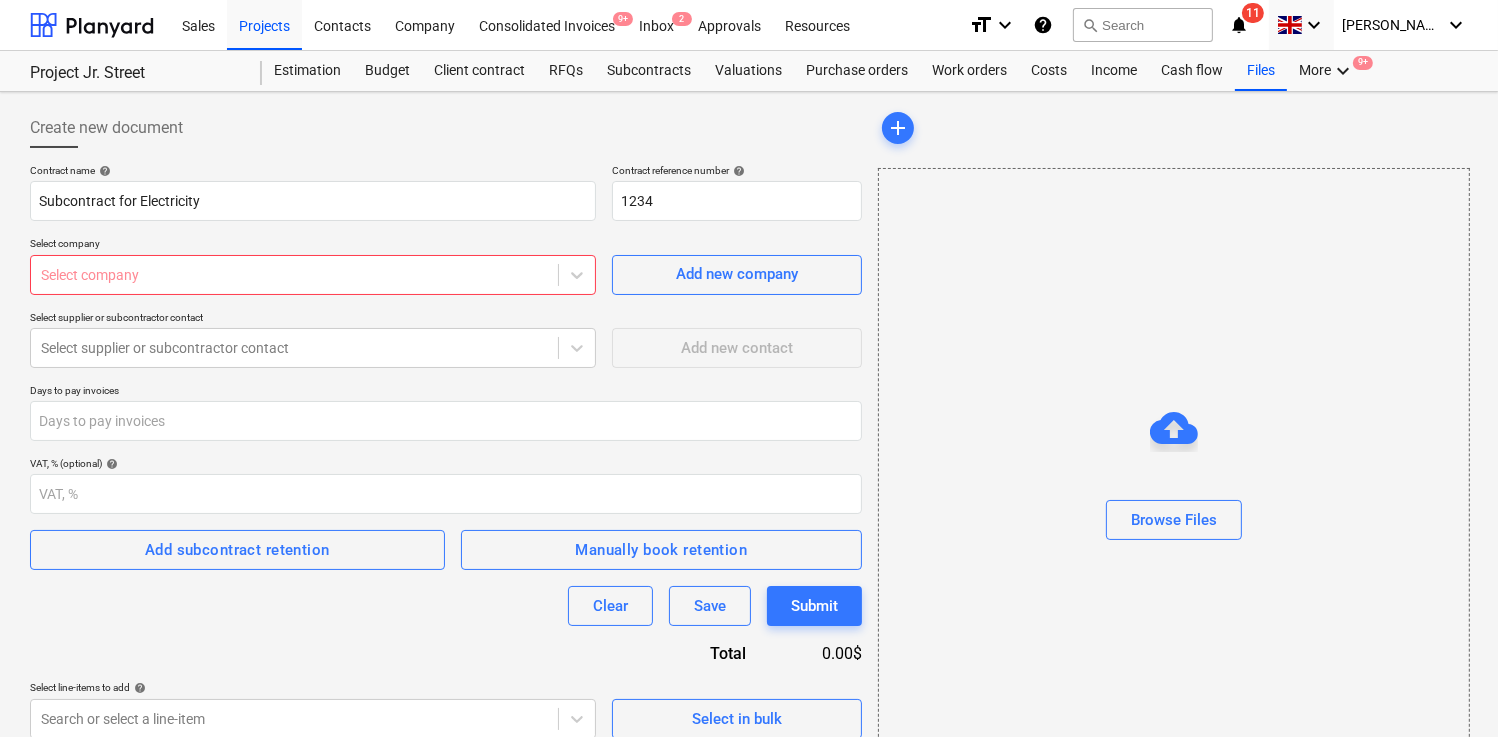 click on "Contract name help" at bounding box center [313, 170] 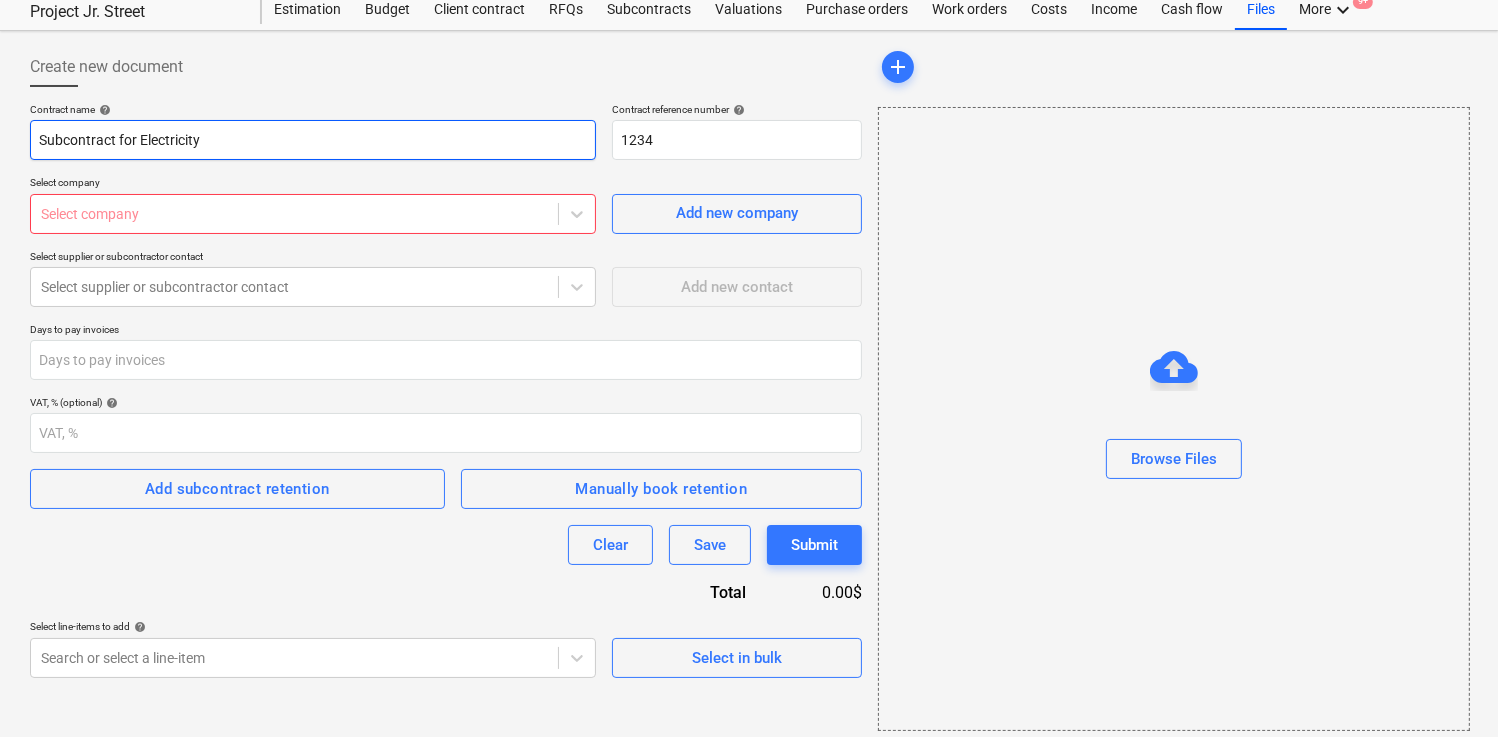 scroll, scrollTop: 64, scrollLeft: 0, axis: vertical 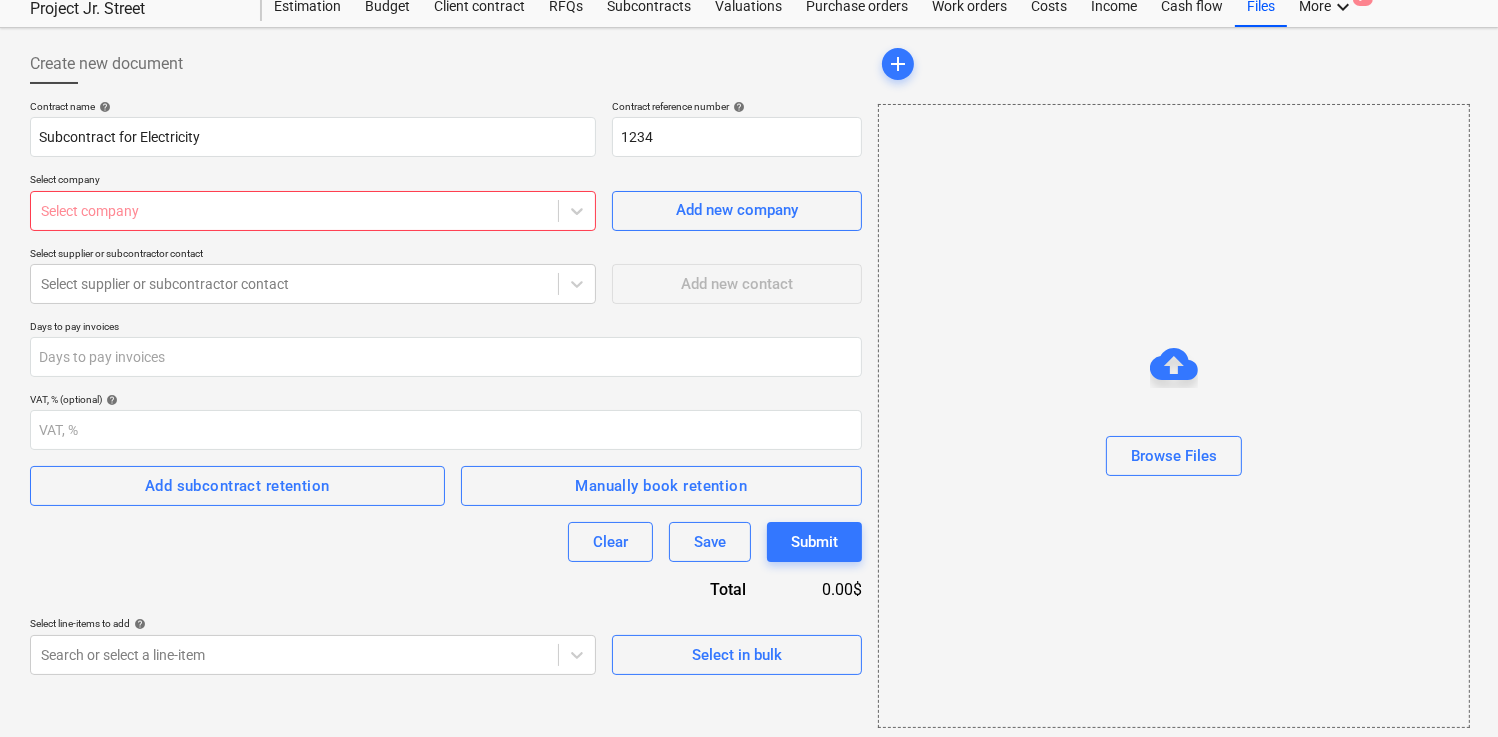 click on "Select company" at bounding box center (313, 211) 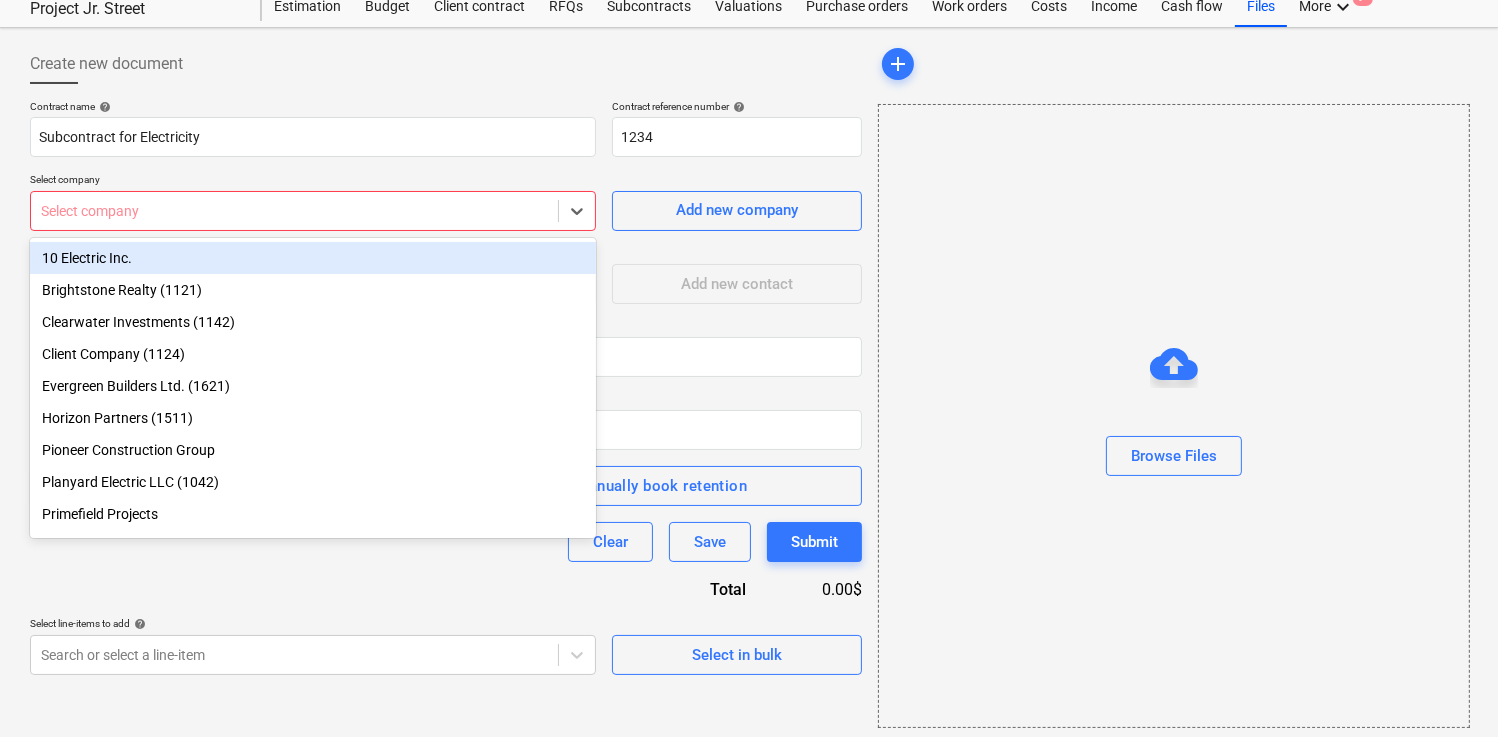 click on "10 Electric Inc." at bounding box center (313, 258) 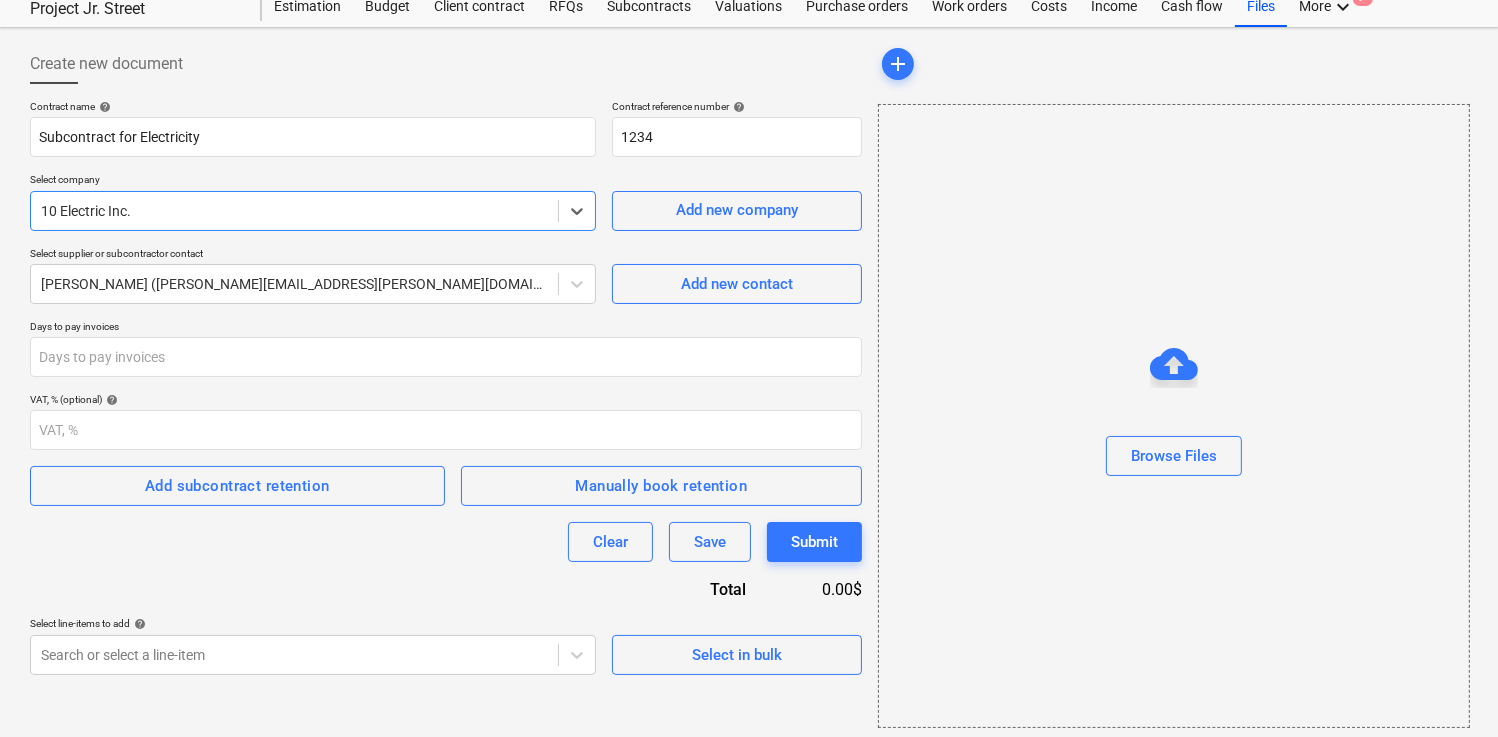 scroll, scrollTop: 69, scrollLeft: 0, axis: vertical 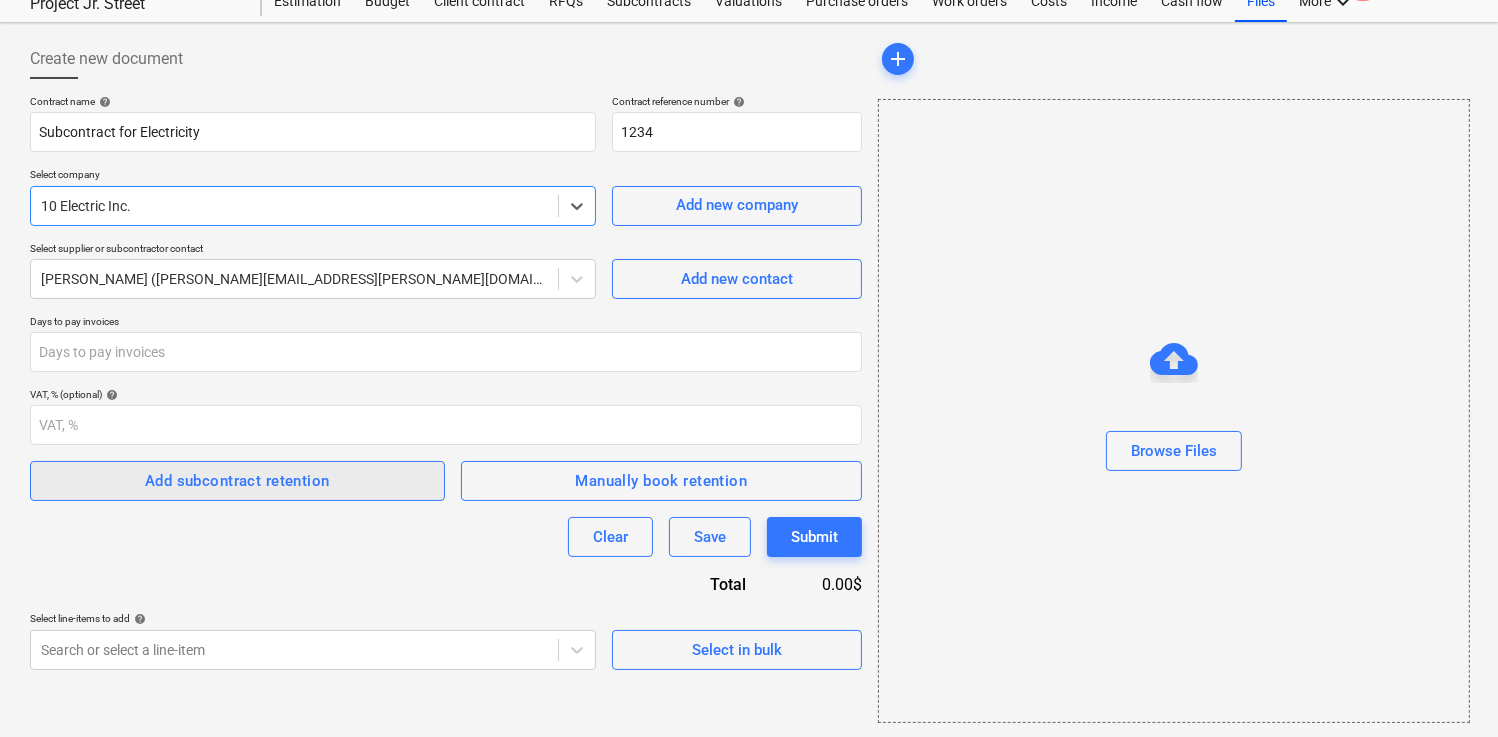 click on "Add subcontract retention" at bounding box center [237, 481] 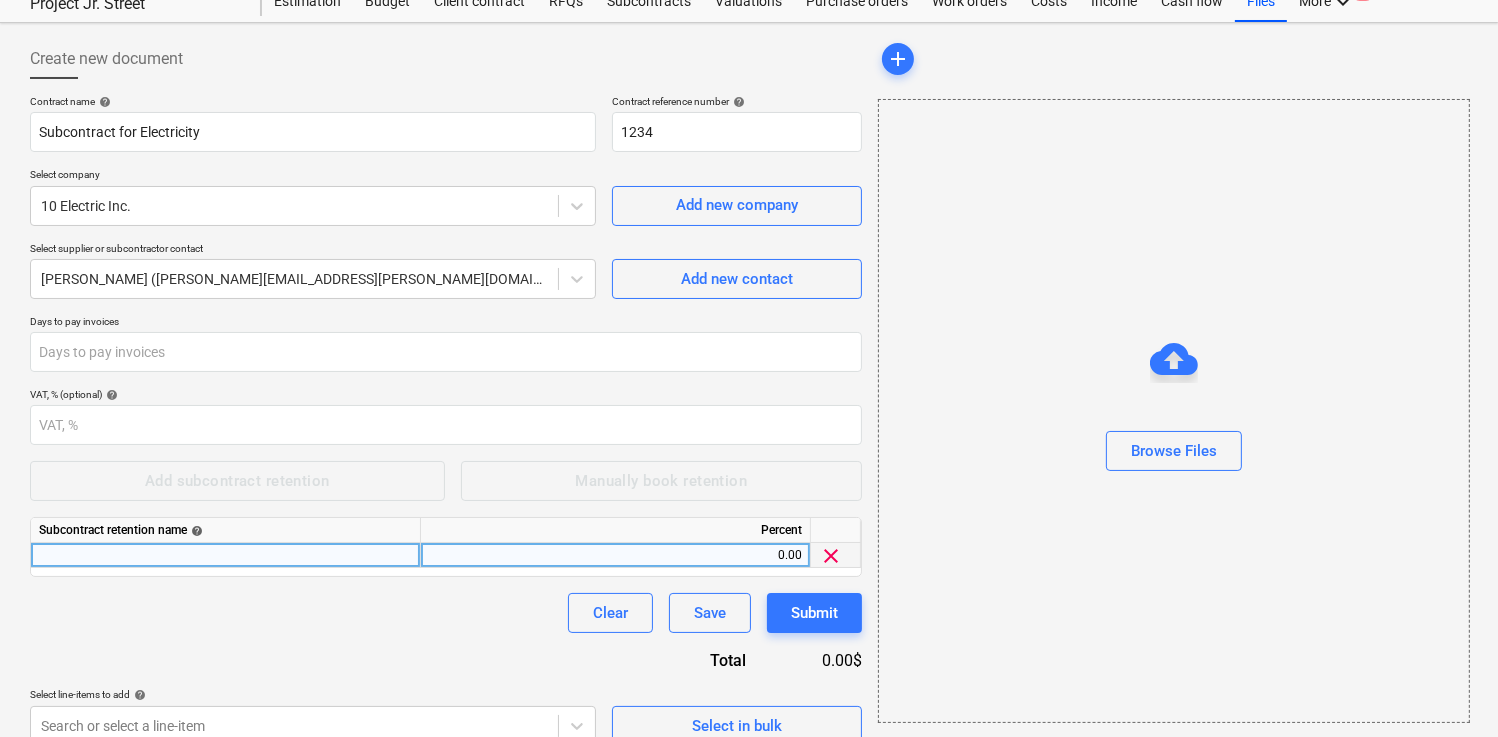 click at bounding box center (226, 555) 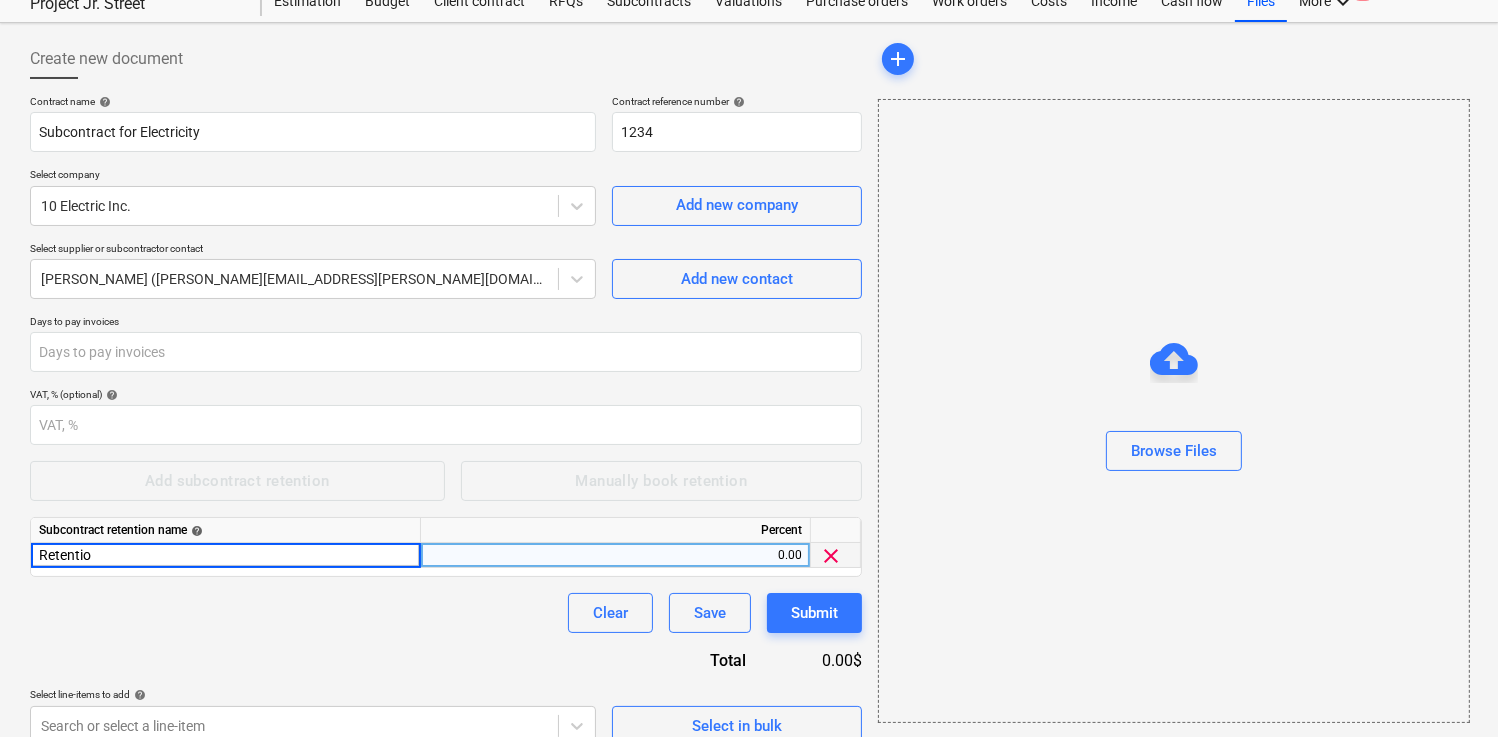 type on "Retention" 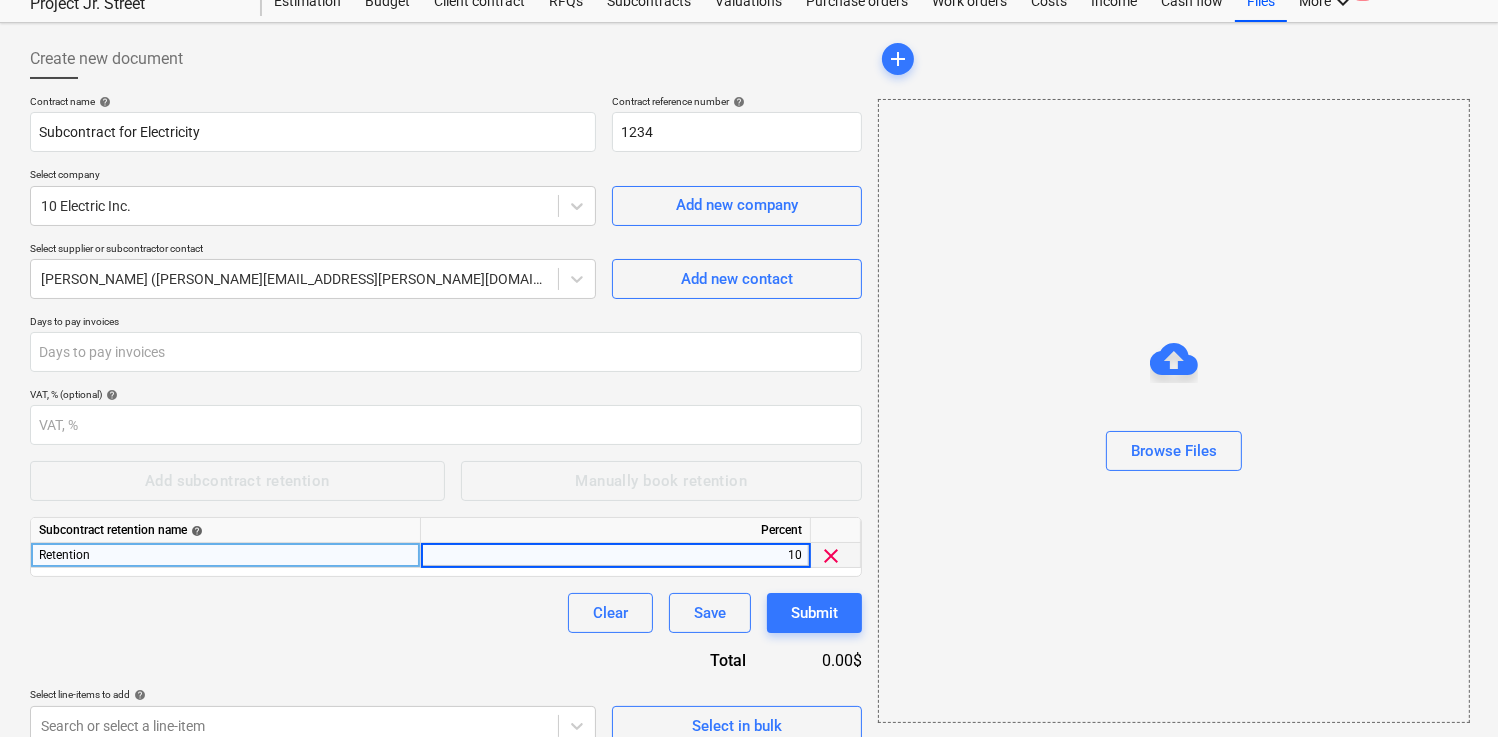 click on "Clear Save Submit" at bounding box center [446, 613] 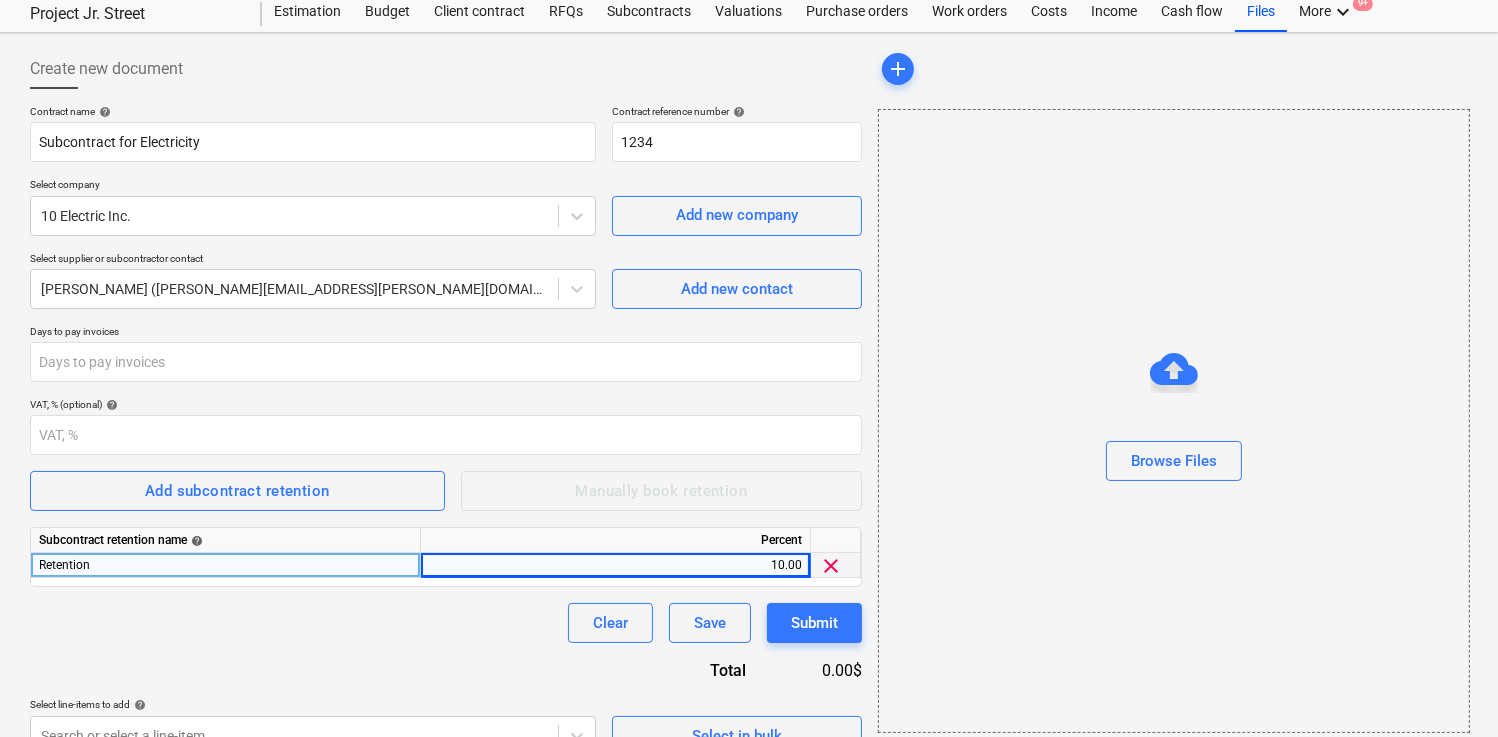 scroll, scrollTop: 57, scrollLeft: 0, axis: vertical 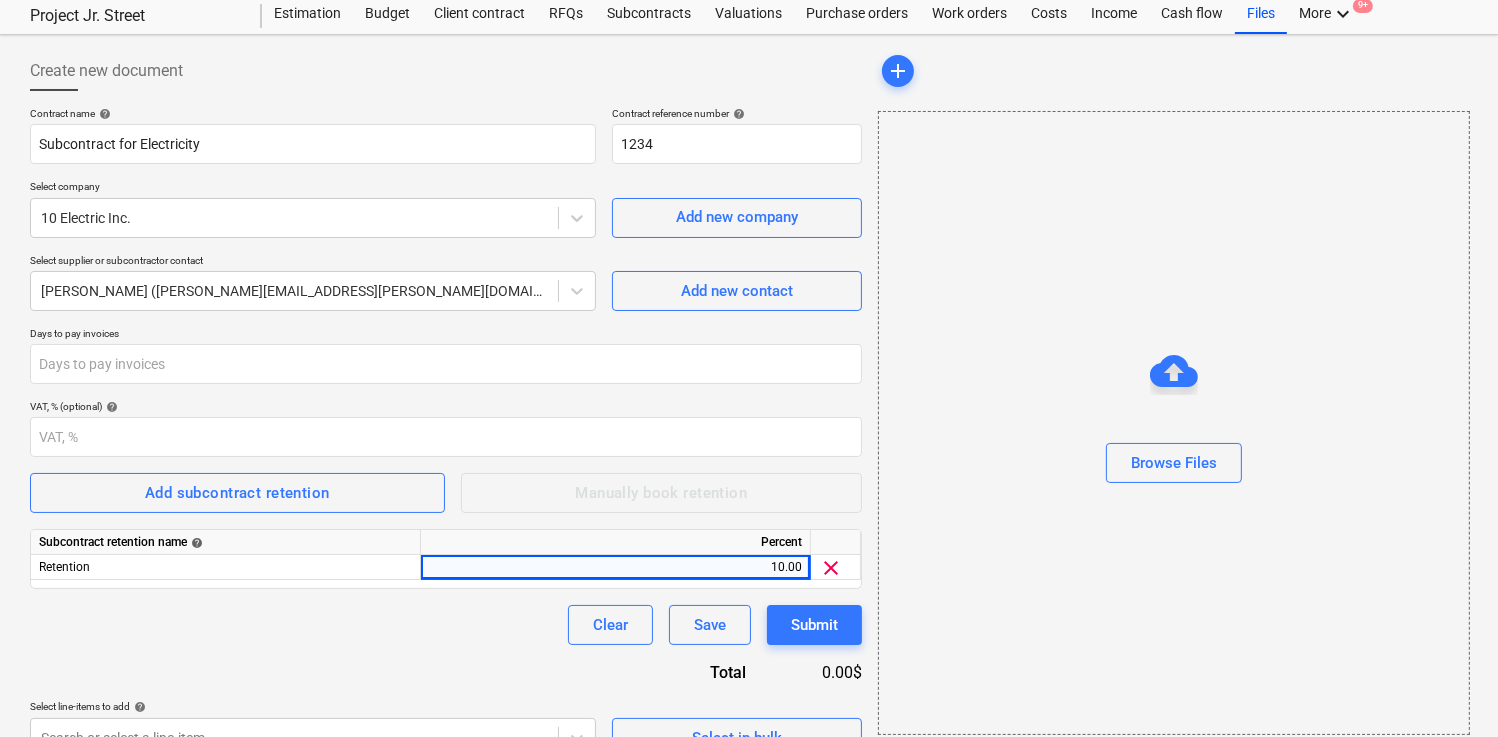 click on "Clear Save Submit" at bounding box center (446, 625) 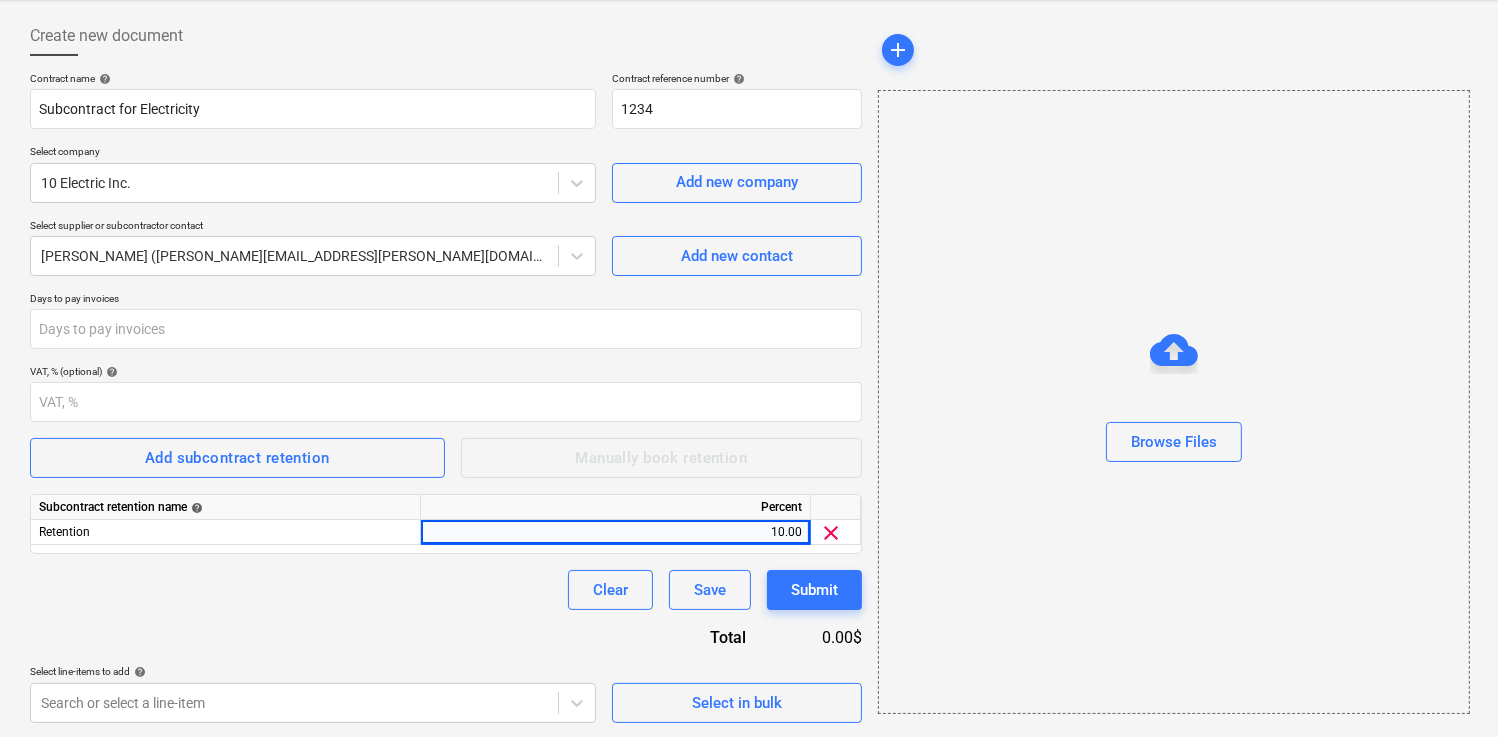 click on "Contract name help Subcontract for Electricity Contract reference number help 1234 Select company 10 Electric Inc.   Add new company Select supplier or subcontractor contact Steven Johnson (carl+johnny@planyard.com) Add new contact Days to pay invoices VAT, % (optional) help Add subcontract retention Manually book retention Subcontract retention name help Percent Retention 10.00 clear Clear Save Submit Total 0.00$ Select line-items to add help Search or select a line-item Select in bulk" at bounding box center [446, 397] 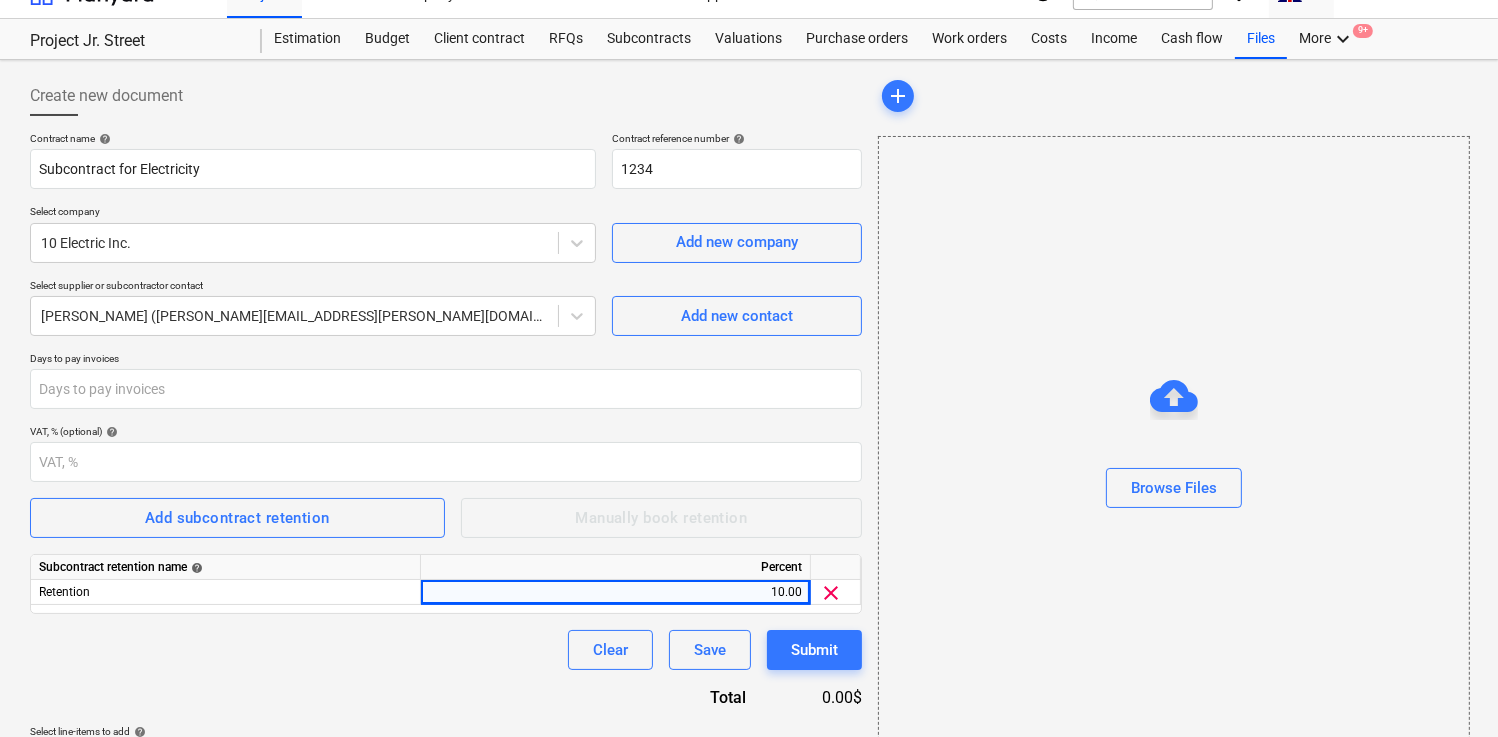 scroll, scrollTop: 40, scrollLeft: 0, axis: vertical 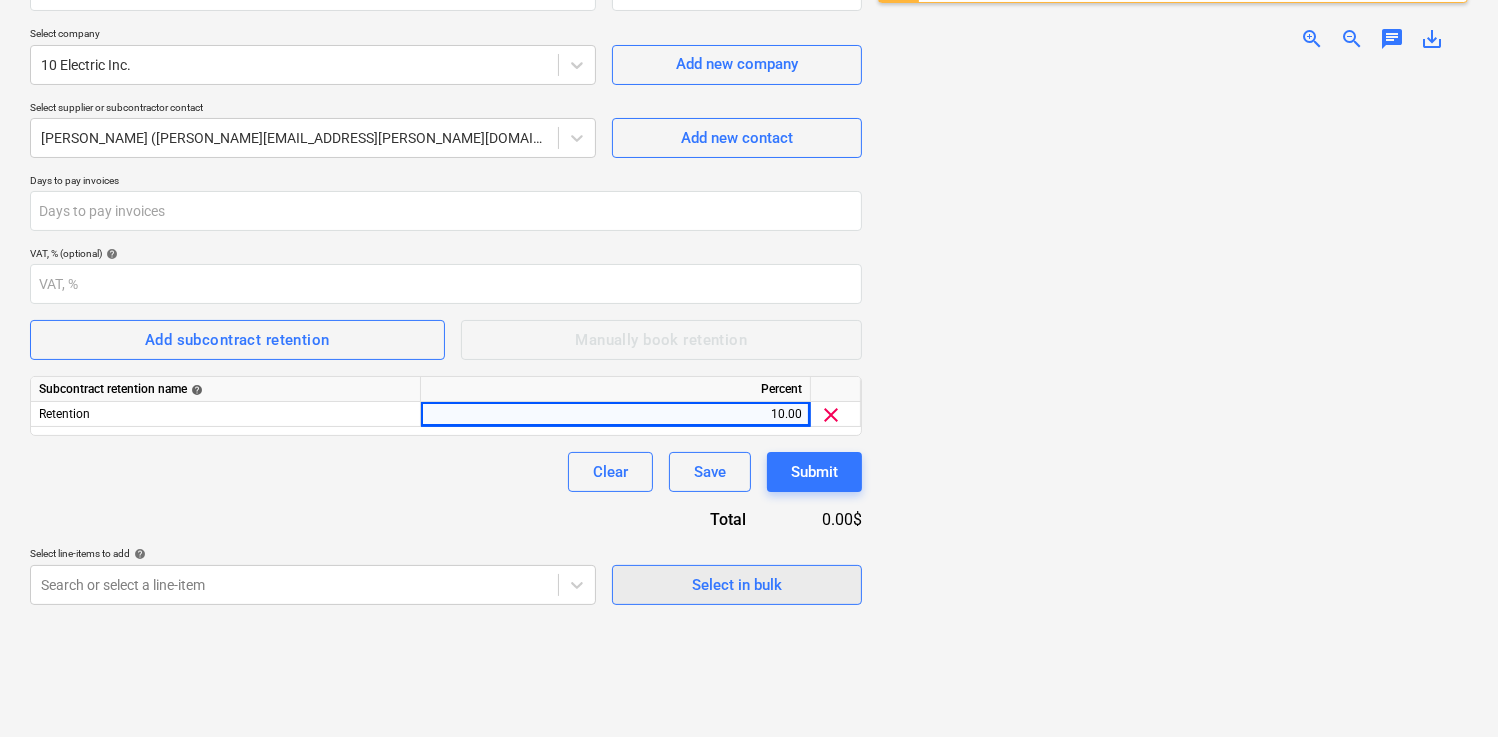click on "Select in bulk" at bounding box center [737, 585] 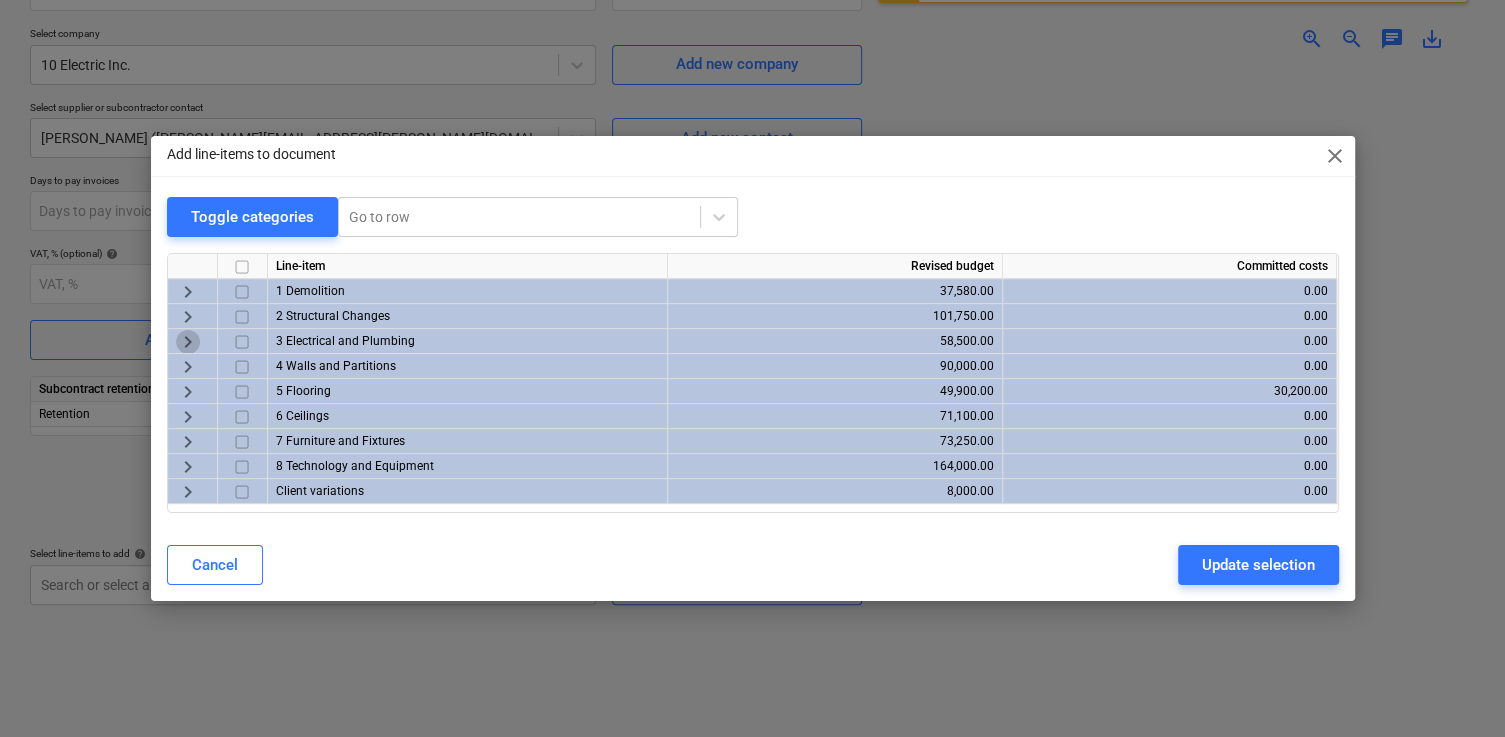 click on "keyboard_arrow_right" at bounding box center (188, 342) 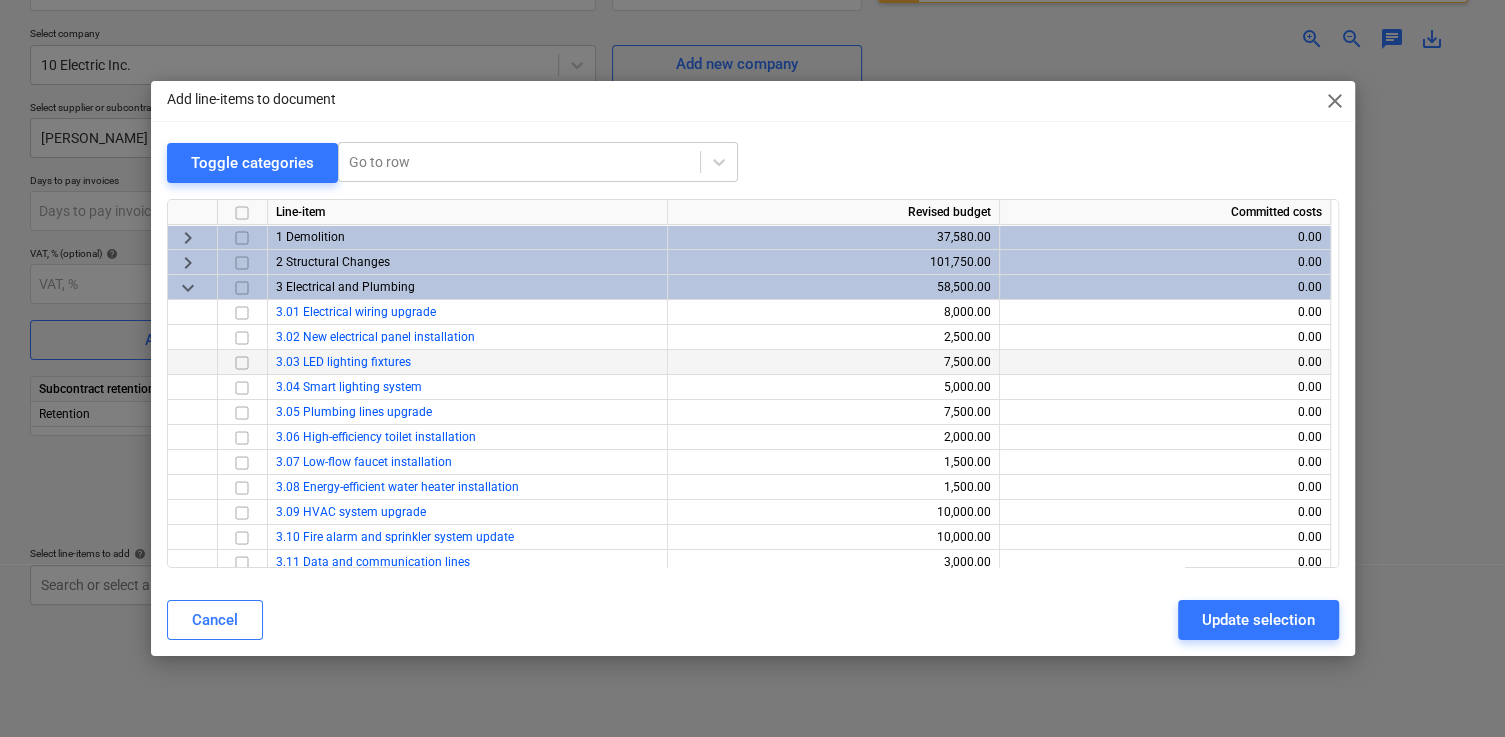 click at bounding box center [242, 363] 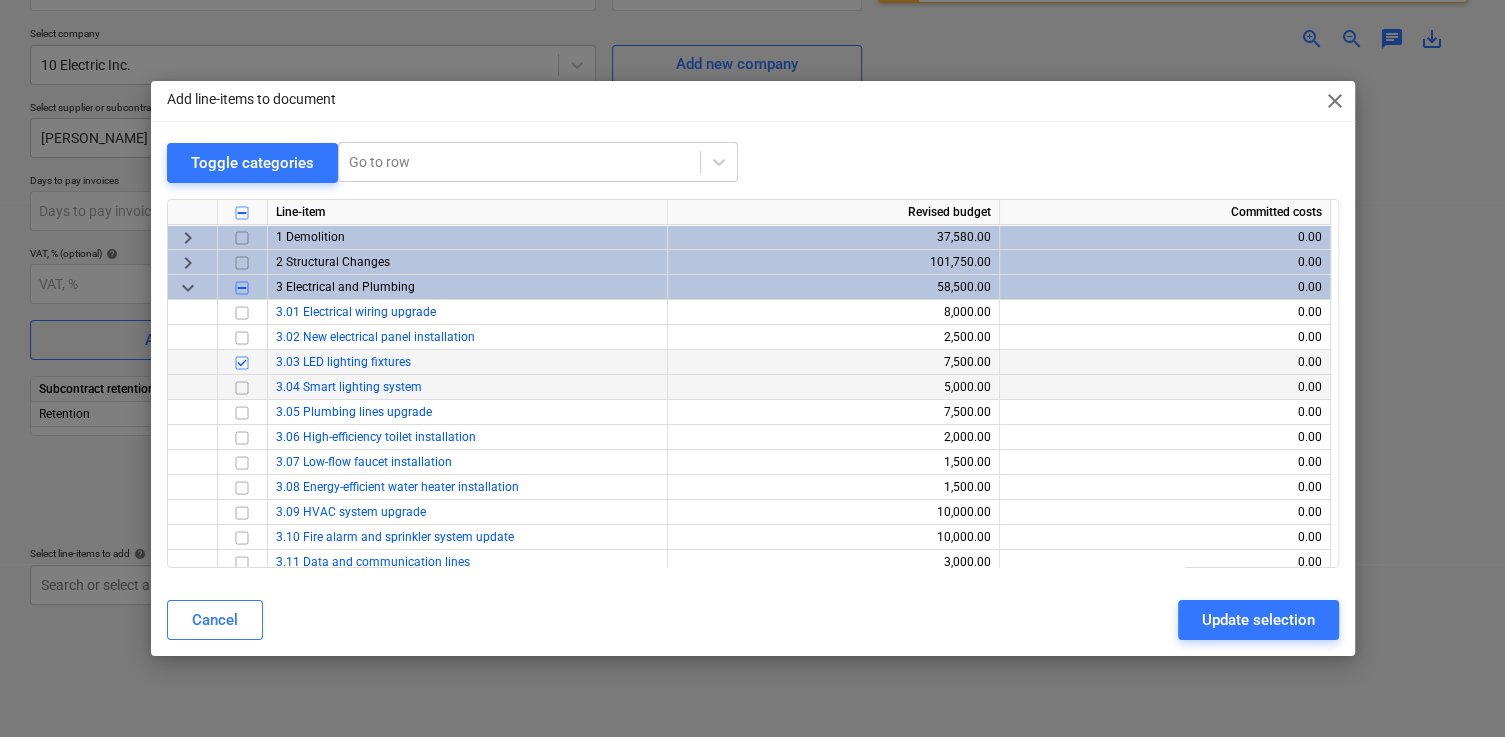 click at bounding box center [242, 388] 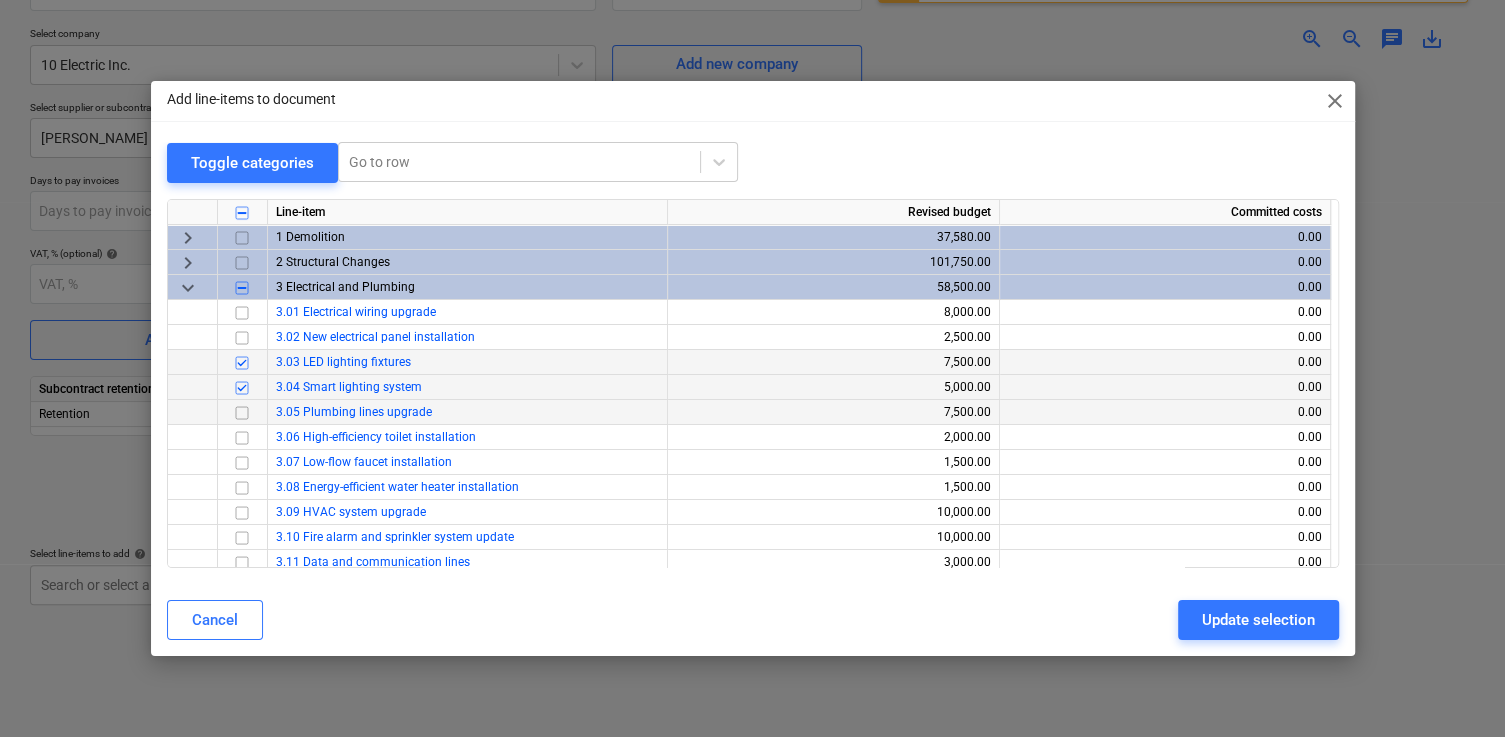 click at bounding box center (242, 413) 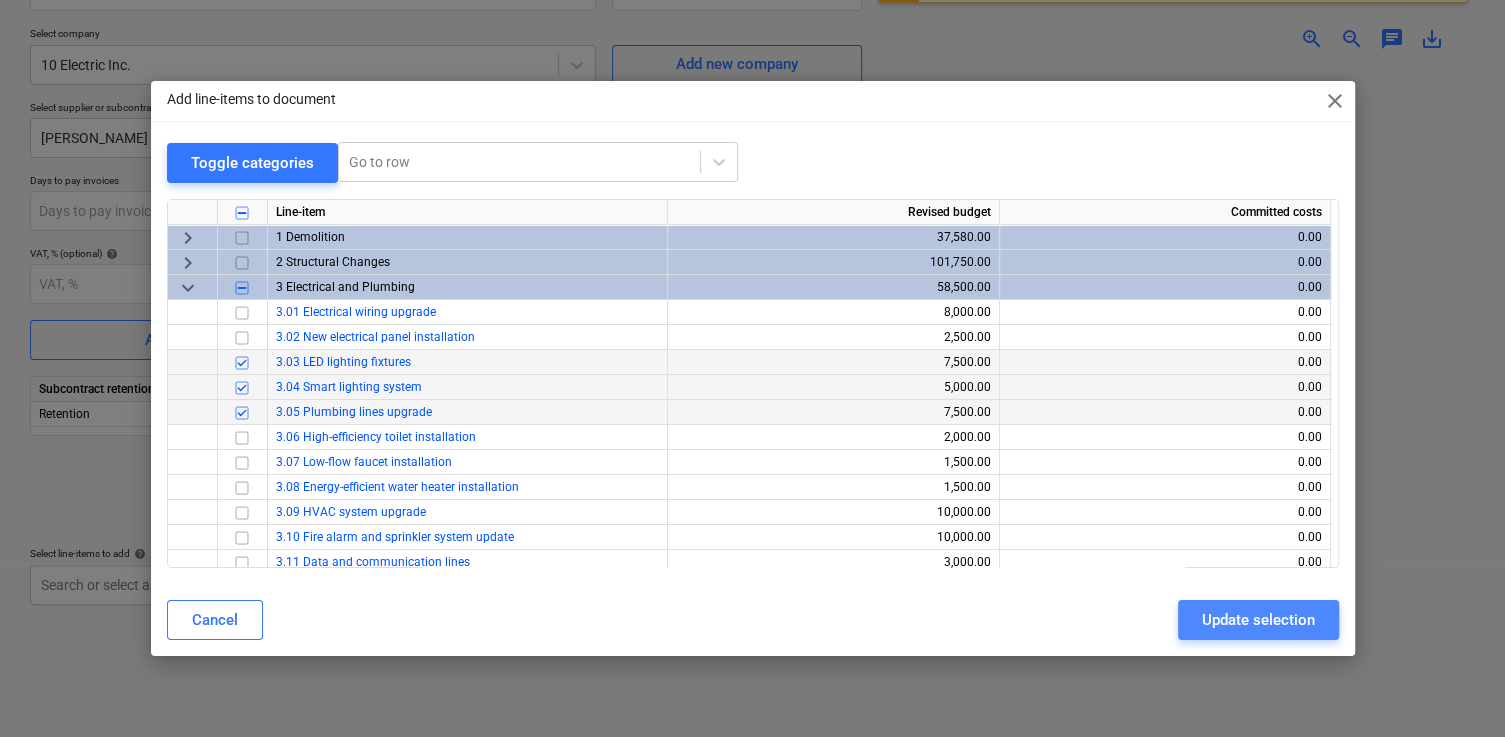 click on "Update selection" at bounding box center [1258, 620] 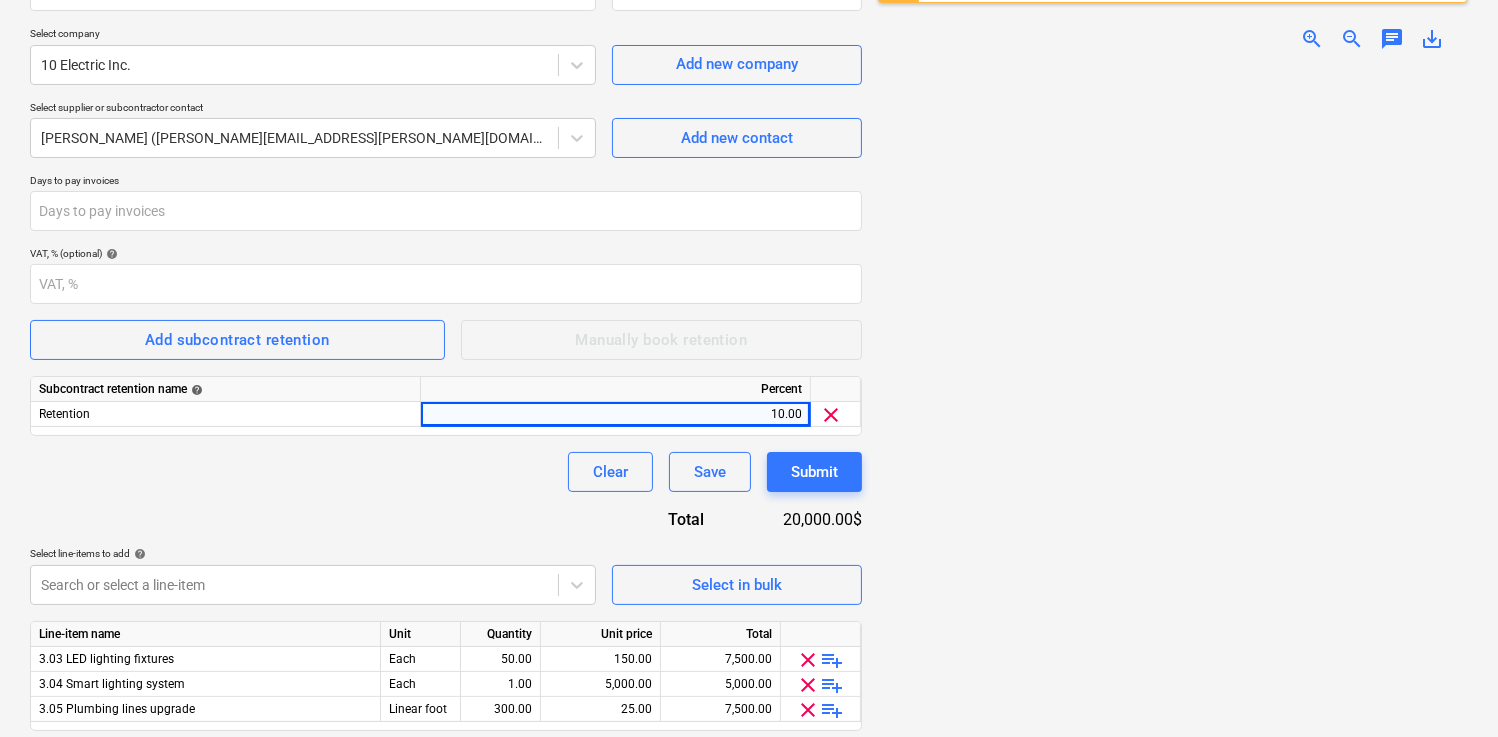 scroll, scrollTop: 274, scrollLeft: 0, axis: vertical 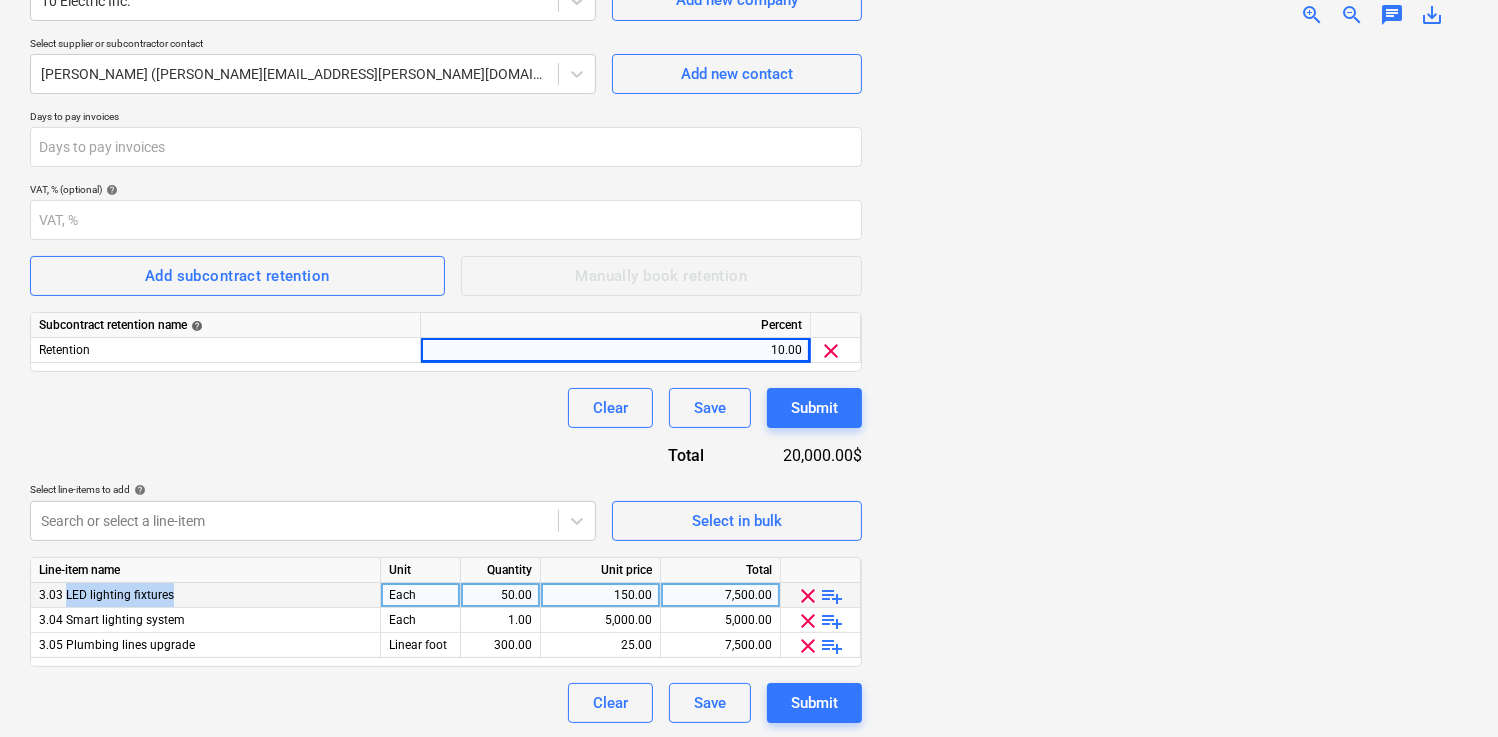 drag, startPoint x: 65, startPoint y: 589, endPoint x: 177, endPoint y: 585, distance: 112.0714 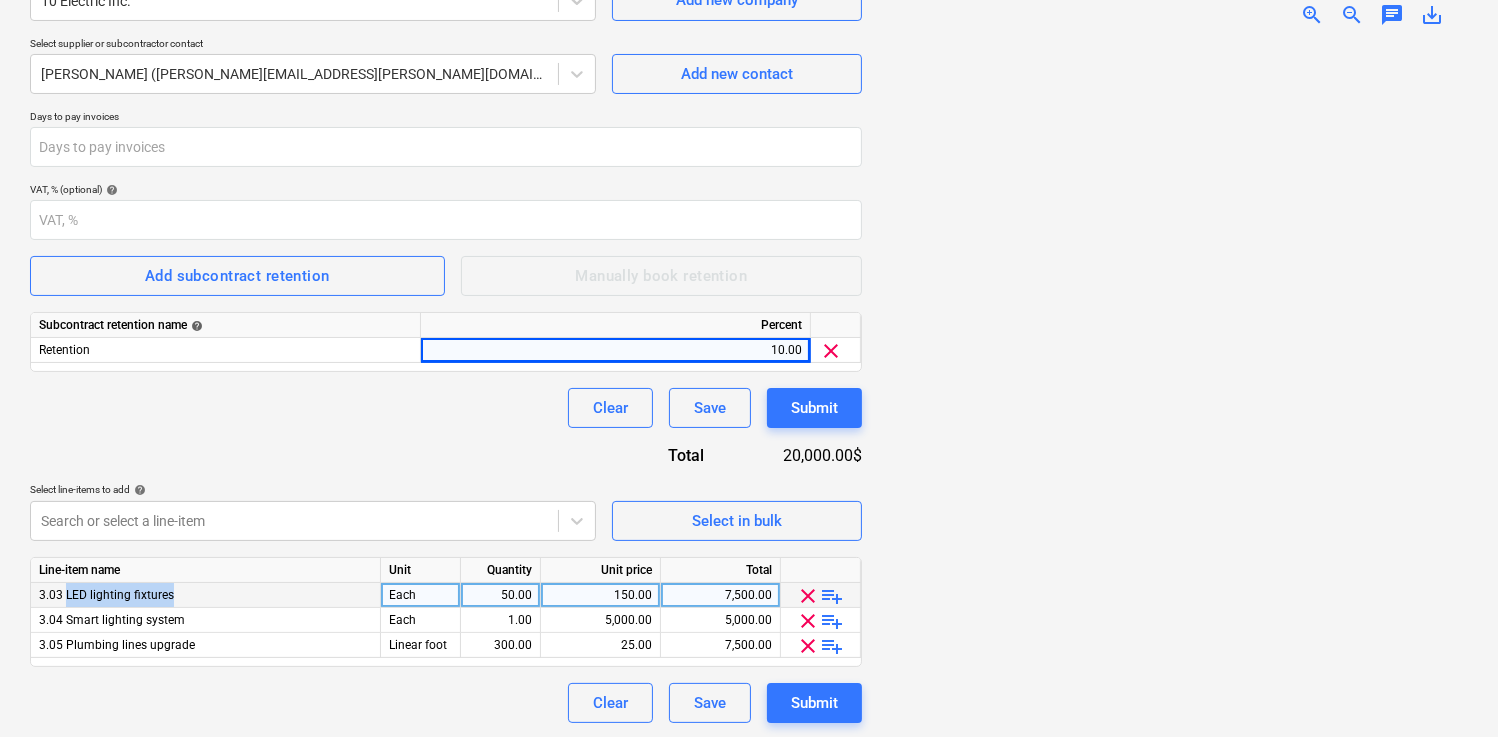 click on "3.03 LED lighting fixtures" at bounding box center [206, 595] 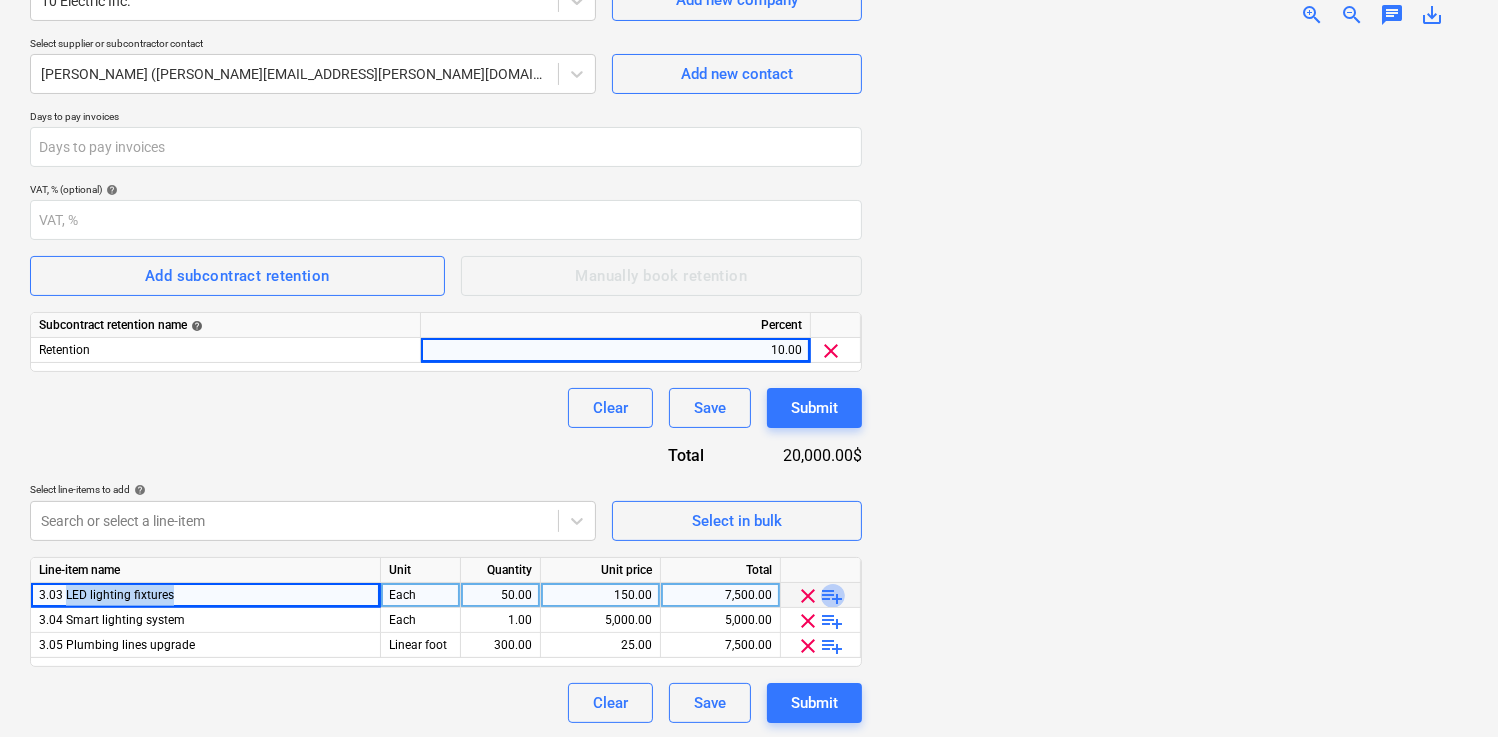 click on "playlist_add" at bounding box center (833, 596) 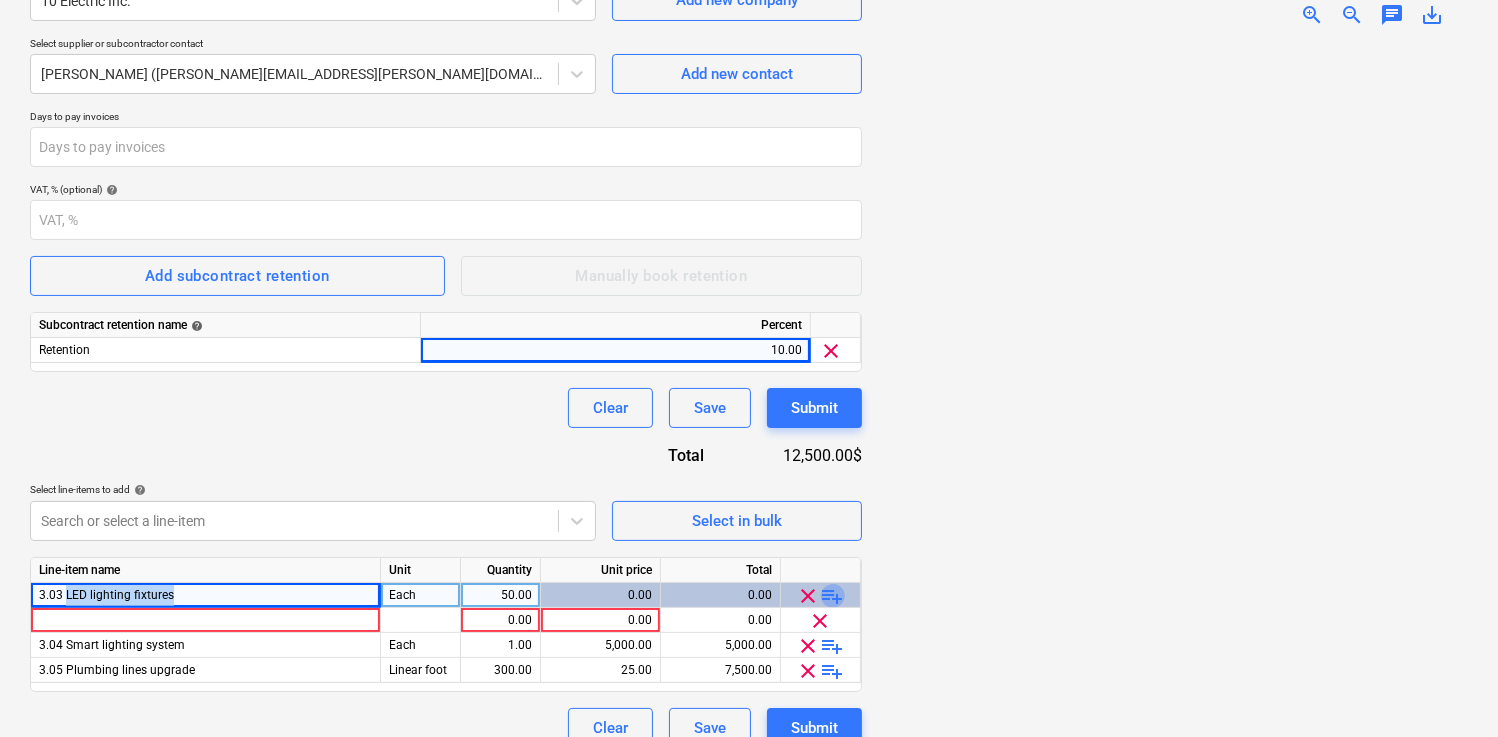 click on "playlist_add" at bounding box center [833, 596] 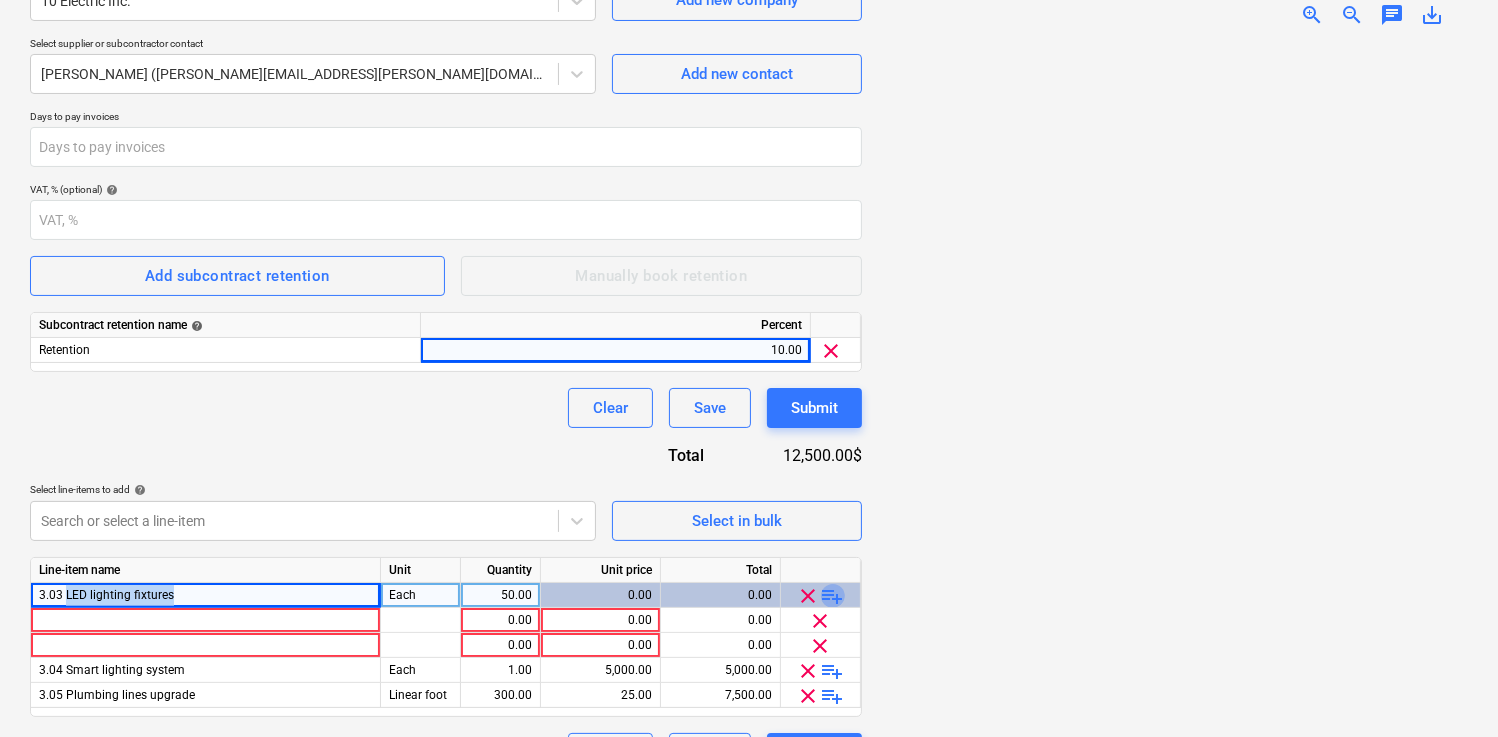 click on "playlist_add" at bounding box center [833, 596] 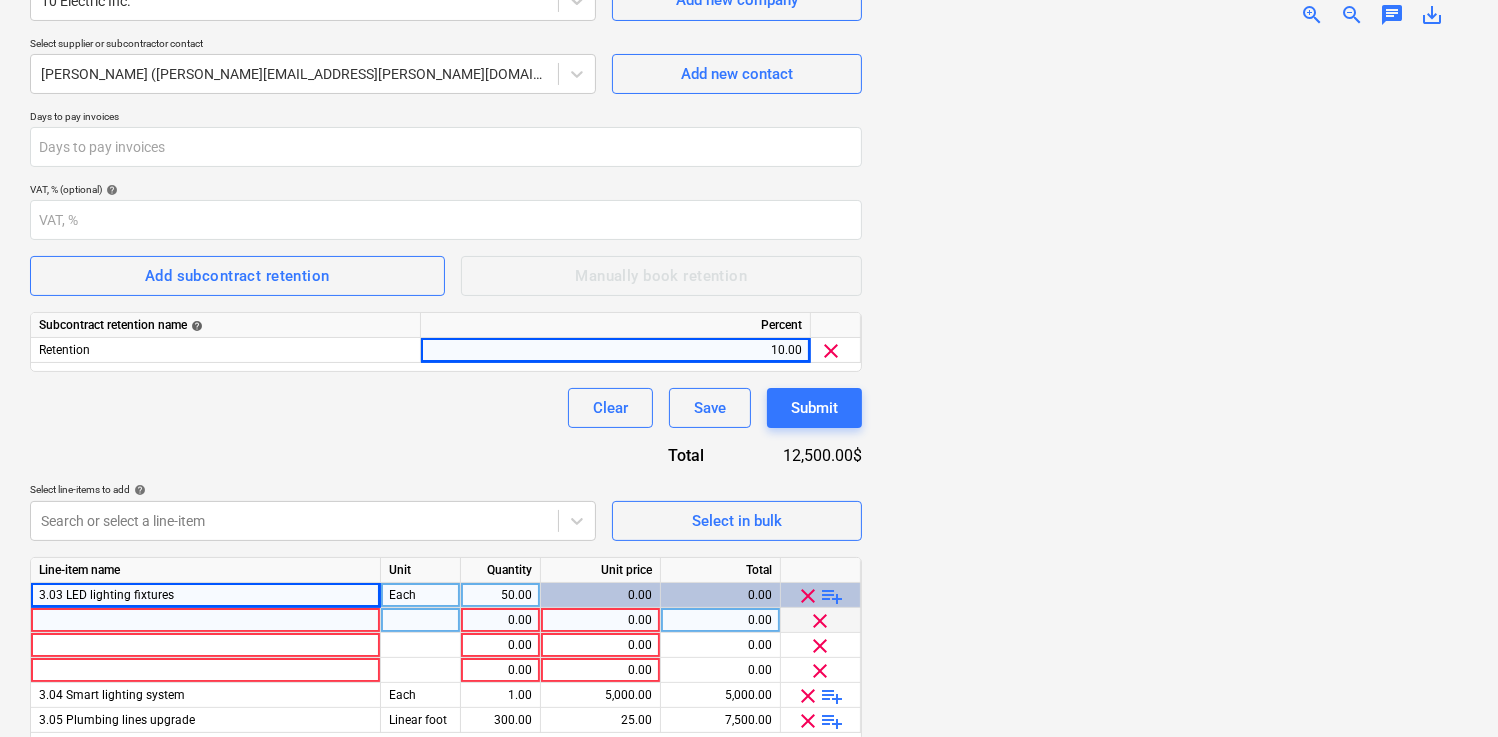 click at bounding box center (206, 620) 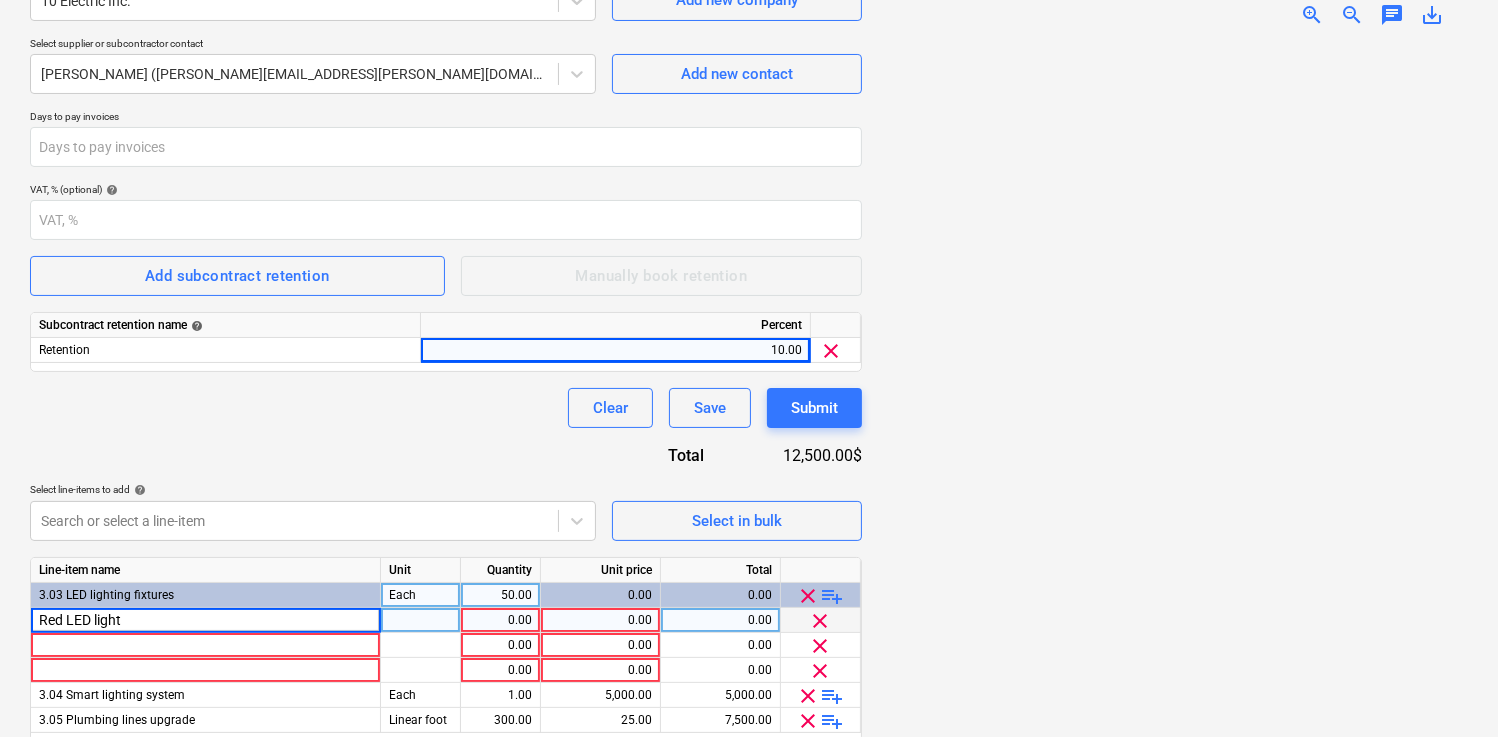 type on "Red LED lights" 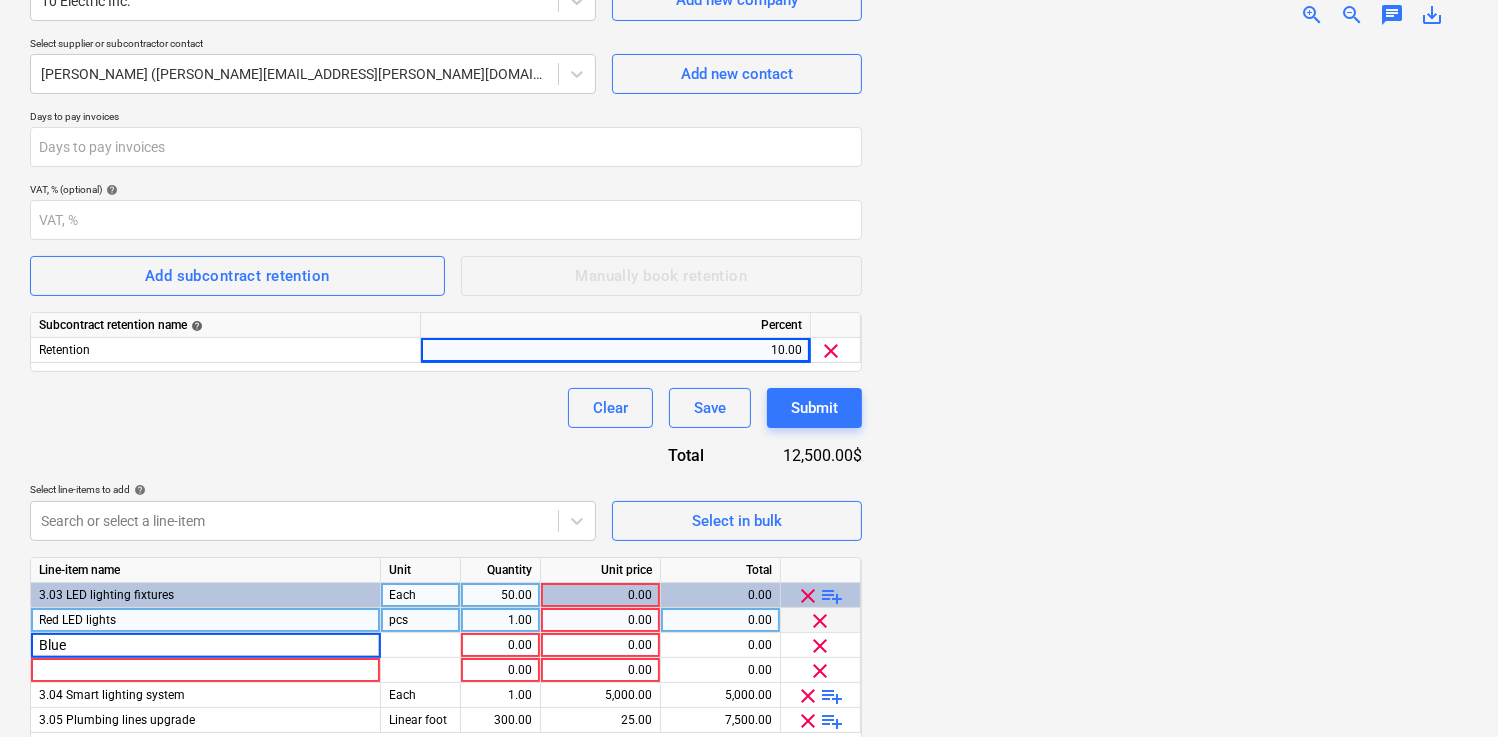 type on "Blue" 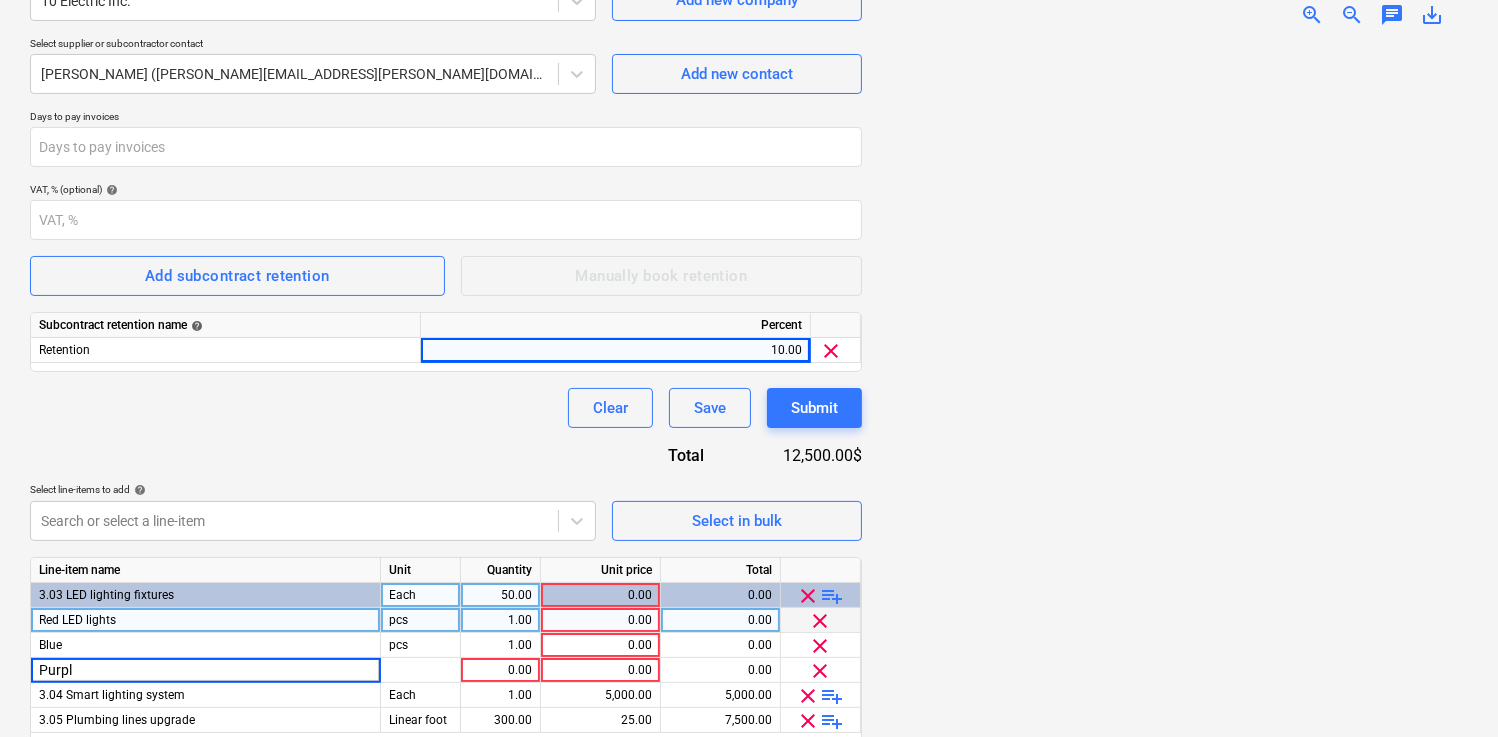 type on "Purple" 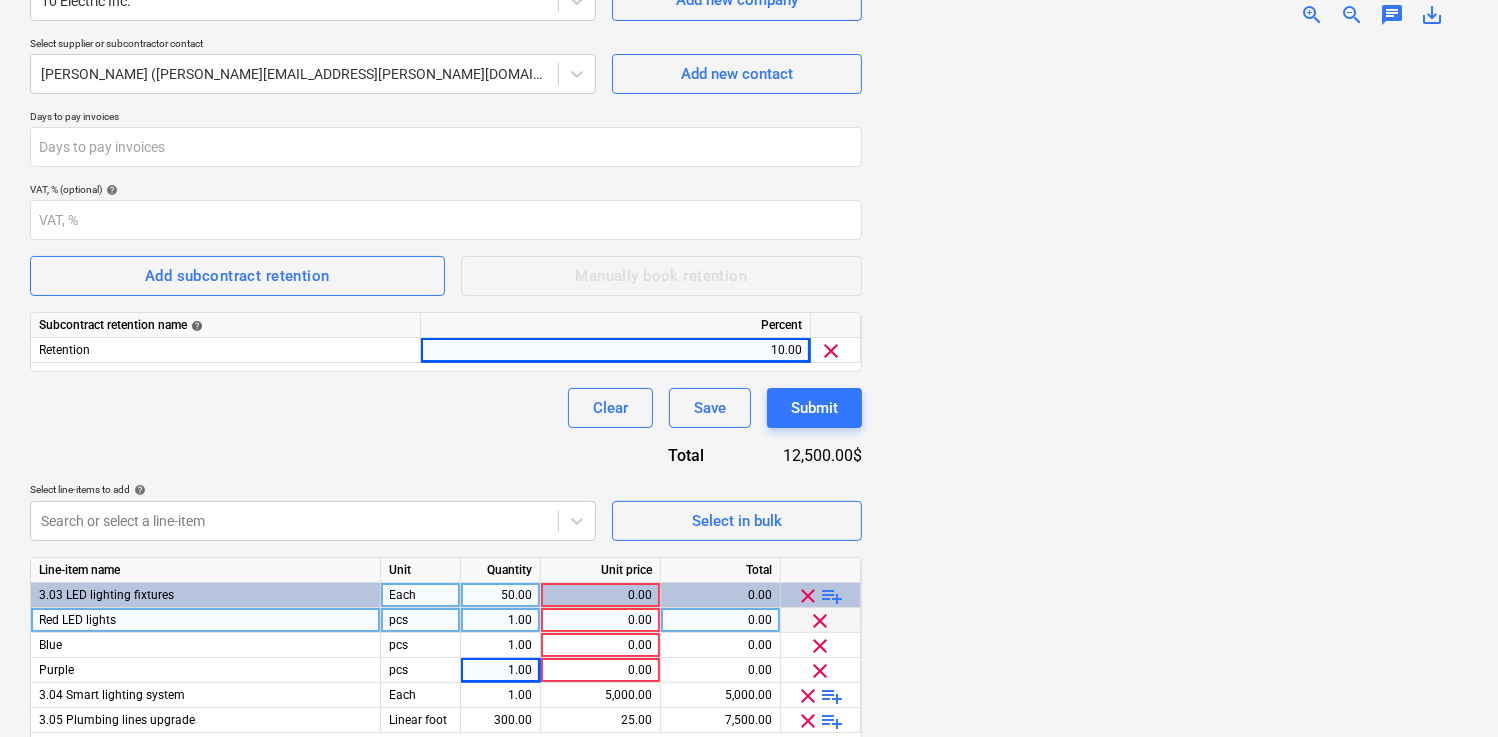 click on "0.00" at bounding box center (600, 620) 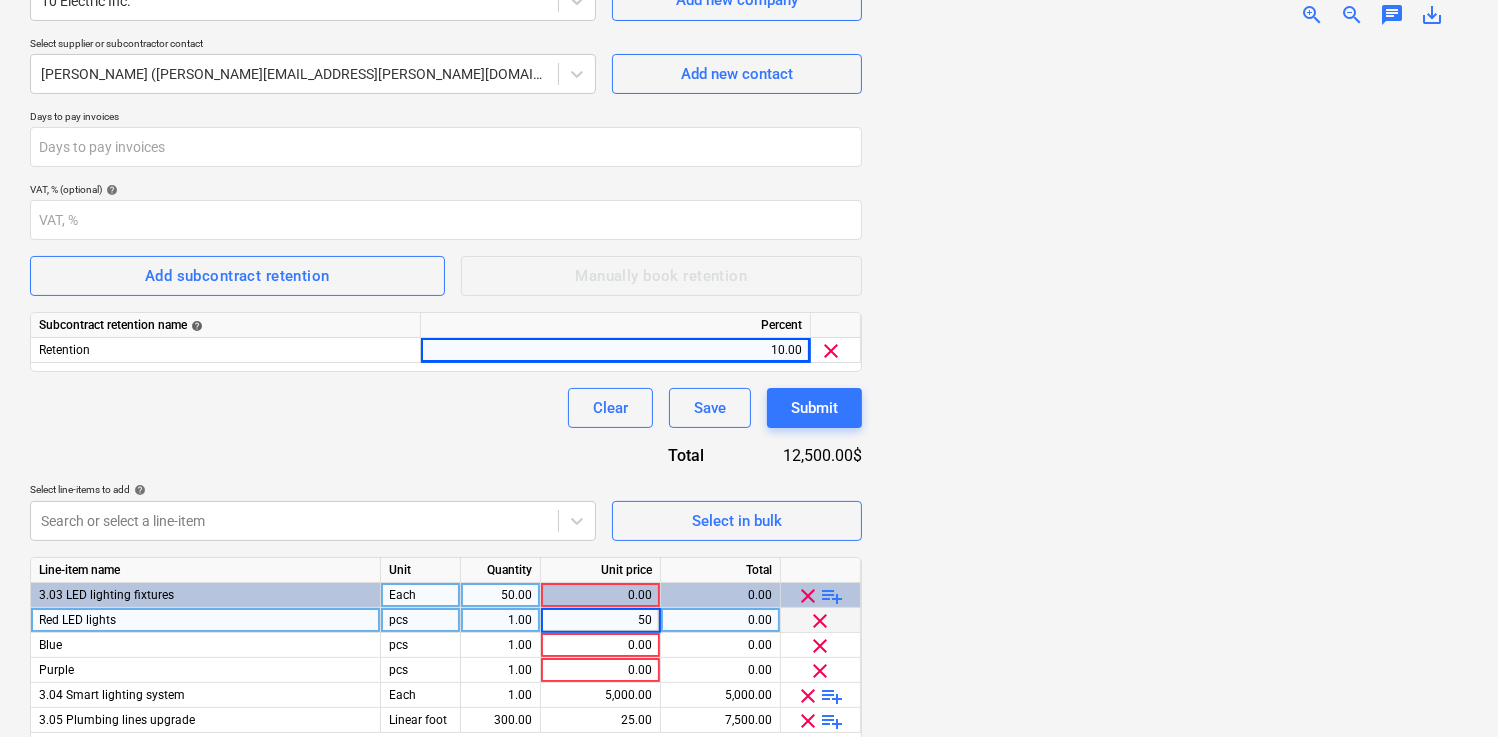 type on "500" 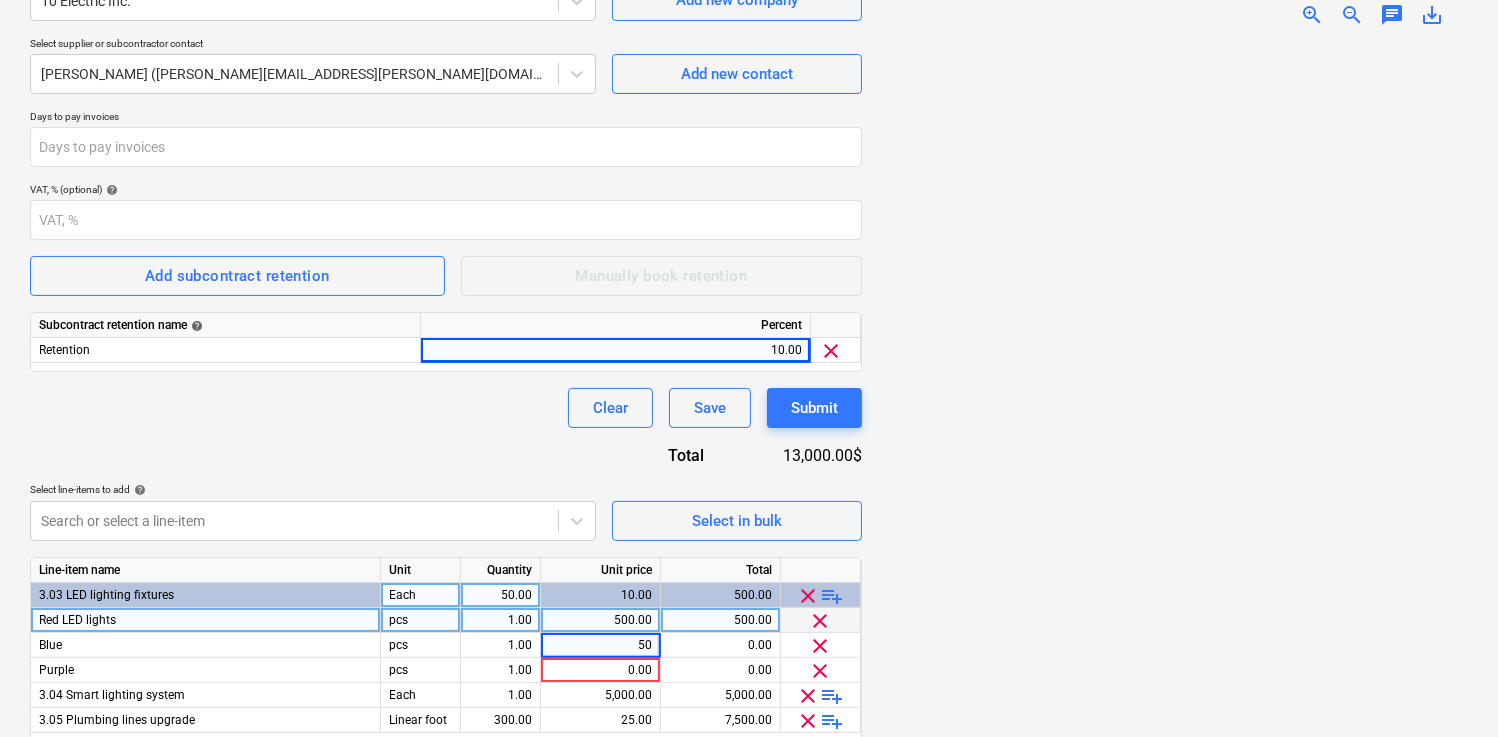 type on "500" 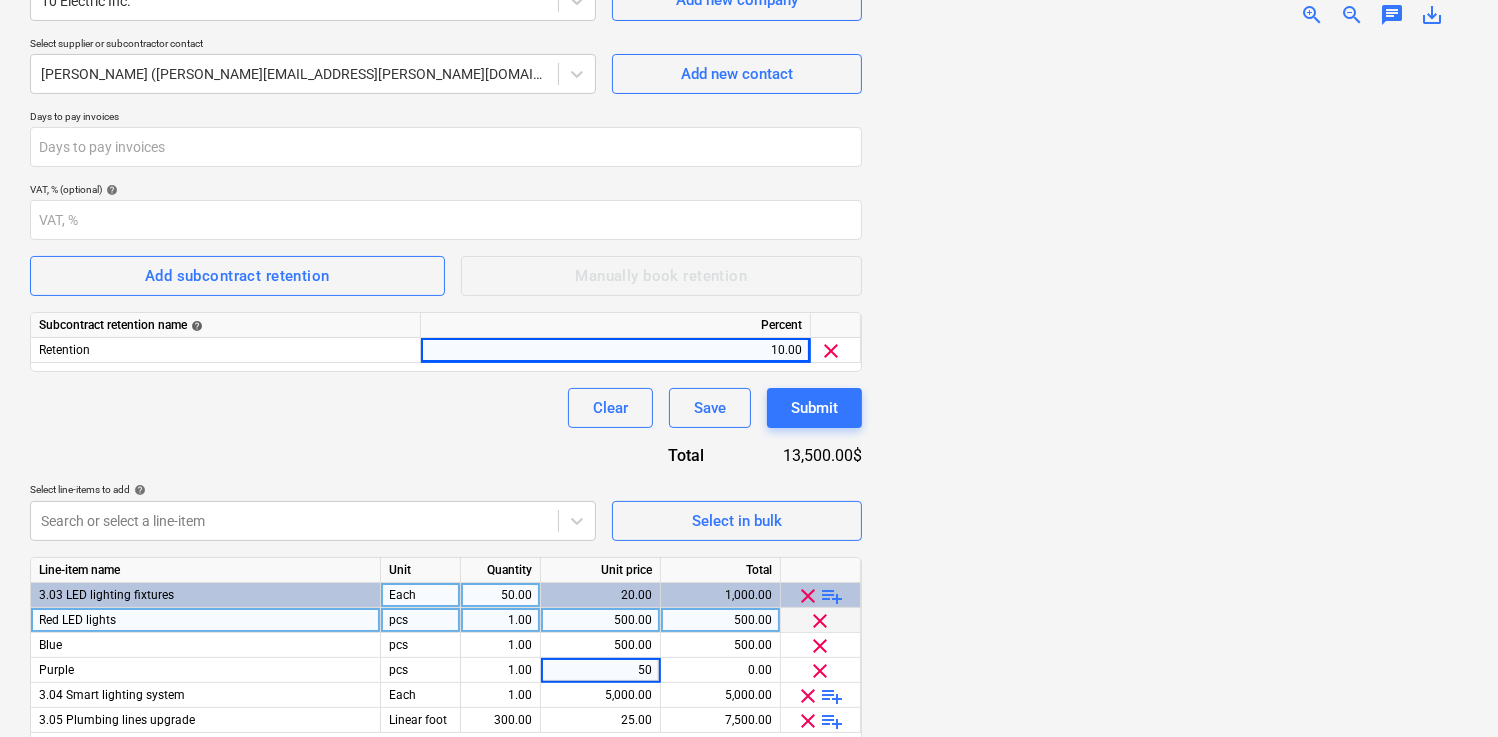 type on "500" 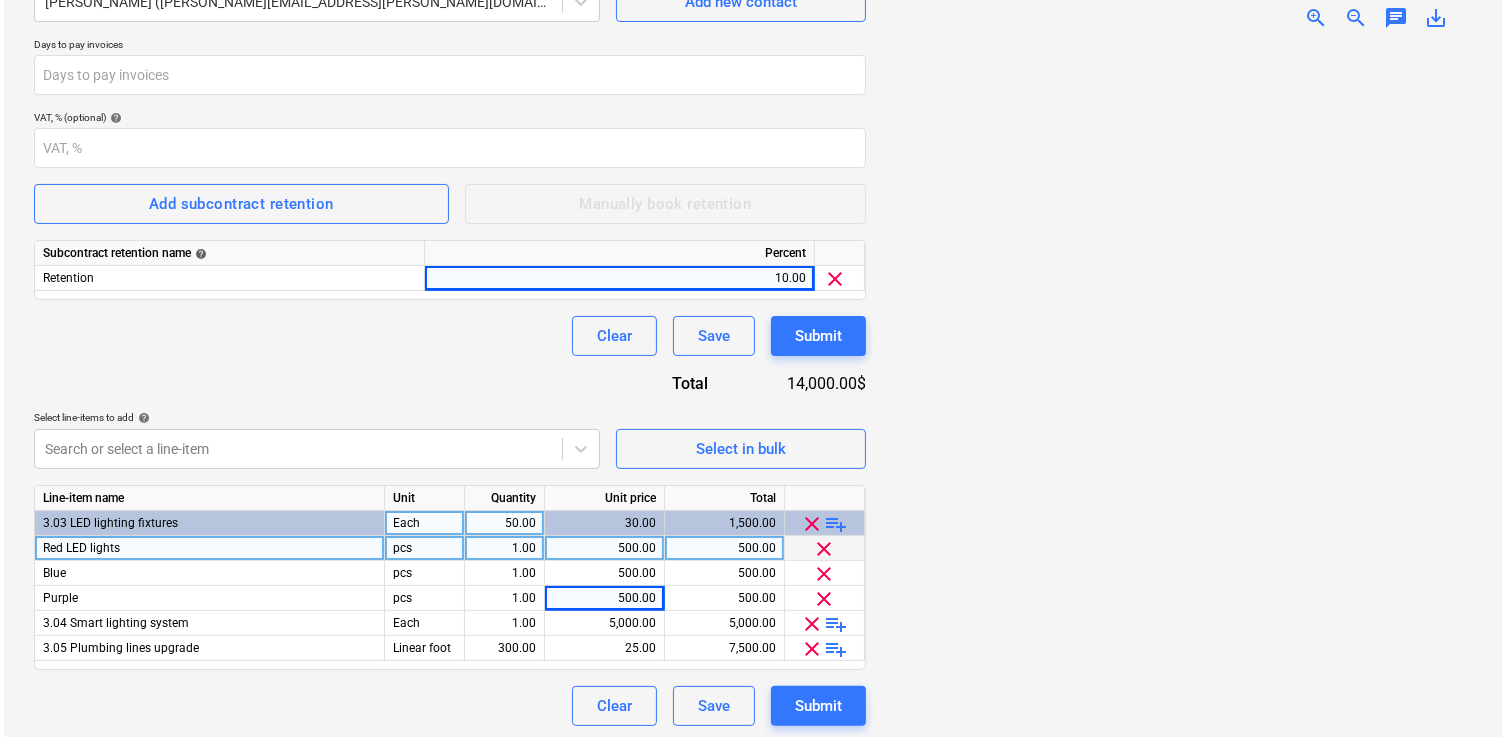 scroll, scrollTop: 317, scrollLeft: 0, axis: vertical 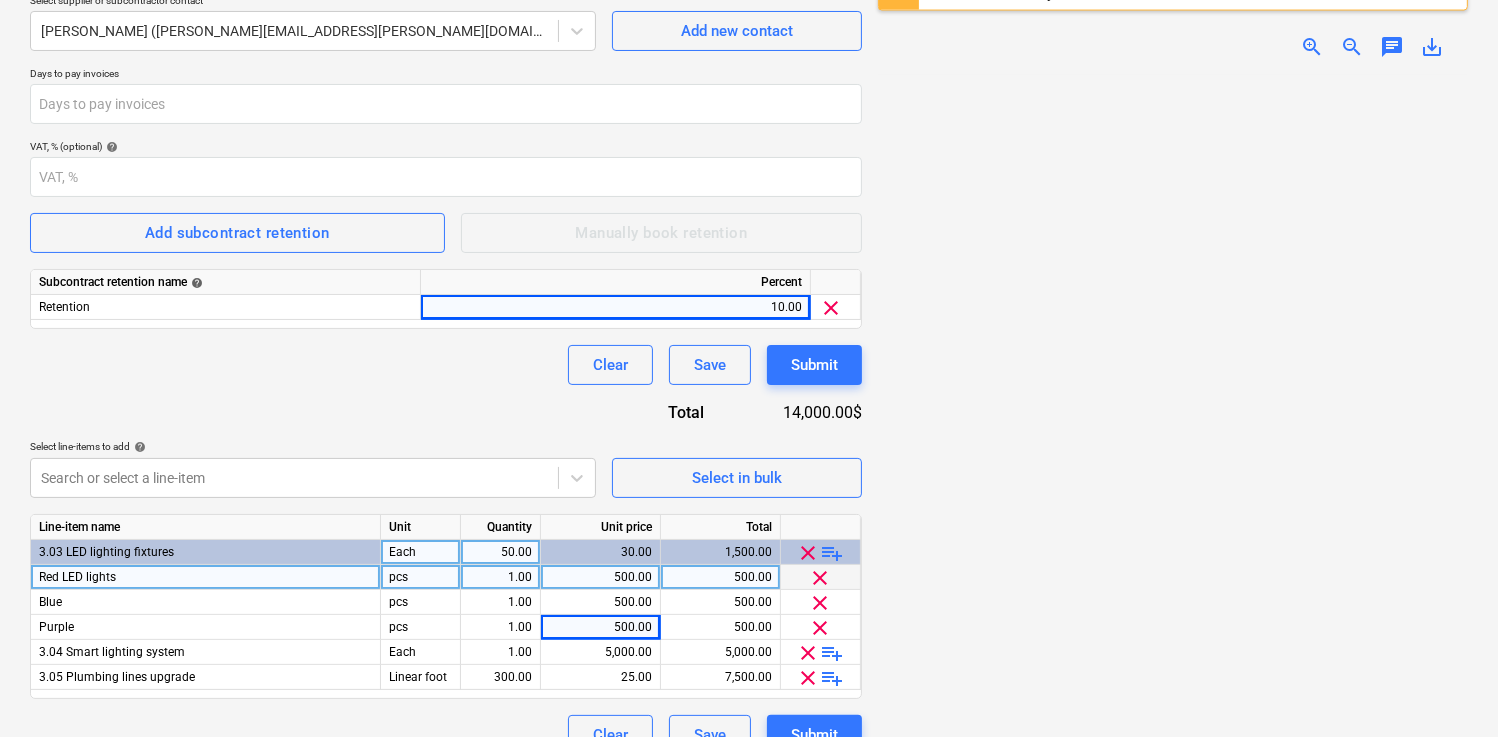 click on "Clear Save Submit" at bounding box center [446, 365] 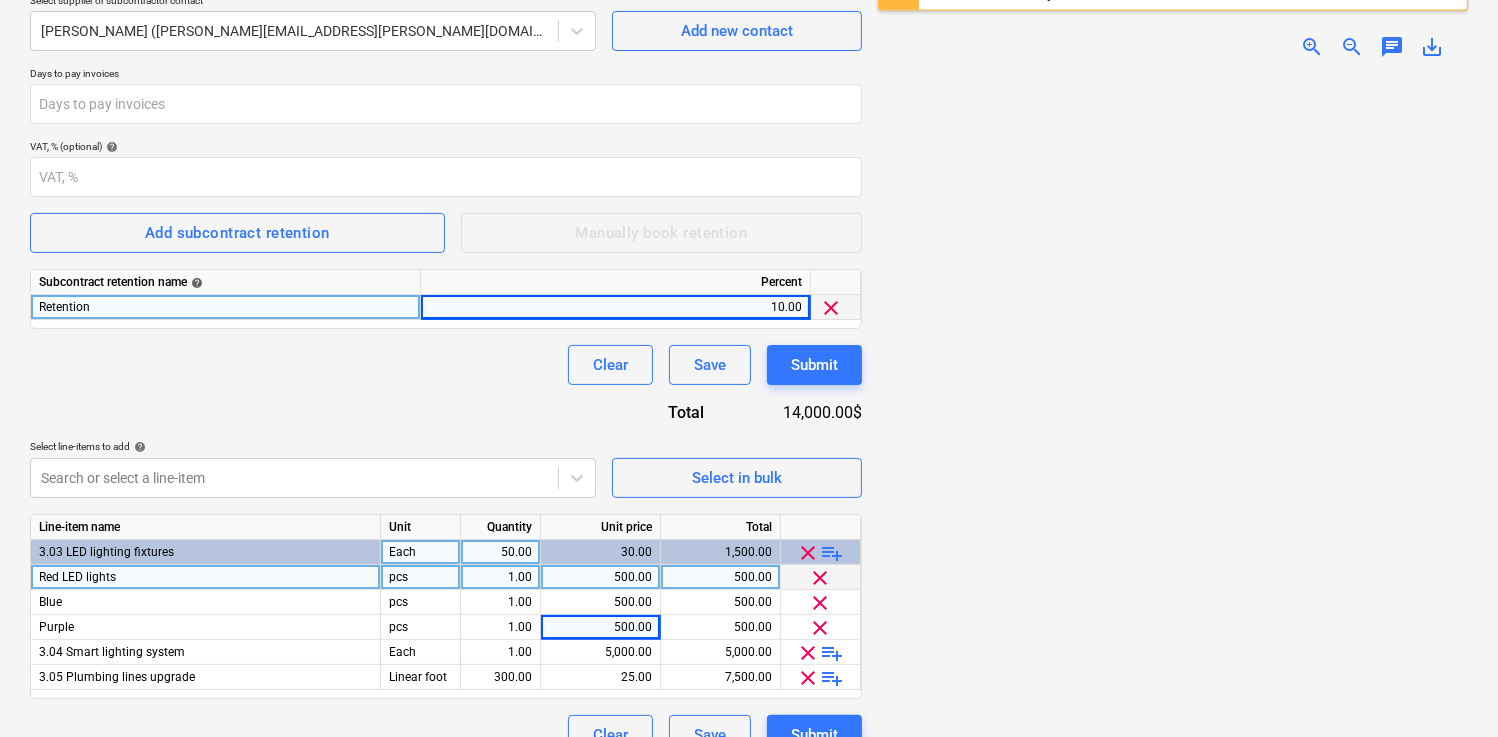 click on "Retention" at bounding box center [226, 307] 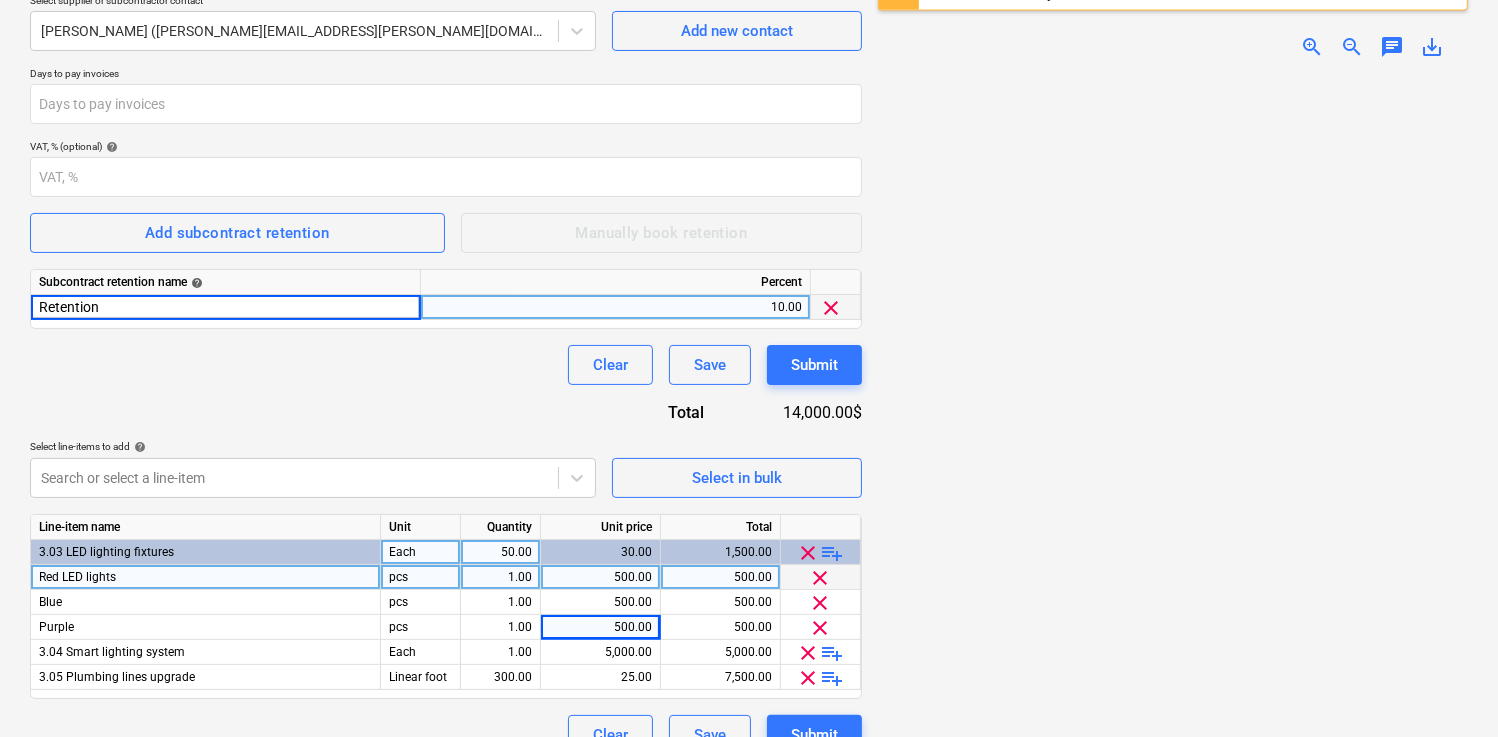 click on "Clear Save Submit" at bounding box center (446, 365) 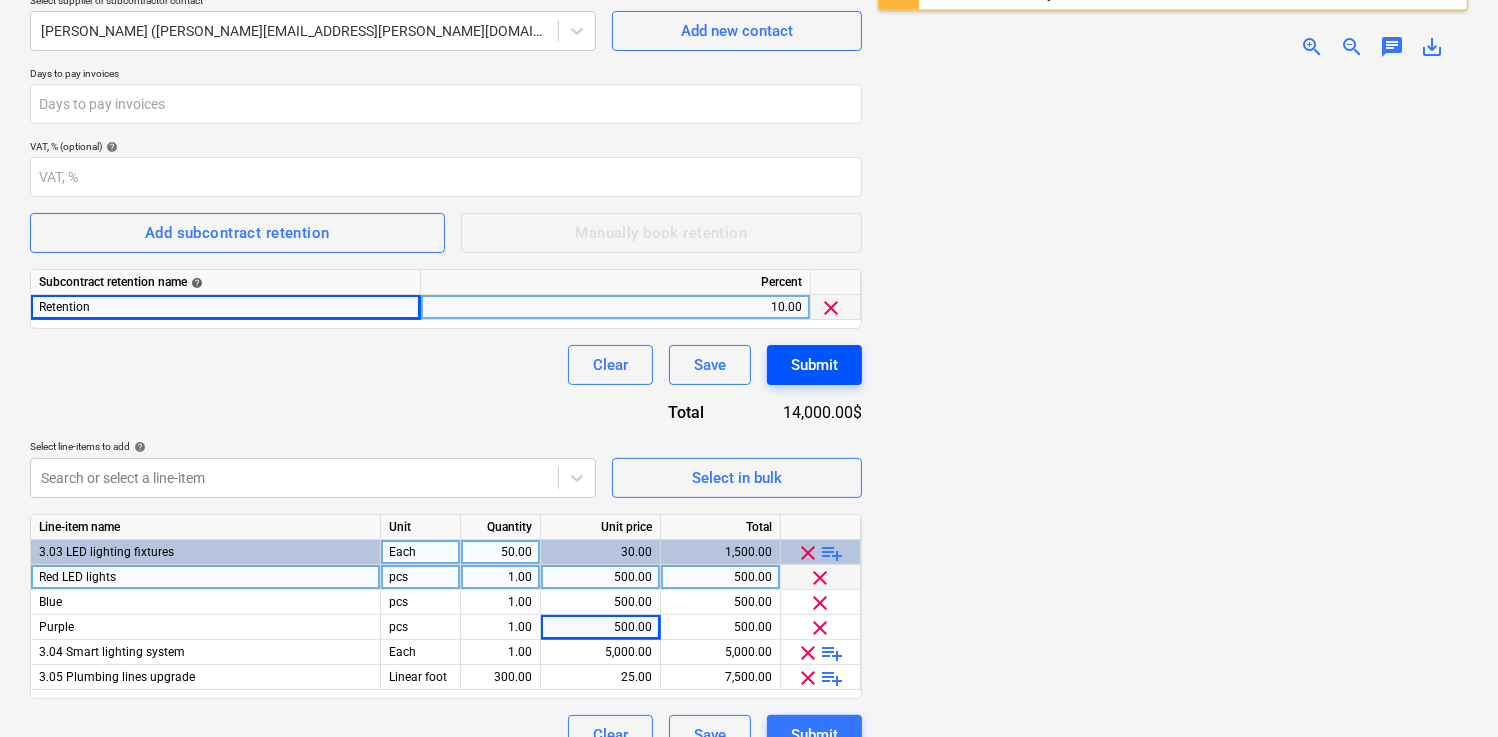 click on "Submit" at bounding box center [814, 365] 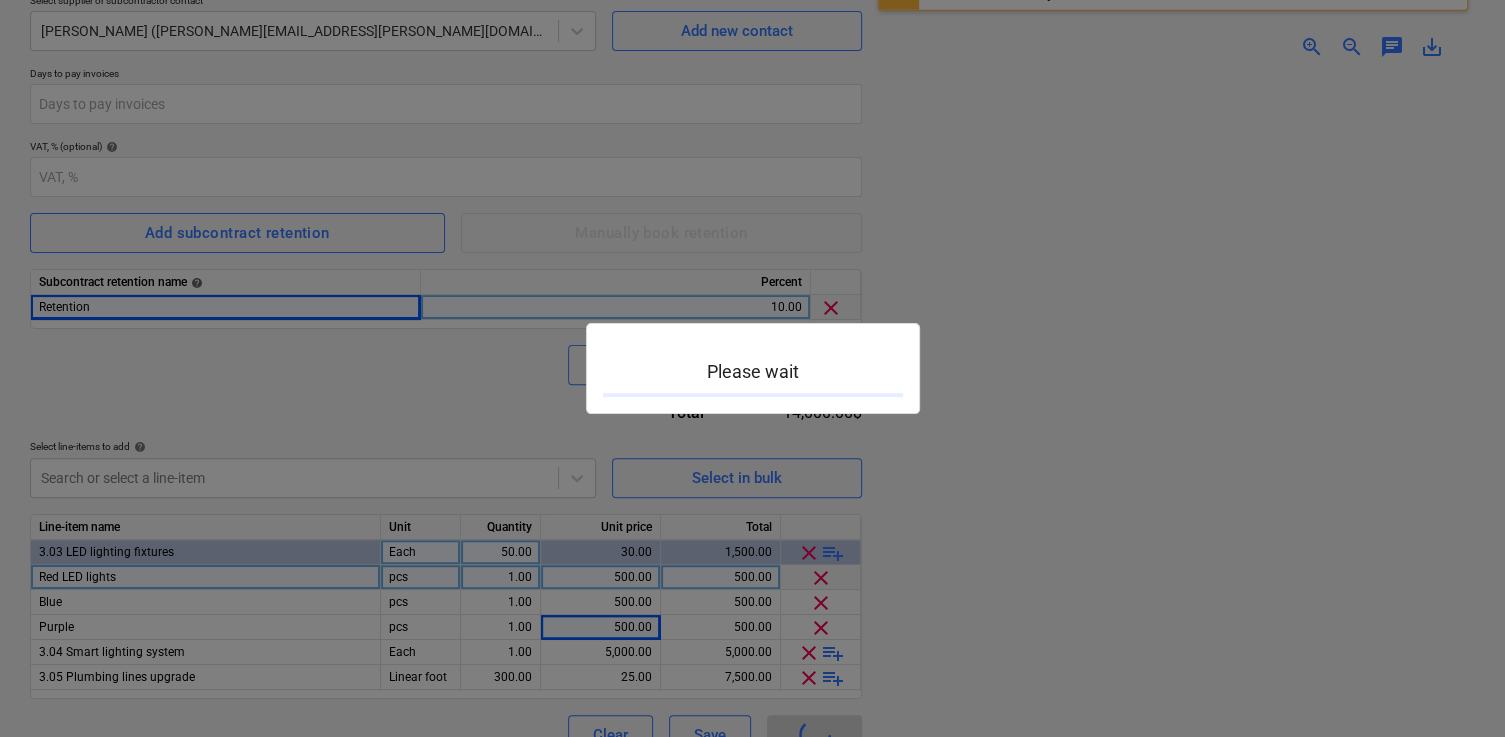 type 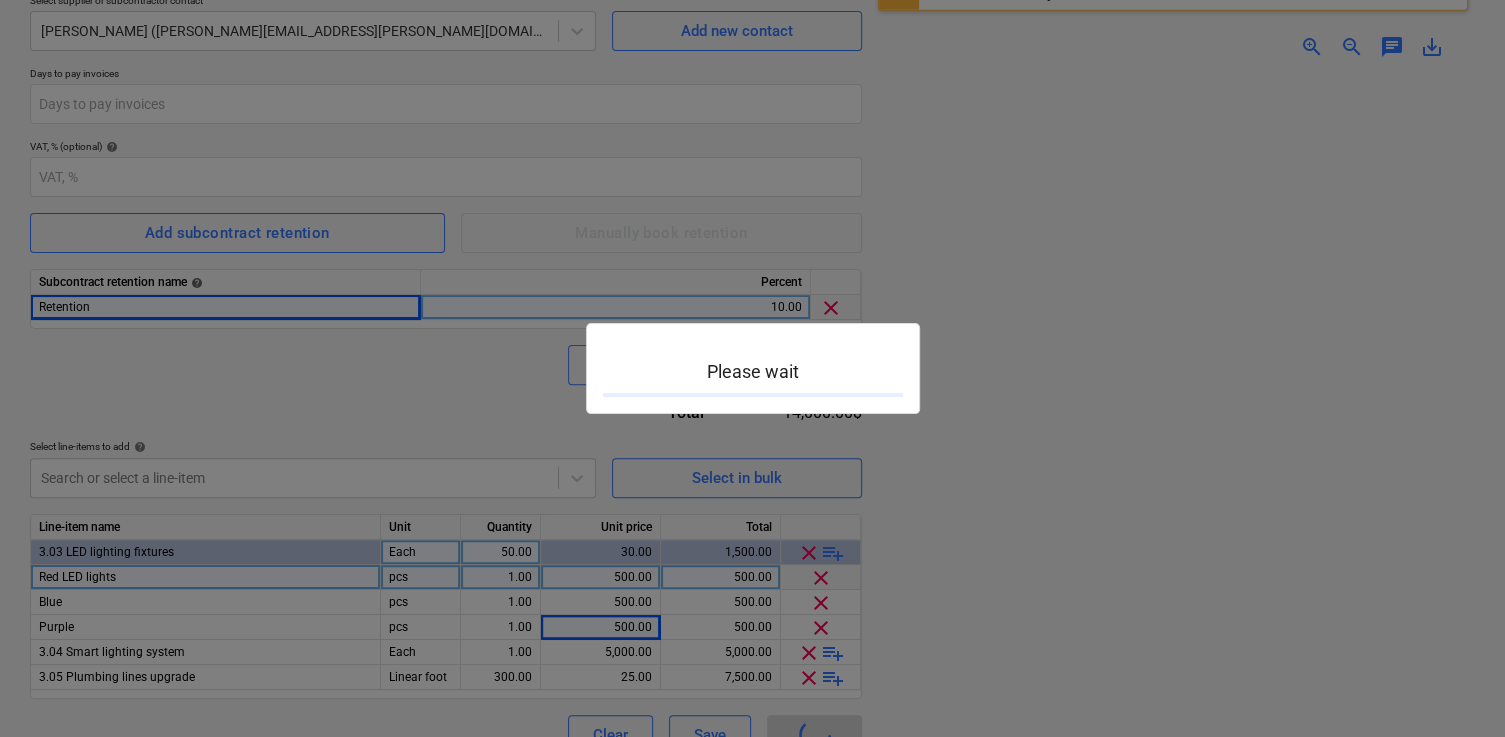 type 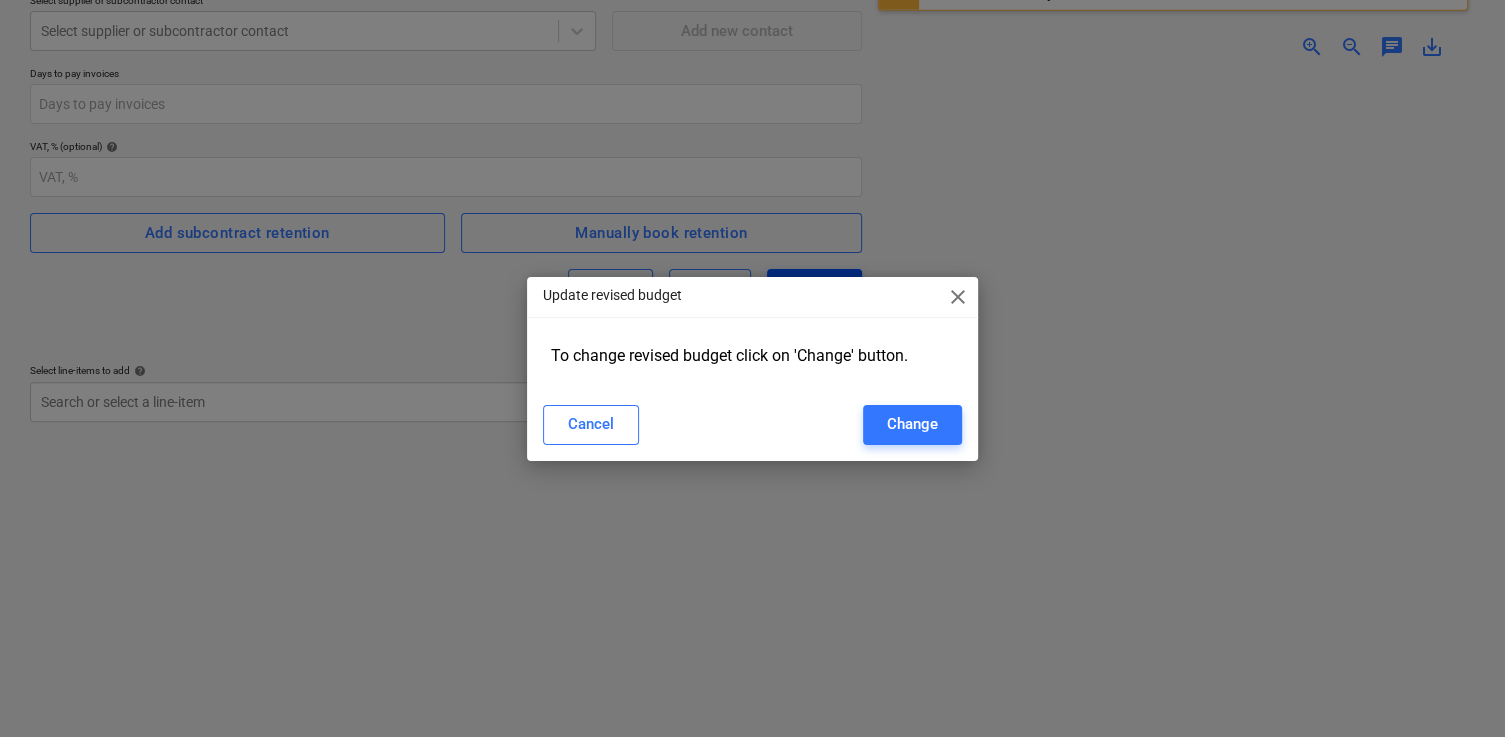 scroll, scrollTop: 234, scrollLeft: 0, axis: vertical 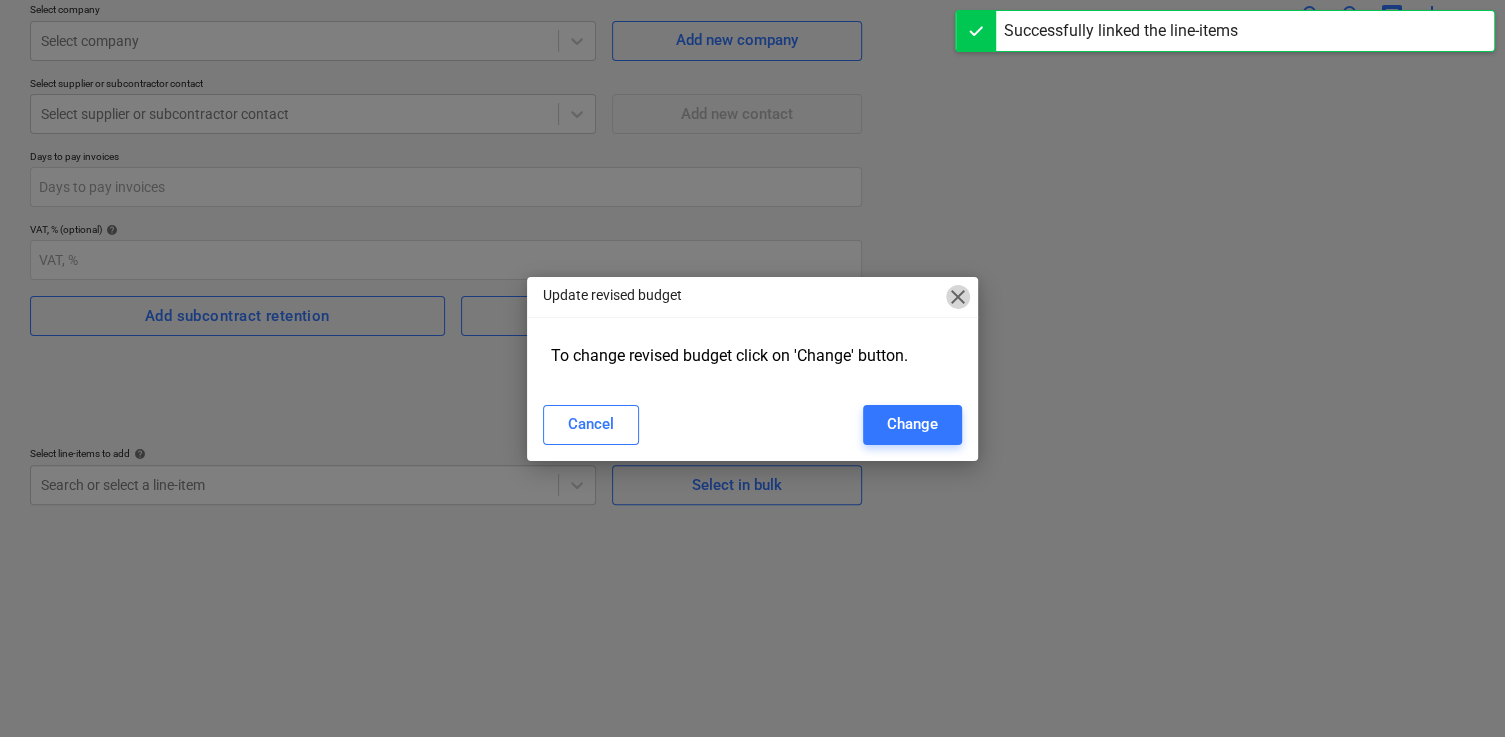 click on "close" at bounding box center [958, 297] 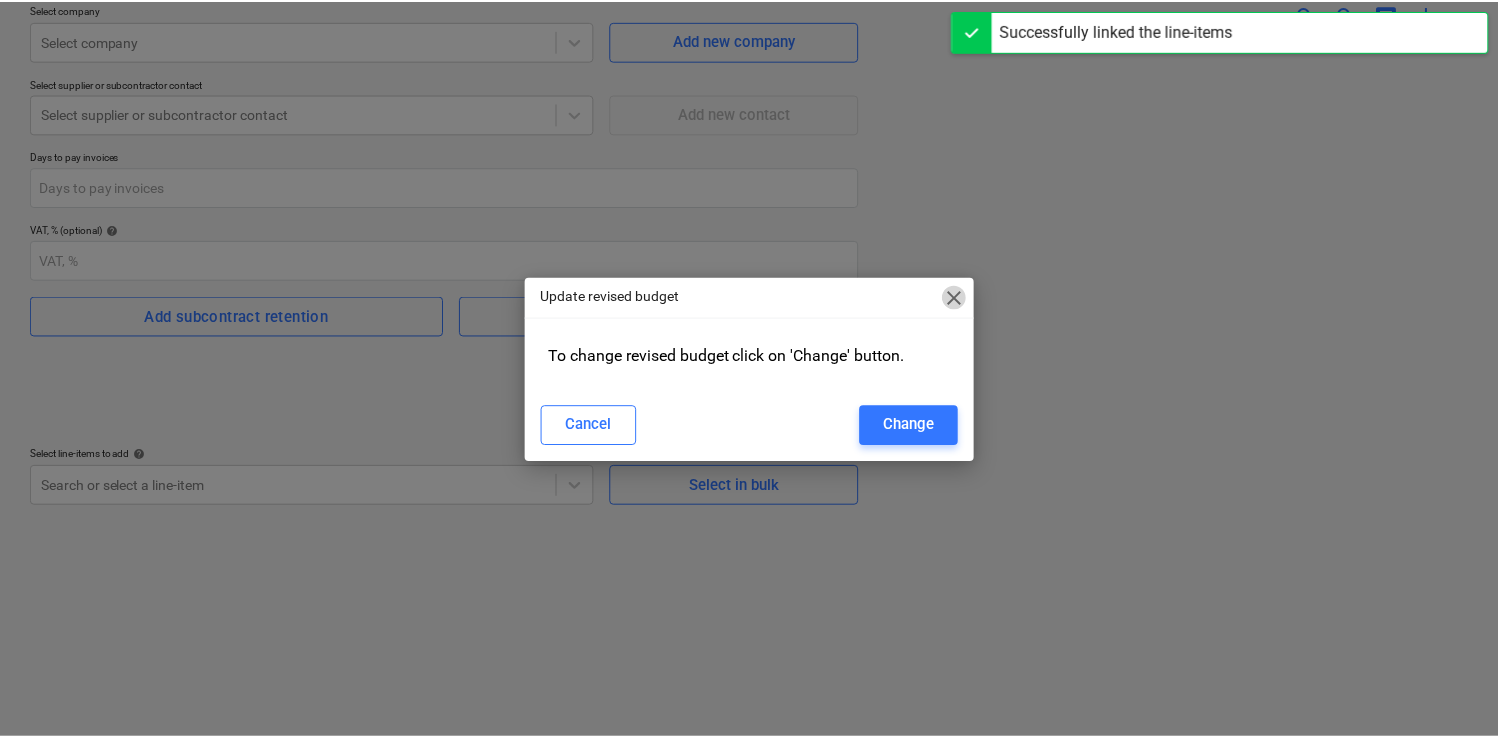 scroll, scrollTop: 0, scrollLeft: 0, axis: both 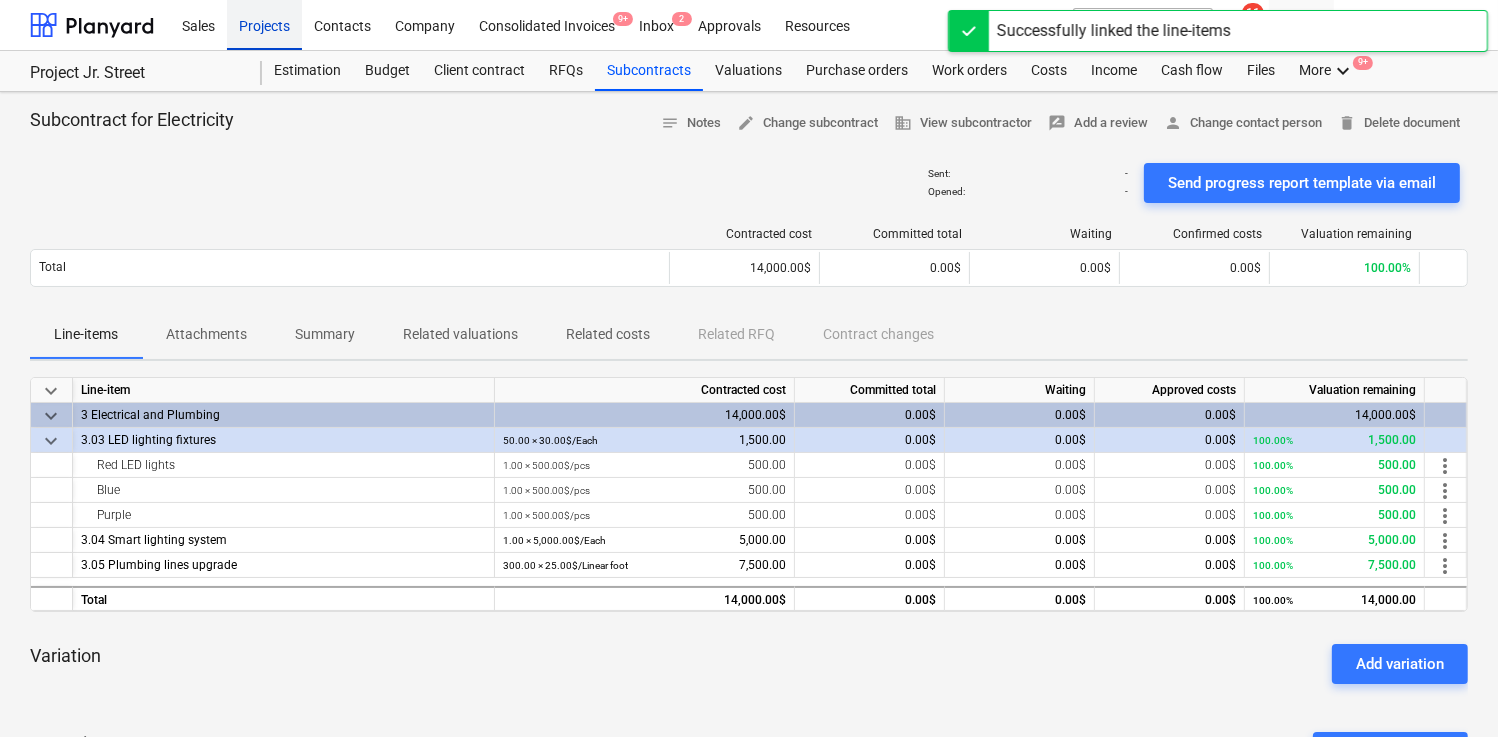 click on "Projects" at bounding box center [264, 24] 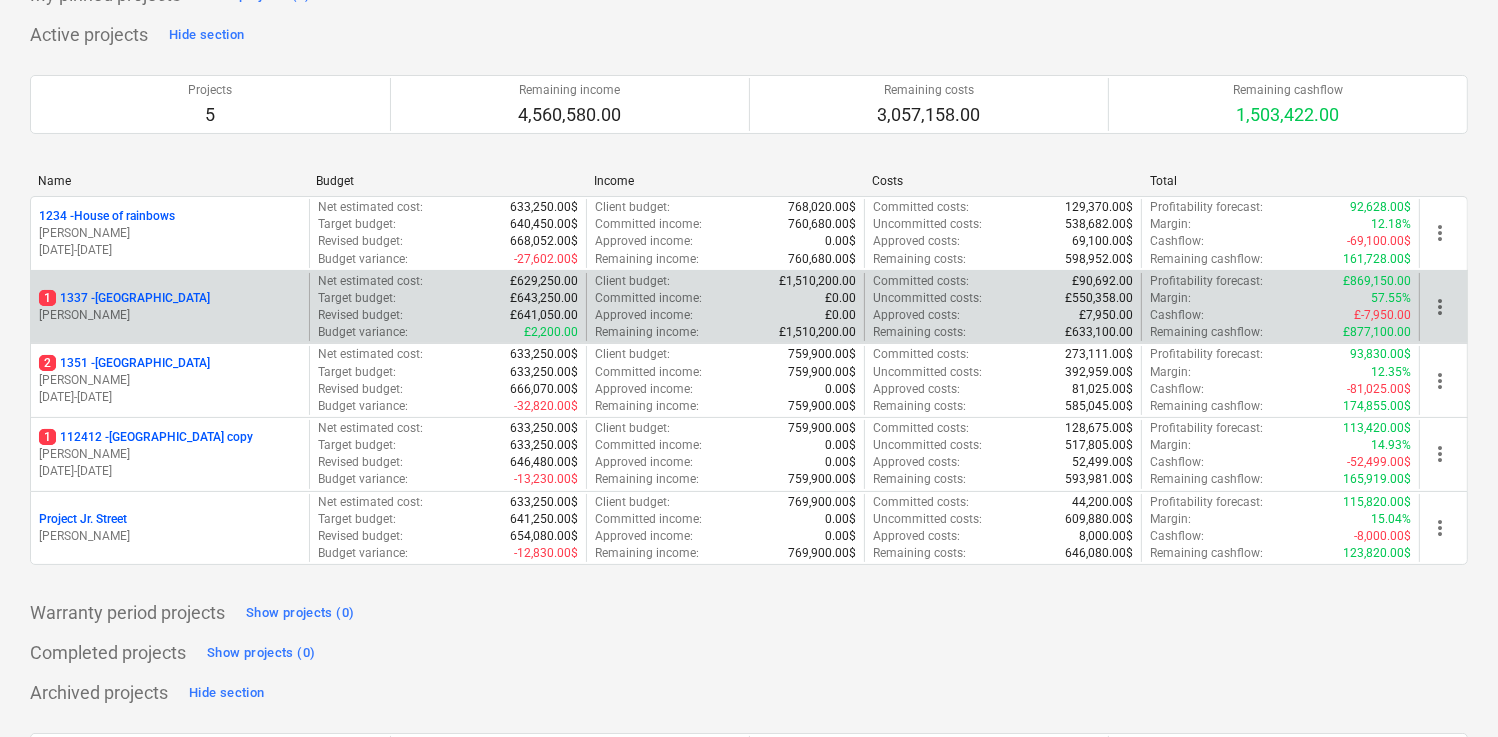 scroll, scrollTop: 122, scrollLeft: 0, axis: vertical 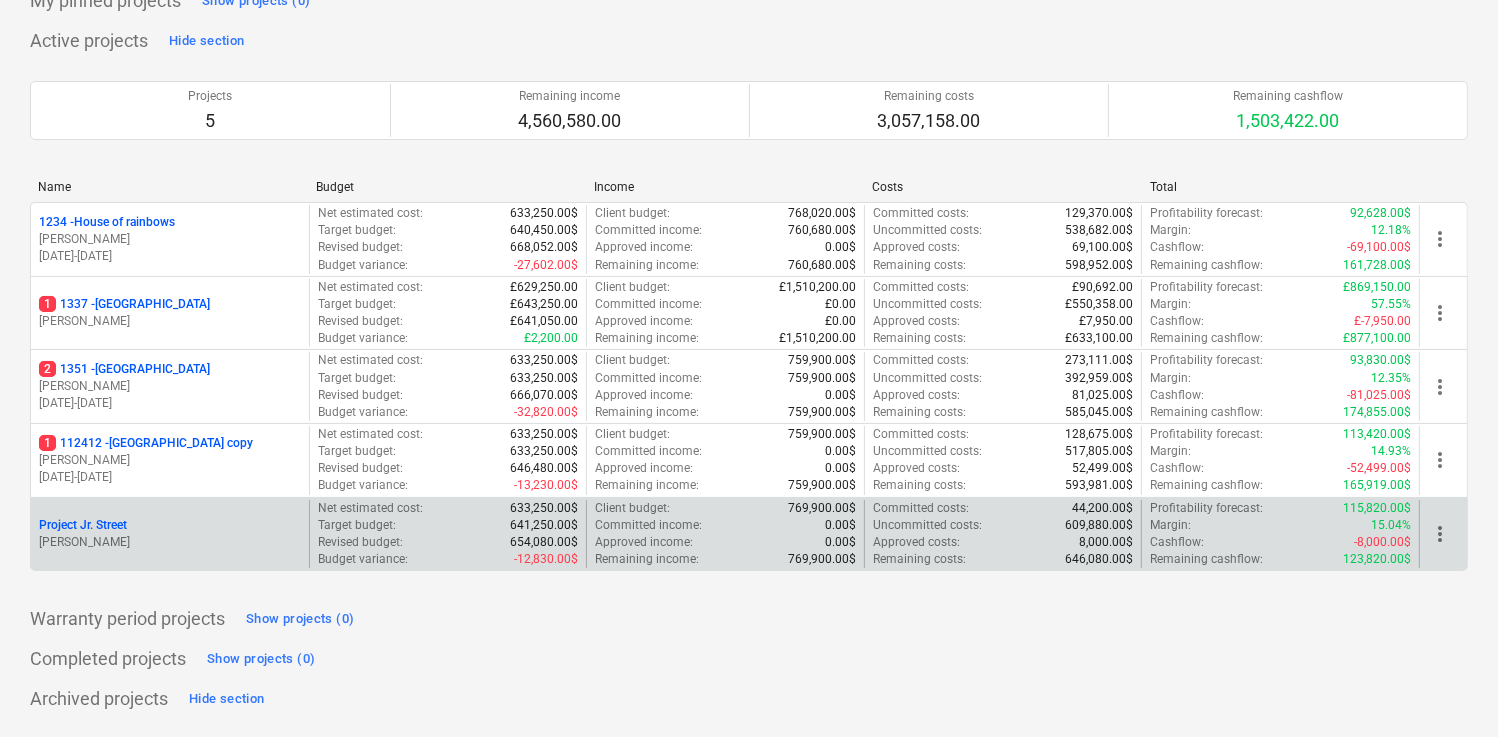 click on "Project Jr. Street" at bounding box center (170, 525) 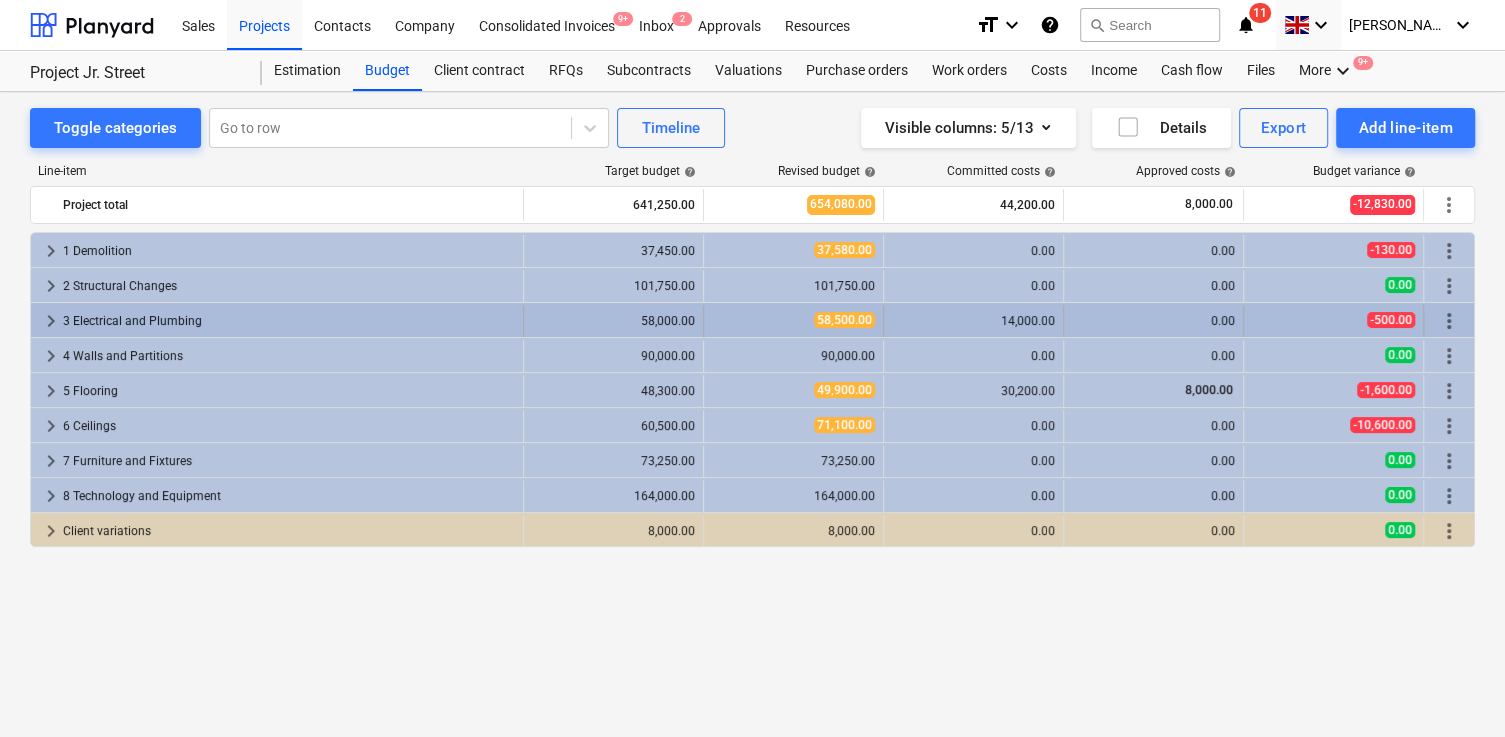 click on "keyboard_arrow_right" at bounding box center (51, 321) 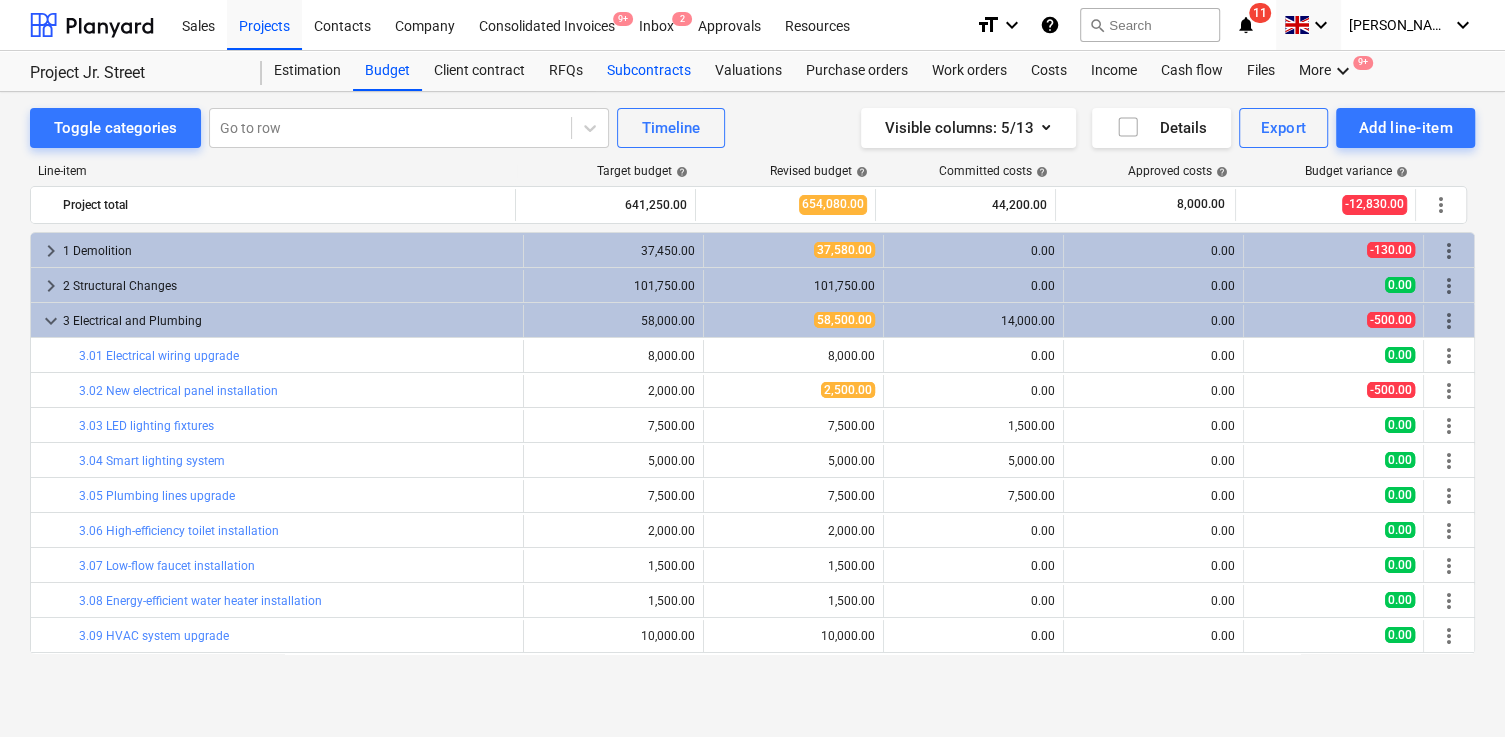click on "Subcontracts" at bounding box center (649, 71) 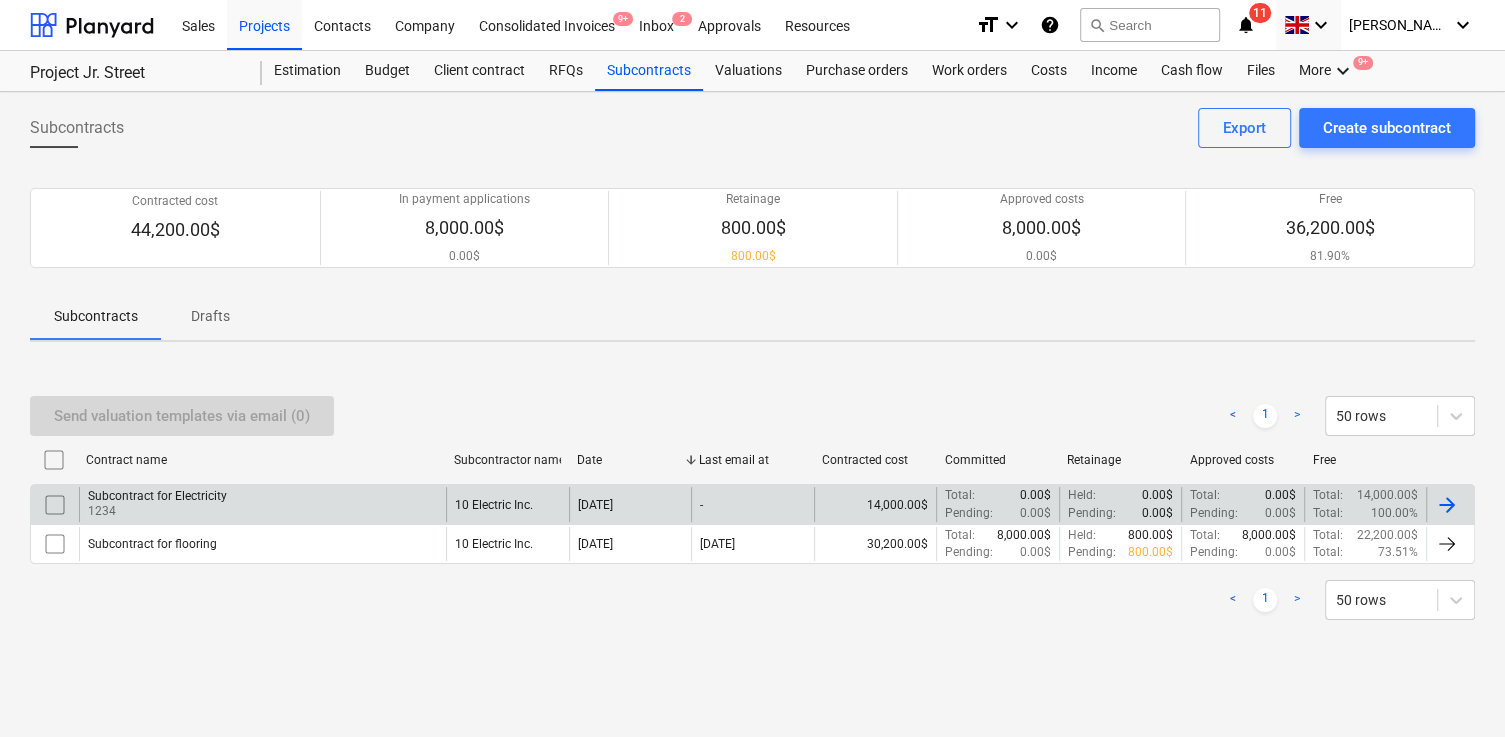click on "1234" at bounding box center [157, 511] 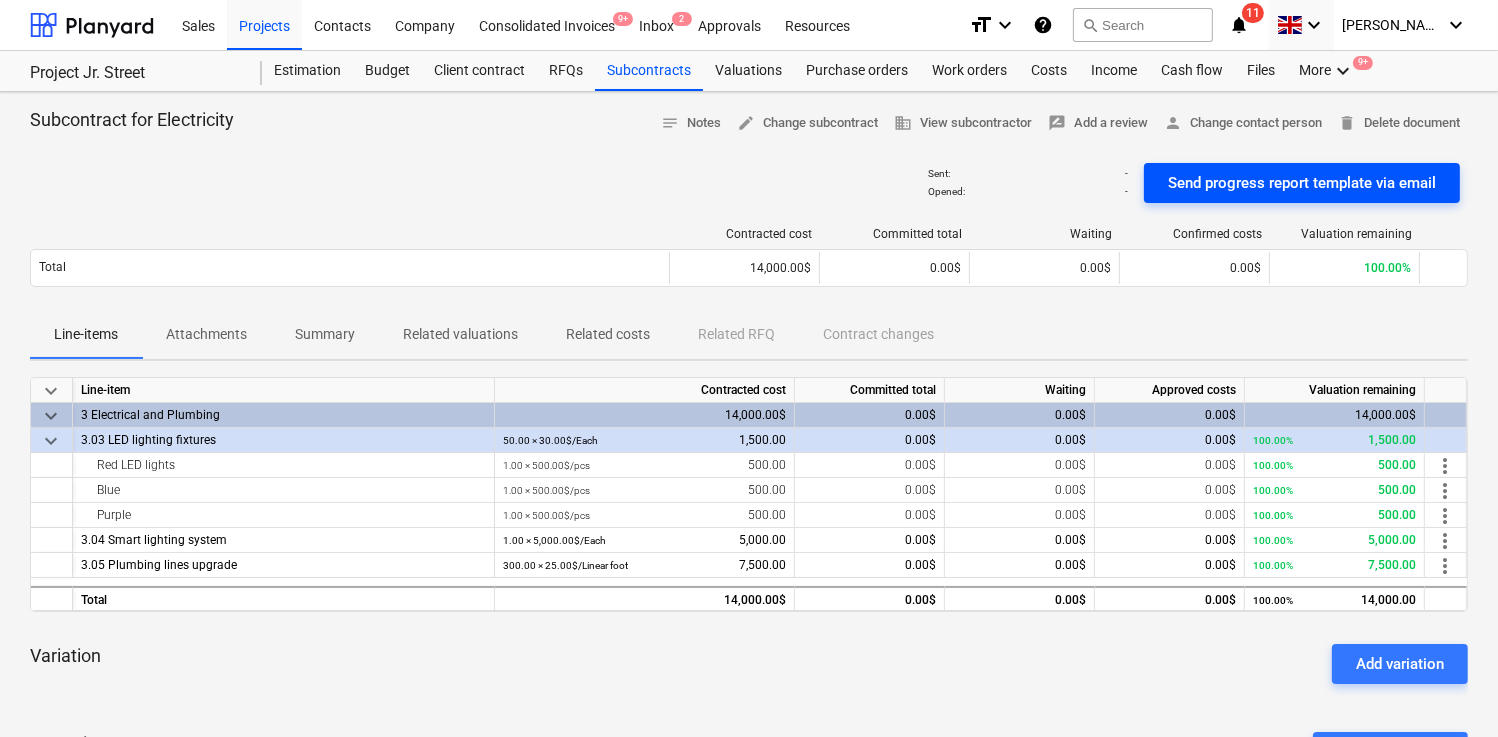 click on "Send progress report template via email" at bounding box center (1302, 183) 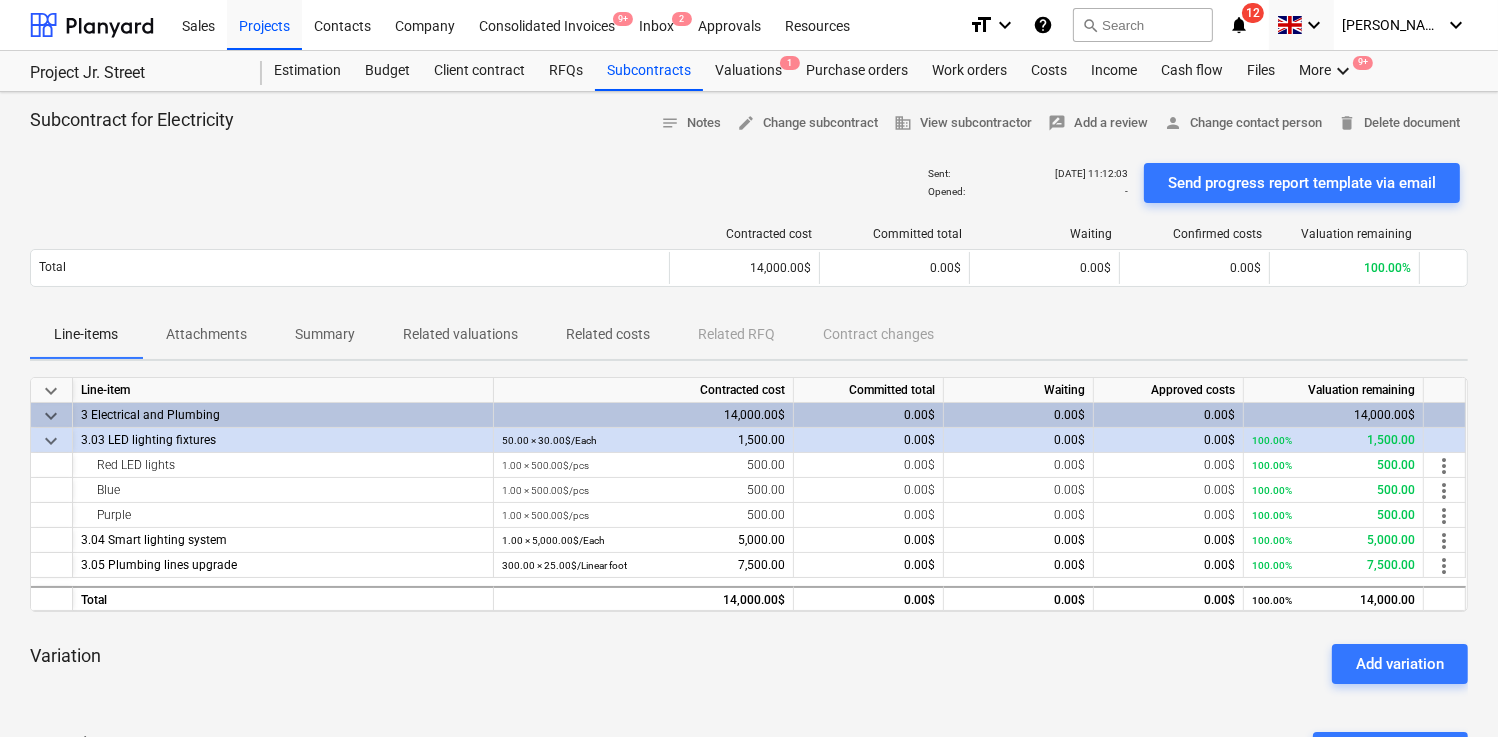 click on "notifications" at bounding box center [1239, 25] 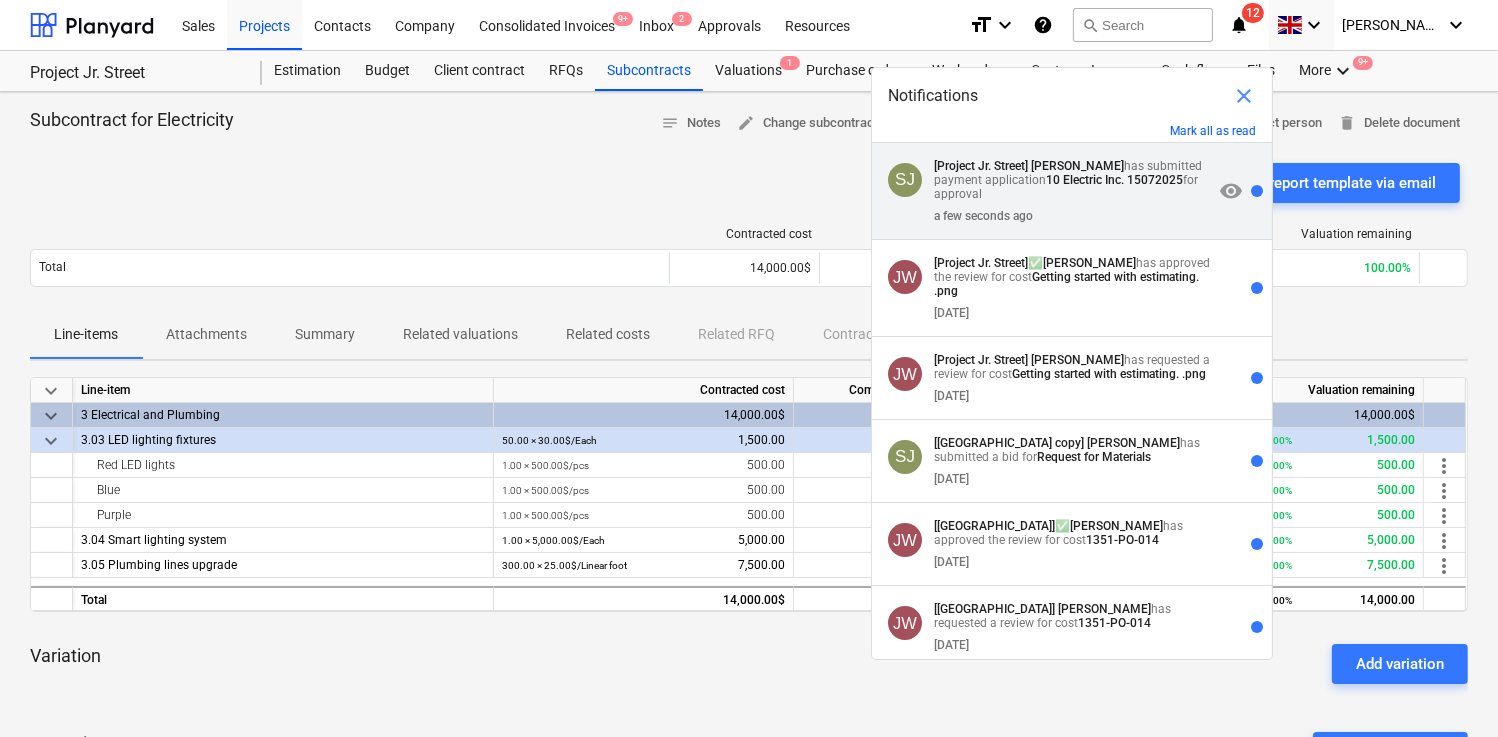 click on "10 Electric Inc. 15072025" at bounding box center [1114, 180] 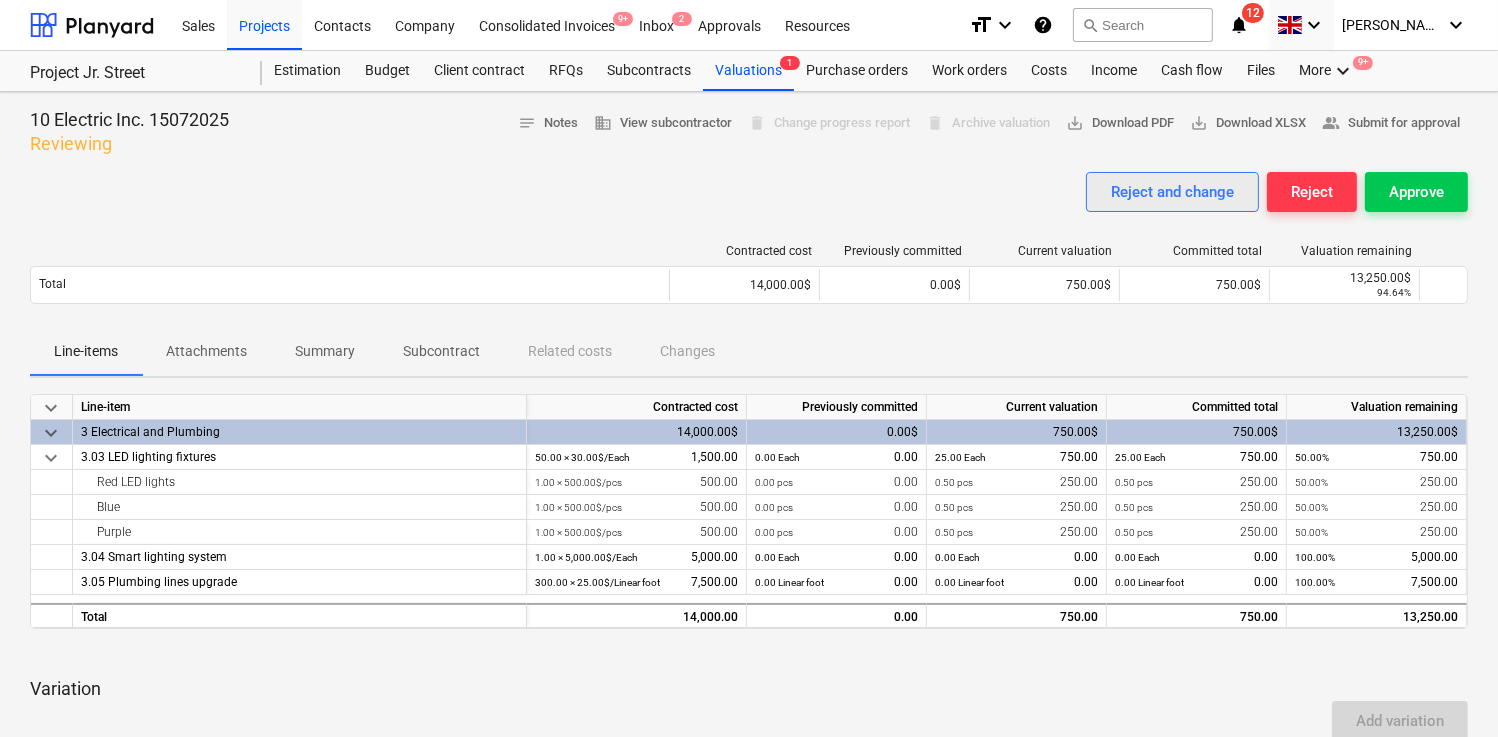 click on "Reject and change" at bounding box center [1172, 192] 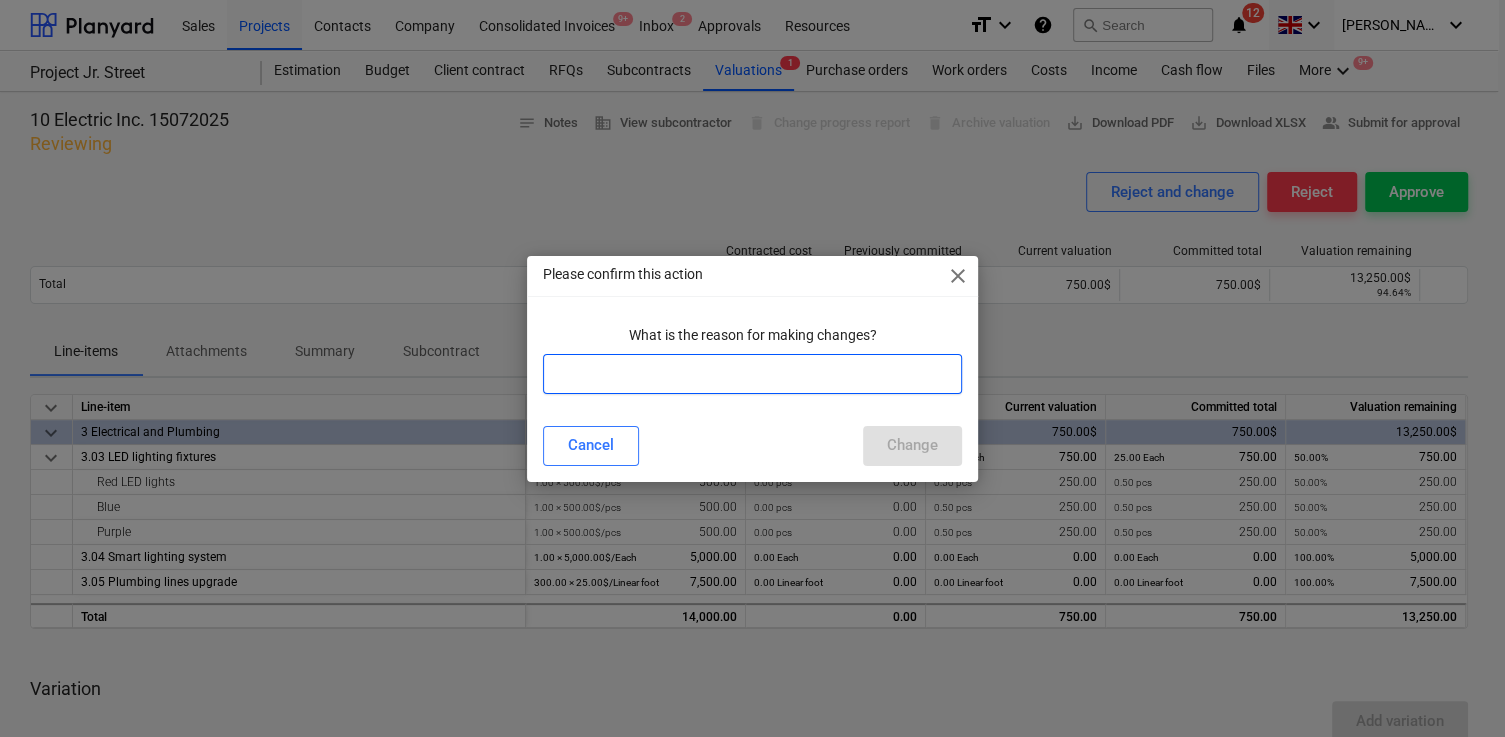 click at bounding box center [753, 374] 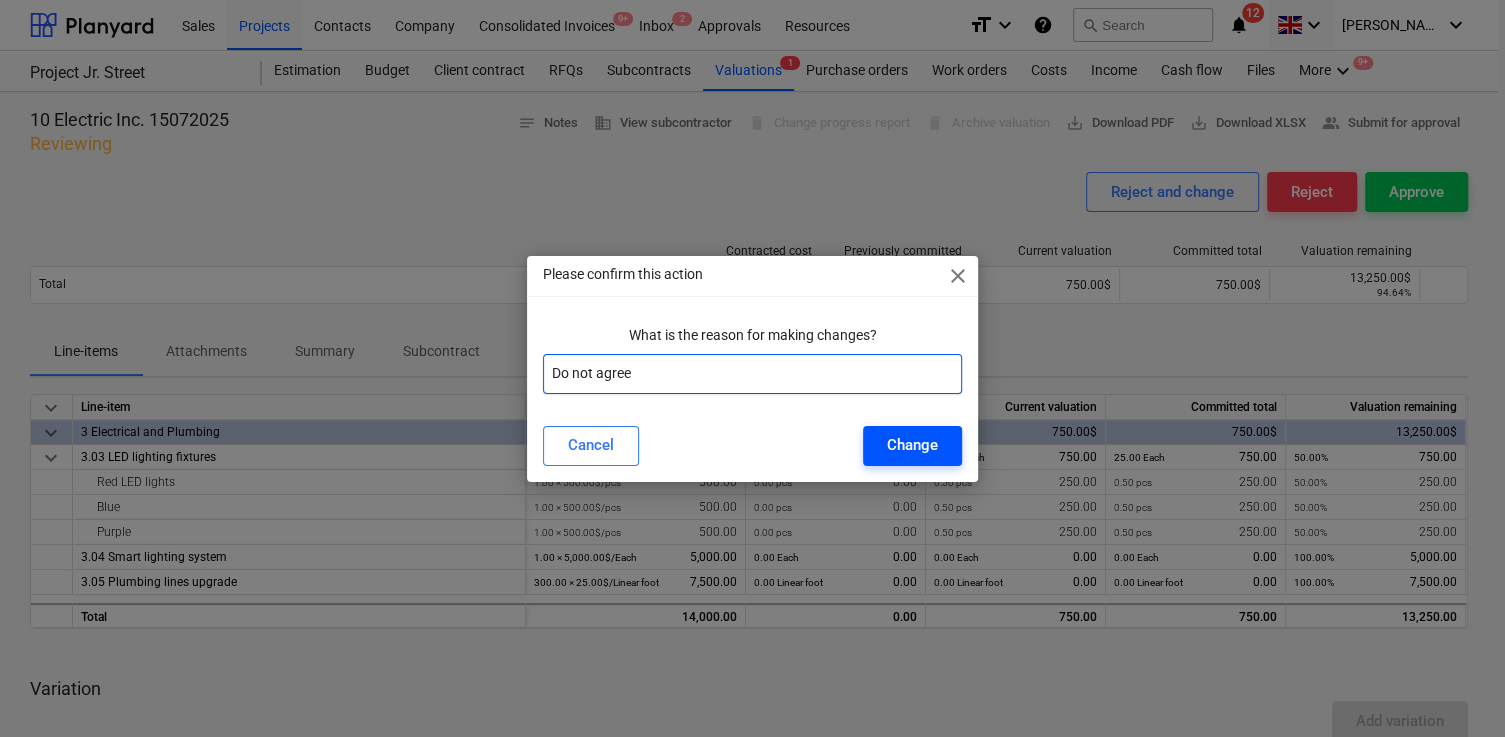 type on "Do not agree" 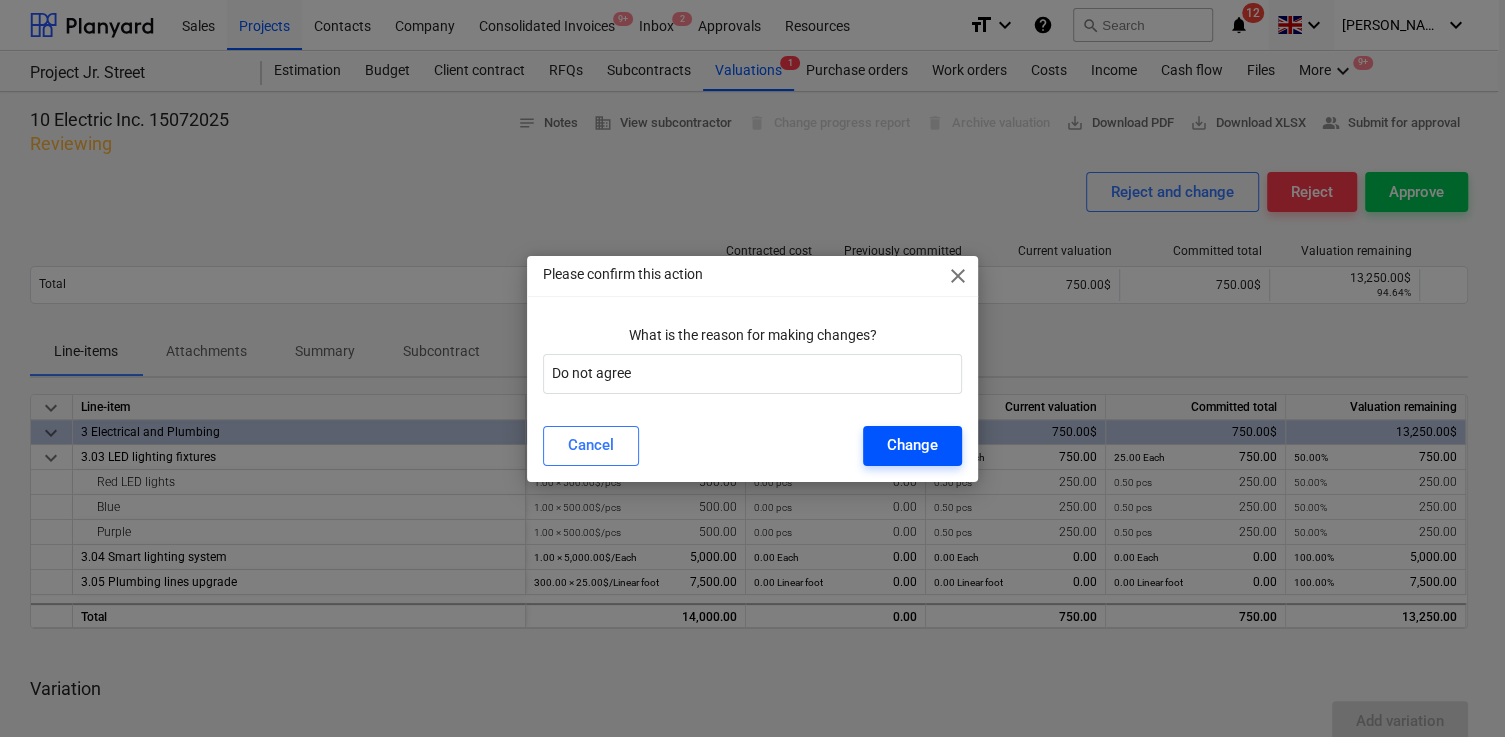 click on "Change" at bounding box center [912, 446] 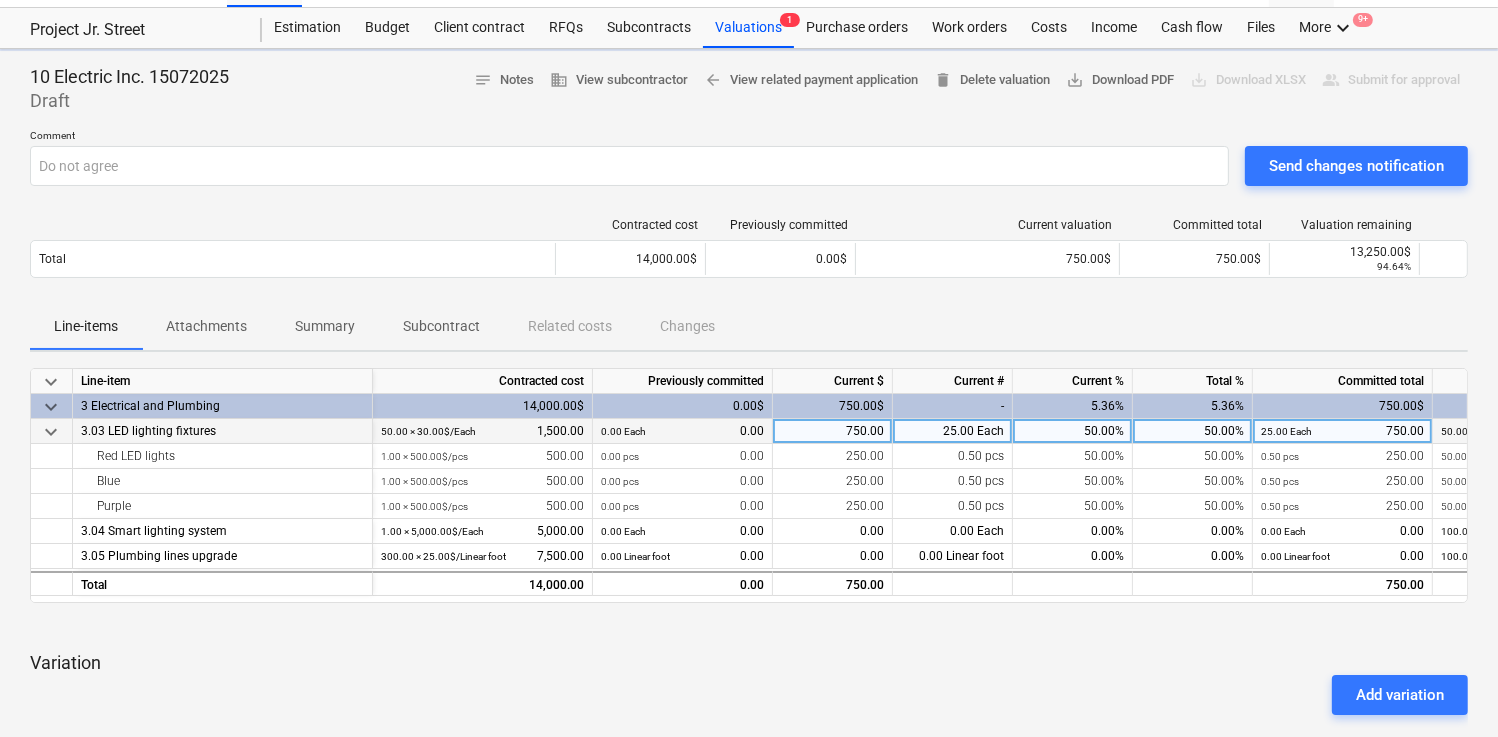 scroll, scrollTop: 48, scrollLeft: 0, axis: vertical 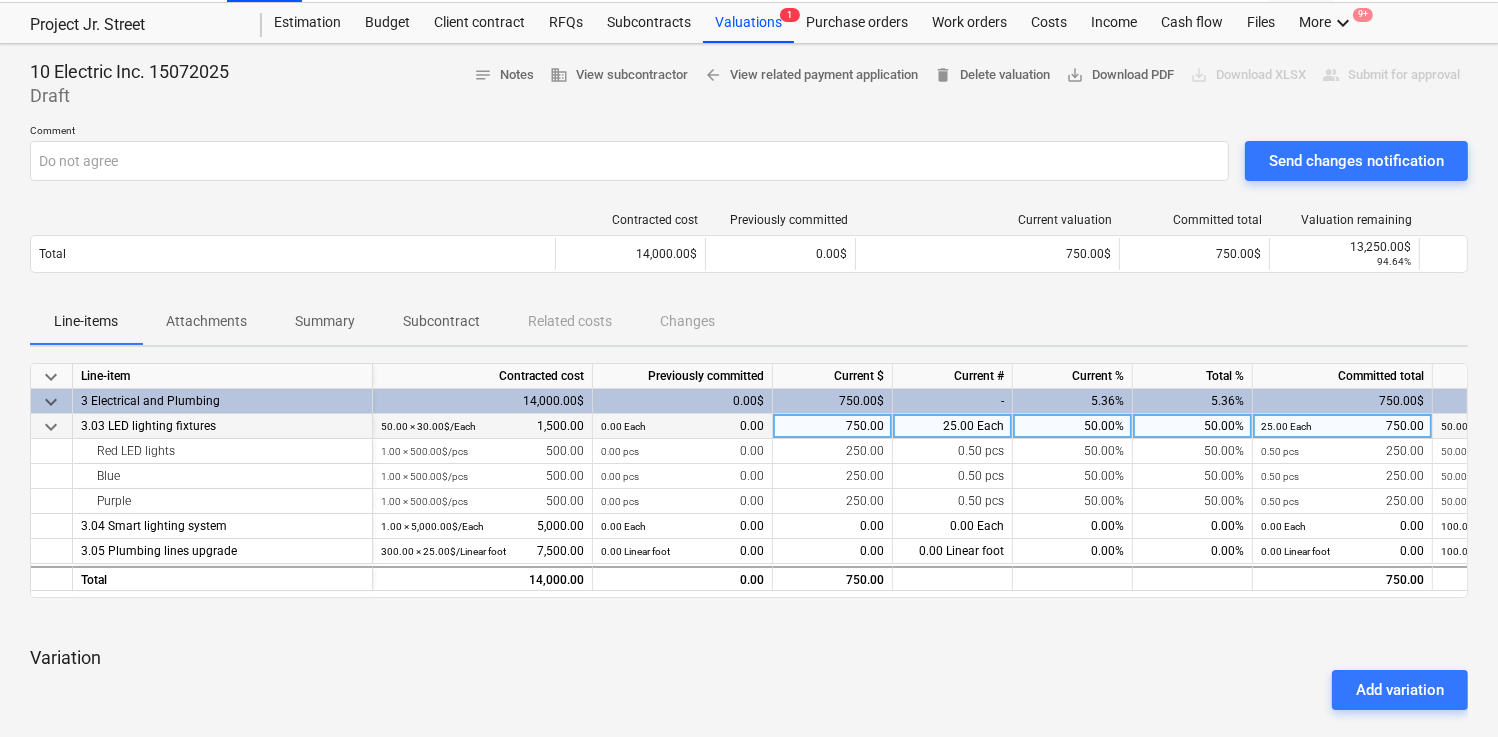 click on "50.00%" at bounding box center [1193, 426] 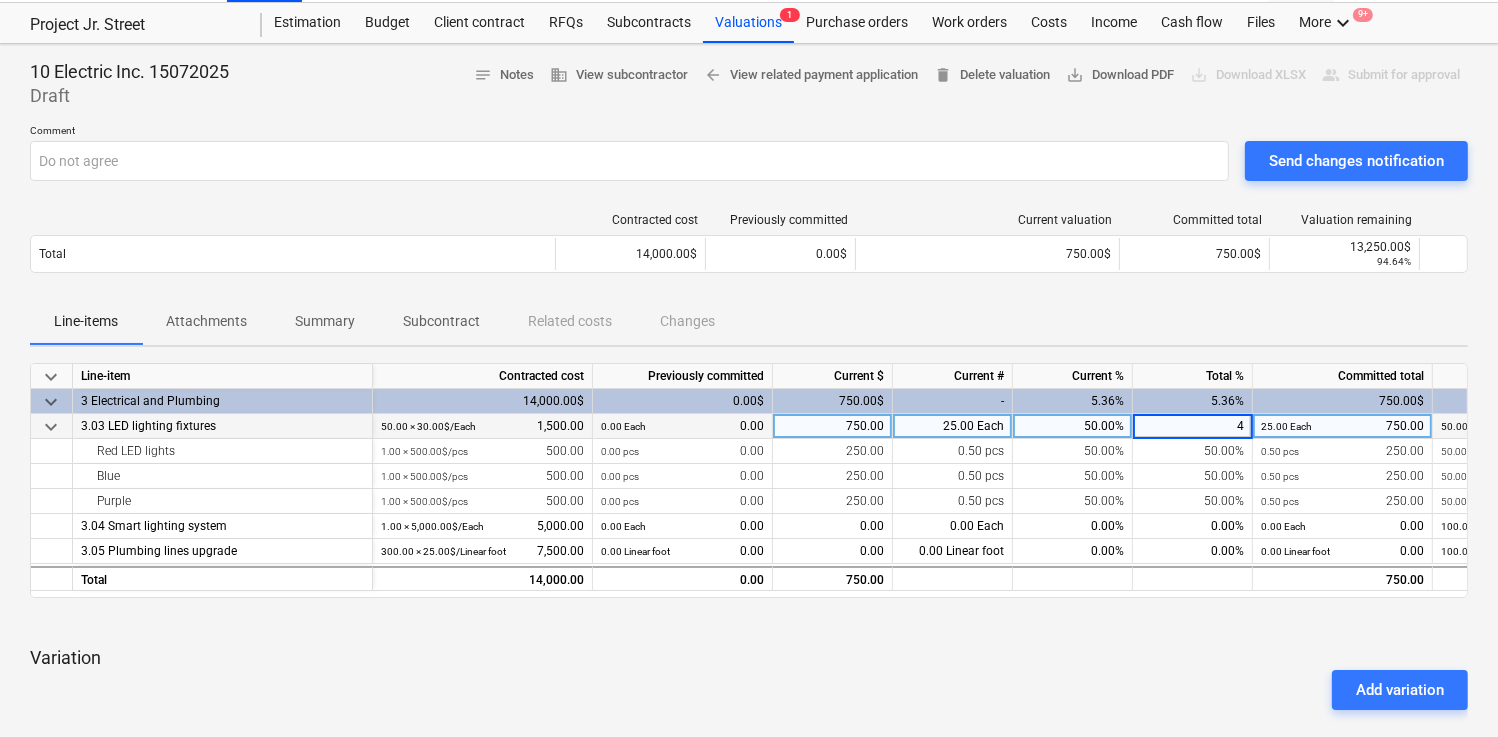 type on "40" 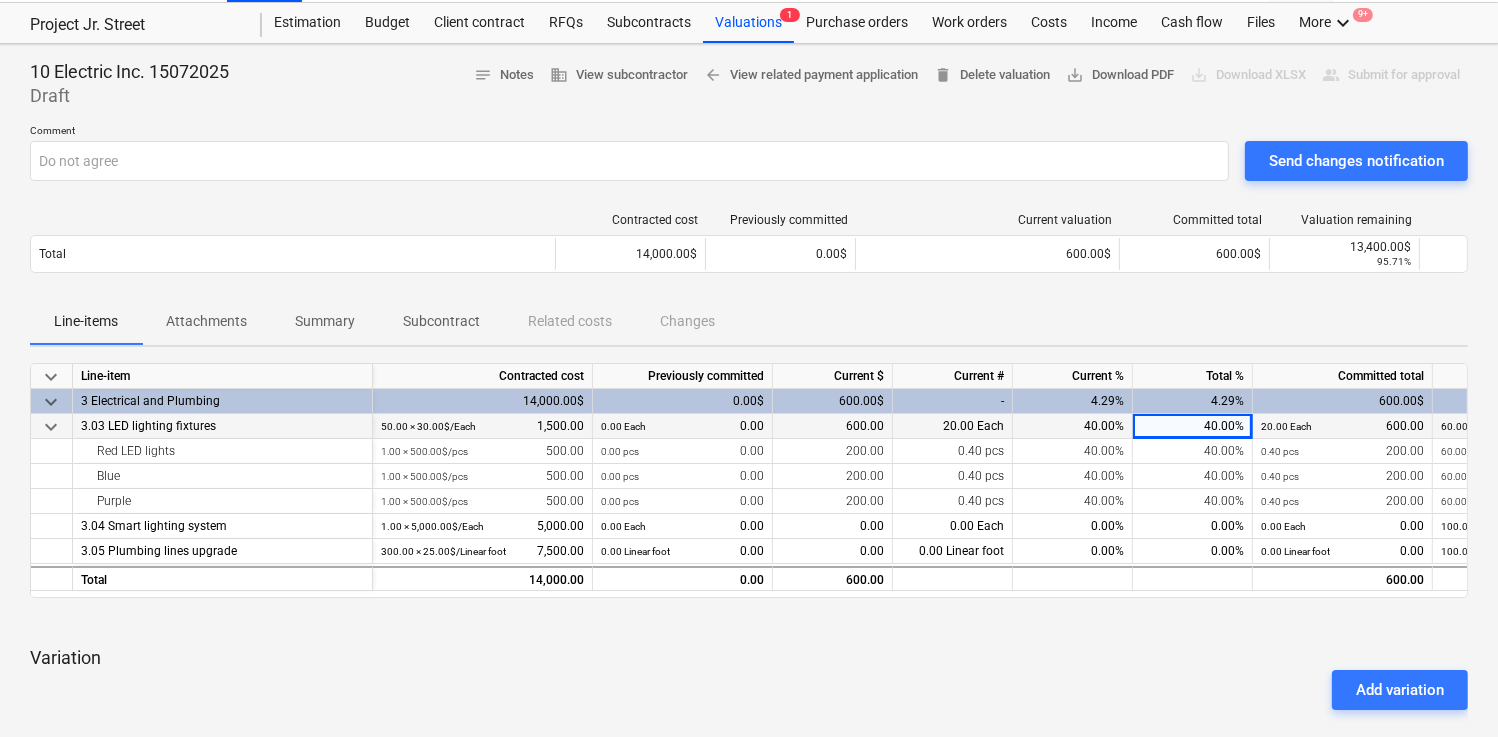 click on "Line-items Attachments Summary Subcontract Related costs Changes" at bounding box center [749, 321] 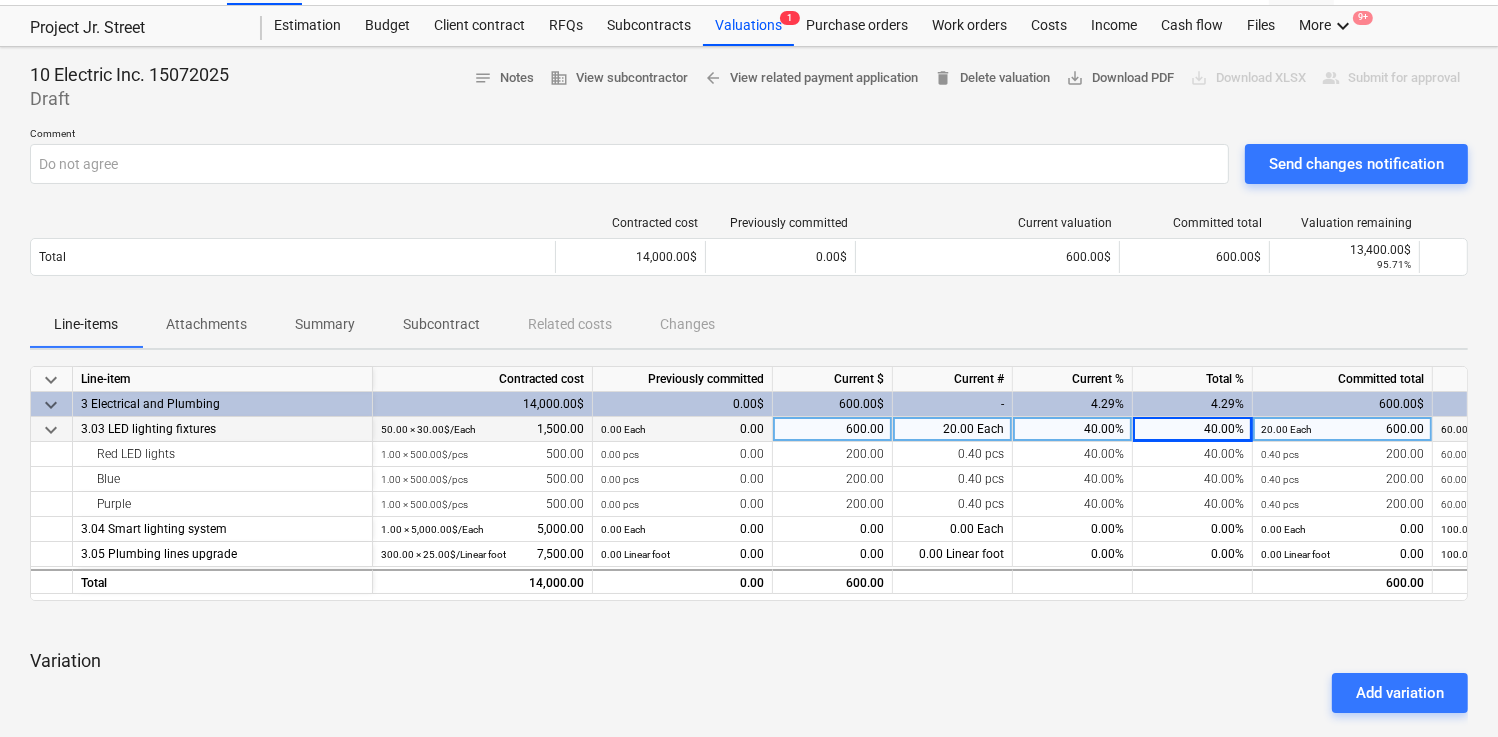 scroll, scrollTop: 43, scrollLeft: 0, axis: vertical 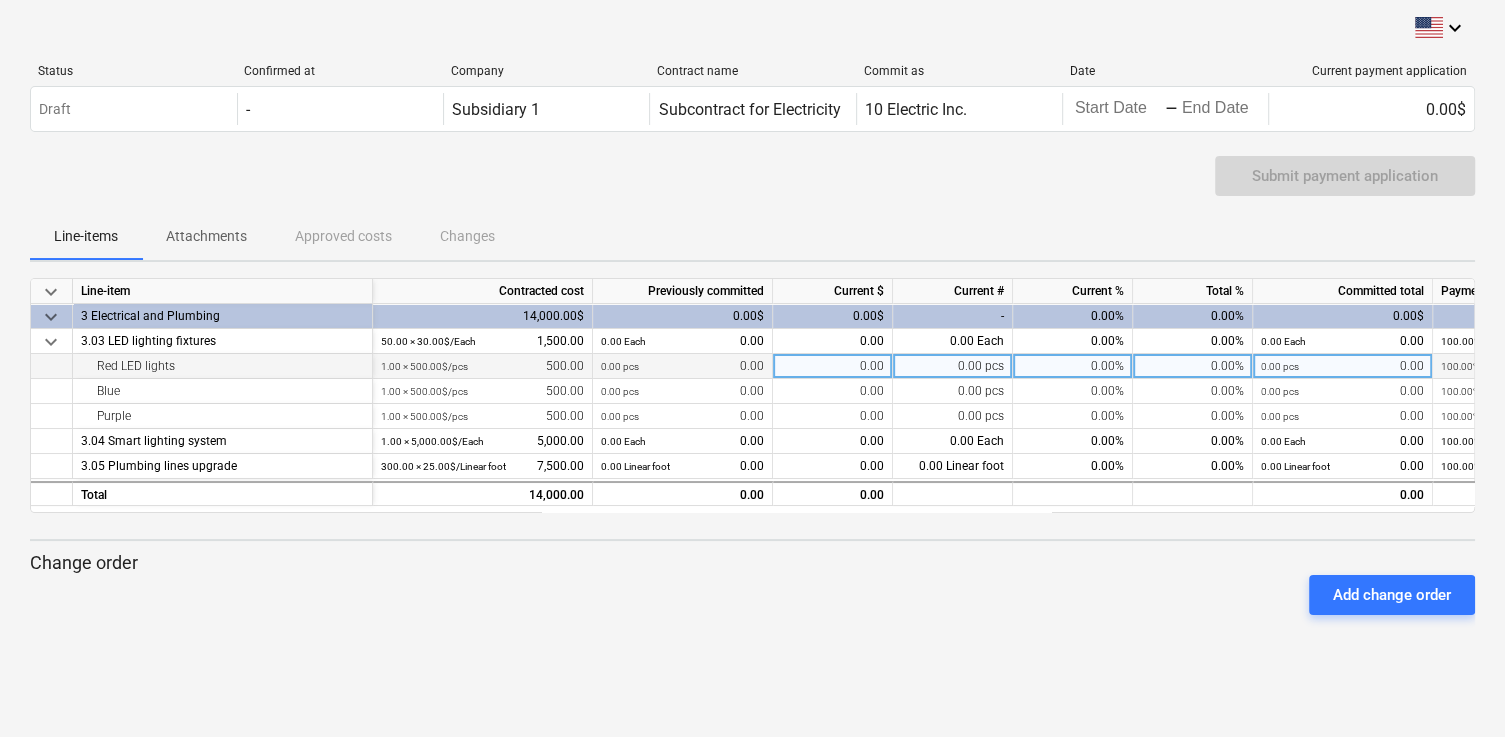 click on "0.00%" at bounding box center (1193, 366) 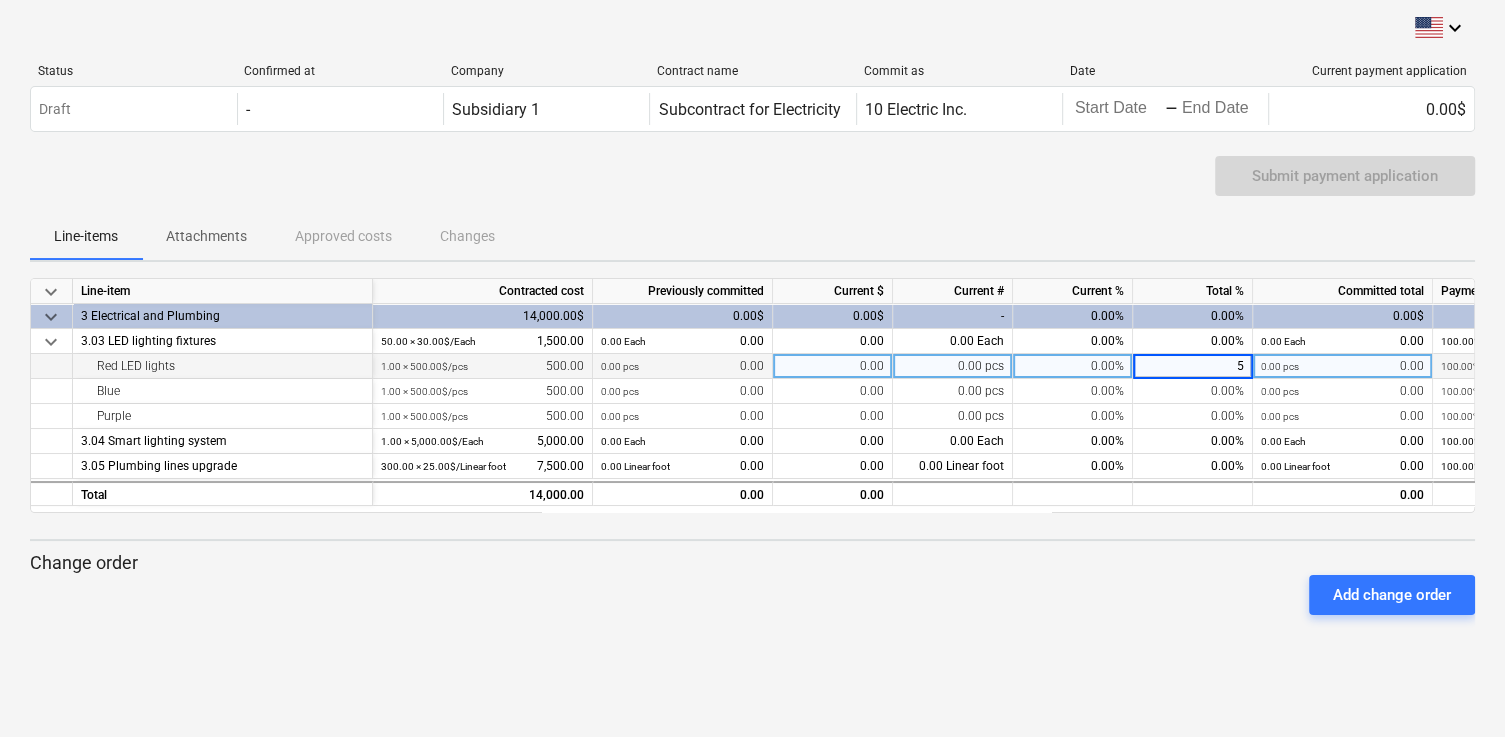 type on "50" 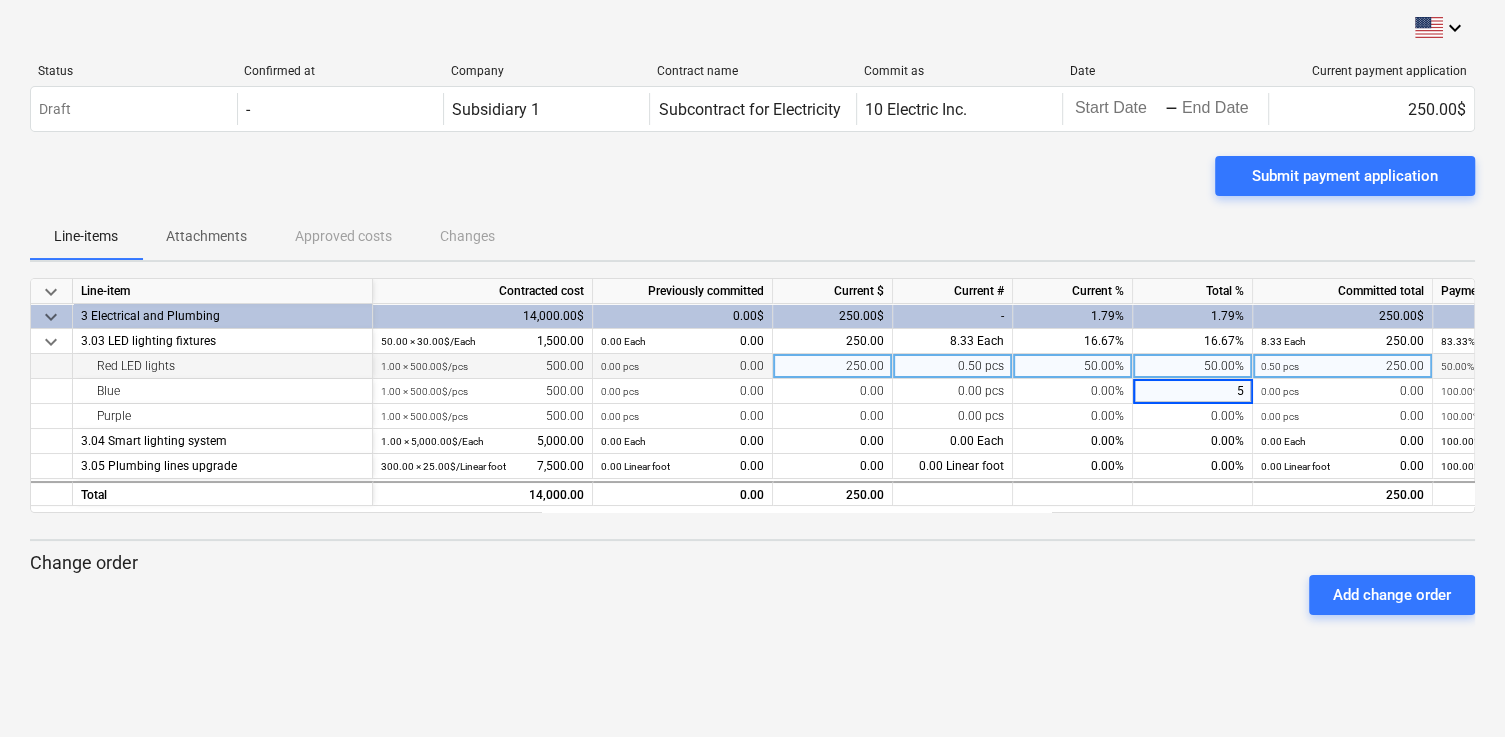 type on "50" 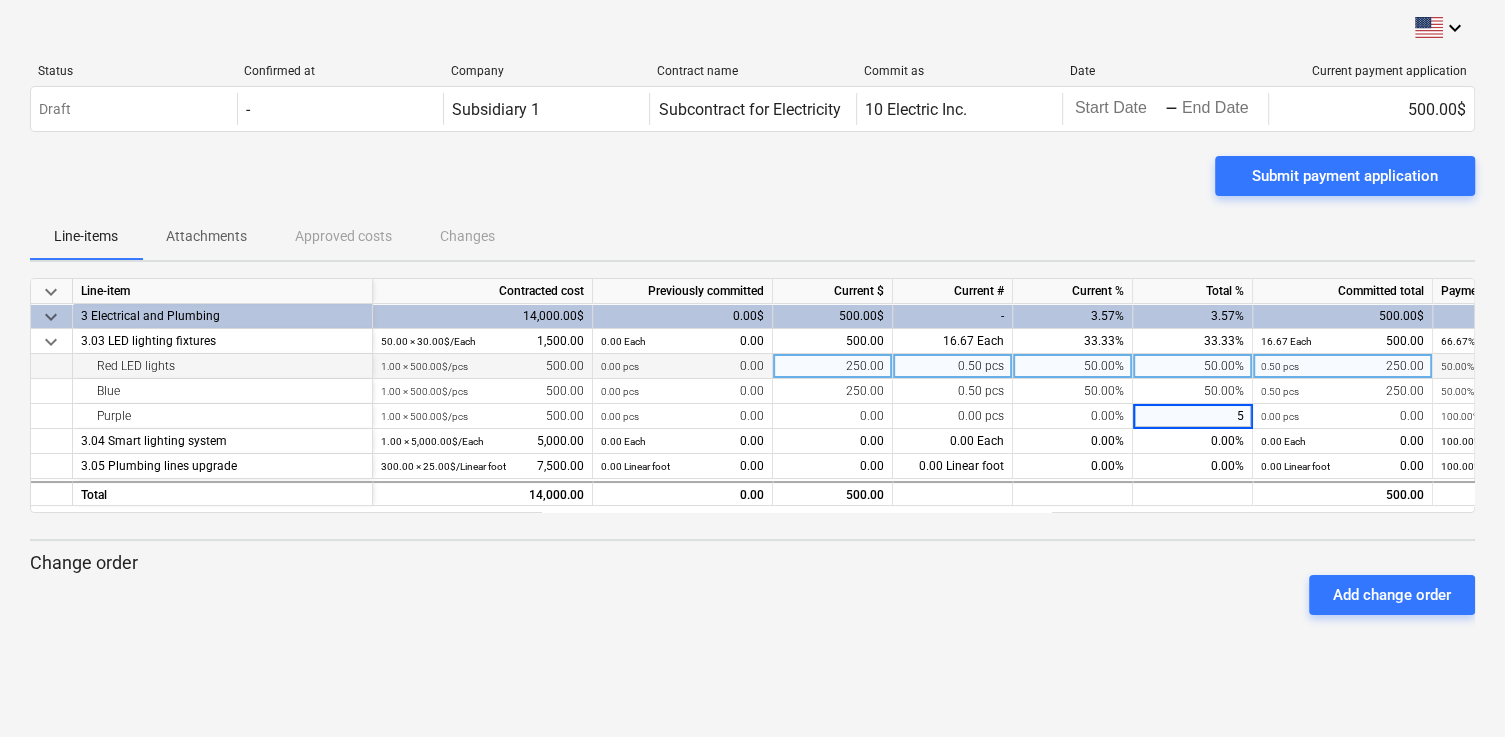 type on "50" 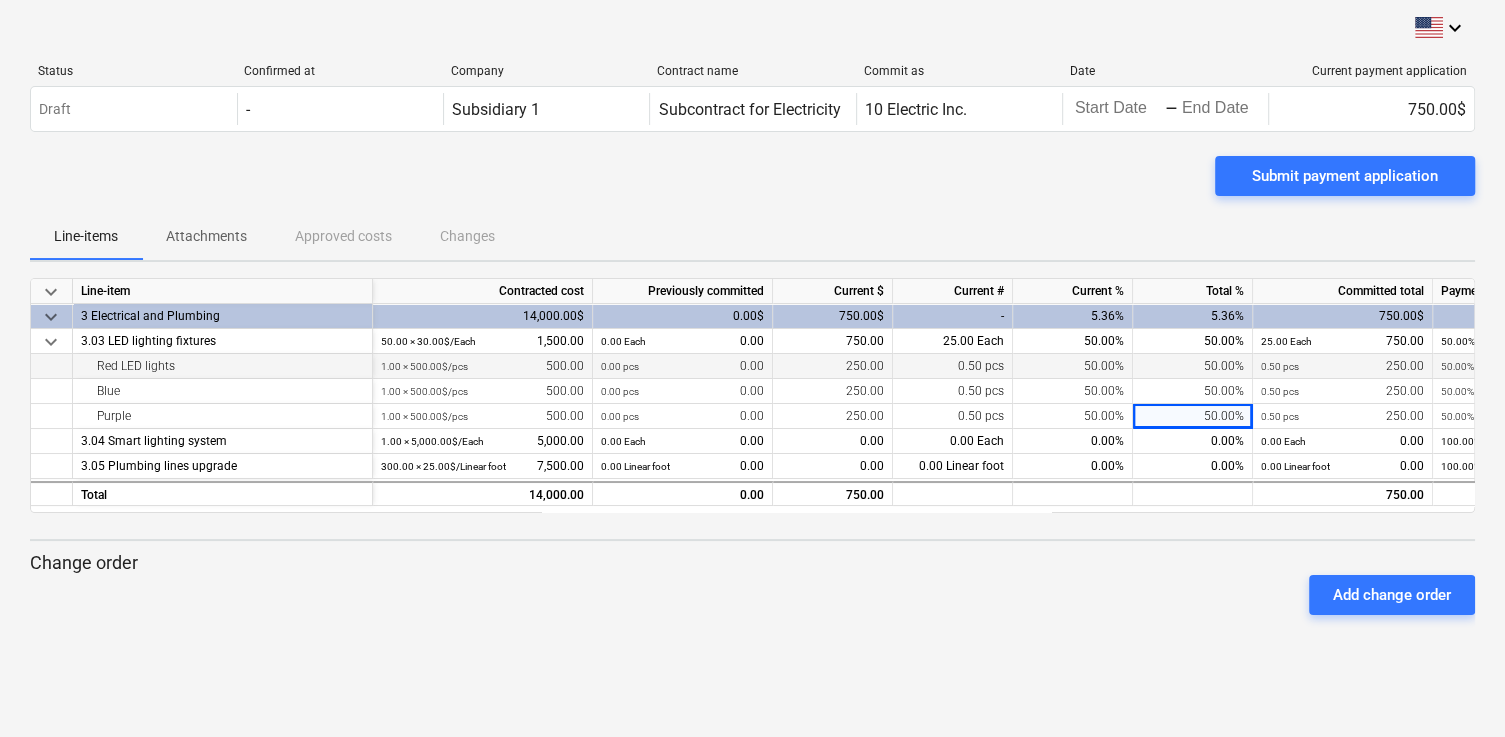 click on "keyboard_arrow_down Status Confirmed at Company Contract name Commit as Date Current payment application Draft - Subsidiary 1 Subcontract for Electricity 10 Electric Inc. Press the down arrow key to interact with the calendar and
select a date. Press the question mark key to get the keyboard shortcuts for changing dates. - Press the down arrow key to interact with the calendar and
select a date. Press the question mark key to get the keyboard shortcuts for changing dates. 750.00$ Please wait Submit payment application Line-items Attachments Approved costs Changes keyboard_arrow_down Line-item Contracted cost Previously committed Current $ Current # Current % Total % Committed total Payment application remaining keyboard_arrow_down 3 Electrical and Plumbing  14,000.00$ 0.00$ 750.00$ - 5.36% 5.36% 750.00$ 13,250.00$ keyboard_arrow_down 3.03 LED lighting fixtures  50.00   ×   30.00$ / Each 1,500.00 0.00   Each 0.00 750.00 25.00   Each 50.00% 50.00% 25.00   Each 750.00 50.00% 750.00  Red LED lights" at bounding box center (752, 368) 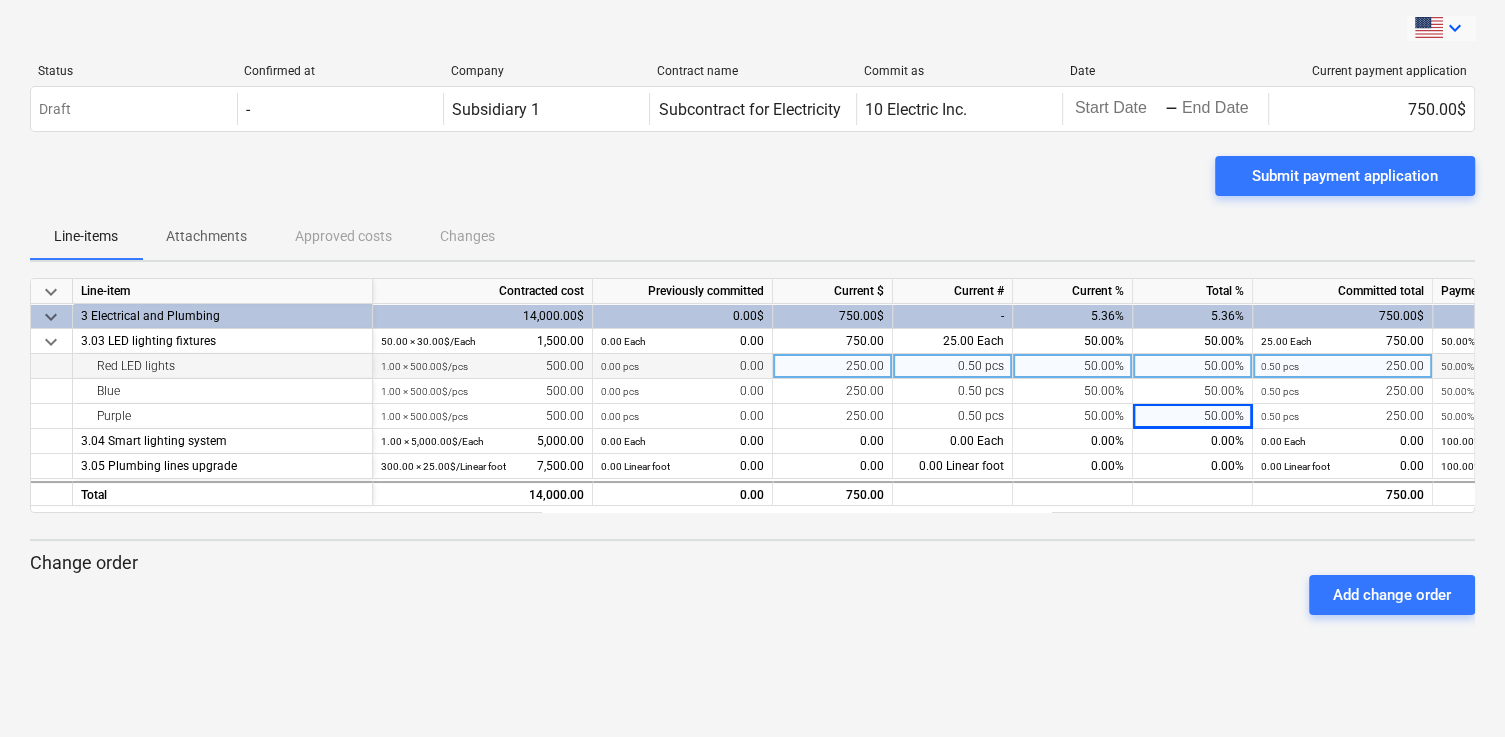 click at bounding box center [1429, 27] 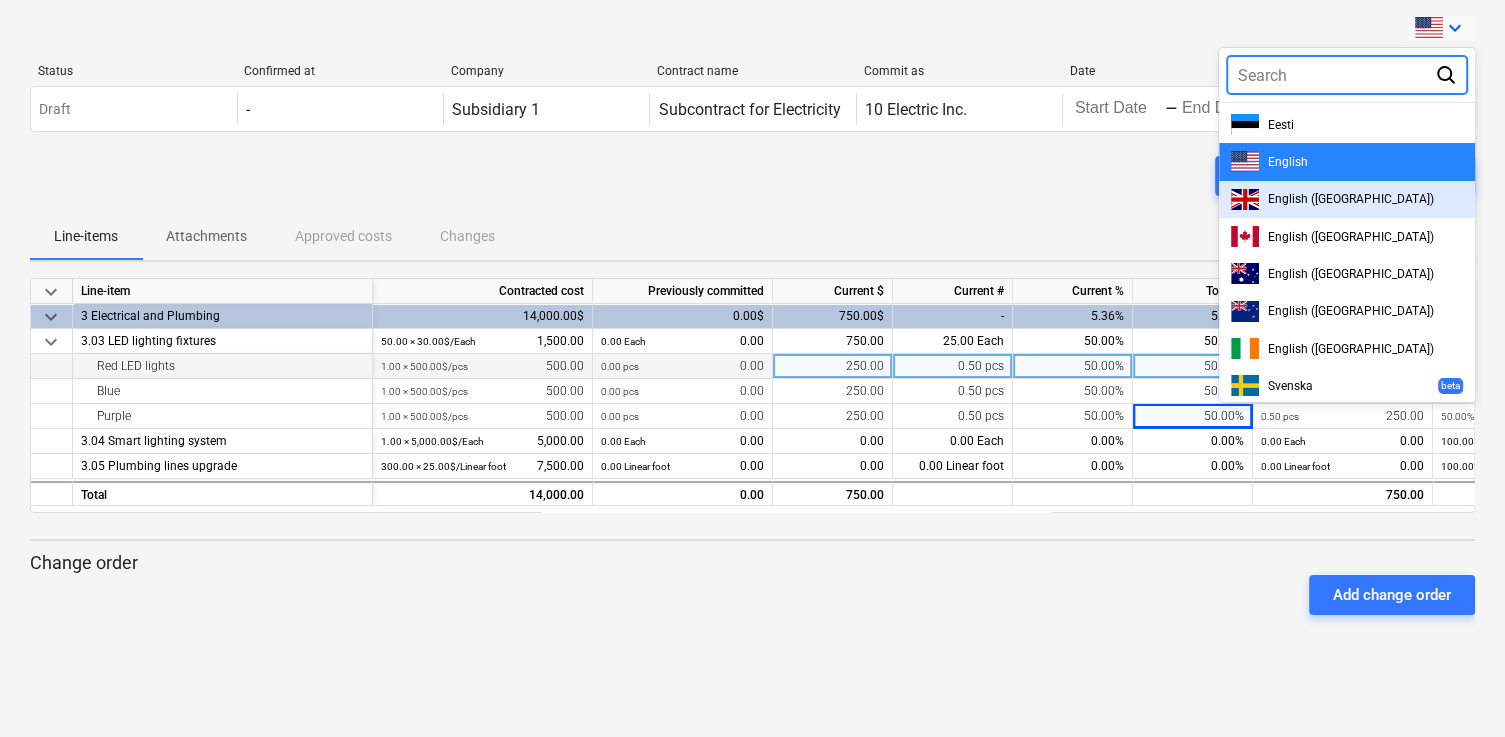 click on "English (UK)" at bounding box center (1347, 199) 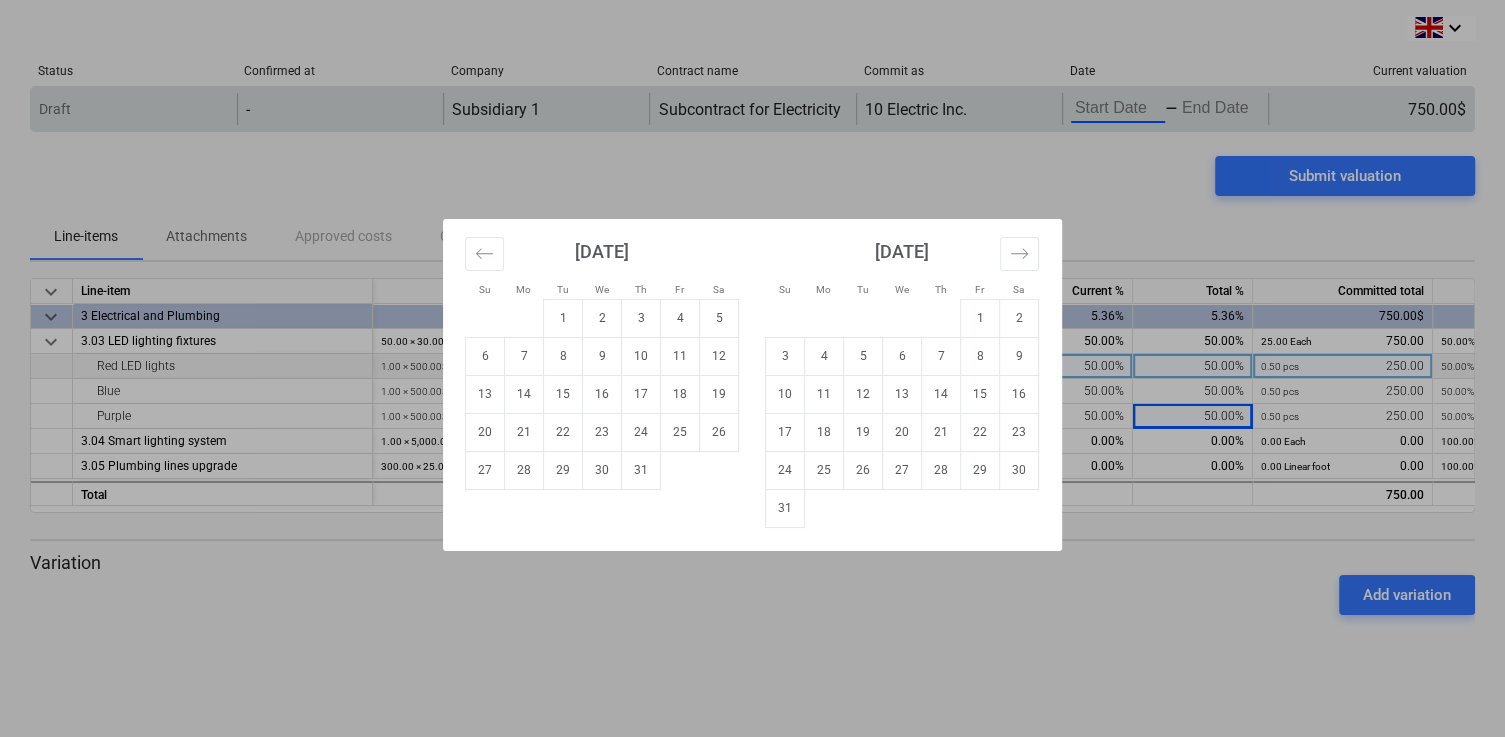 click on "keyboard_arrow_down Status Confirmed at Company Contract name Commit as Date Current valuation Draft - Subsidiary 1 Subcontract for Electricity 10 Electric Inc. Press the down arrow key to interact with the calendar and
select a date. Press the question mark key to get the keyboard shortcuts for changing dates. - Press the down arrow key to interact with the calendar and
select a date. Press the question mark key to get the keyboard shortcuts for changing dates. 750.00$ Please wait Submit valuation Line-items Attachments Approved costs Changes keyboard_arrow_down Line-item Contracted cost Previously committed Current $ Current # Current % Total % Committed total Valuation remaining keyboard_arrow_down 3 Electrical and Plumbing  14,000.00$ 0.00$ 750.00$ - 5.36% 5.36% 750.00$ 13,250.00$ keyboard_arrow_down 3.03 LED lighting fixtures  50.00   ×   30.00$ / Each 1,500.00 0.00   Each 0.00 750.00 25.00   Each 50.00% 50.00% 25.00   Each 750.00 50.00% 750.00  Red LED lights  1.00   ×   500.00$ / pcs" at bounding box center (752, 368) 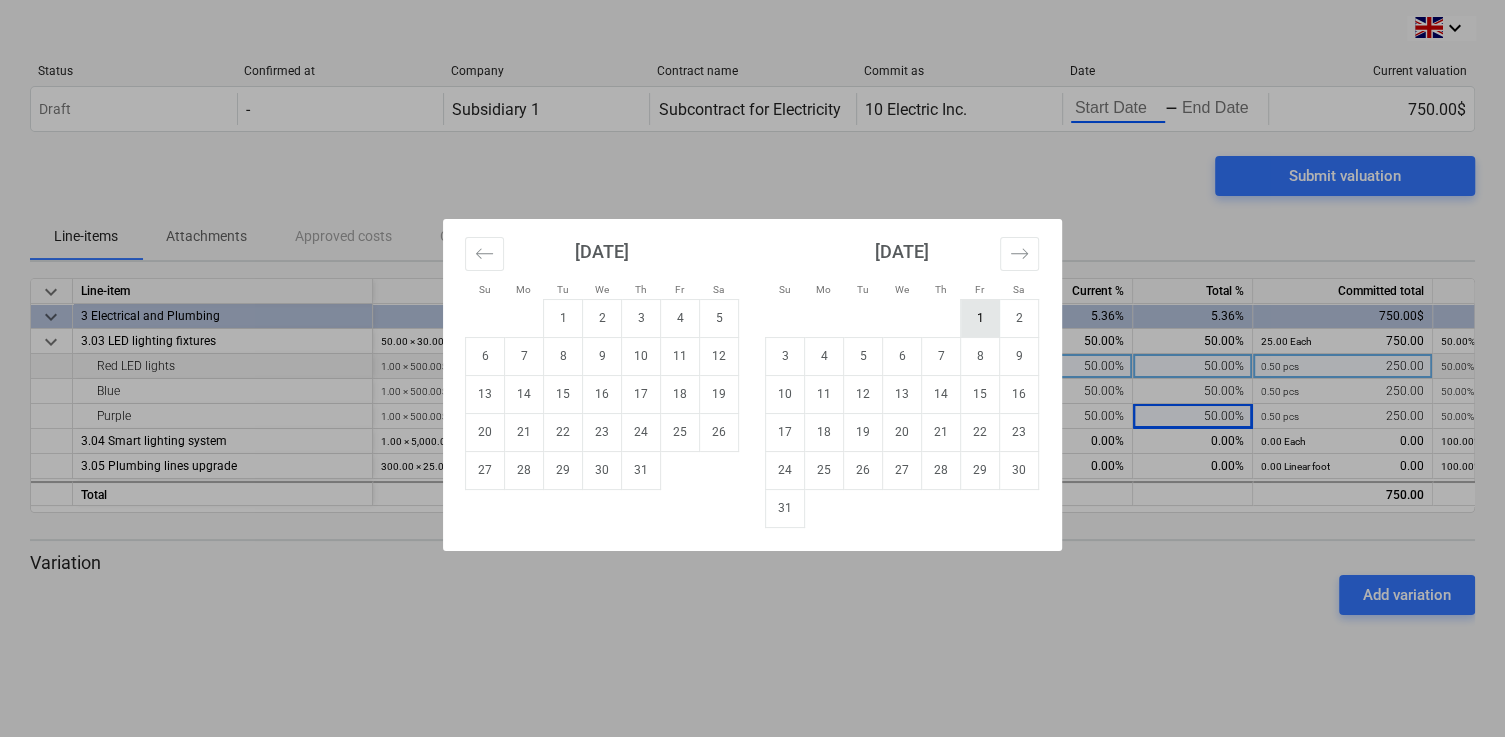 click on "1" at bounding box center [980, 318] 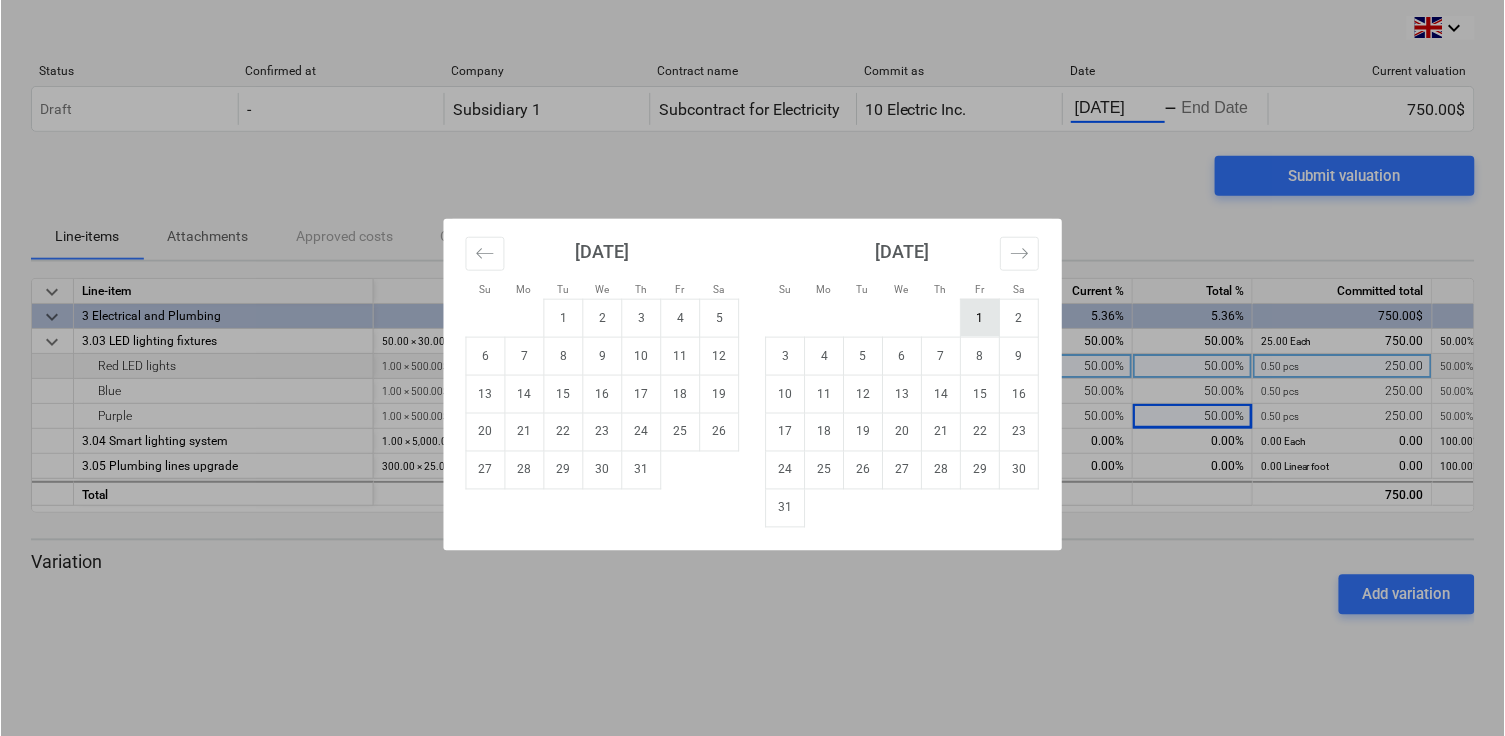 scroll, scrollTop: 0, scrollLeft: 3, axis: horizontal 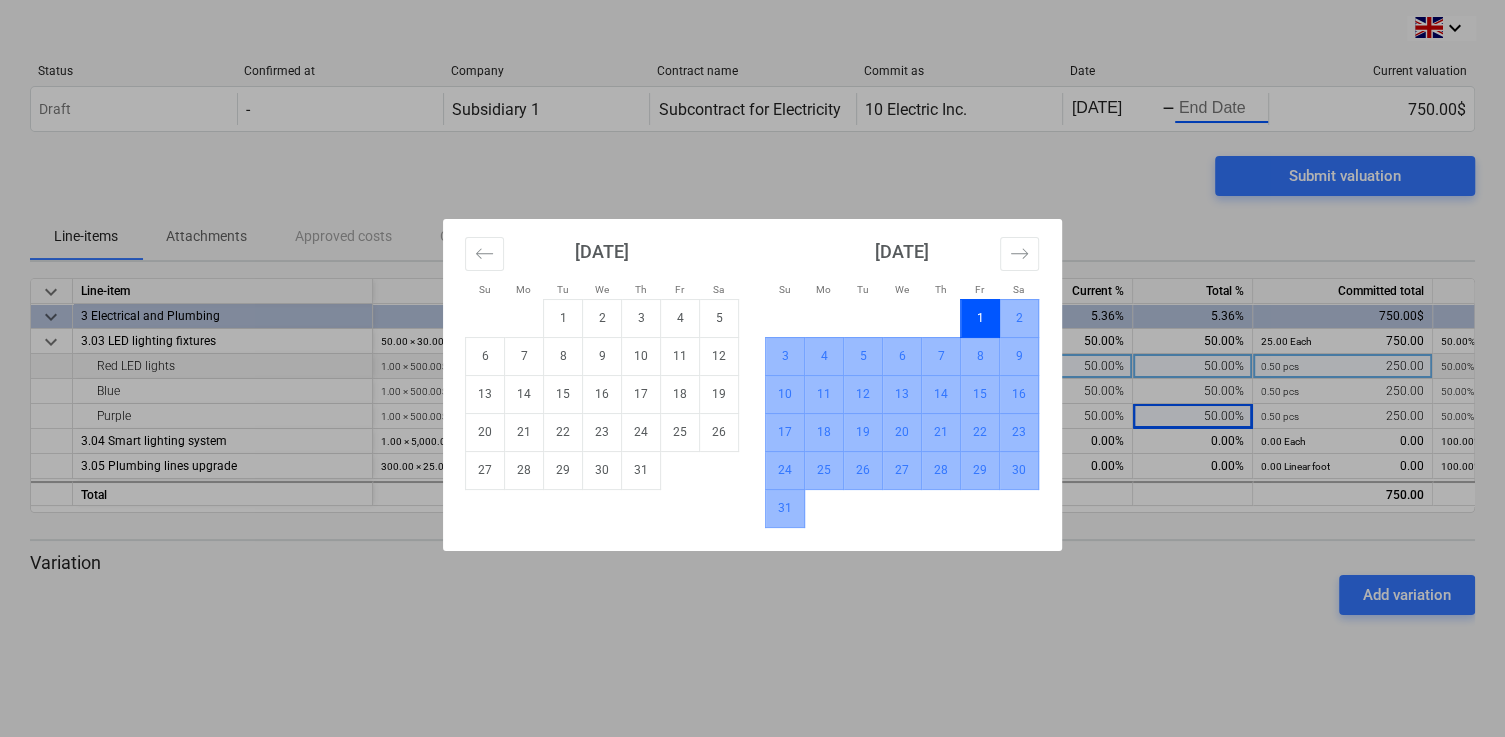click on "31" at bounding box center (785, 508) 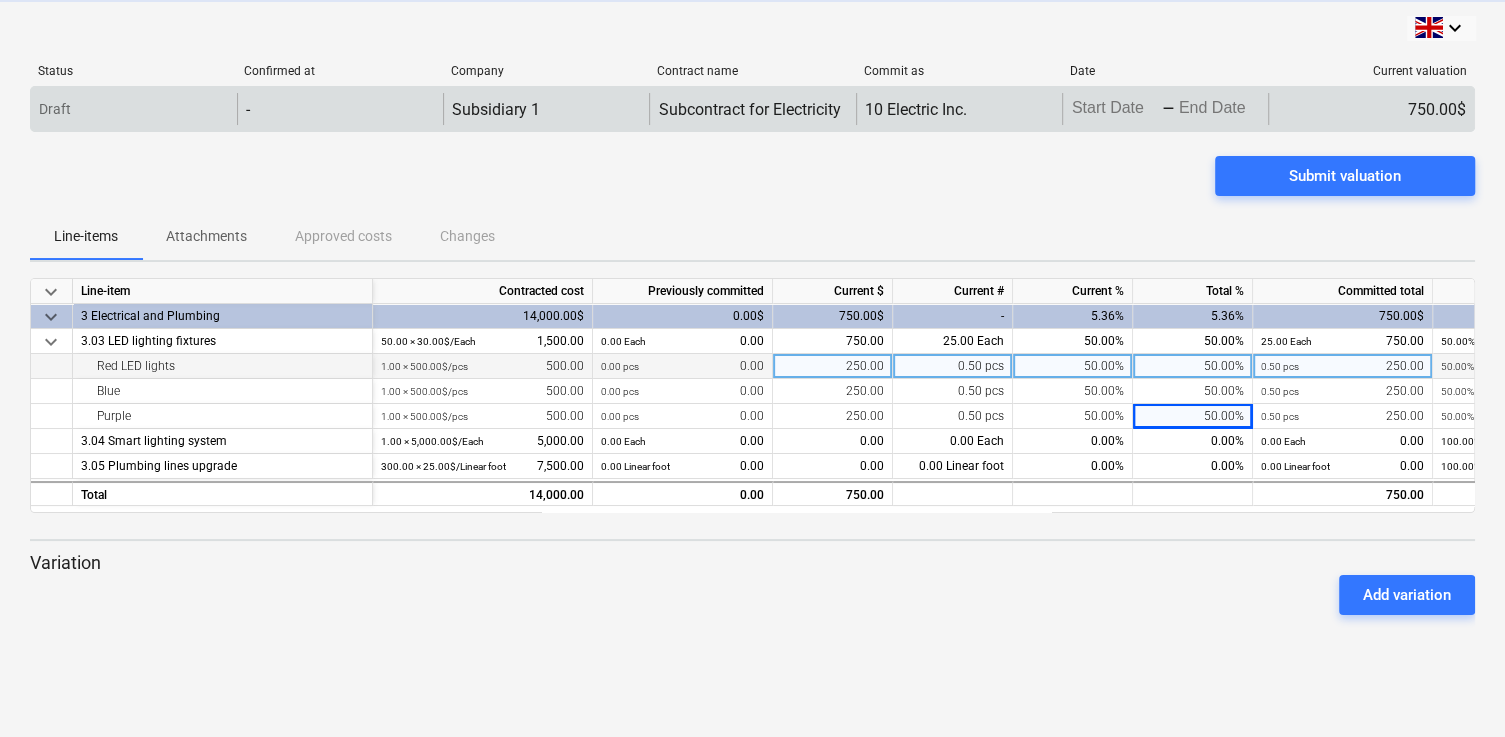 click on "Press the down arrow key to interact with the calendar and
select a date. Press the question mark key to get the keyboard shortcuts for changing dates. - Press the down arrow key to interact with the calendar and
select a date. Press the question mark key to get the keyboard shortcuts for changing dates." at bounding box center (1165, 109) 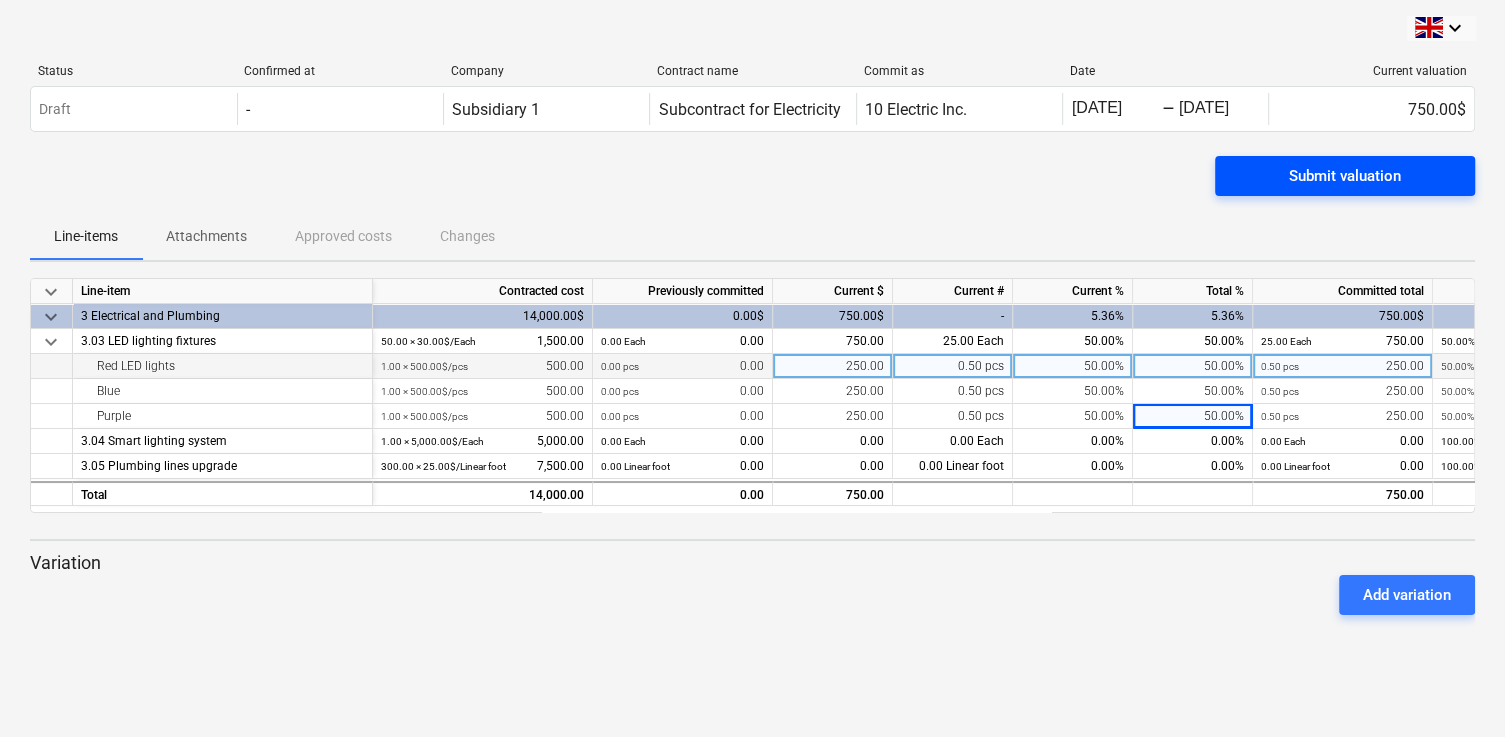 click on "Submit valuation" at bounding box center [1345, 176] 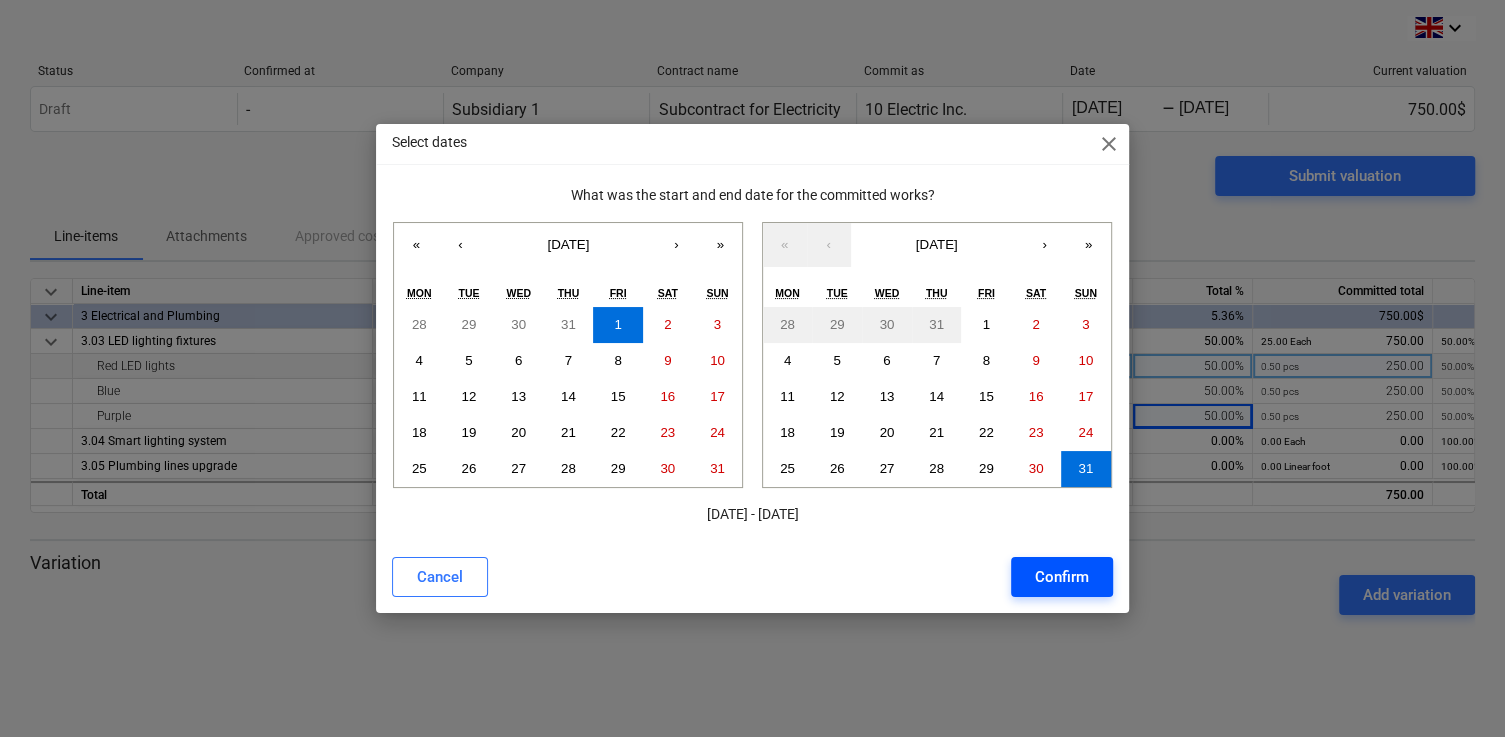 click on "Confirm" at bounding box center (1062, 577) 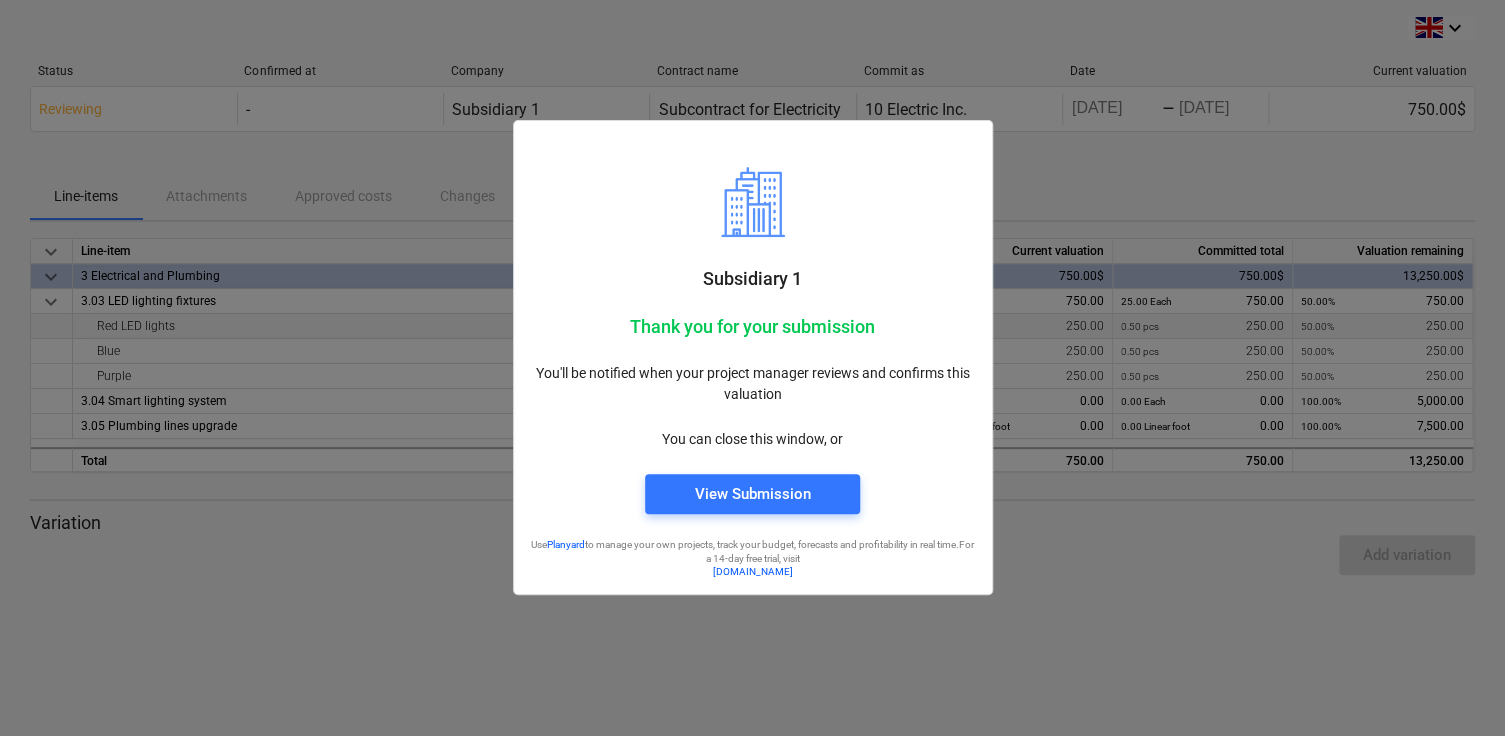 scroll, scrollTop: 0, scrollLeft: 3, axis: horizontal 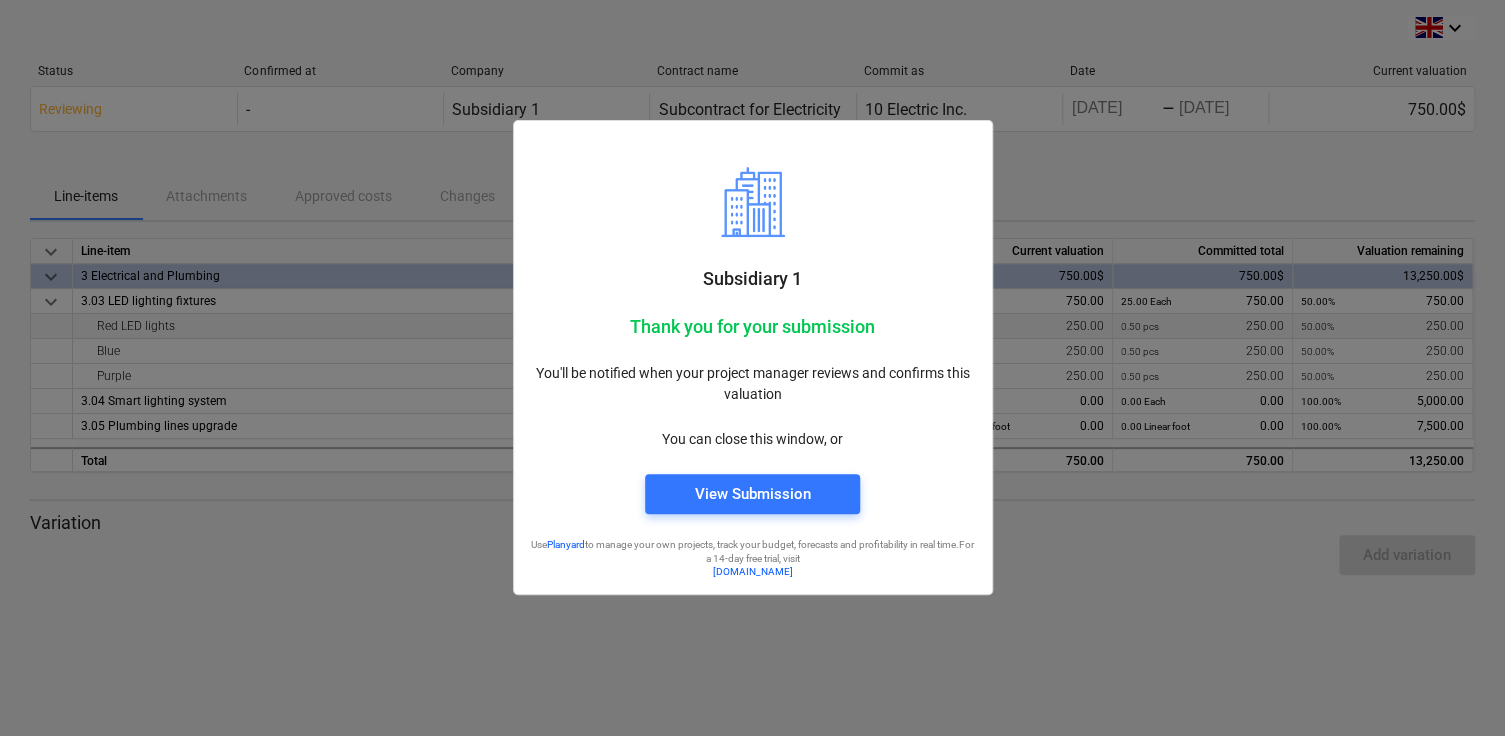 click at bounding box center (752, 368) 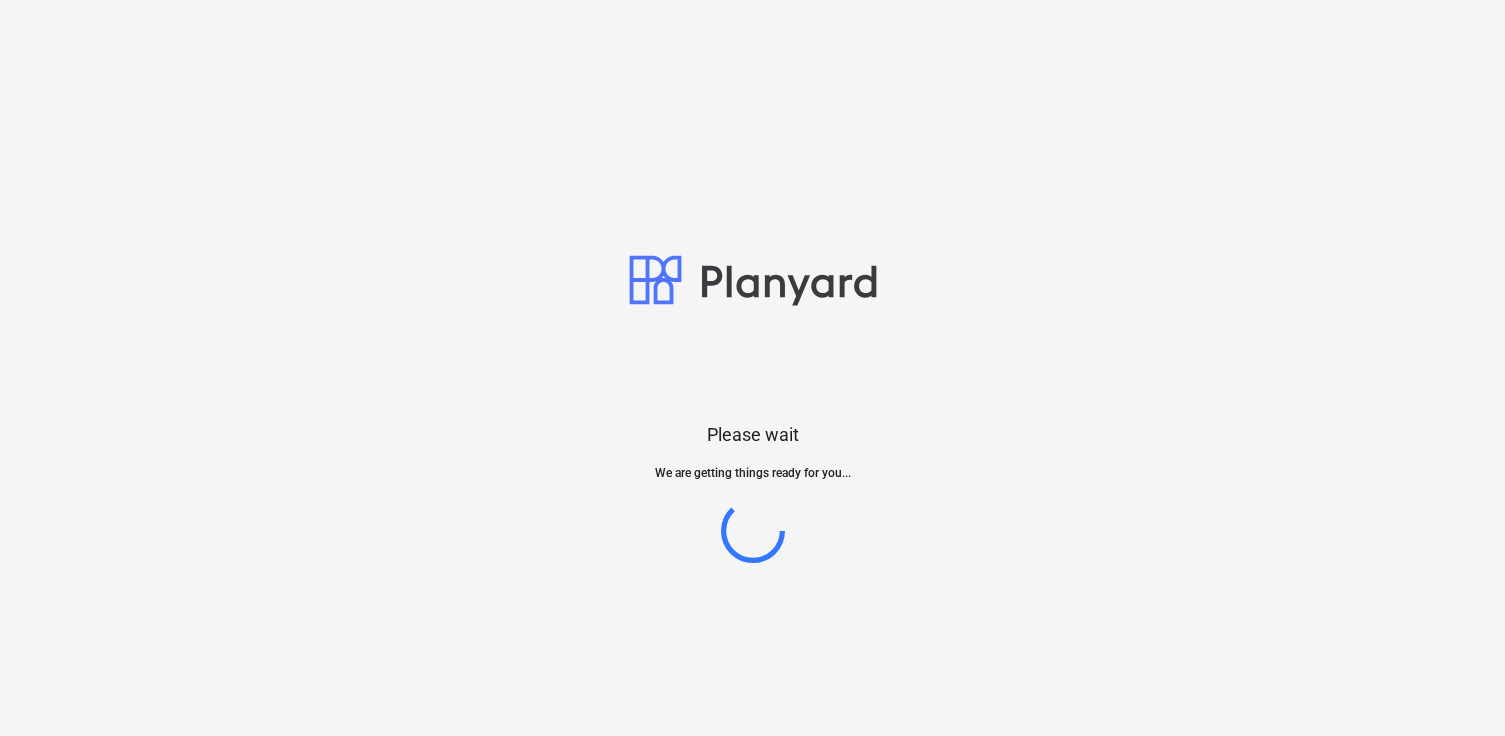 scroll, scrollTop: 0, scrollLeft: 0, axis: both 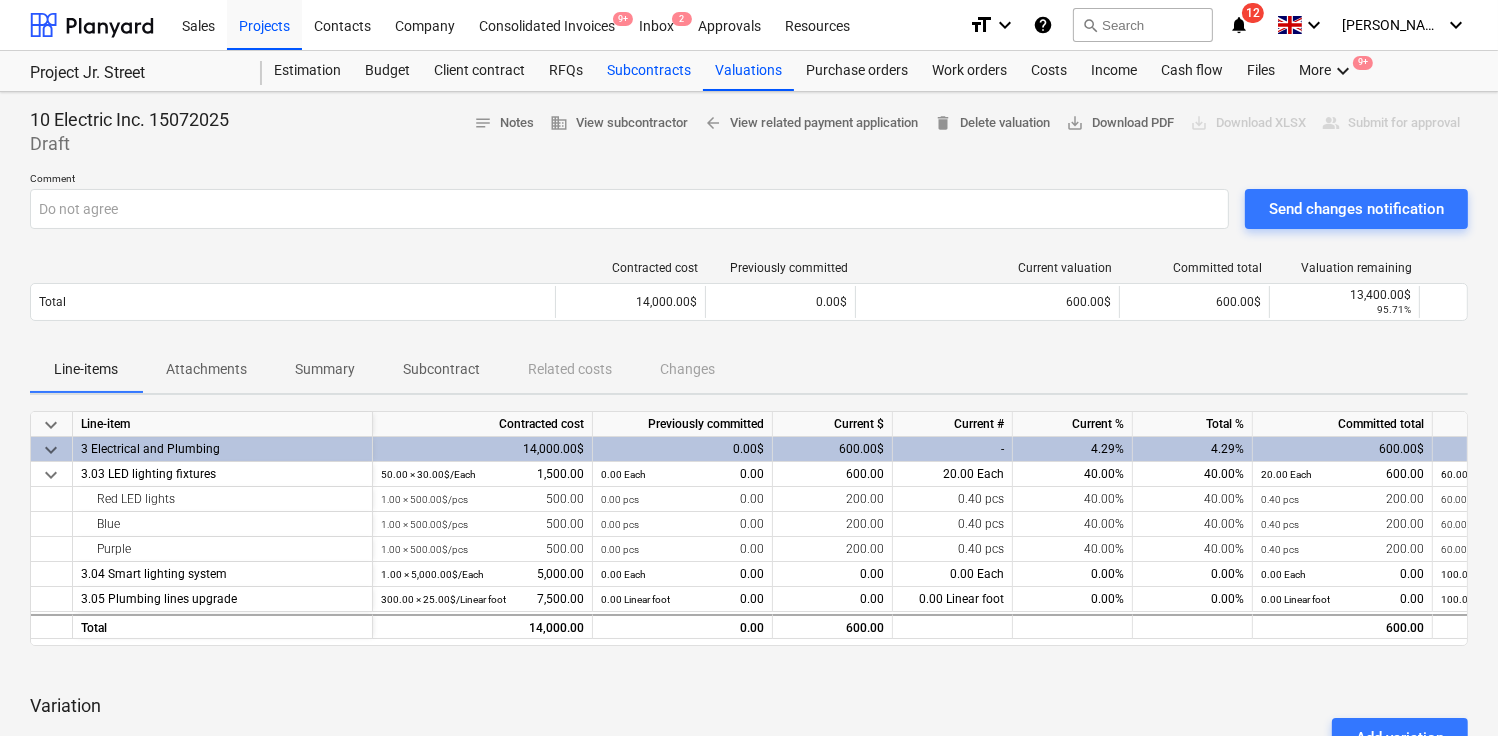 click on "Subcontracts" at bounding box center (649, 71) 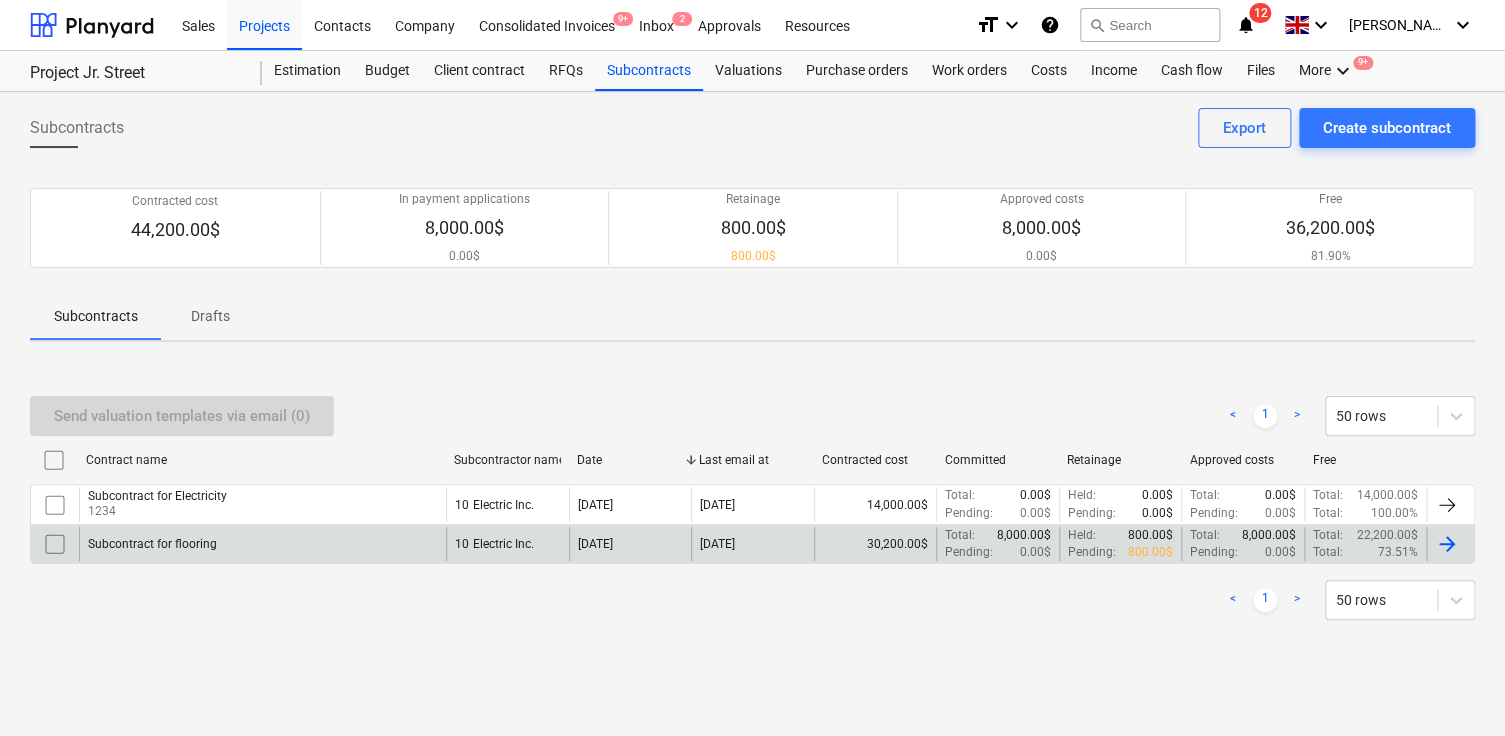 click on "Subcontract for flooring" at bounding box center (152, 544) 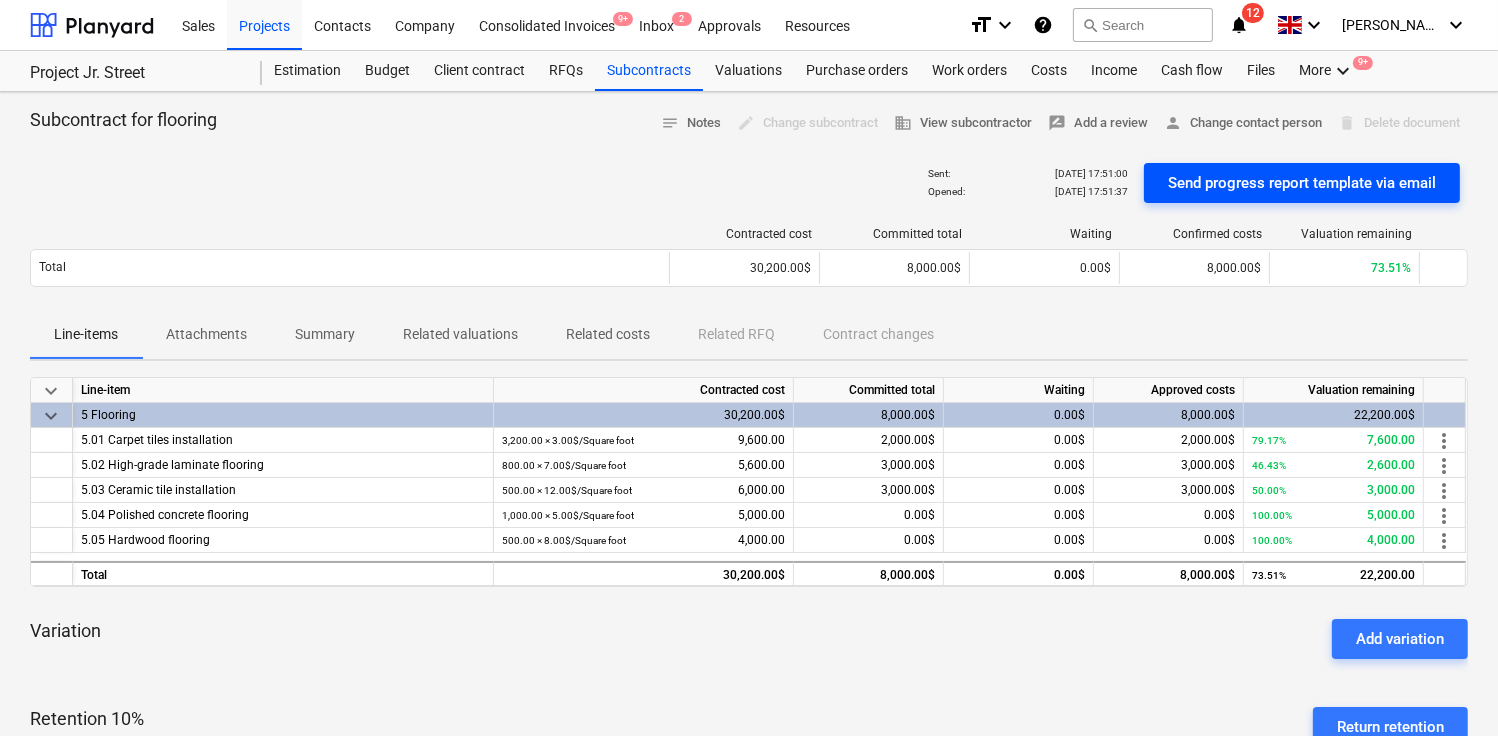 click on "Send progress report template via email" at bounding box center [1302, 183] 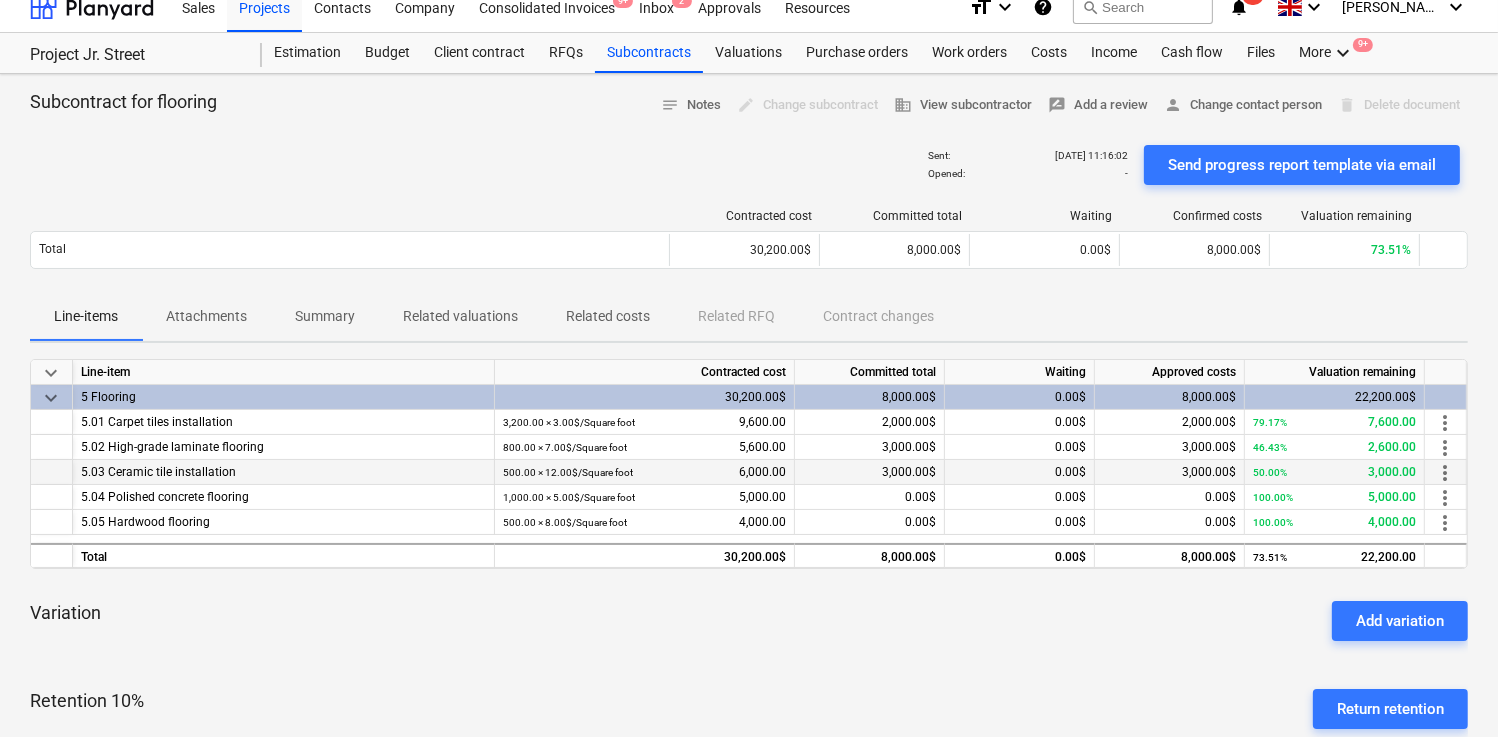 scroll, scrollTop: 0, scrollLeft: 0, axis: both 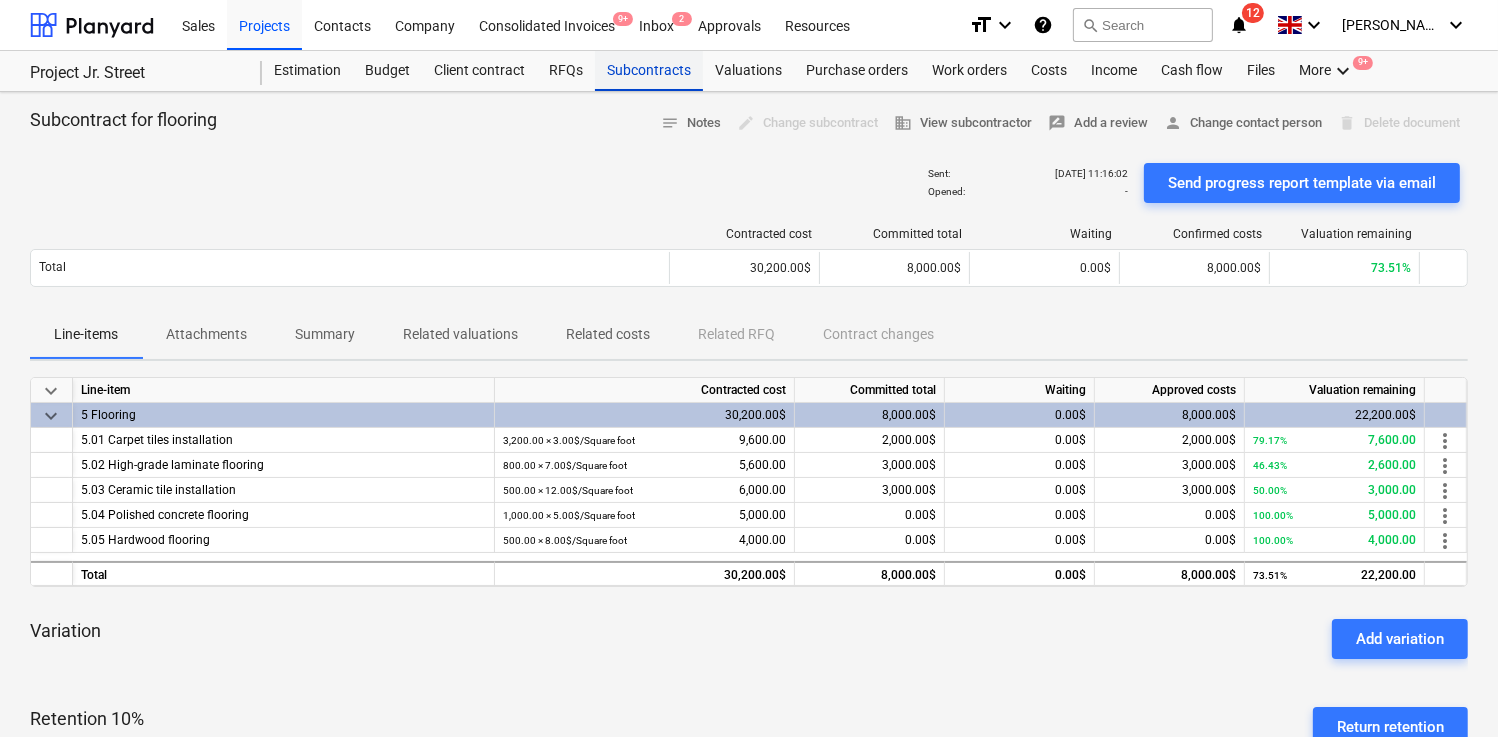click on "Subcontracts" at bounding box center [649, 71] 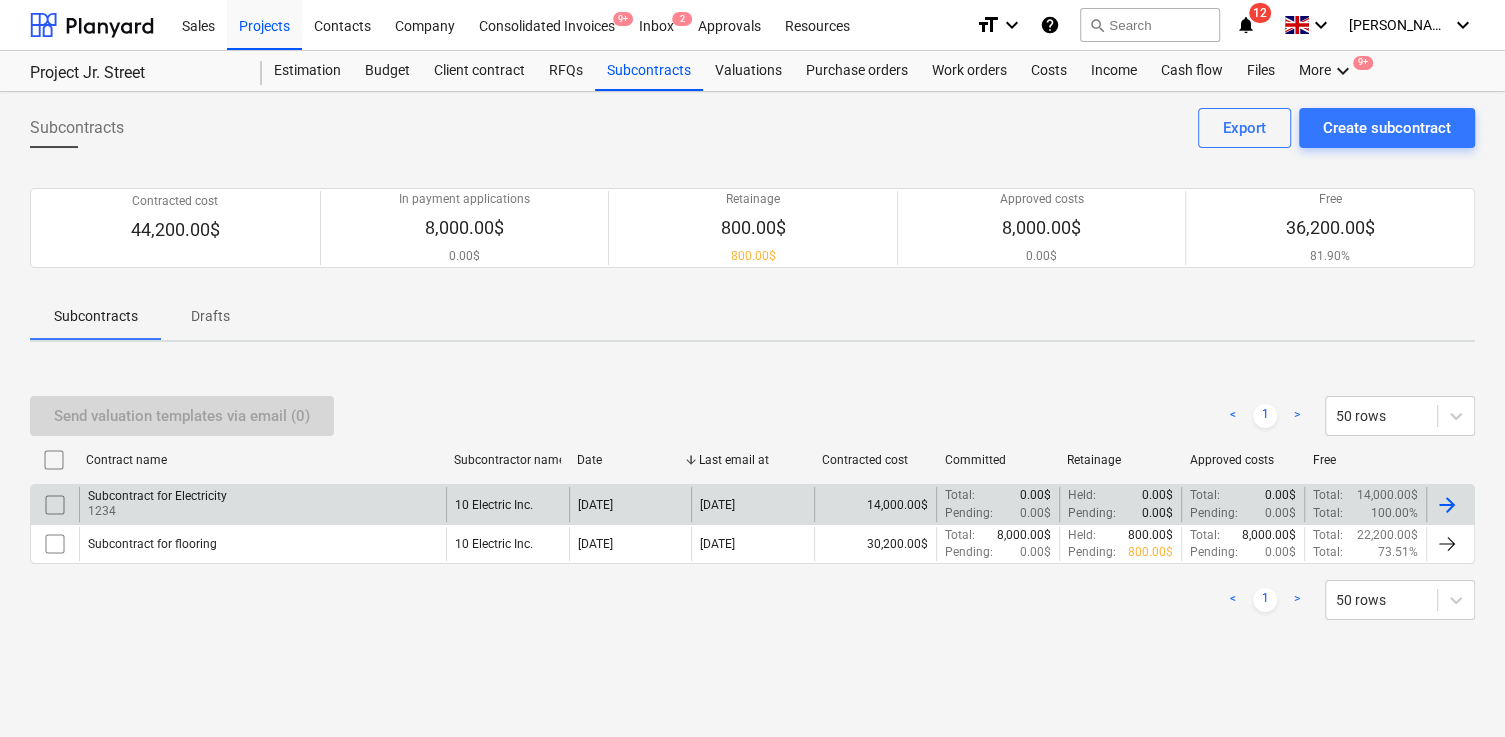 click on "1234" at bounding box center [157, 511] 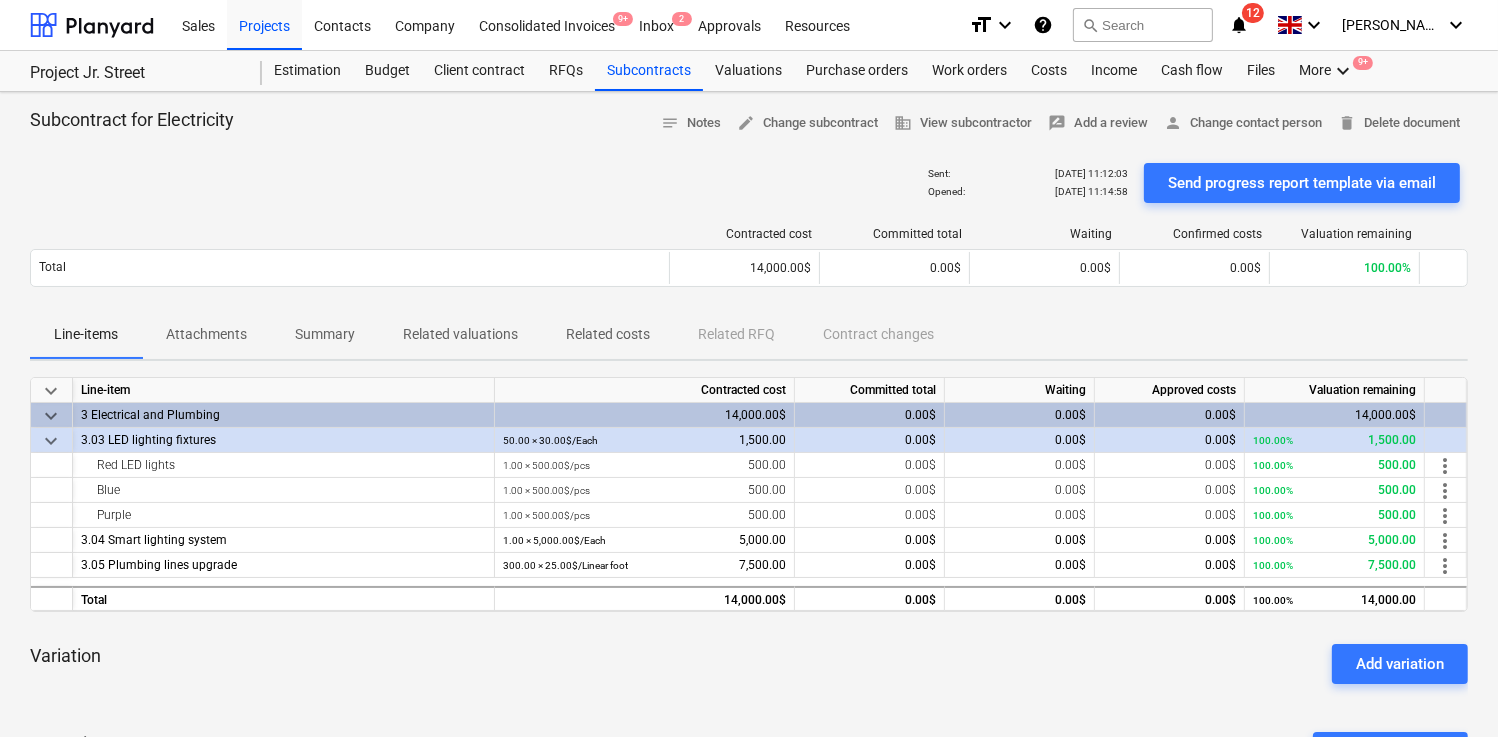 click on "Related valuations" at bounding box center [460, 334] 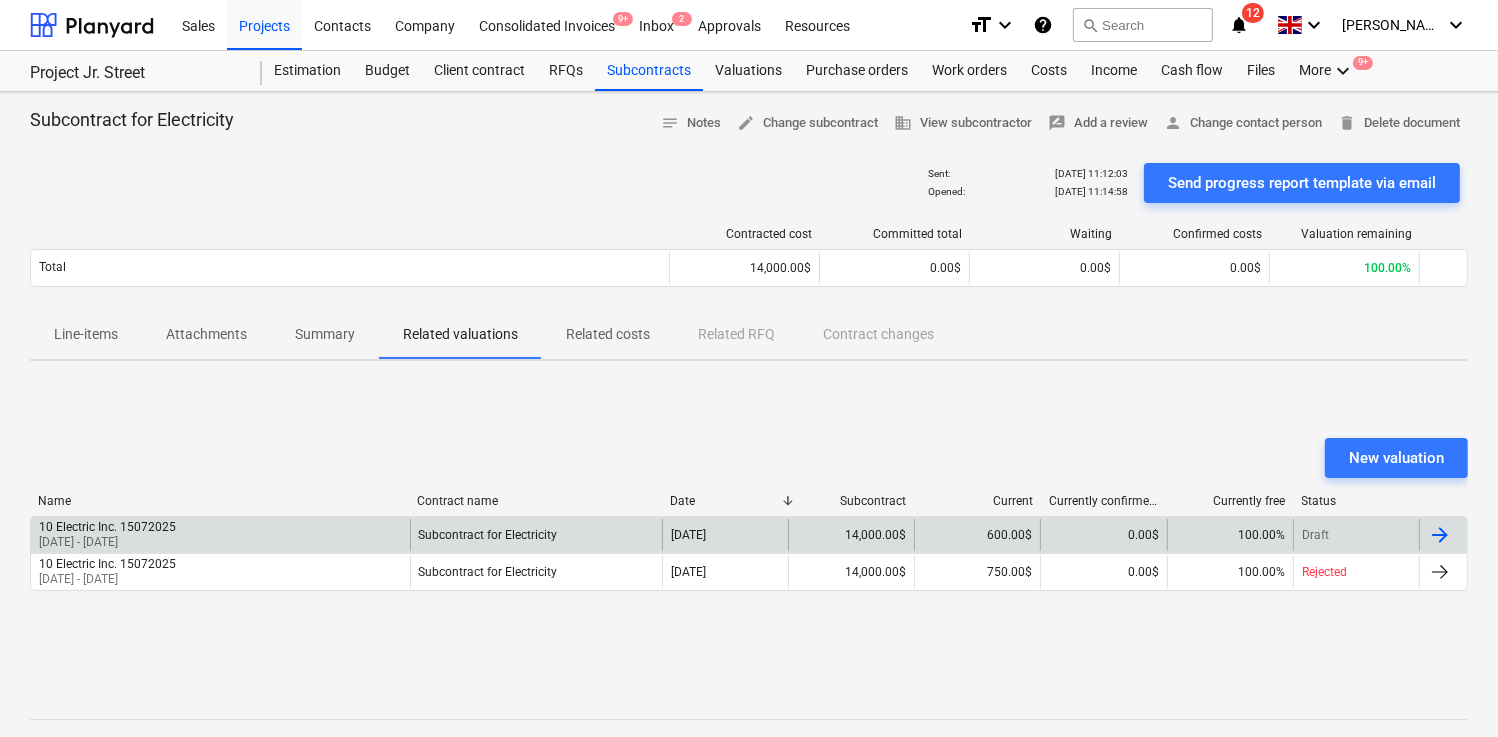 click on "10 Electric Inc. 15072025 01 Aug 2025 - 31 Aug 2025" at bounding box center [220, 535] 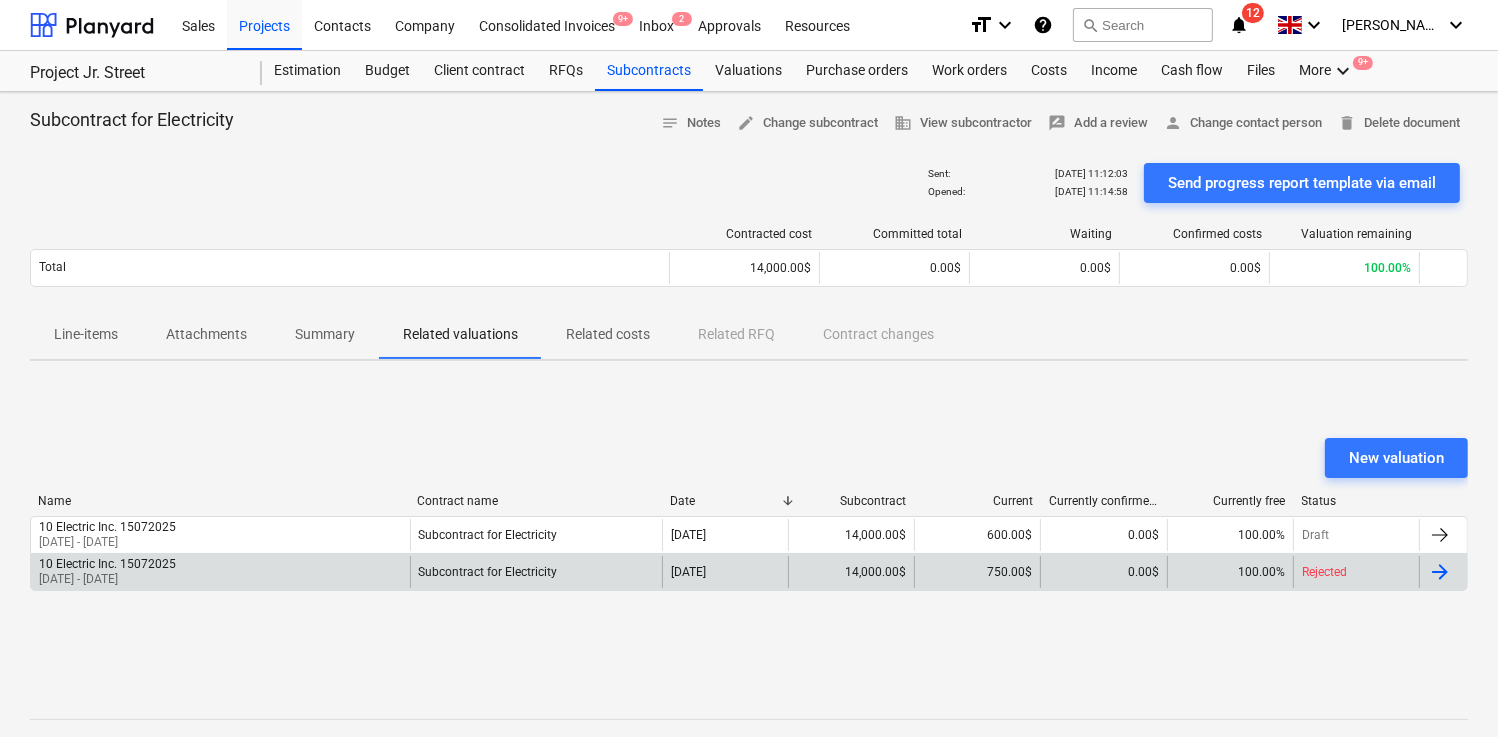 click on "10 Electric Inc. 15072025 01 Aug 2025 - 31 Aug 2025" at bounding box center (220, 572) 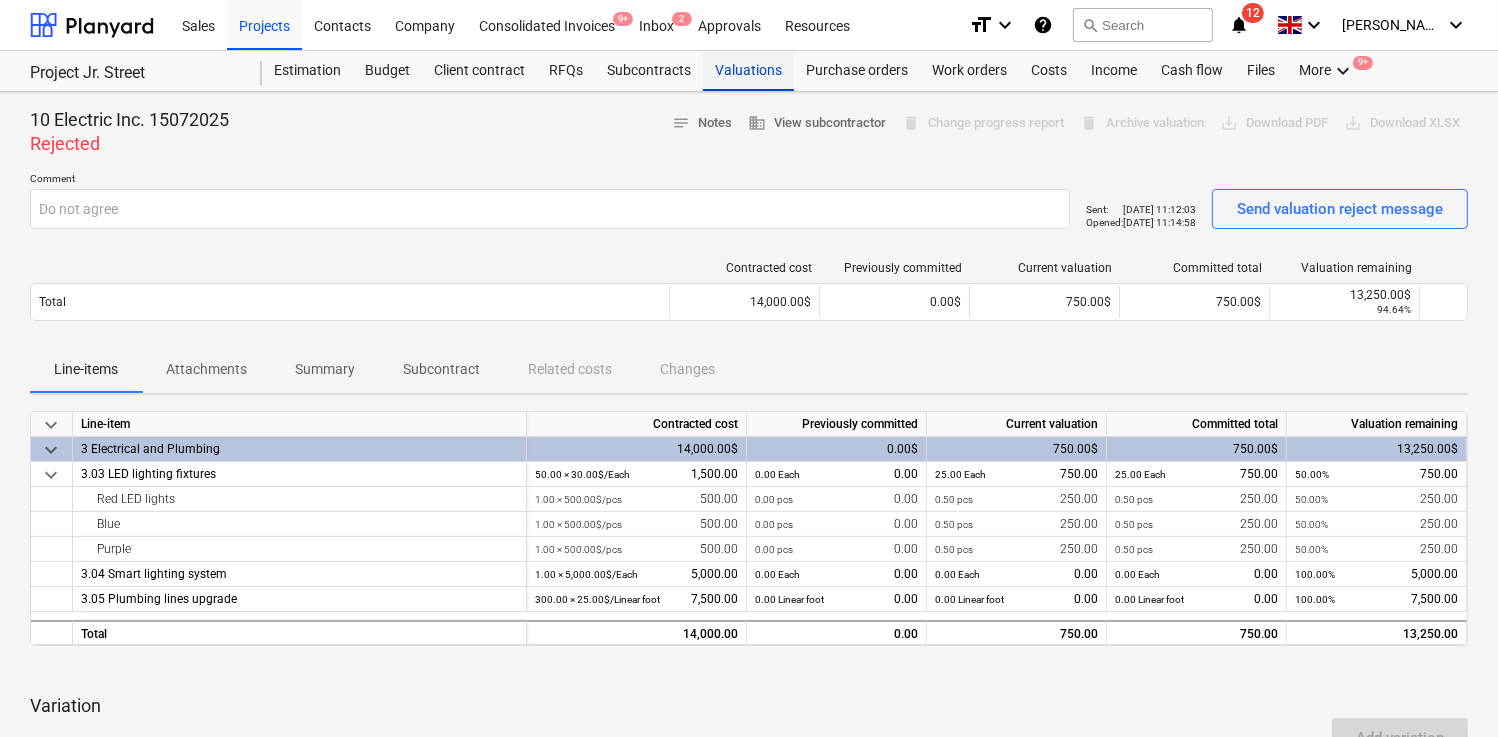 click on "Valuations" at bounding box center [748, 71] 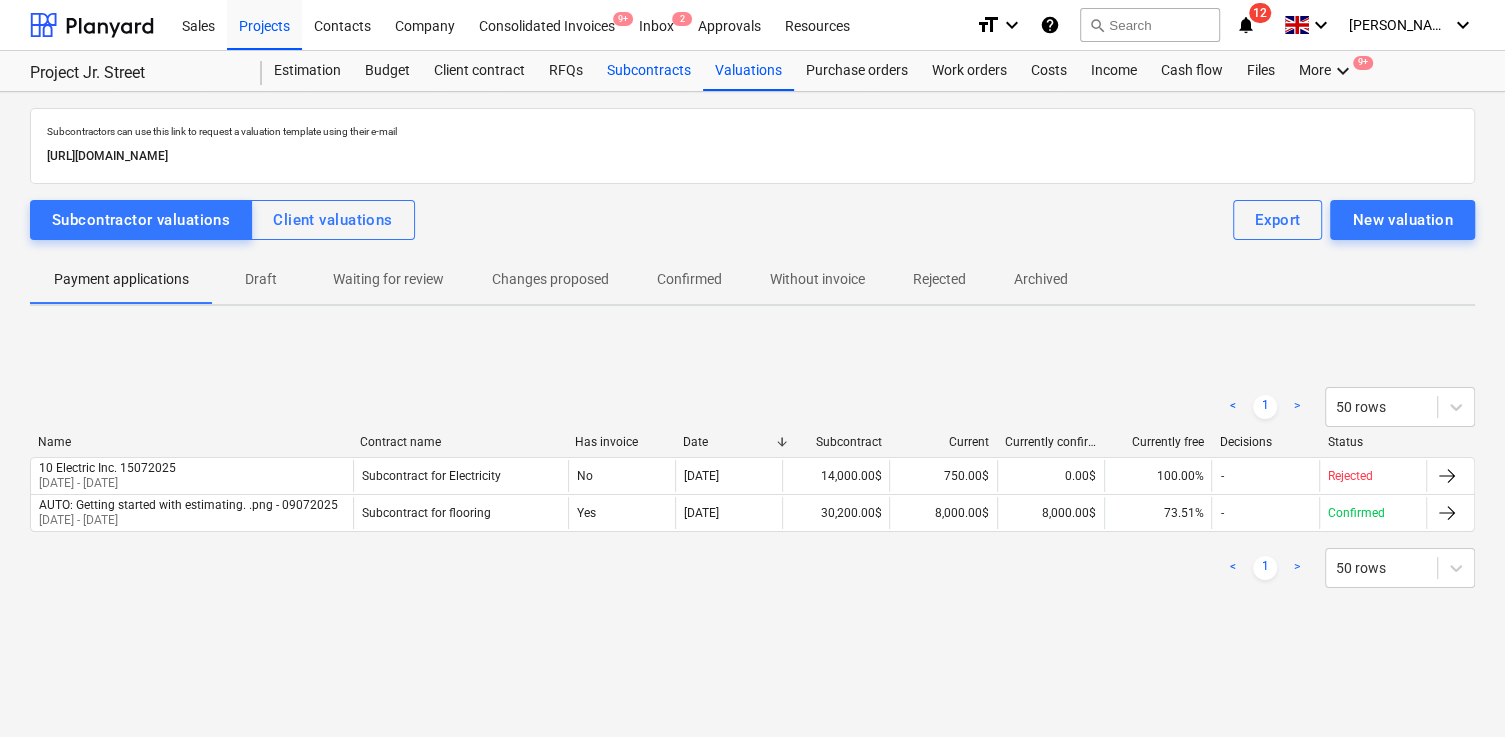 click on "Subcontracts" at bounding box center (649, 71) 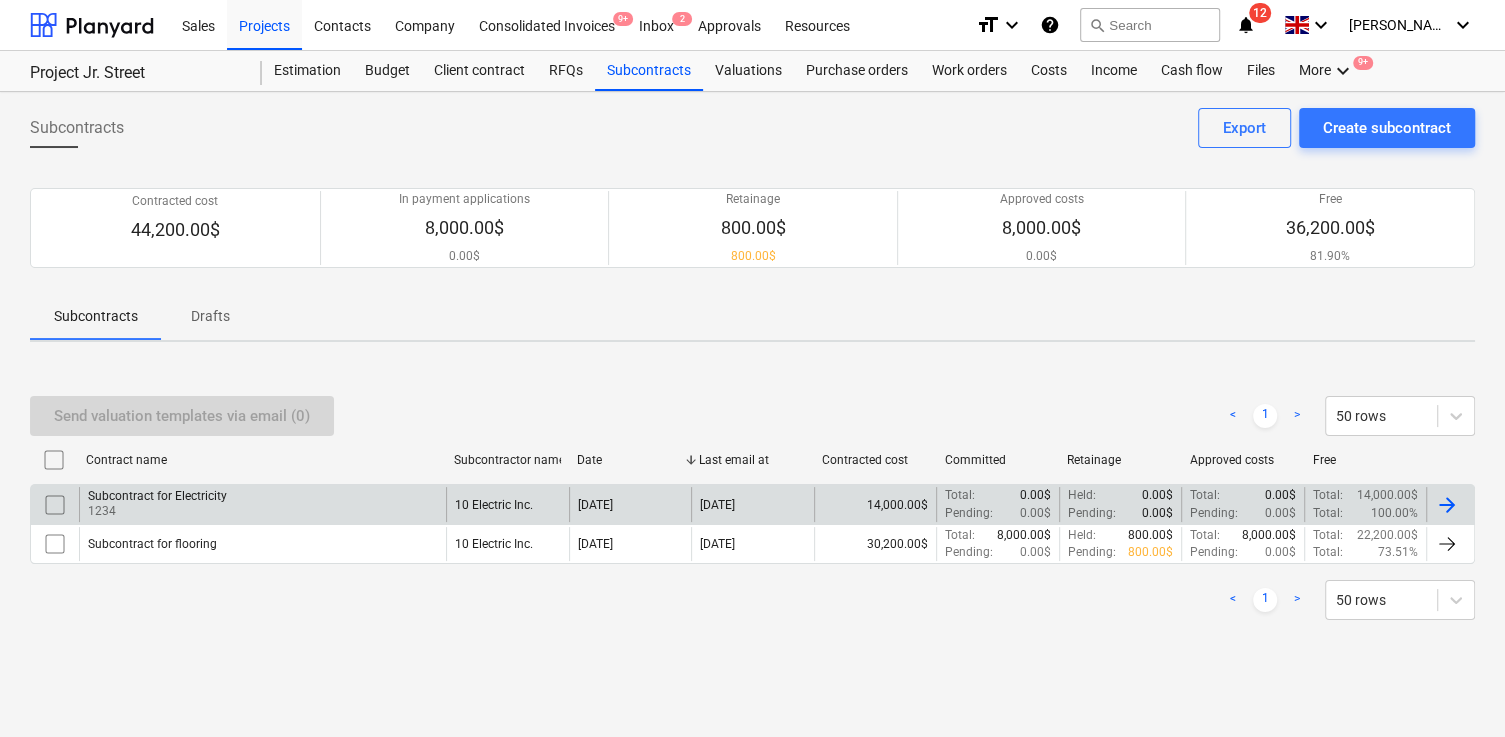click on "Subcontract for Electricity 1234" at bounding box center (262, 504) 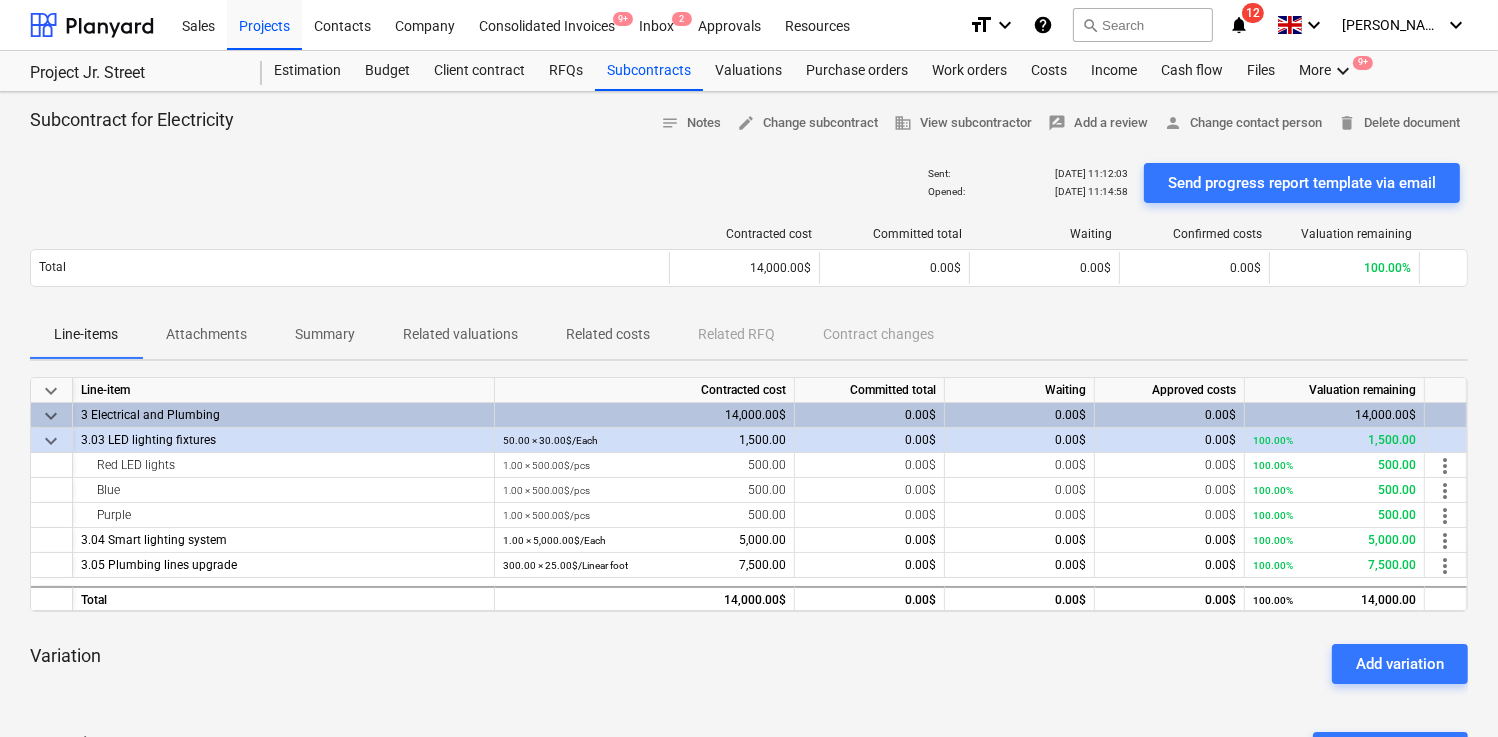 click on "Related valuations" at bounding box center (460, 334) 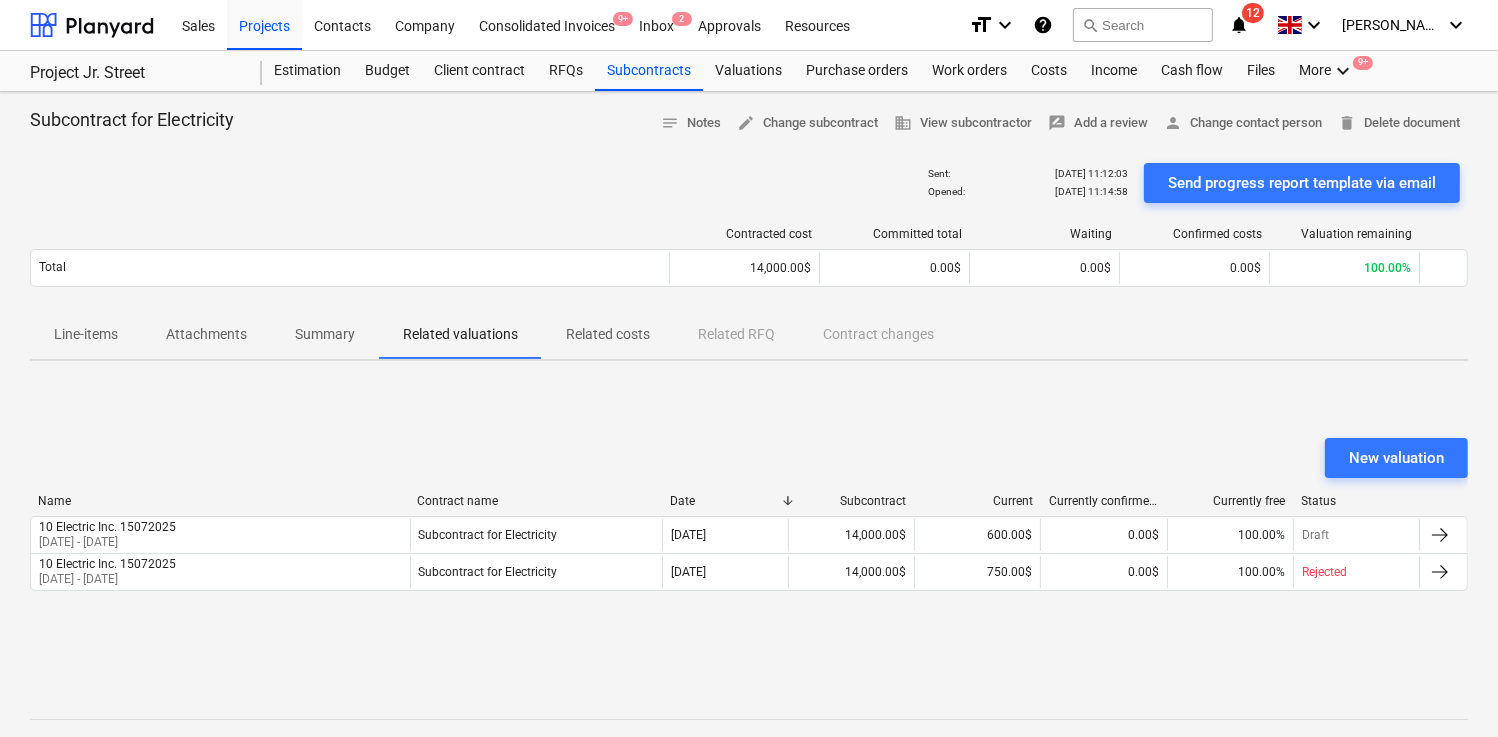 click on "Name Contract name Date Subcontract Current Currently confirmed total Currently free Status" at bounding box center [749, 505] 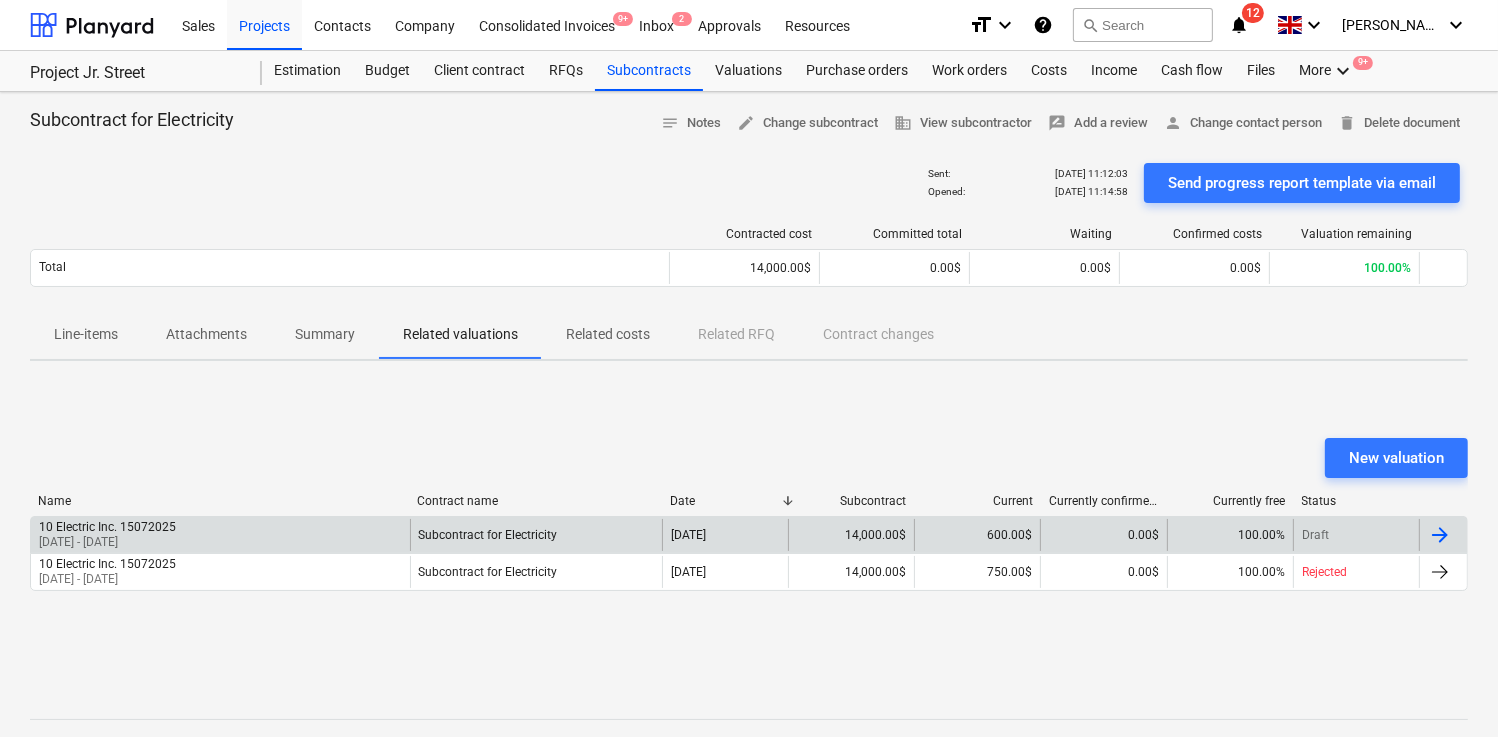 click on "Subcontract for Electricity" at bounding box center [536, 535] 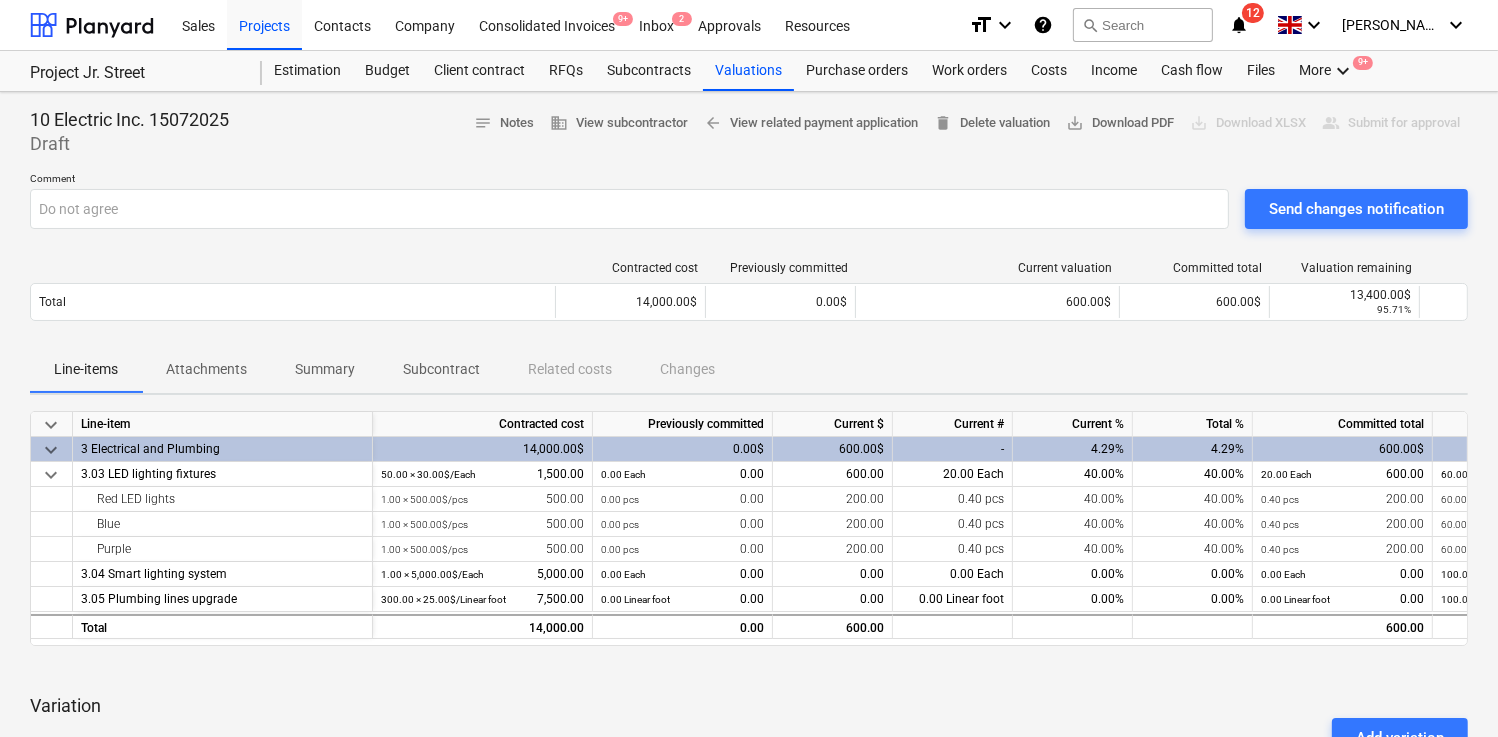 scroll, scrollTop: 35, scrollLeft: 0, axis: vertical 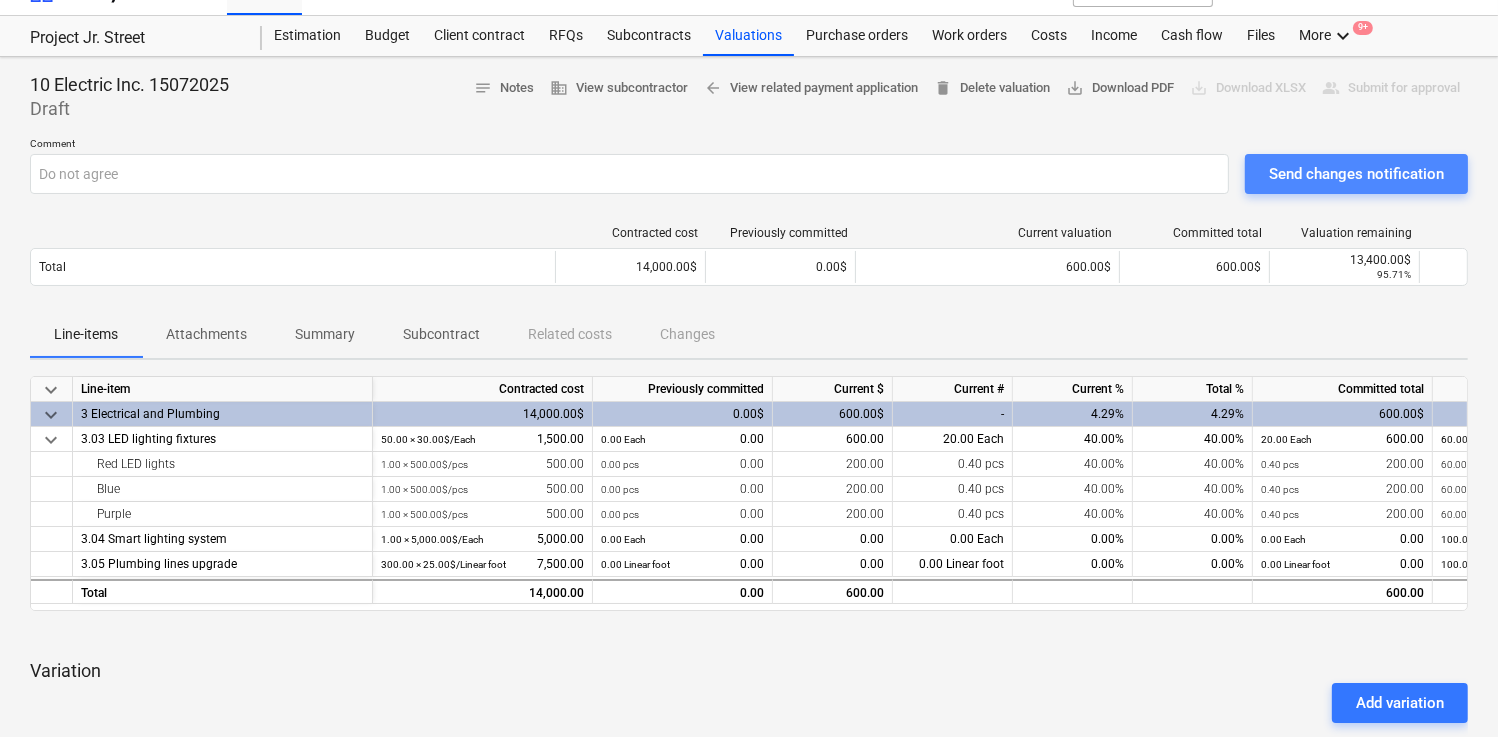 click on "Send changes notification" at bounding box center (1356, 174) 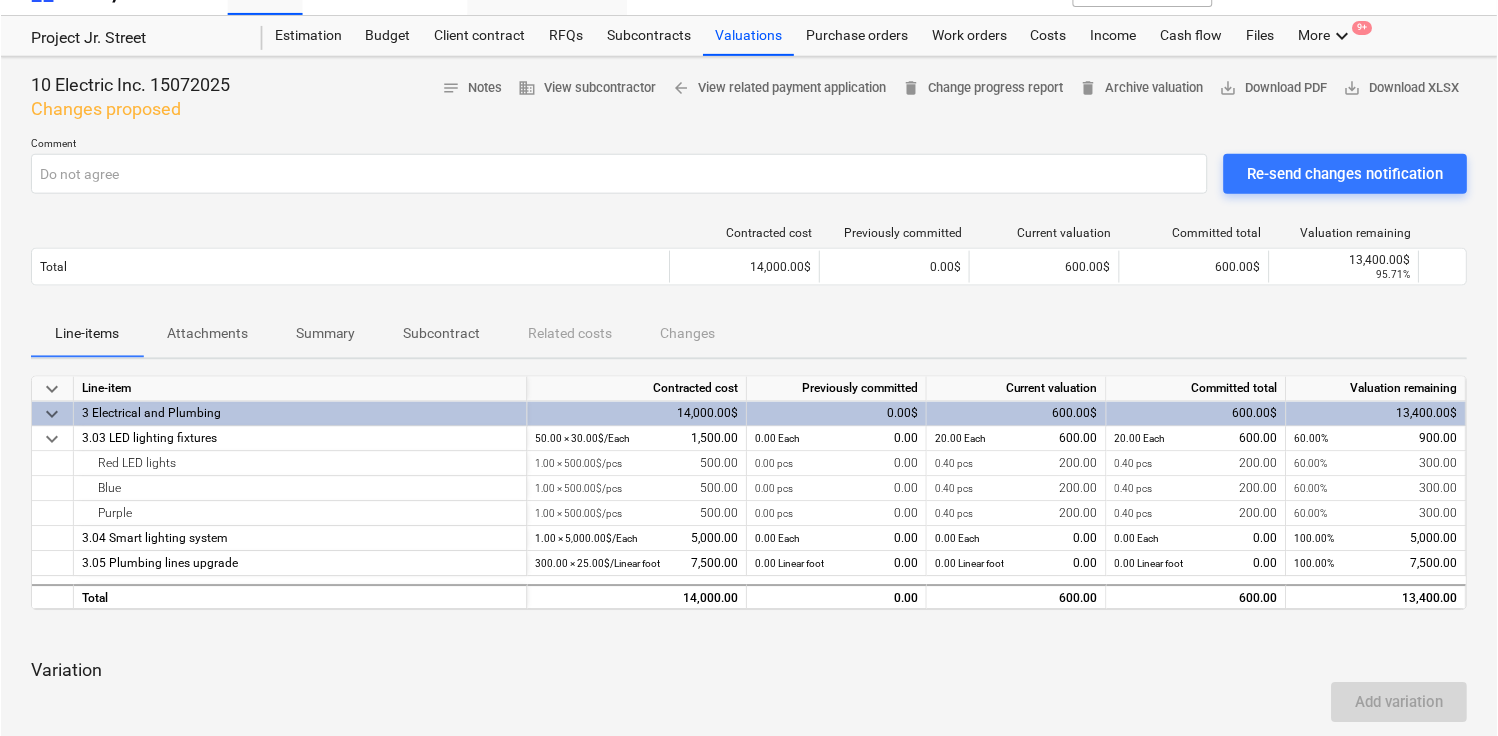 scroll, scrollTop: 35, scrollLeft: 0, axis: vertical 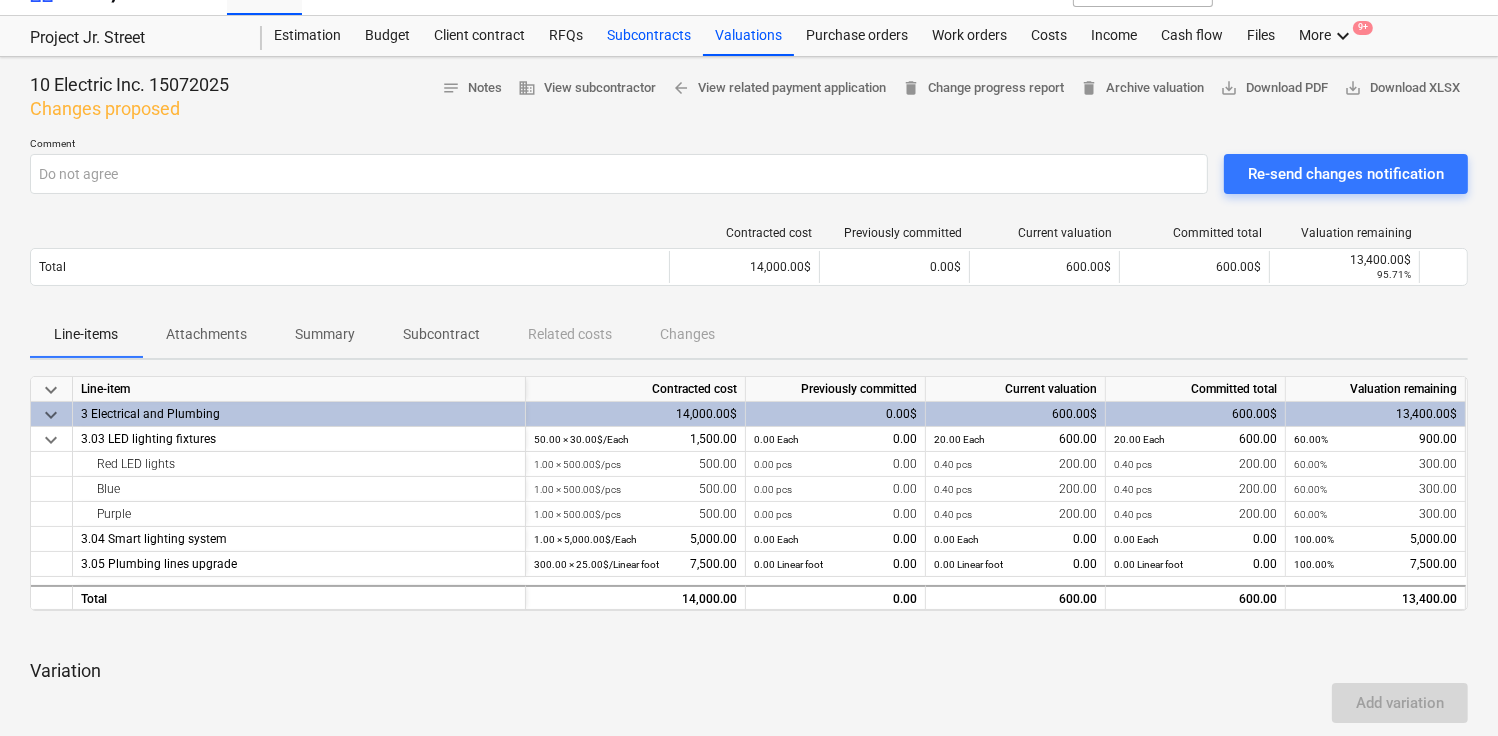 click on "Subcontracts" at bounding box center (649, 36) 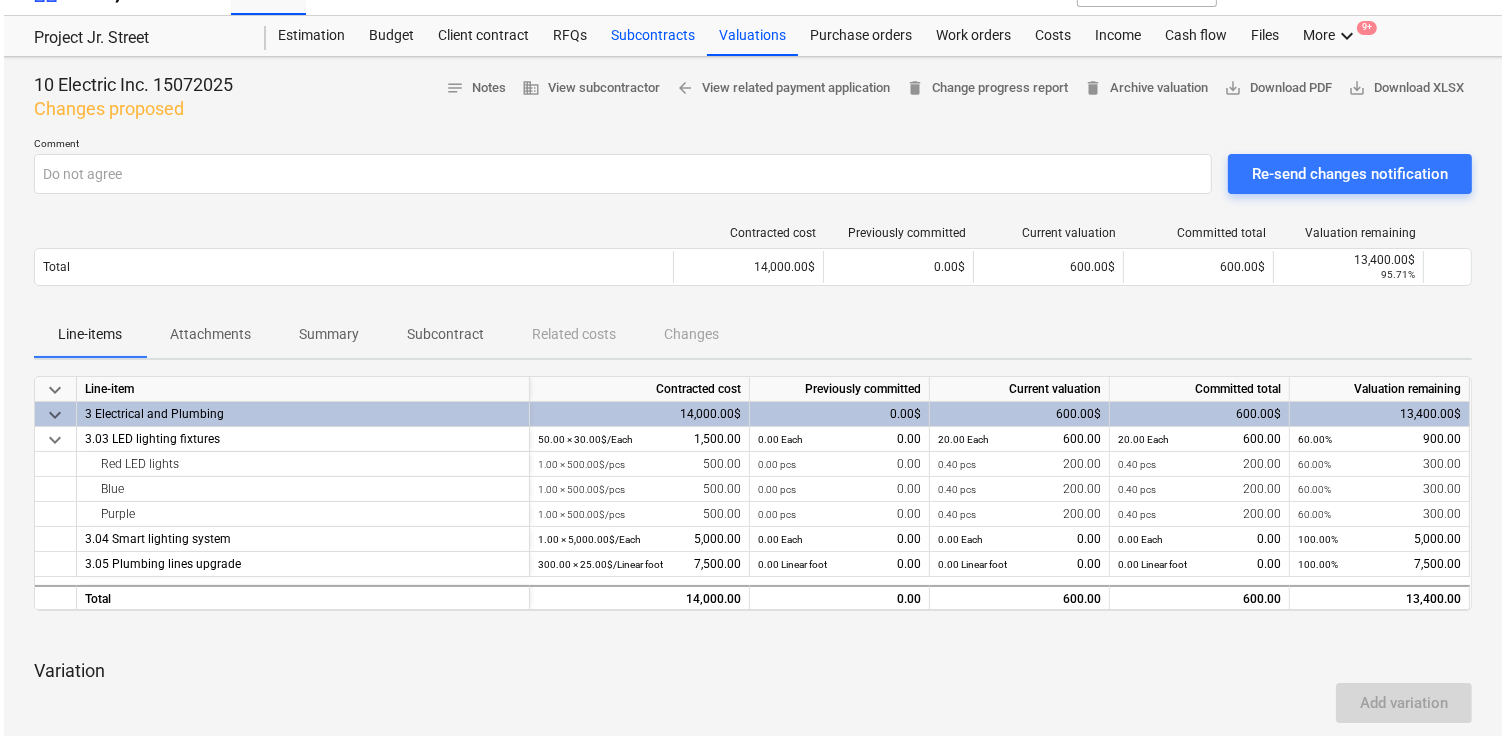 scroll, scrollTop: 0, scrollLeft: 0, axis: both 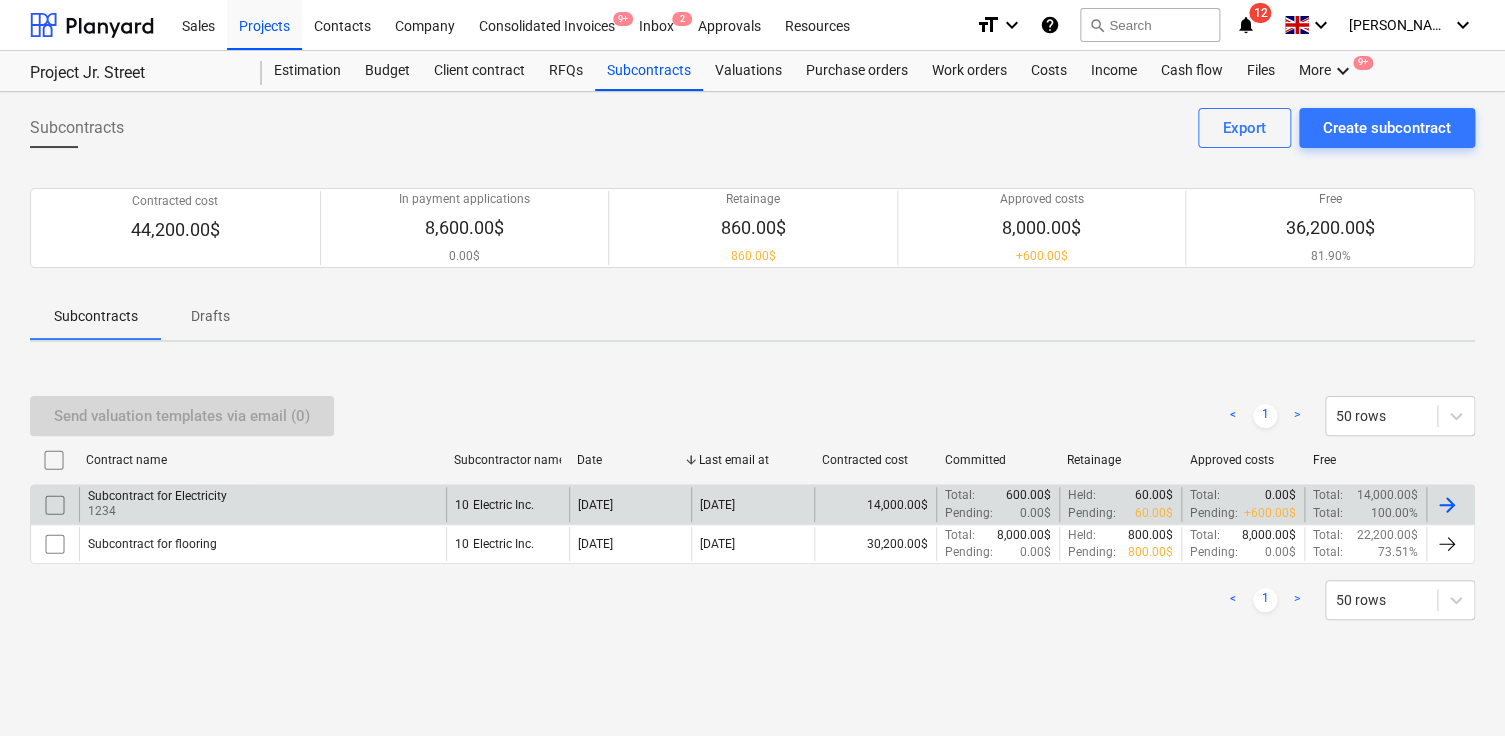 click on "Subcontract for Electricity 1234" at bounding box center [262, 504] 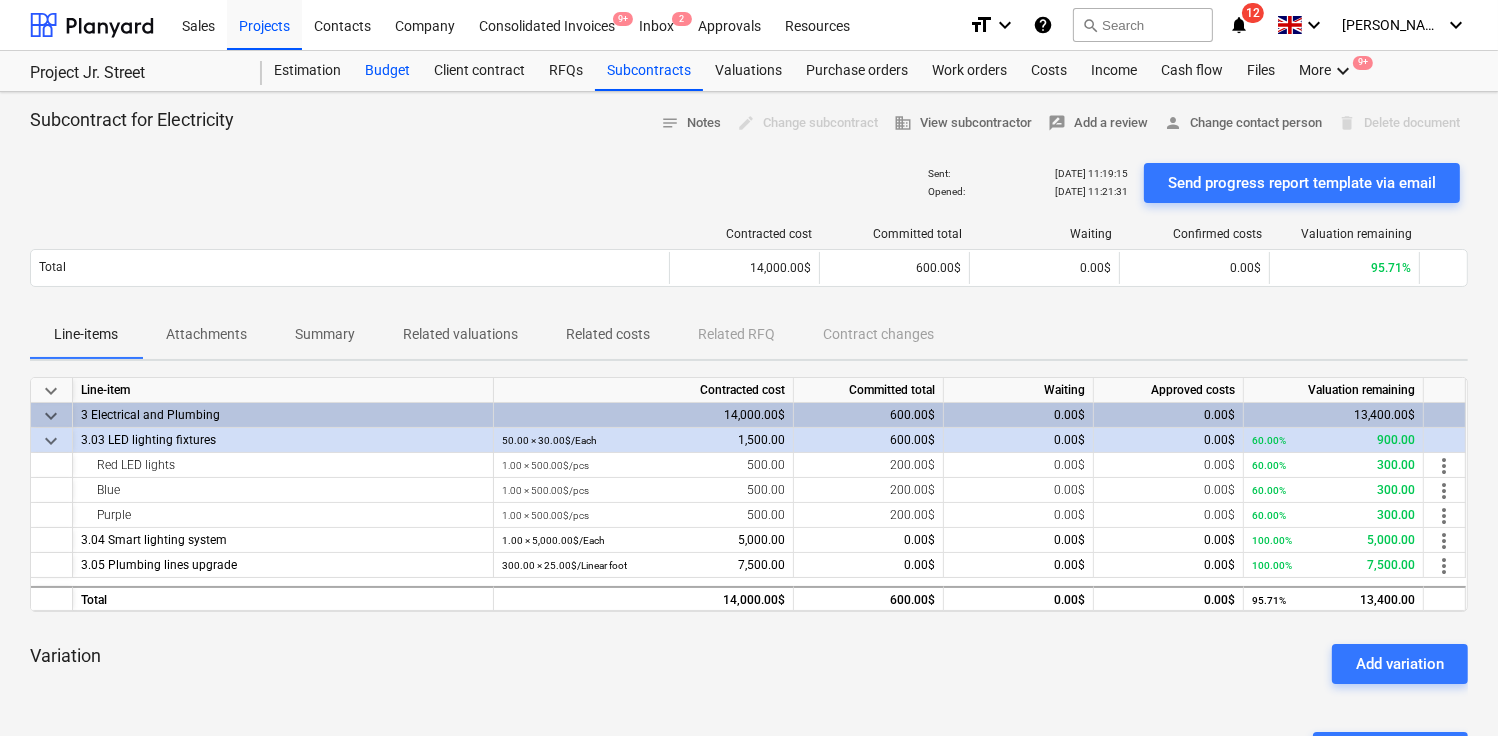 click on "Budget" at bounding box center (387, 71) 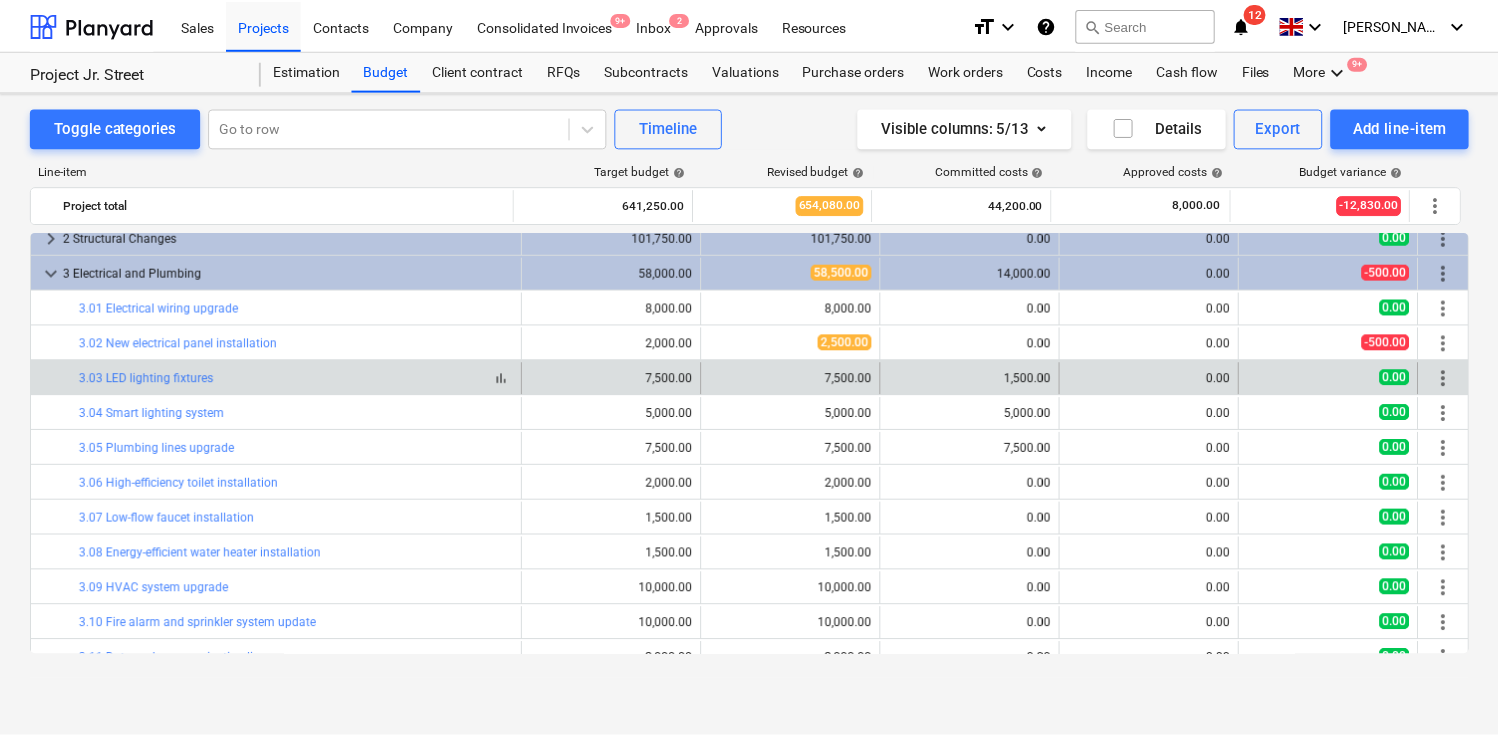 scroll, scrollTop: 0, scrollLeft: 0, axis: both 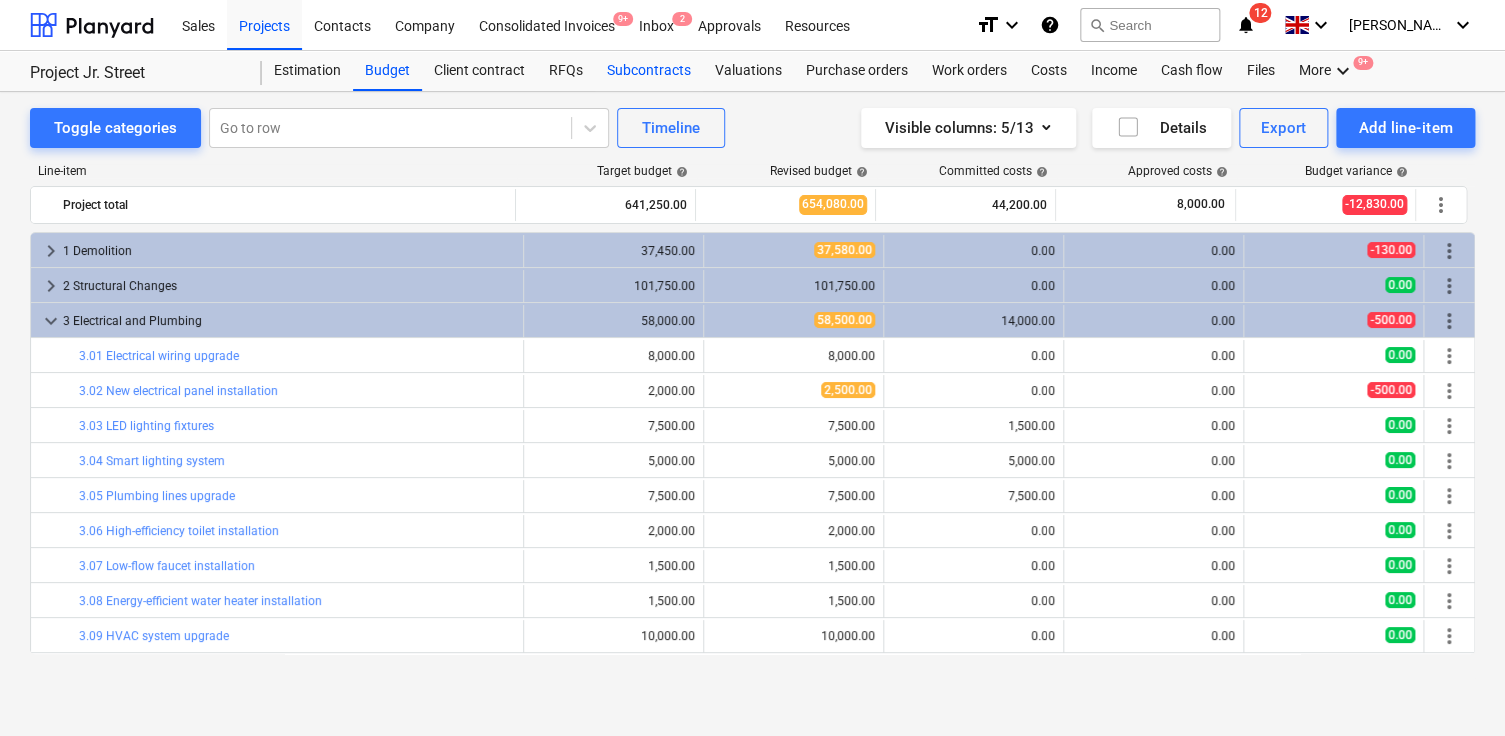 click on "Subcontracts" at bounding box center [649, 71] 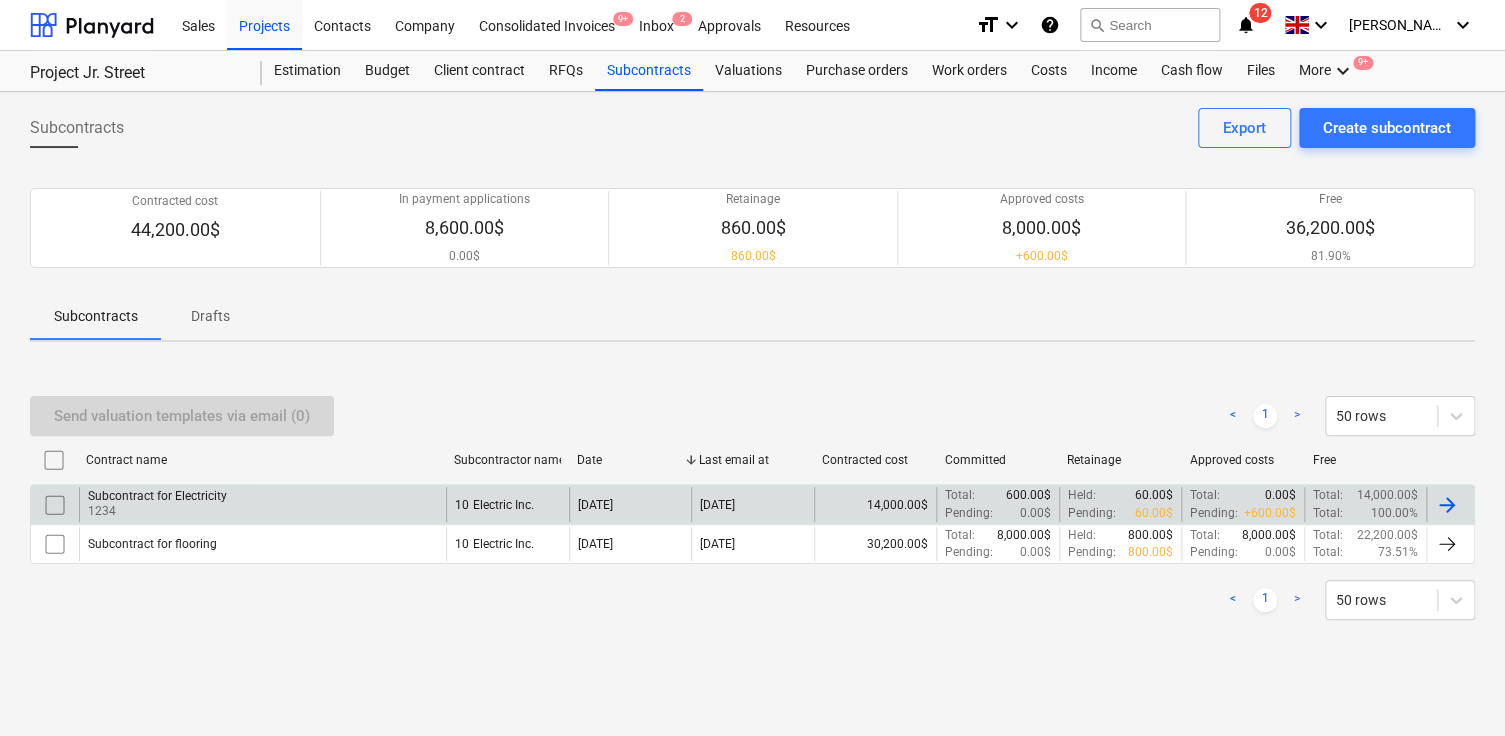 click on "Subcontract for Electricity 1234" at bounding box center (262, 504) 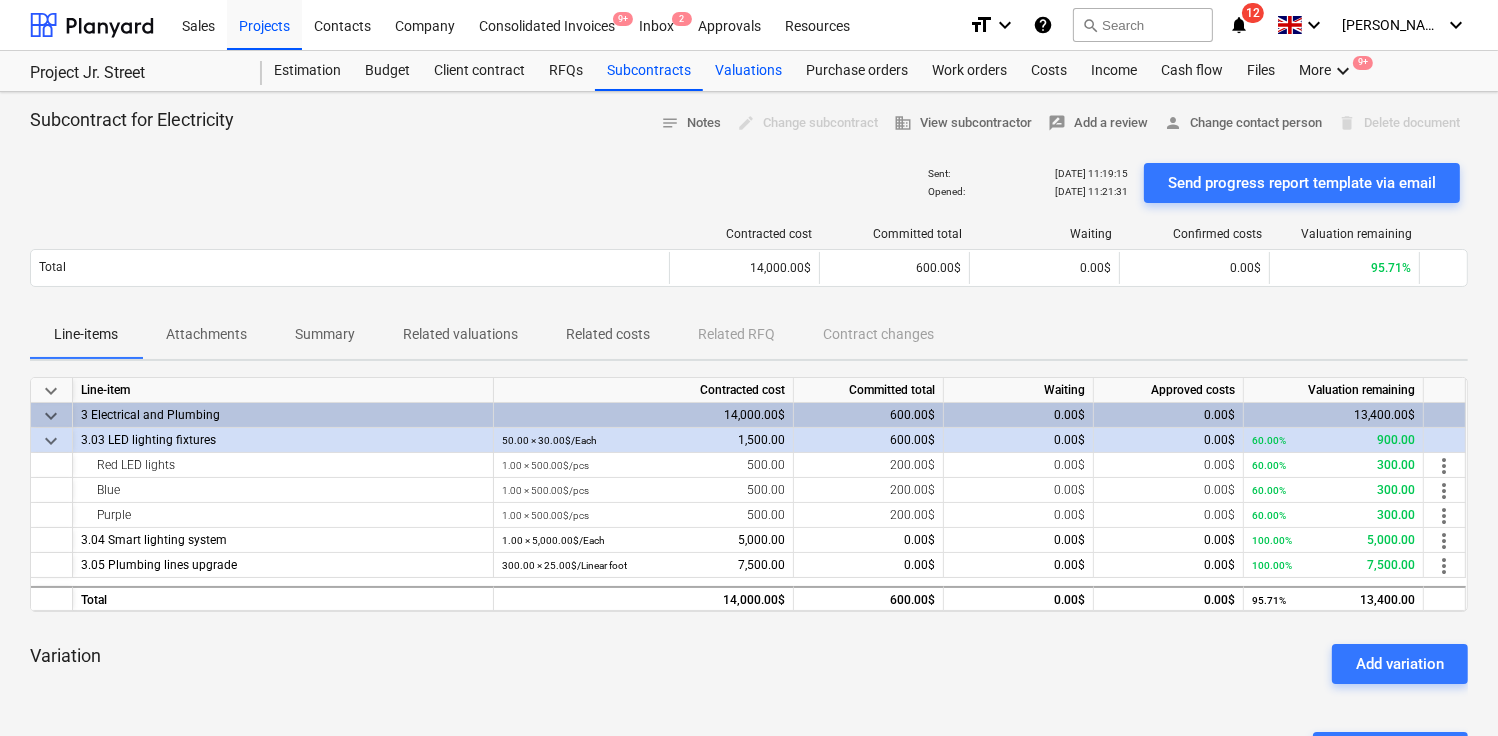 click on "Valuations" at bounding box center [748, 71] 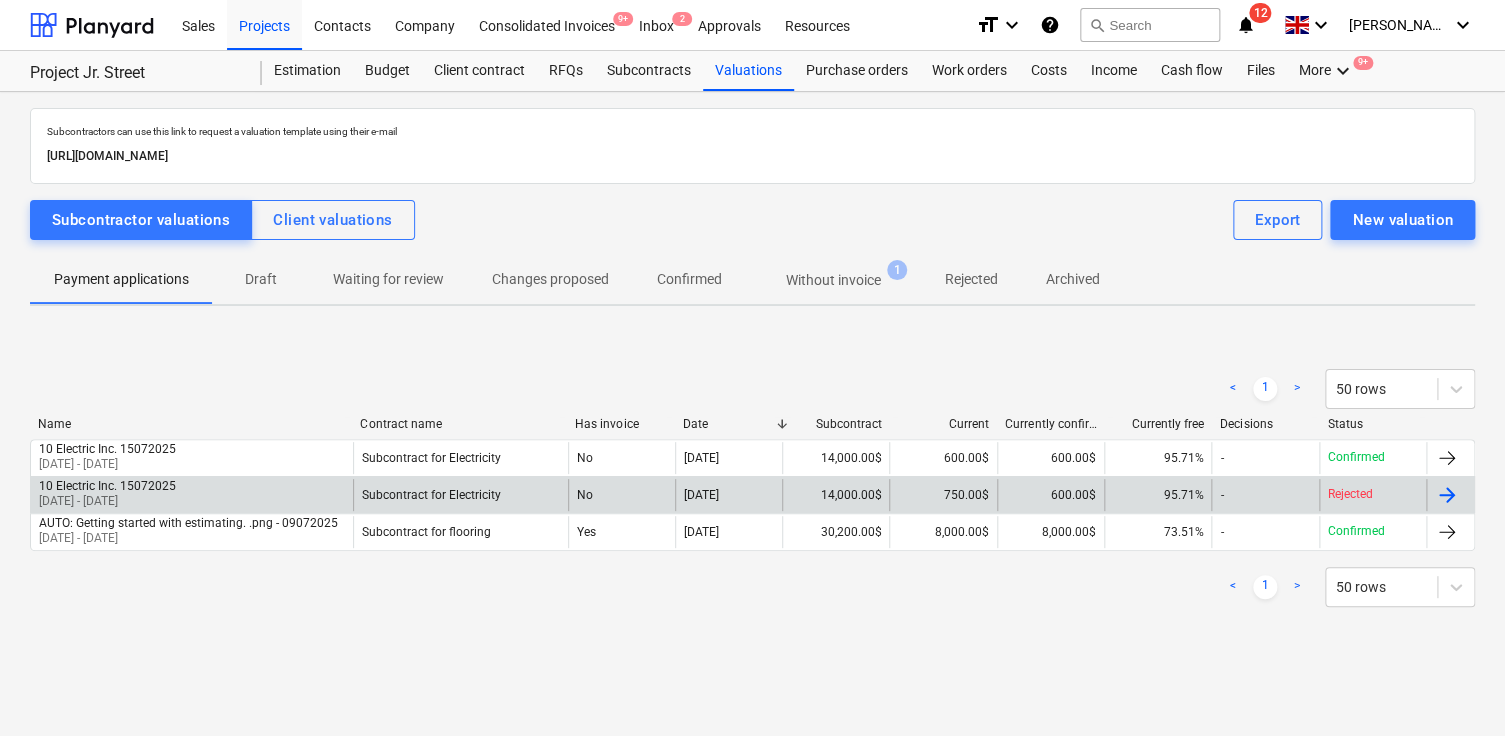 click on "No" at bounding box center [621, 495] 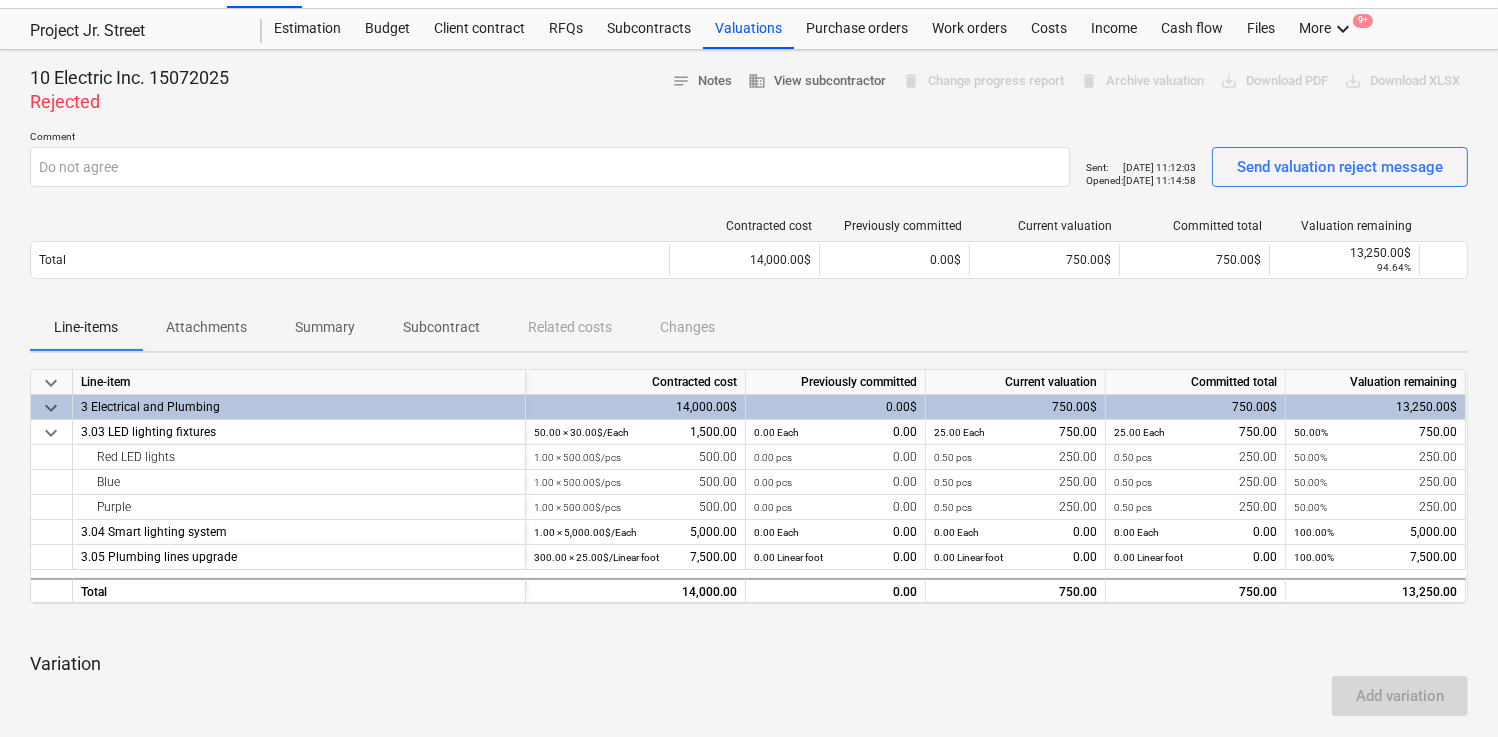 scroll, scrollTop: 0, scrollLeft: 0, axis: both 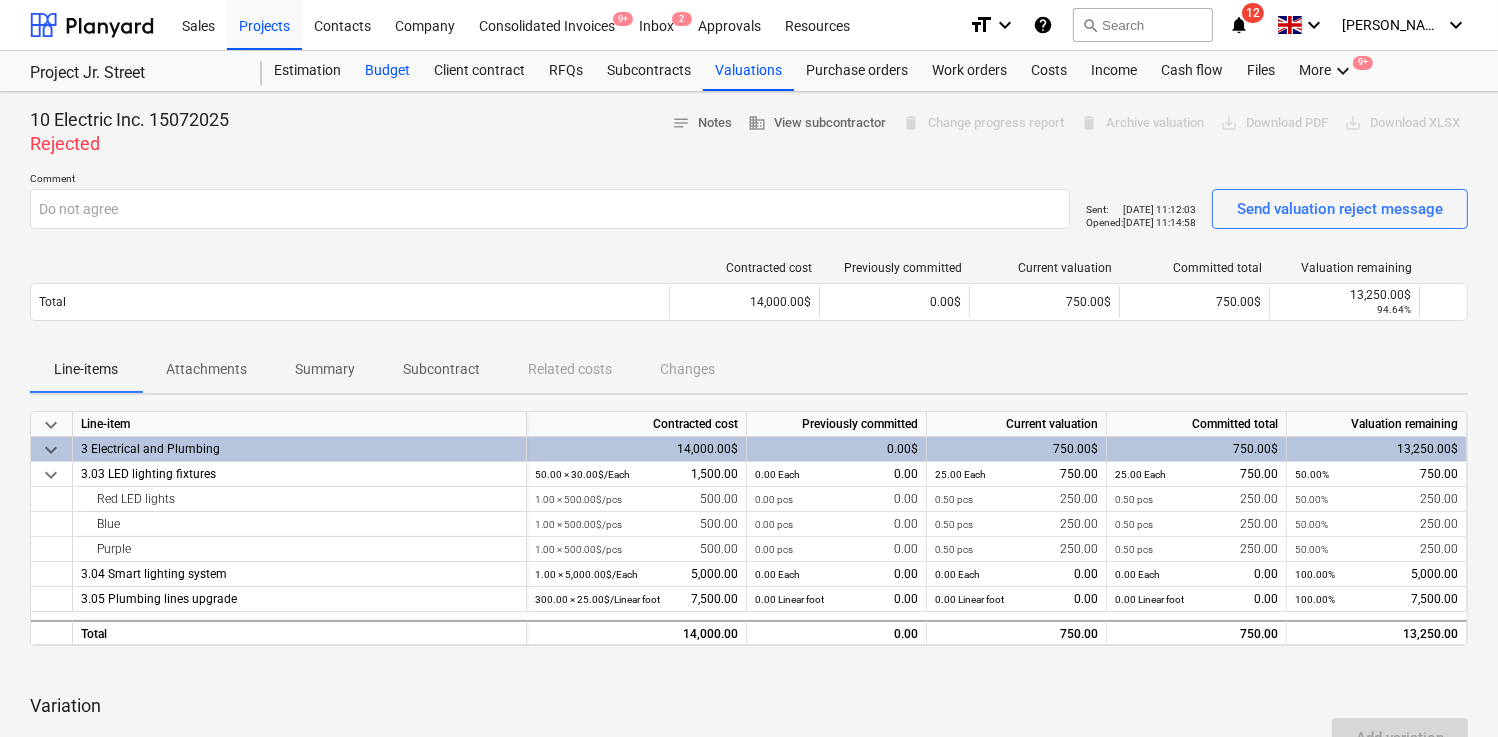 click on "Budget" at bounding box center (387, 71) 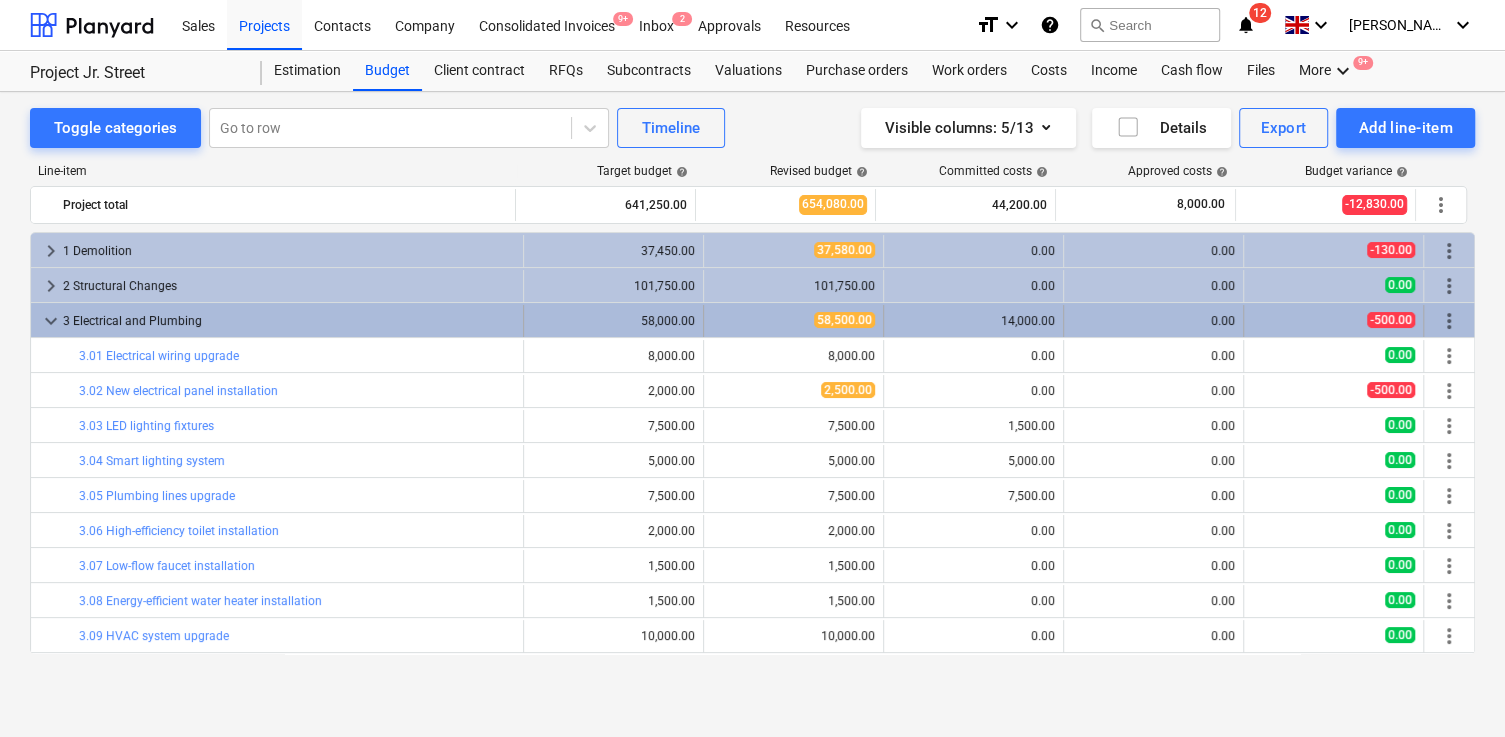 click on "keyboard_arrow_down" at bounding box center [51, 321] 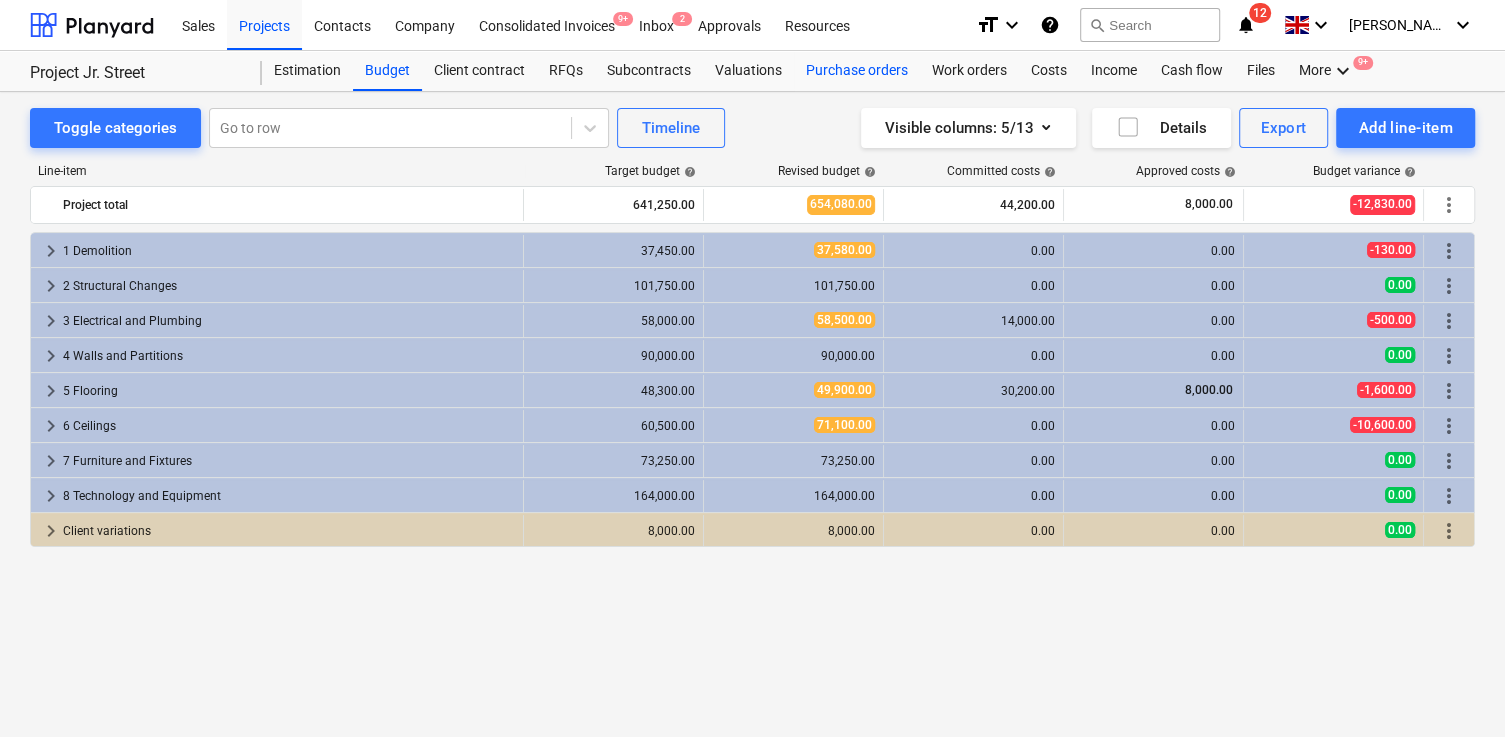click on "Purchase orders" at bounding box center (857, 71) 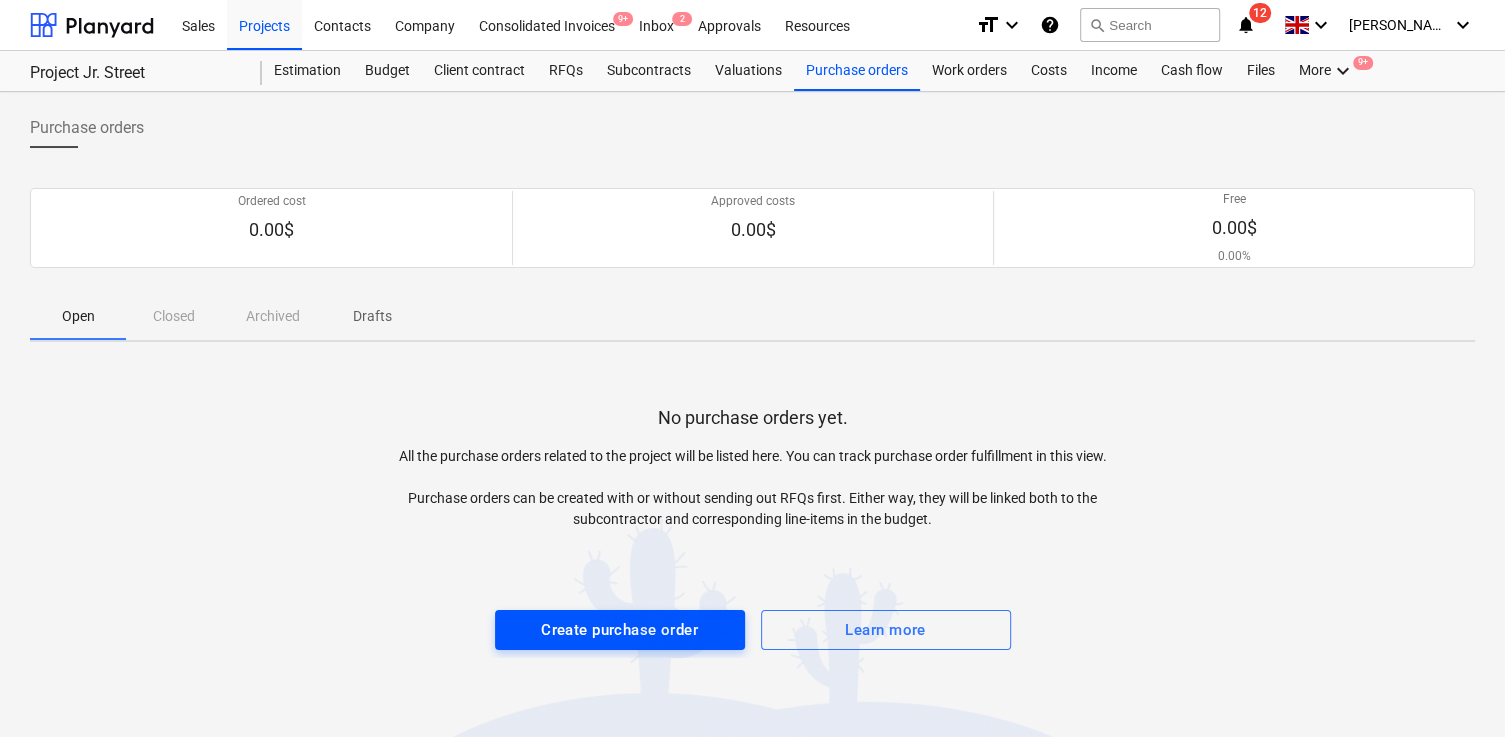 click on "Create purchase order" at bounding box center (619, 630) 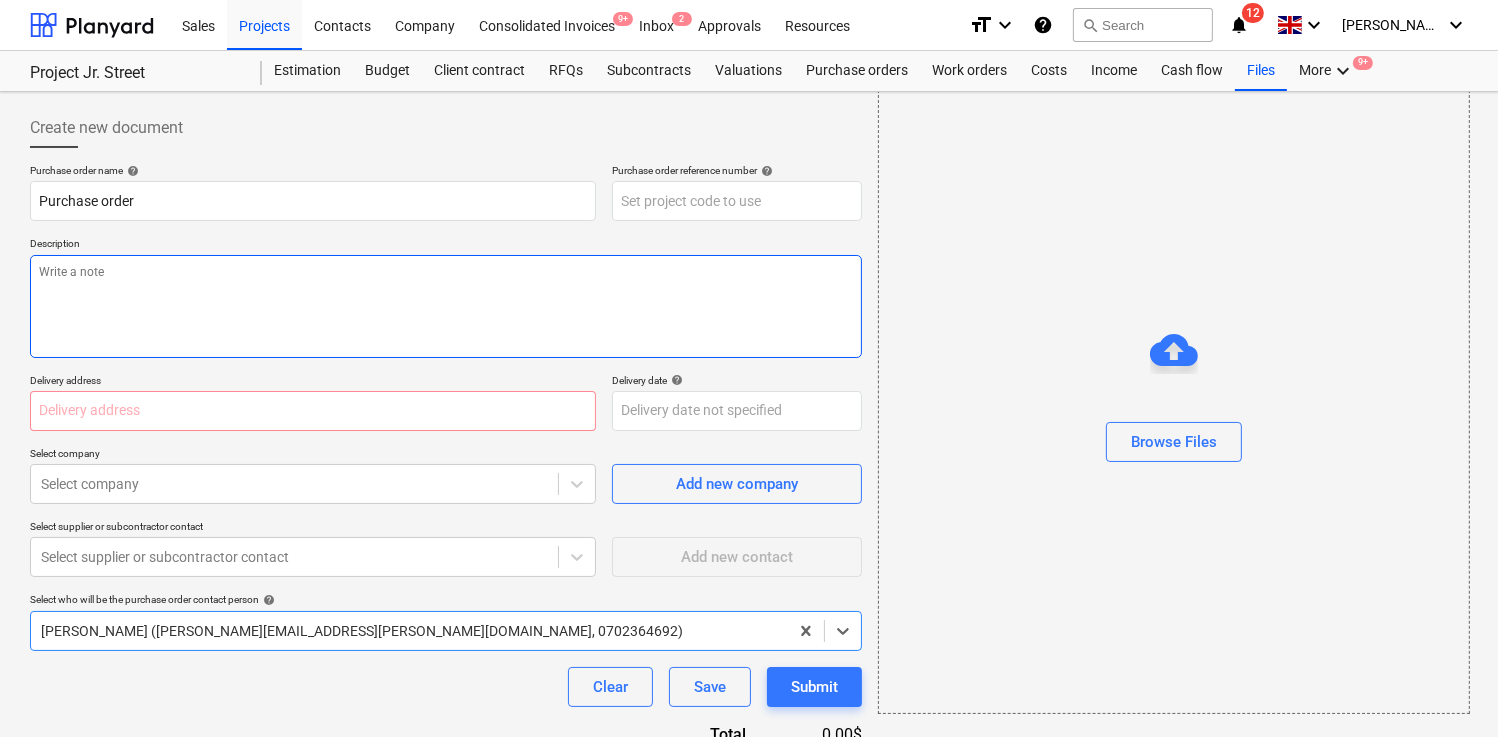 scroll, scrollTop: 96, scrollLeft: 0, axis: vertical 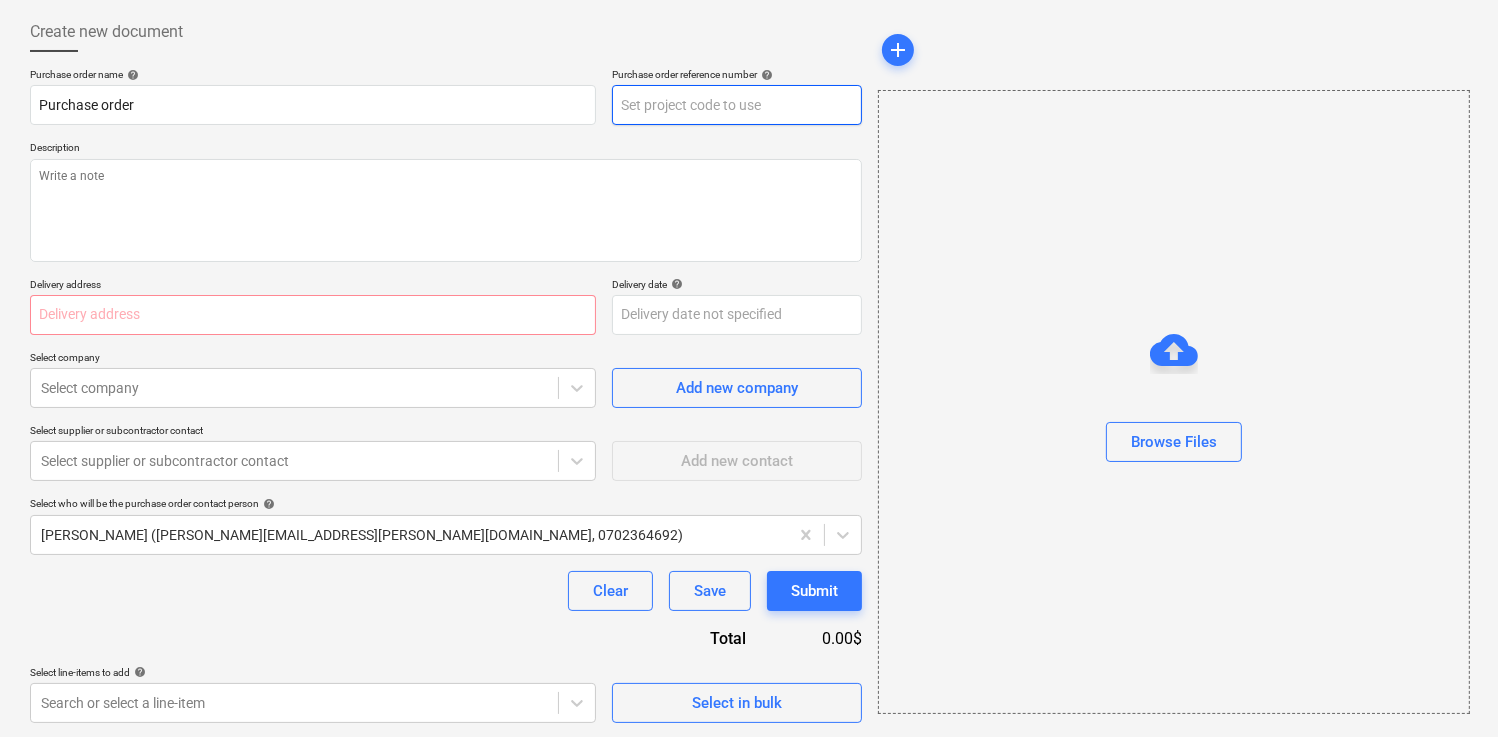 click at bounding box center (737, 105) 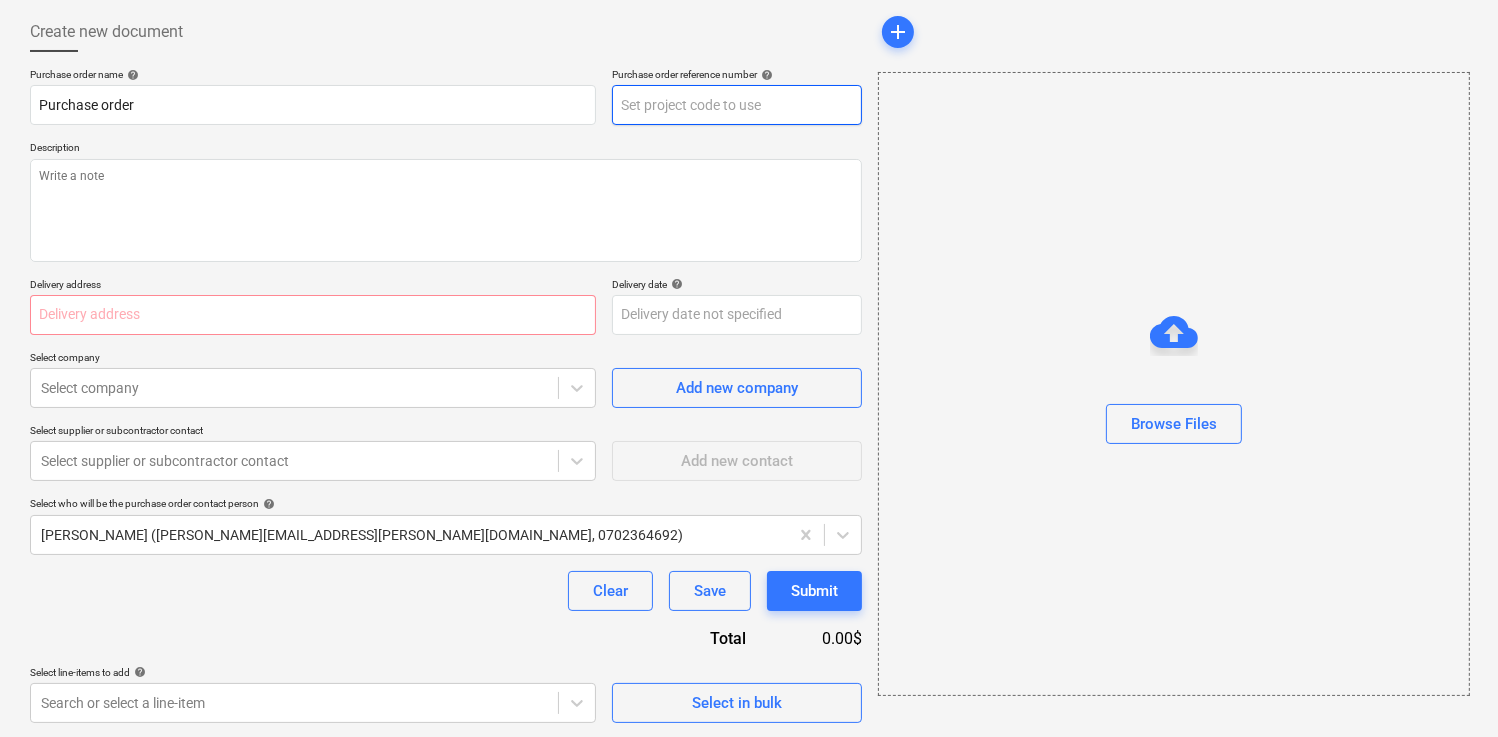 scroll, scrollTop: 0, scrollLeft: 0, axis: both 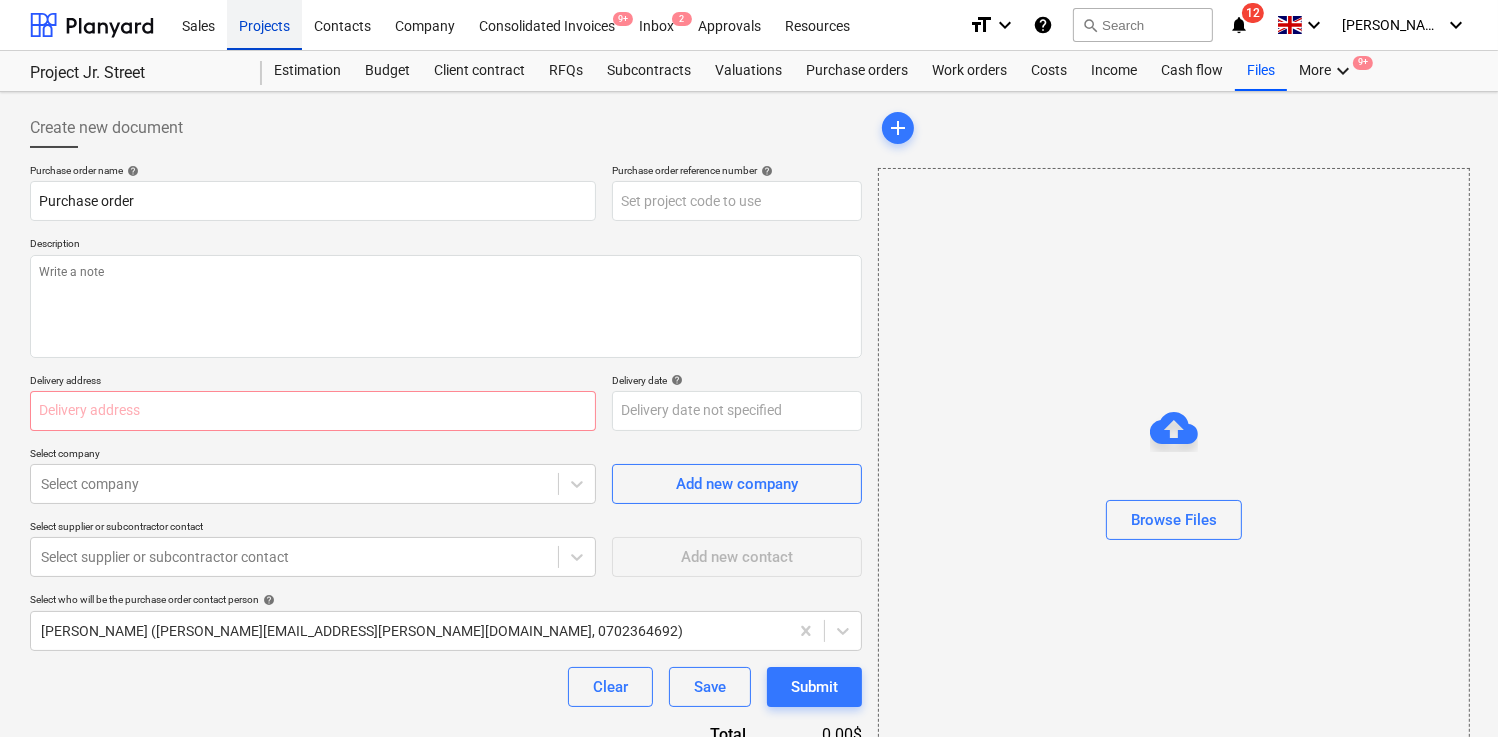click on "Projects" at bounding box center (264, 24) 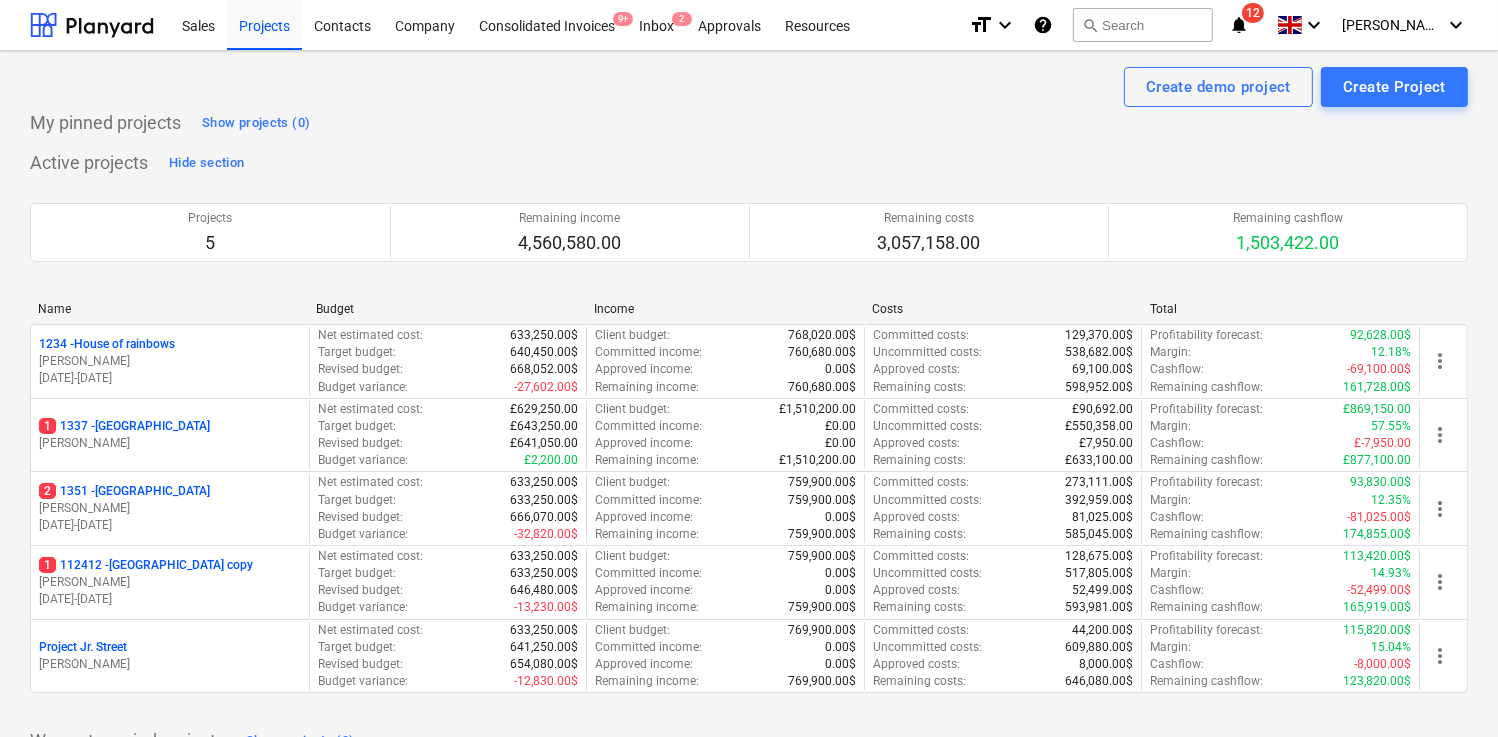 scroll, scrollTop: 289, scrollLeft: 0, axis: vertical 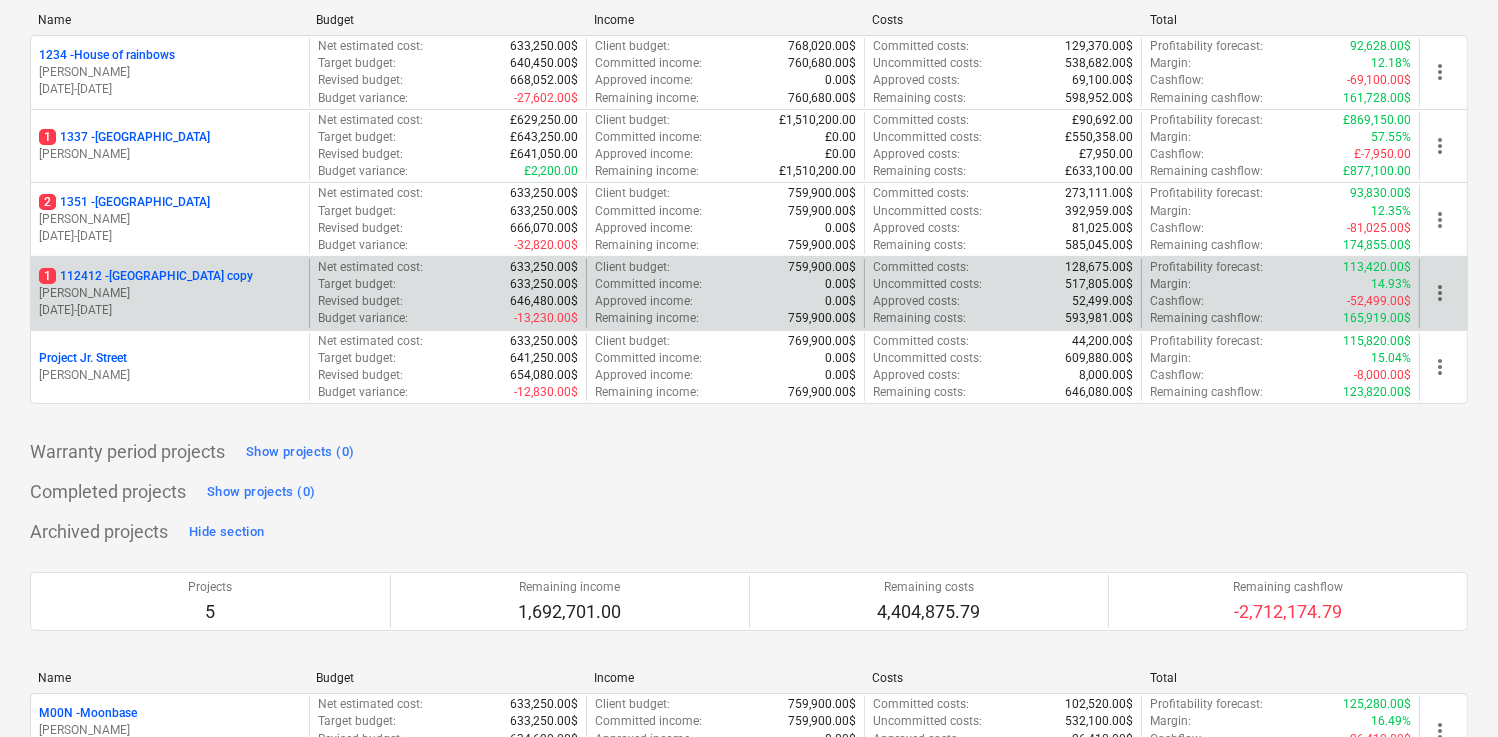 click on "J. Walker" at bounding box center [170, 293] 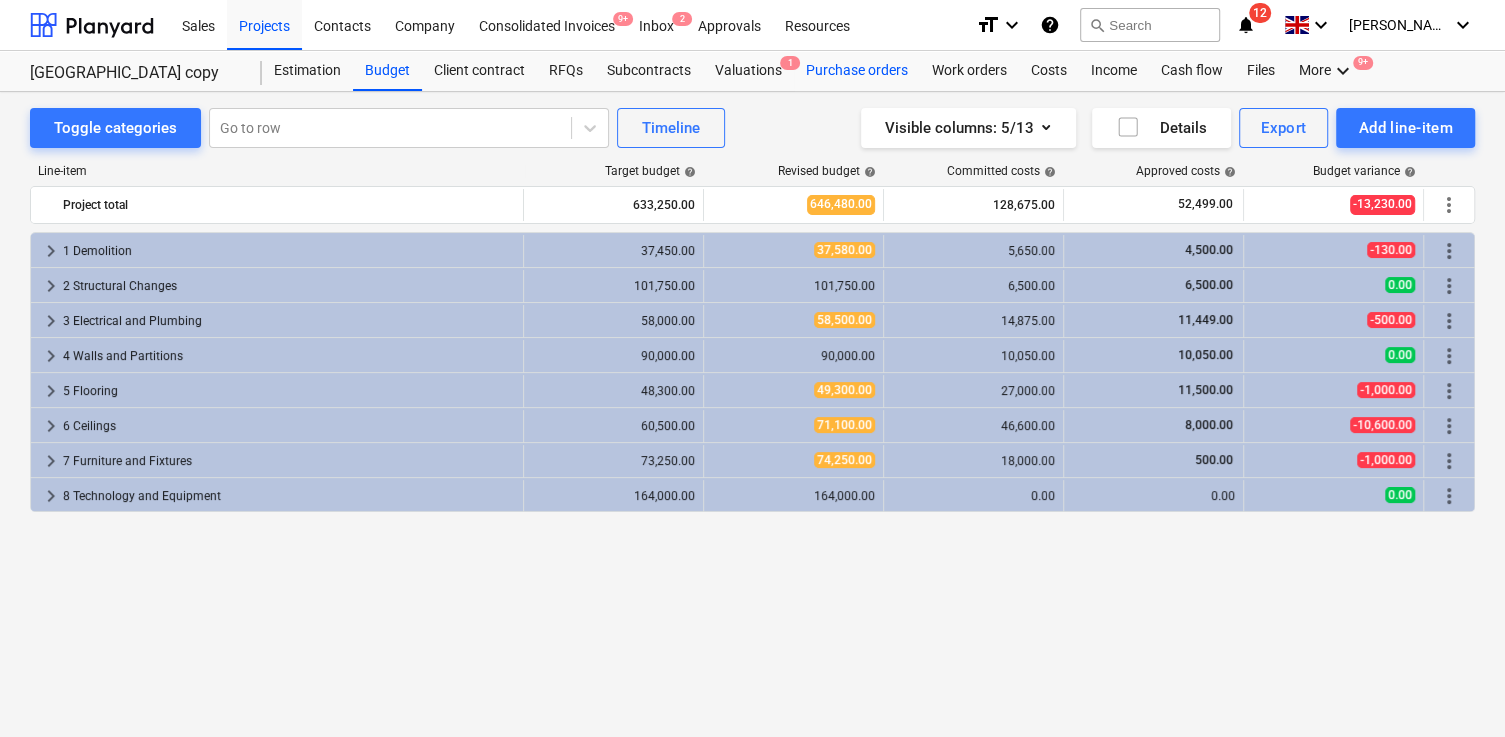 click on "Purchase orders" at bounding box center [857, 71] 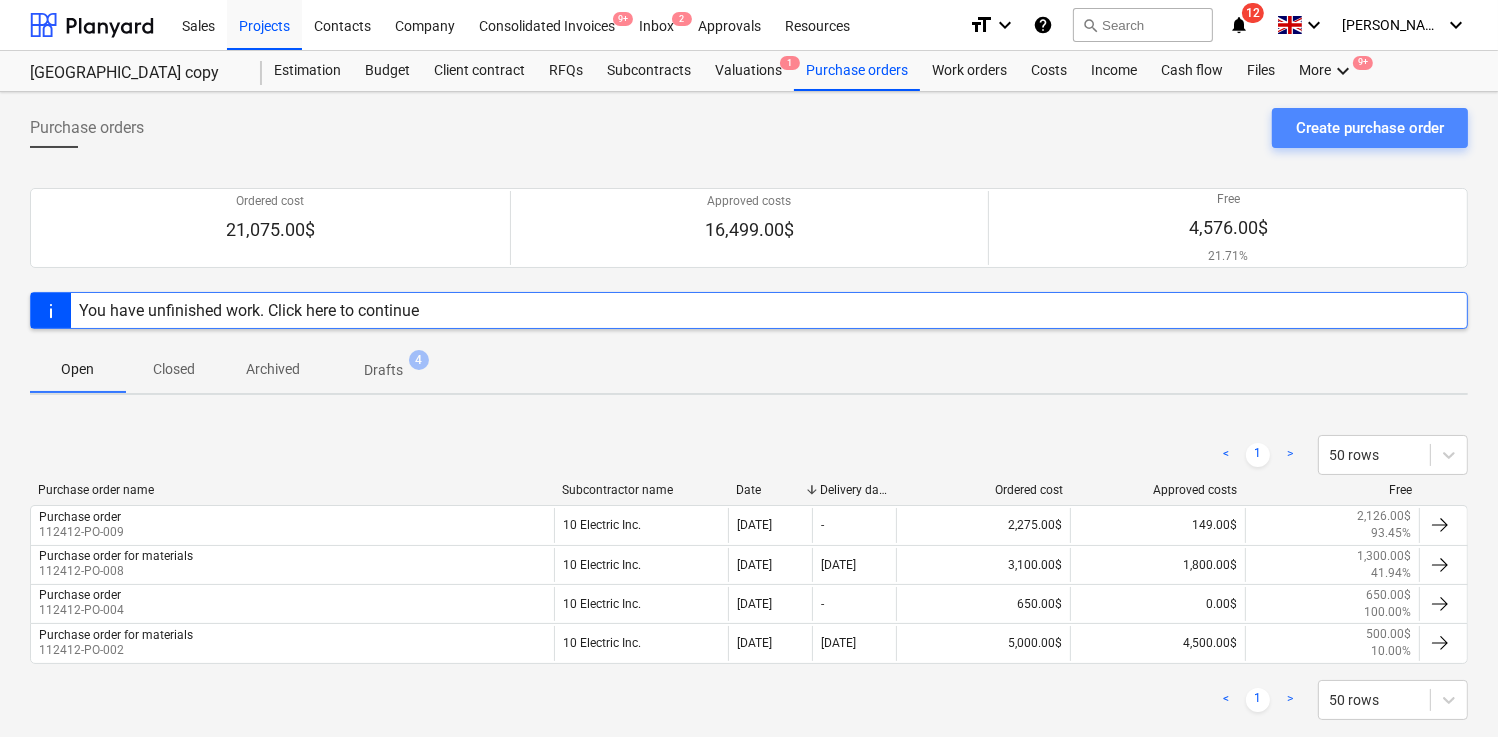 click on "Create purchase order" at bounding box center (1370, 128) 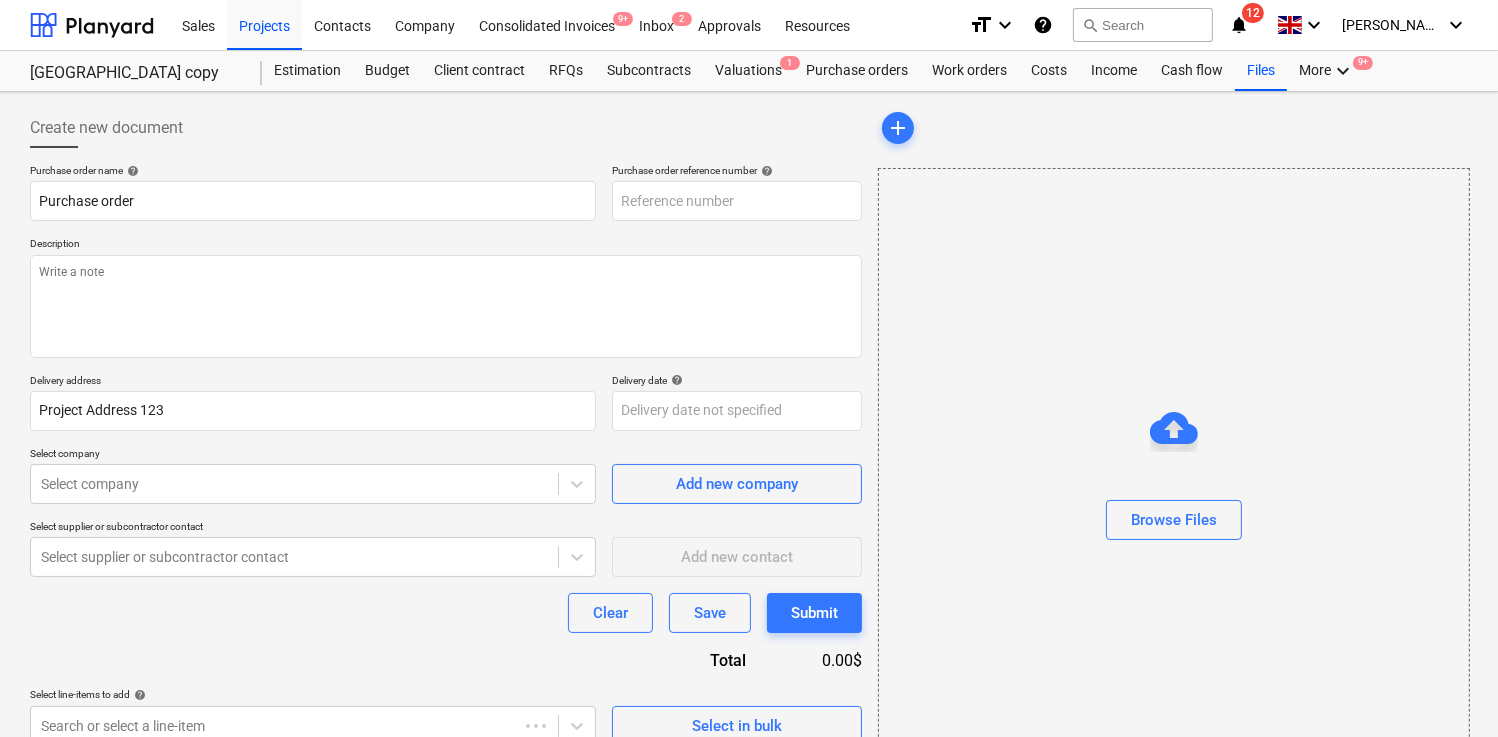 type on "x" 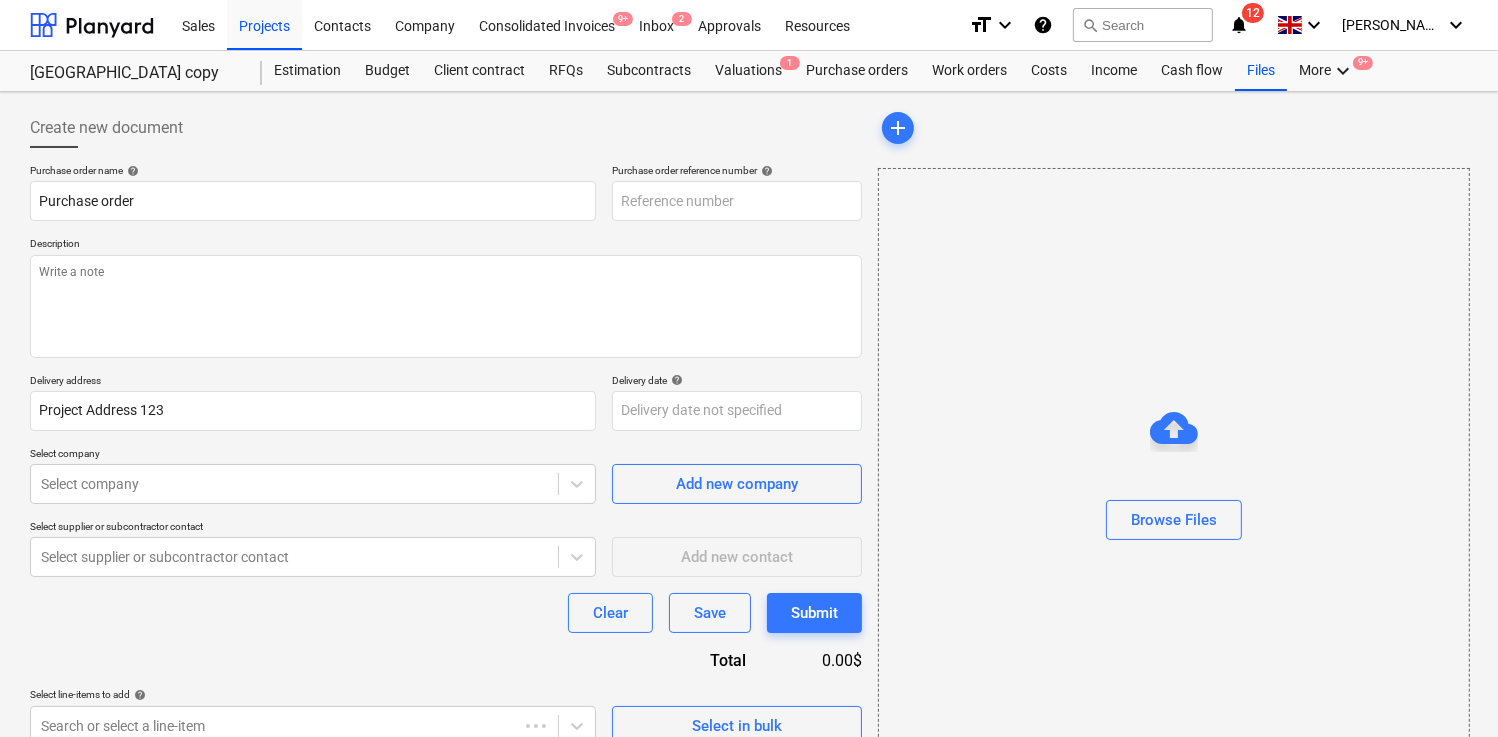 type on "112412-PO-010" 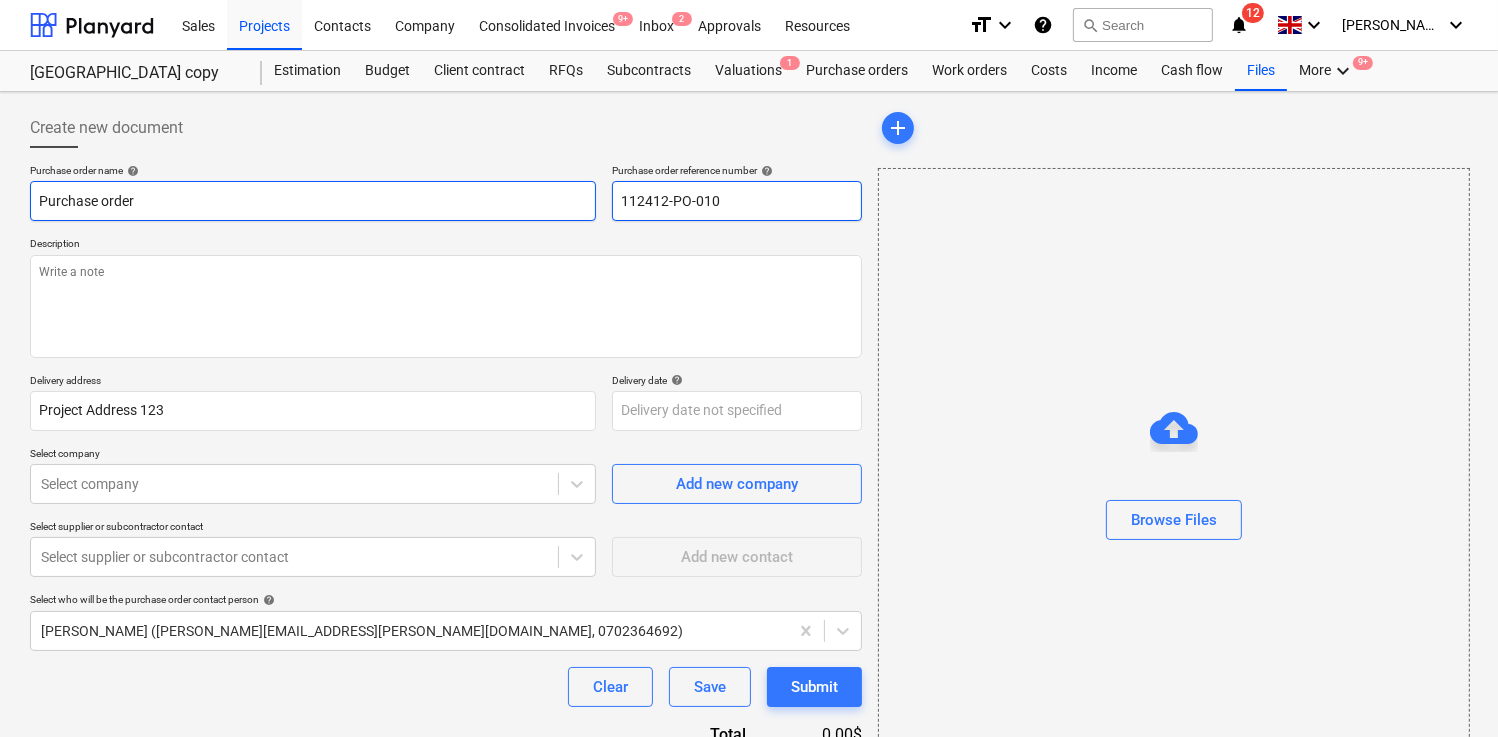 drag, startPoint x: 667, startPoint y: 195, endPoint x: 590, endPoint y: 195, distance: 77 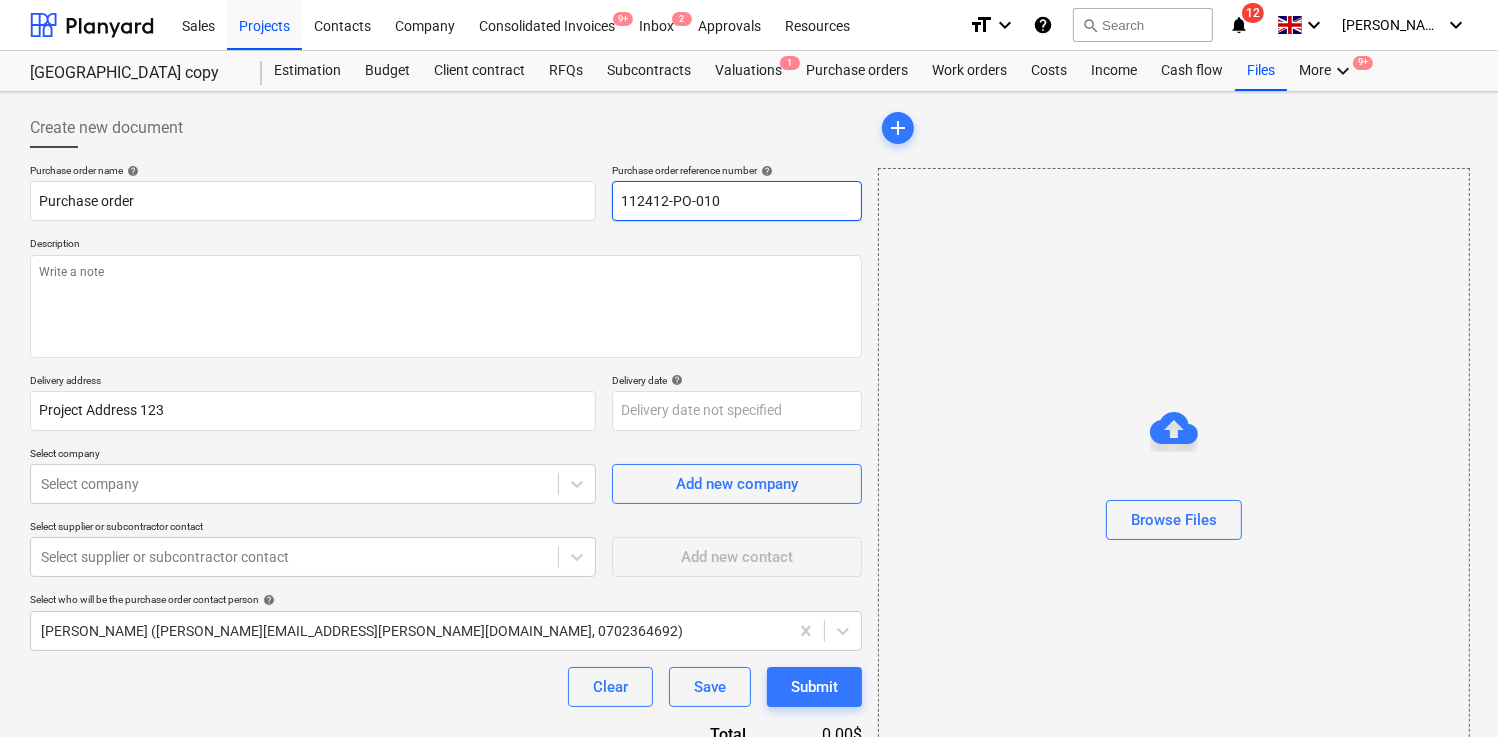 click on "112412-PO-010" at bounding box center (737, 201) 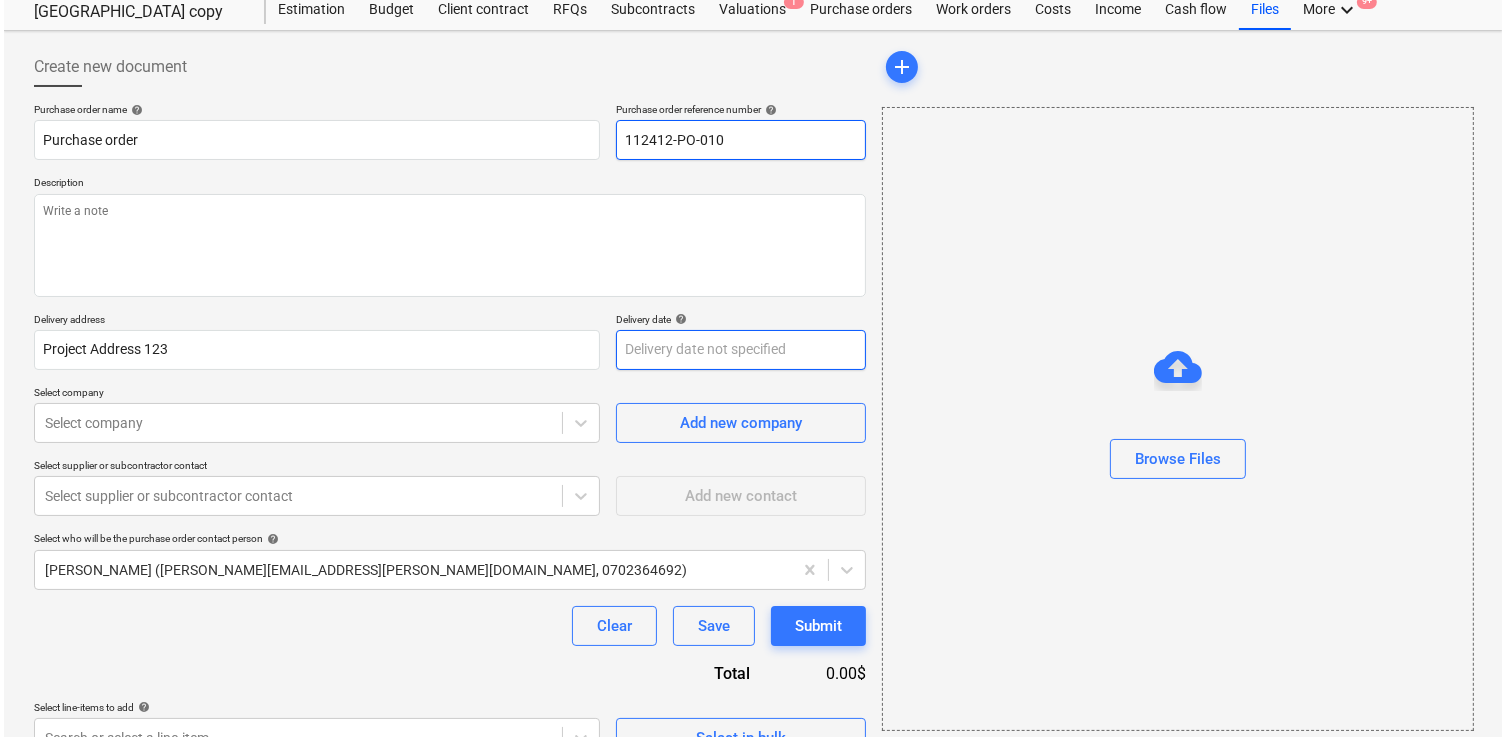 scroll, scrollTop: 96, scrollLeft: 0, axis: vertical 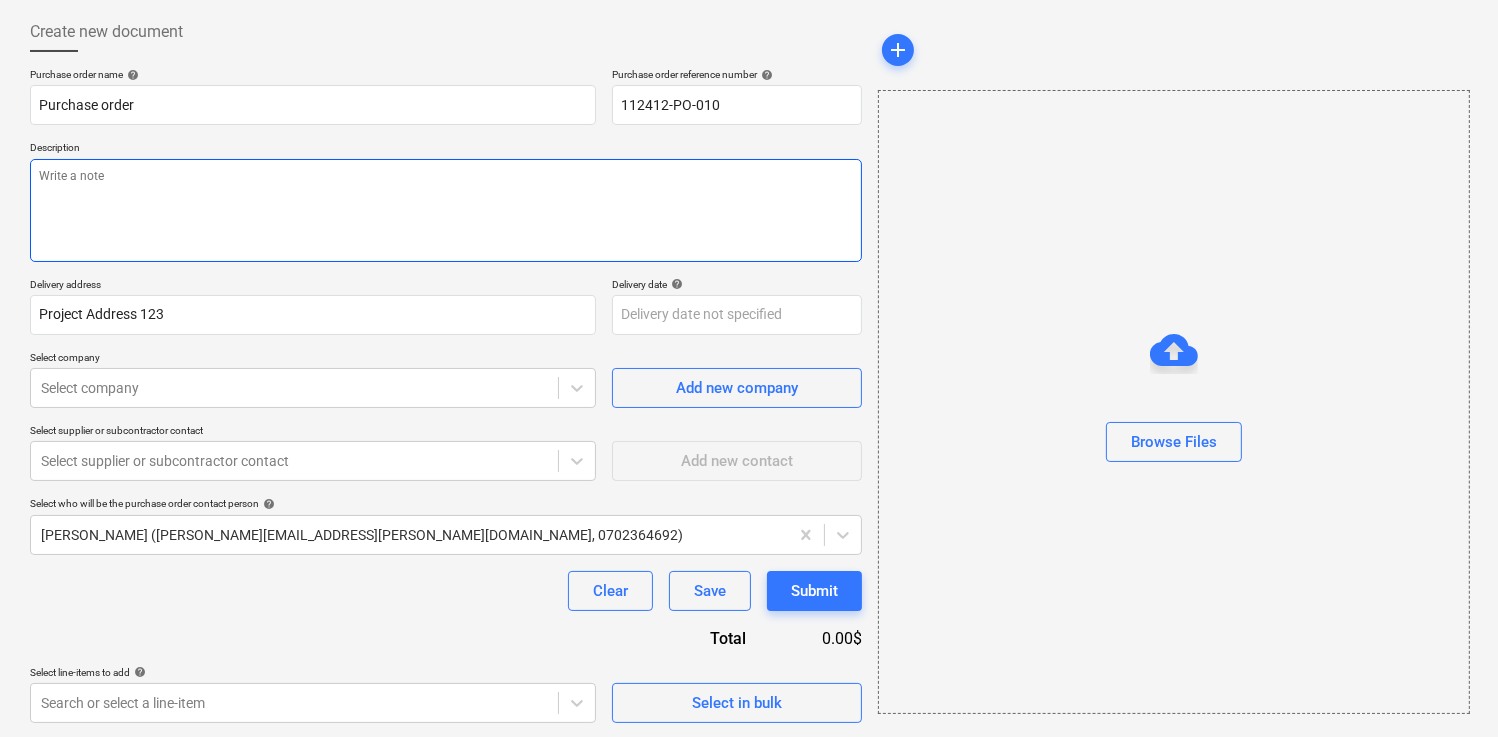click at bounding box center [446, 210] 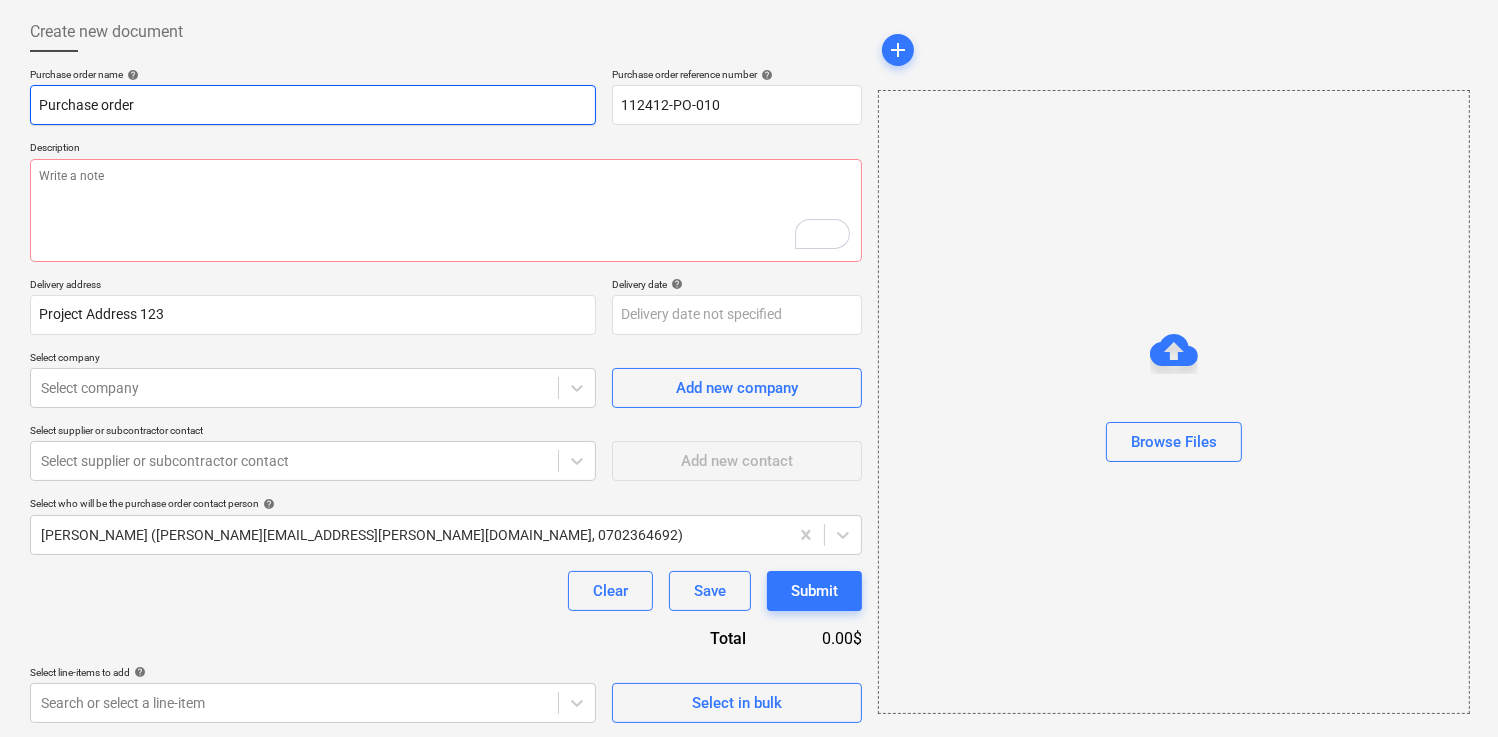 click on "Purchase order" at bounding box center [313, 105] 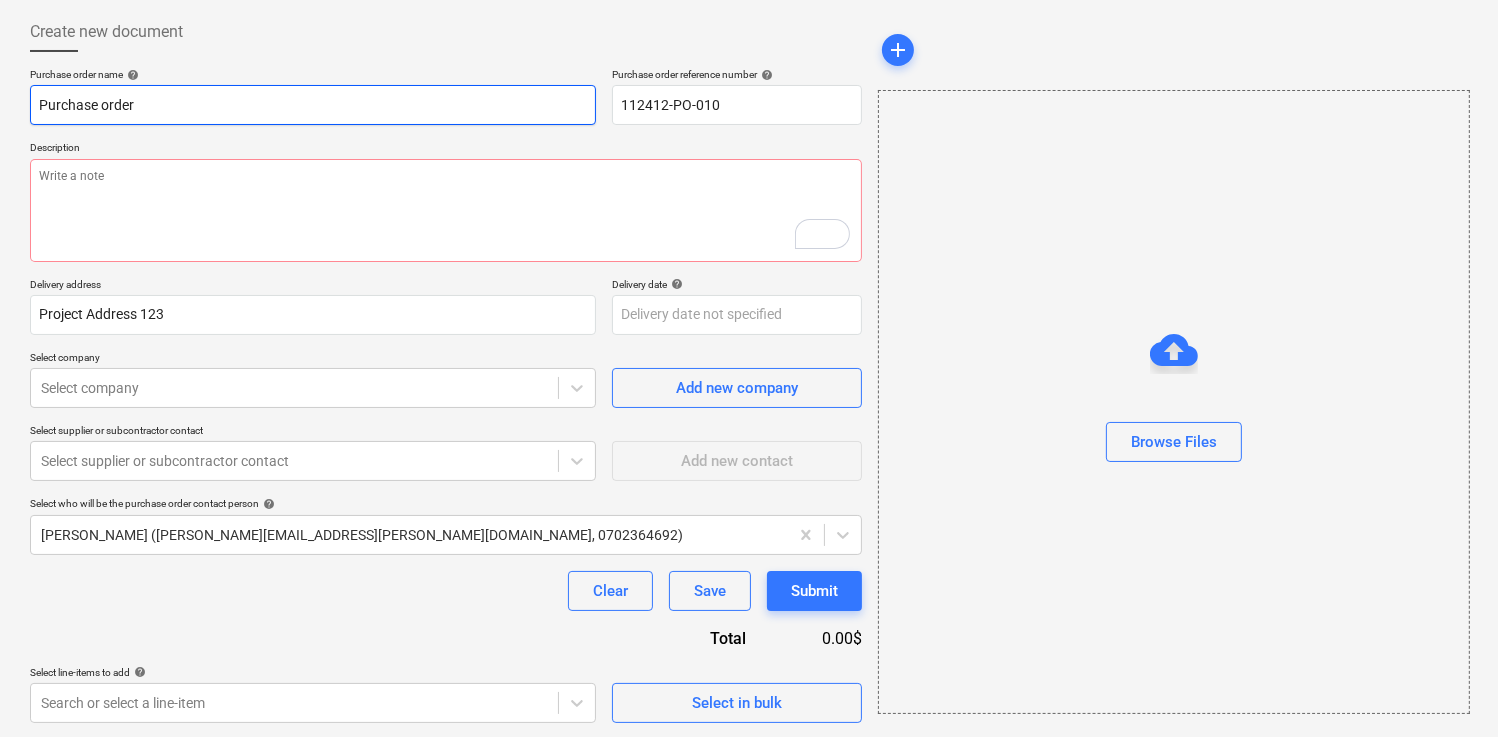 type on "Purchase order" 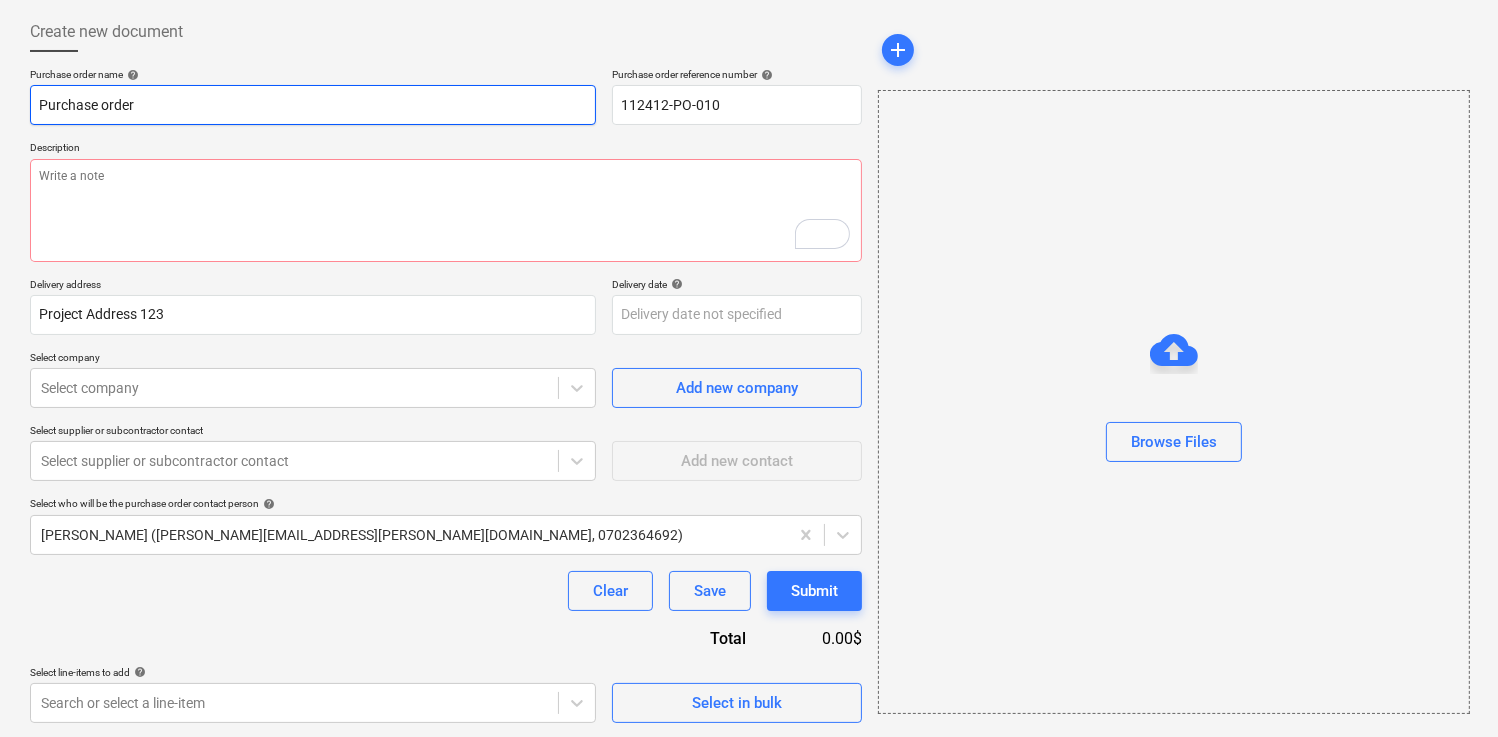 type on "Purchase order f" 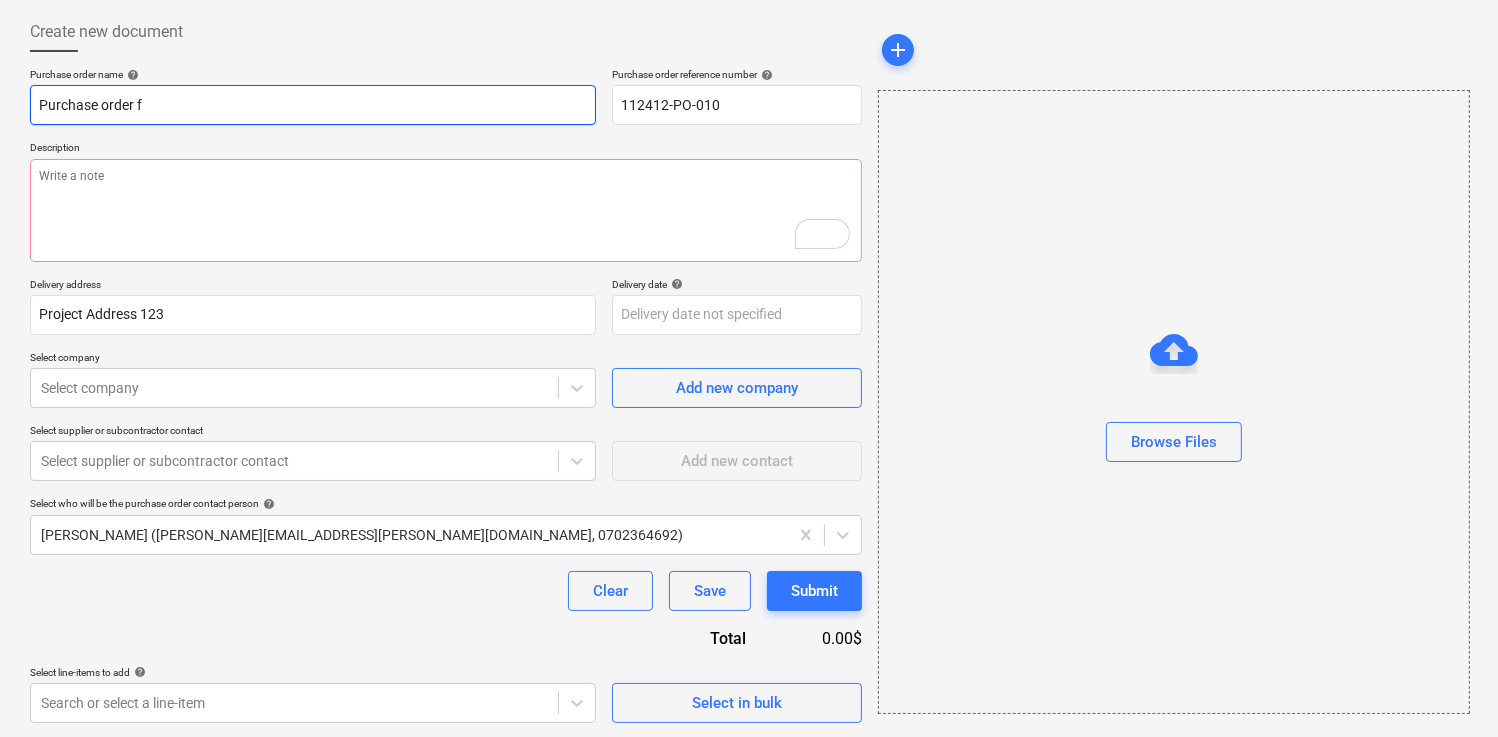 type on "x" 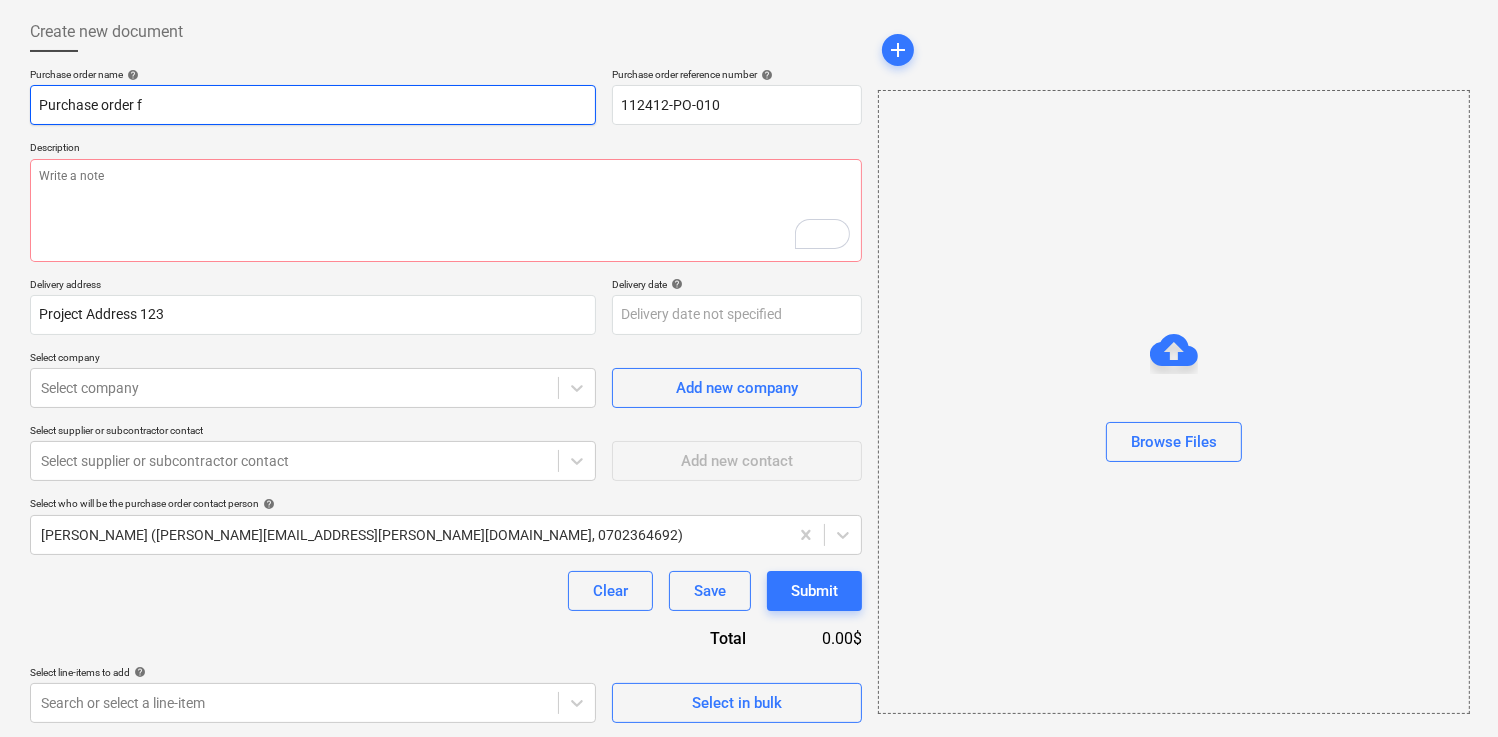 type on "Purchase order fo" 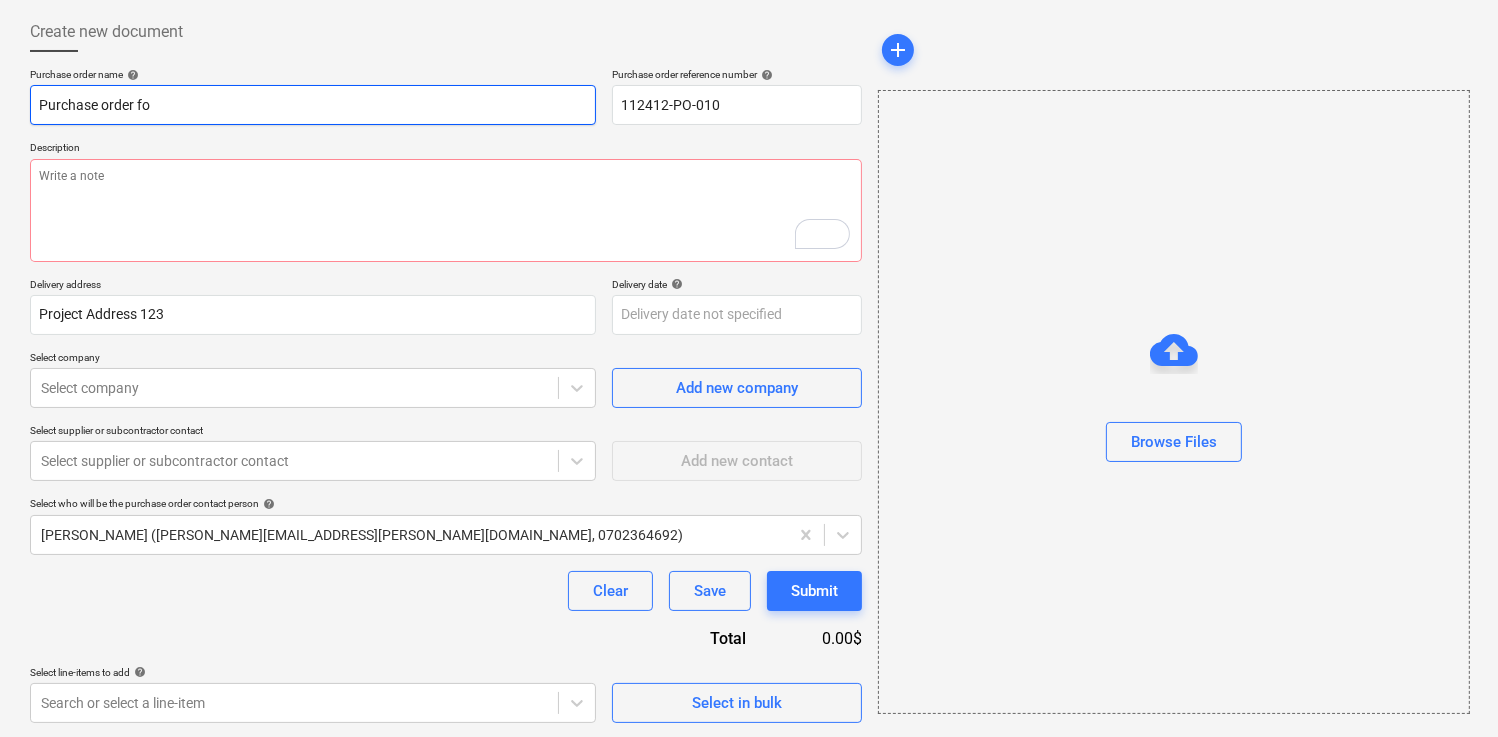 type on "x" 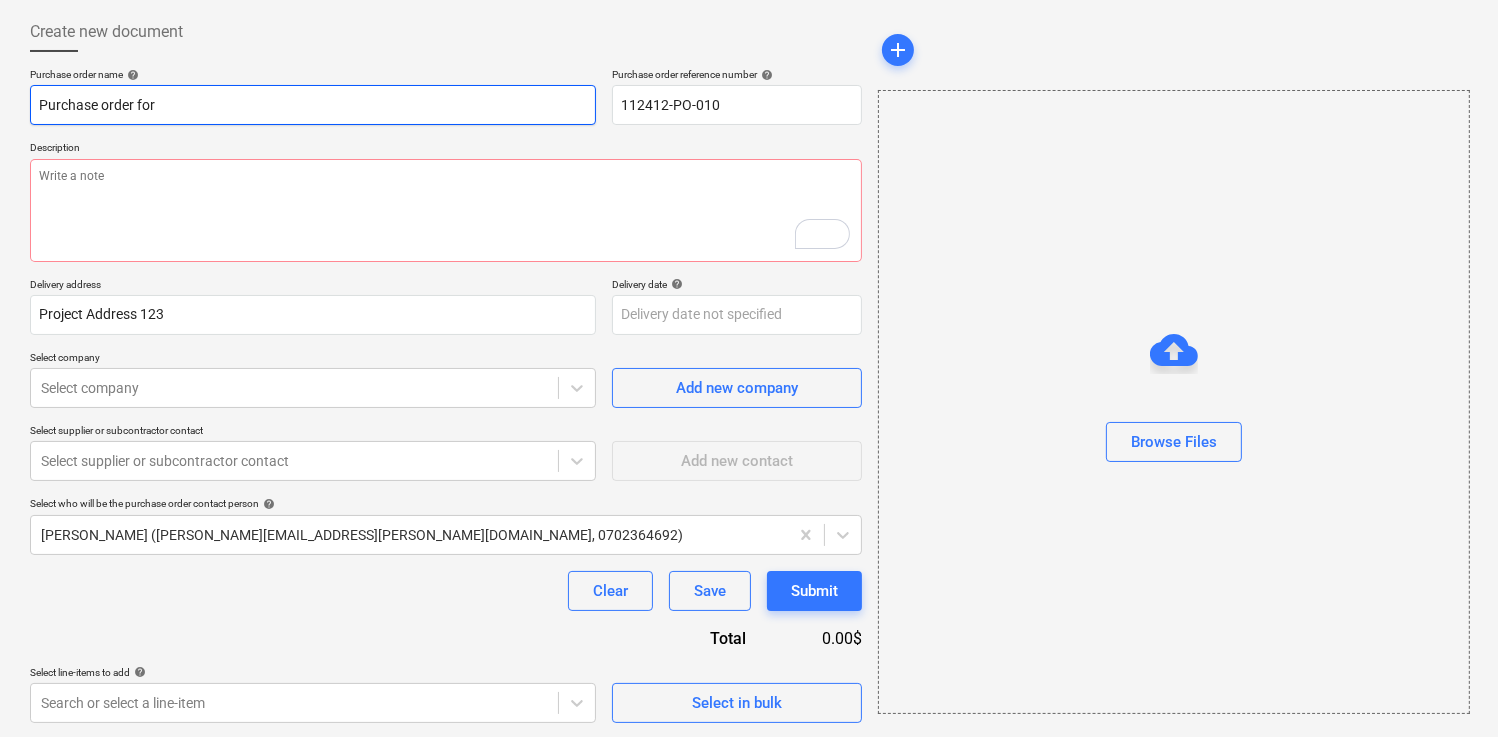 type on "Purchase order for" 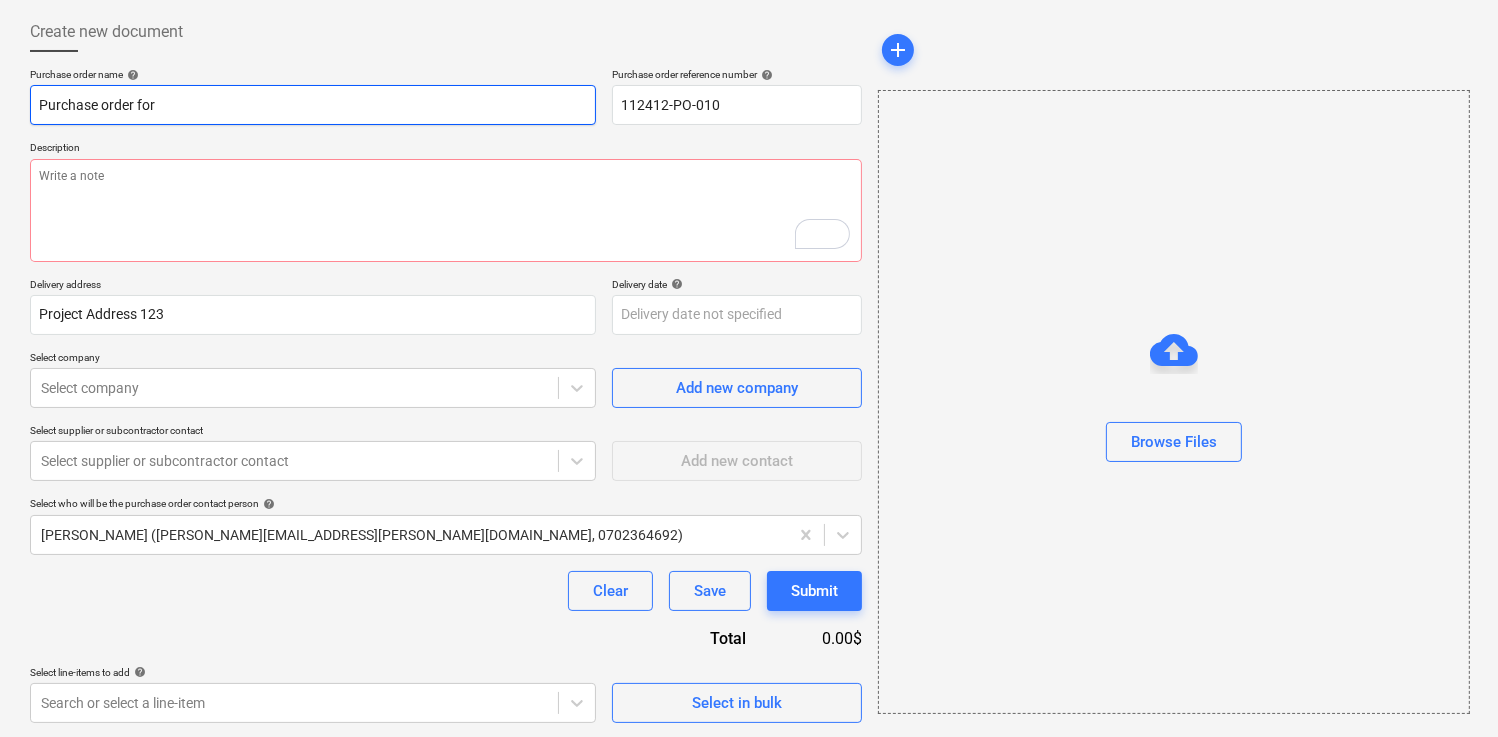 type on "Purchase order for m" 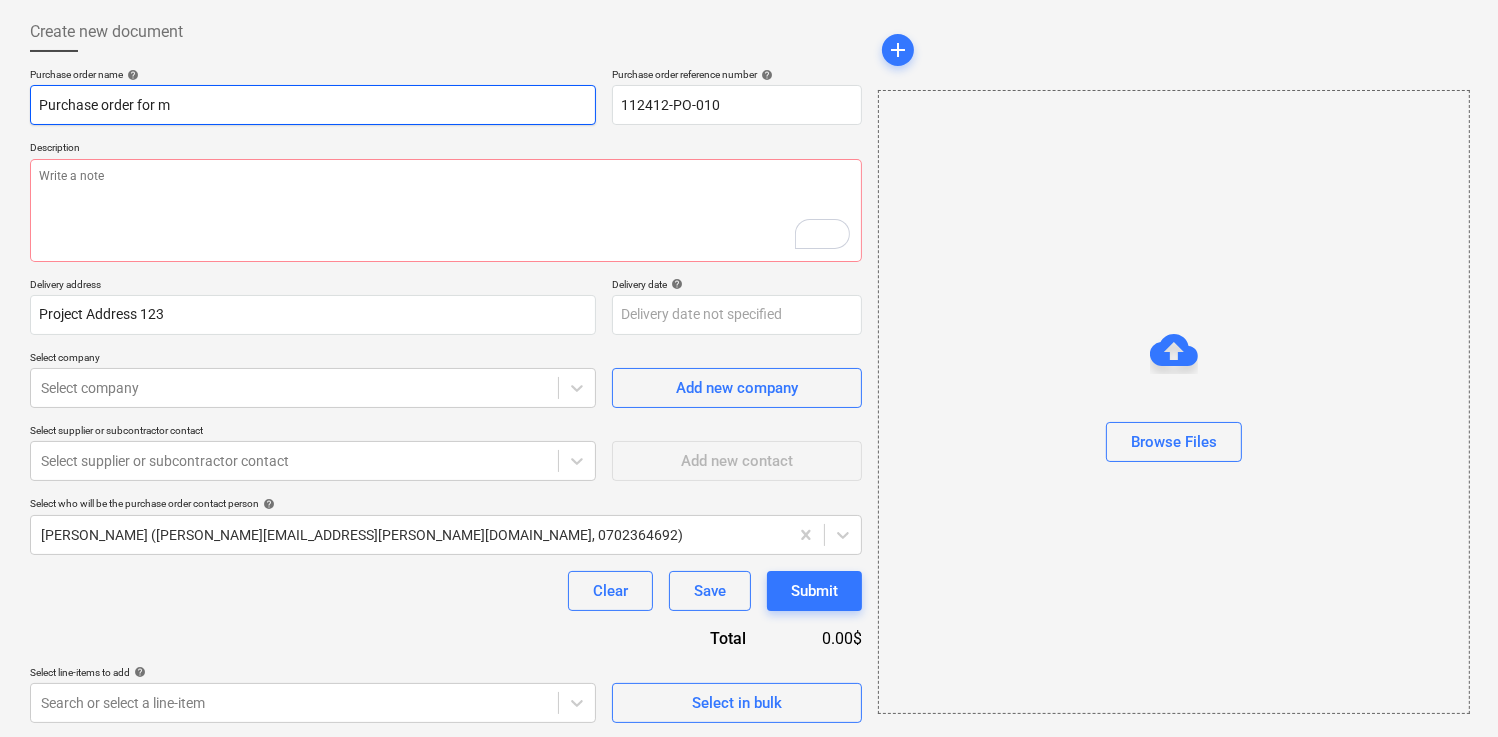 type on "x" 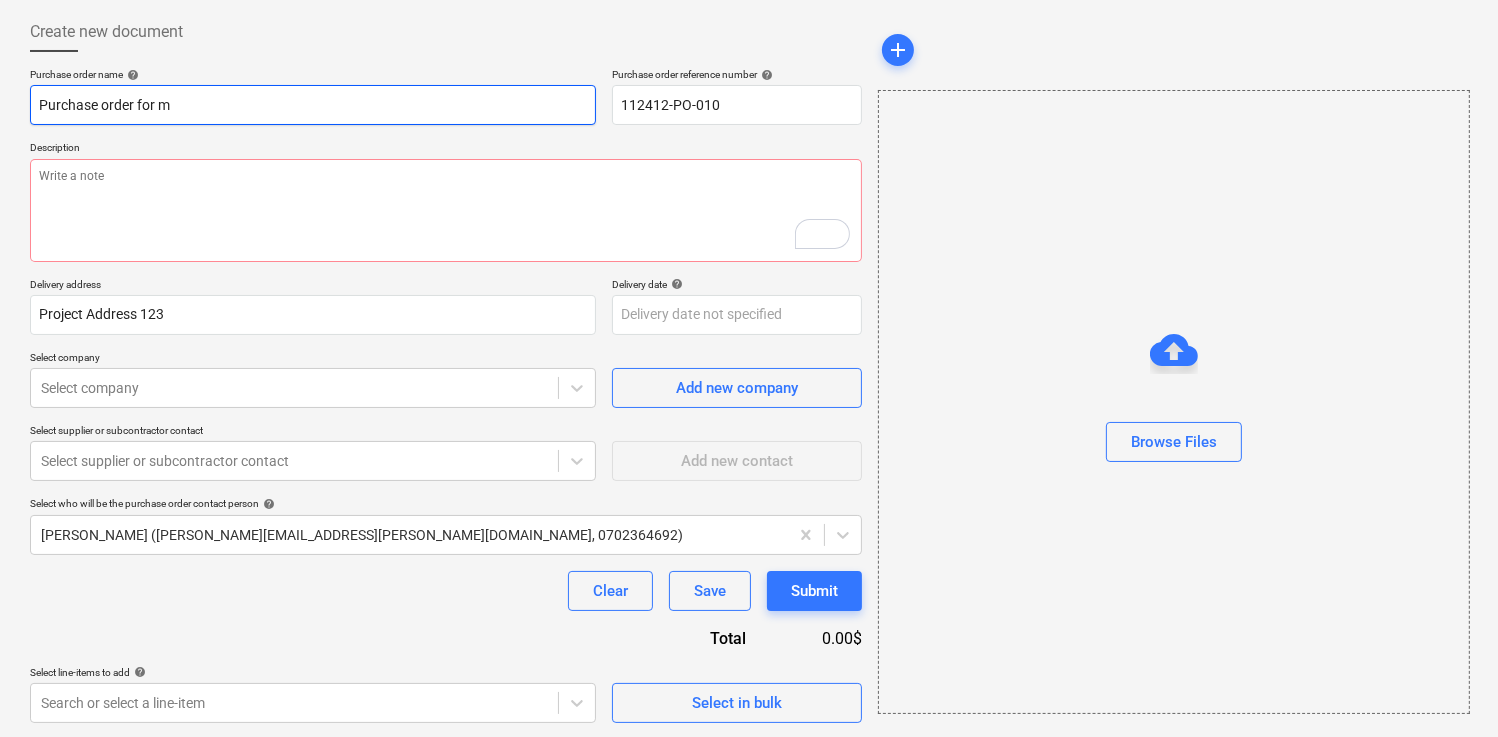 type on "Purchase order for ma" 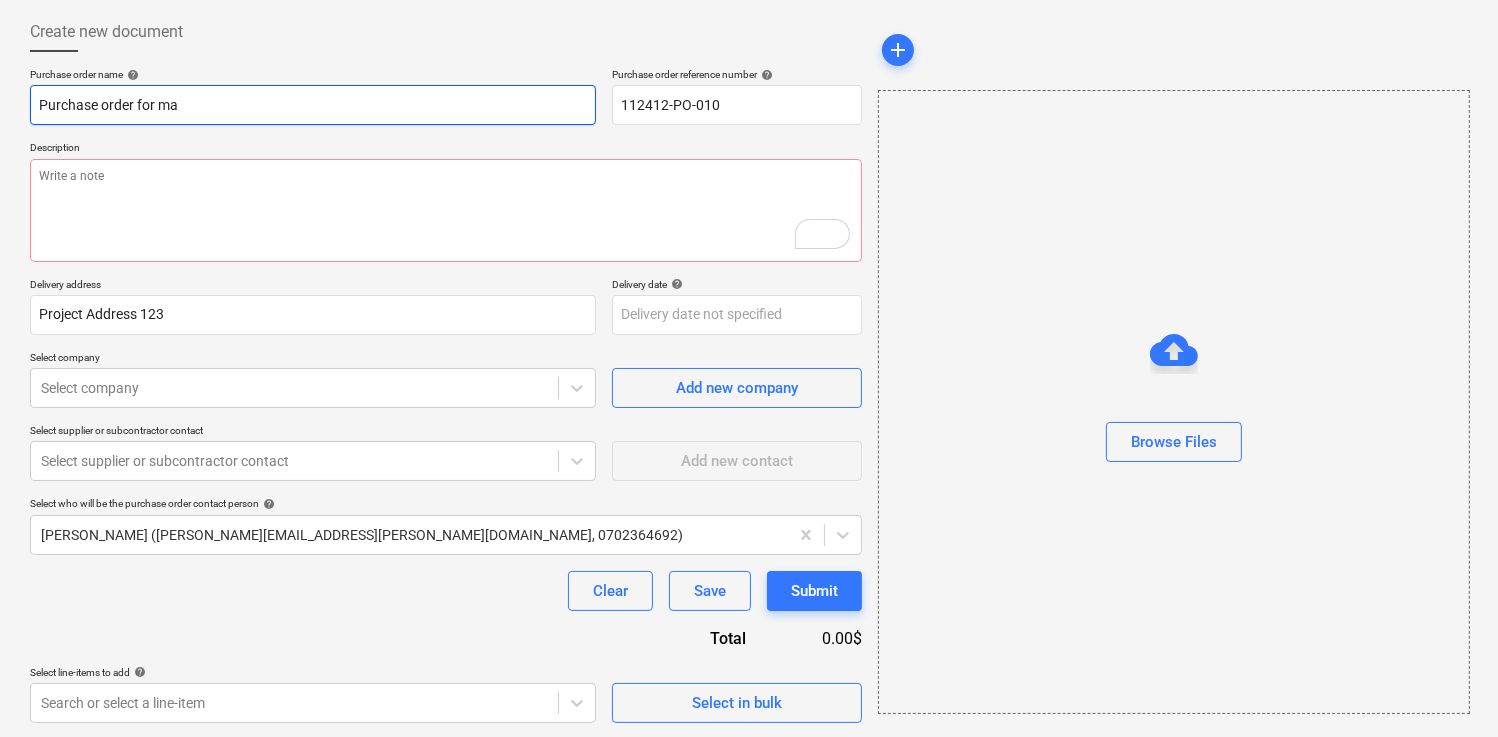 type on "x" 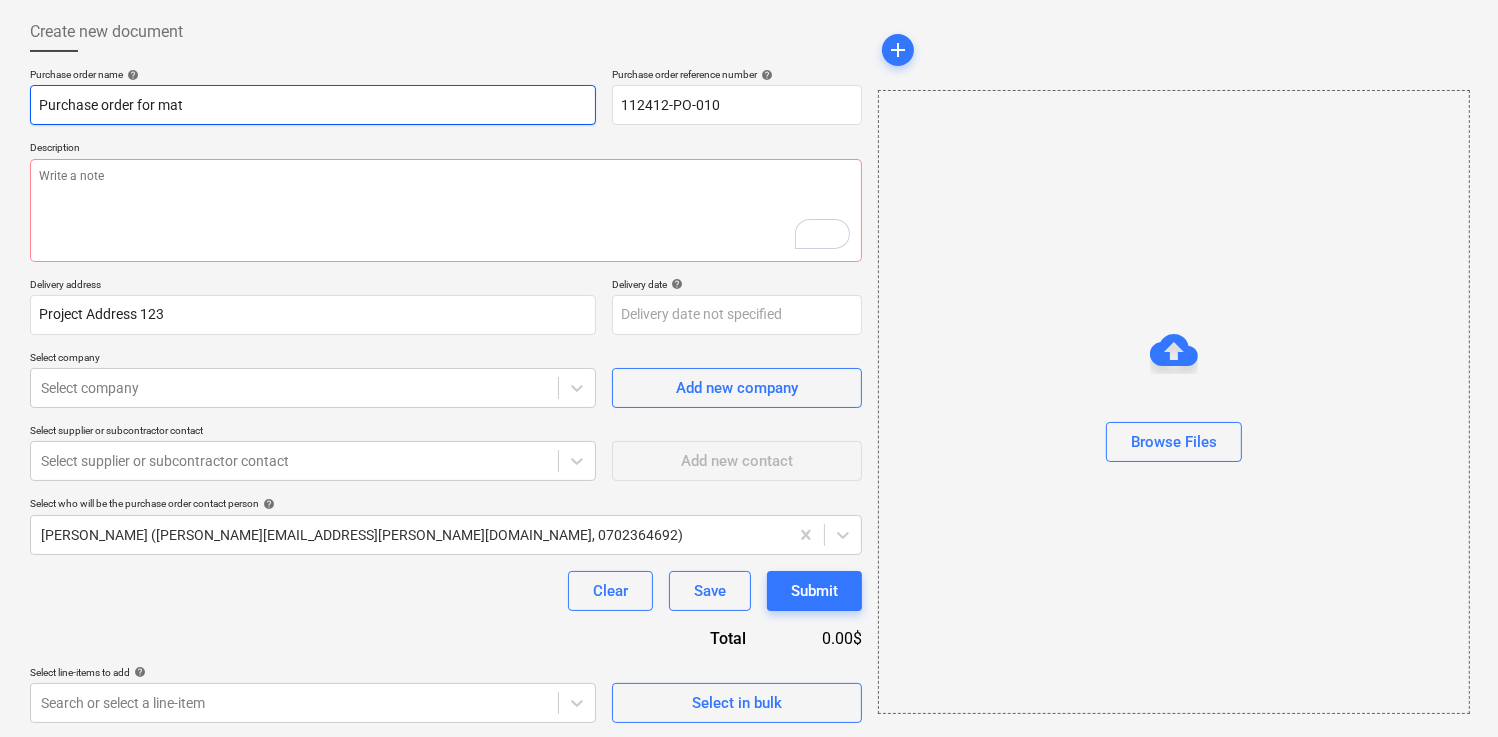 type on "x" 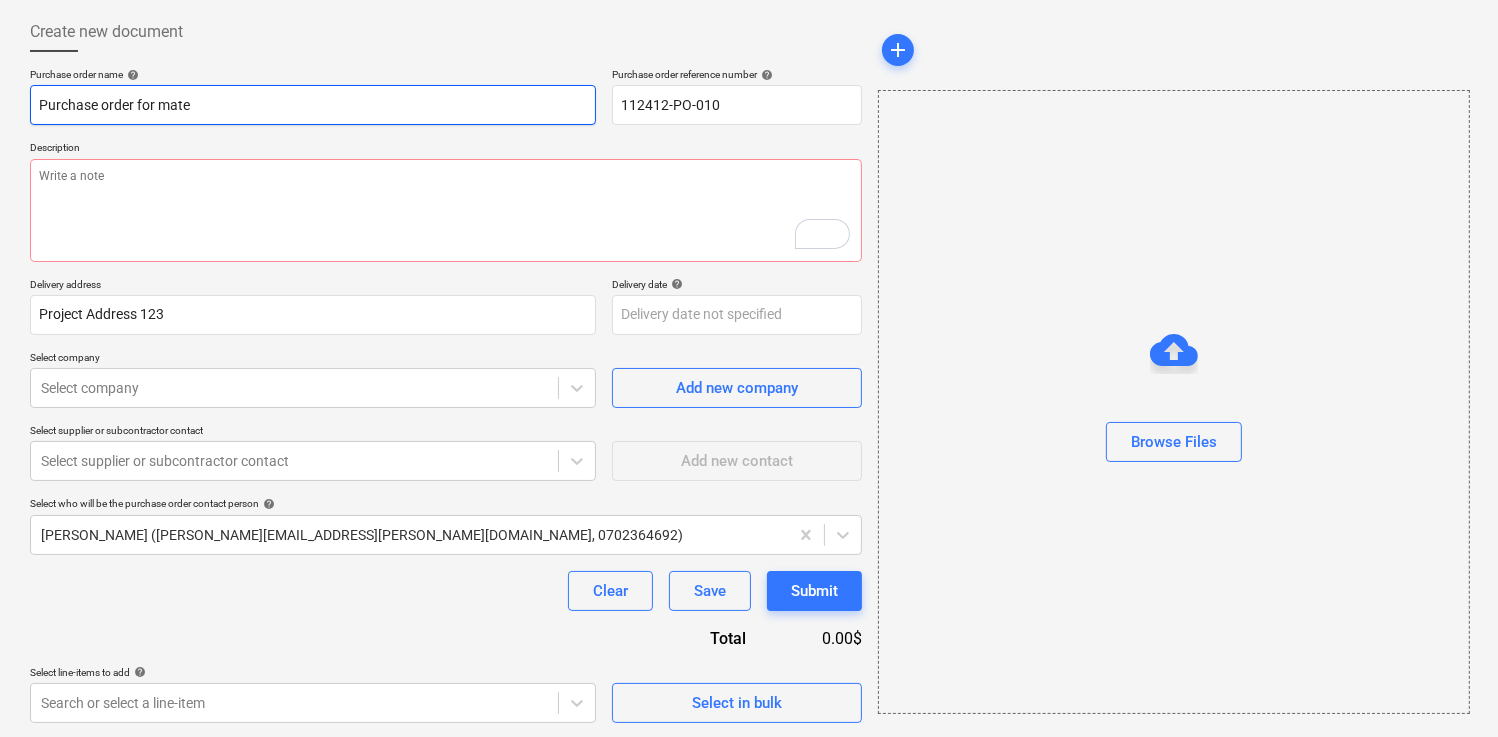 type on "x" 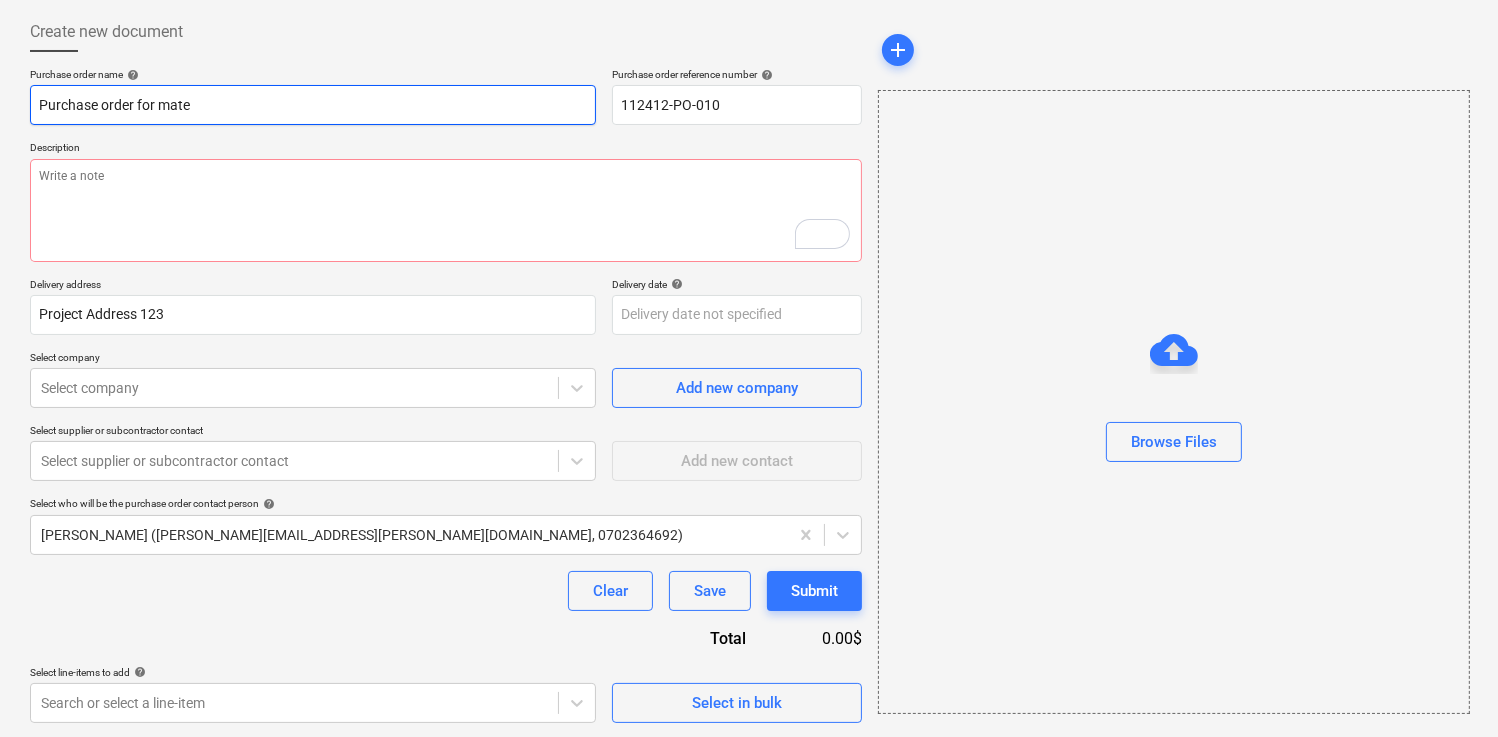 type on "Purchase order for mater" 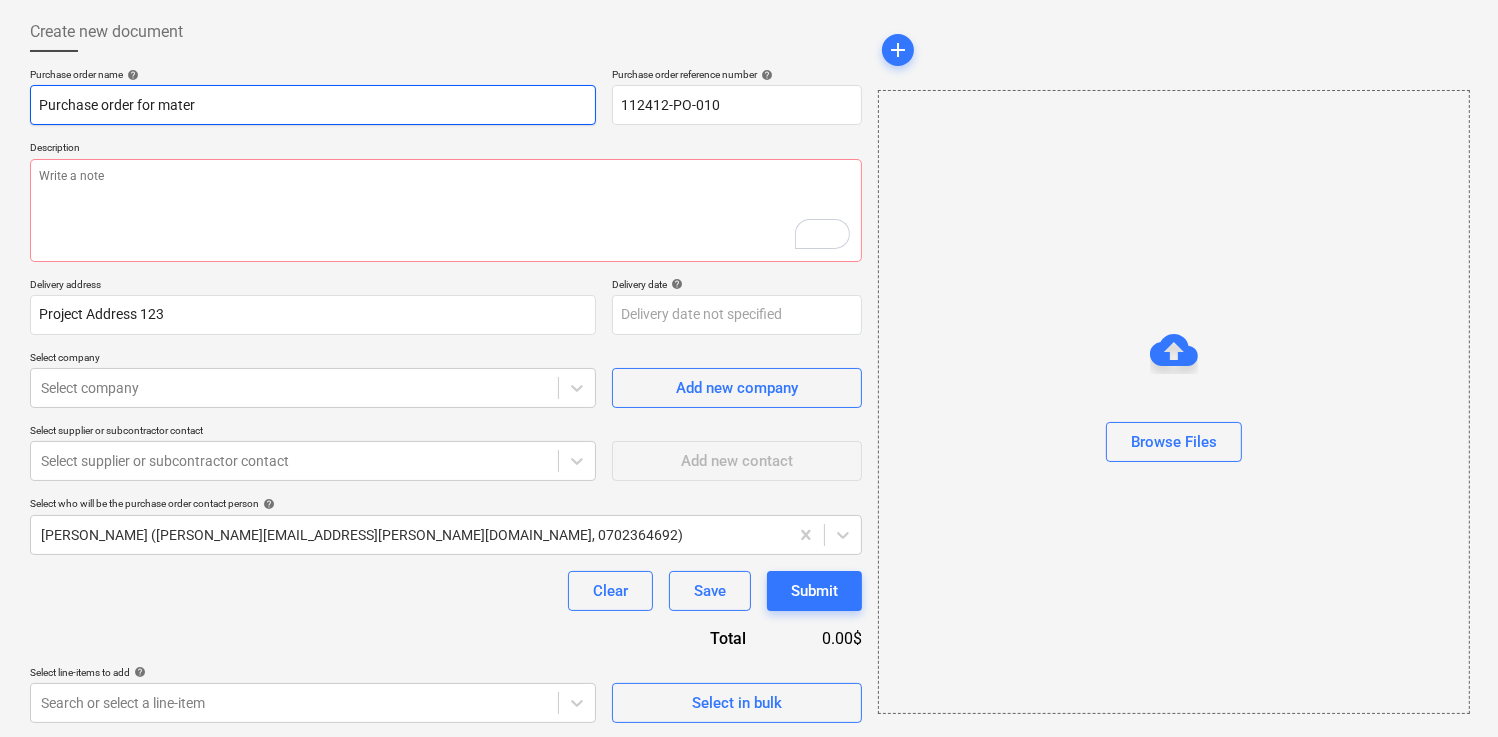 type on "x" 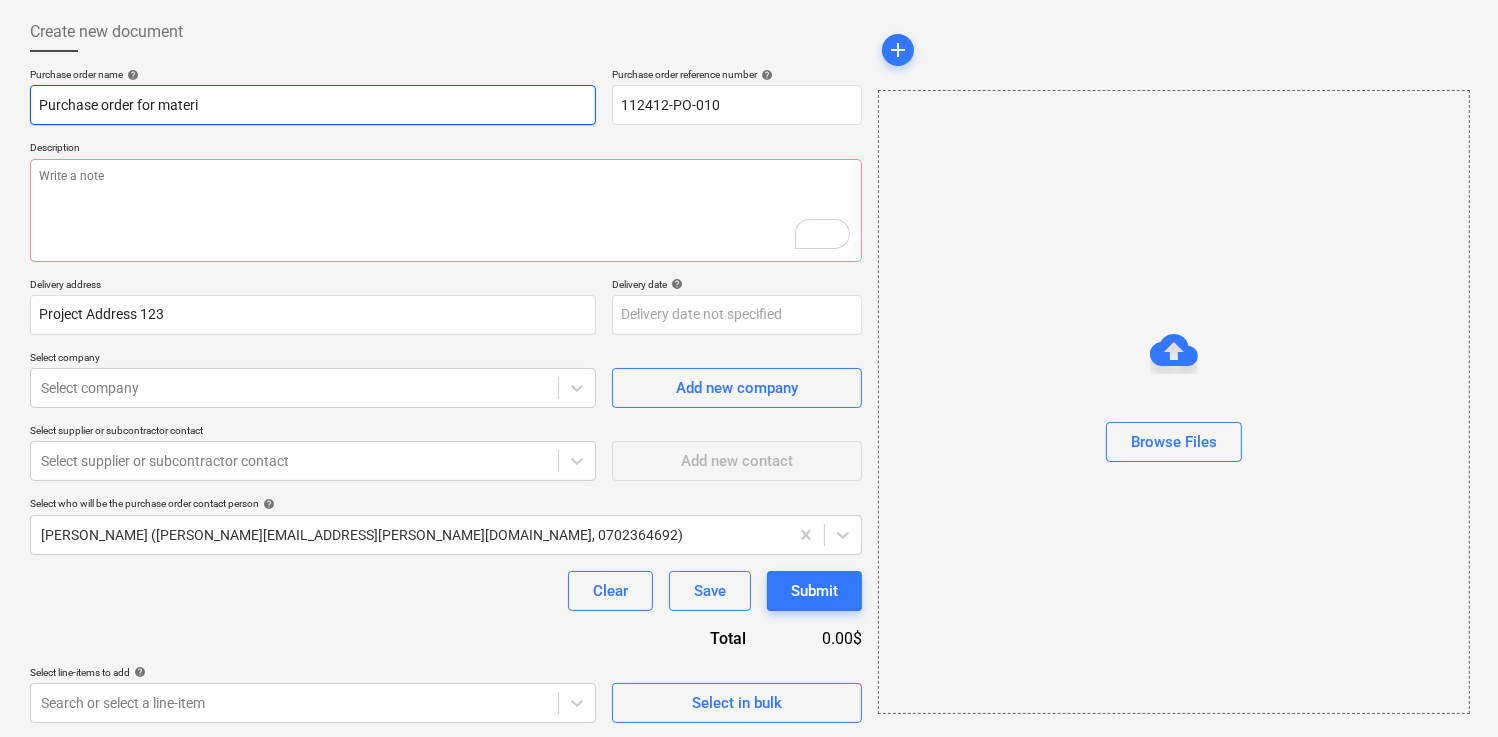 type on "x" 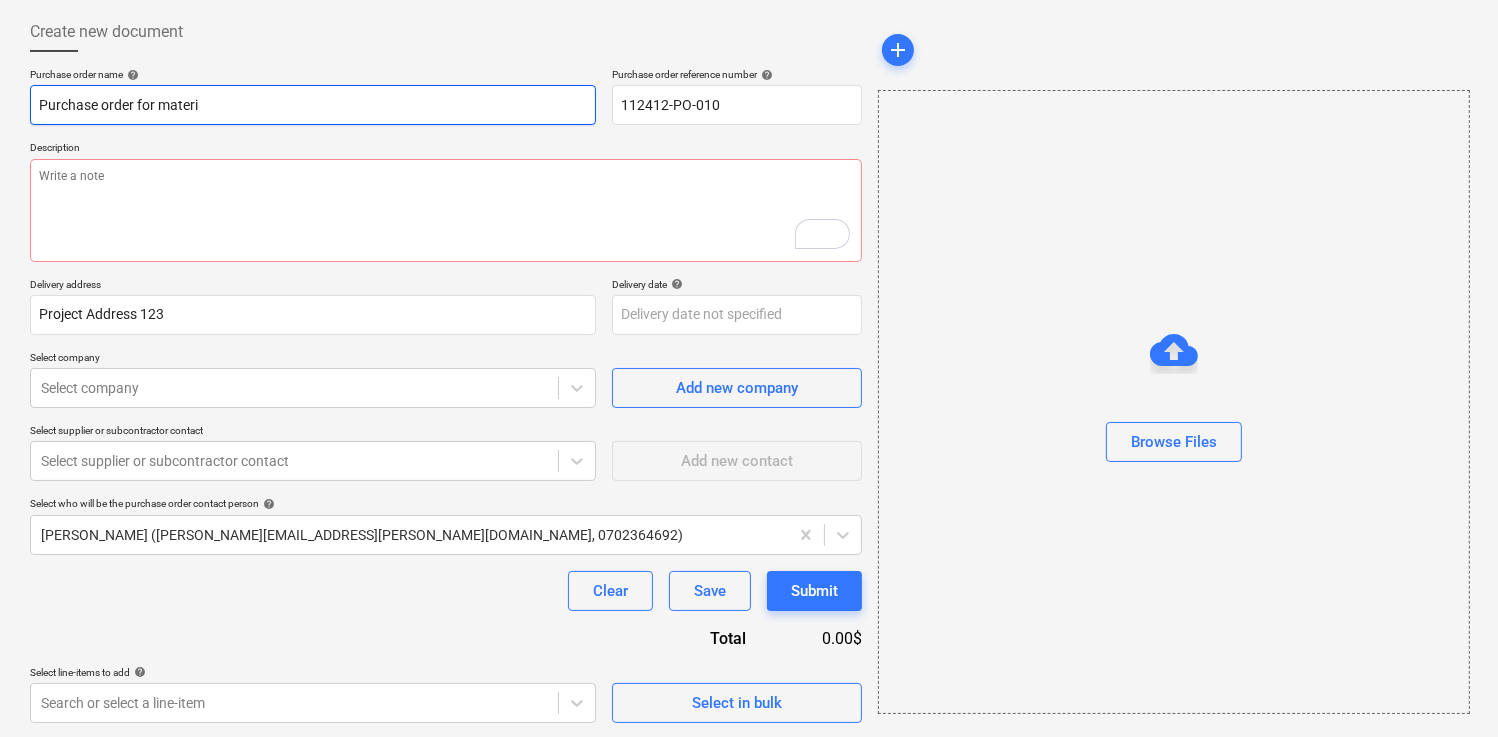 type on "Purchase order for materia" 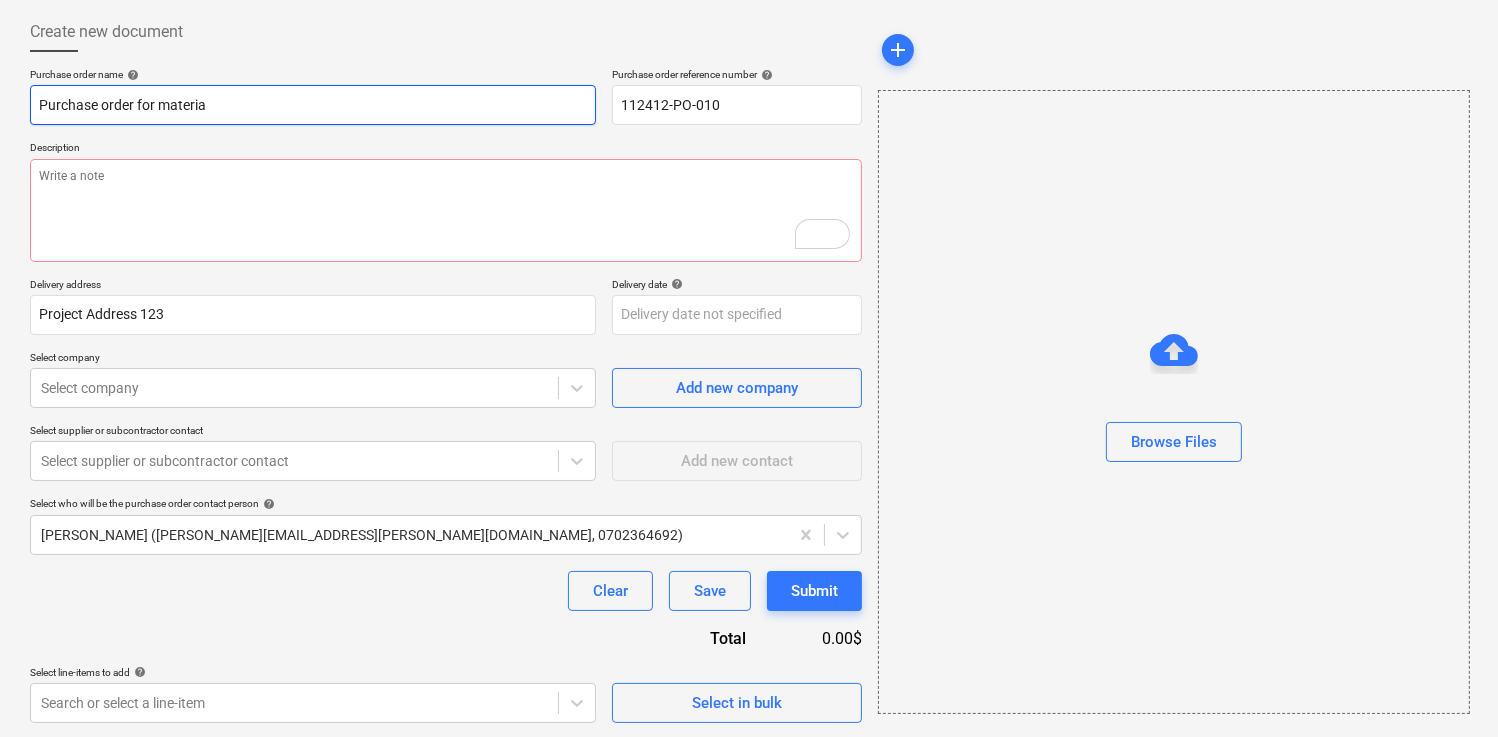type on "x" 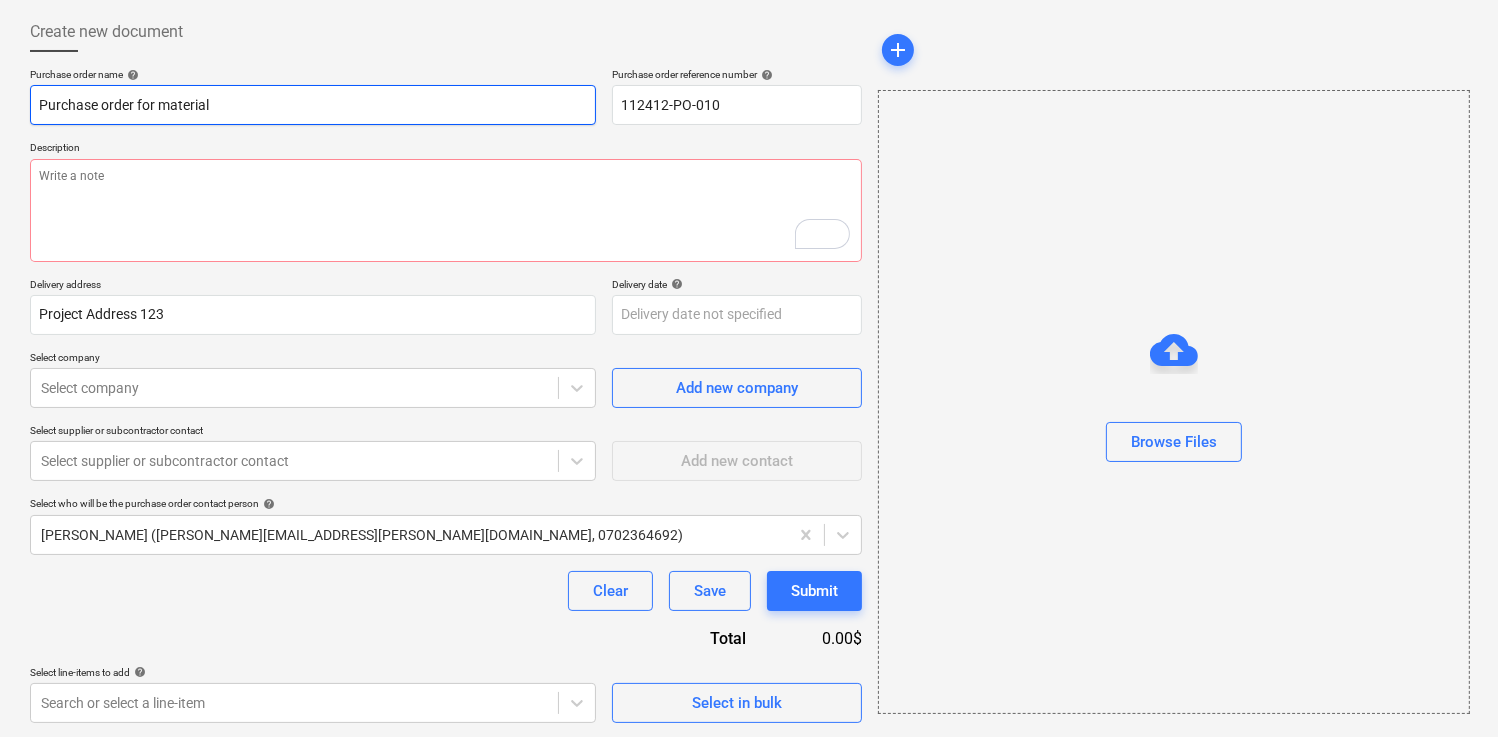 type on "x" 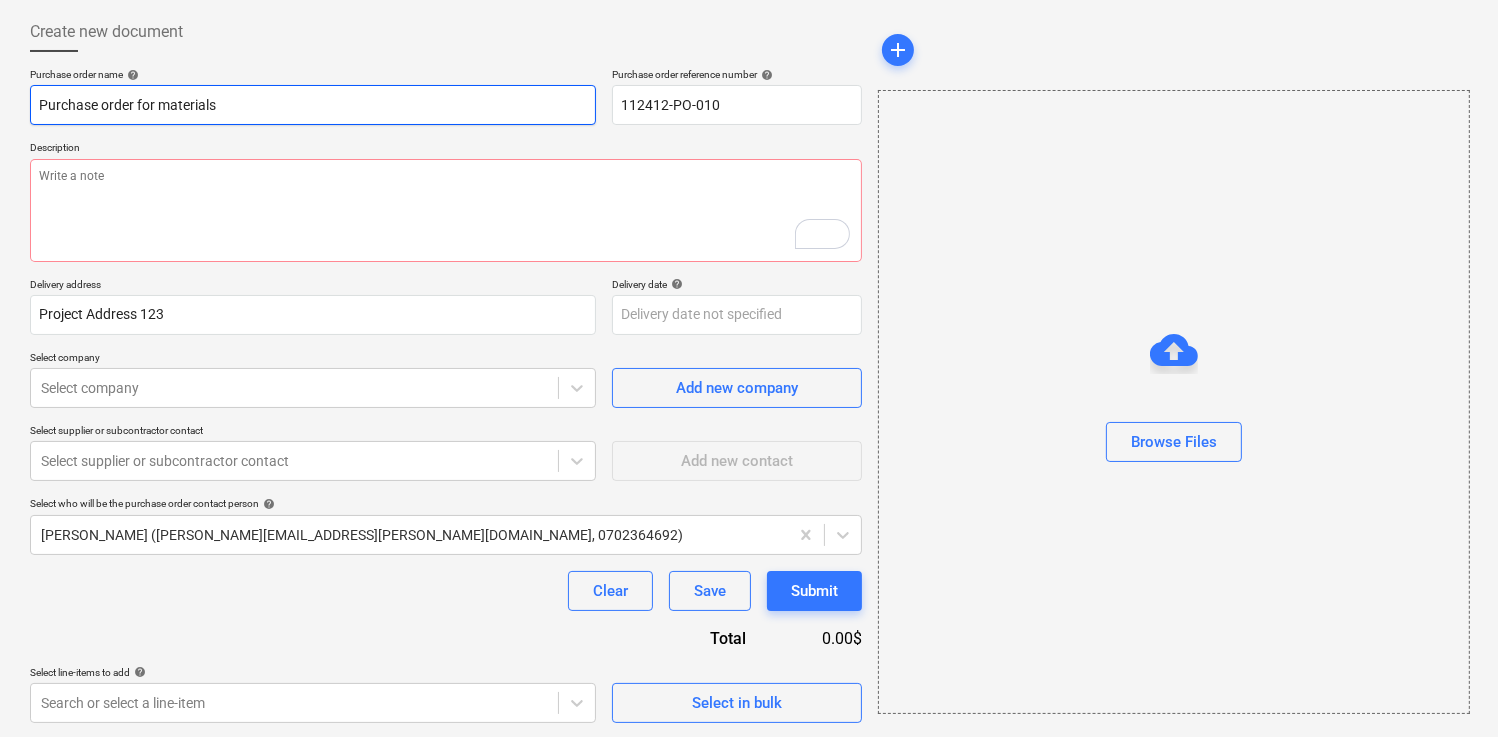 type on "Purchase order for materials" 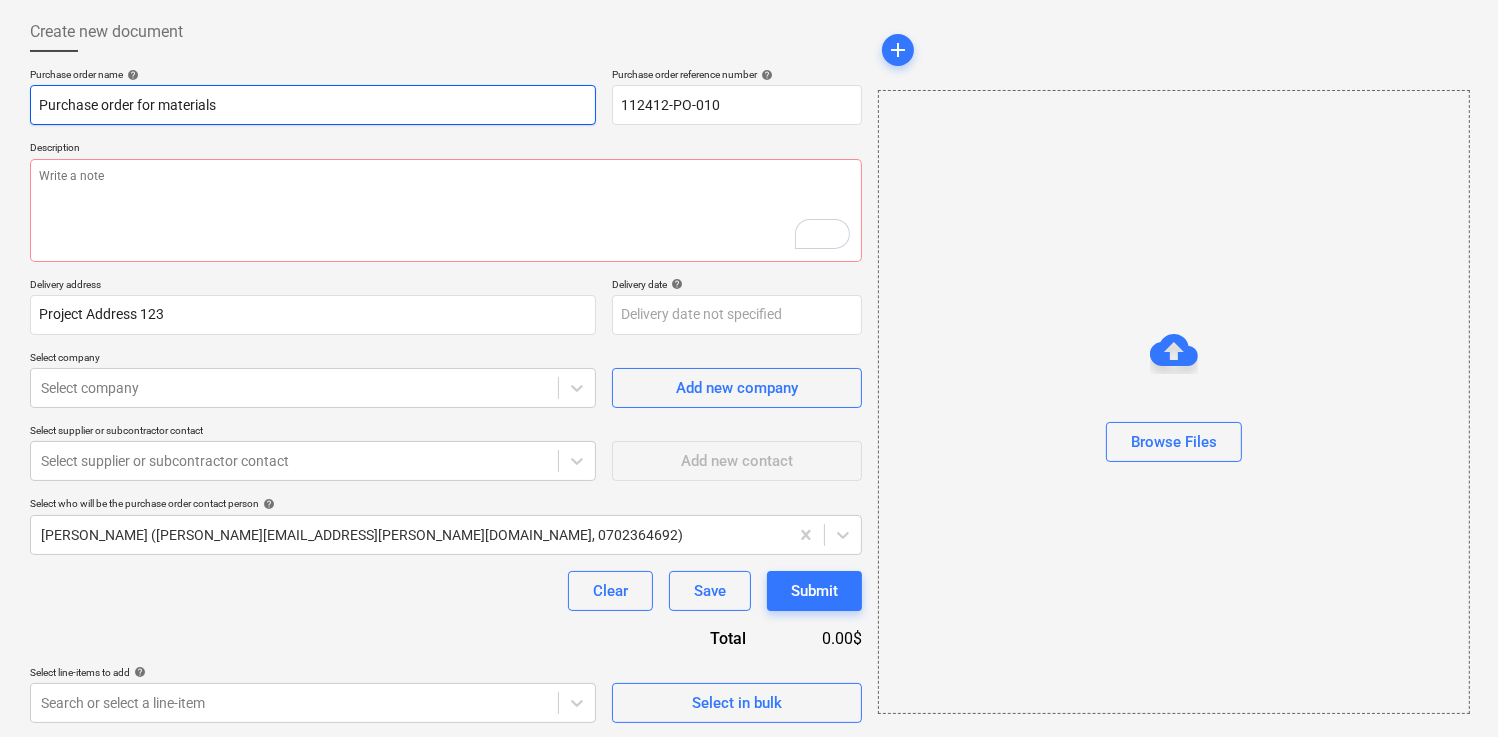 type on "Purchase order for materials" 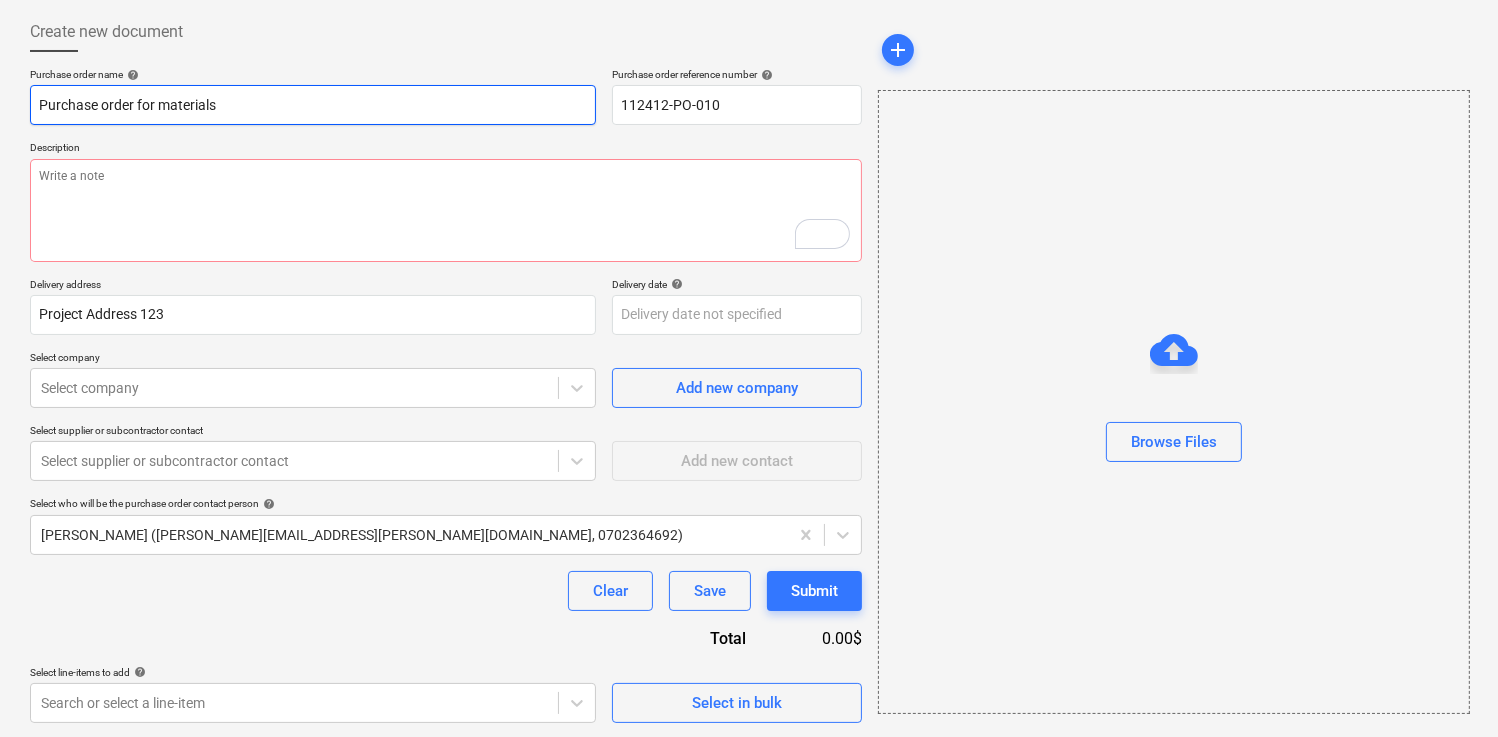 type on "Purchase order for material" 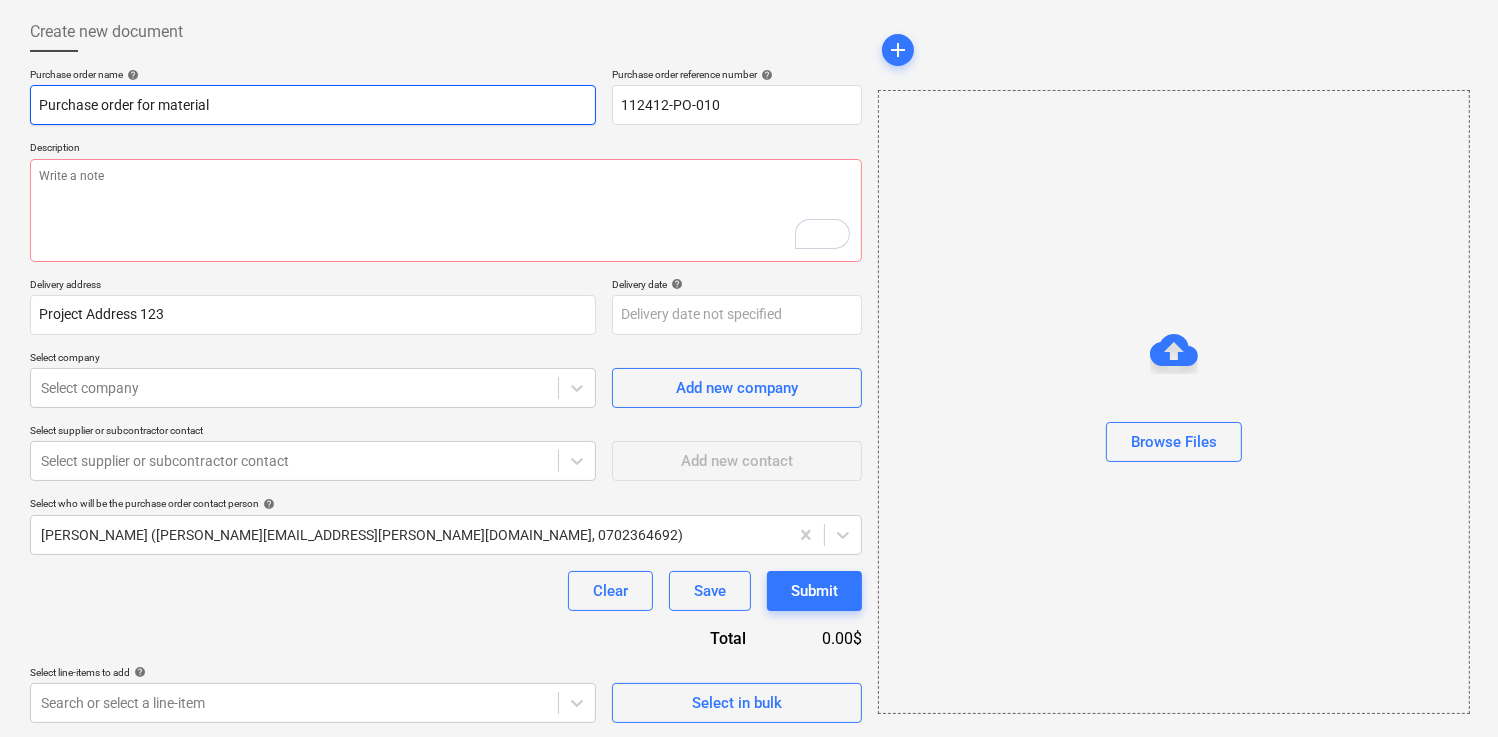 type on "x" 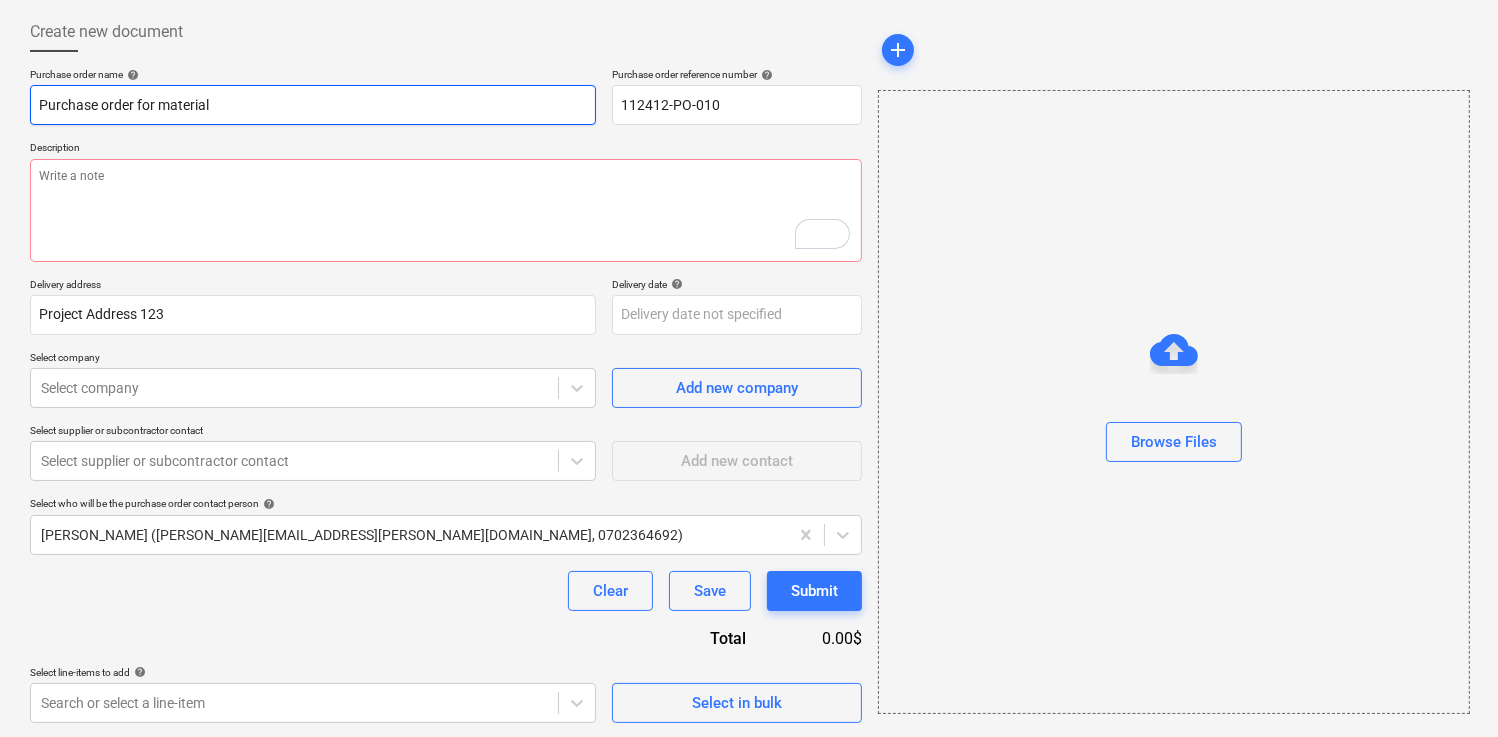 type on "Purchase order for materia" 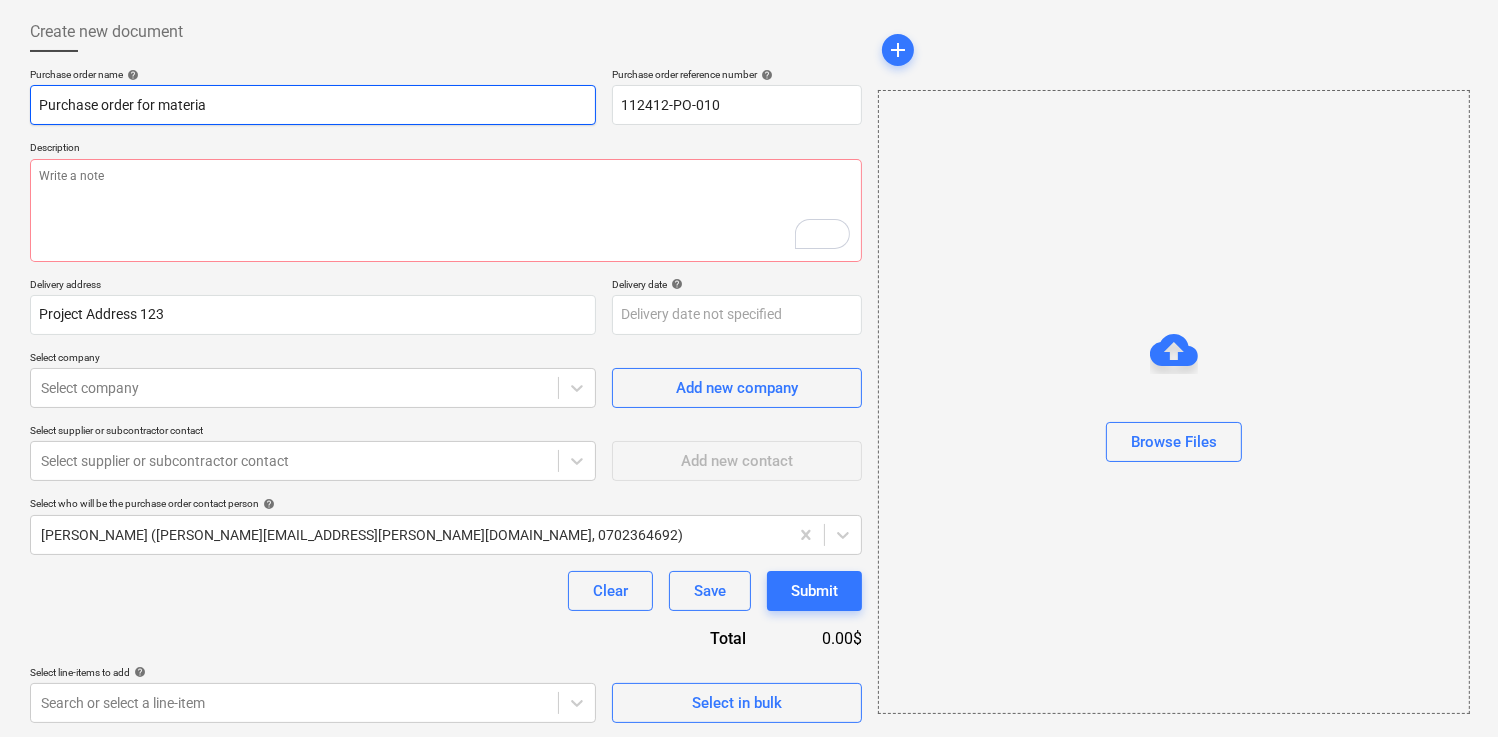 type on "x" 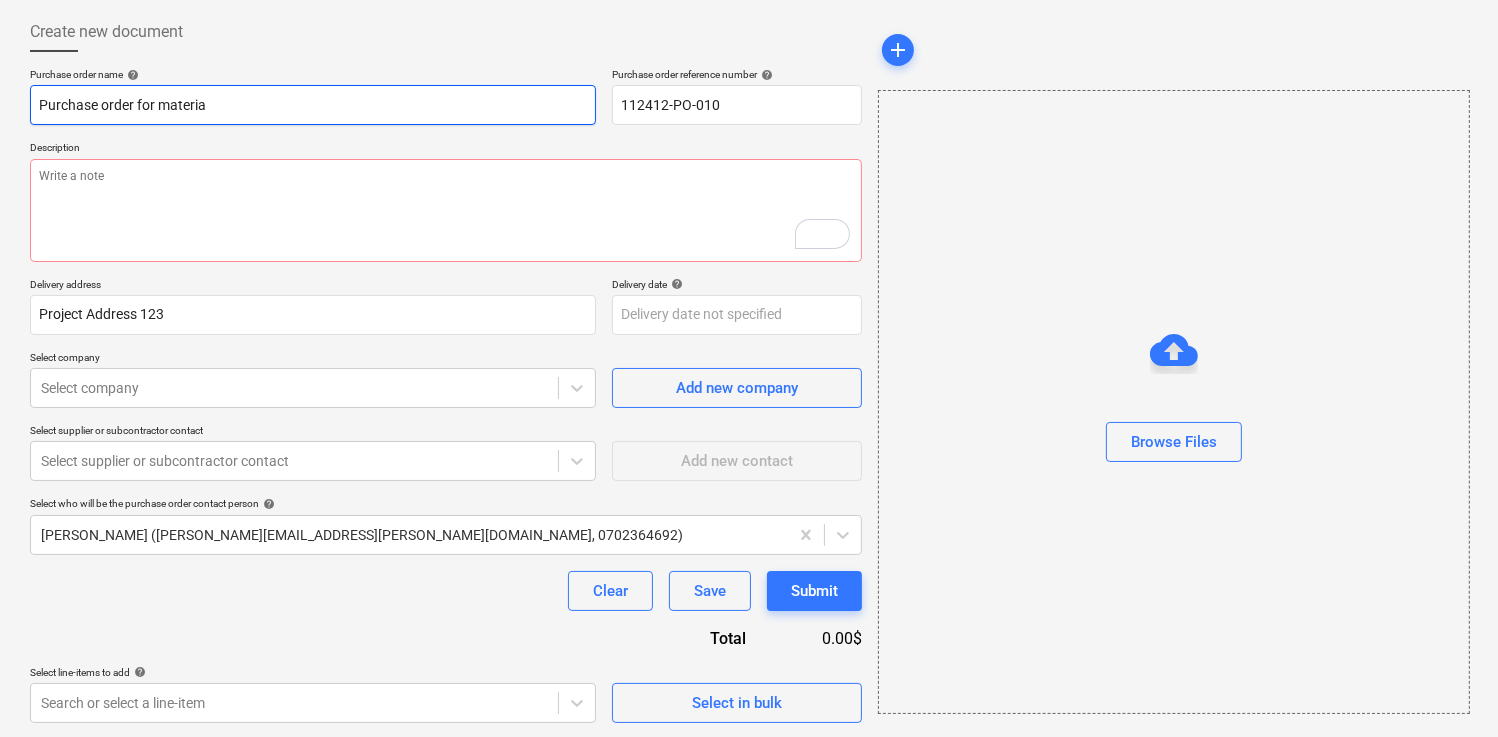 type on "Purchase order for materi" 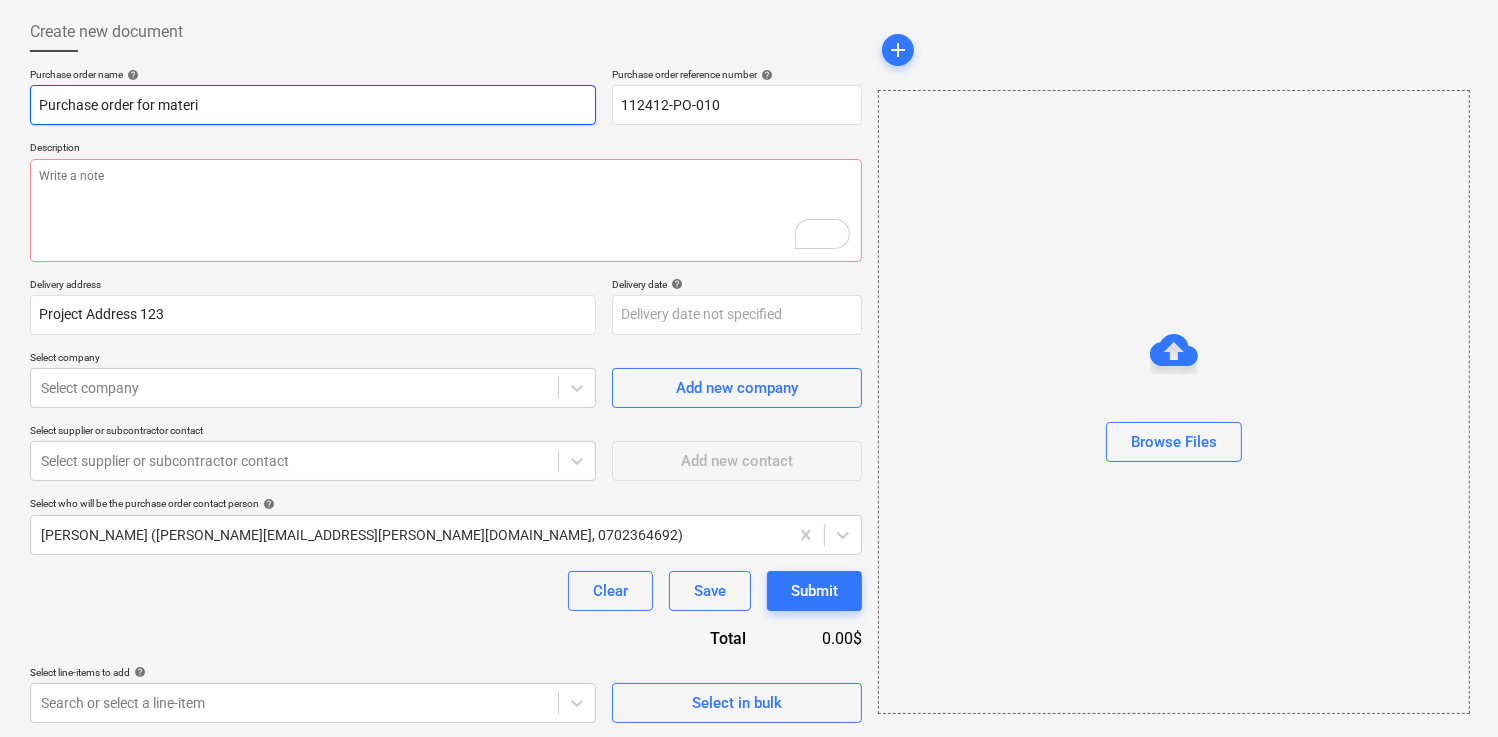 type on "x" 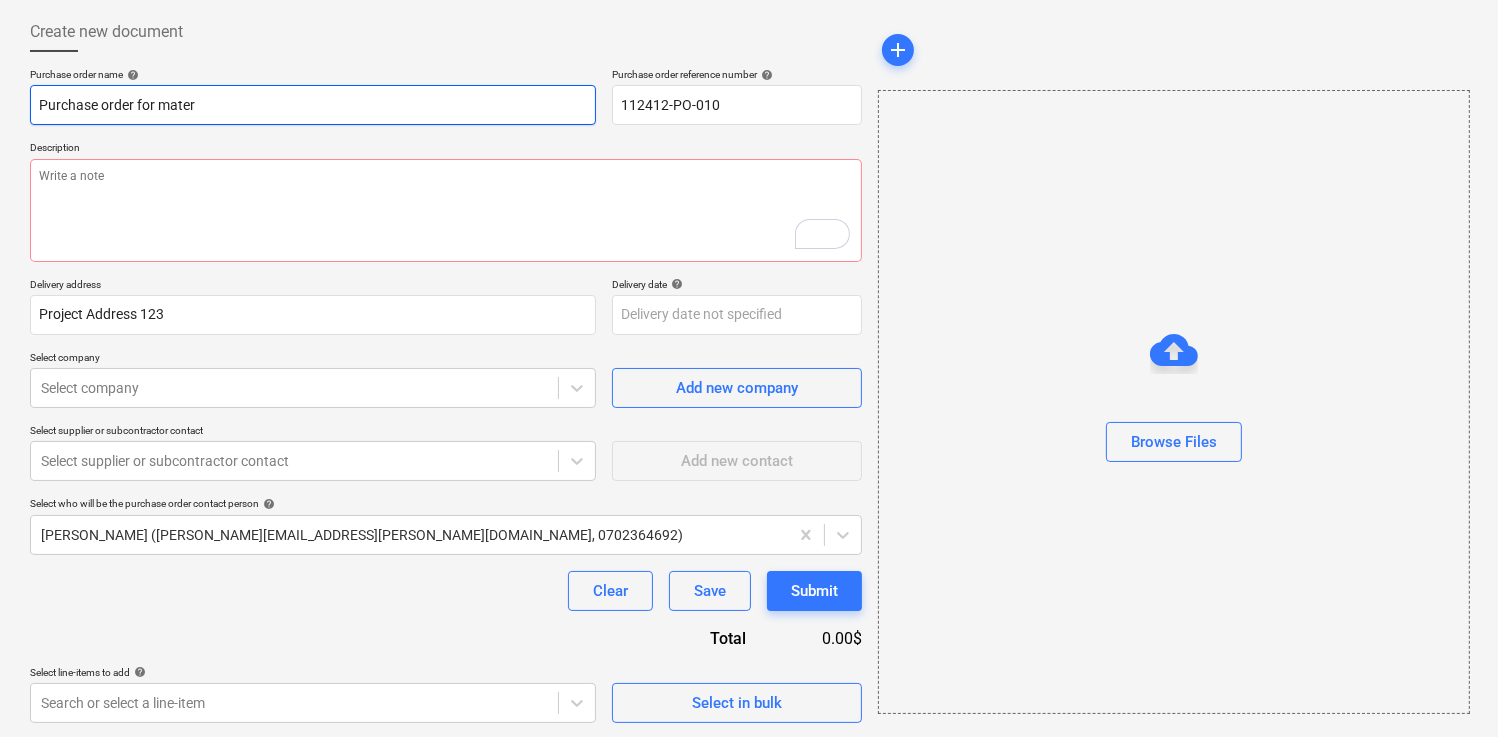 type on "x" 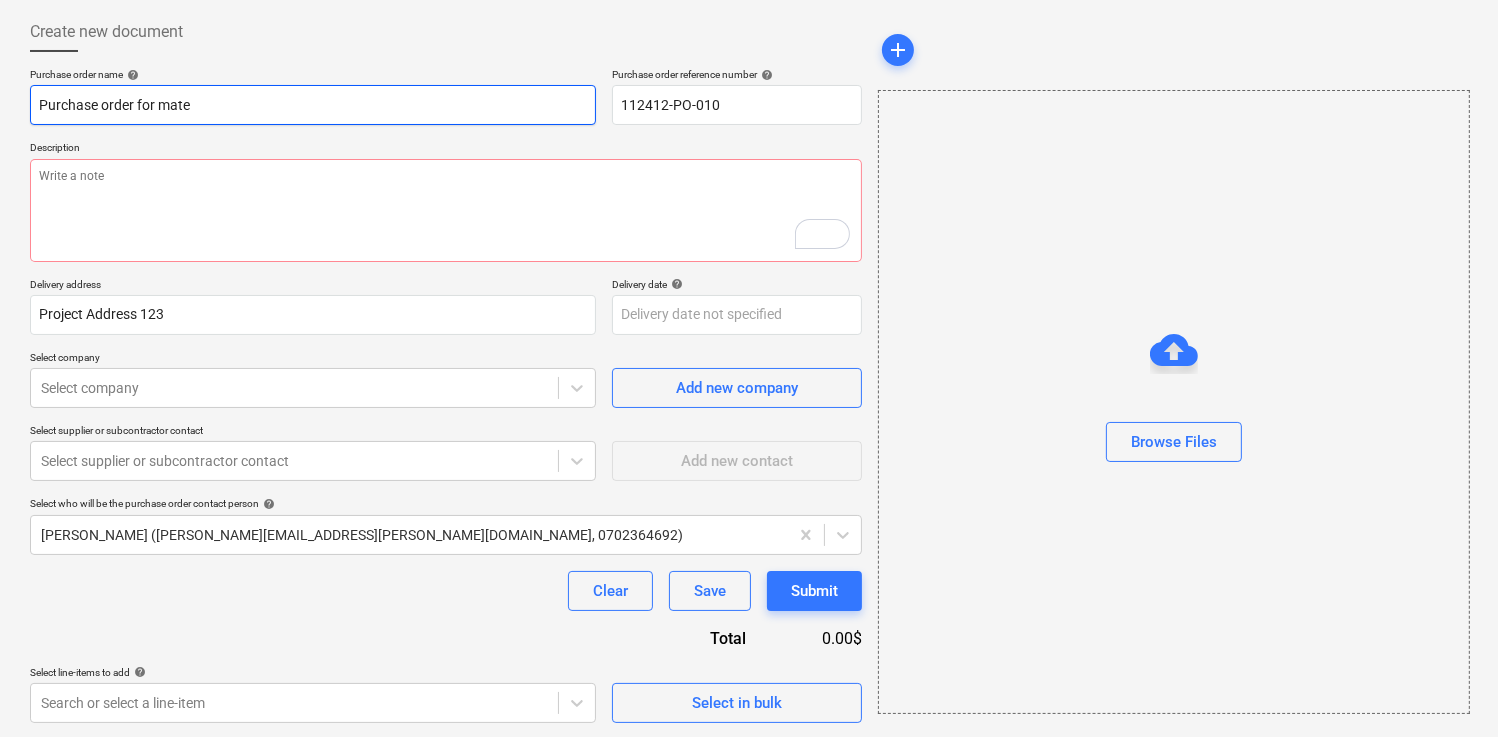 type on "x" 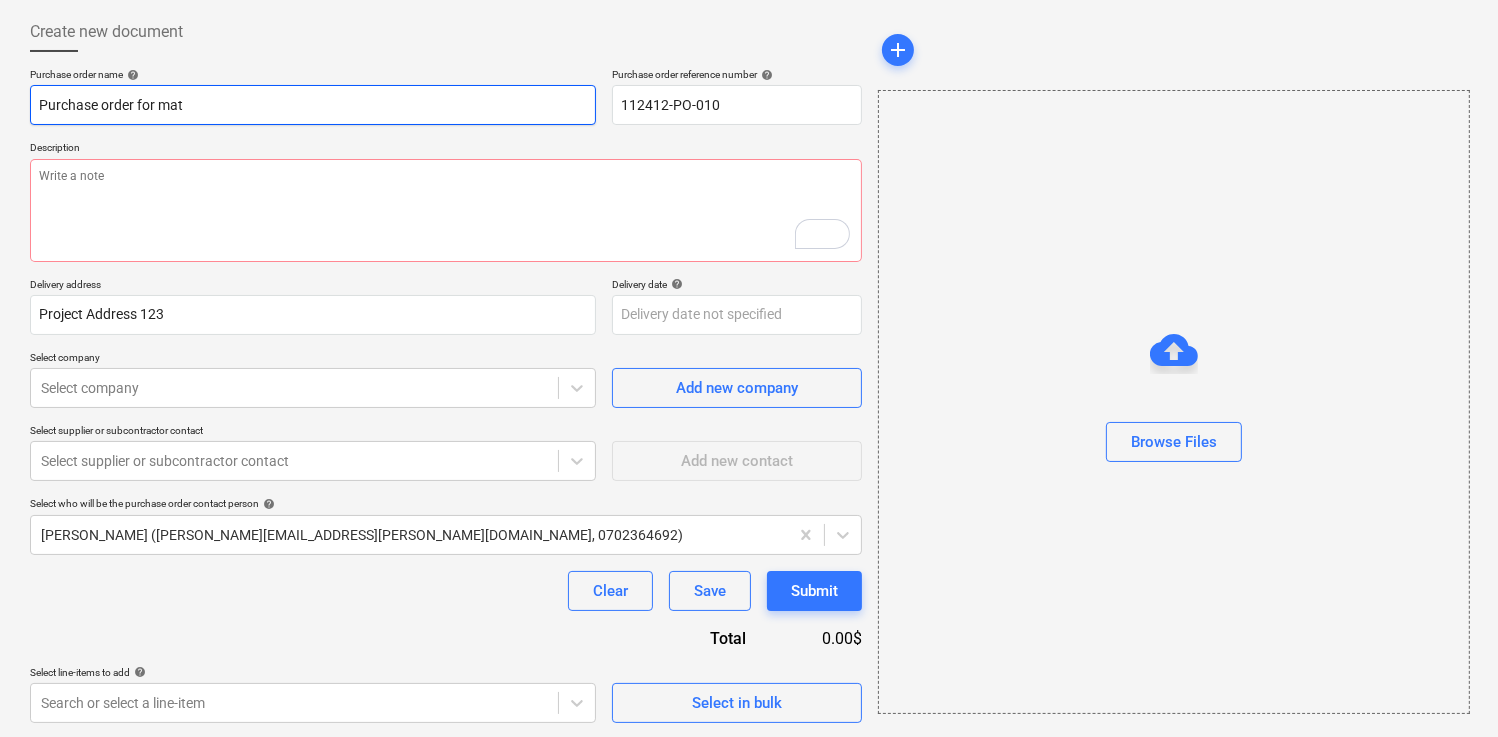 type on "x" 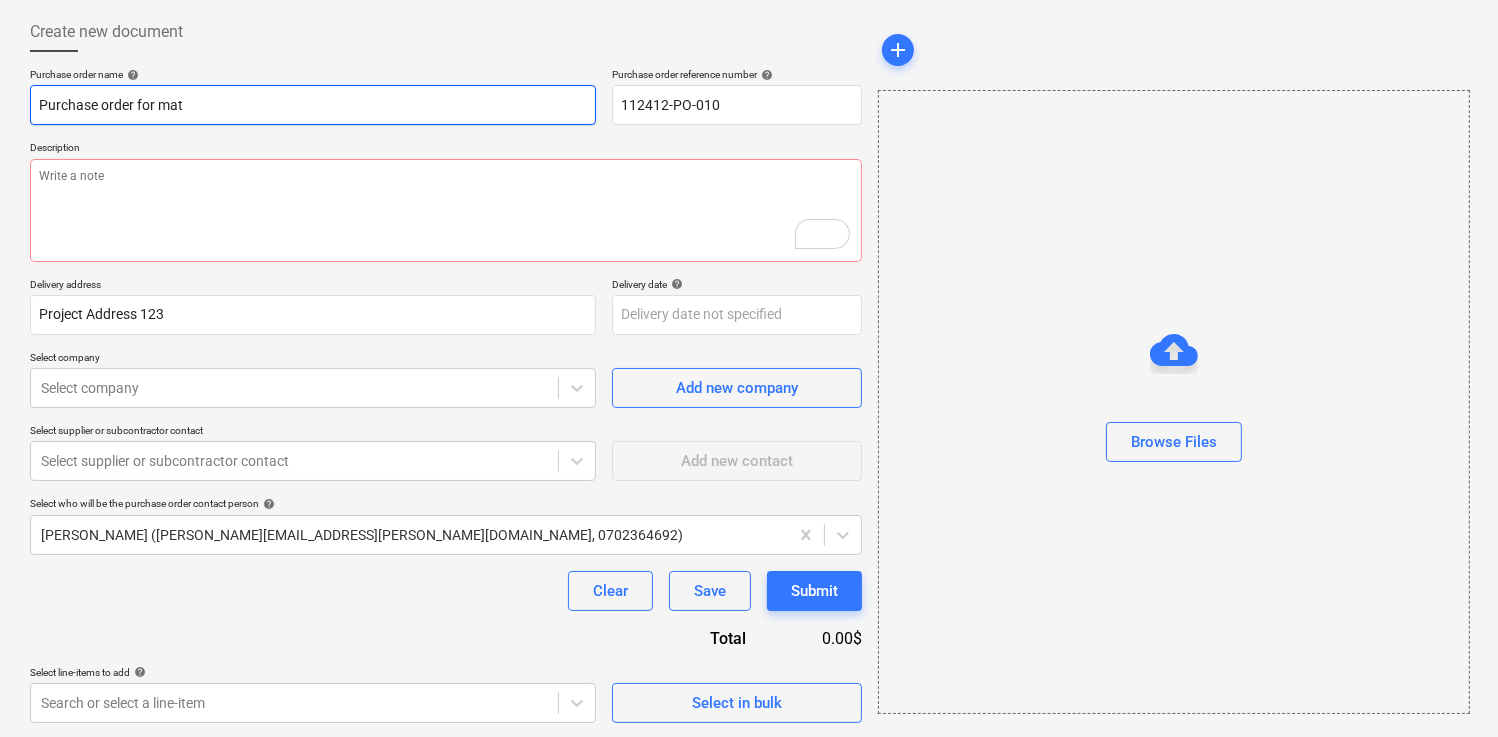type on "Purchase order for ma" 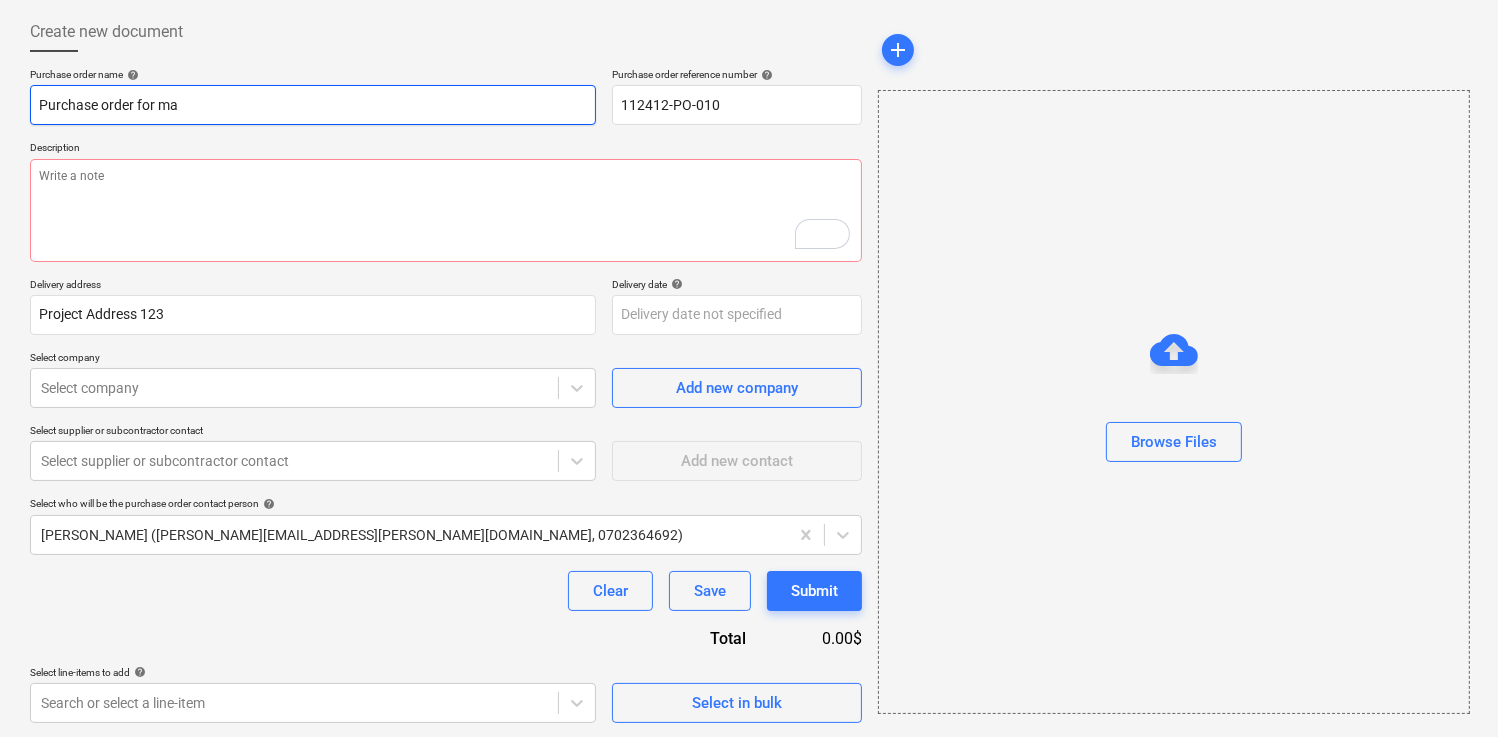 type on "x" 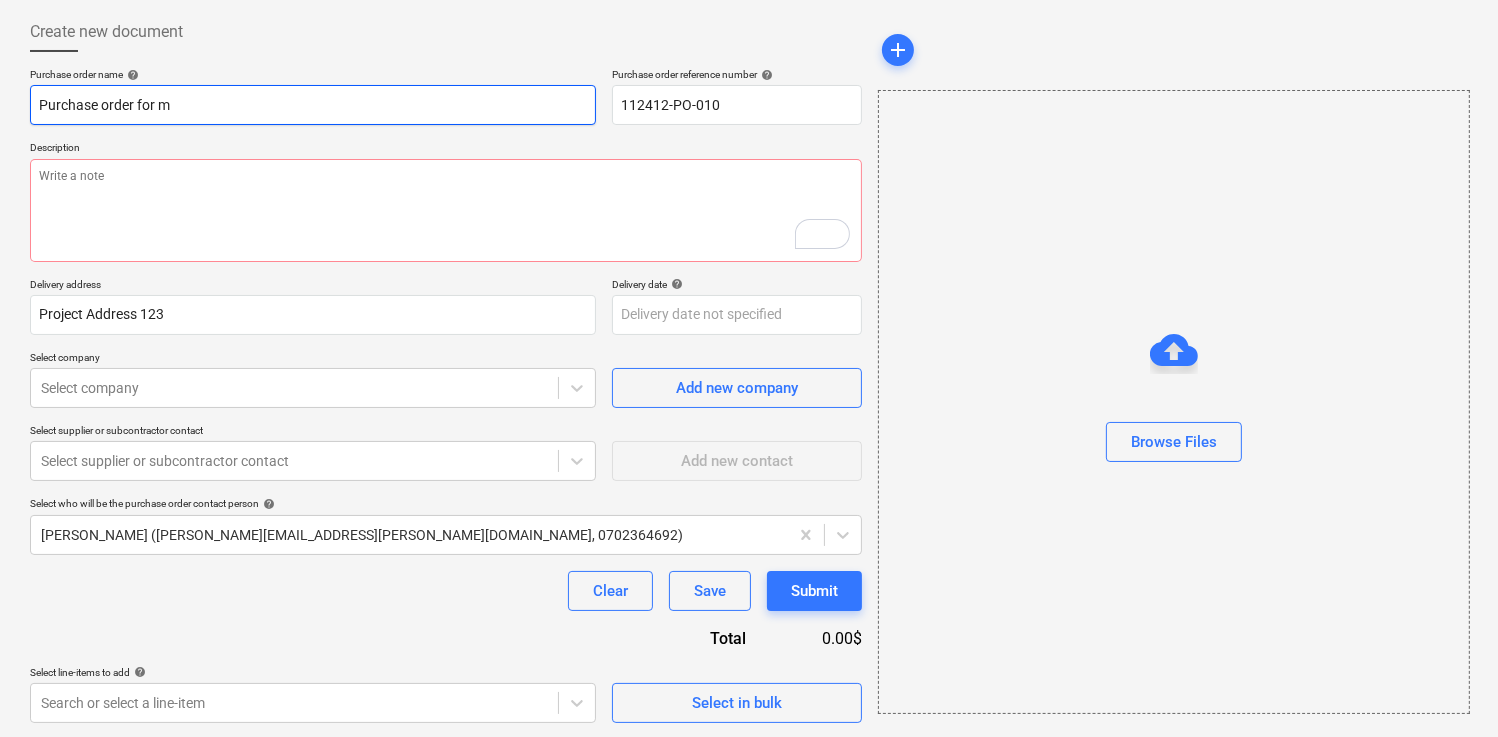type on "x" 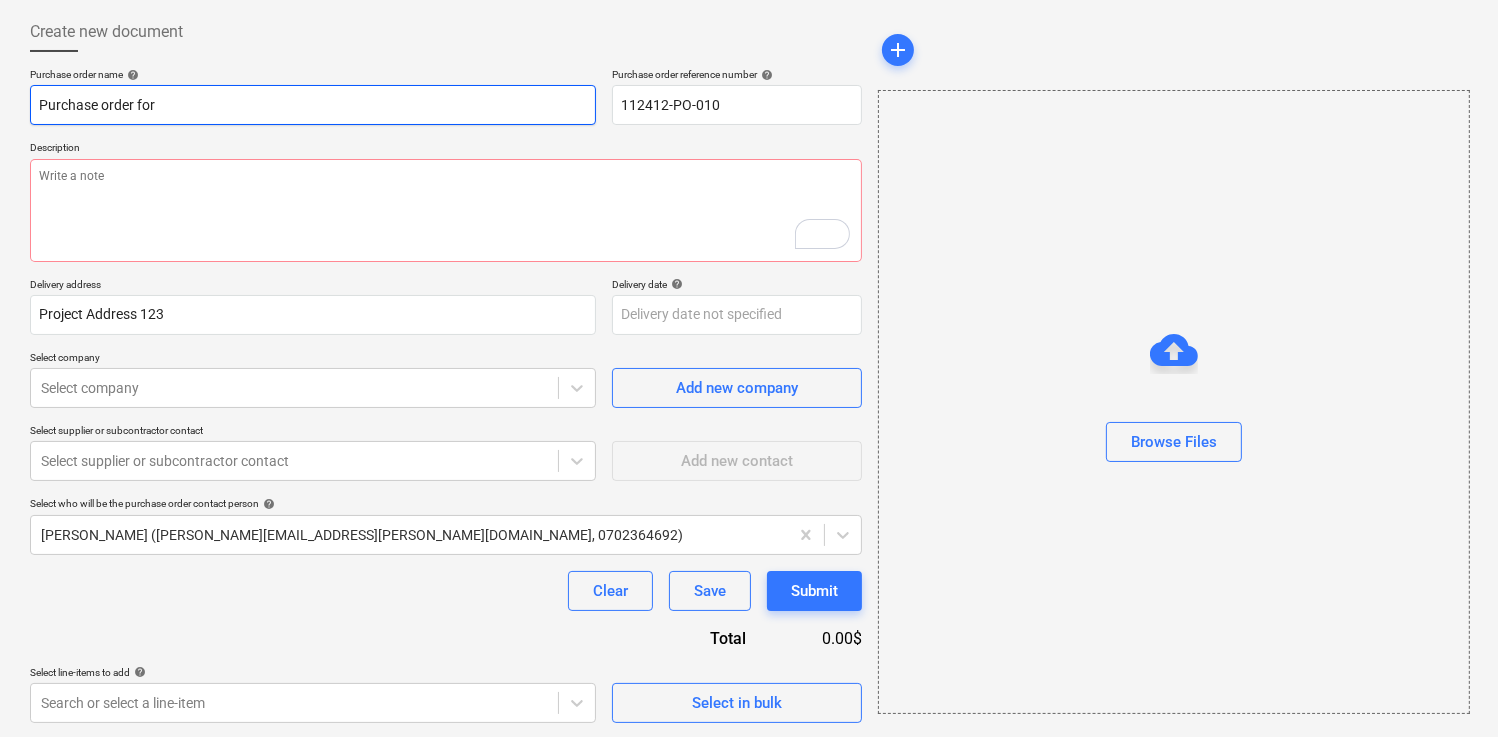 type on "x" 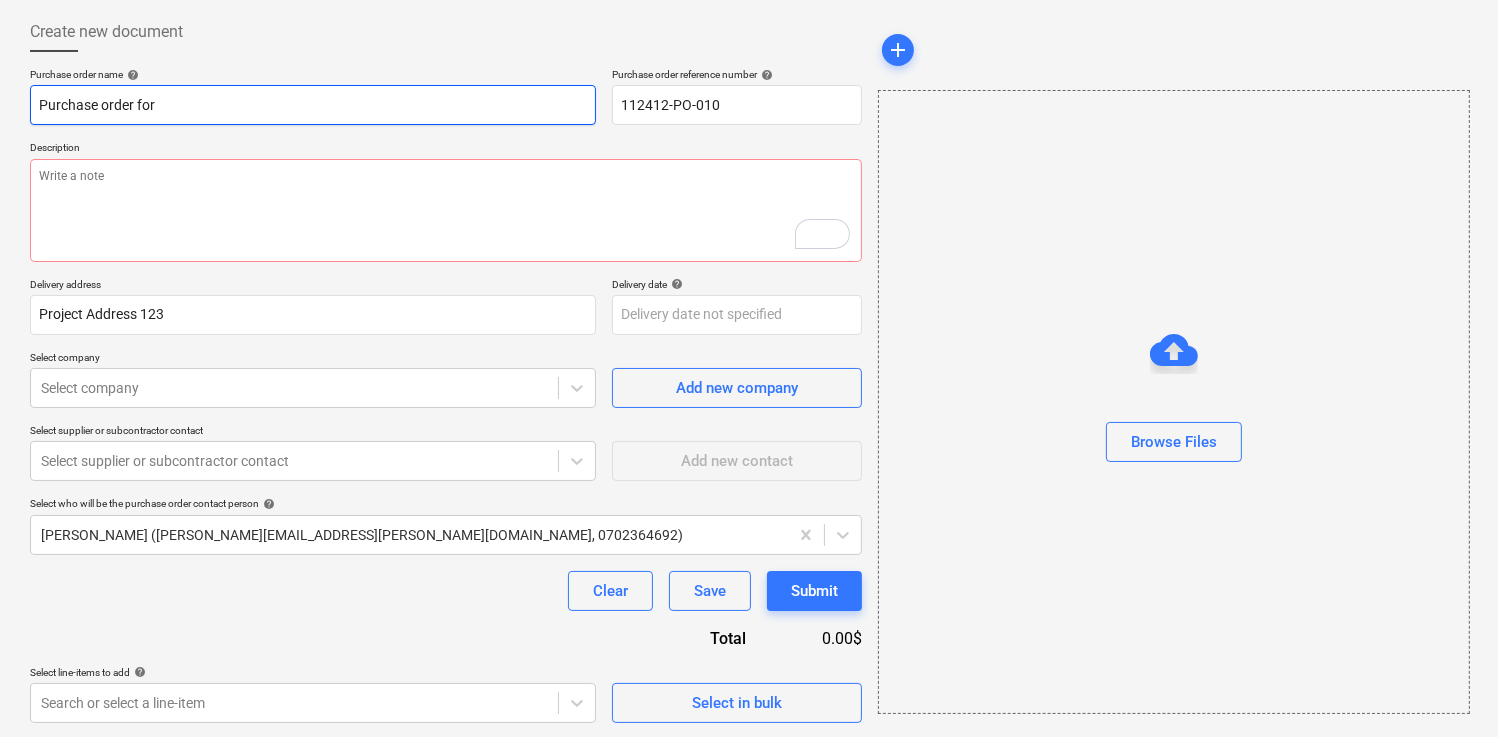 type on "Purchase order for p" 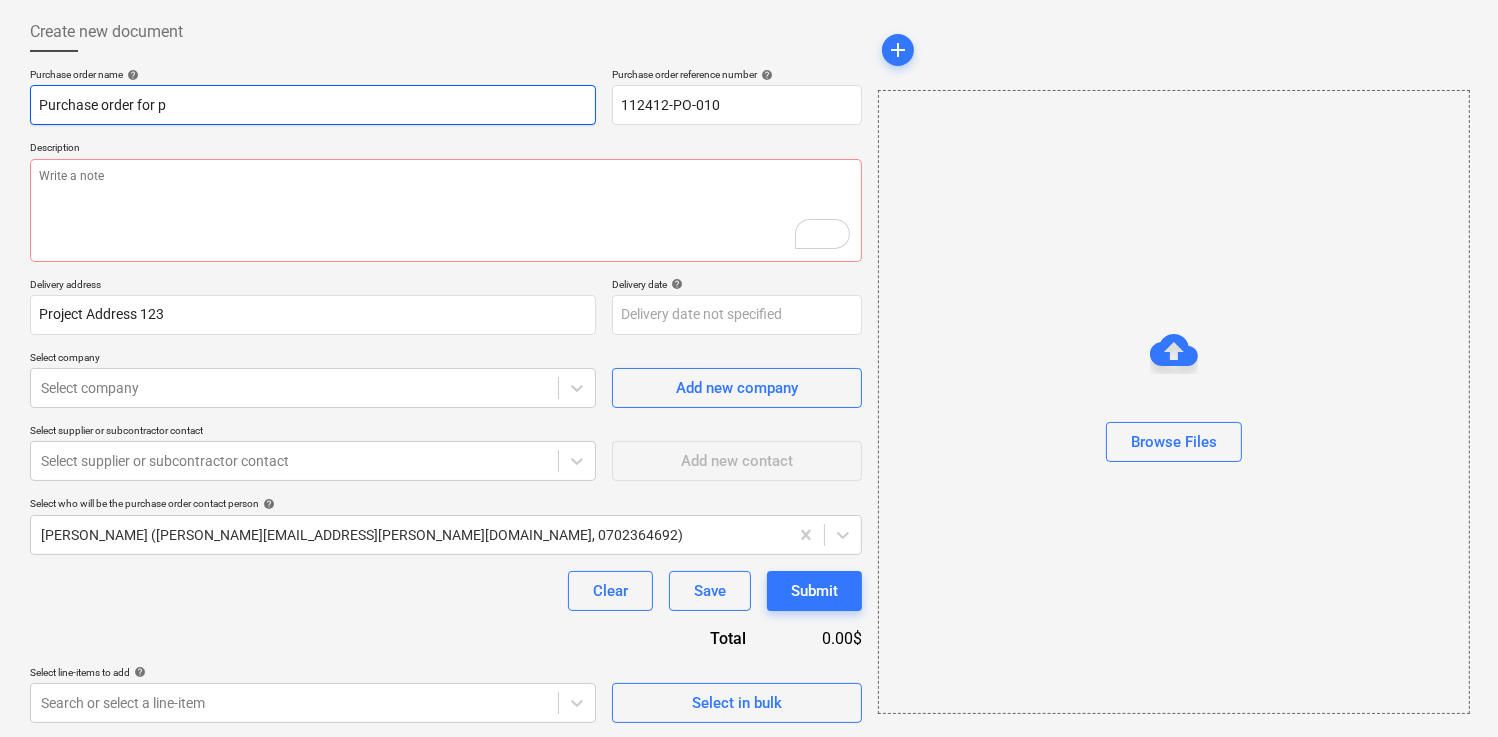 type on "x" 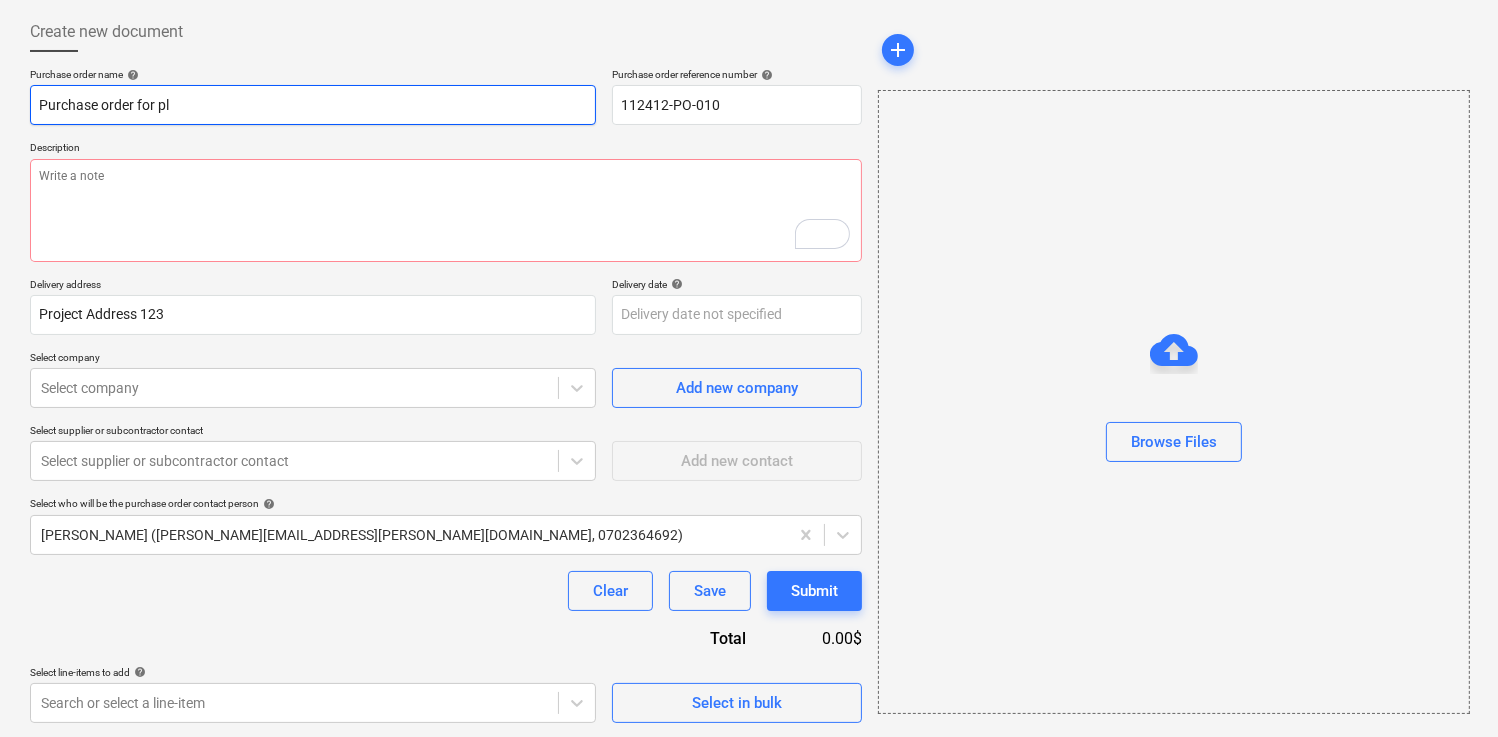 type on "x" 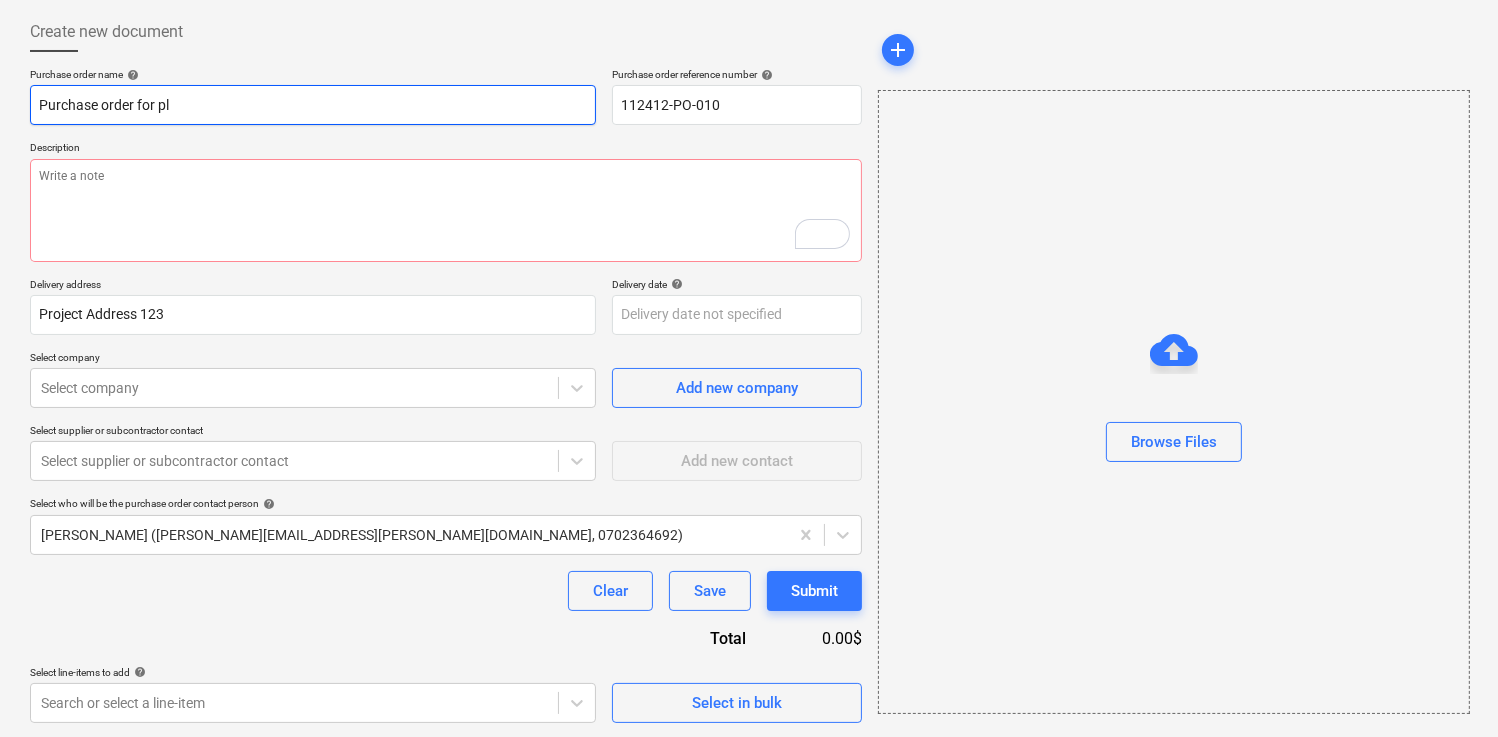 type on "Purchase order for pla" 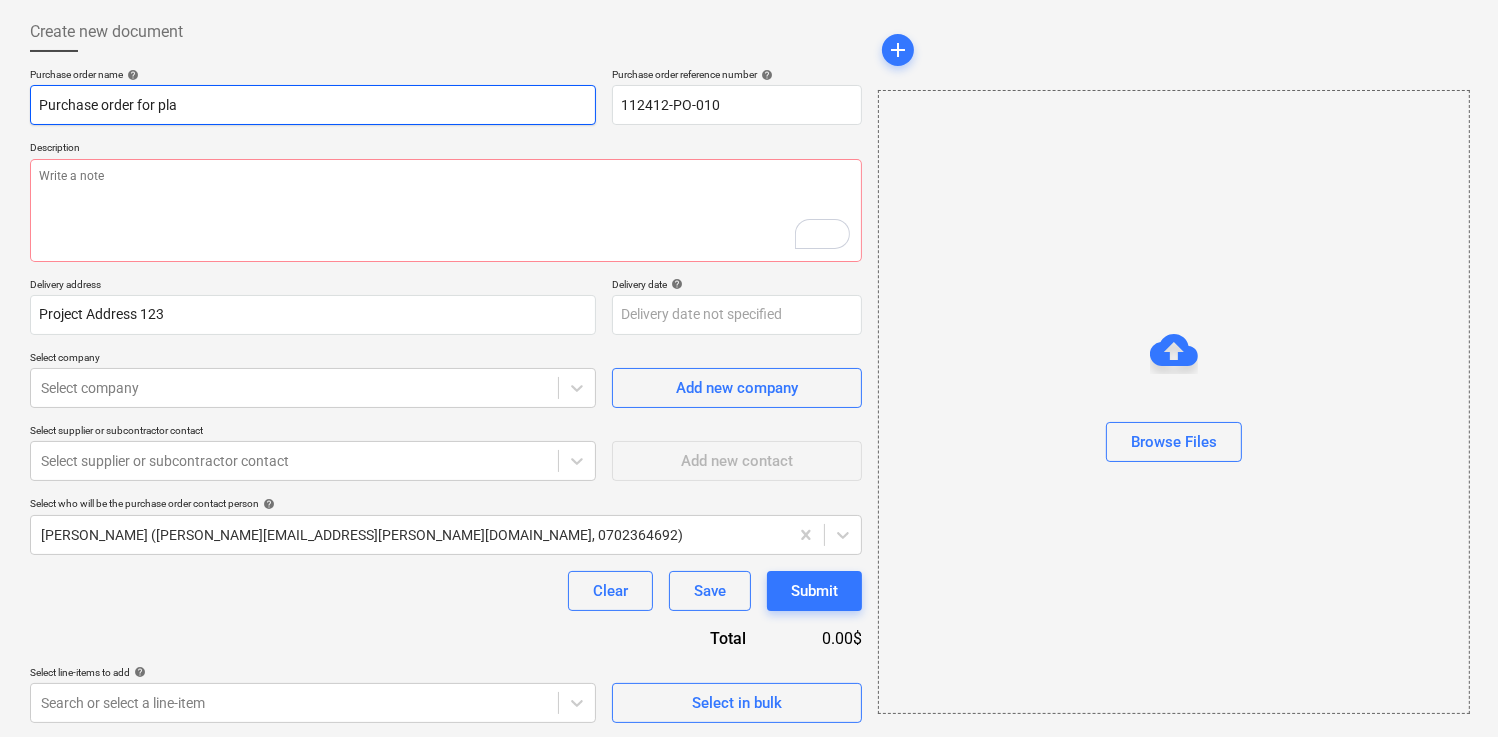 type on "x" 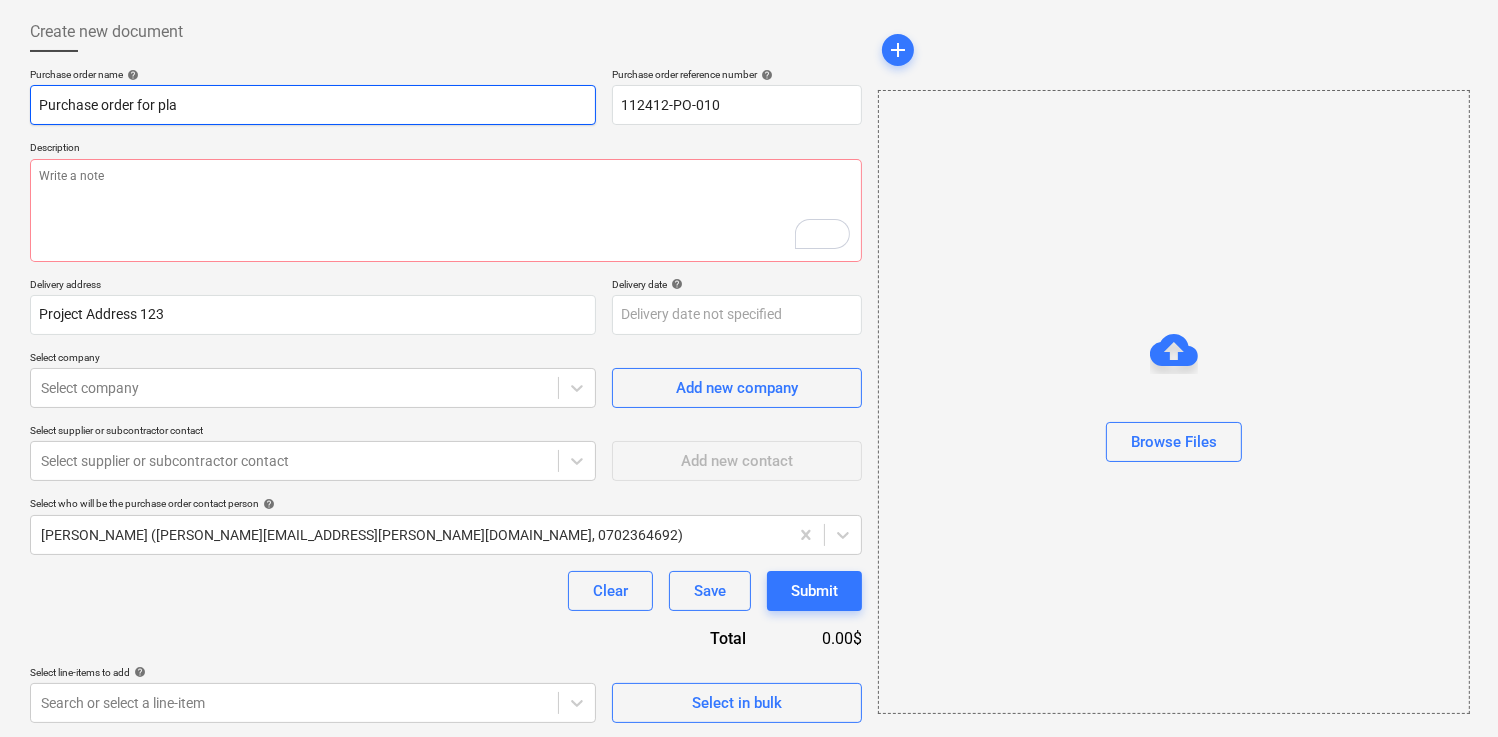 type on "Purchase order for plas" 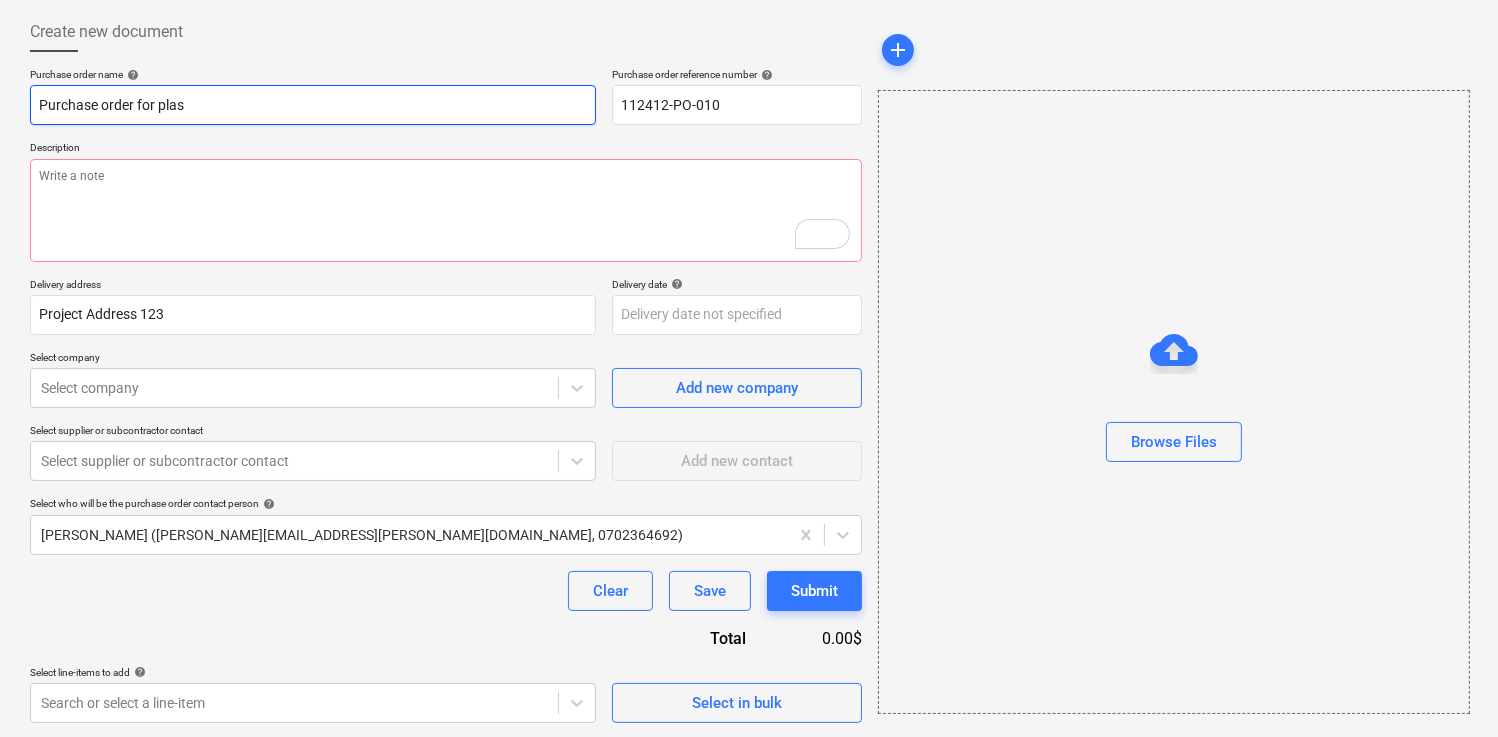 type on "x" 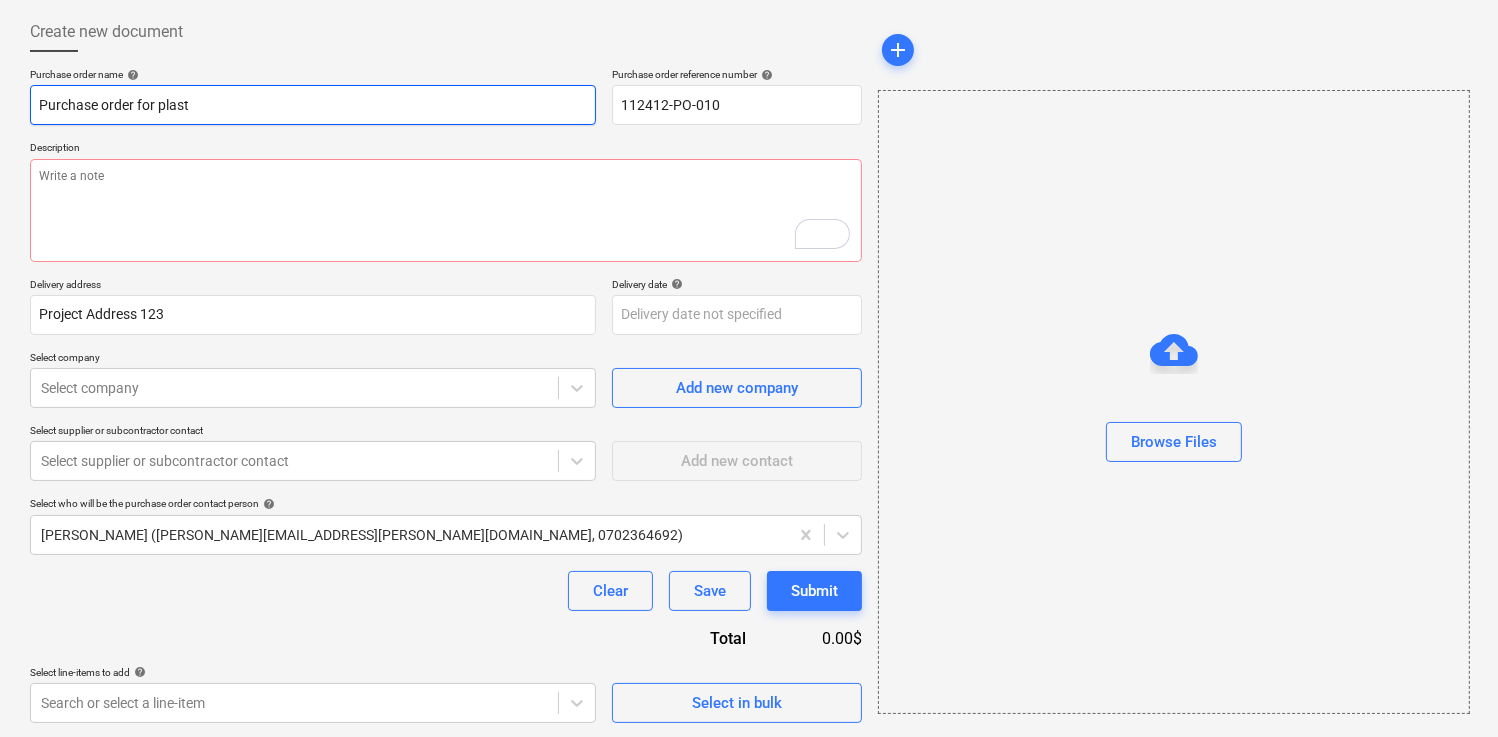 type on "Purchase order for plaste" 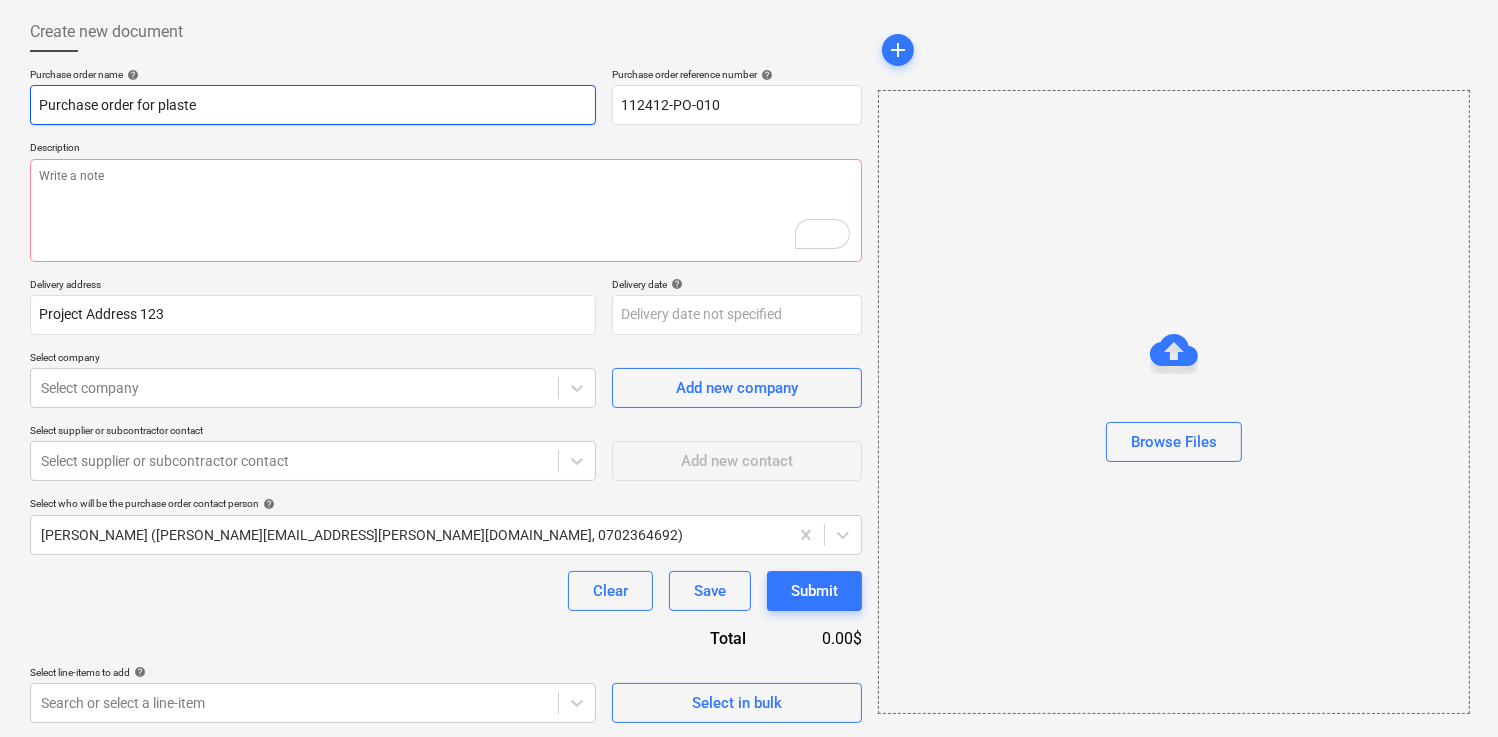 type on "x" 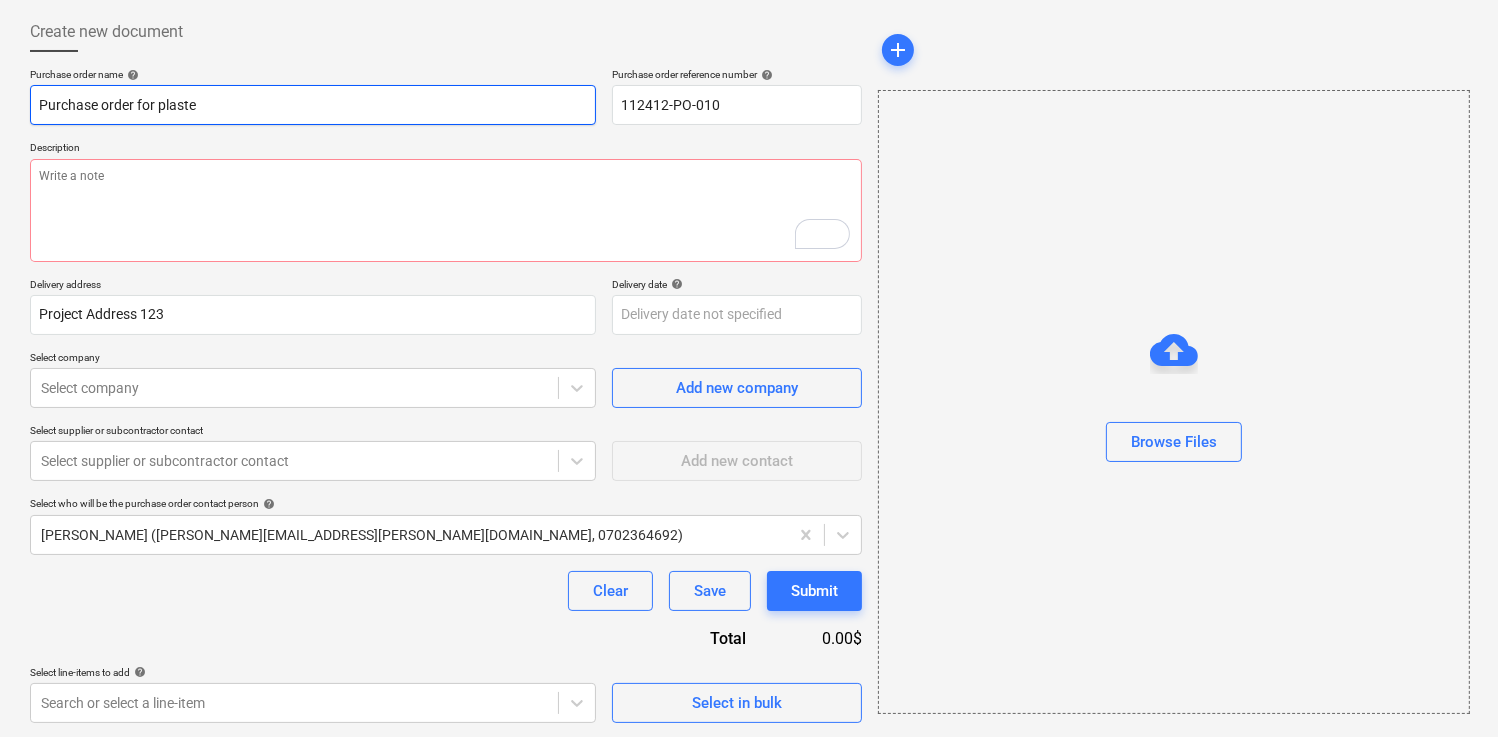 type on "Purchase order for plaster" 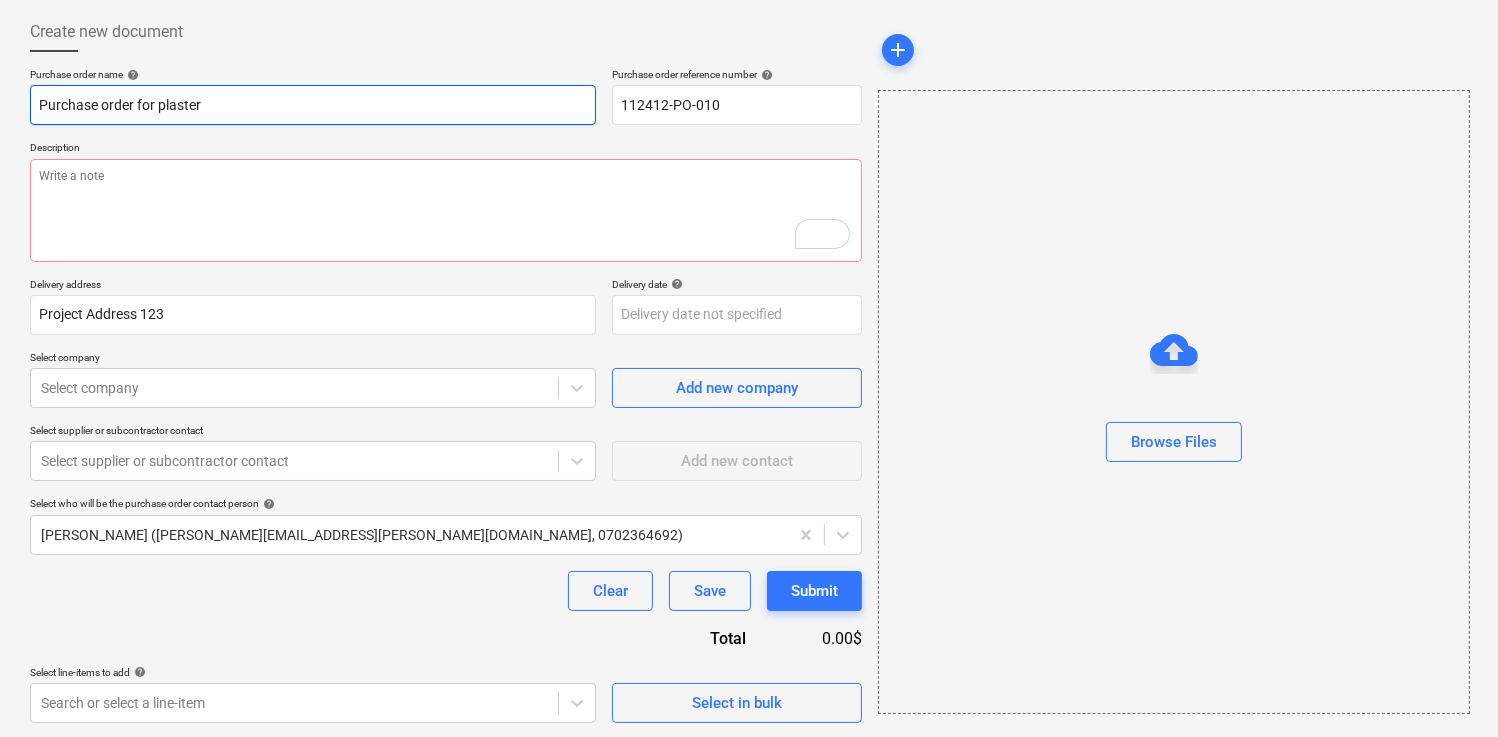 type on "x" 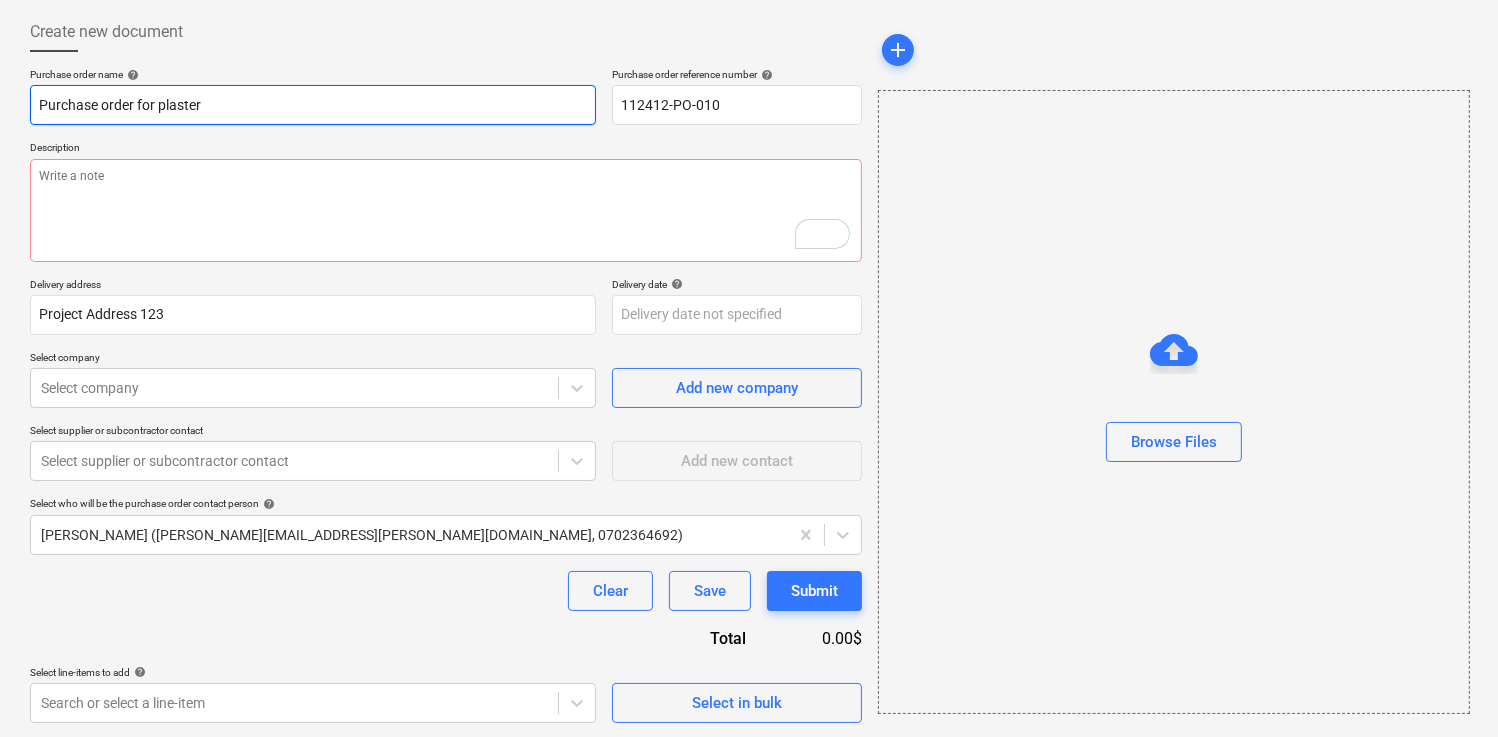 type on "Purchase order for plaster" 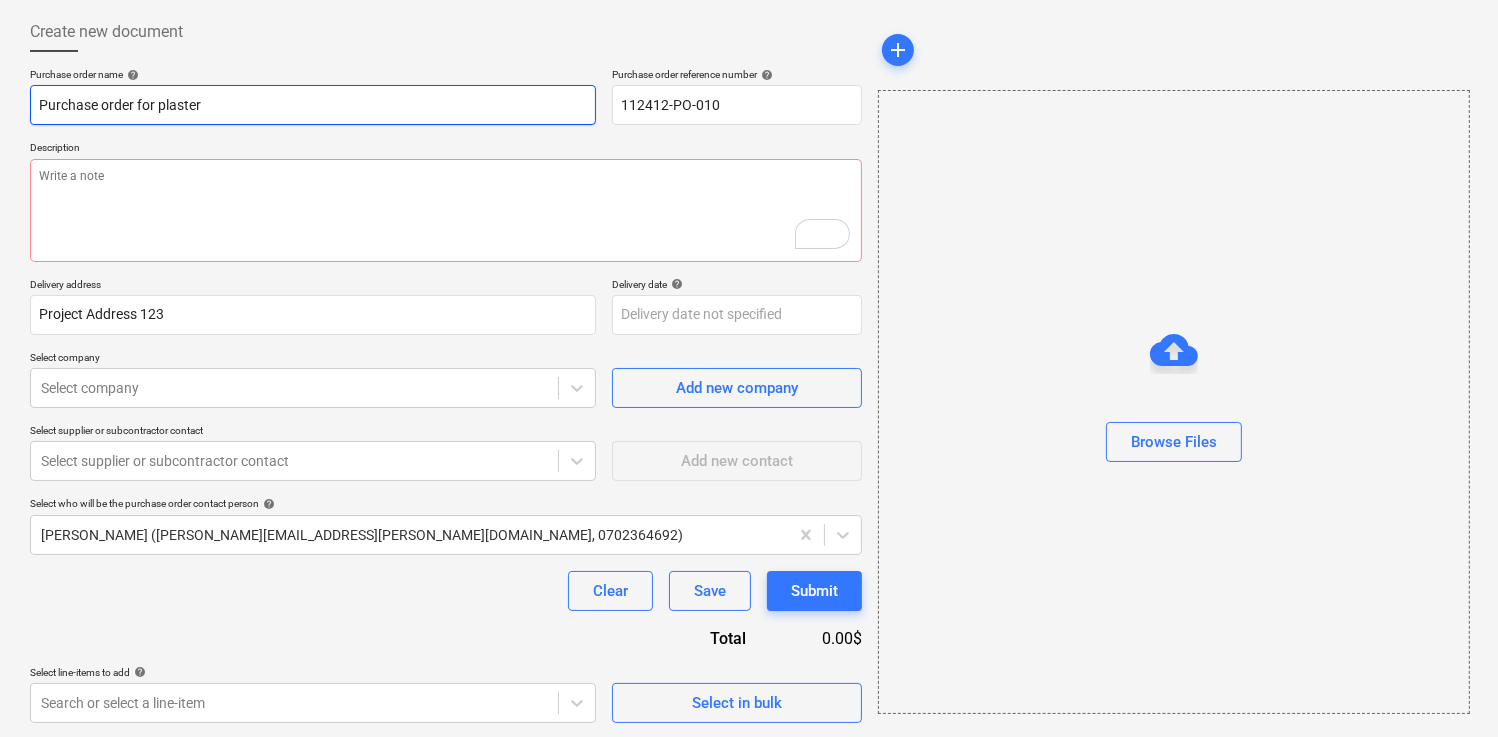 type on "Purchase order for plaster b" 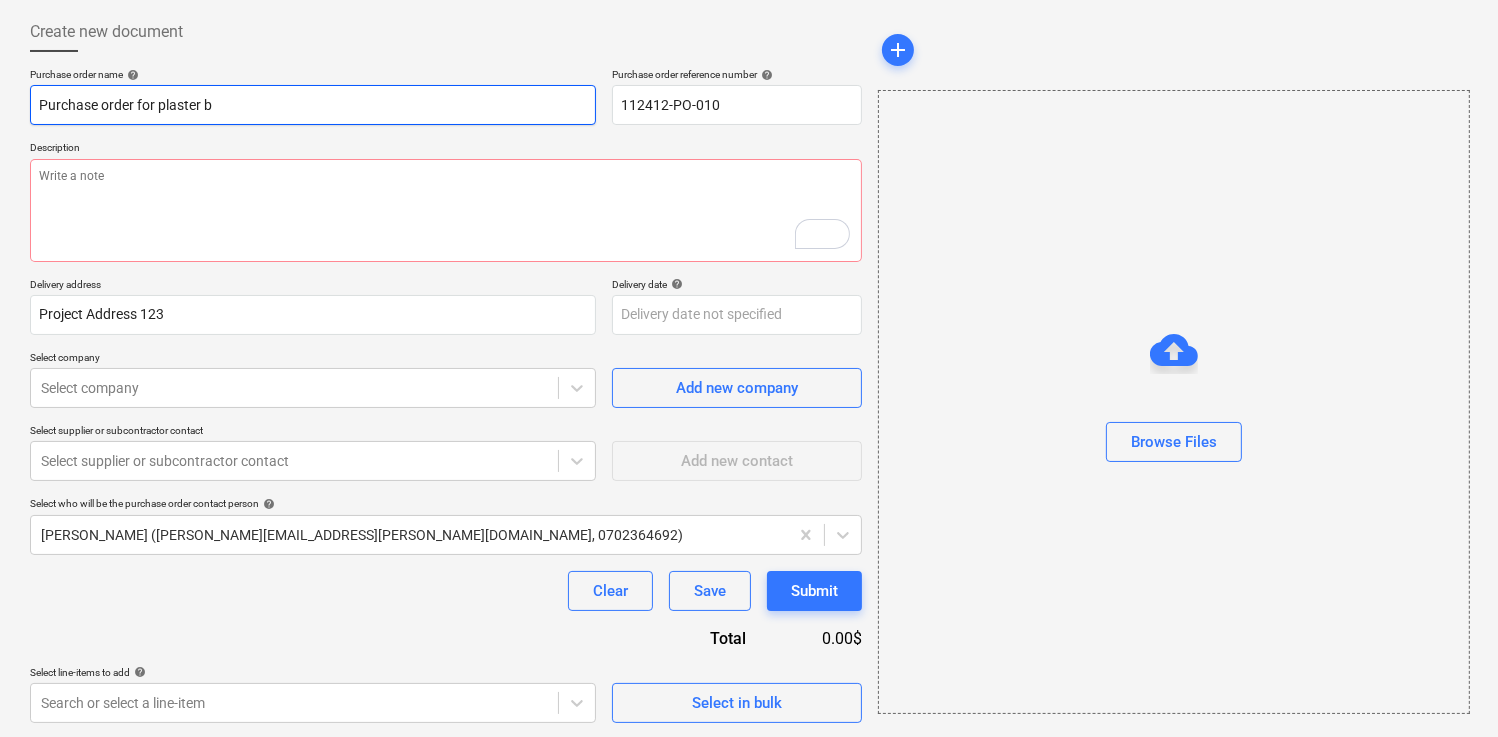 type on "x" 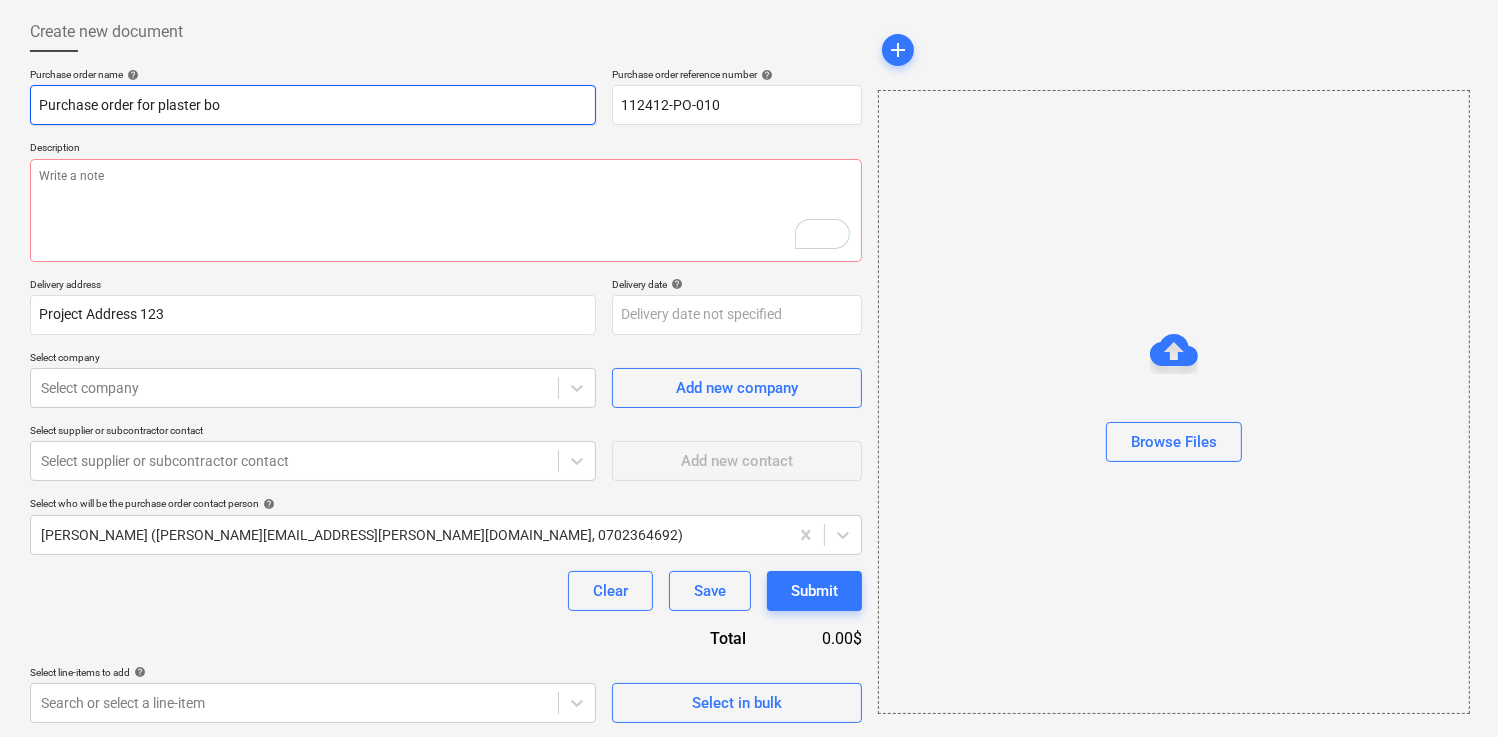 type on "x" 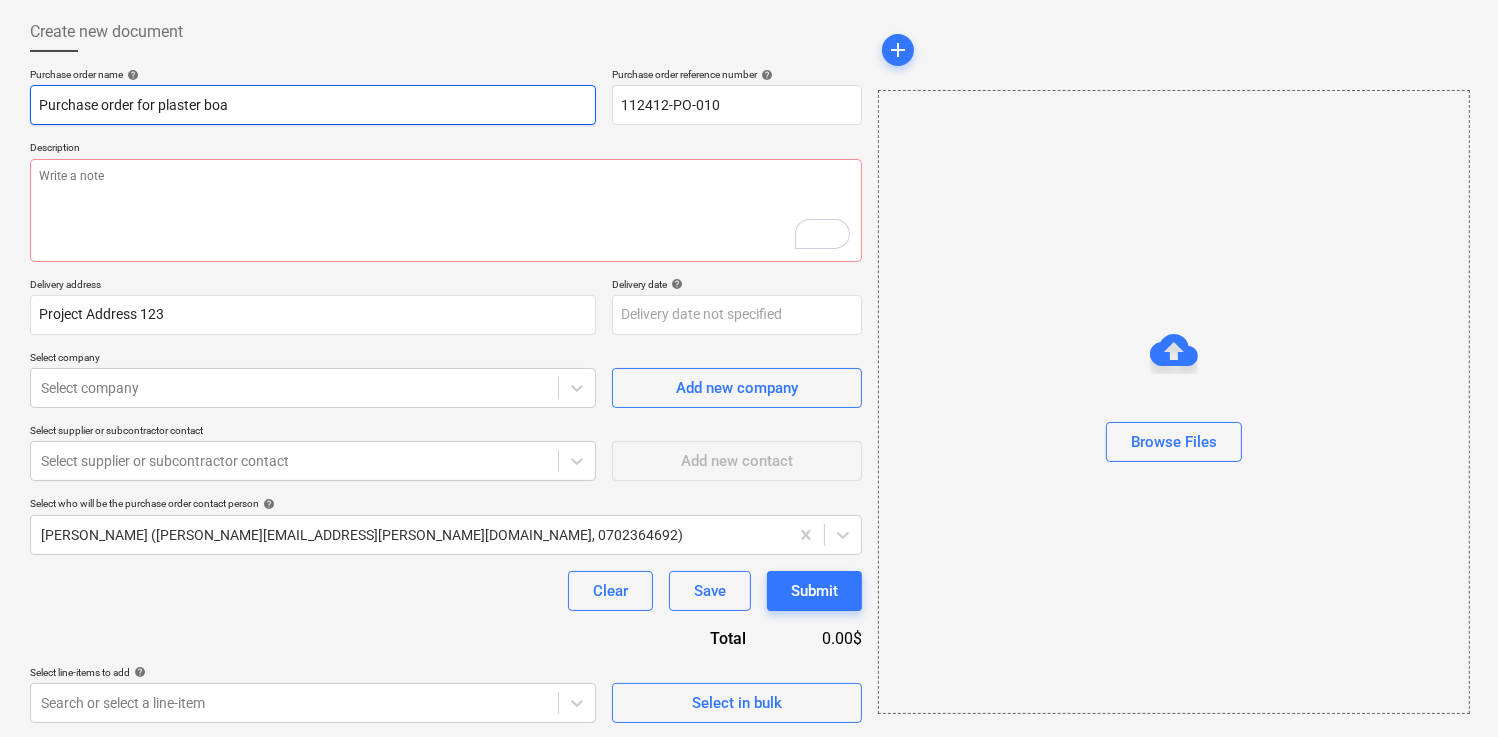 type on "x" 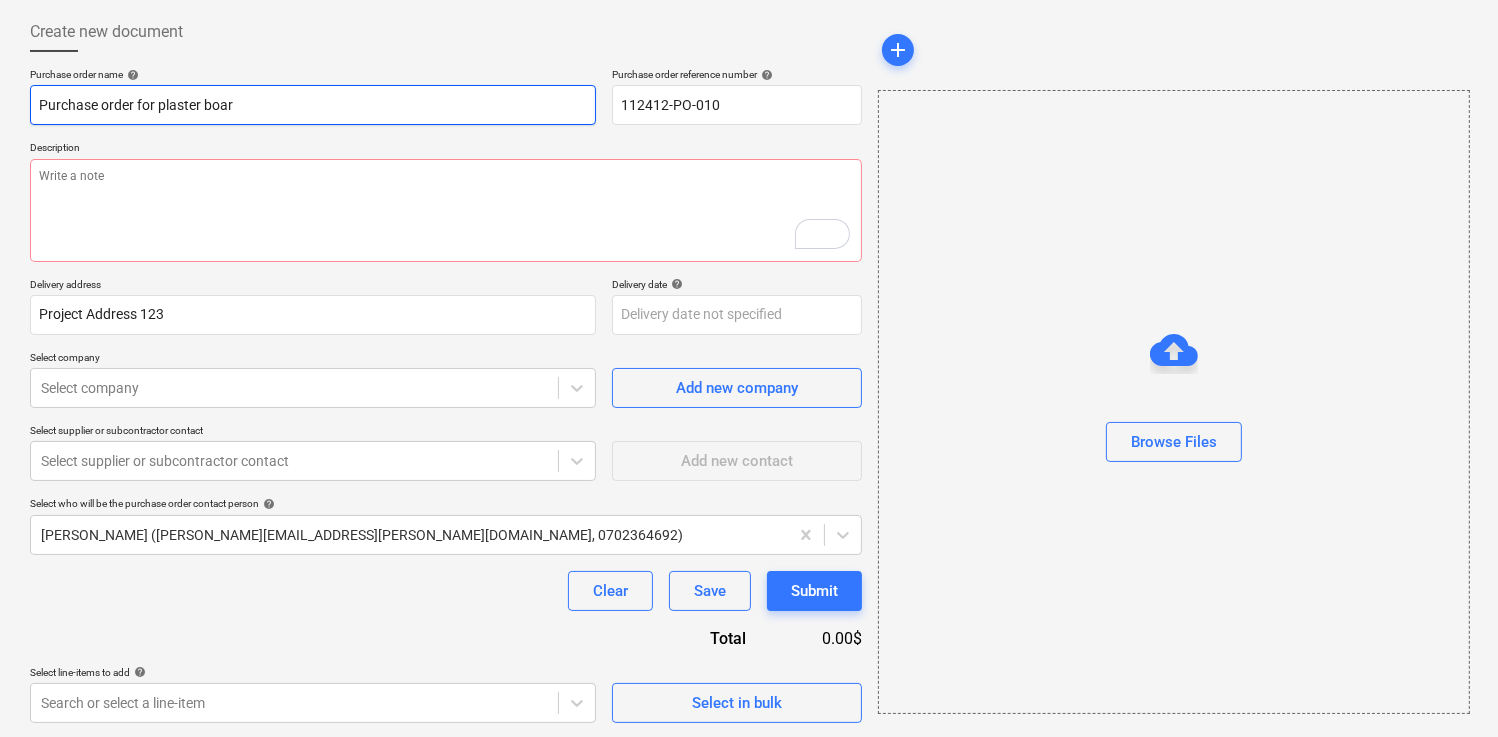 type on "Purchase order for plaster board" 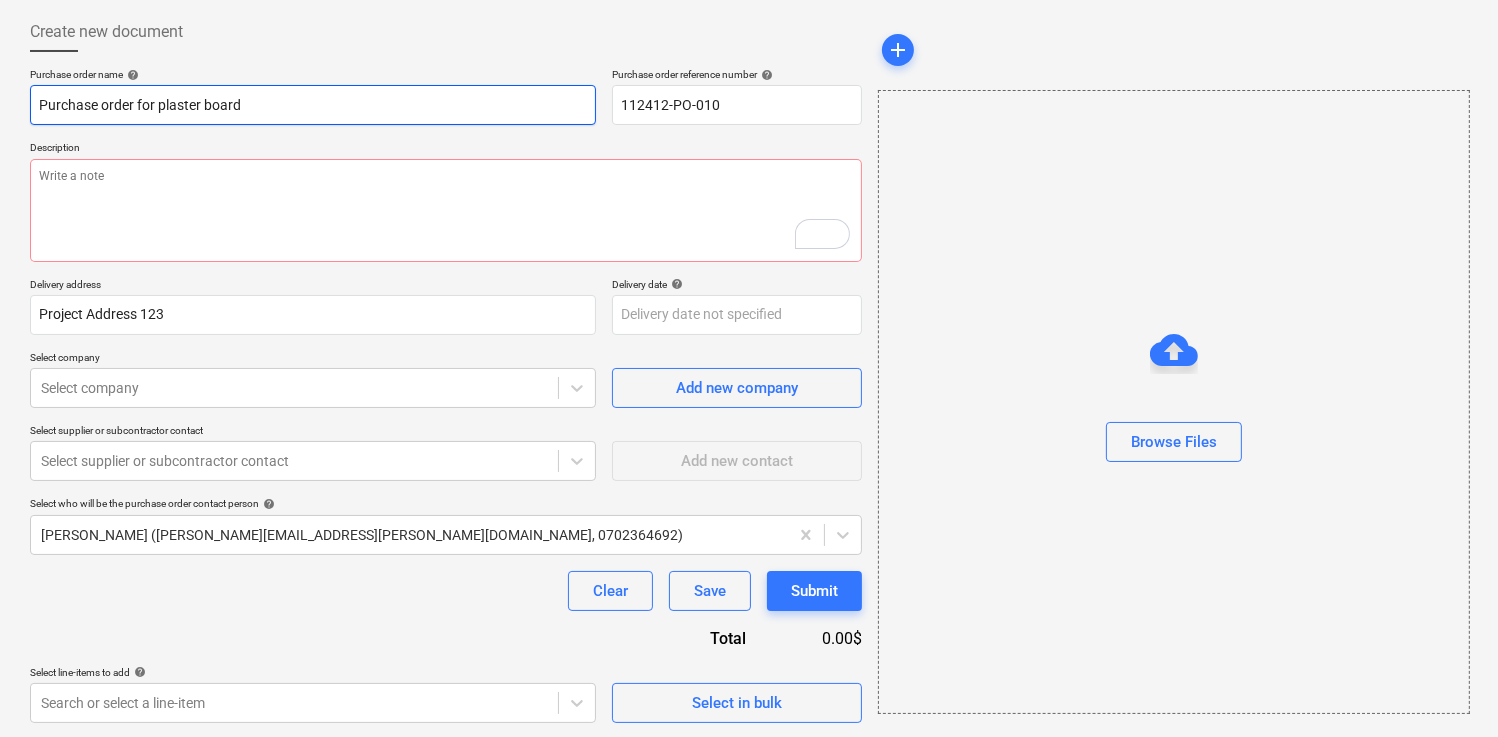 type on "x" 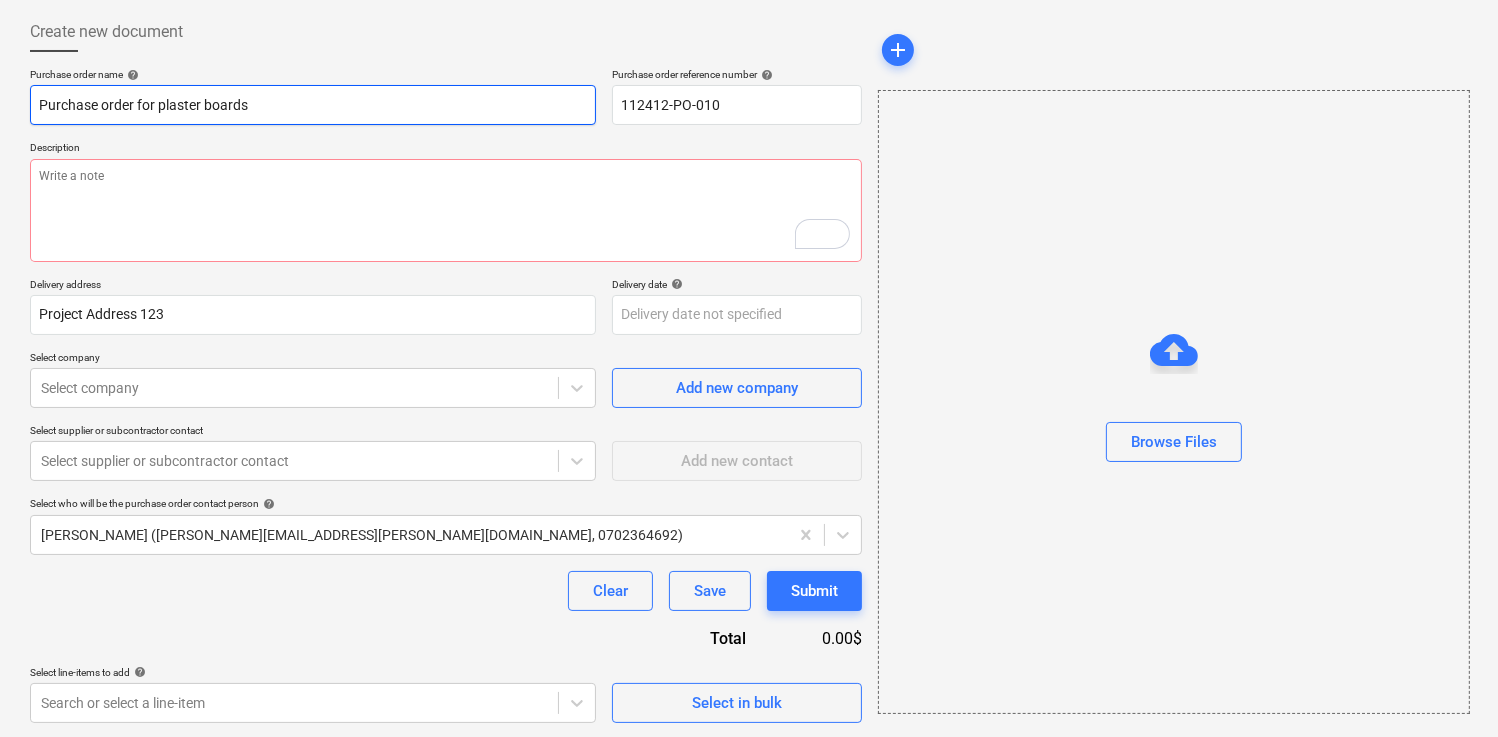 type on "x" 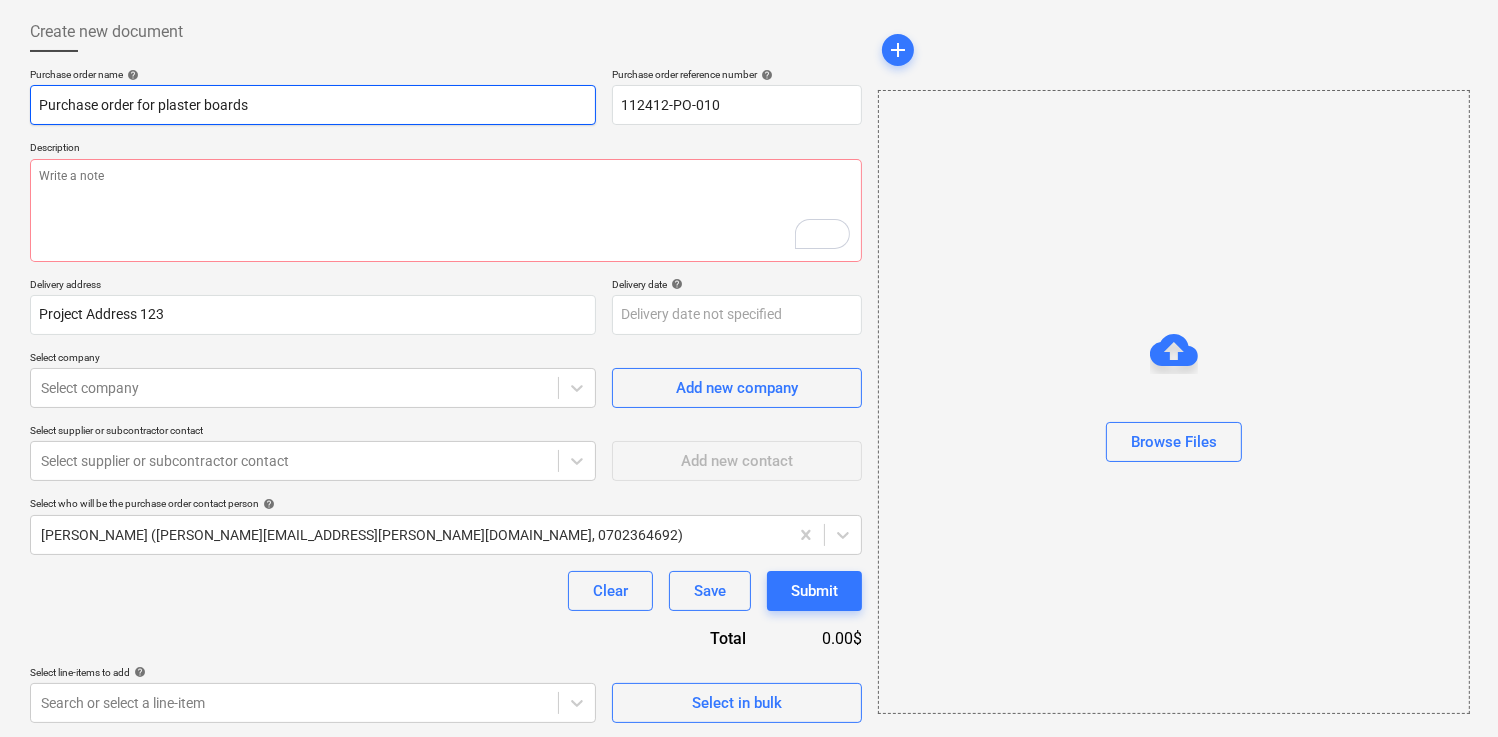type on "Purchase order for plaster board" 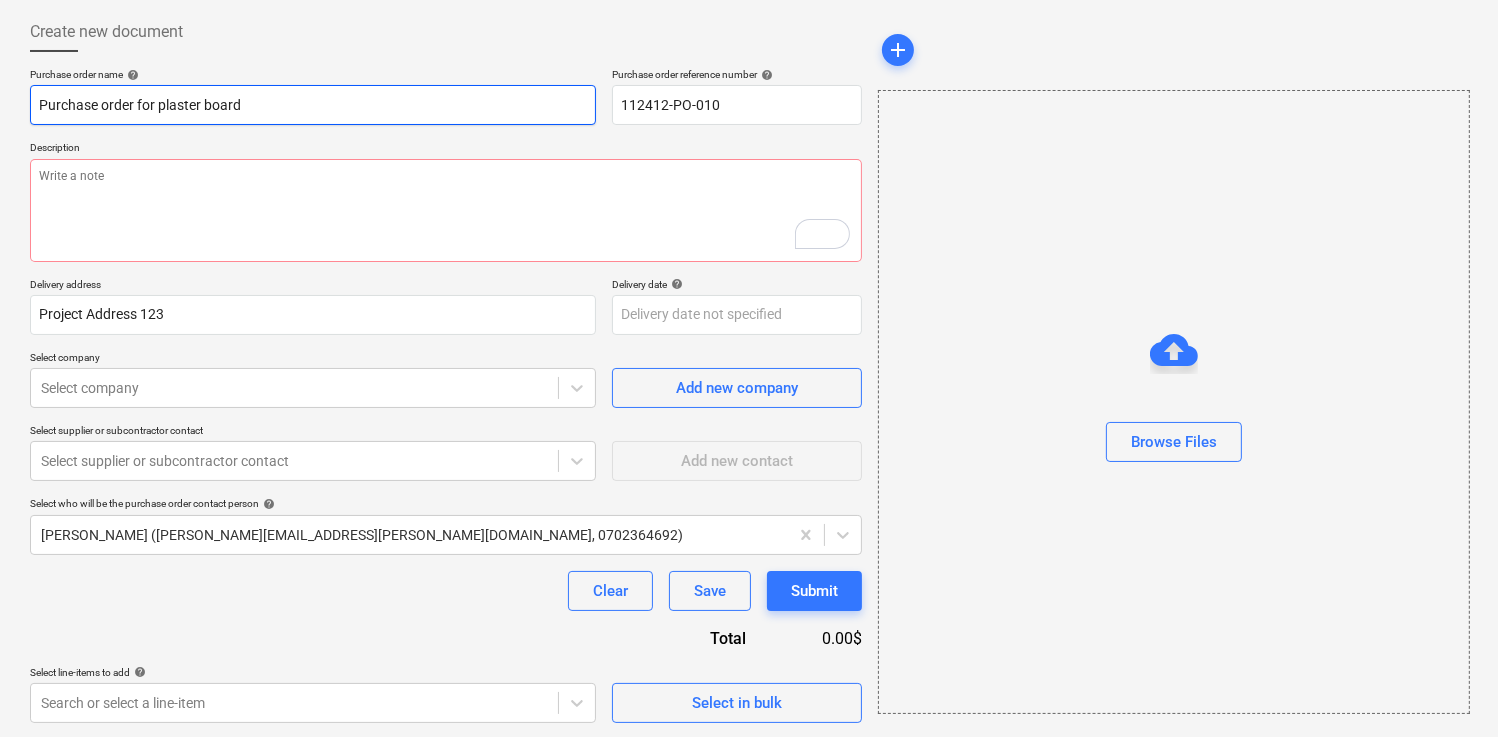 type on "x" 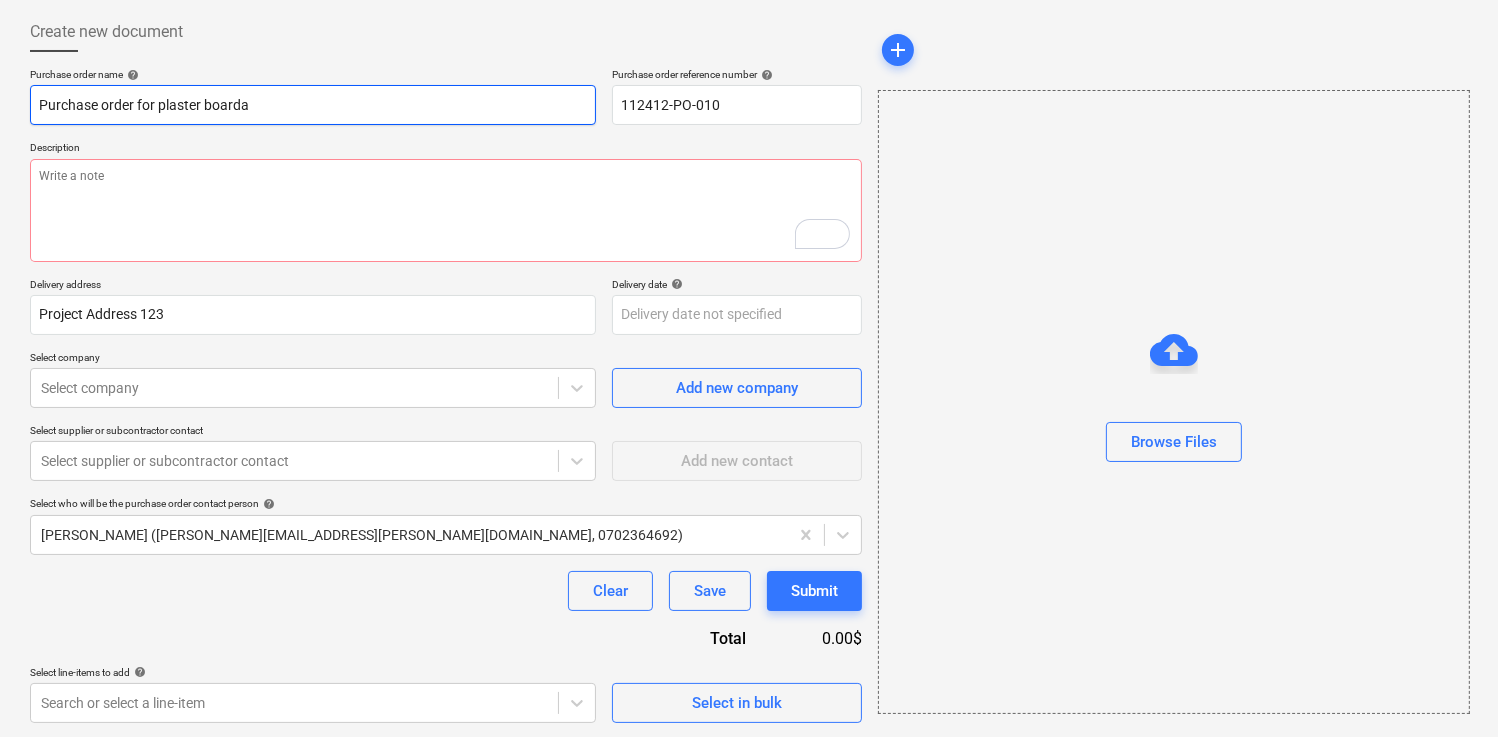 type on "x" 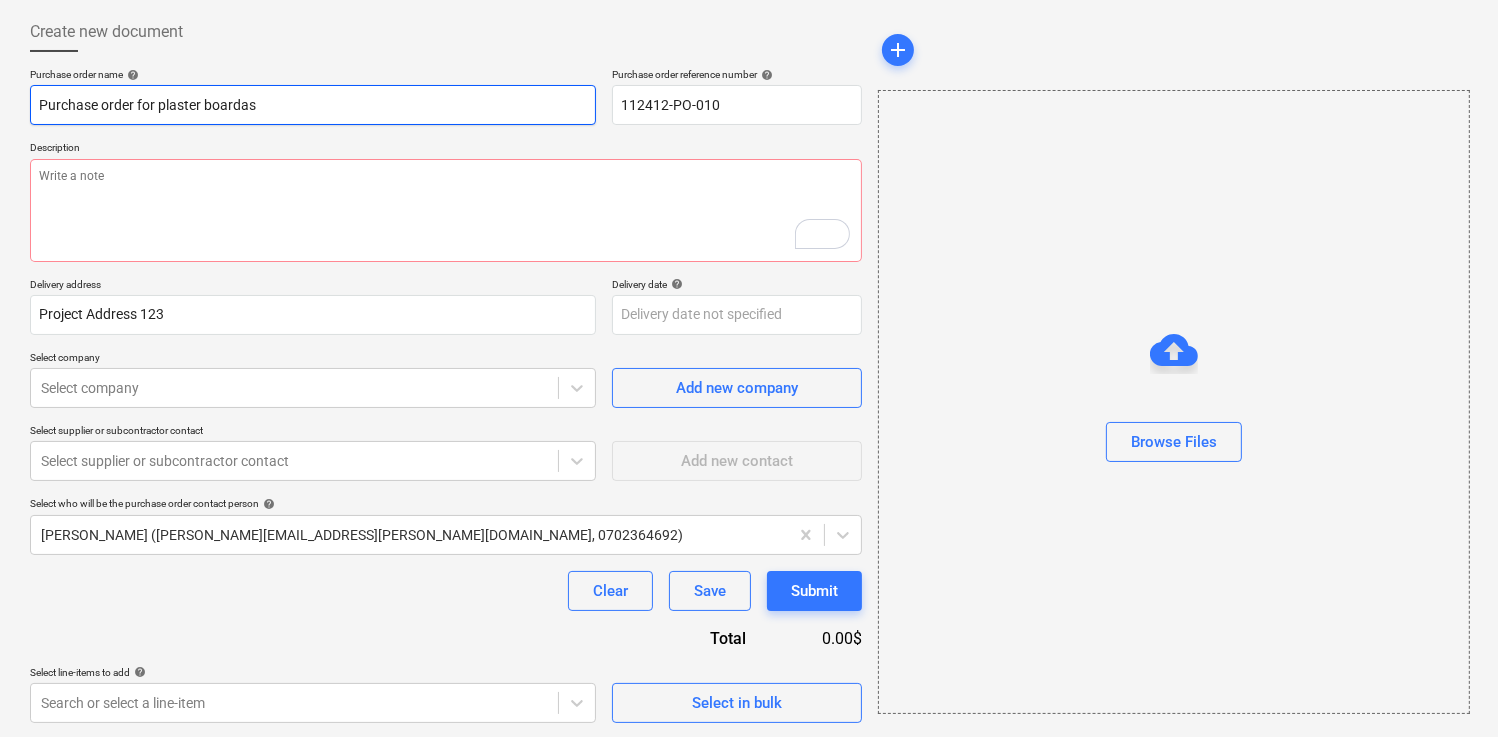 type on "x" 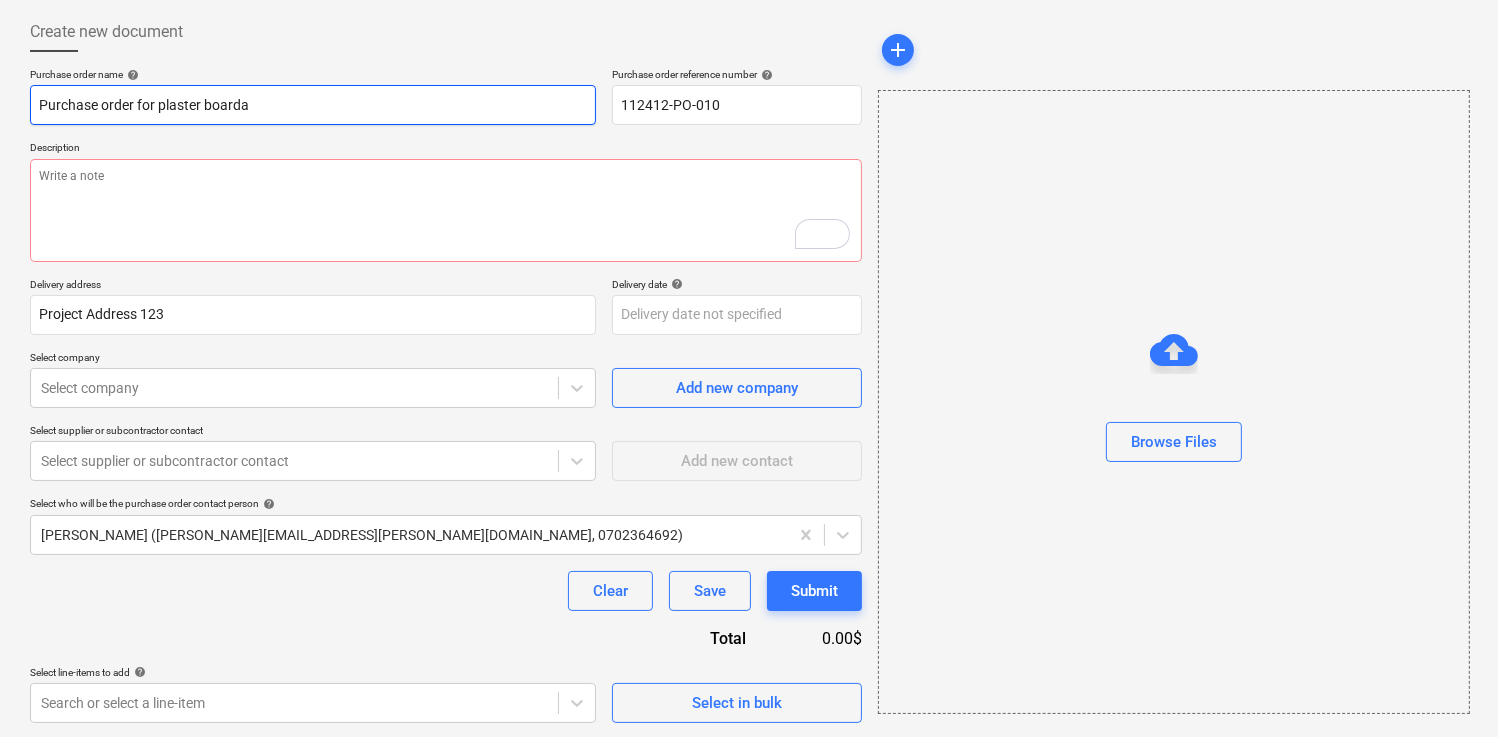 type on "x" 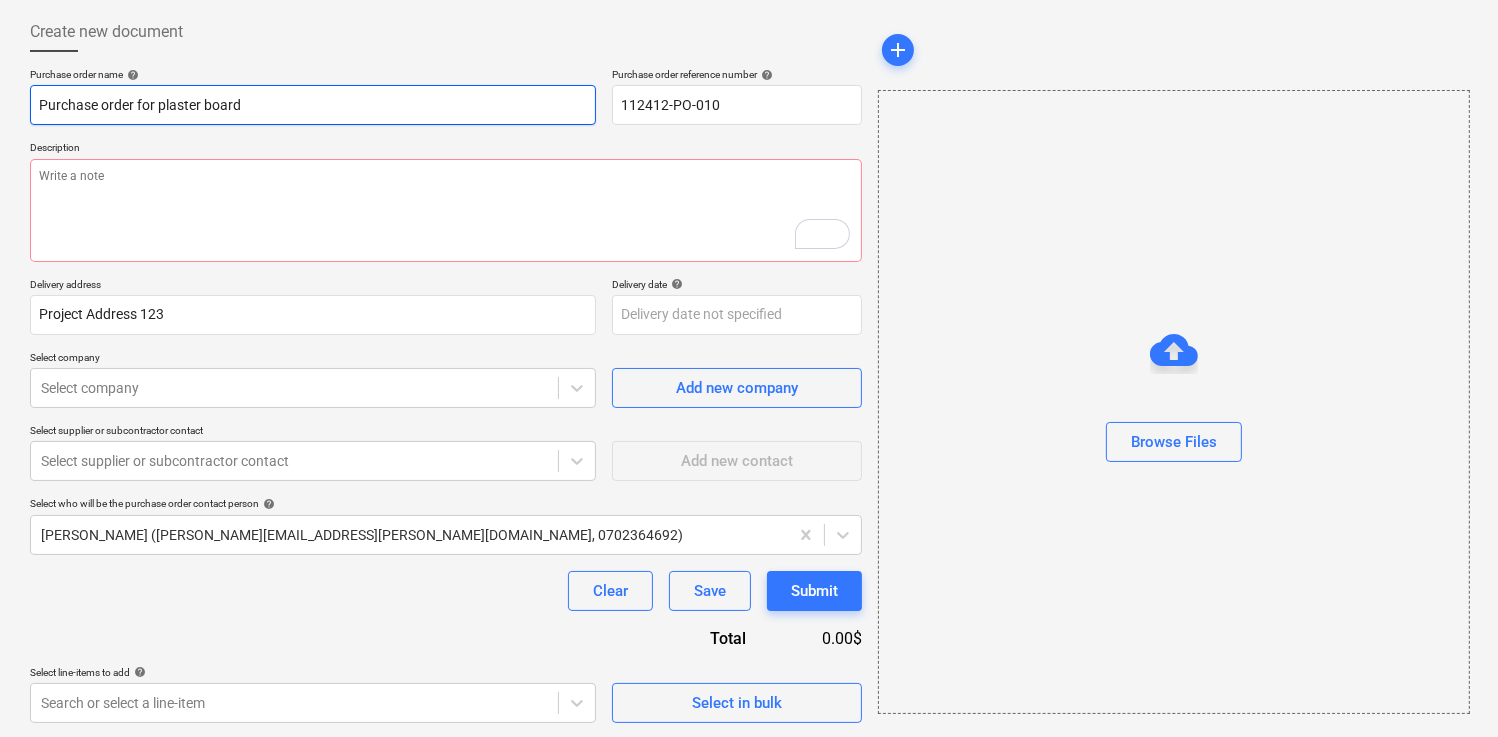 type on "Purchase order for plaster boards" 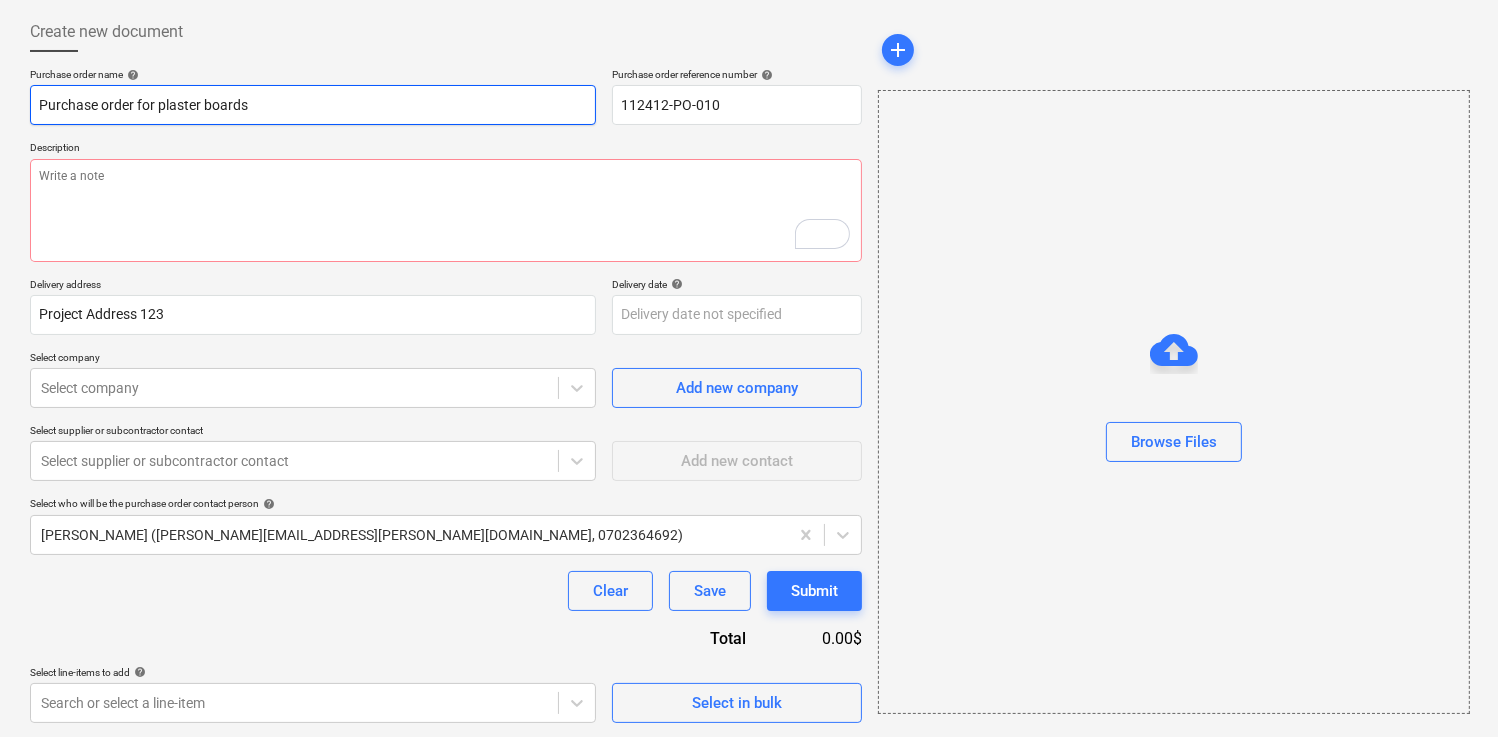 type on "x" 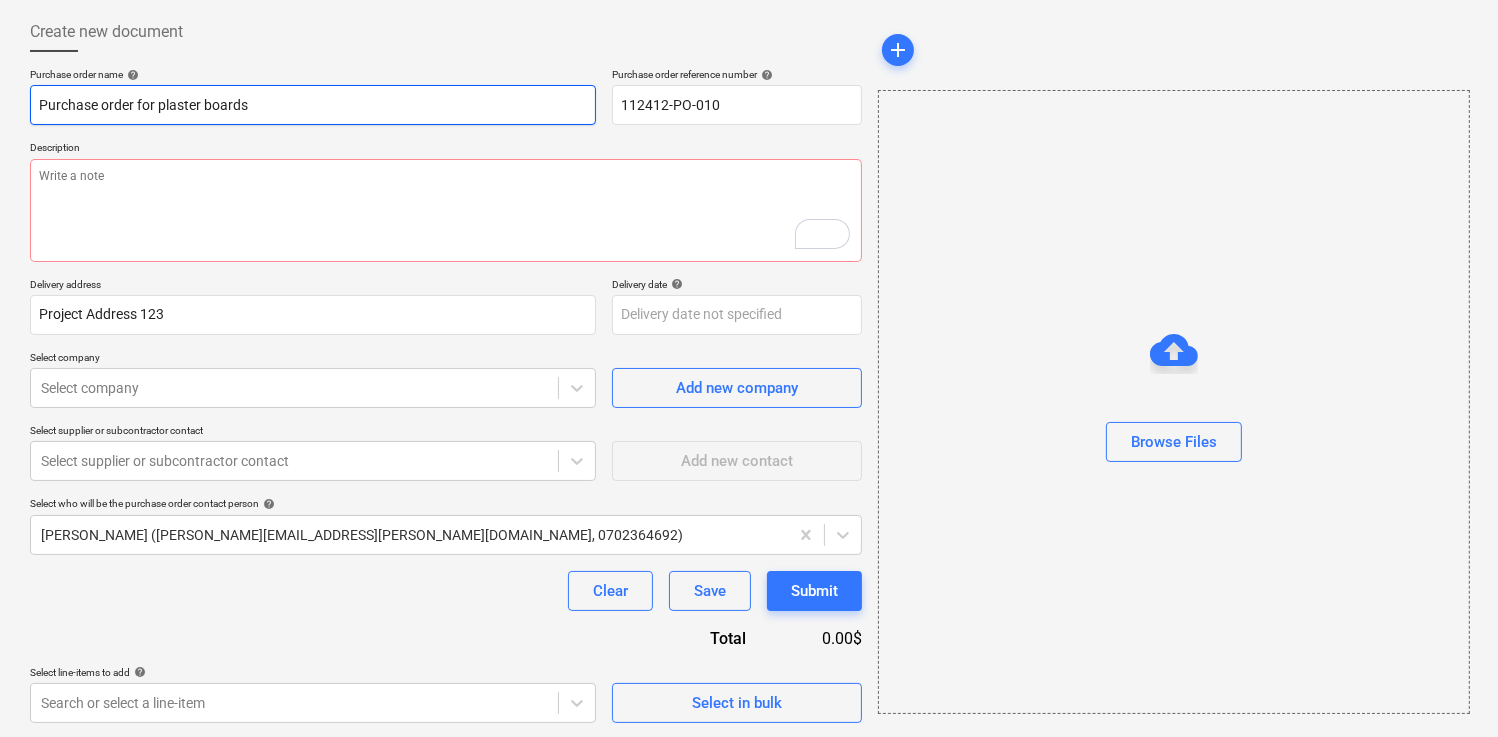 type on "Purchase order for plaster boards" 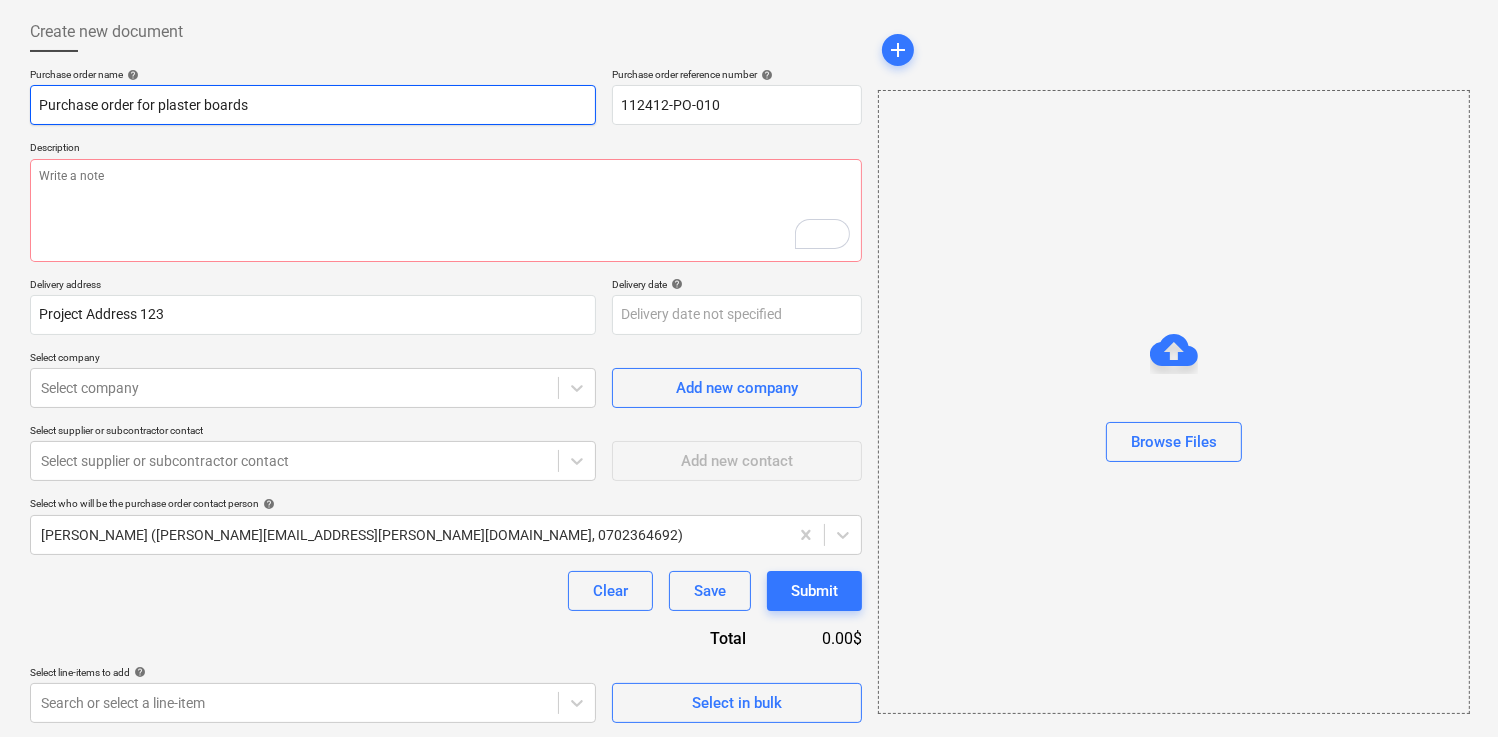 type on "x" 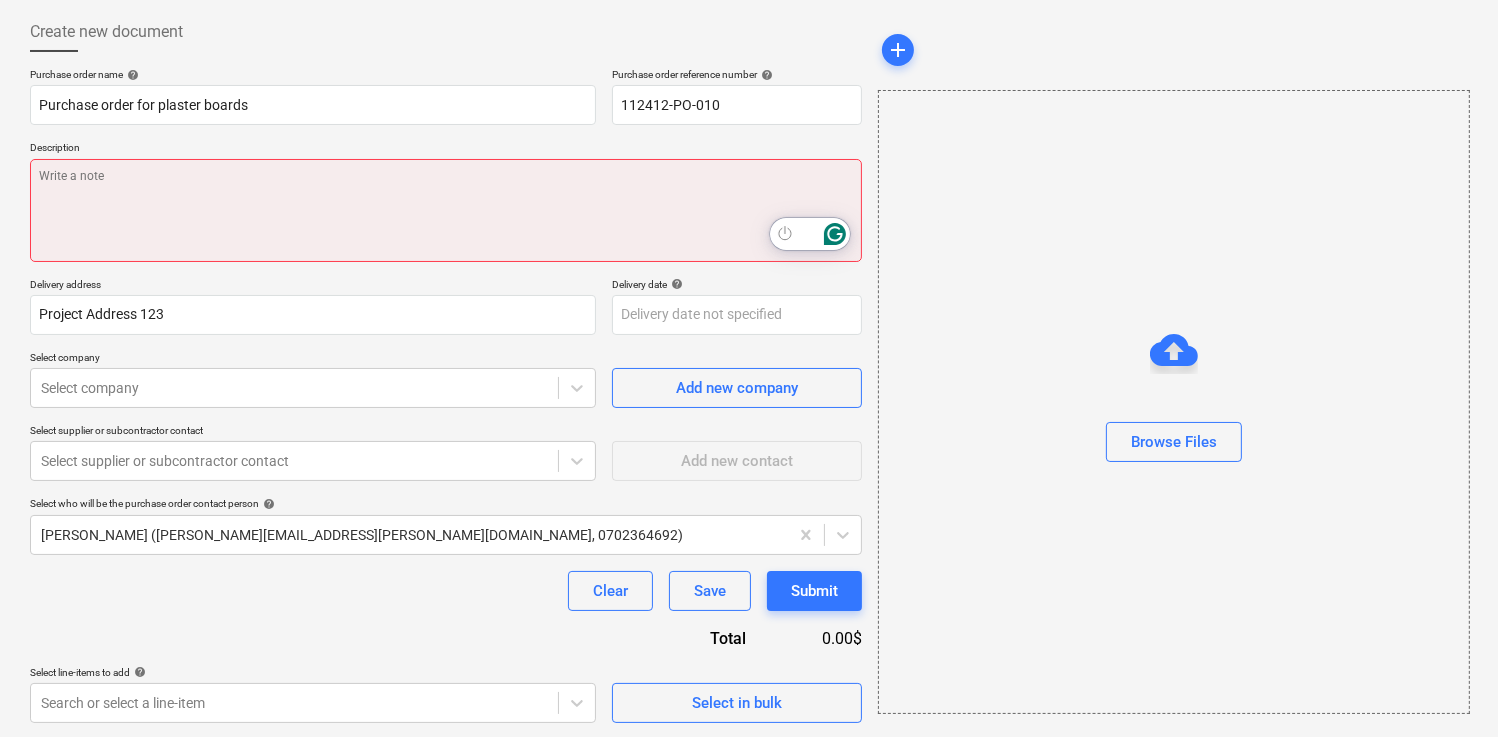 click at bounding box center [446, 210] 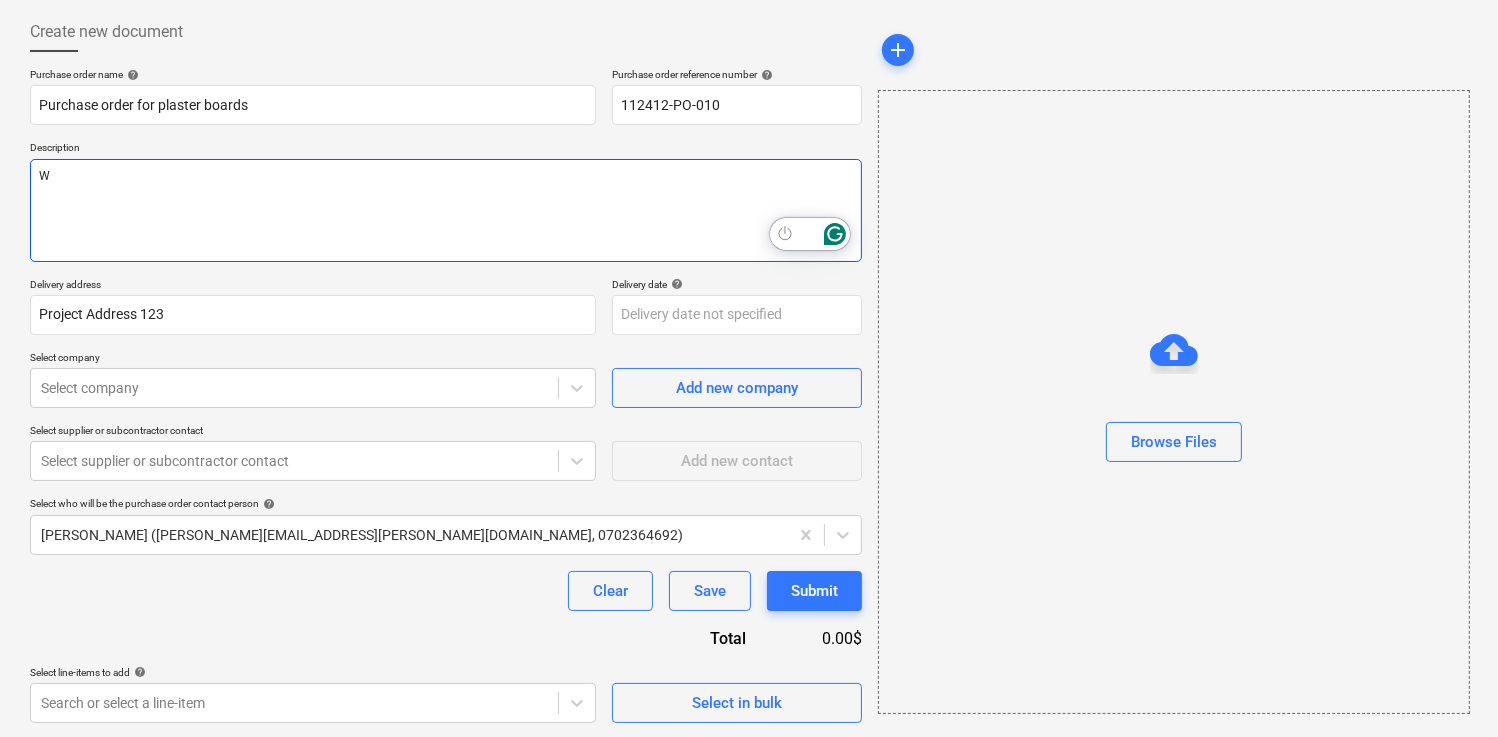 type on "x" 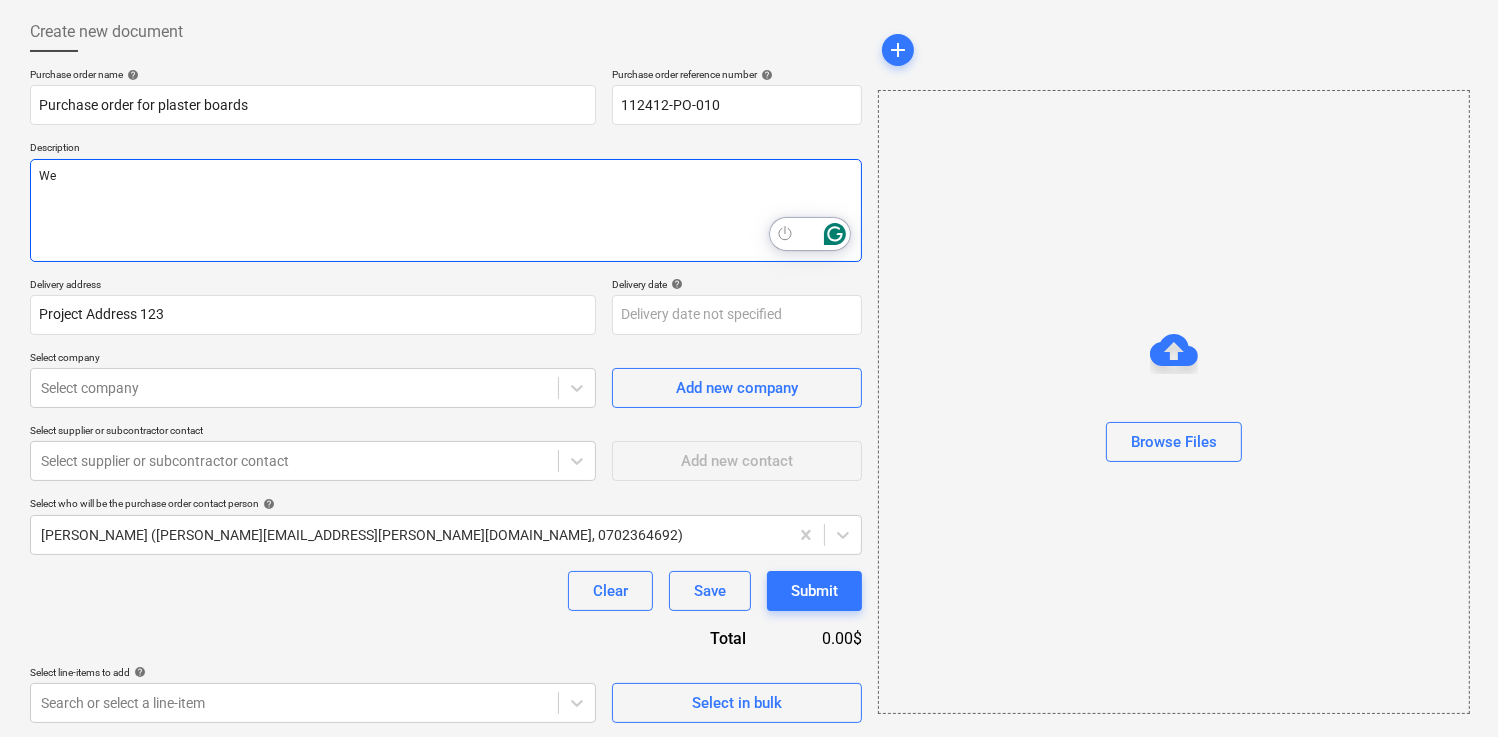 type on "x" 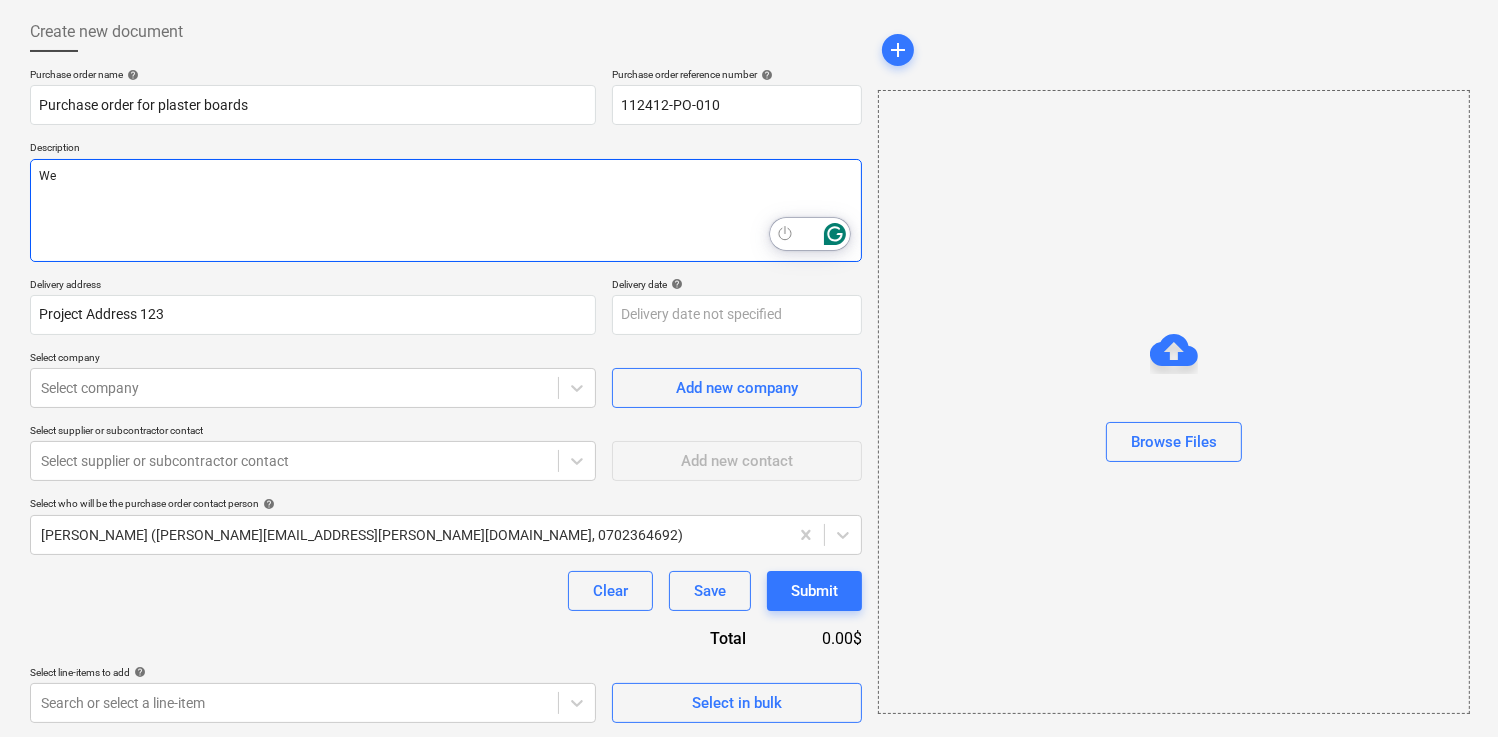 type on "Wee" 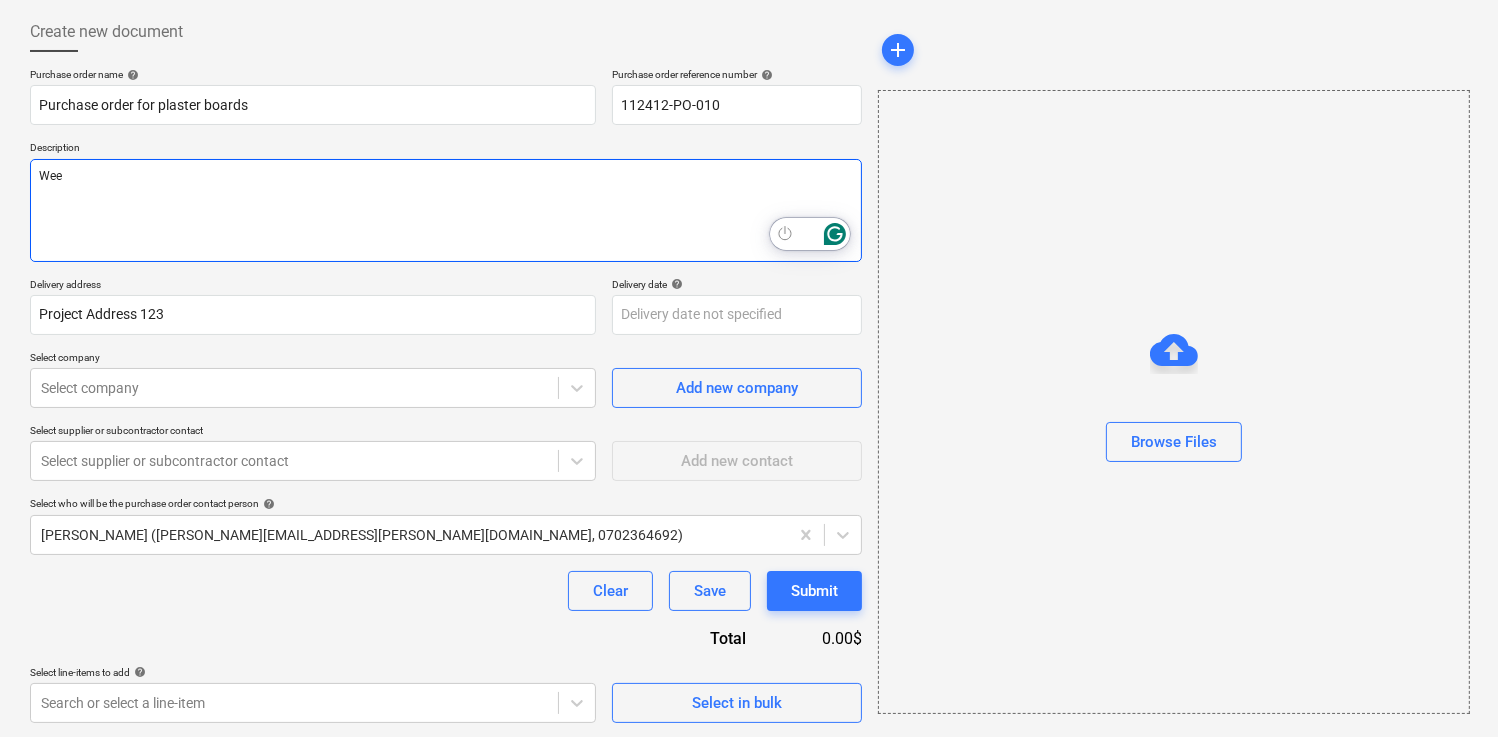 type on "x" 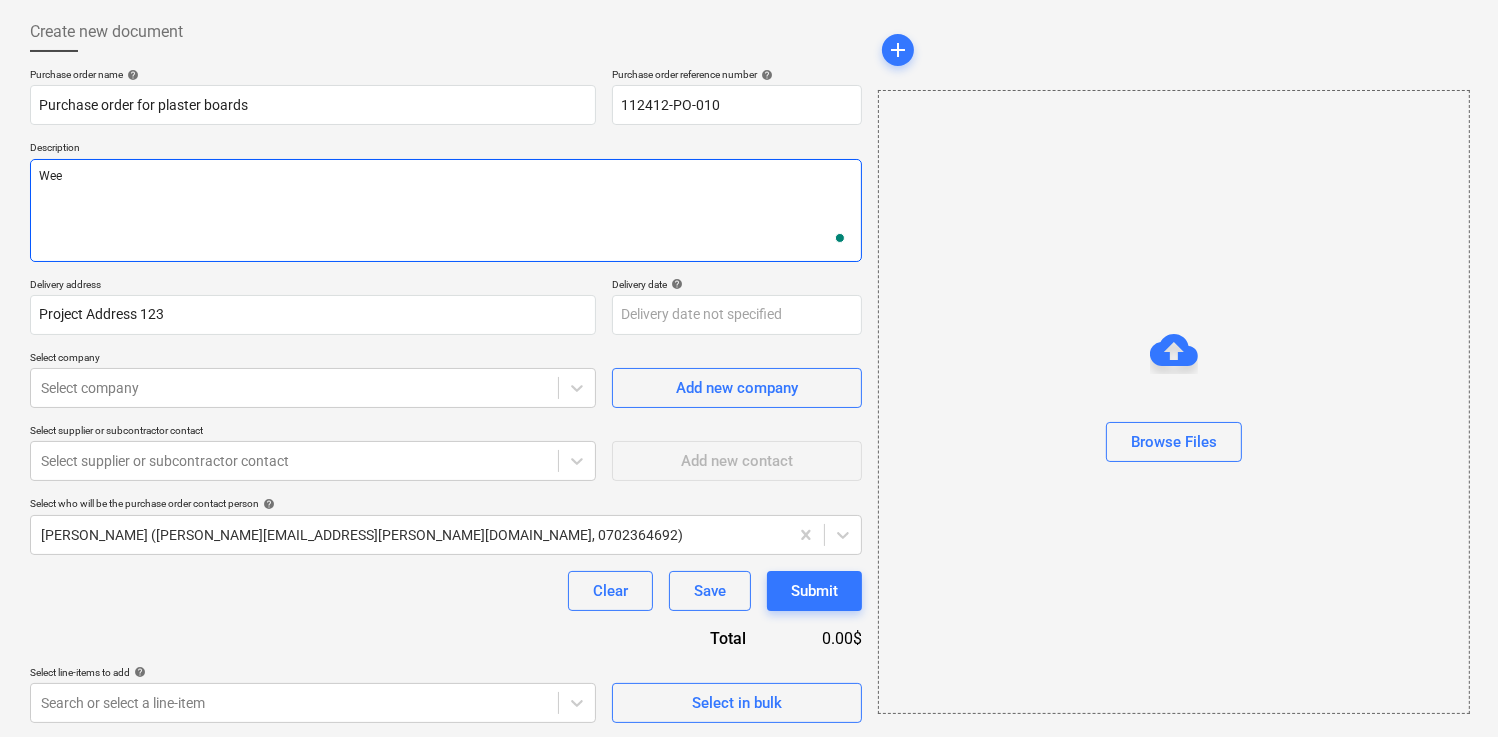 type on "Wee n" 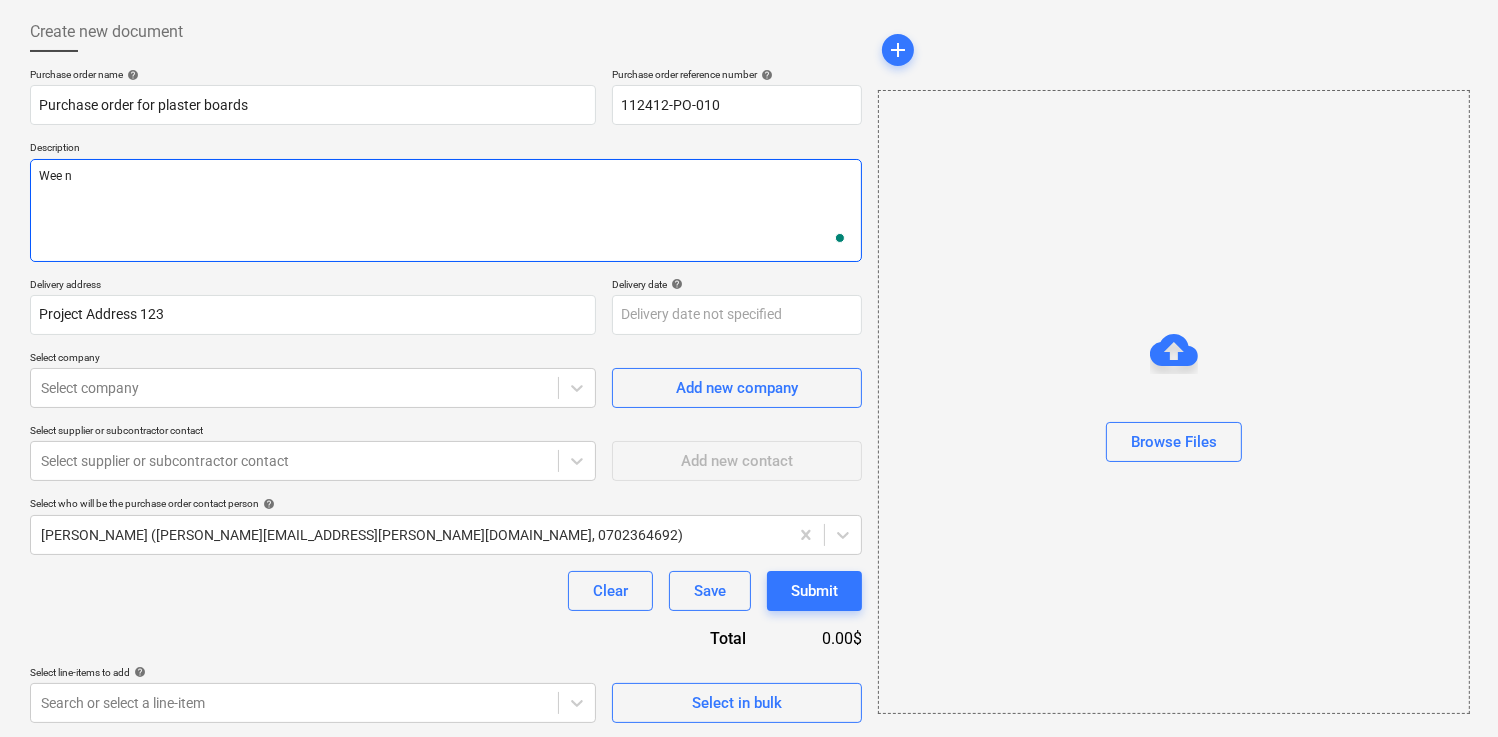 type on "x" 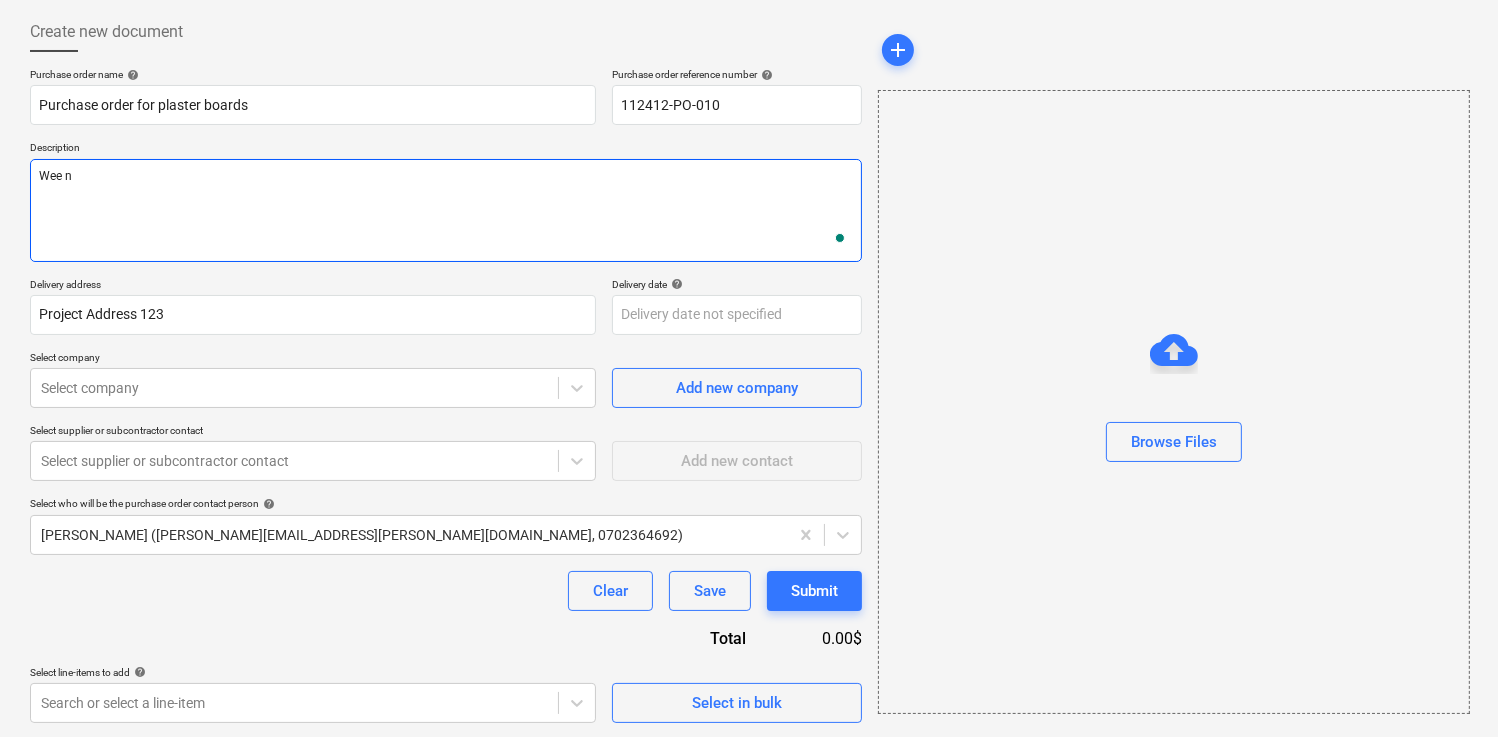 type on "Wee ne" 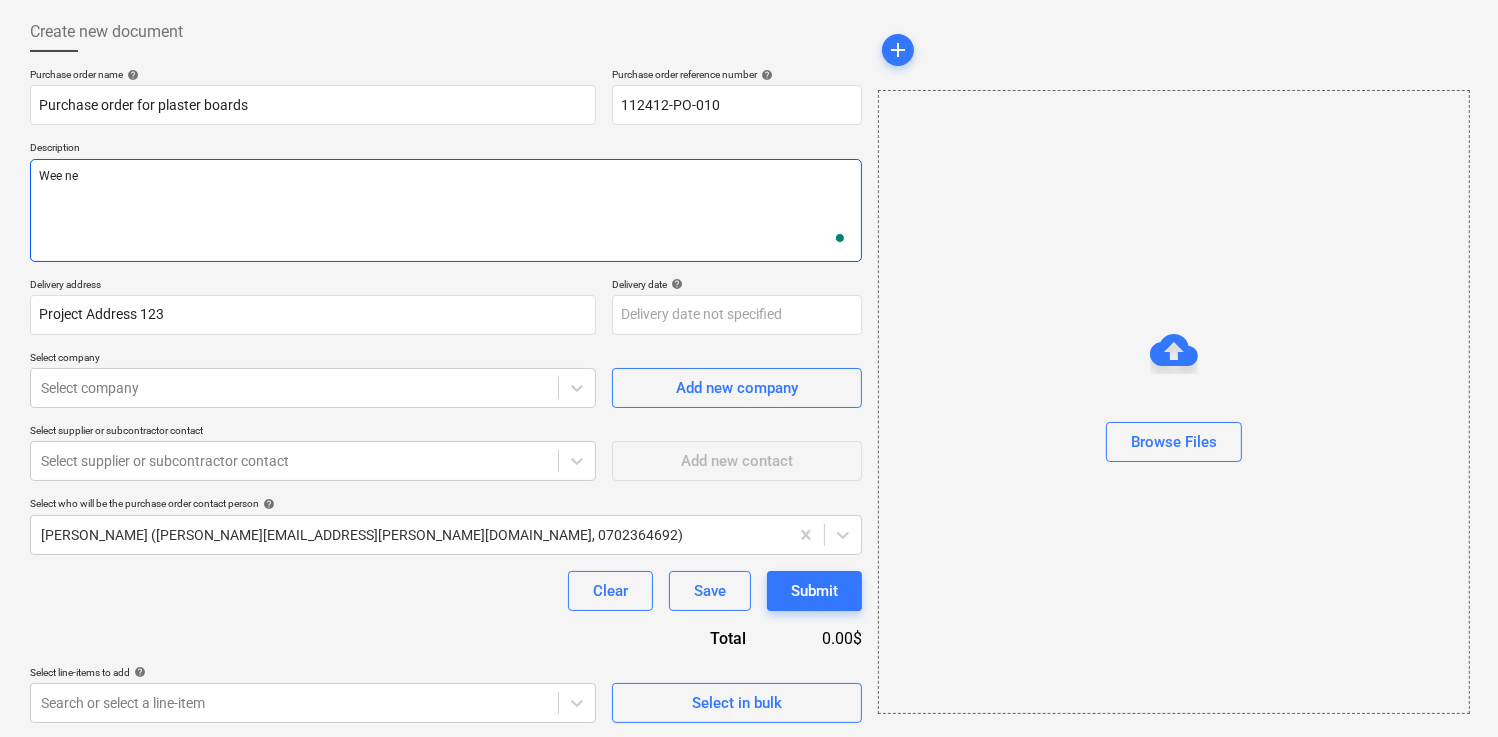type on "x" 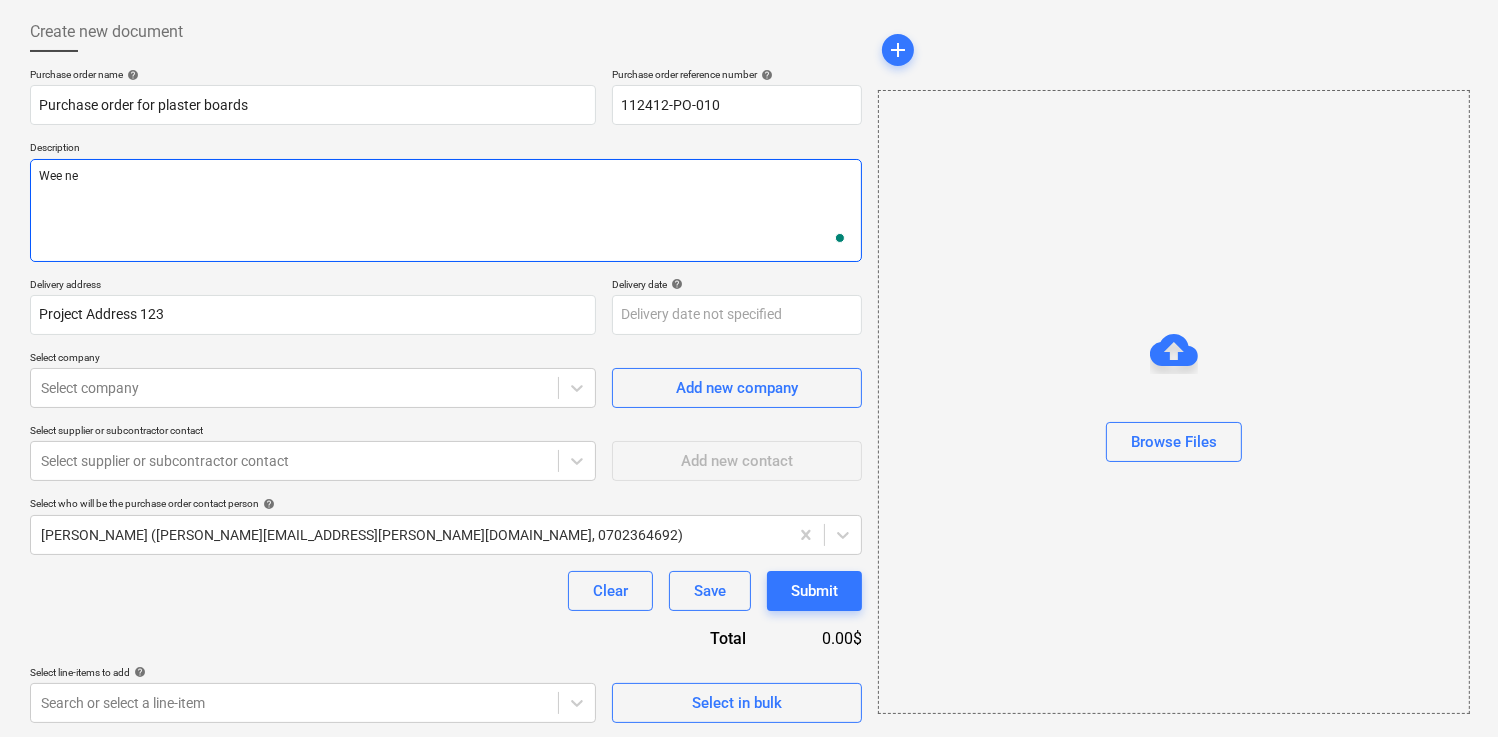 type on "Wee nee" 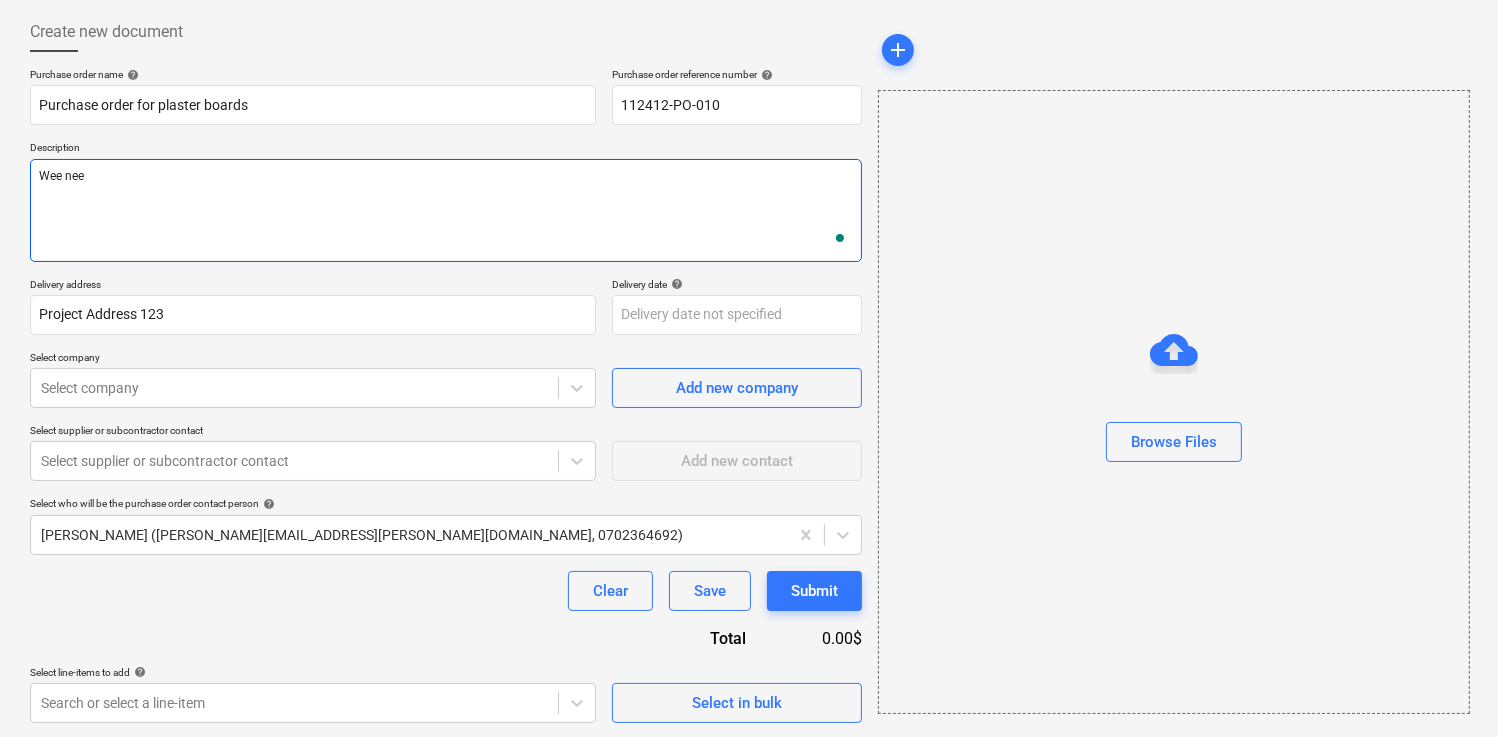 type on "x" 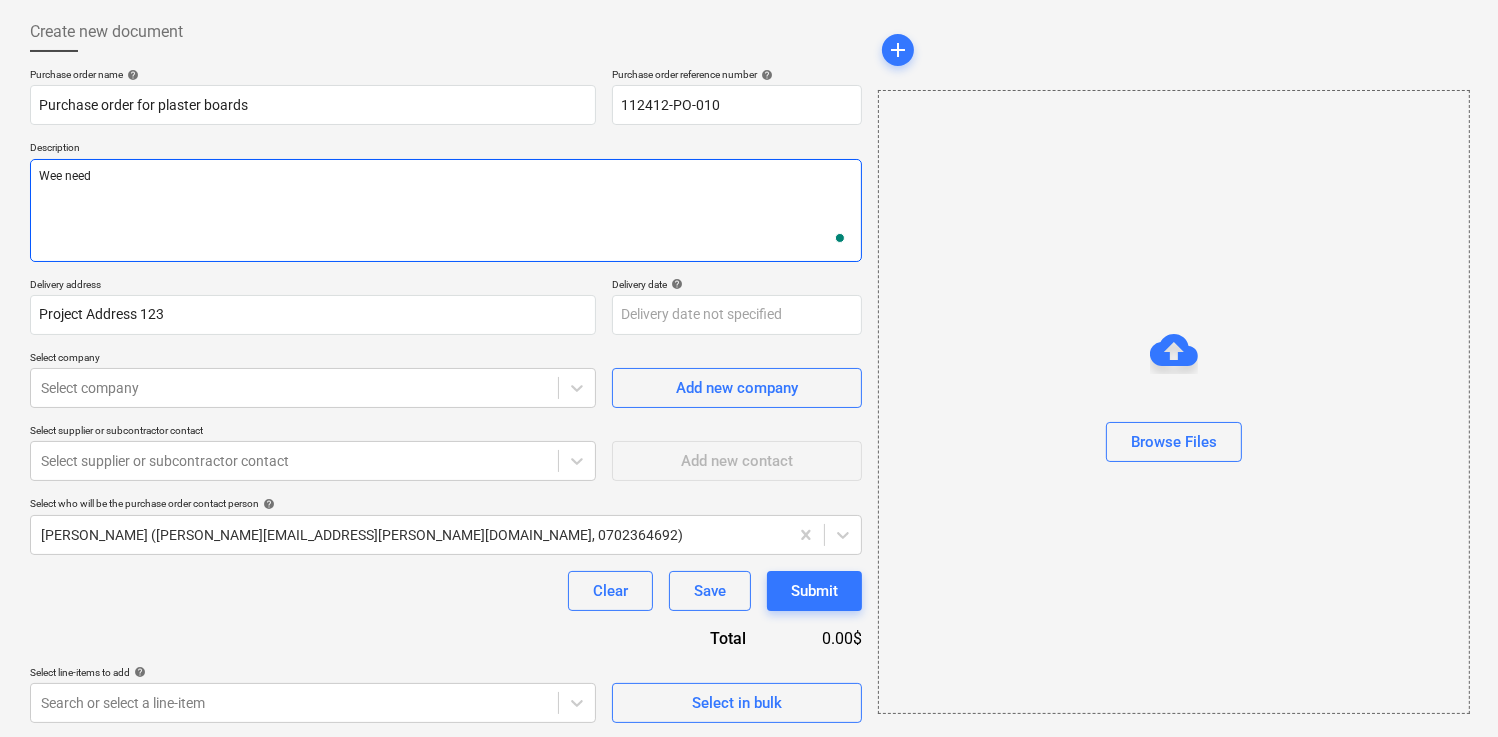 type on "Wee need" 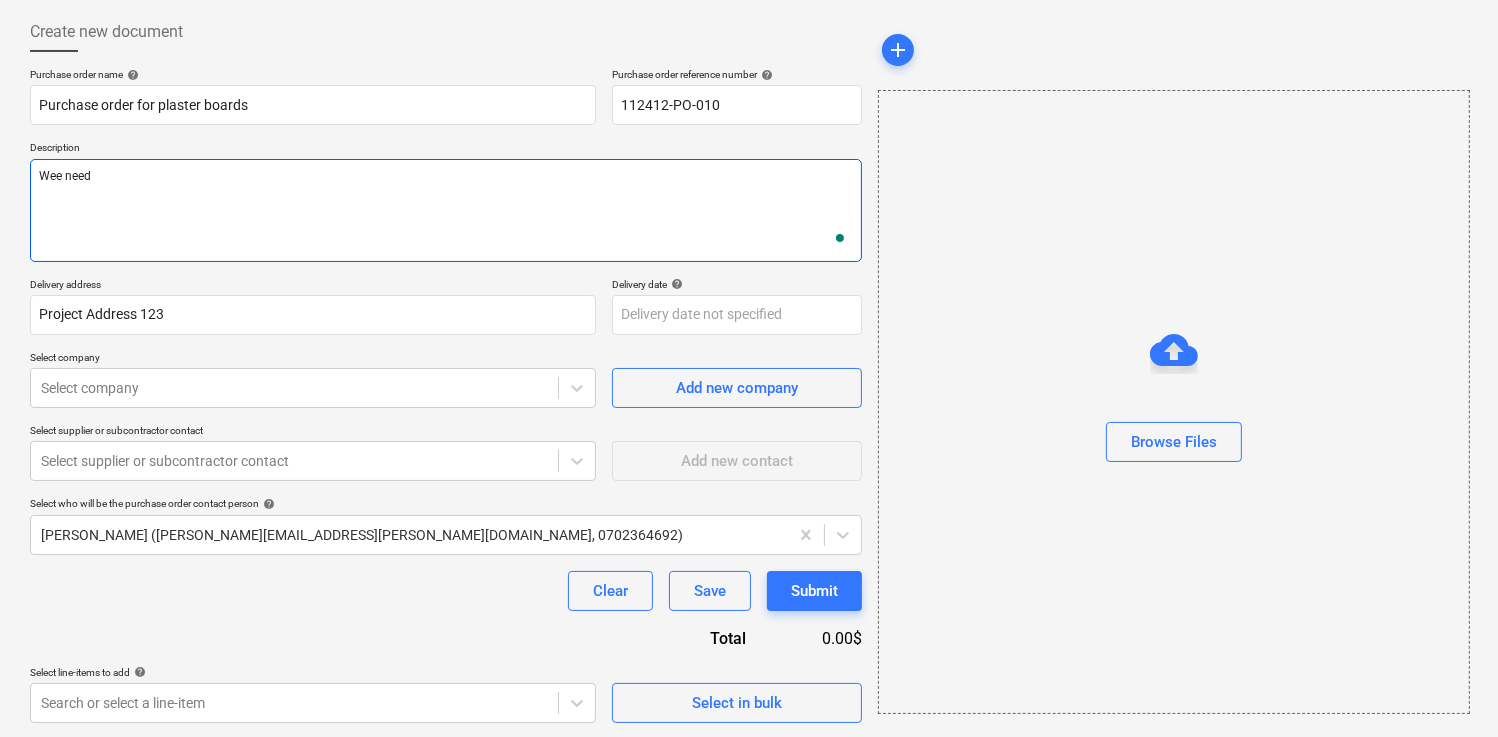 type on "Wee need t" 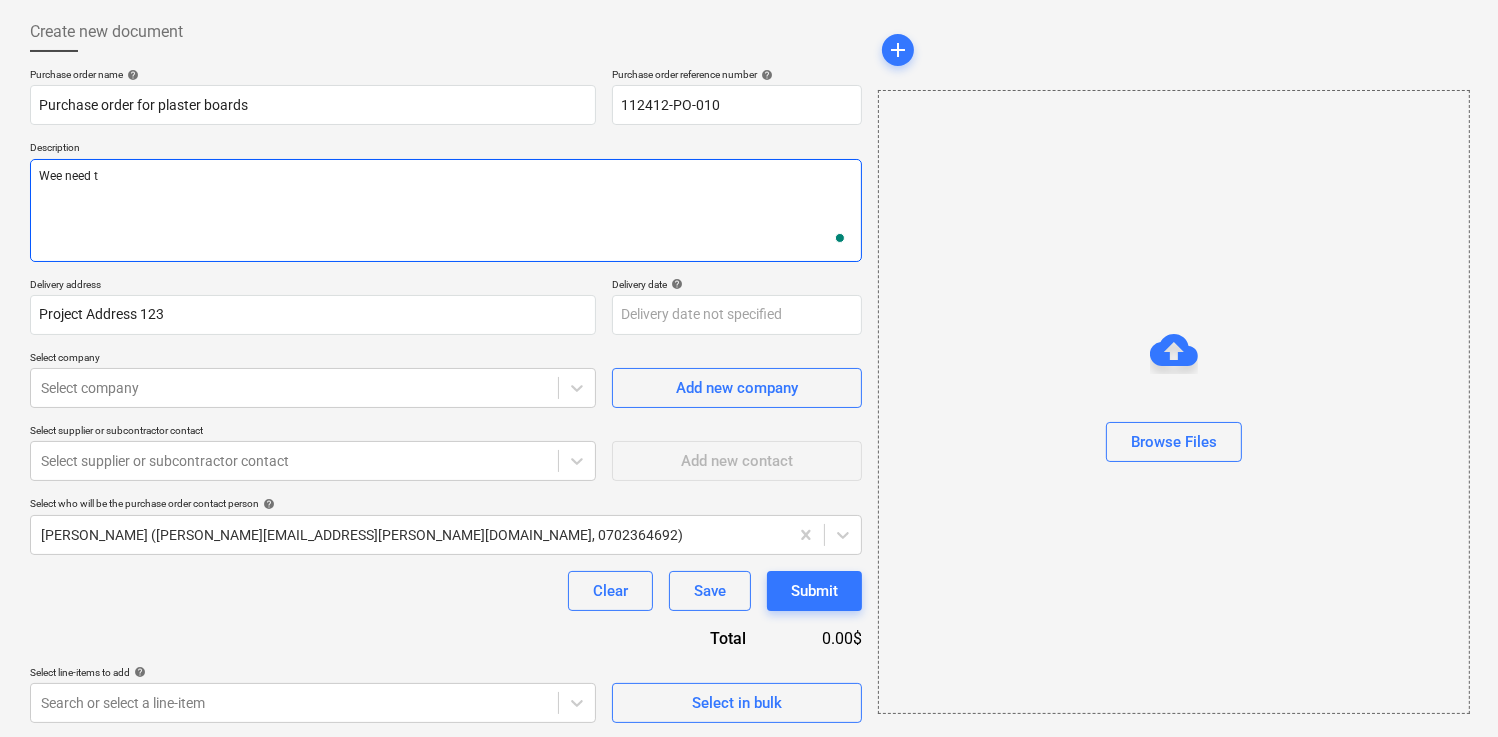 type on "x" 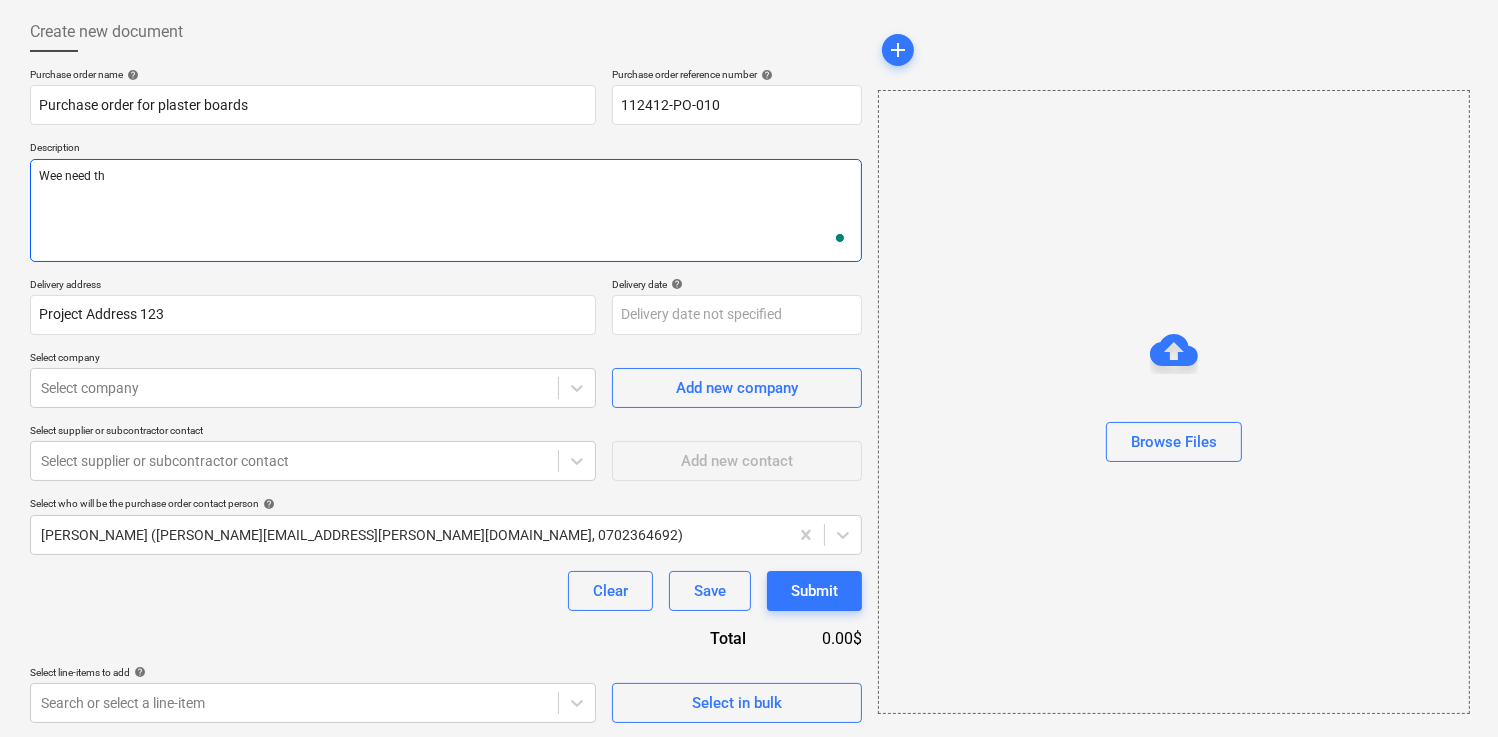 type on "x" 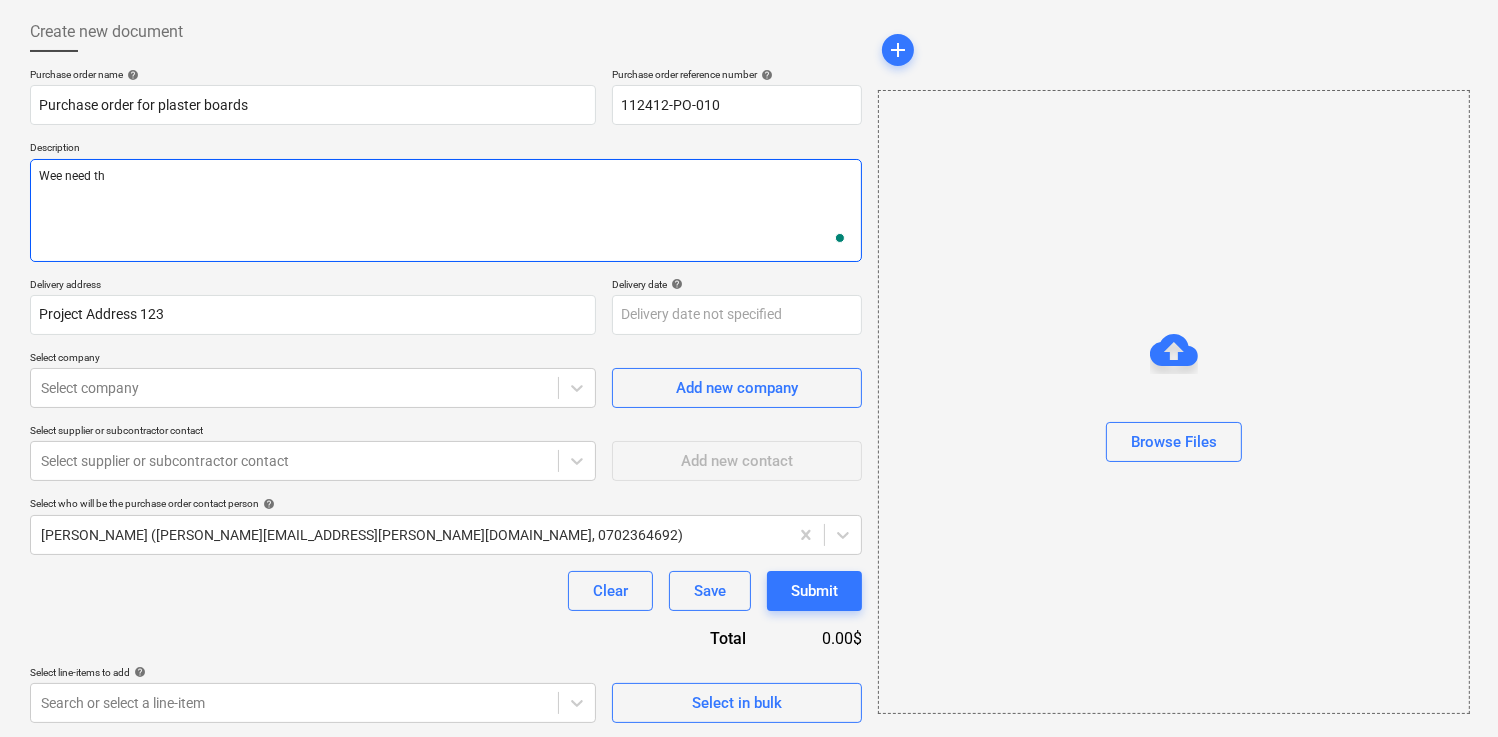 type on "Wee need thi" 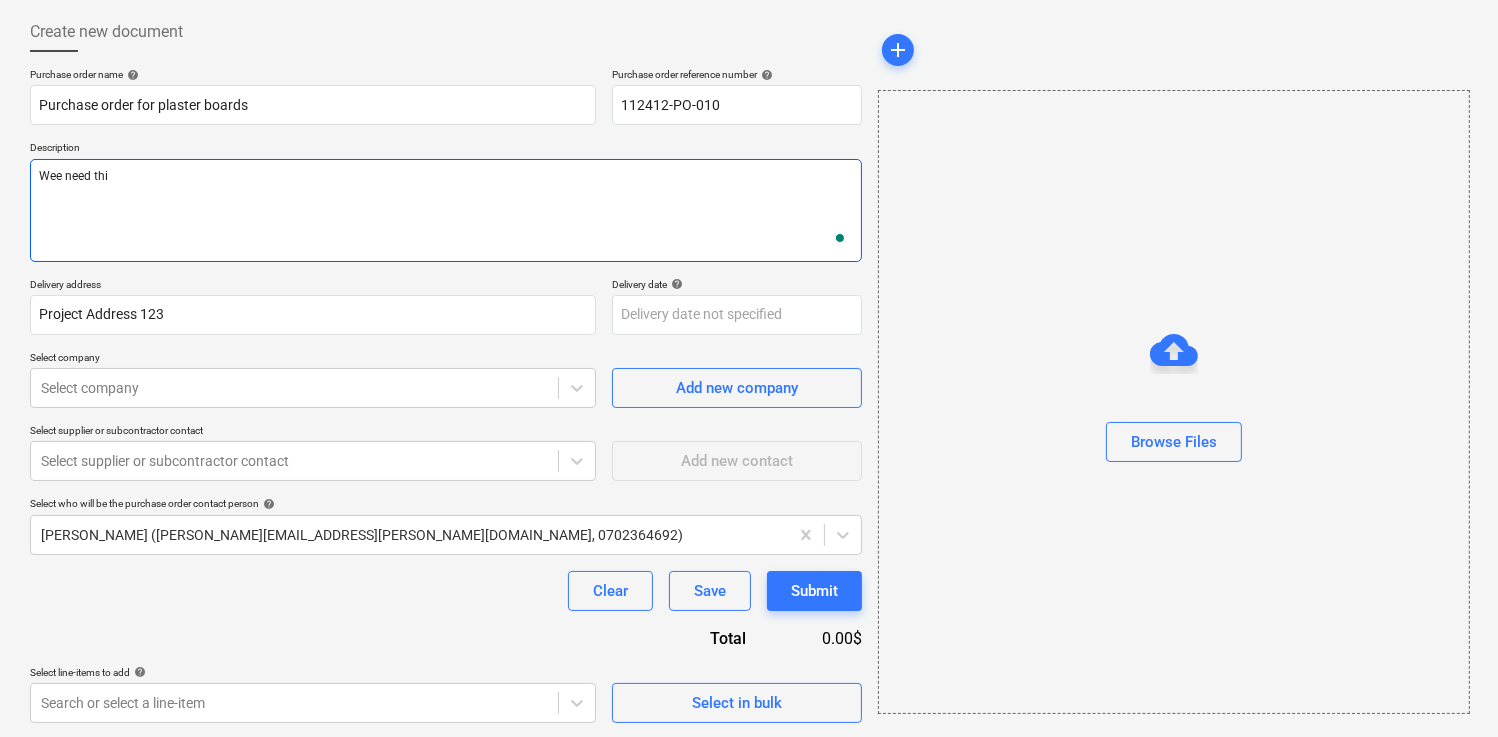 type on "x" 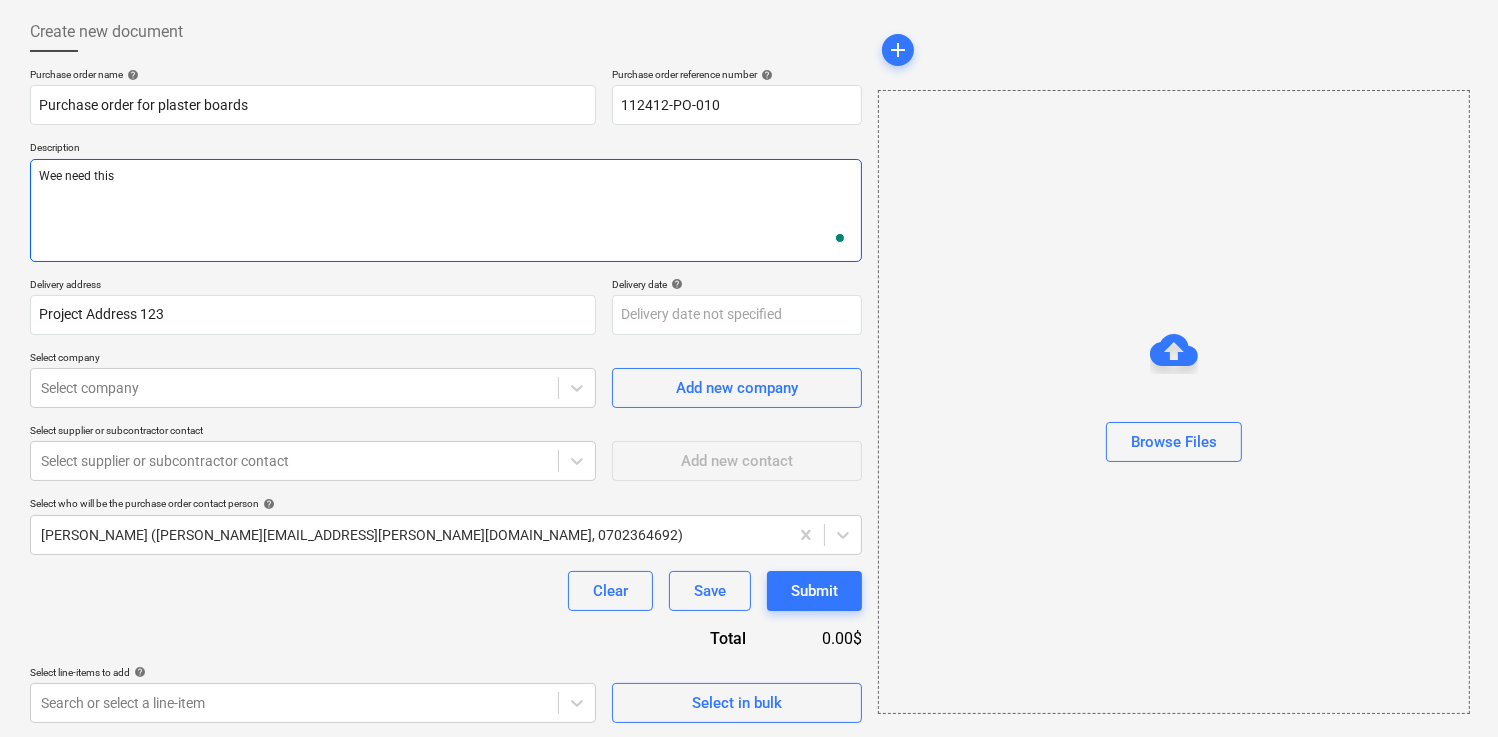 type on "Wee need this" 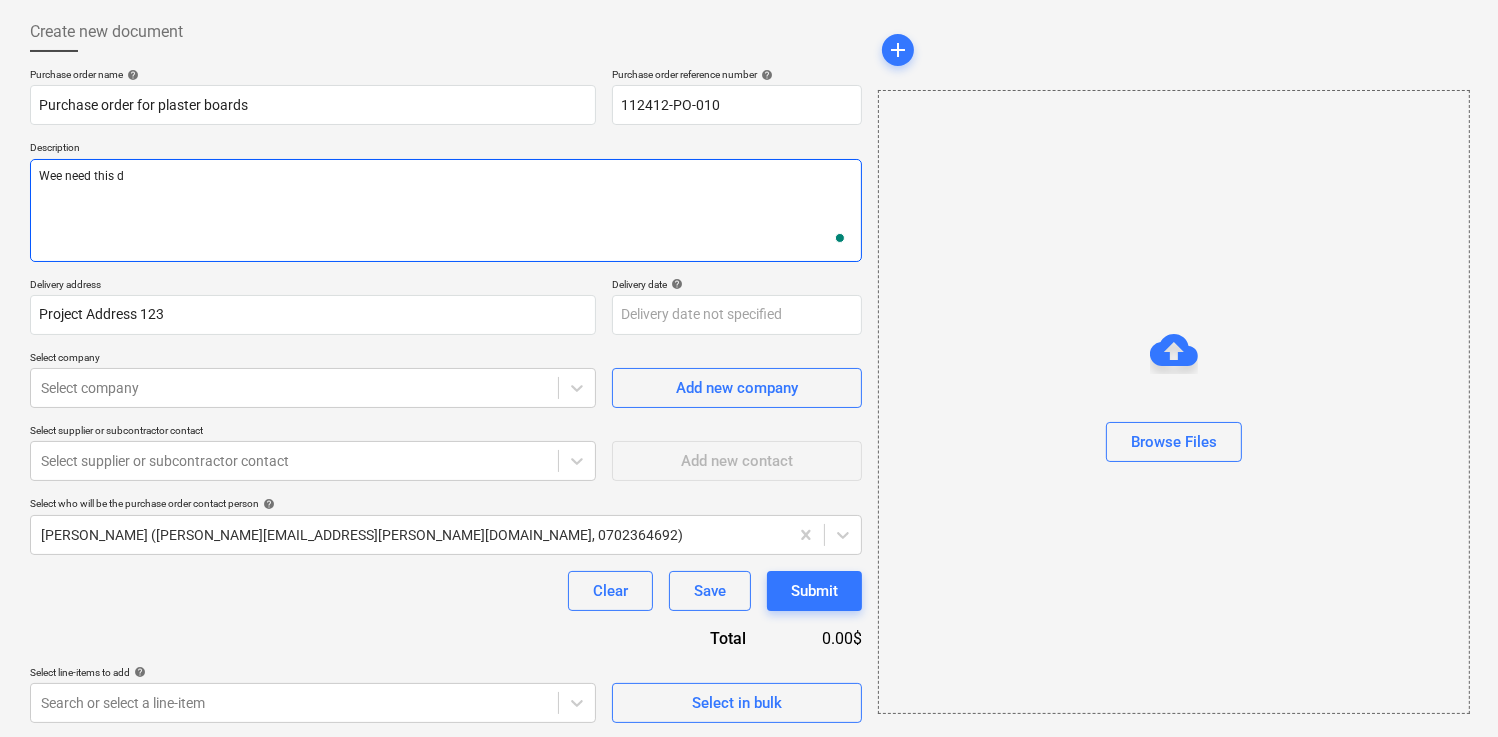 type on "x" 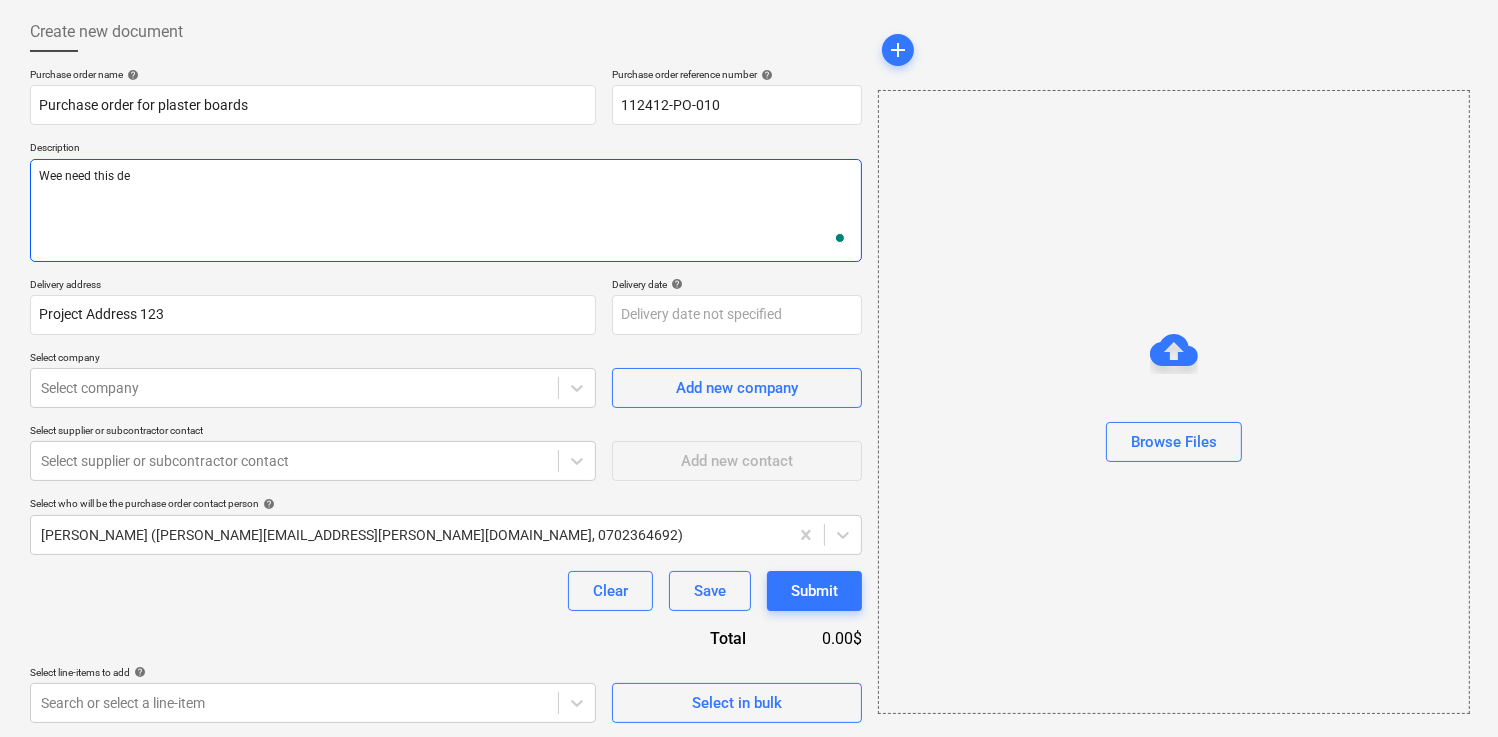 type on "x" 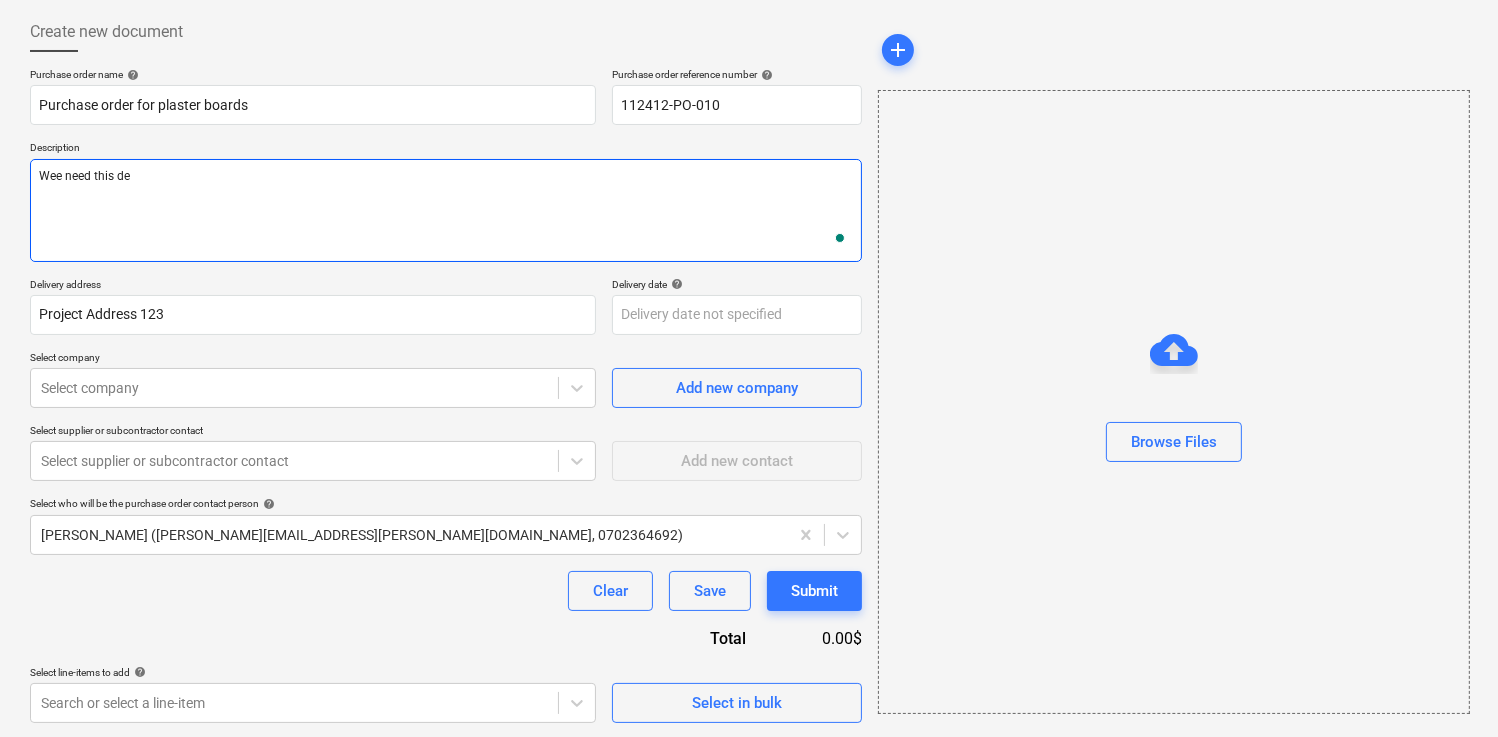 type on "Wee need this del" 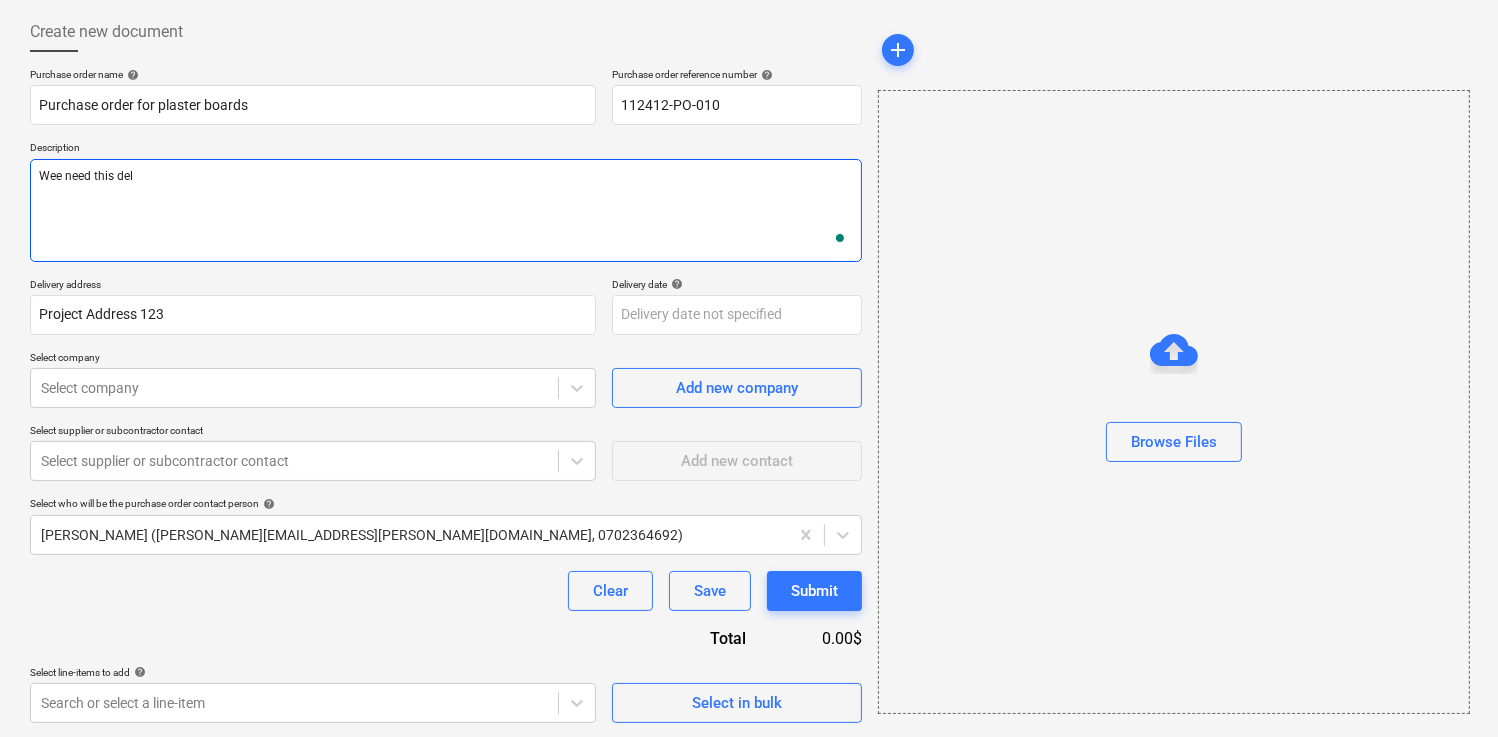 type on "x" 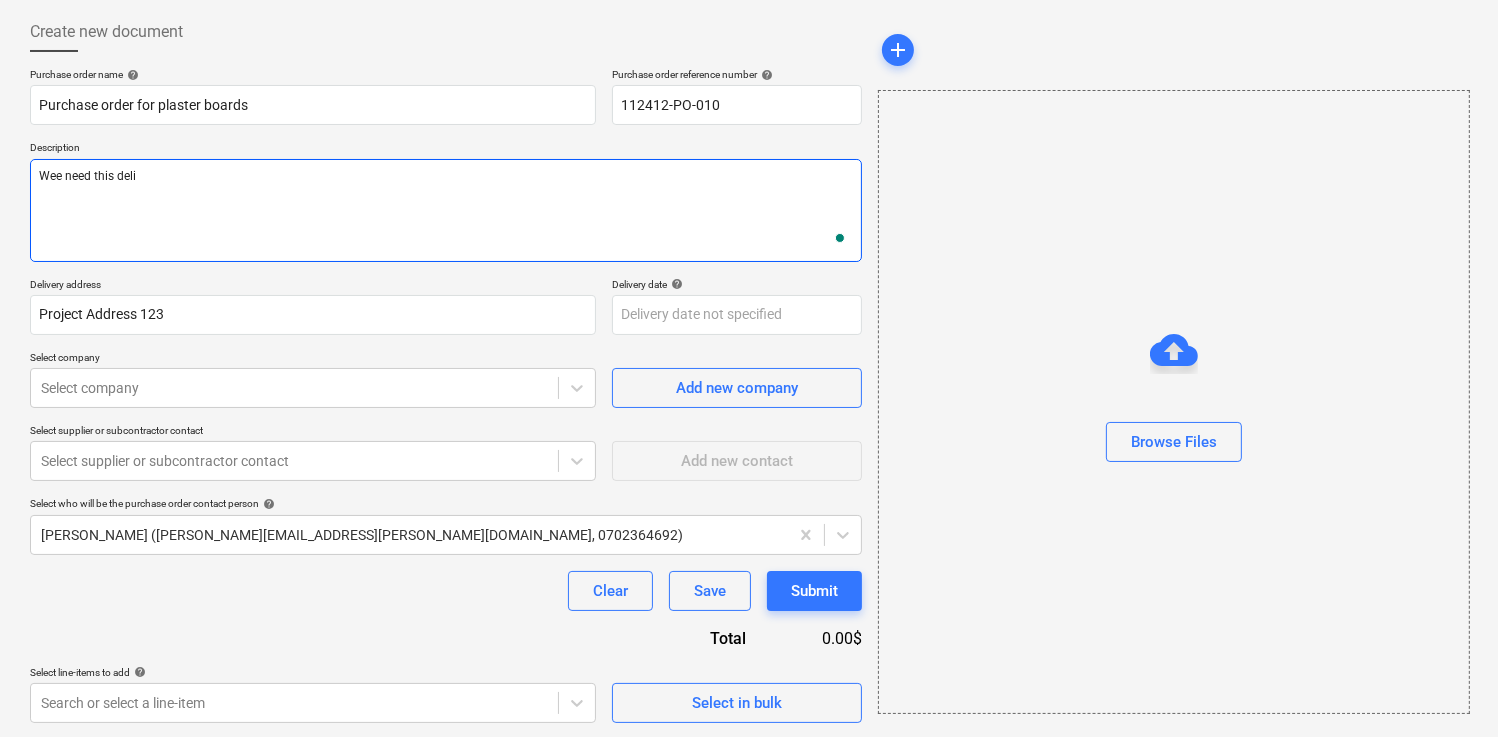 type on "x" 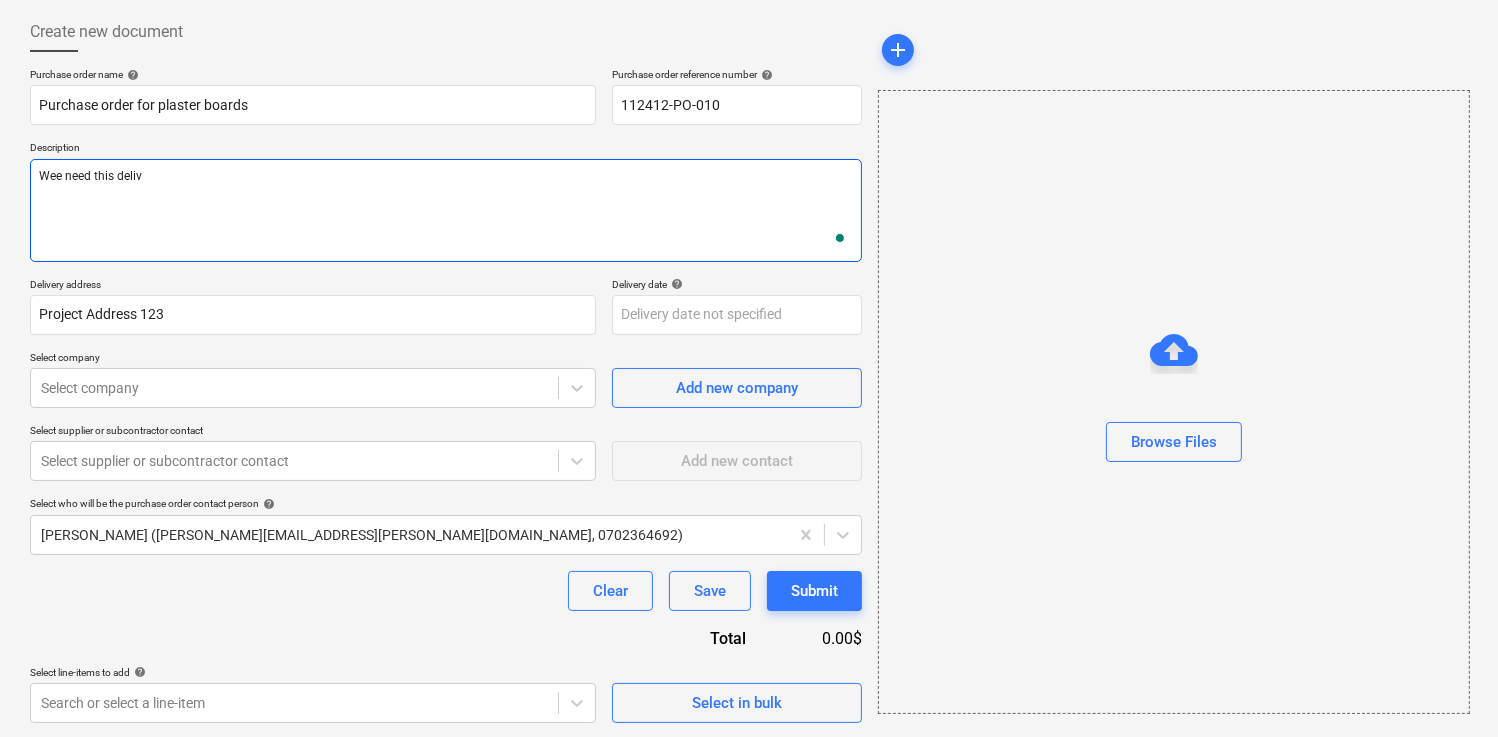 type on "x" 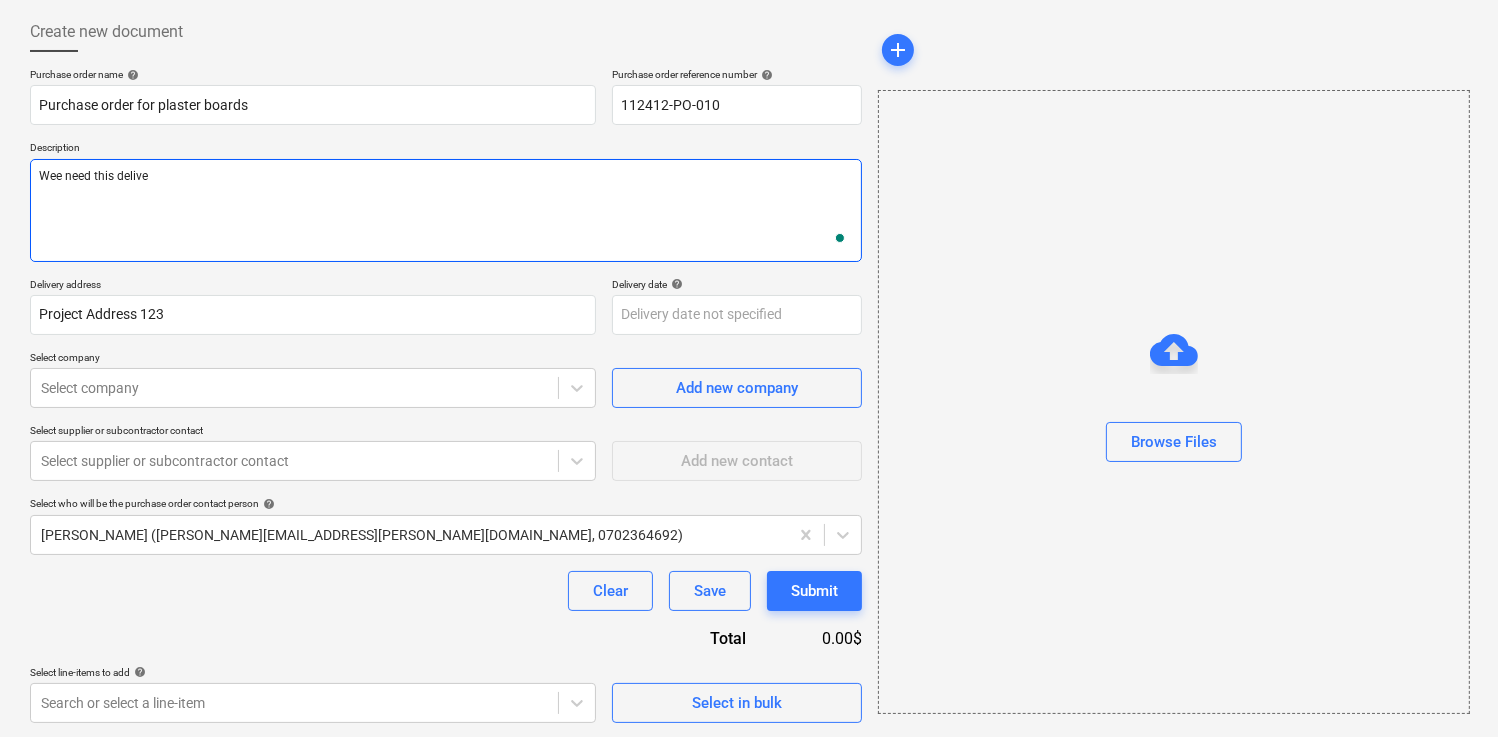 type on "x" 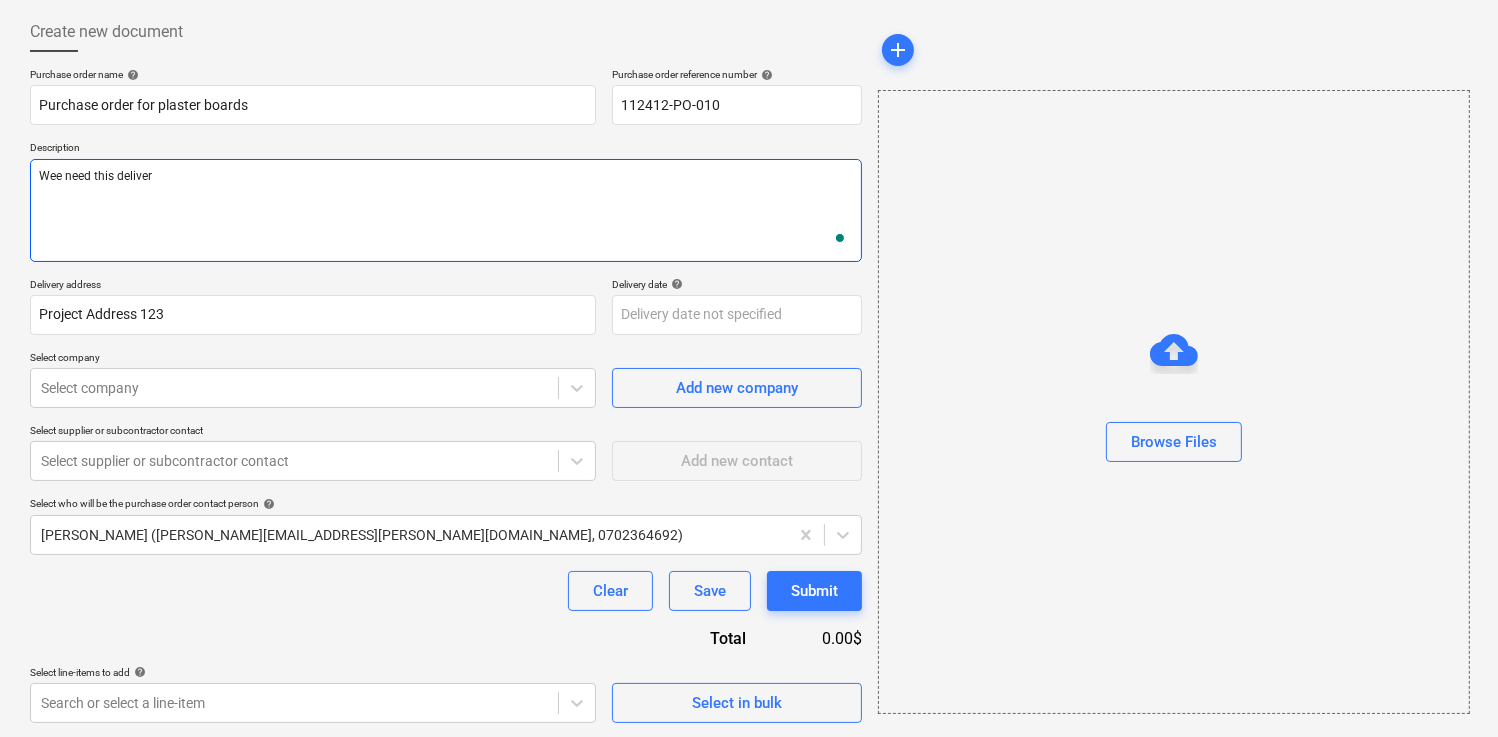 type on "x" 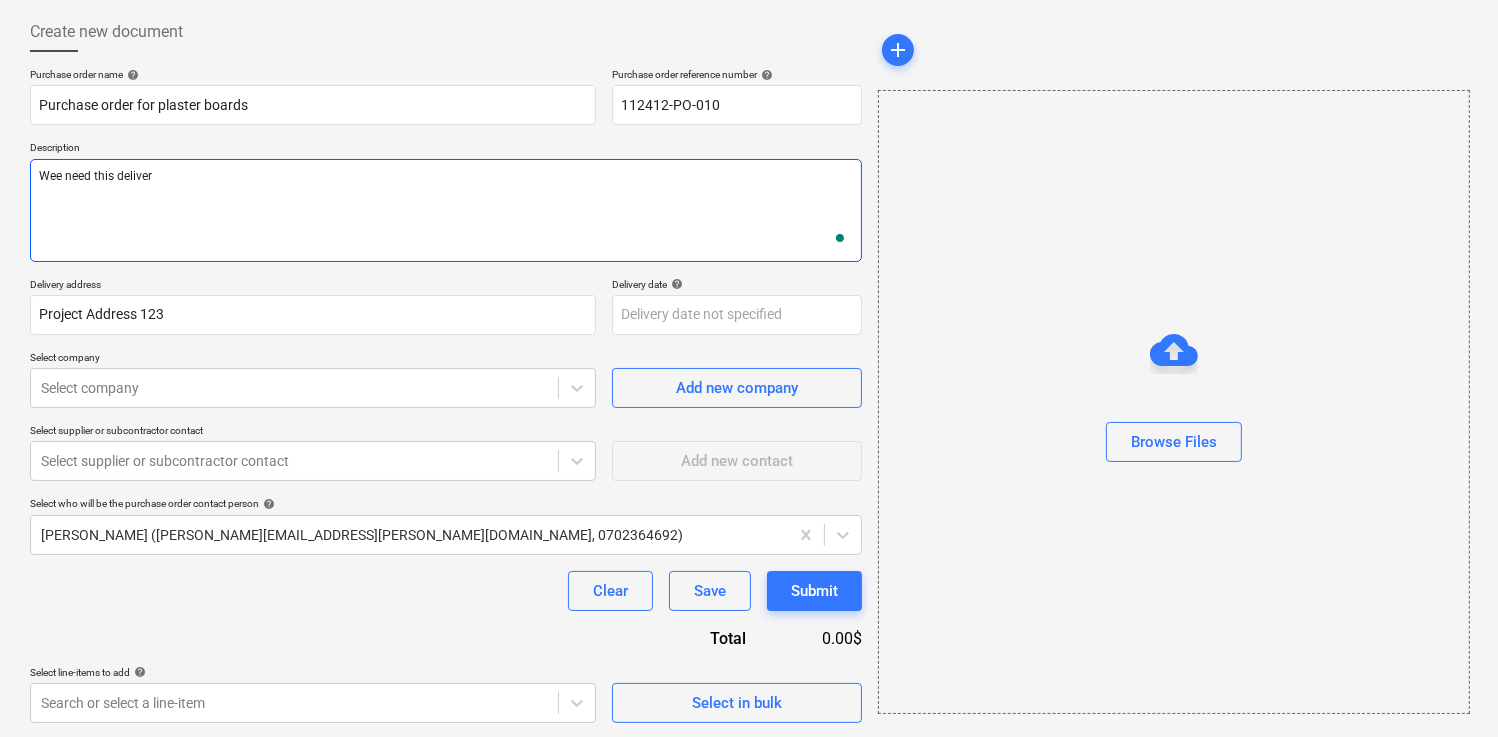 type on "Wee need this delivere" 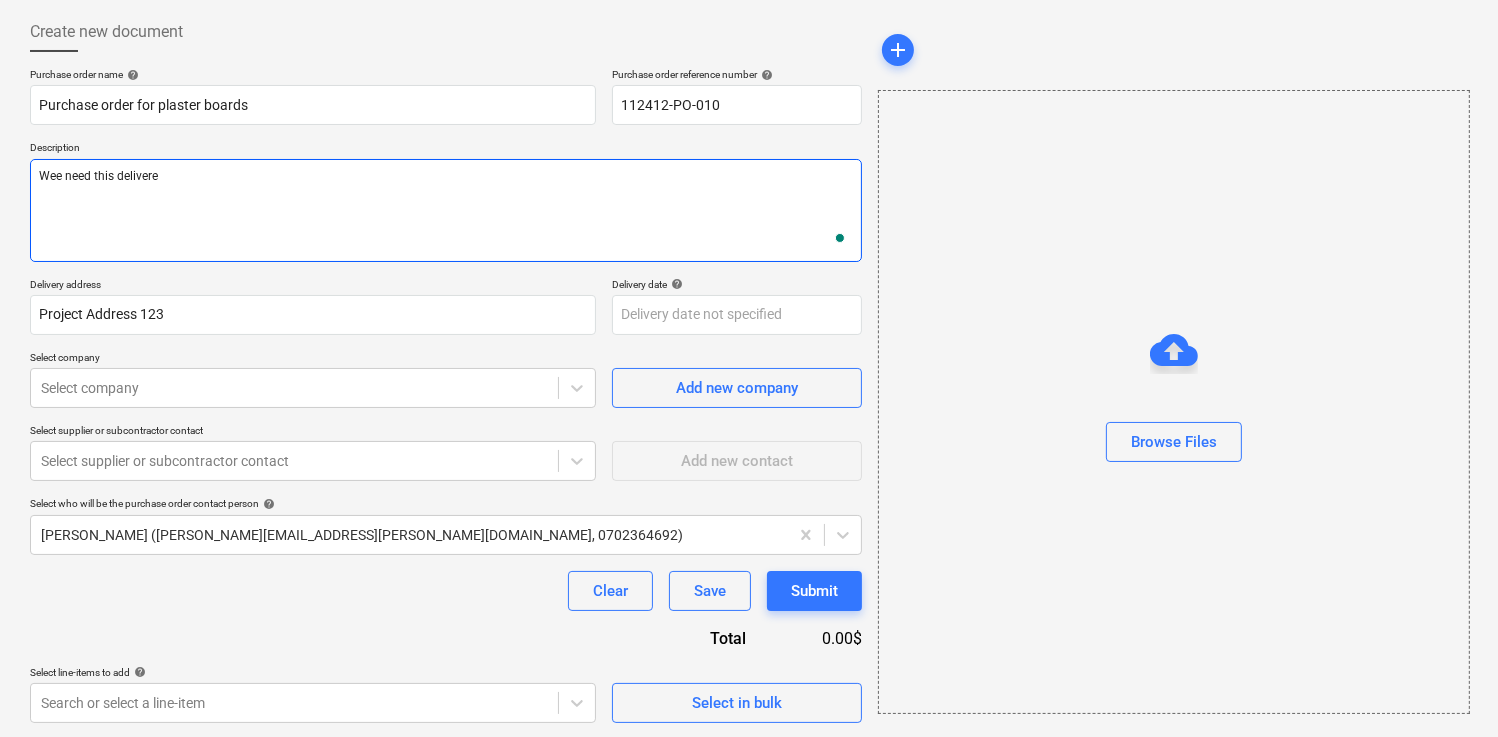 type on "x" 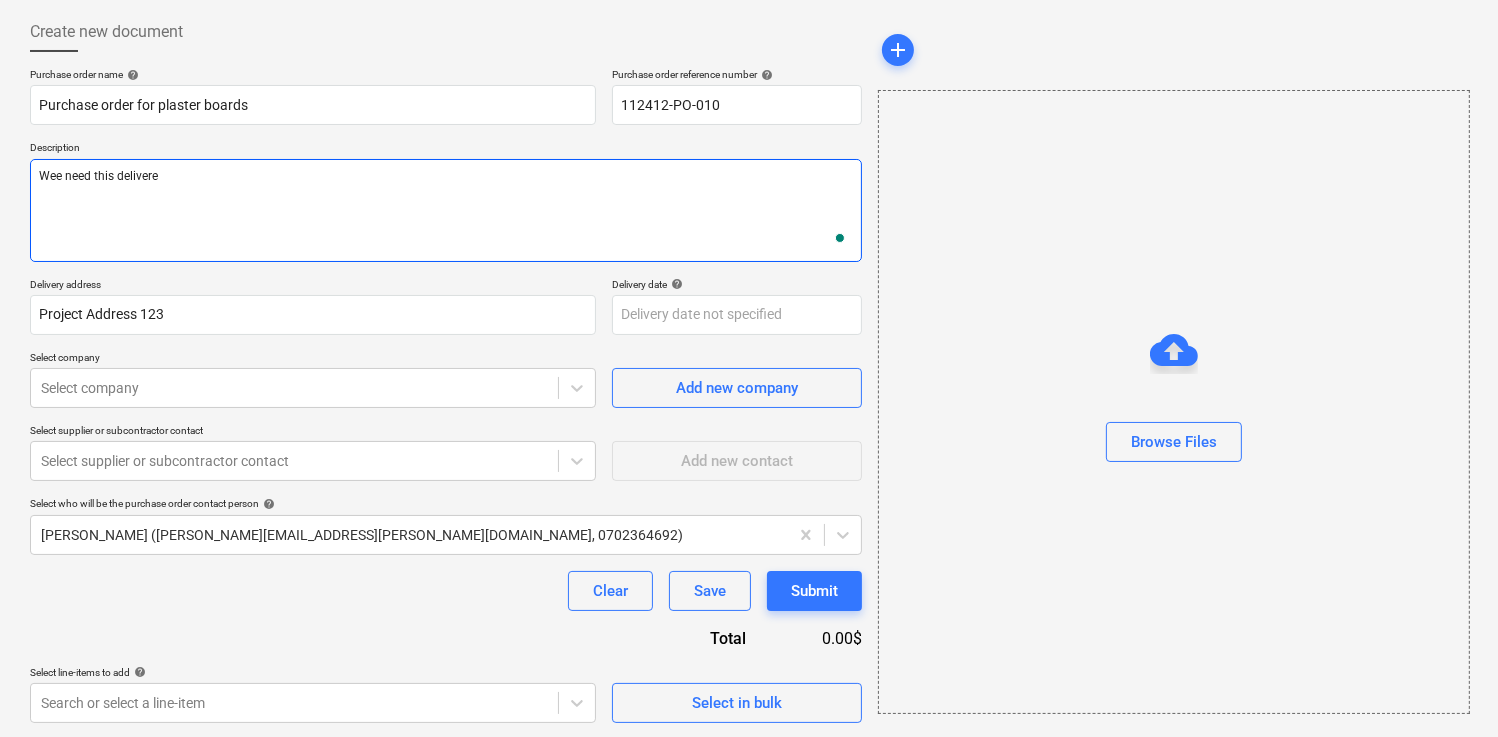 type on "Wee need this delivered" 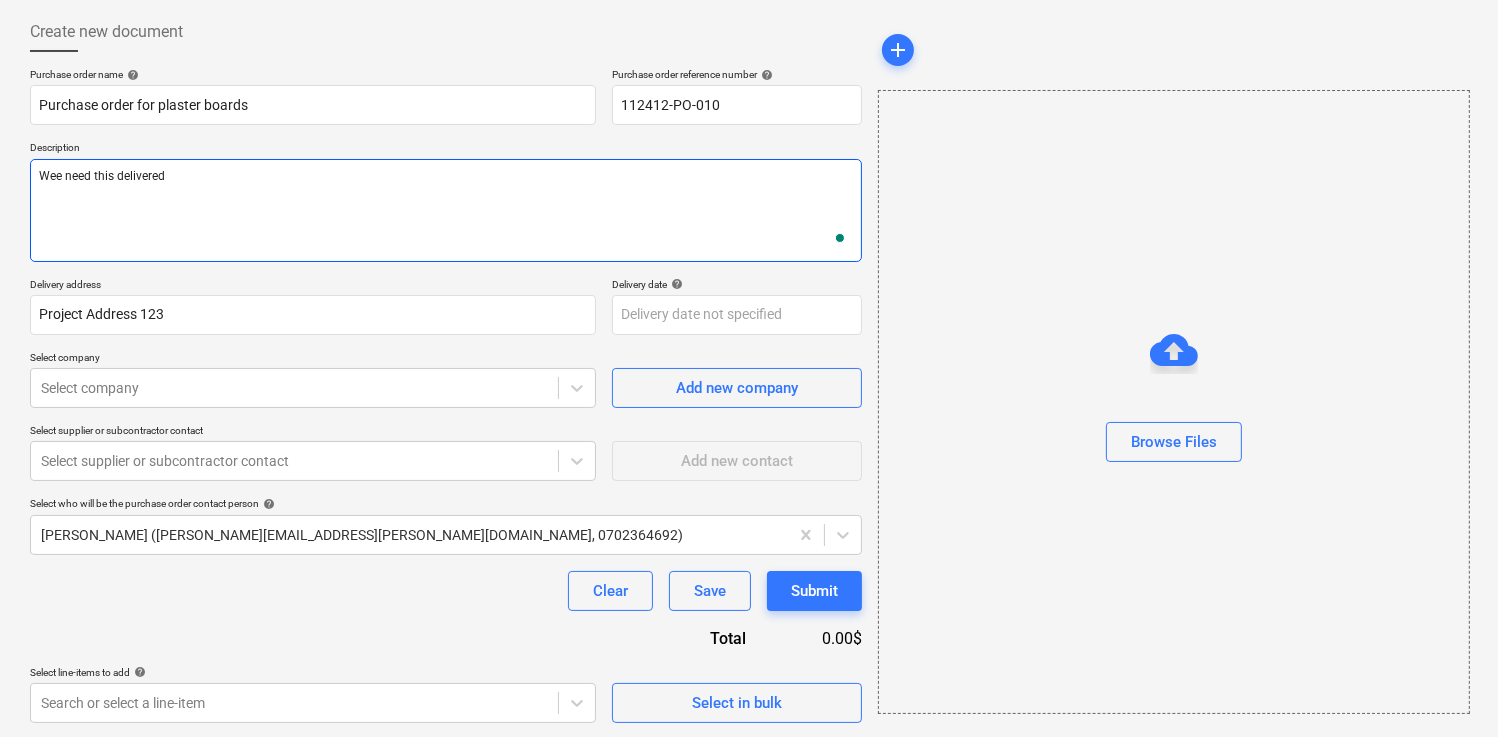 type on "x" 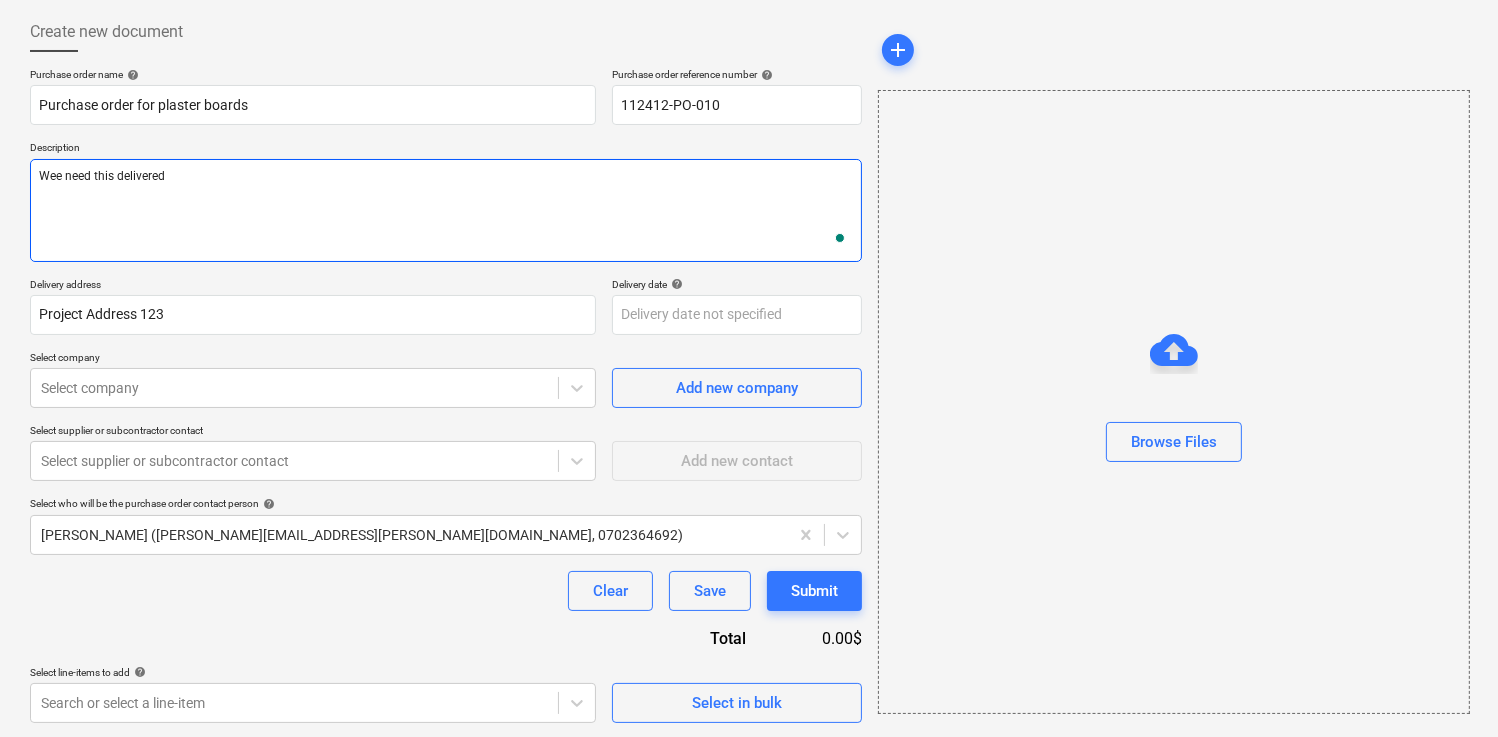 type on "Wee need this delivered" 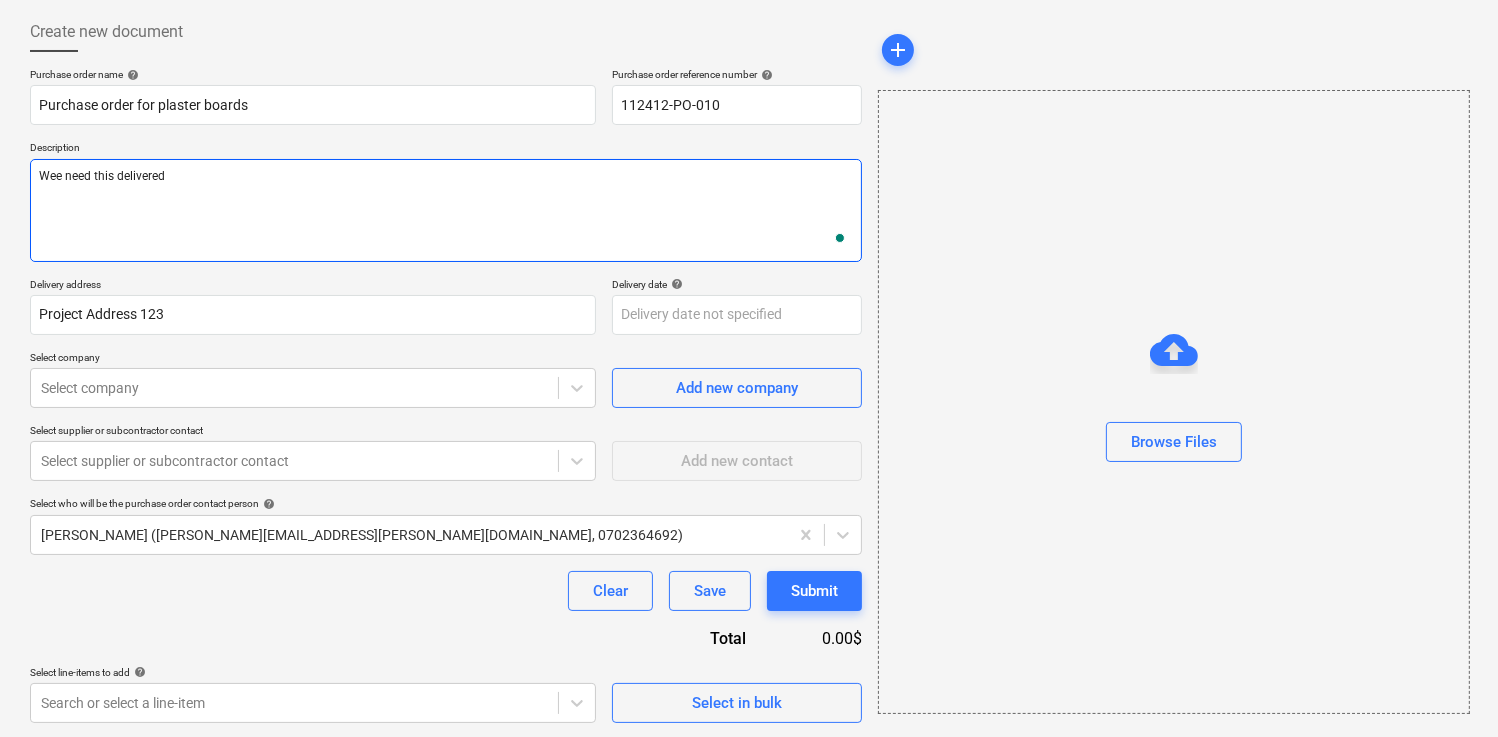 type on "Wee need this delivered t" 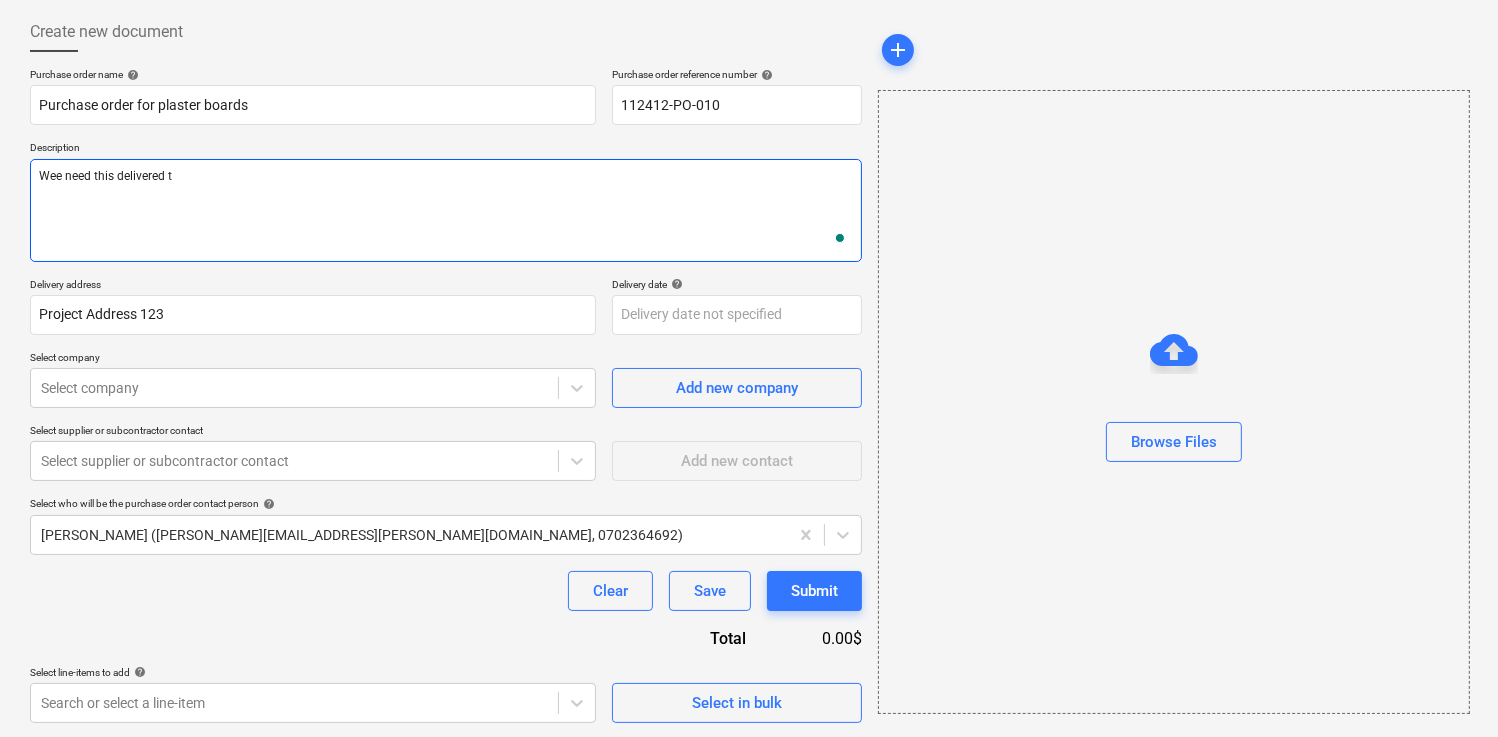 type on "x" 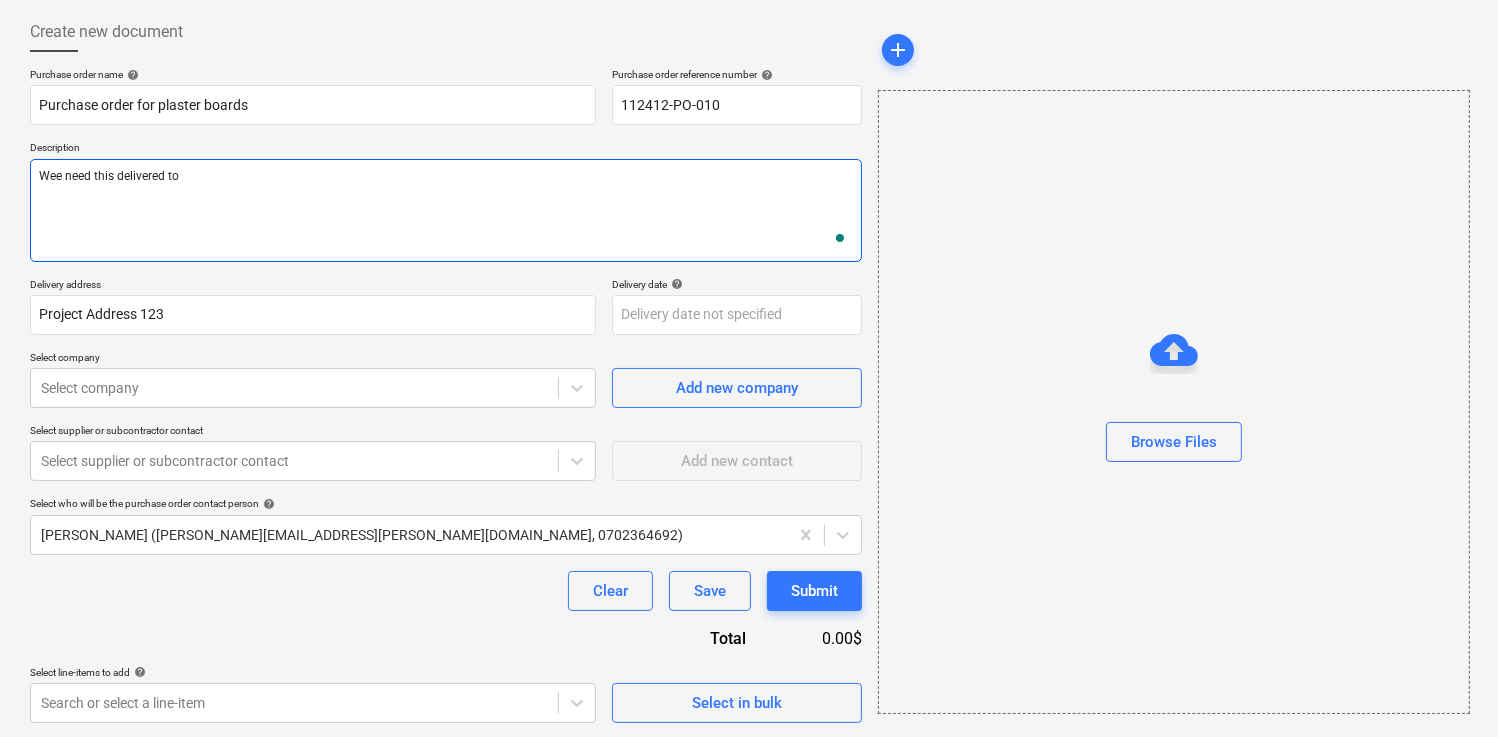 type on "x" 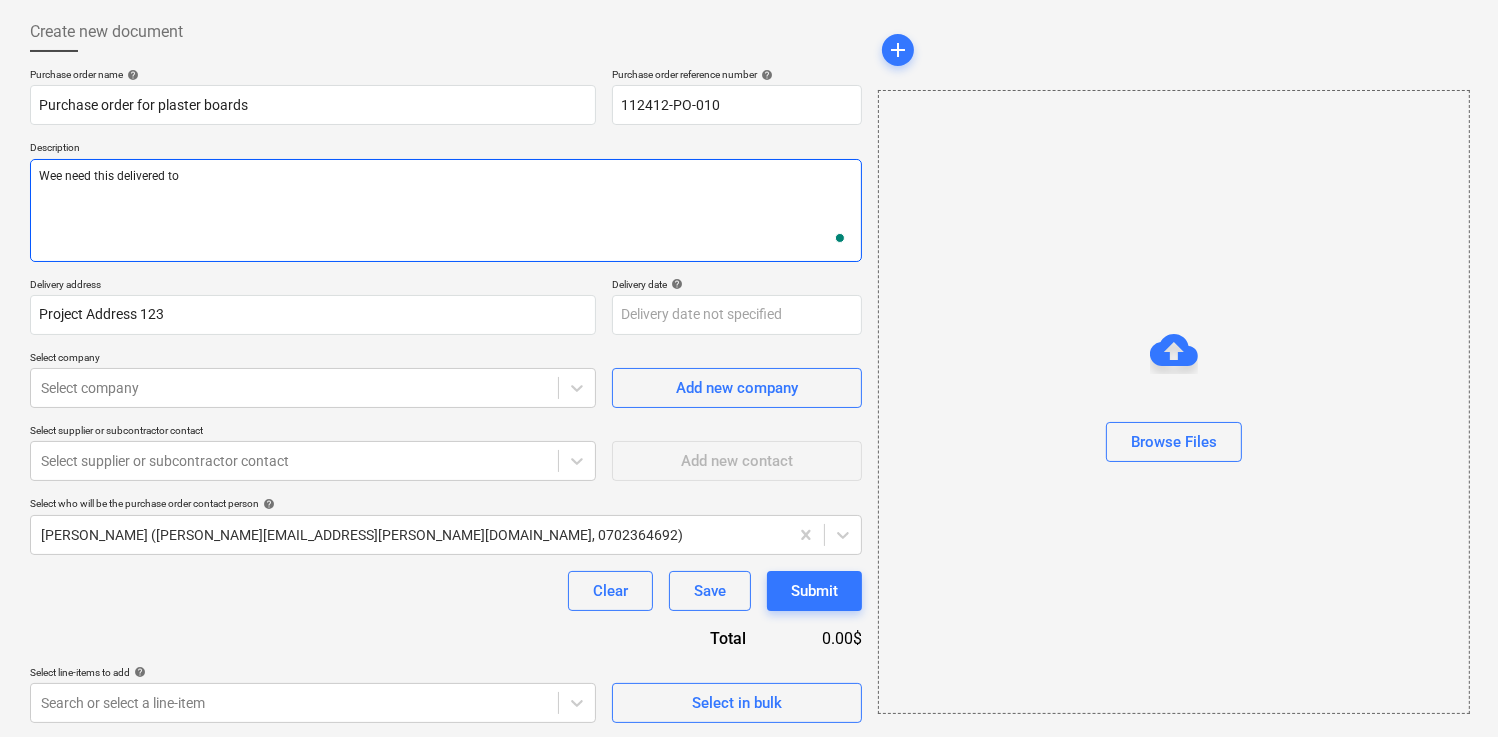 type on "Wee need this delivered to" 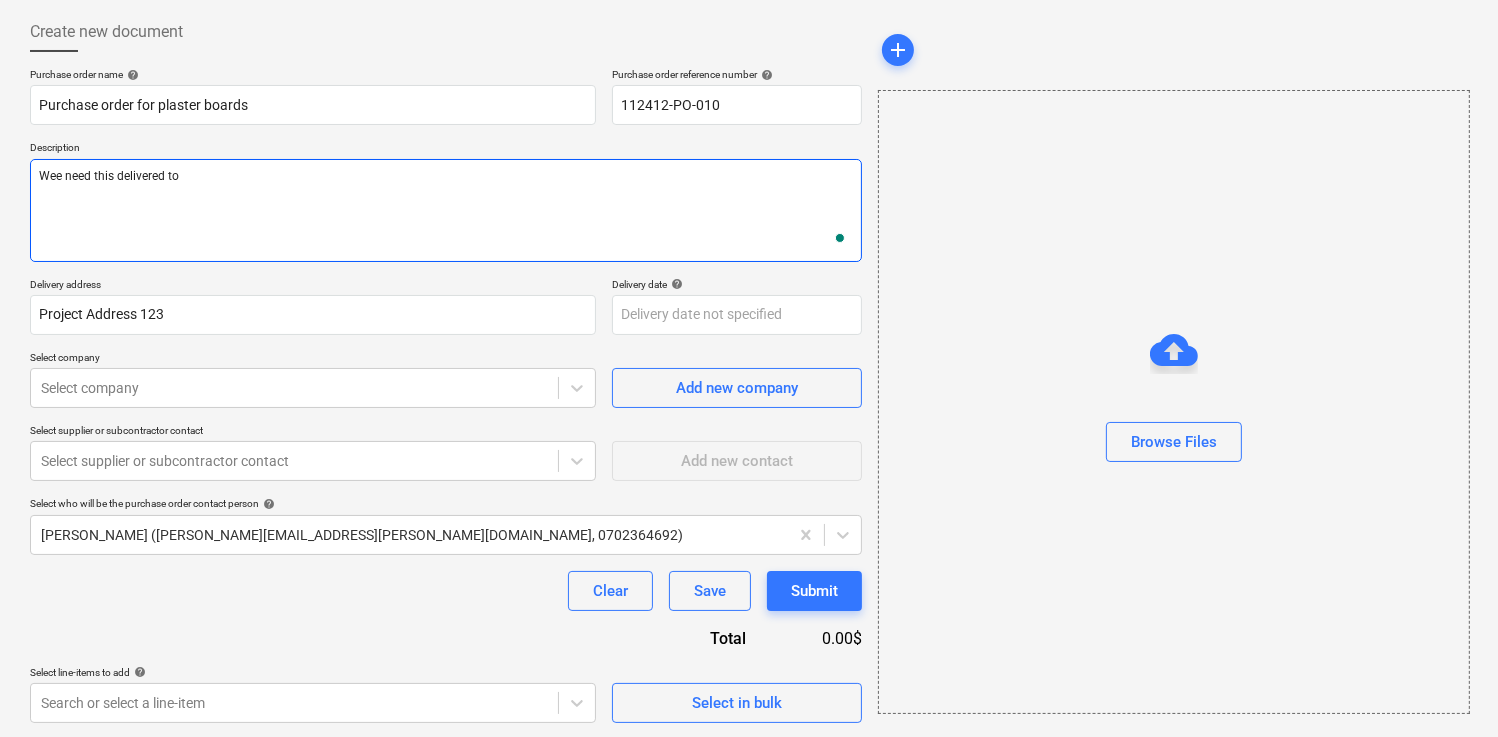 type on "x" 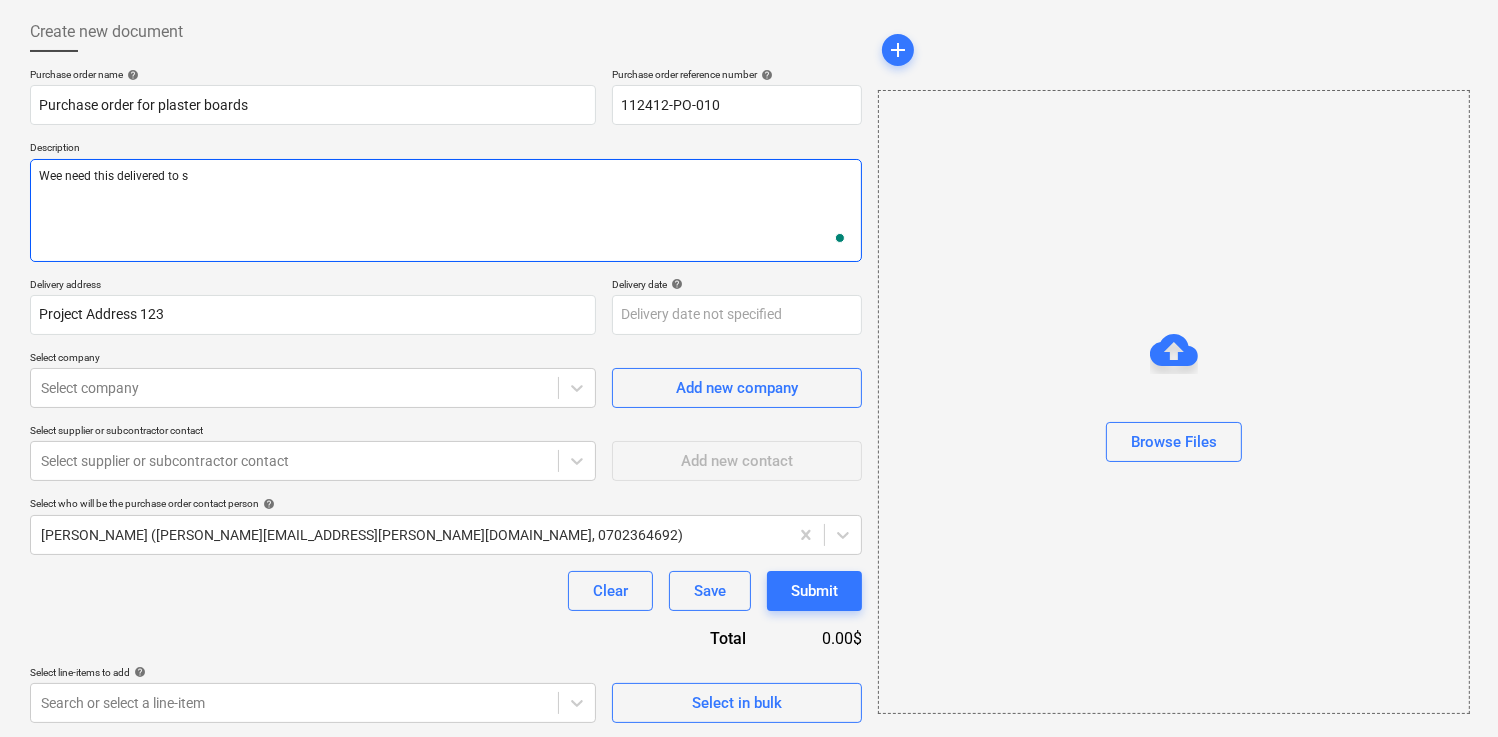 type on "x" 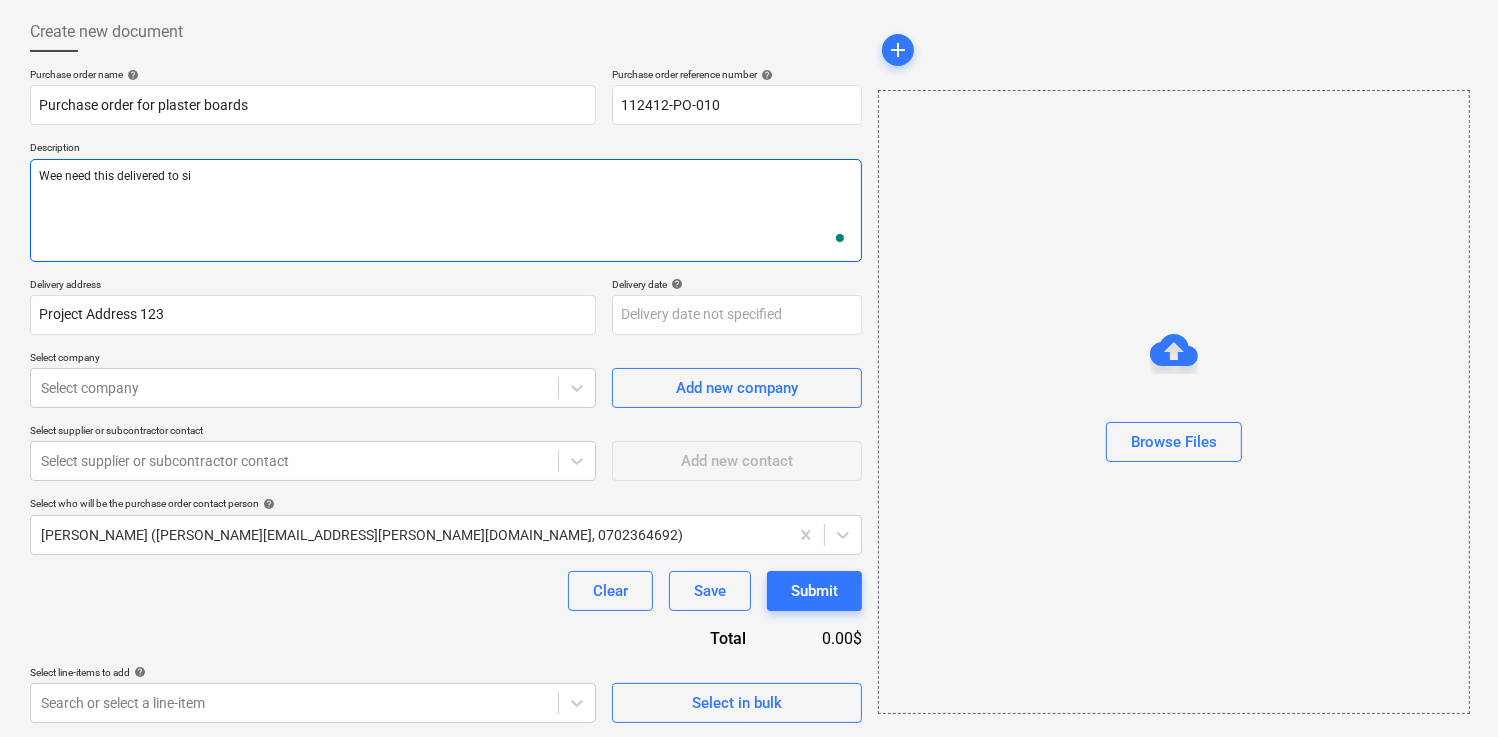 type on "x" 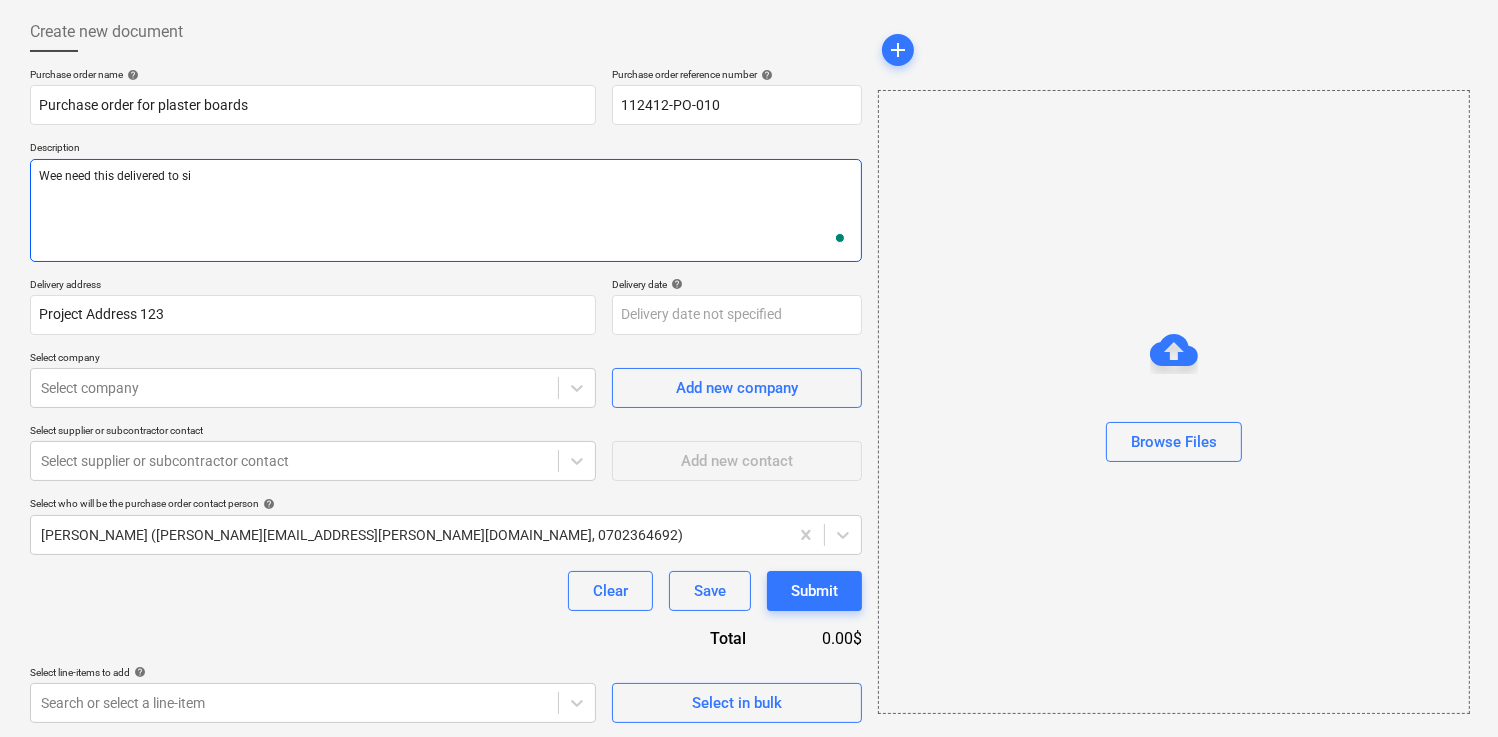 type on "Wee need this delivered to sit" 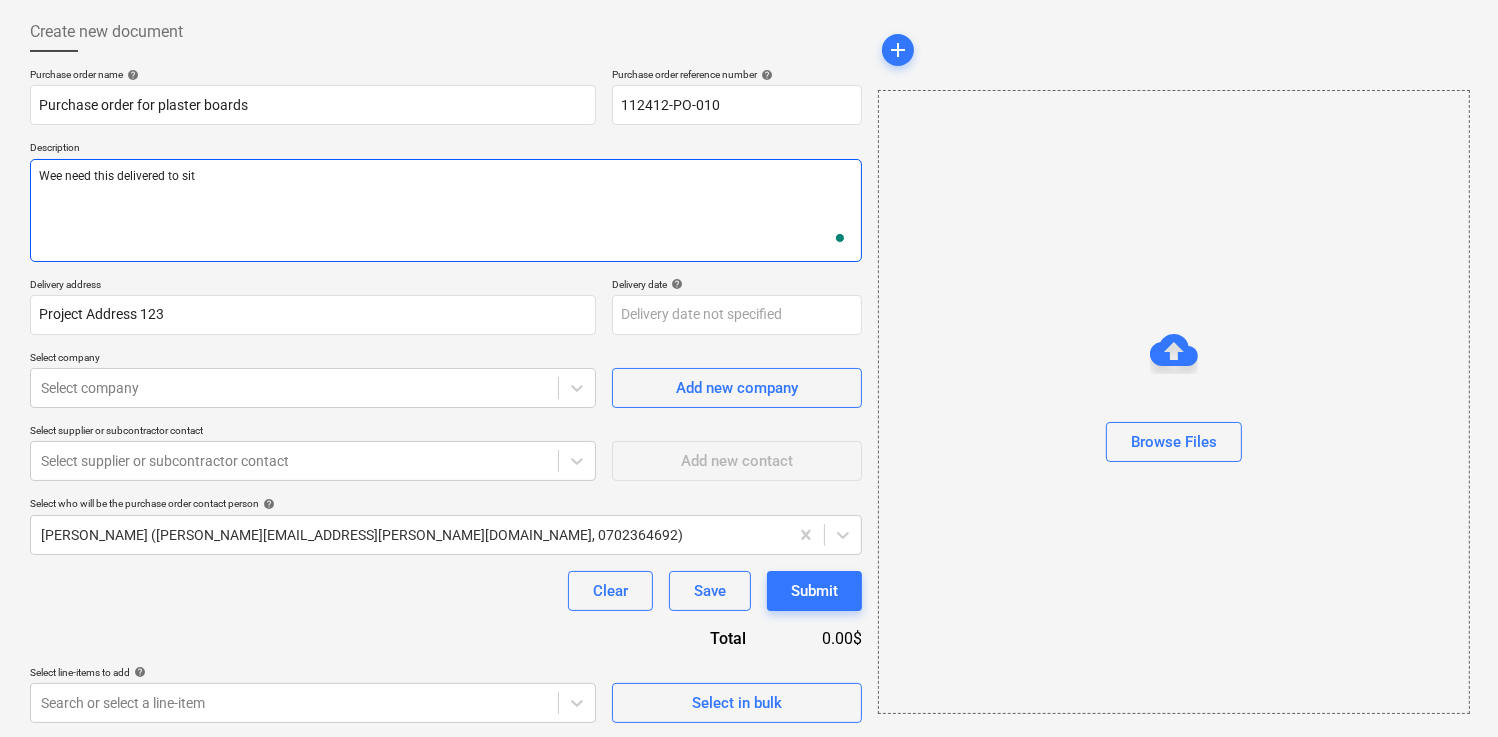 type on "x" 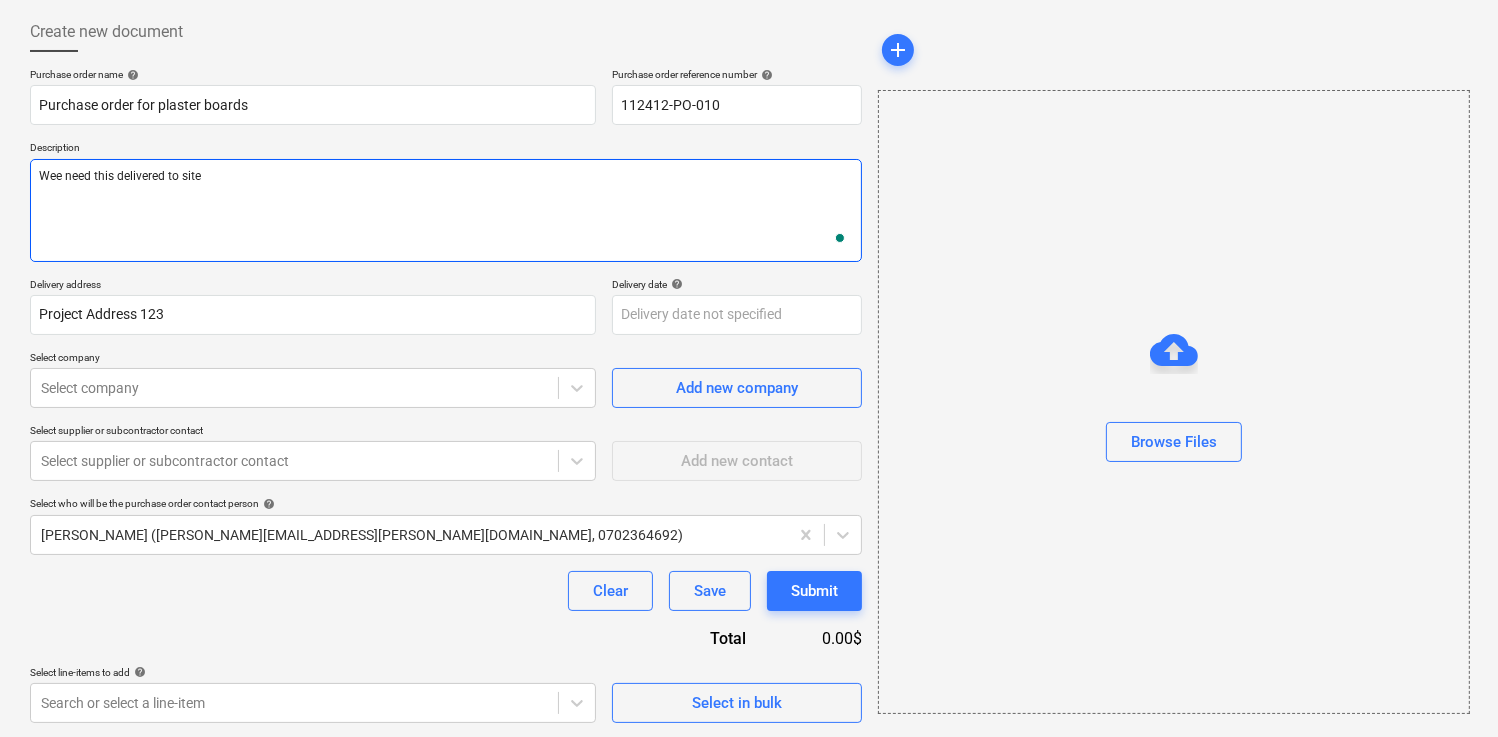type on "x" 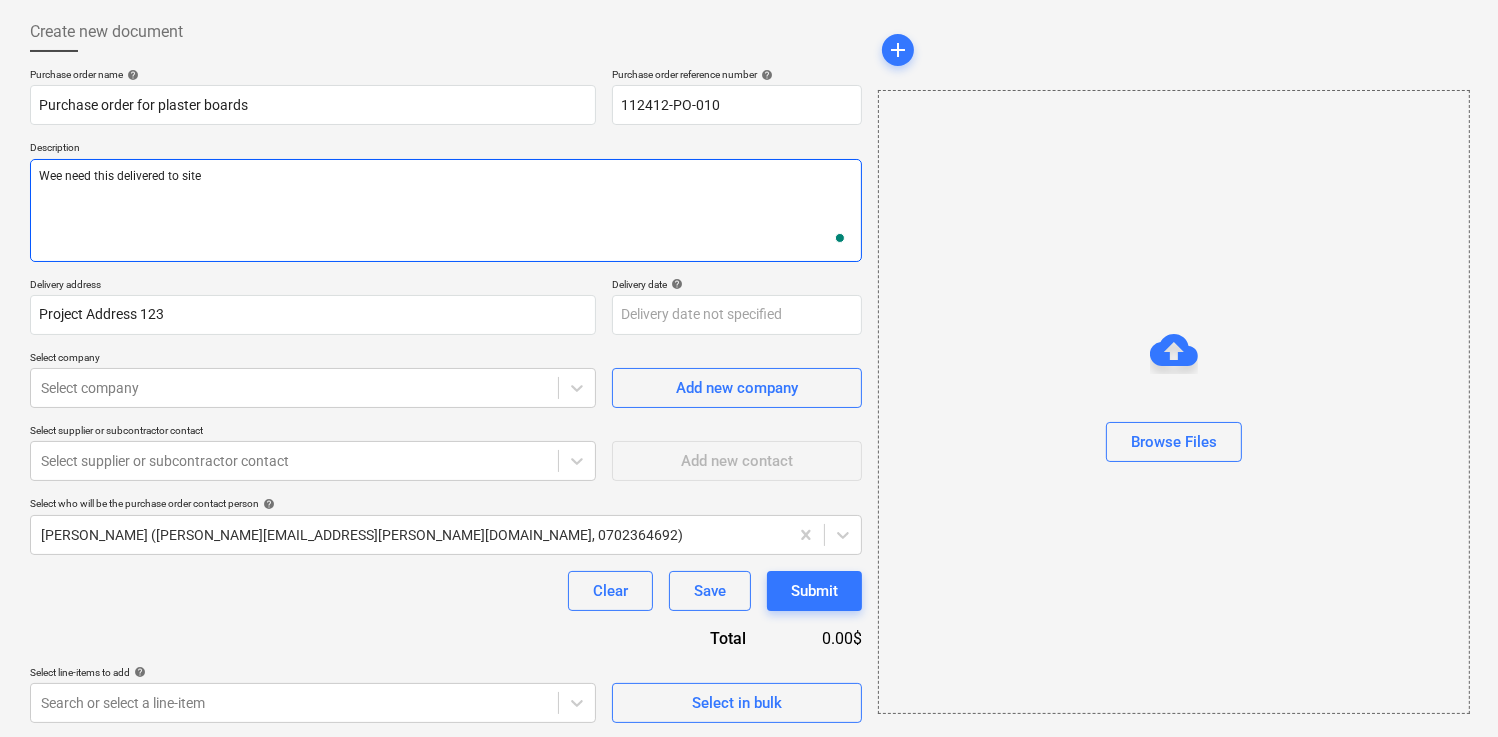 type on "Wee need this delivered to site" 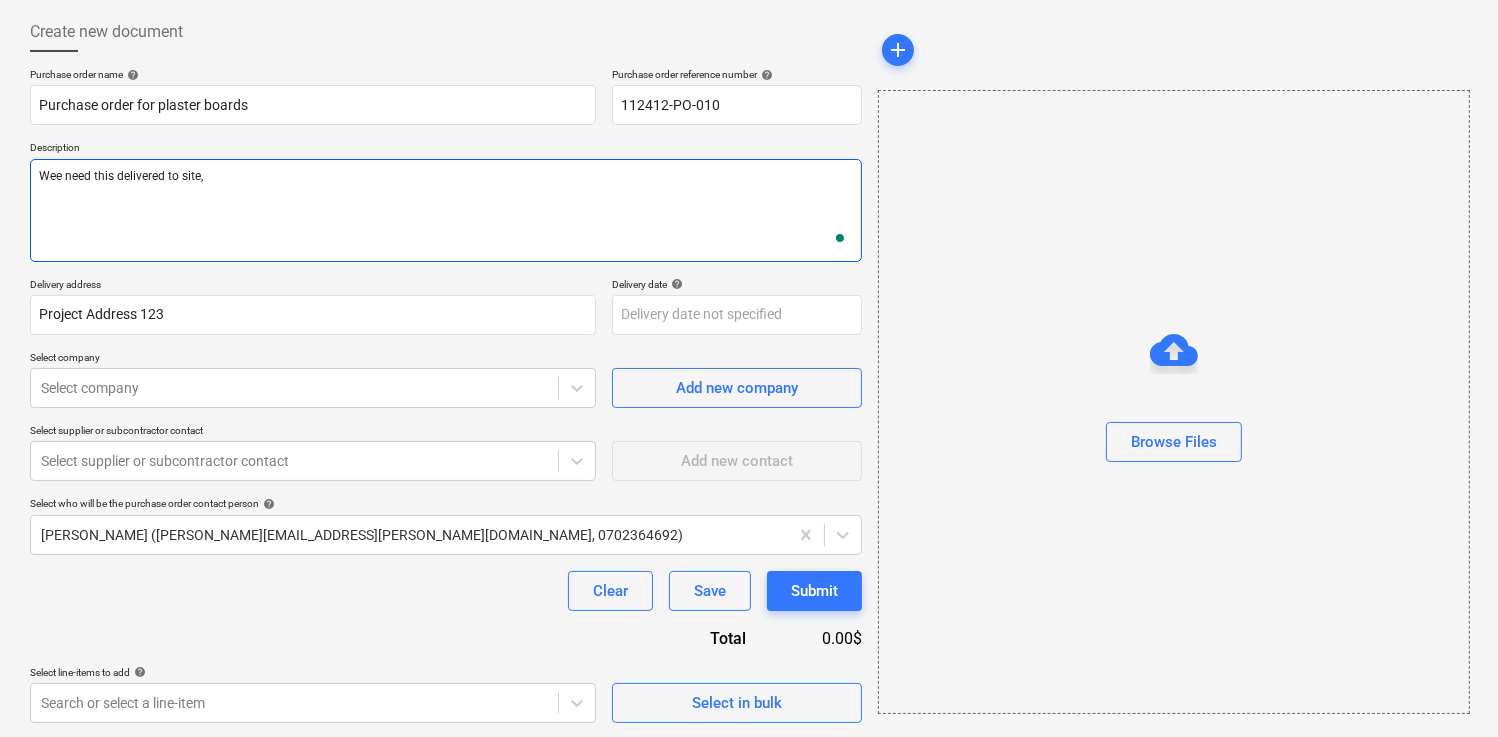 type on "x" 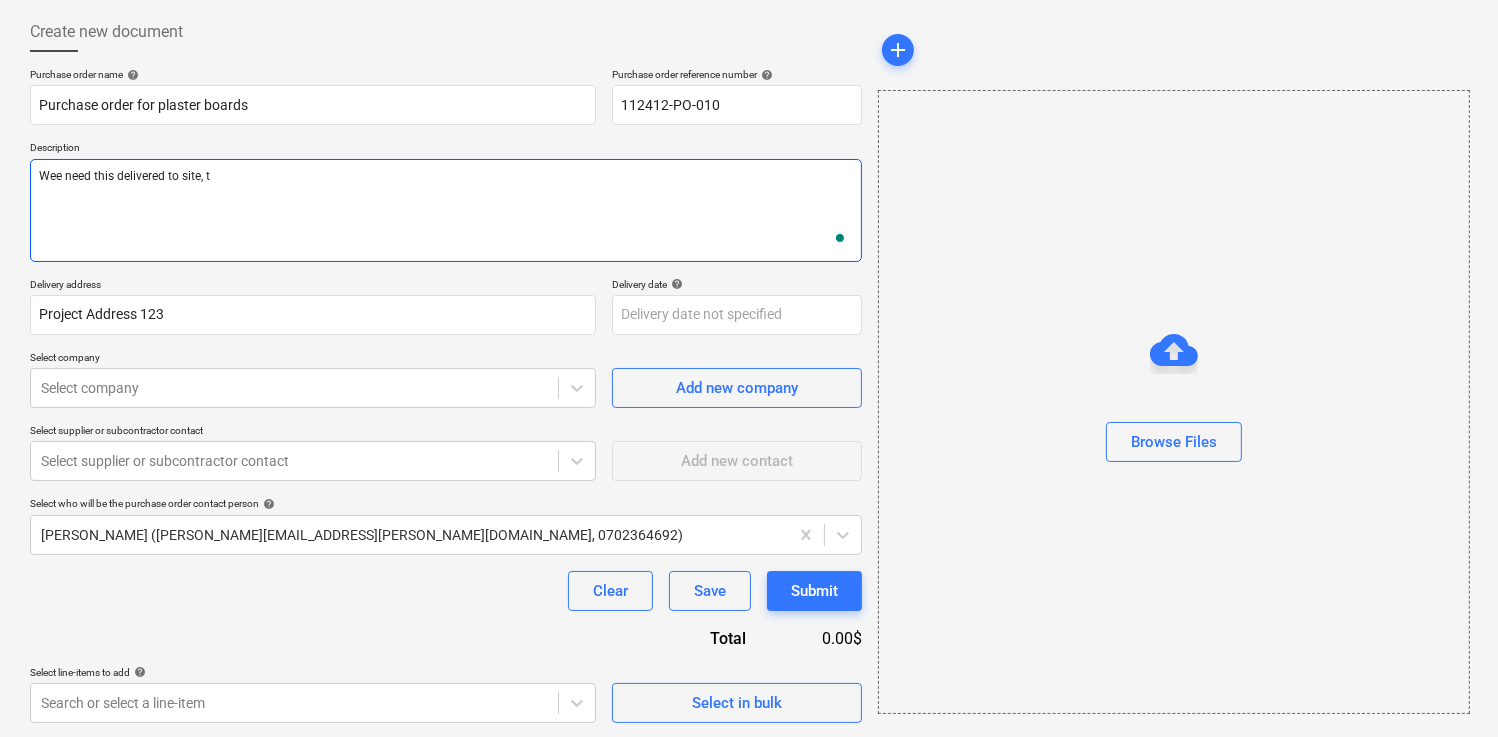 type on "x" 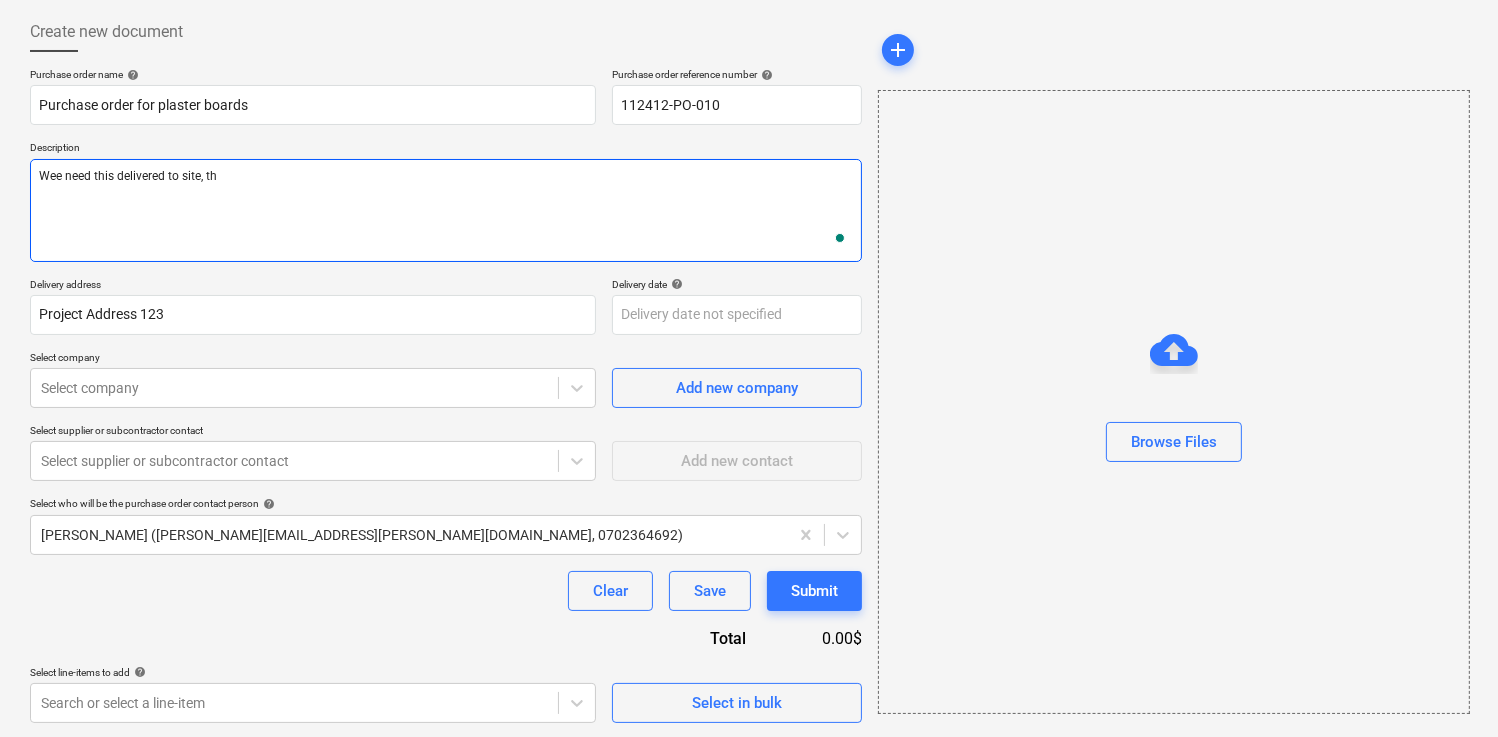type on "Wee need this delivered to site, tha" 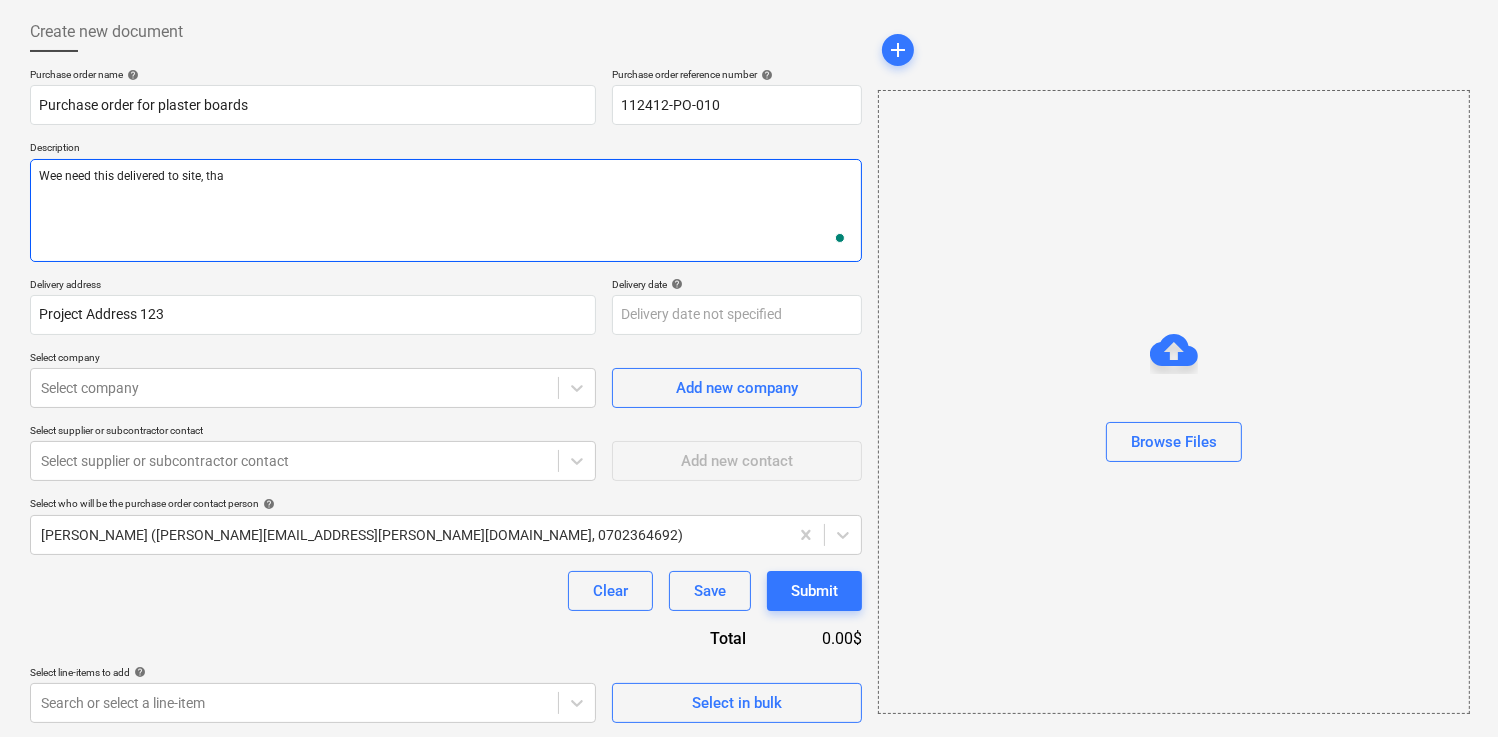 type on "x" 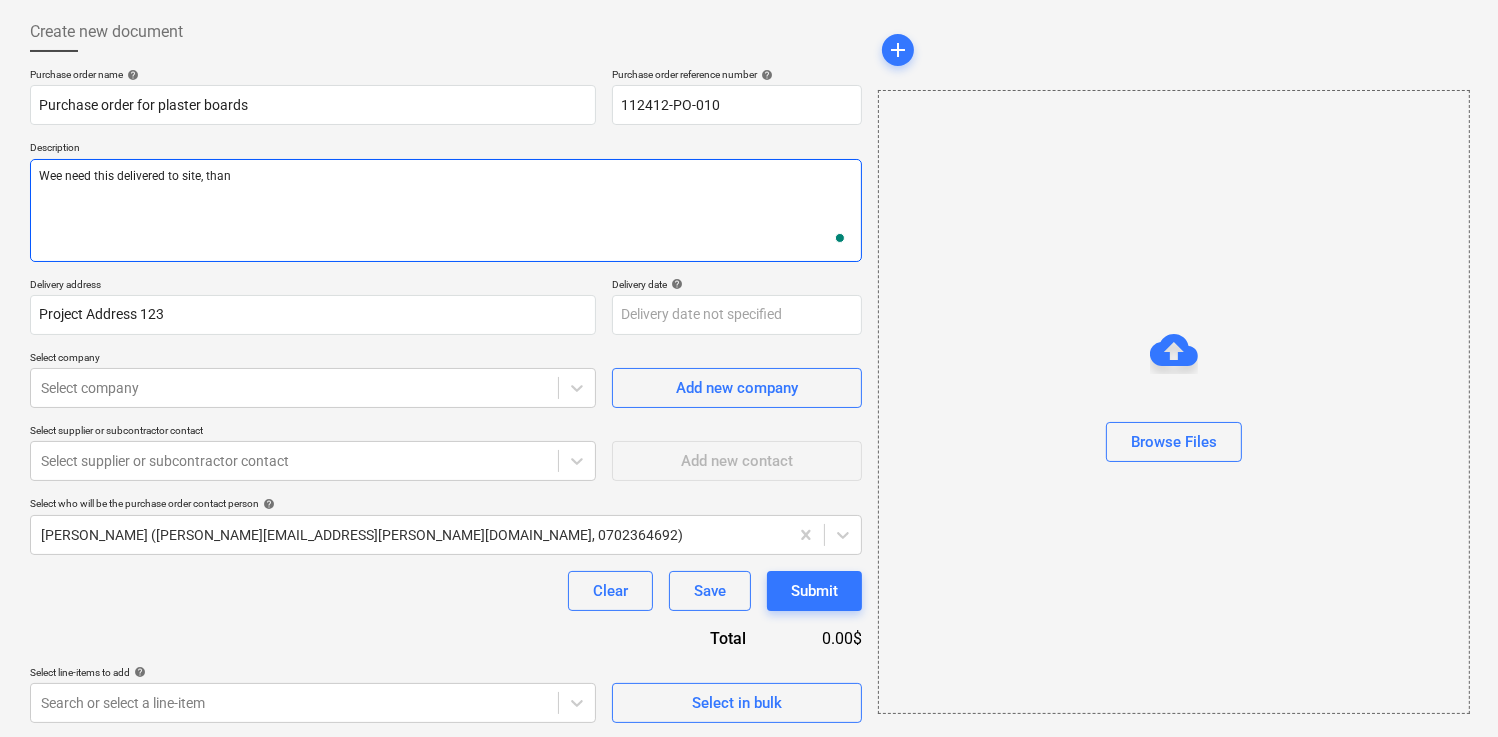 type on "x" 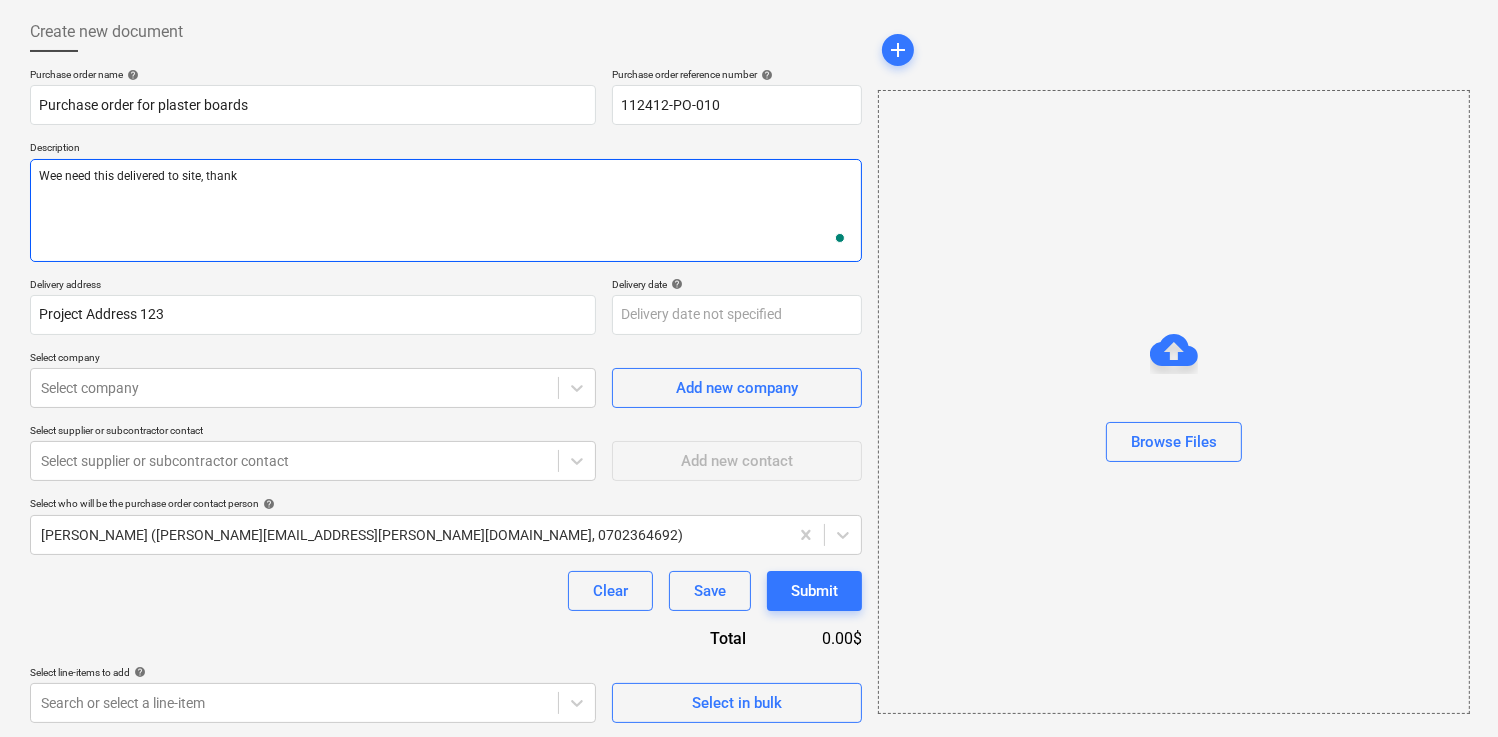 type on "Wee need this delivered to site, thank" 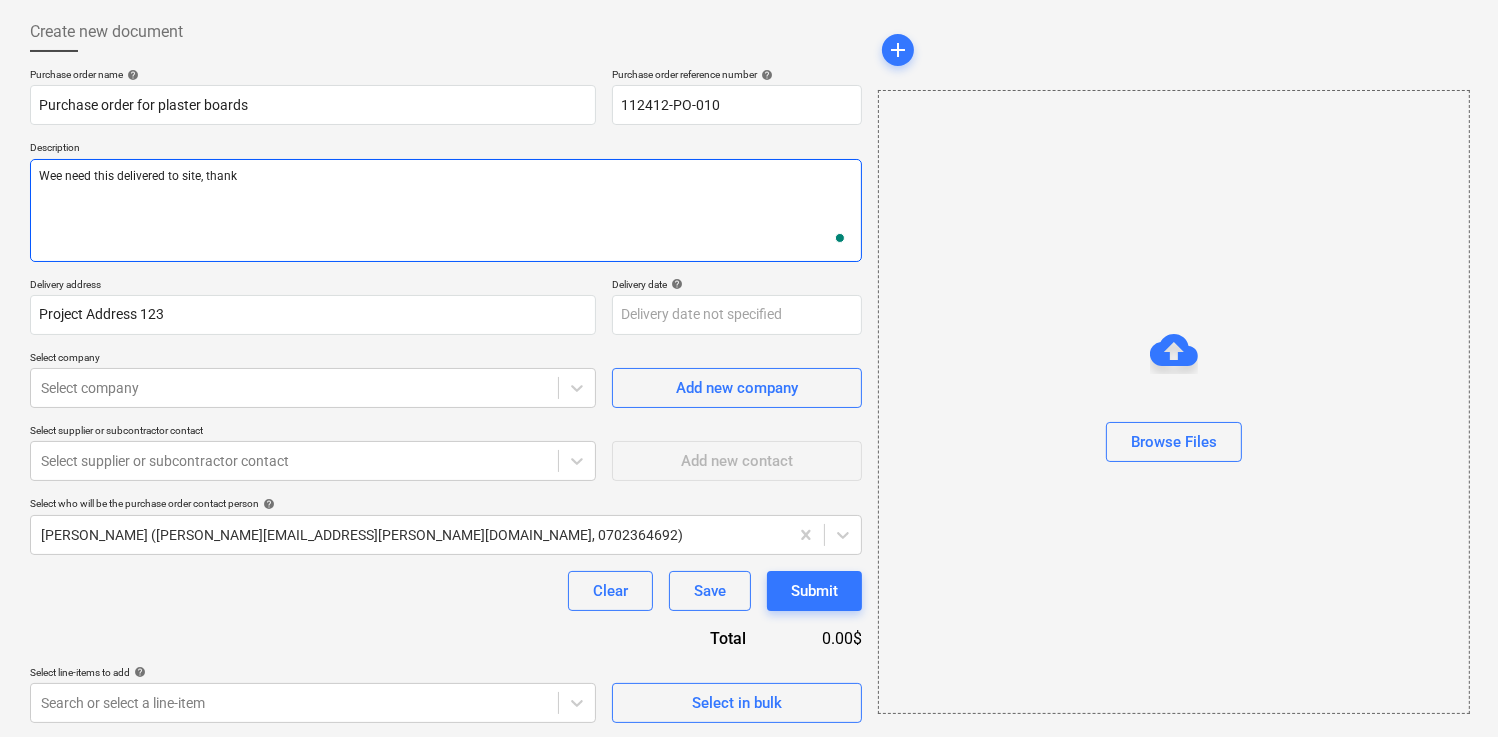 type on "Wee need this delivered to site, thank y" 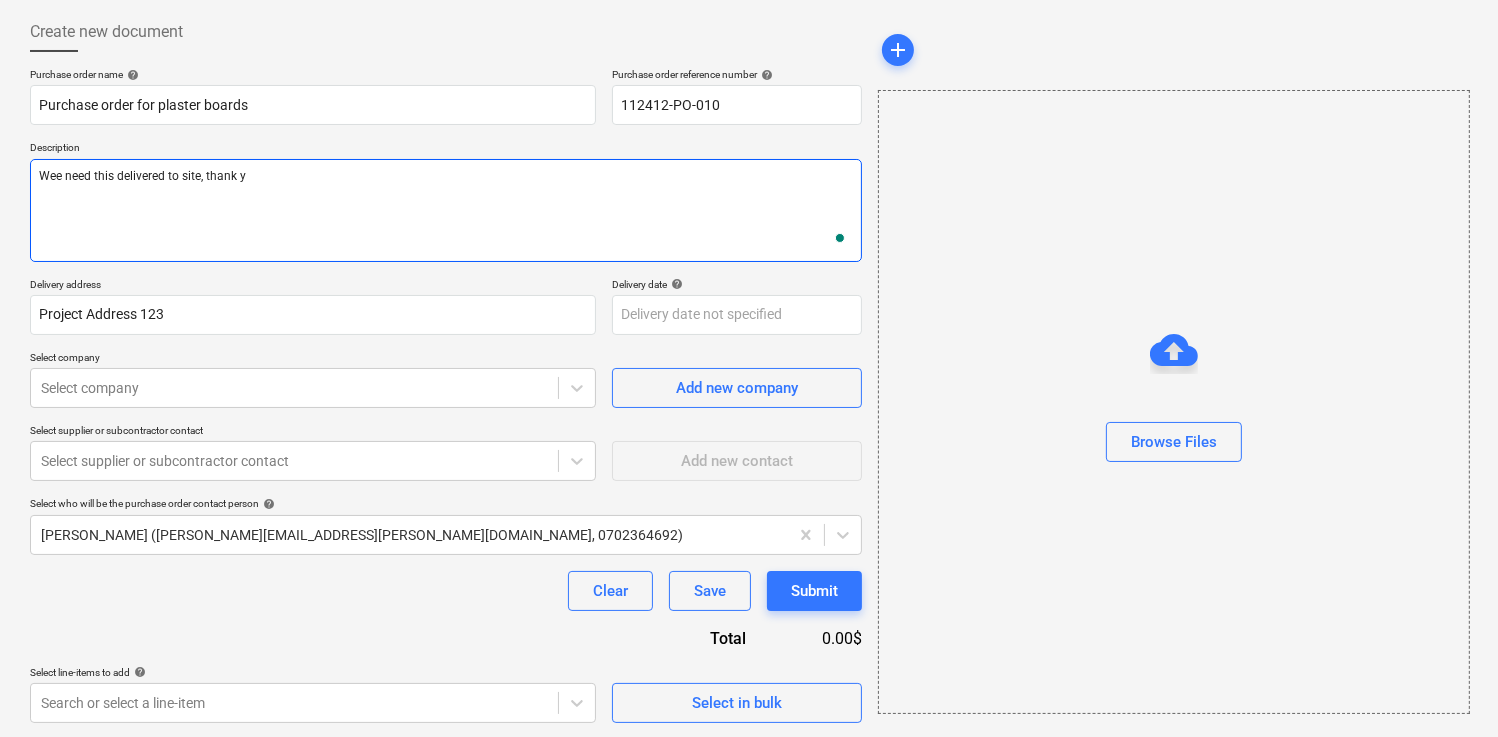 type on "x" 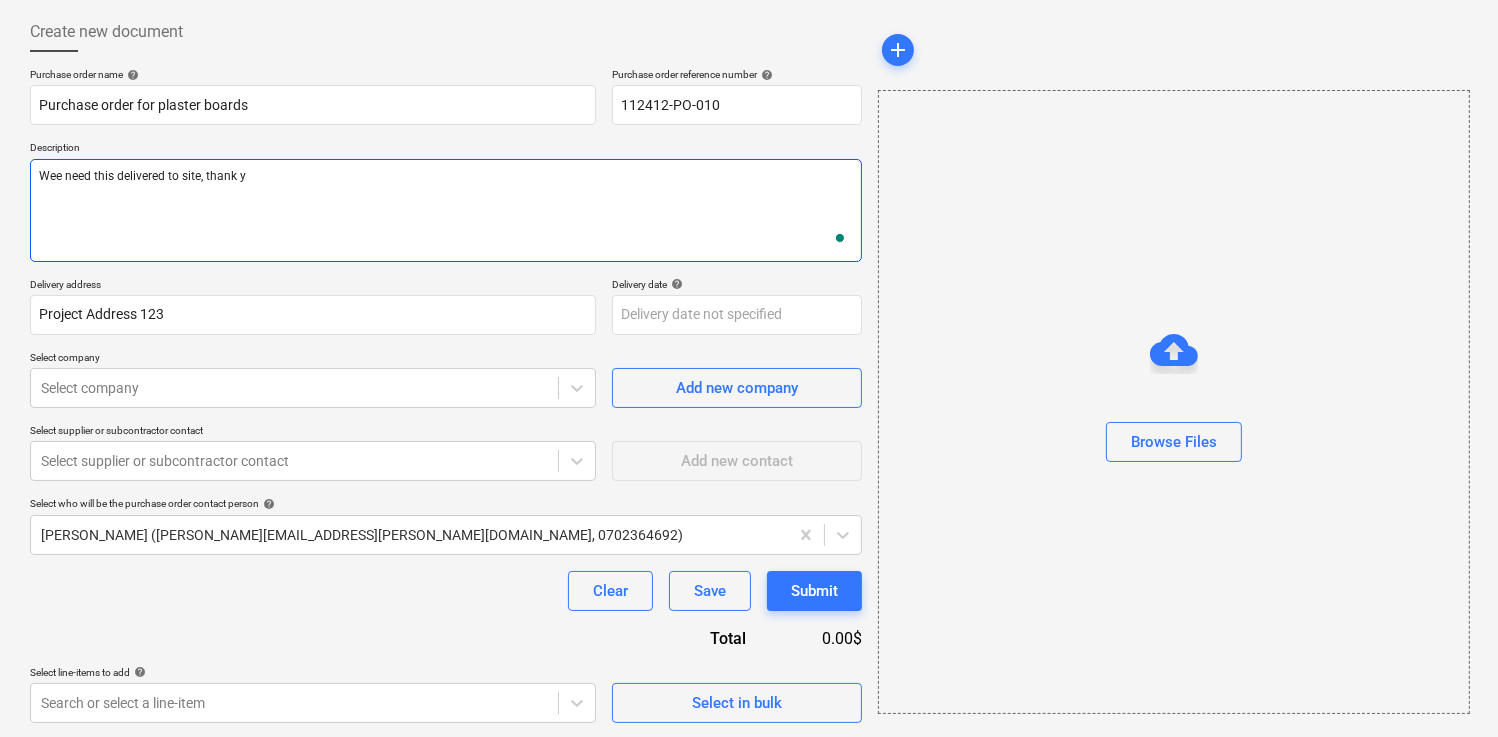 type on "Wee need this delivered to site, thank yo" 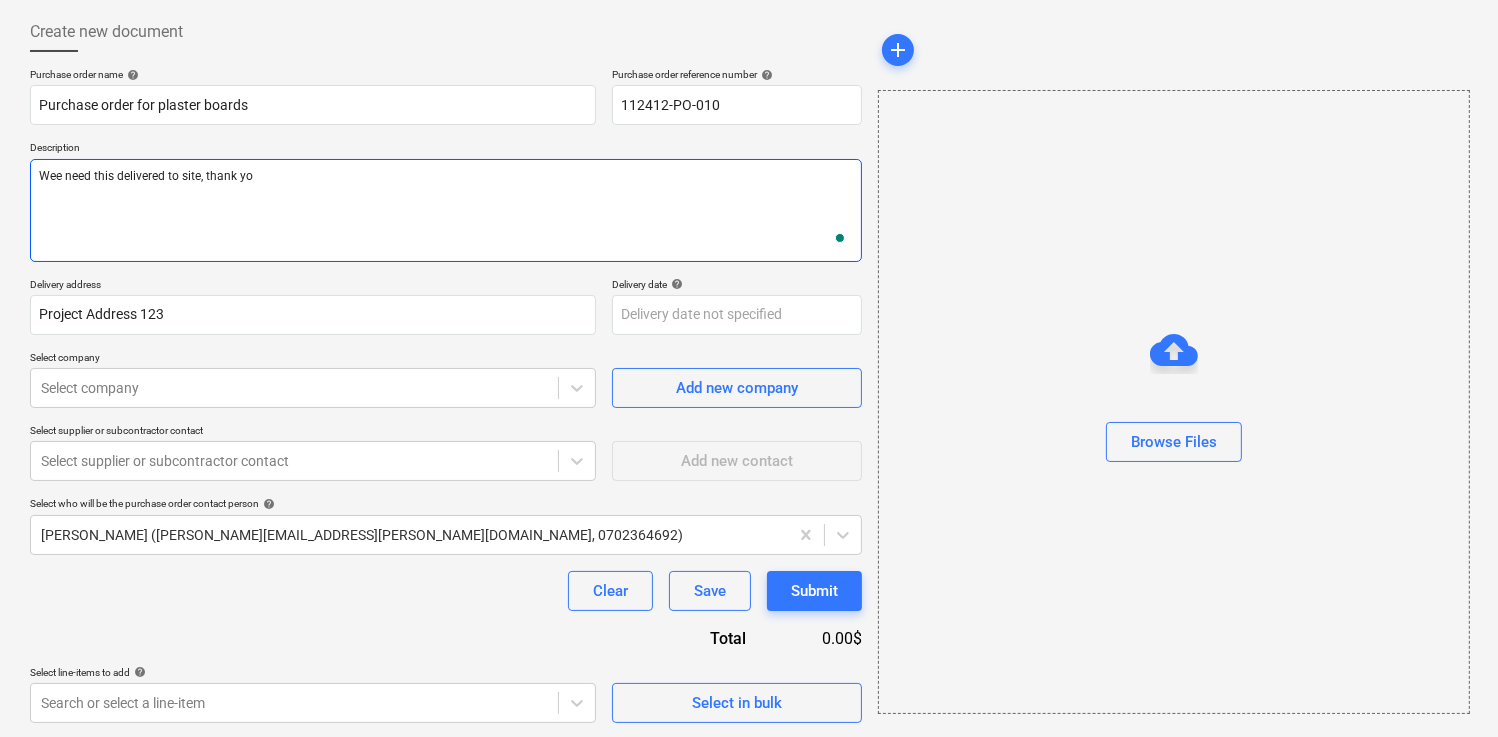 type on "x" 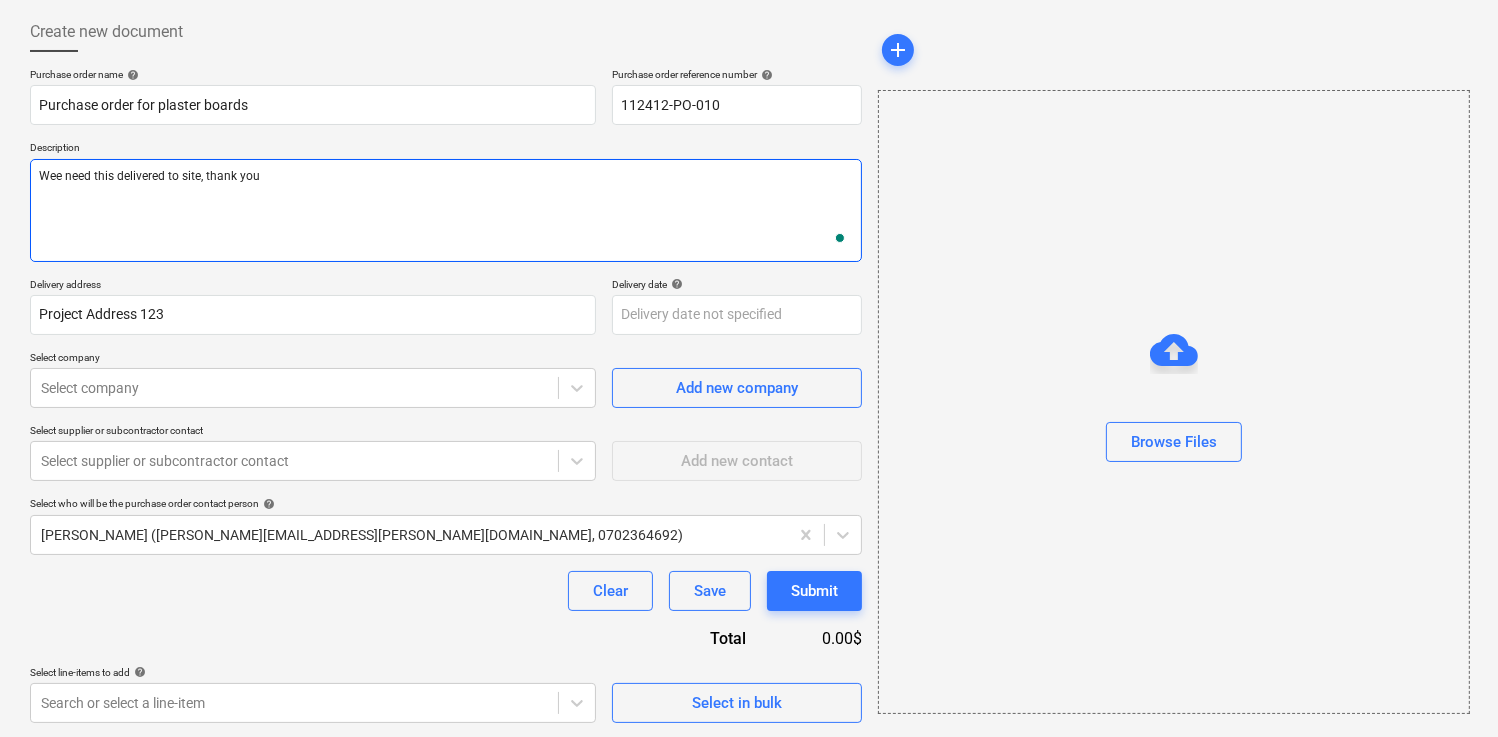type on "x" 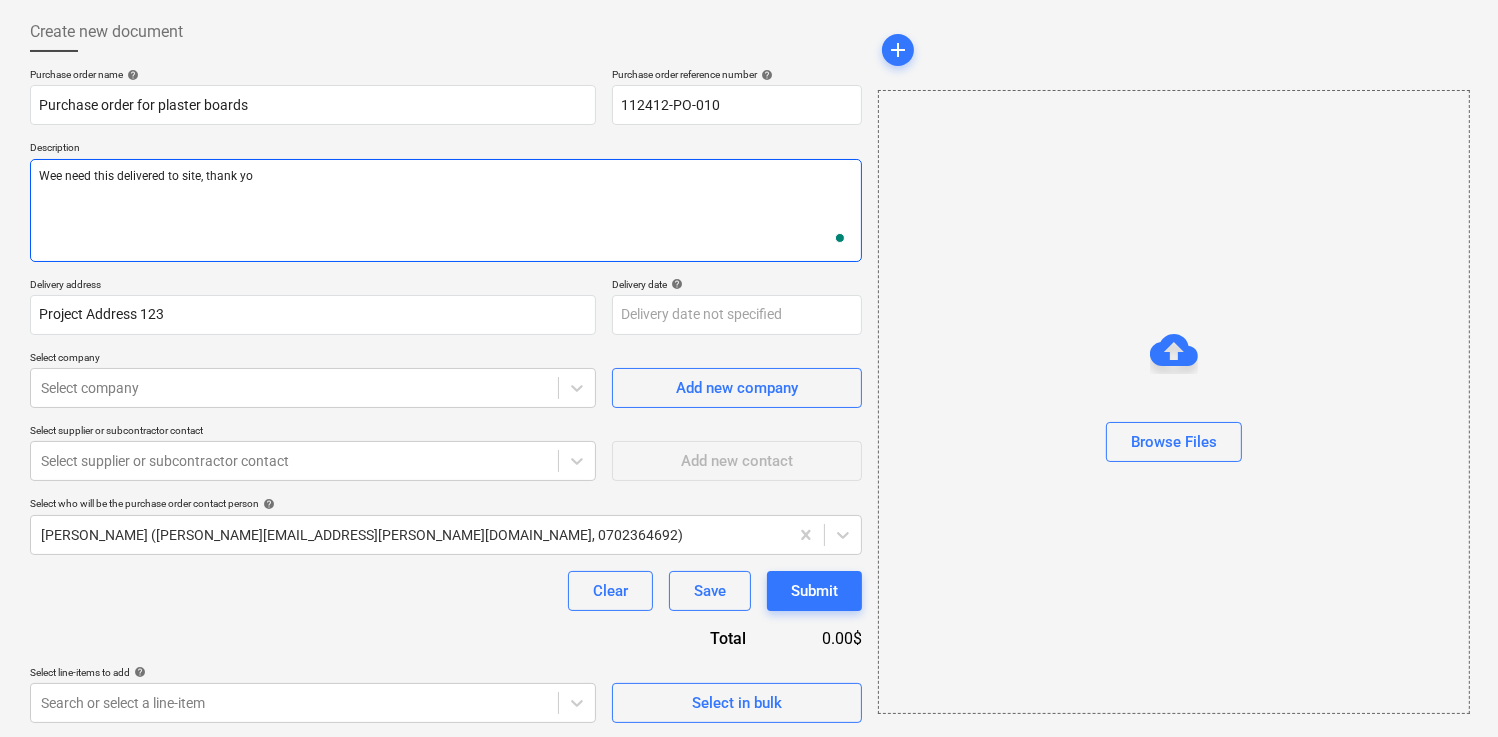 type on "x" 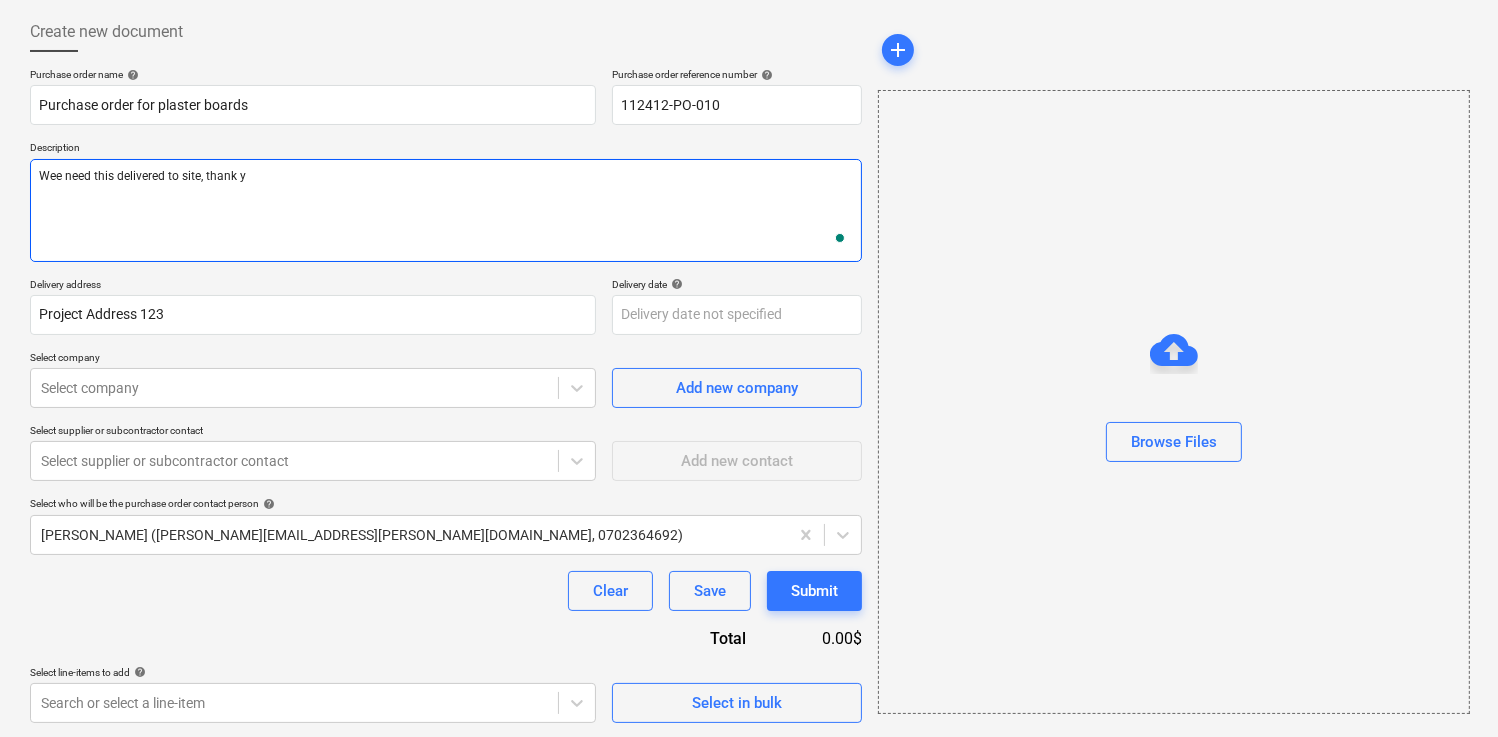 type on "x" 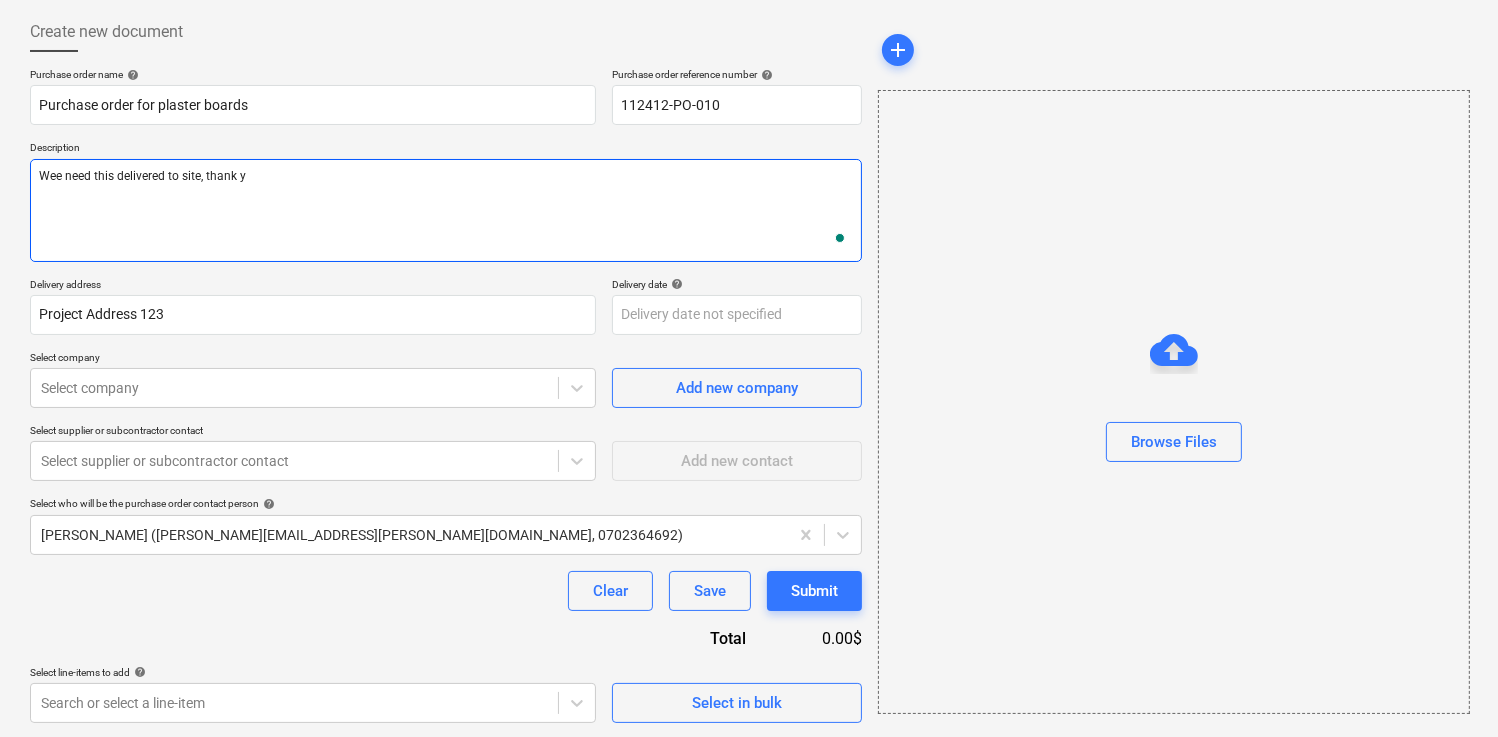 type on "Wee need this delivered to site, thank y" 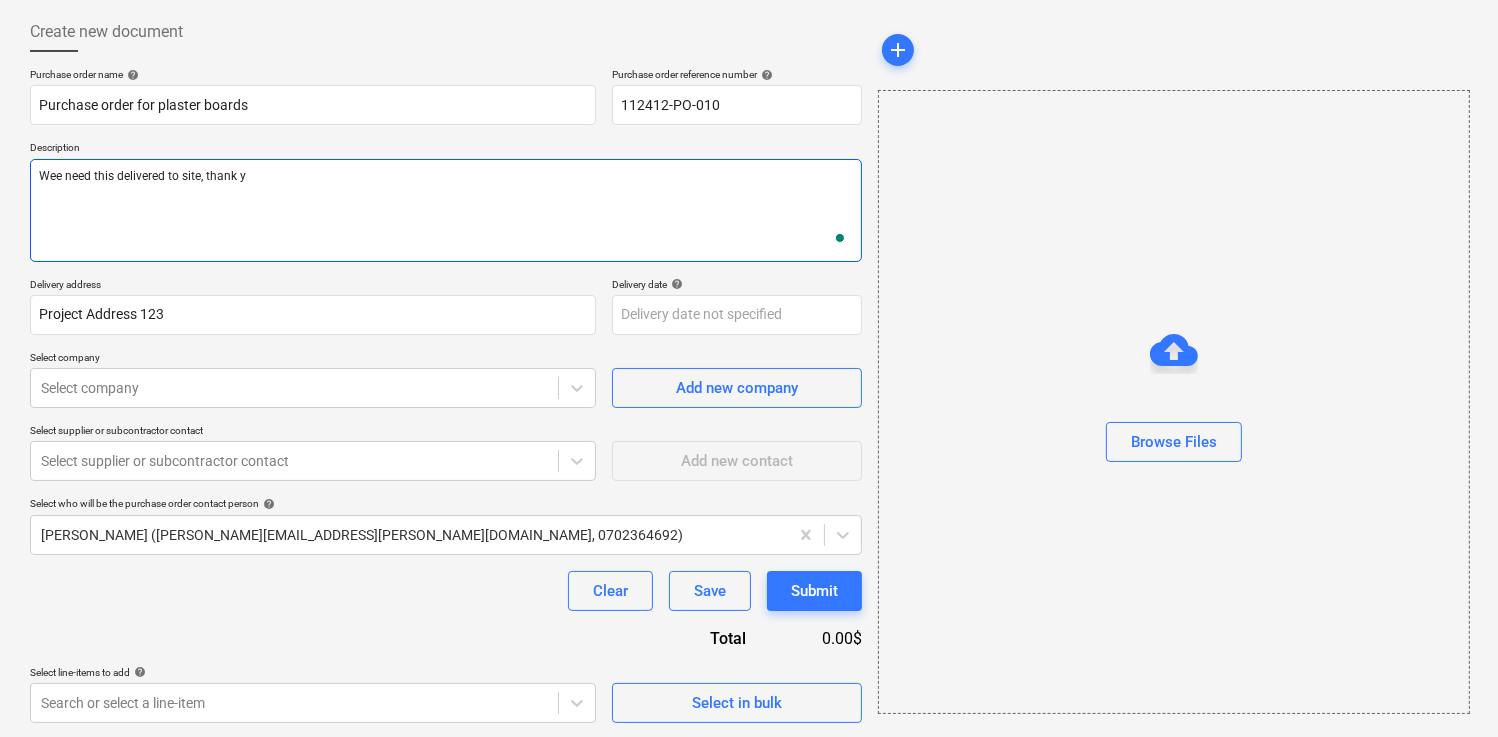 type on "Wee need this delivered to site, thank y" 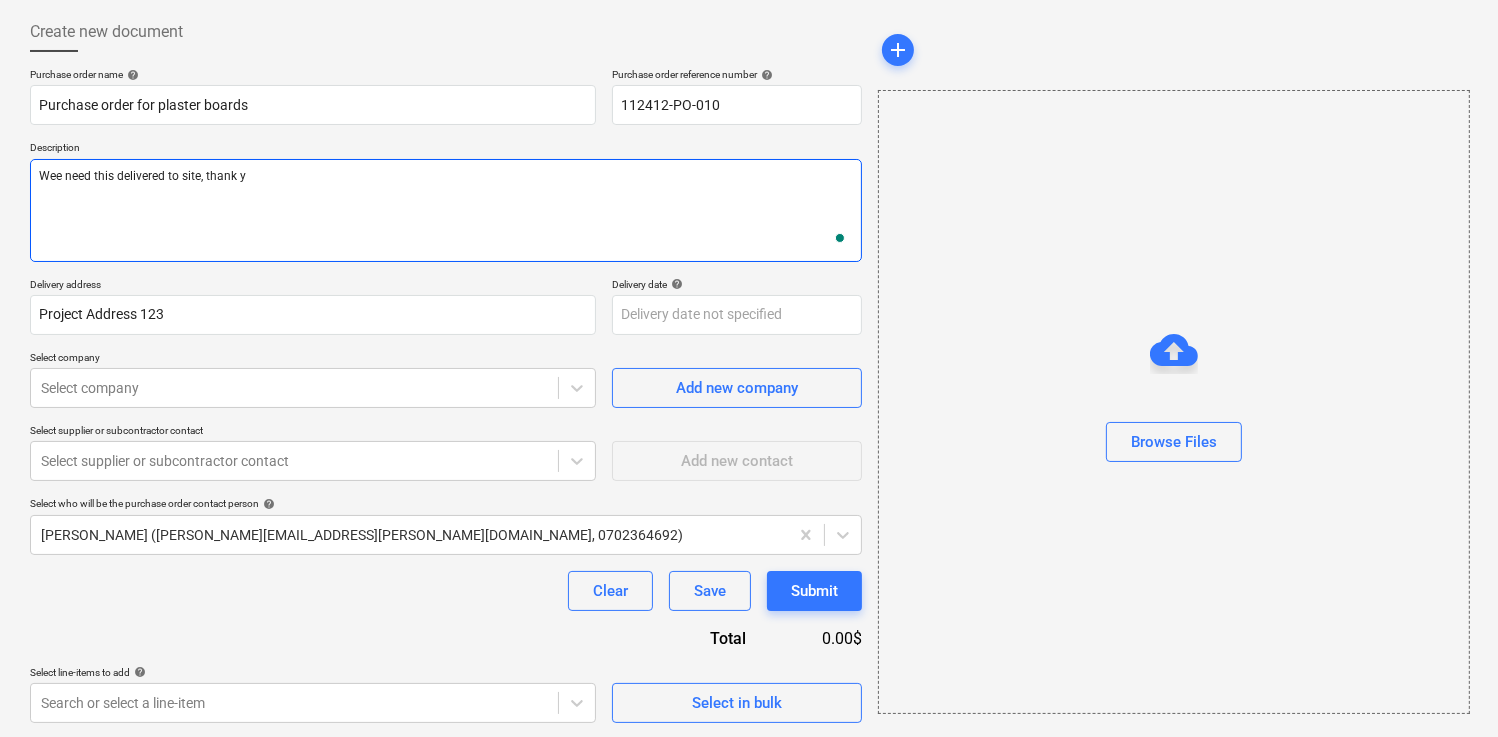 type on "x" 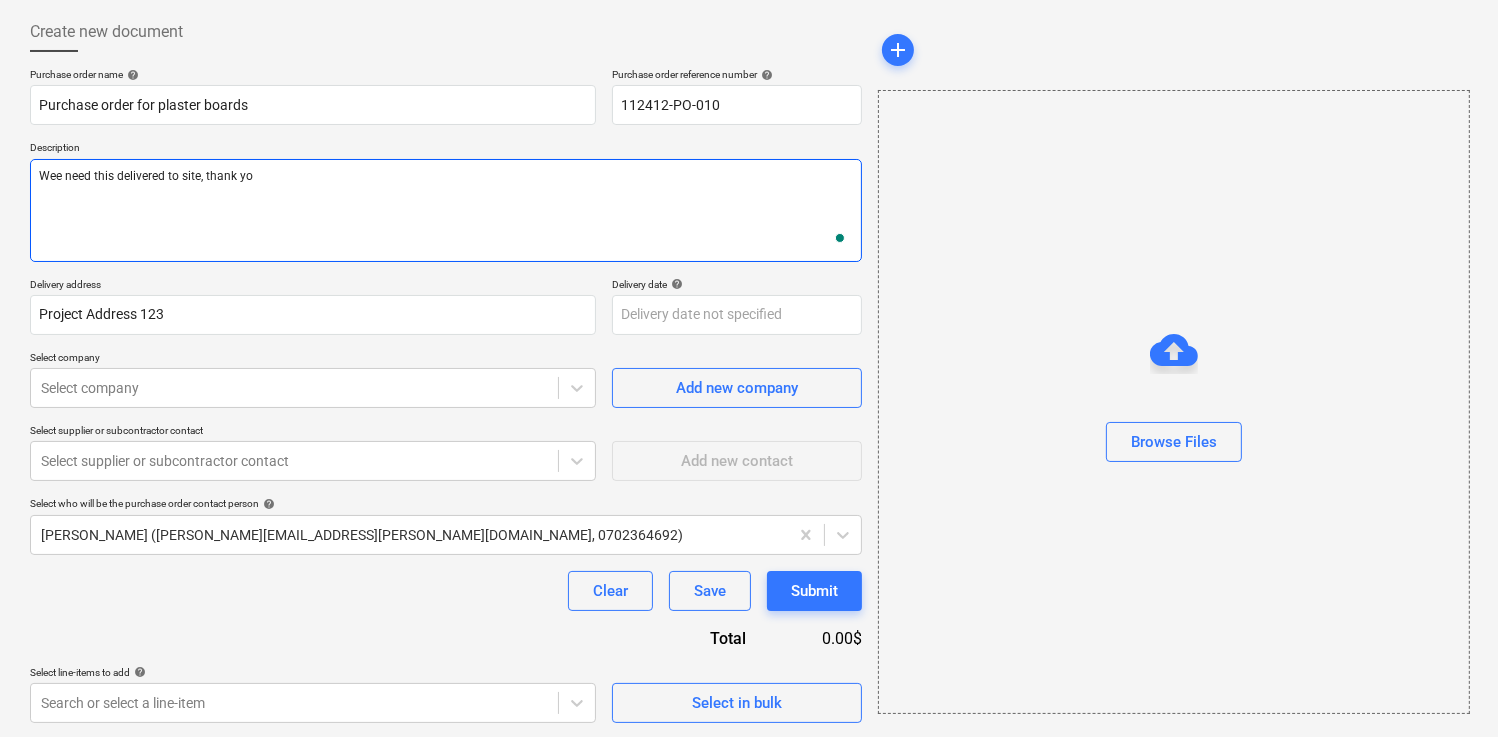type on "x" 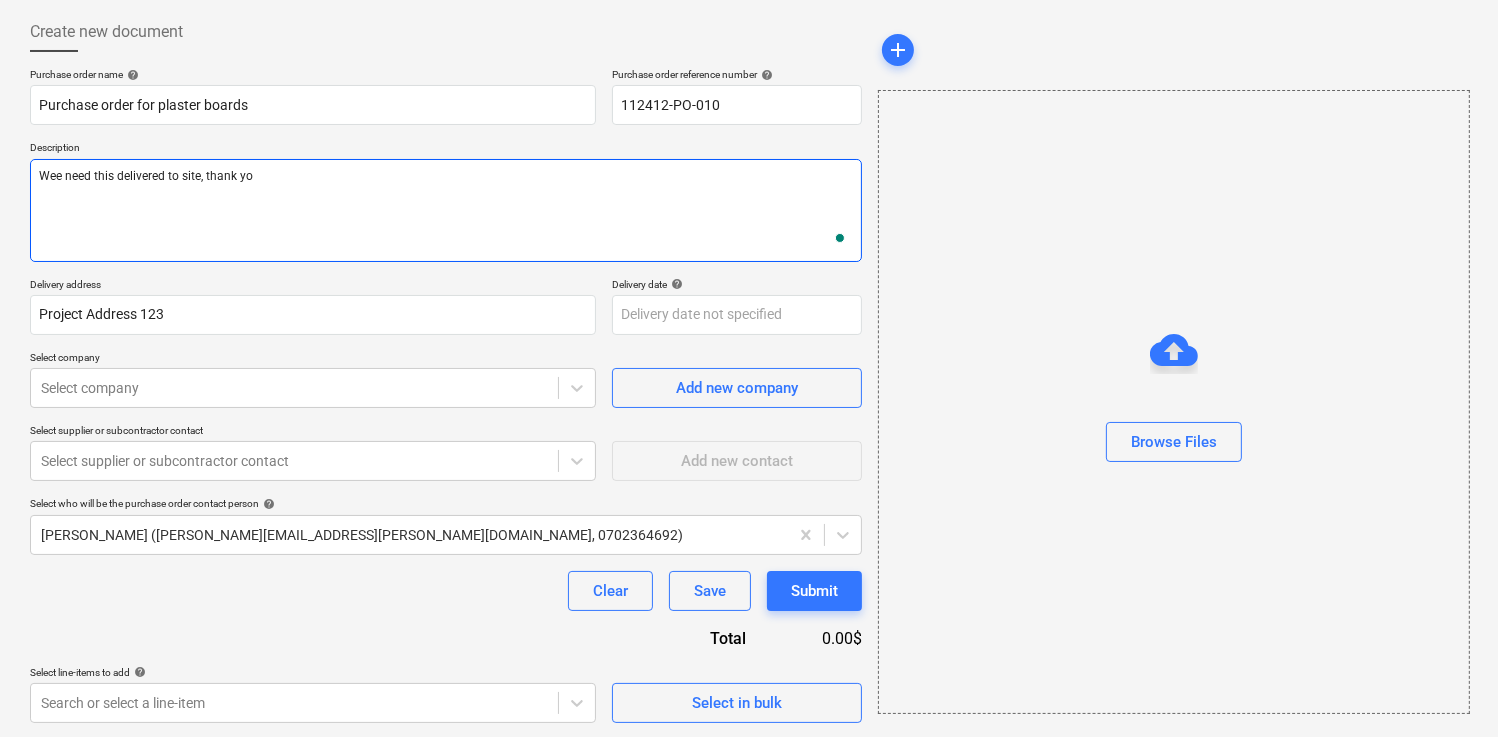 type on "Wee need this delivered to site, thank you" 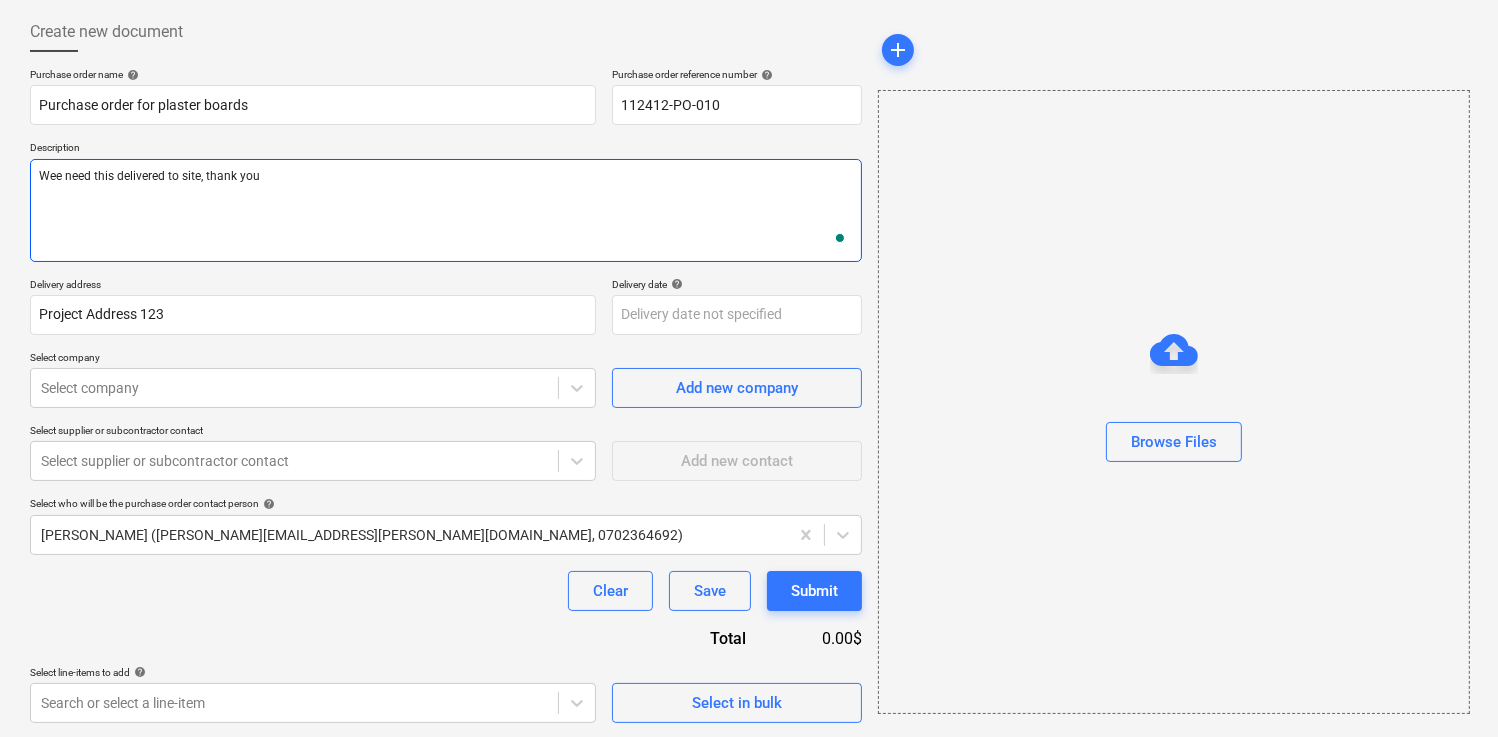 type on "x" 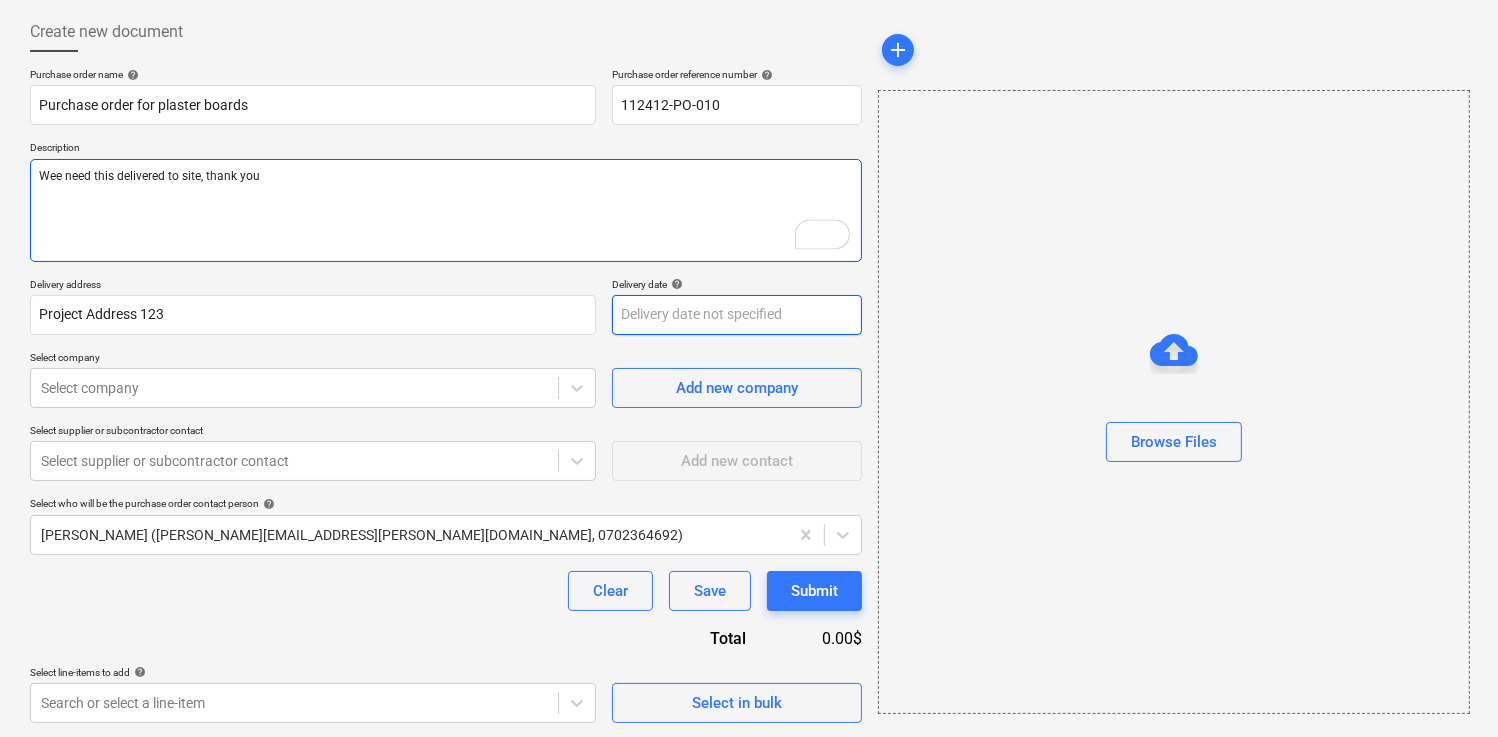 type on "Wee need this delivered to site, thank you" 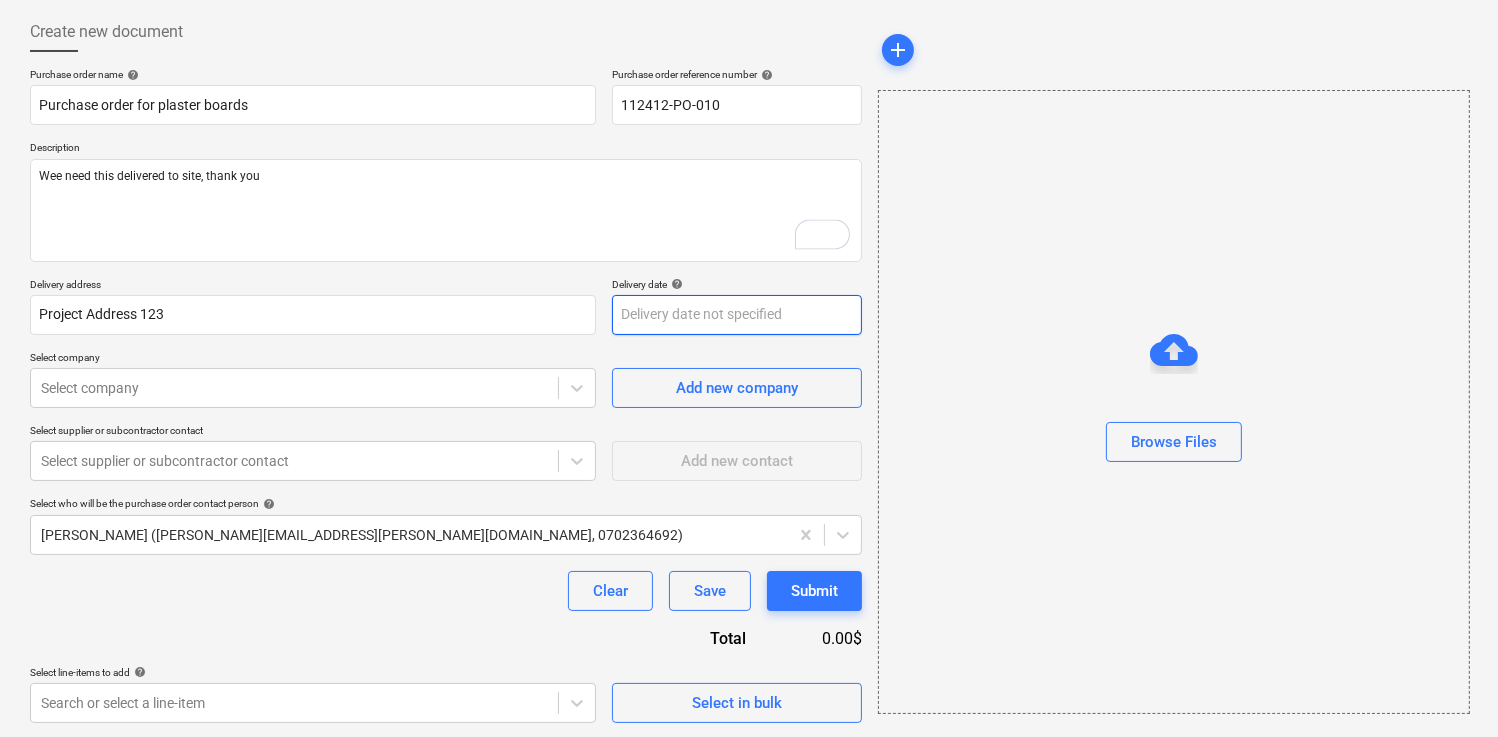 click on "Sales Projects Contacts Company Consolidated Invoices 9+ Inbox 2 Approvals Resources format_size keyboard_arrow_down help search Search notifications 12 keyboard_arrow_down J. Walker keyboard_arrow_down South Street copy Estimation Budget Client contract RFQs Subcontracts Valuations 1 Purchase orders Work orders Costs Income Cash flow Files More keyboard_arrow_down 9+ Create new document Purchase order name help Purchase order for plaster boards Purchase order reference number help 112412-PO-010 Description Wee need this delivered to site, thank you Delivery address Project Address 123 Delivery date help Press the down arrow key to interact with the calendar and
select a date. Press the question mark key to get the keyboard shortcuts for changing dates. Select company Select company Add new company Select supplier or subcontractor contact Select supplier or subcontractor contact Add new contact Select who will be the purchase order contact person help Clear Save Submit Total 0.00$ help Select in bulk" at bounding box center [749, 272] 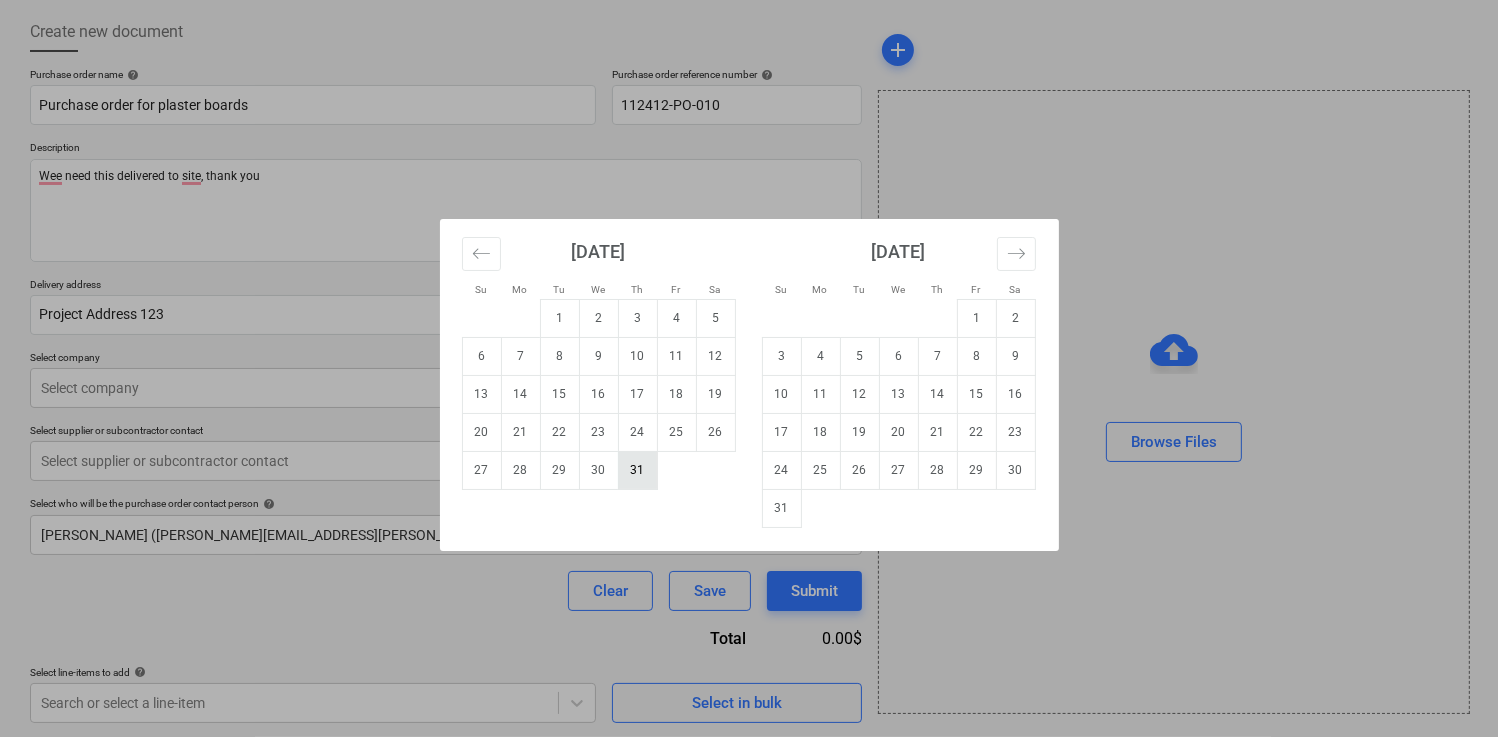 click on "31" at bounding box center (637, 470) 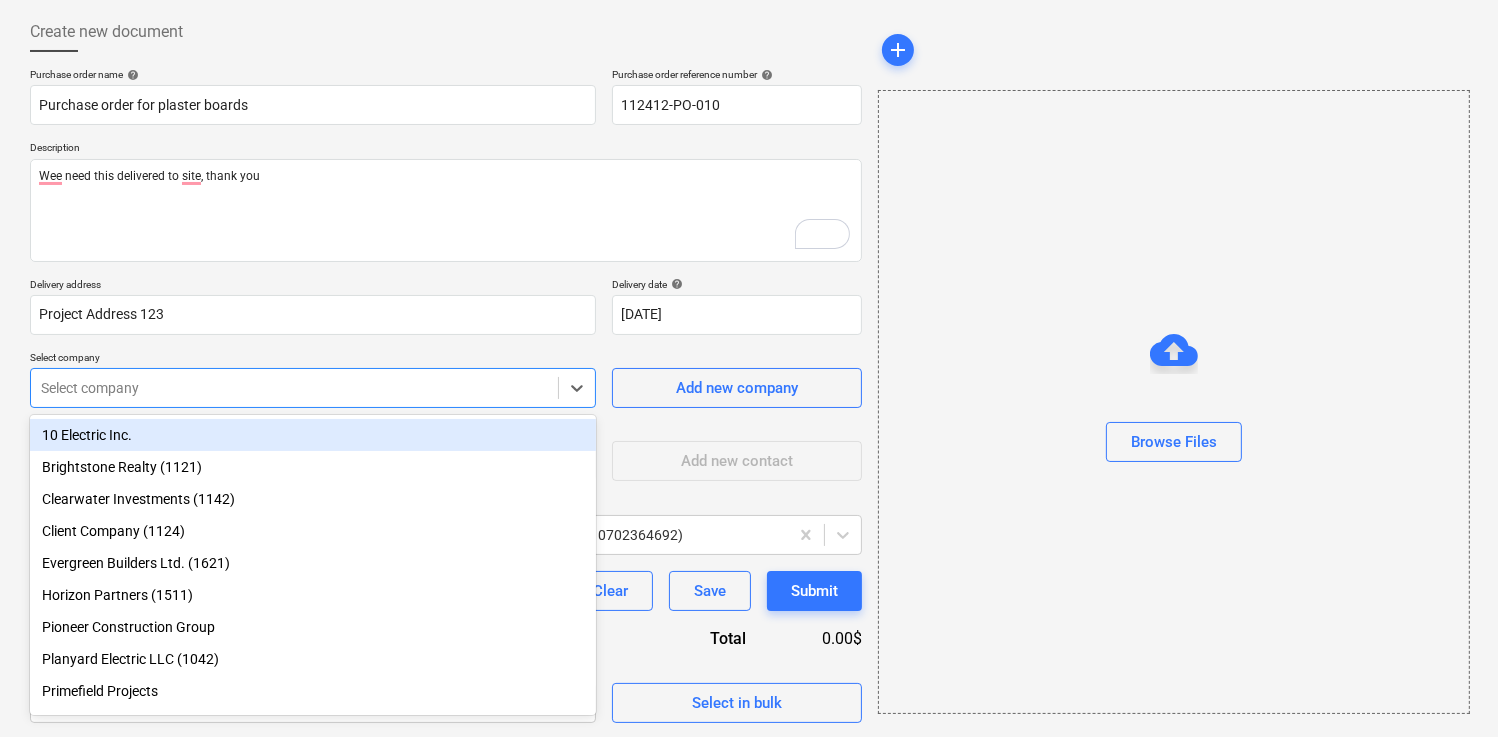 click on "Select company" at bounding box center (294, 388) 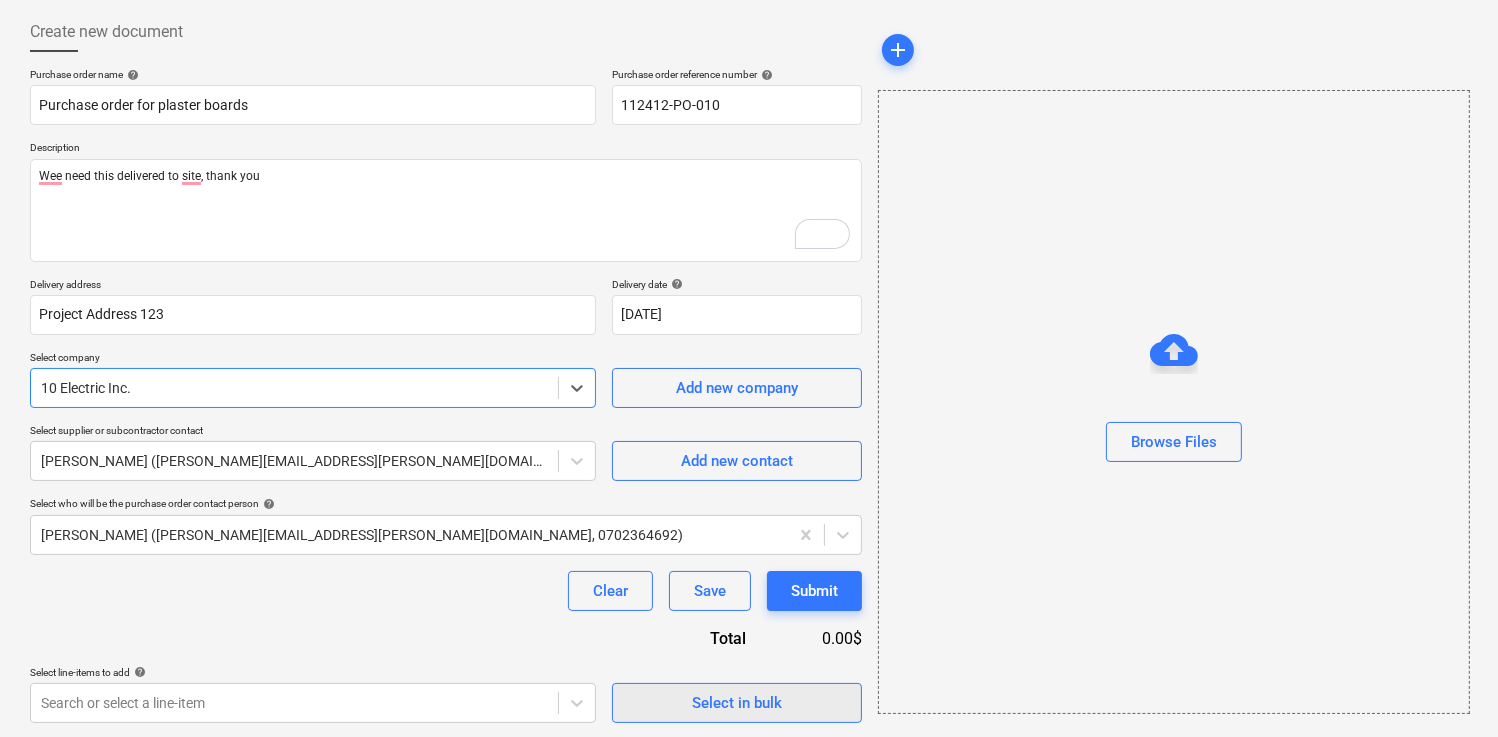 click on "Select in bulk" at bounding box center [737, 703] 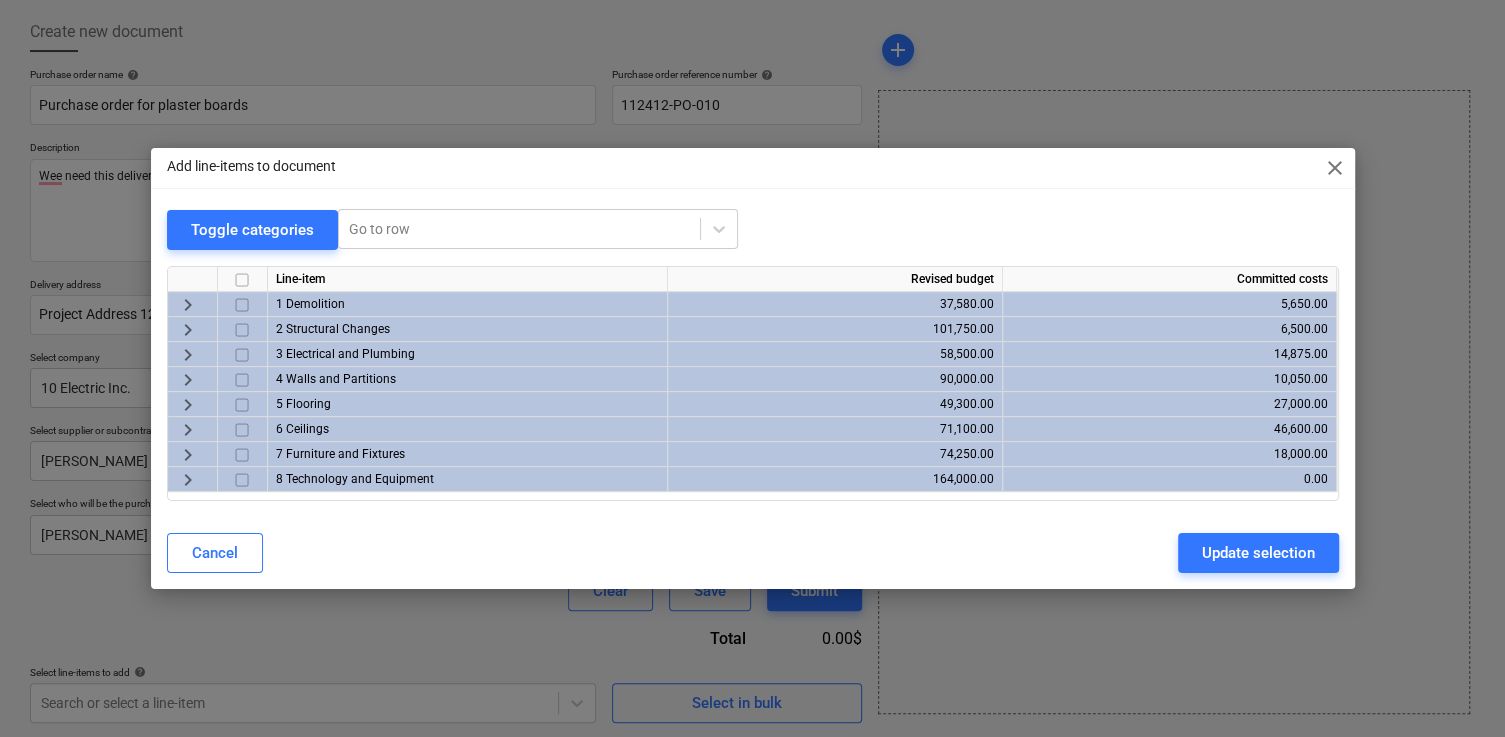click on "keyboard_arrow_right" at bounding box center (188, 305) 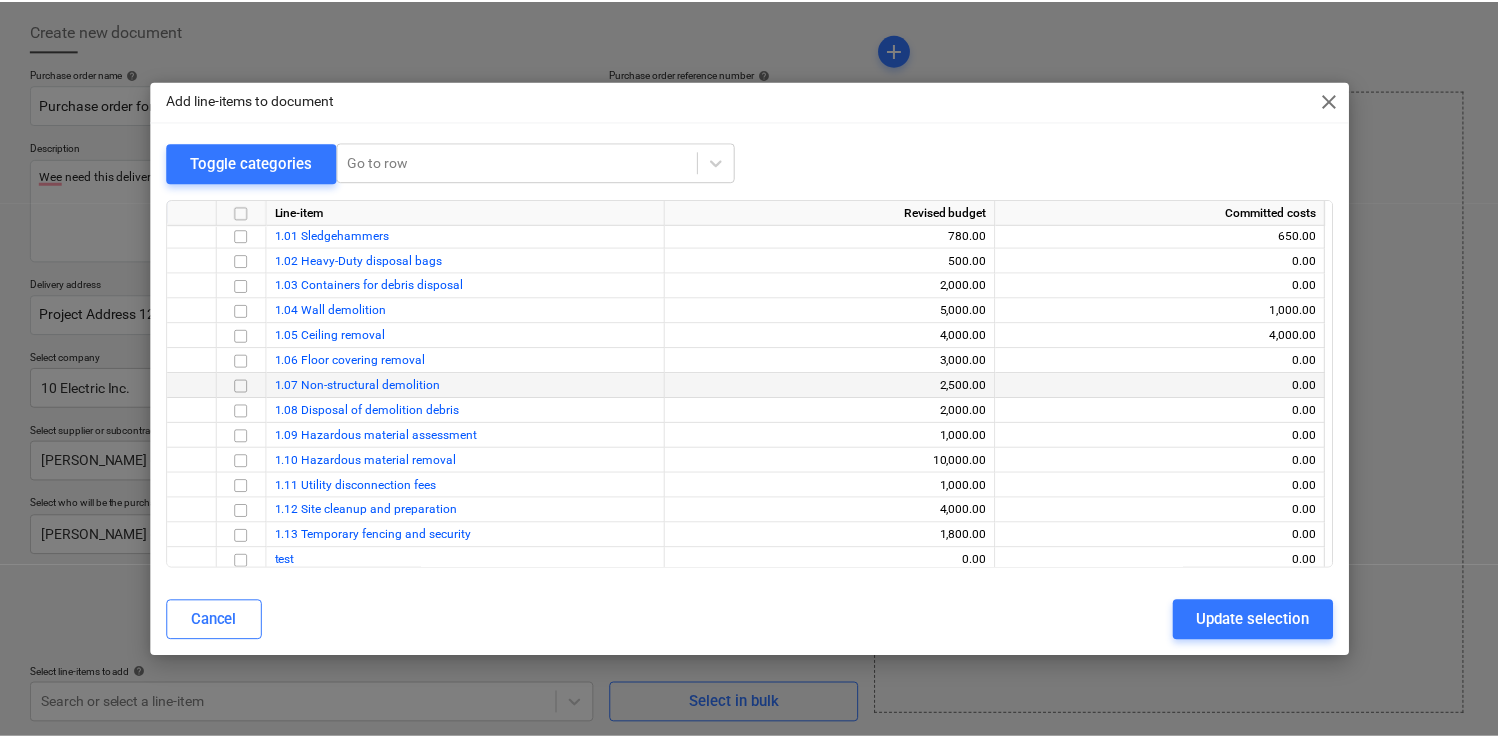 scroll, scrollTop: 28, scrollLeft: 0, axis: vertical 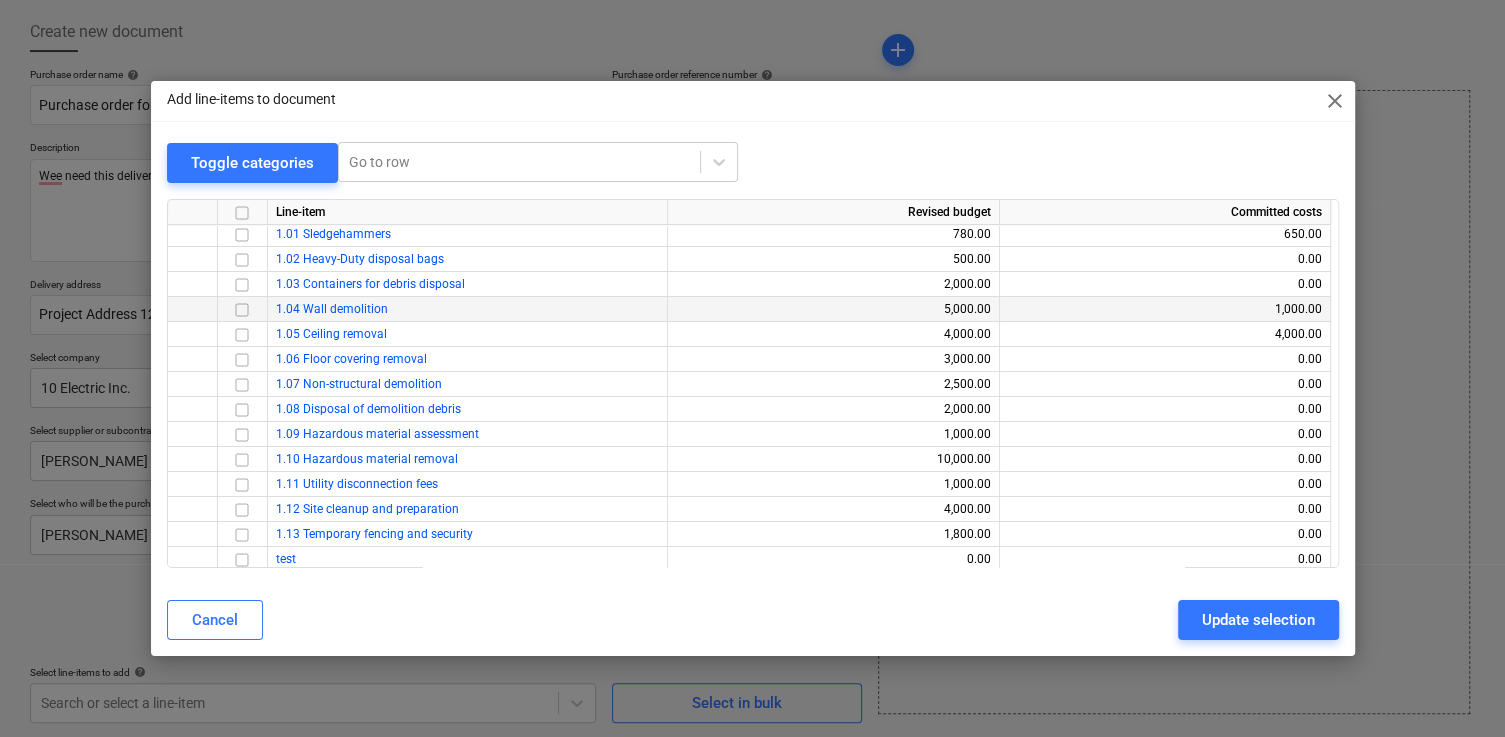 click at bounding box center (242, 310) 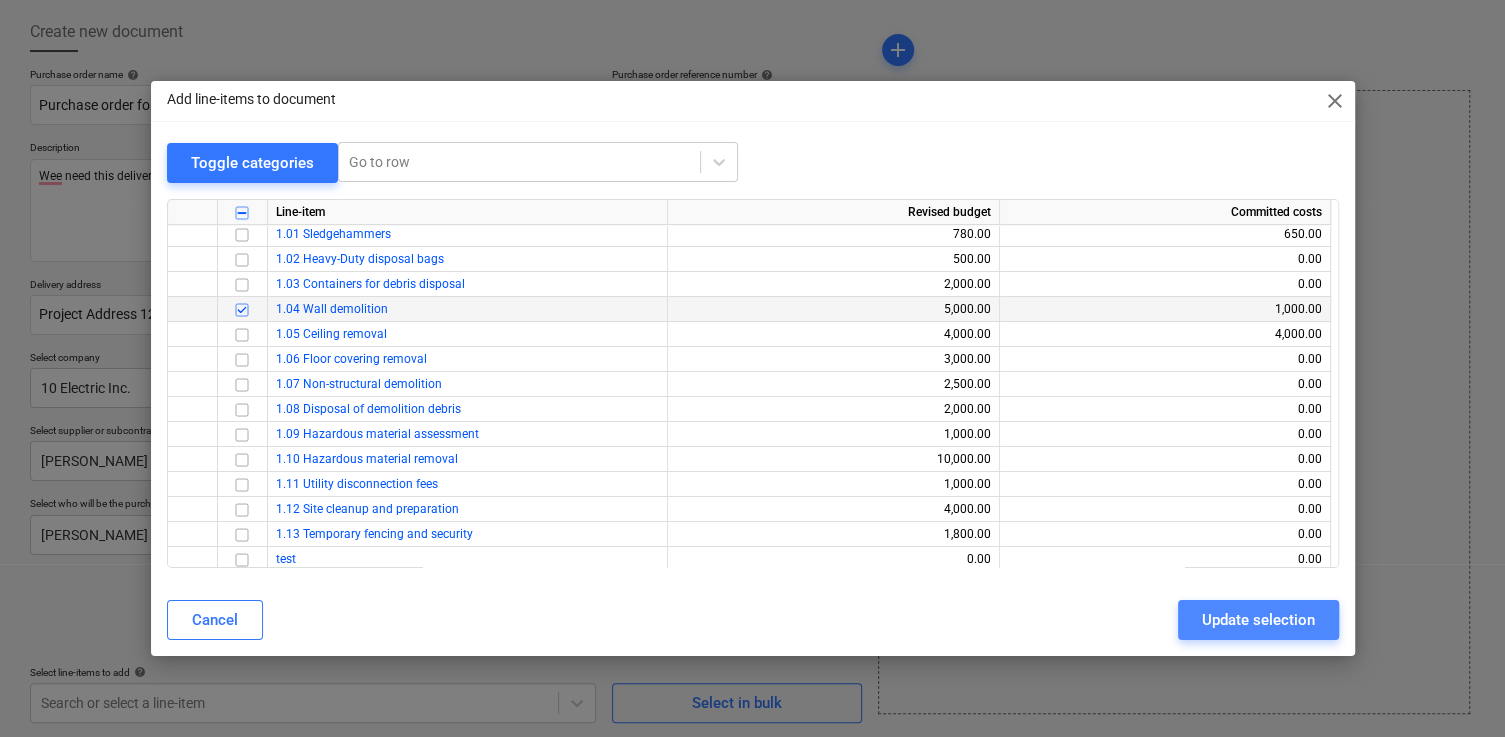 click on "Update selection" at bounding box center (1258, 620) 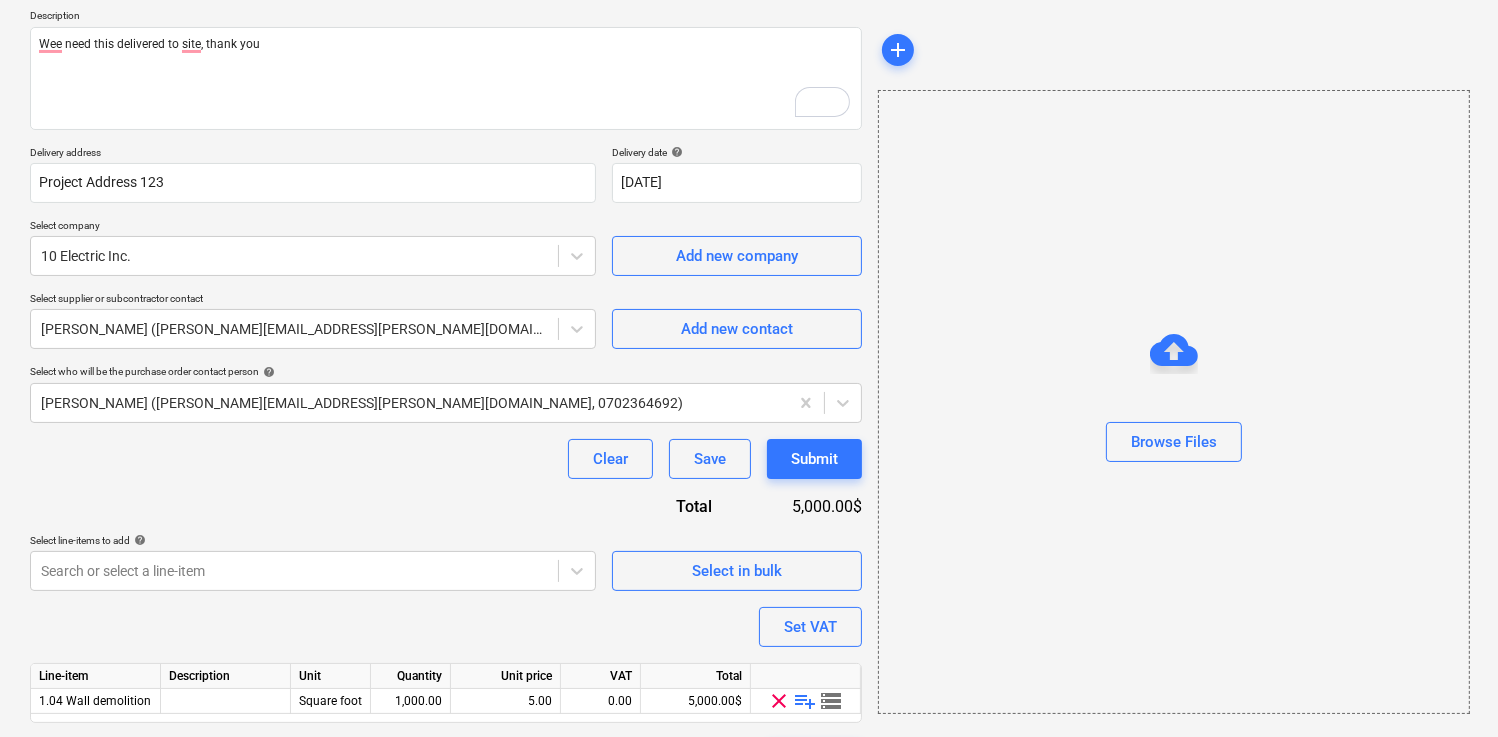 scroll, scrollTop: 284, scrollLeft: 0, axis: vertical 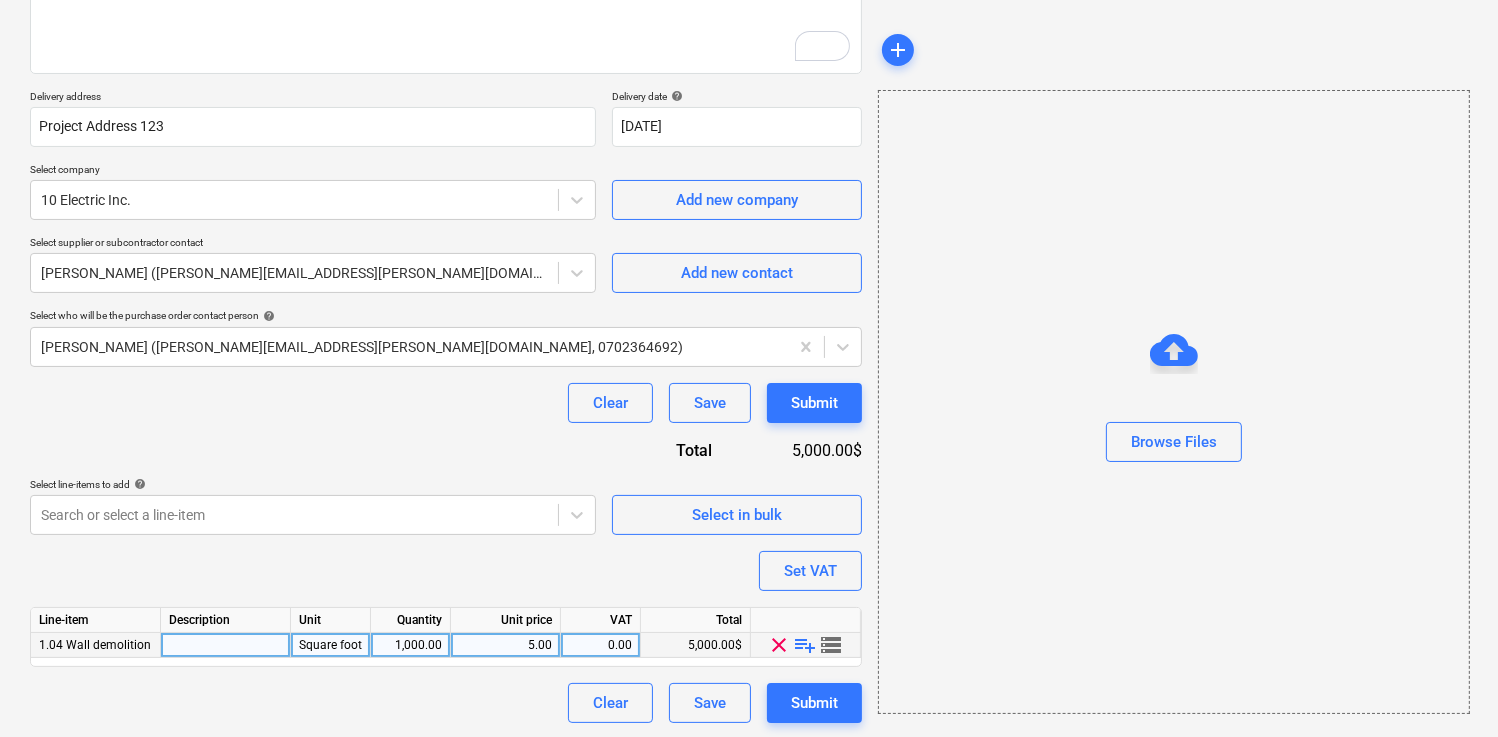 click on "playlist_add" at bounding box center (806, 645) 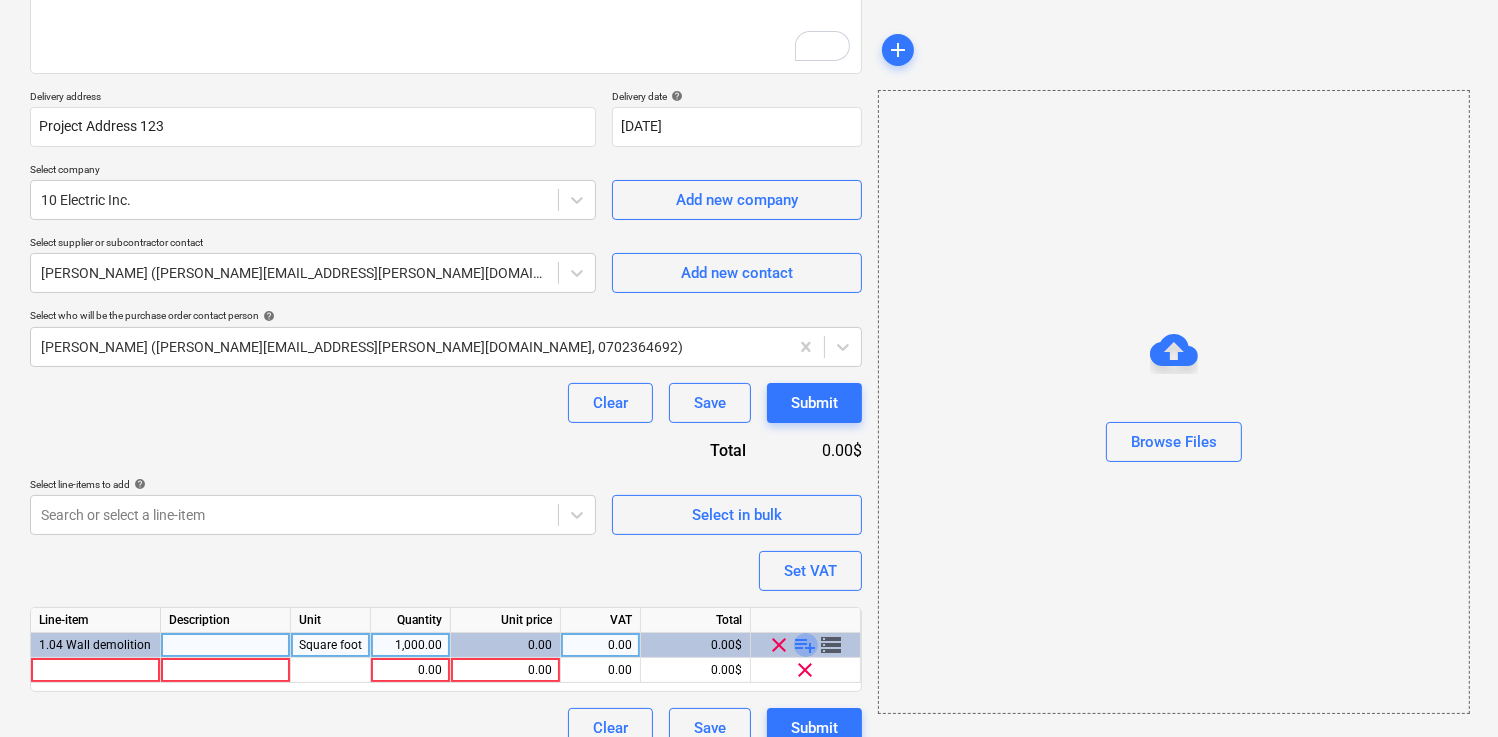 click on "playlist_add" at bounding box center [806, 645] 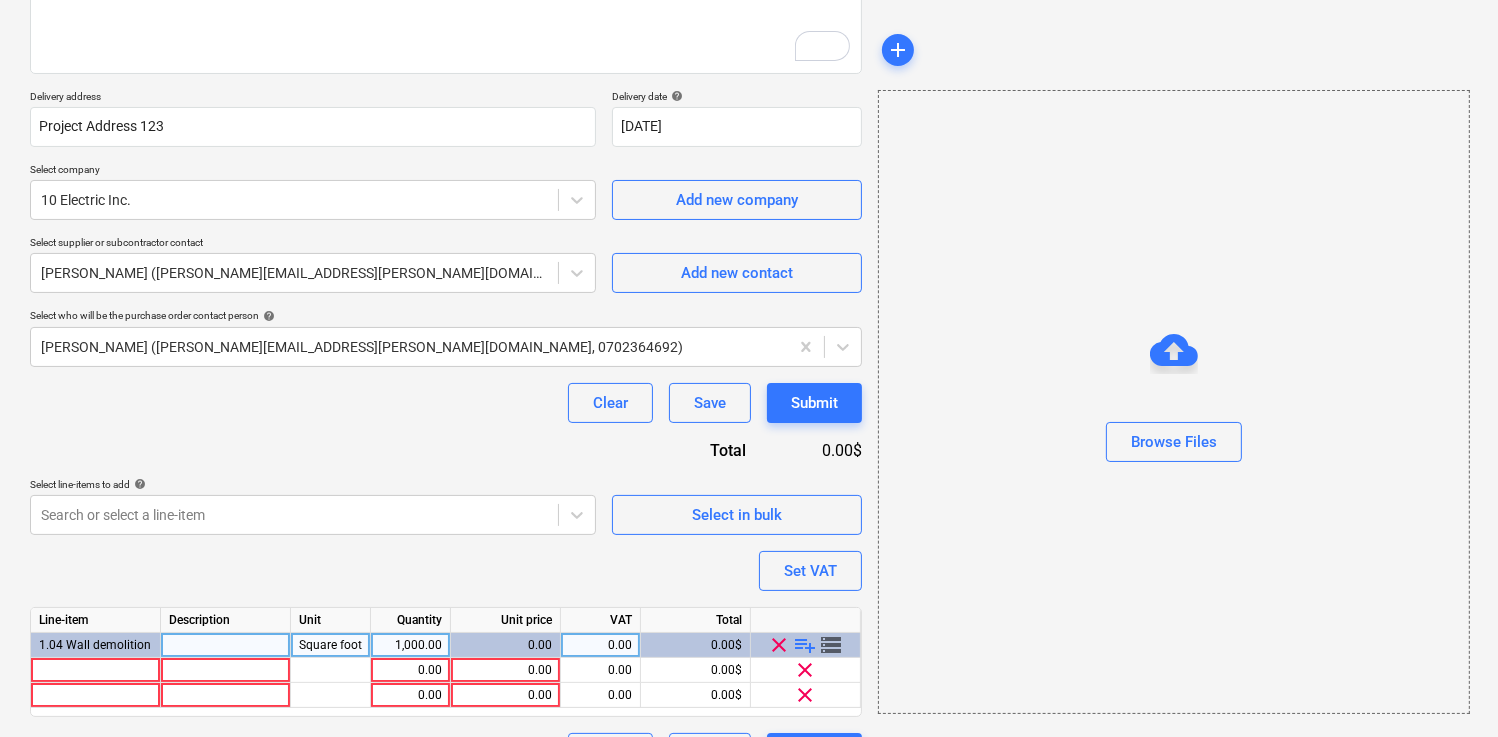 click on "playlist_add" at bounding box center (806, 645) 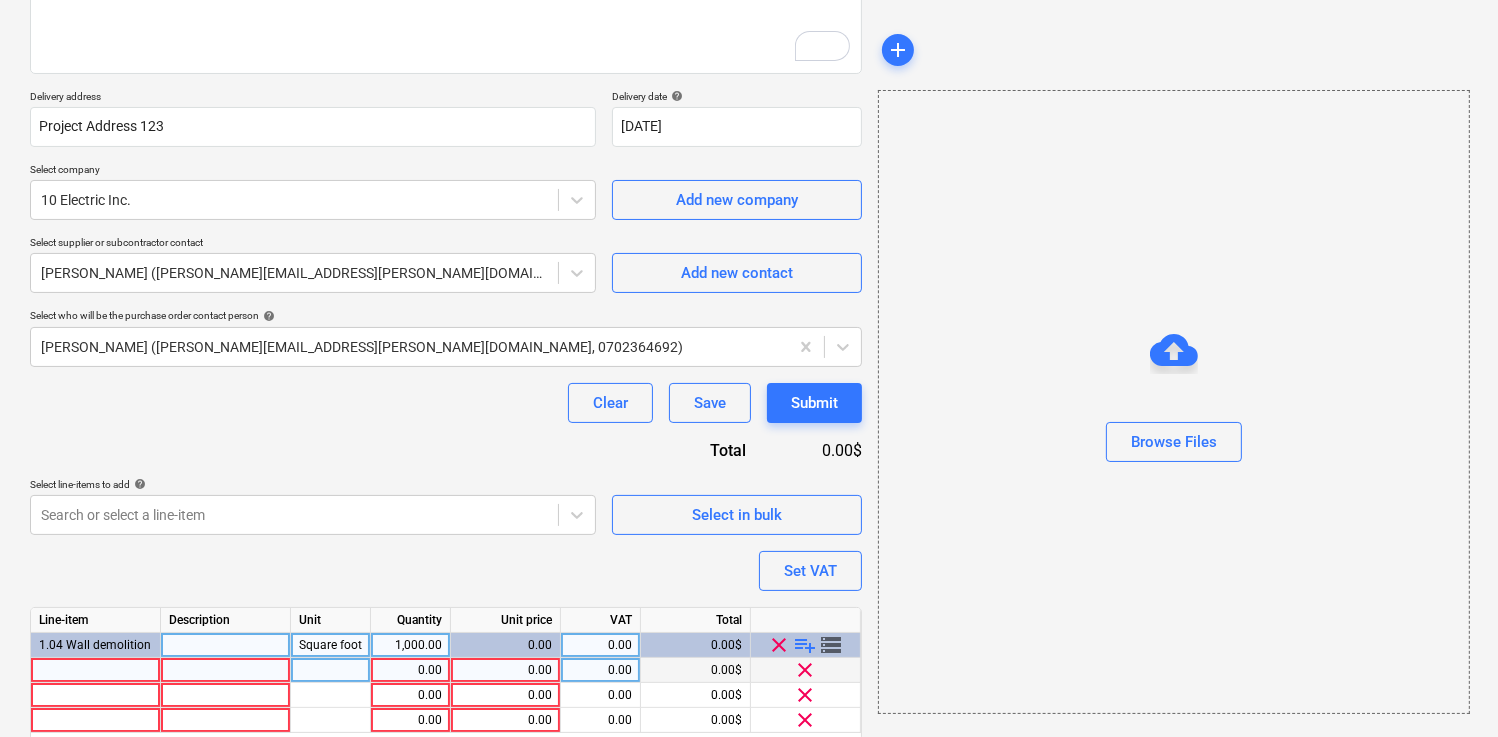 click on "0.00 0.00 0.00 0.00$ clear" at bounding box center [0, 0] 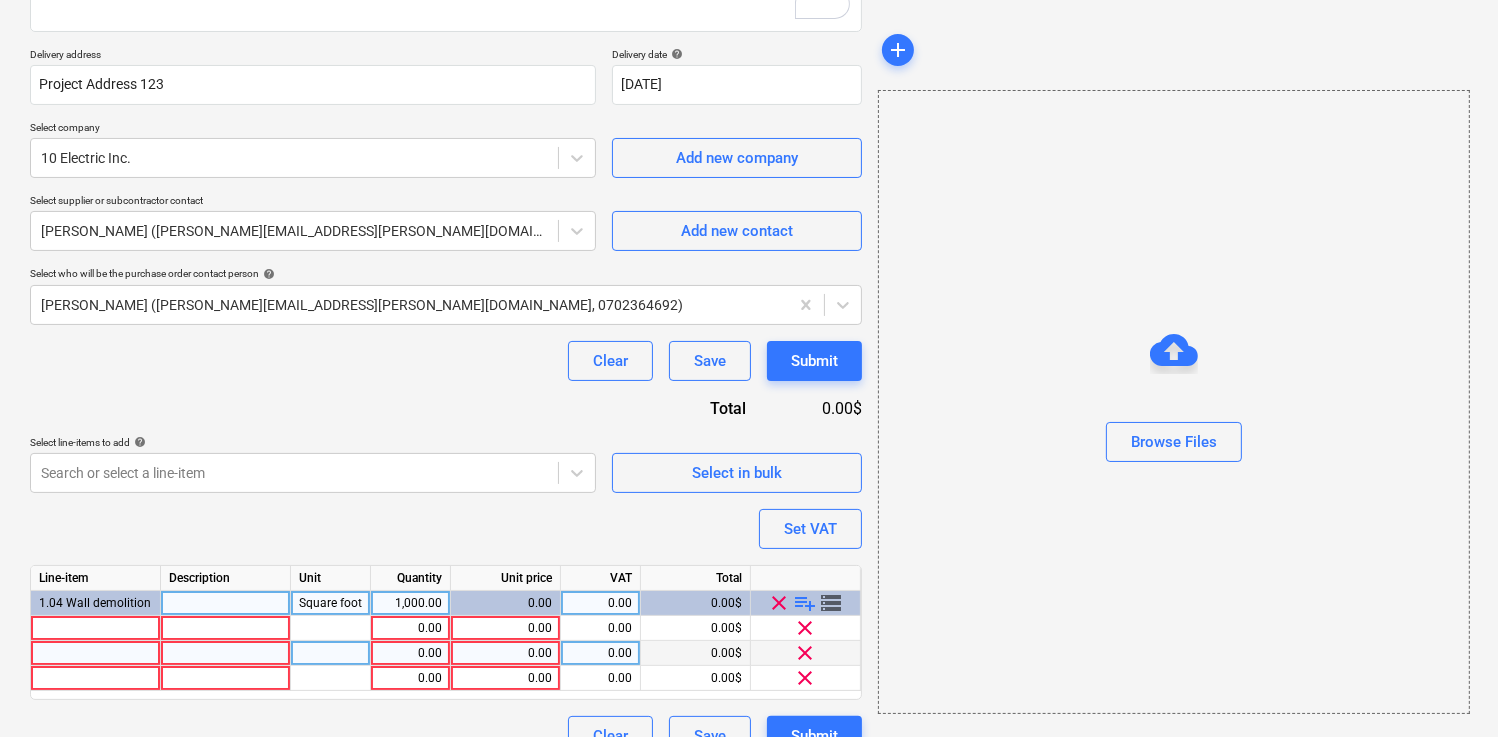 scroll, scrollTop: 328, scrollLeft: 0, axis: vertical 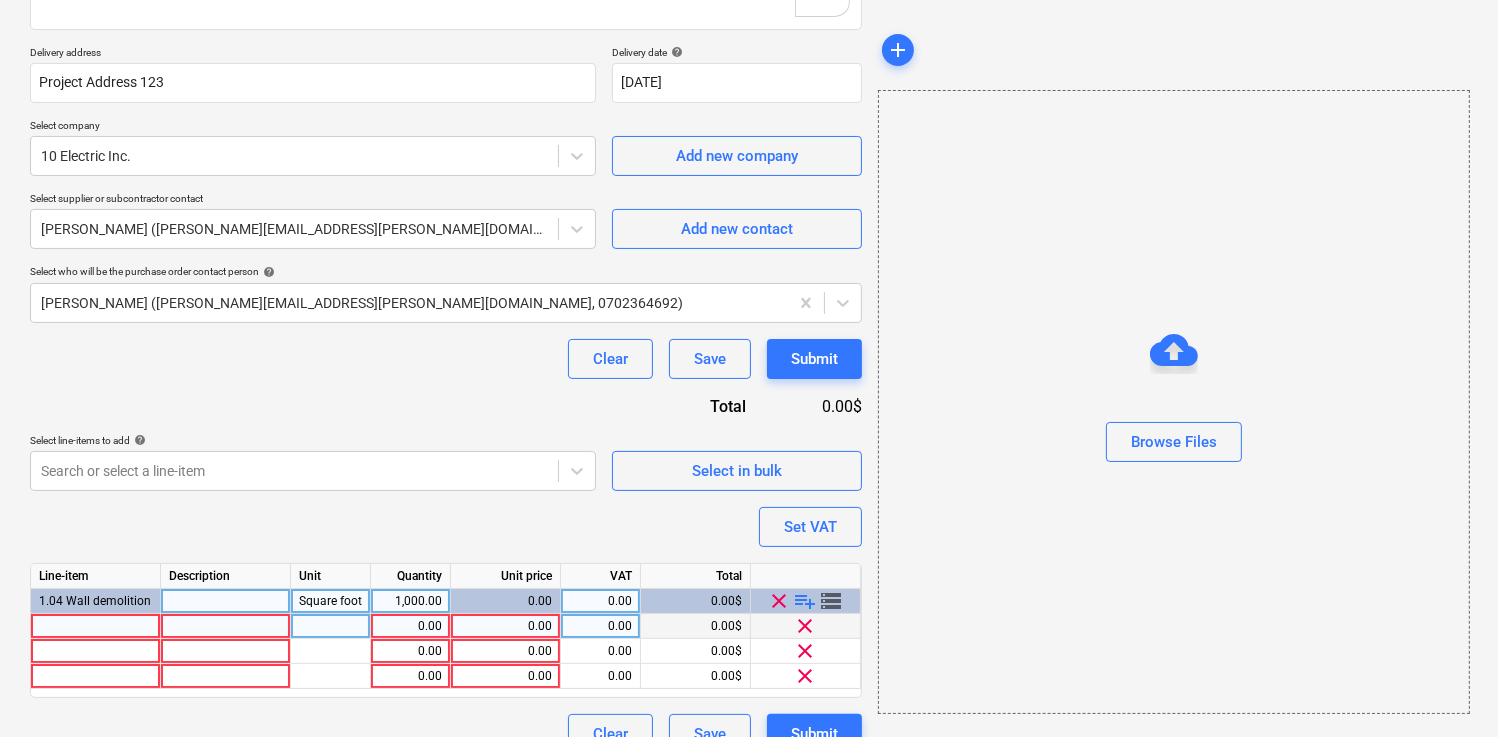 click at bounding box center (96, 626) 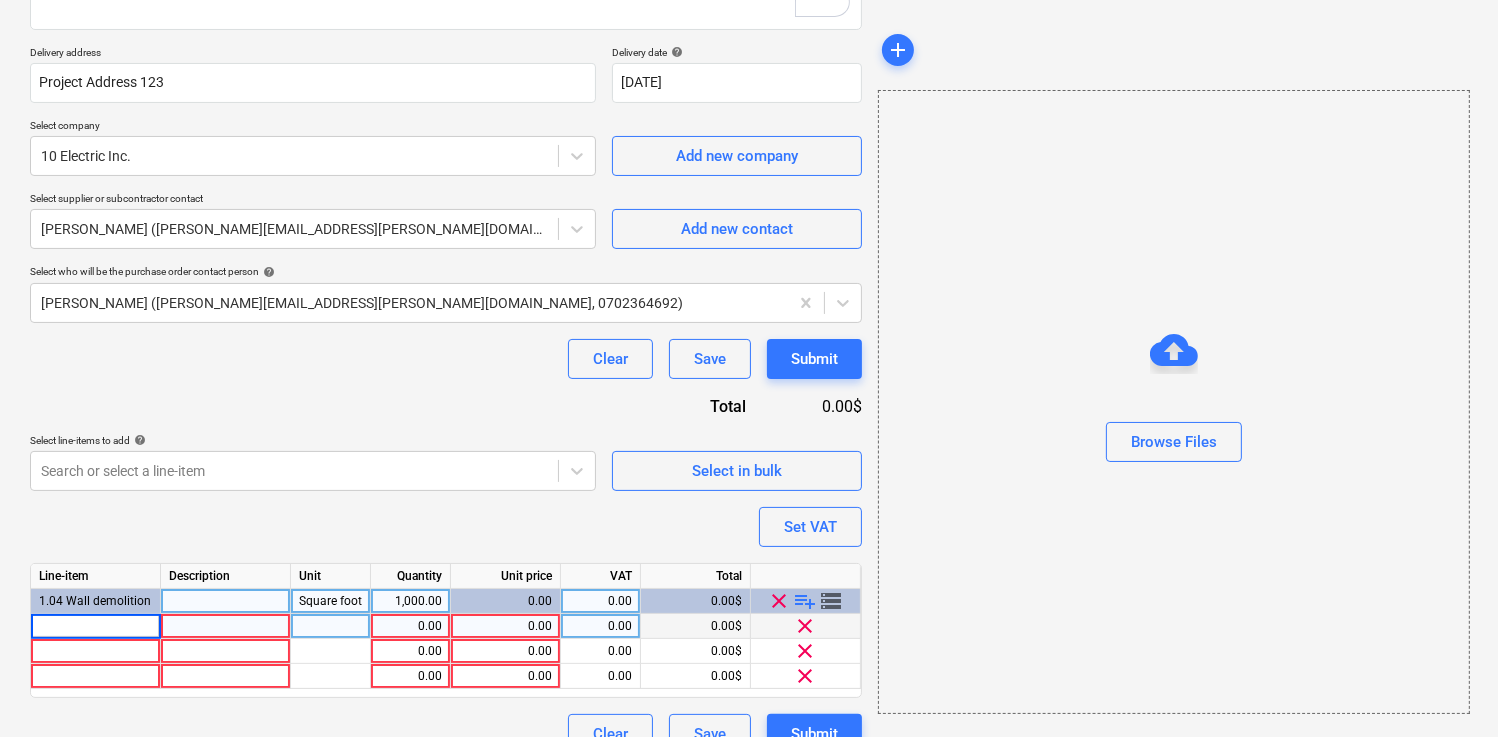 click on "clear" at bounding box center (806, 626) 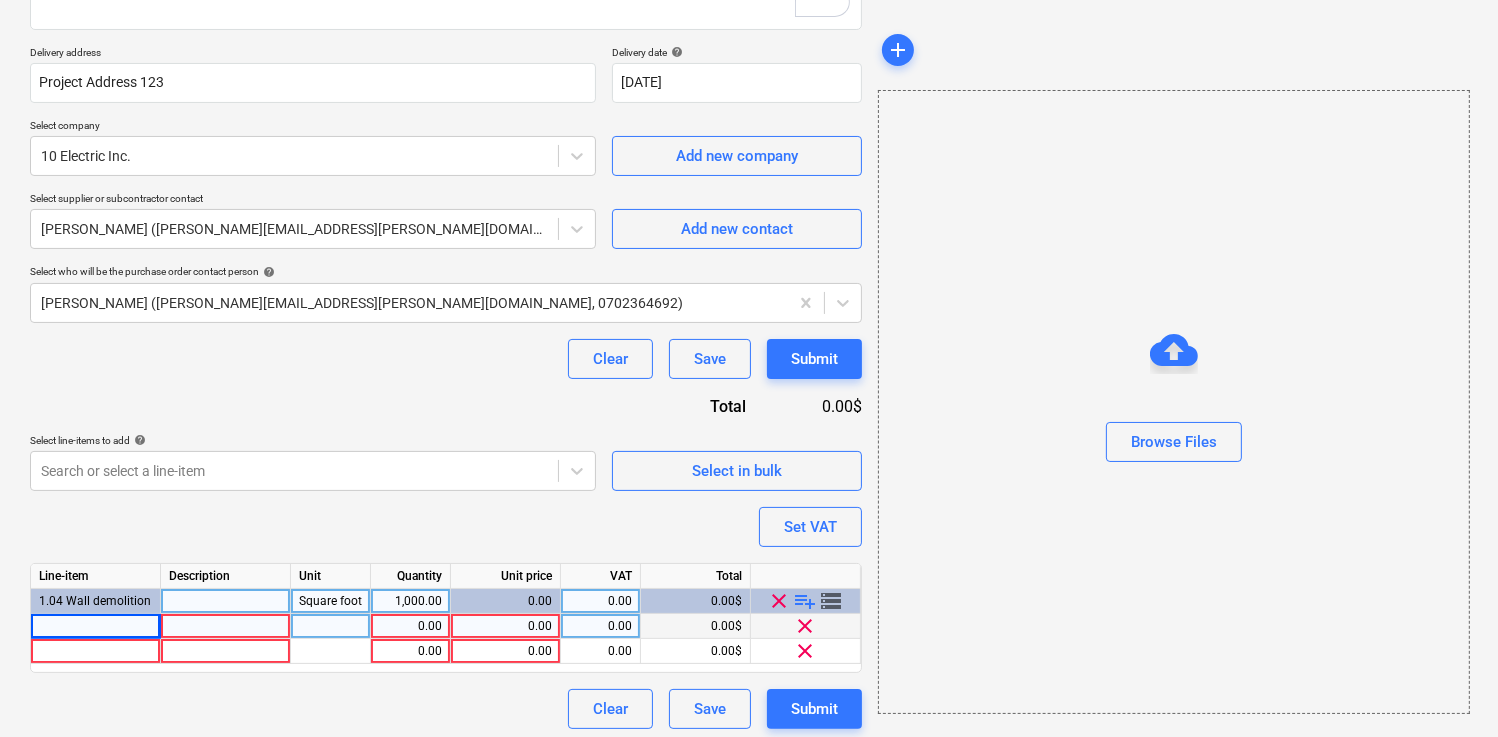click on "clear" at bounding box center [806, 626] 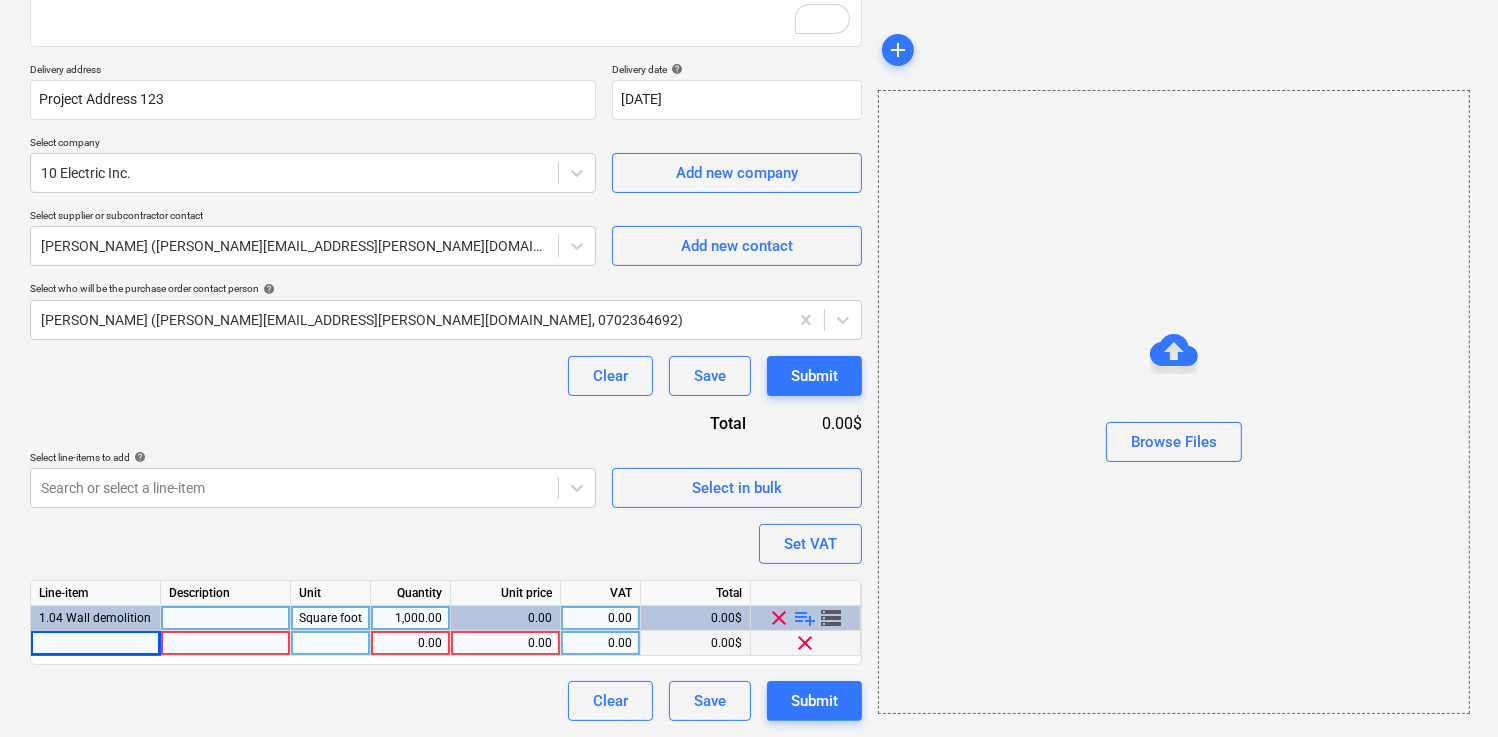 scroll, scrollTop: 309, scrollLeft: 0, axis: vertical 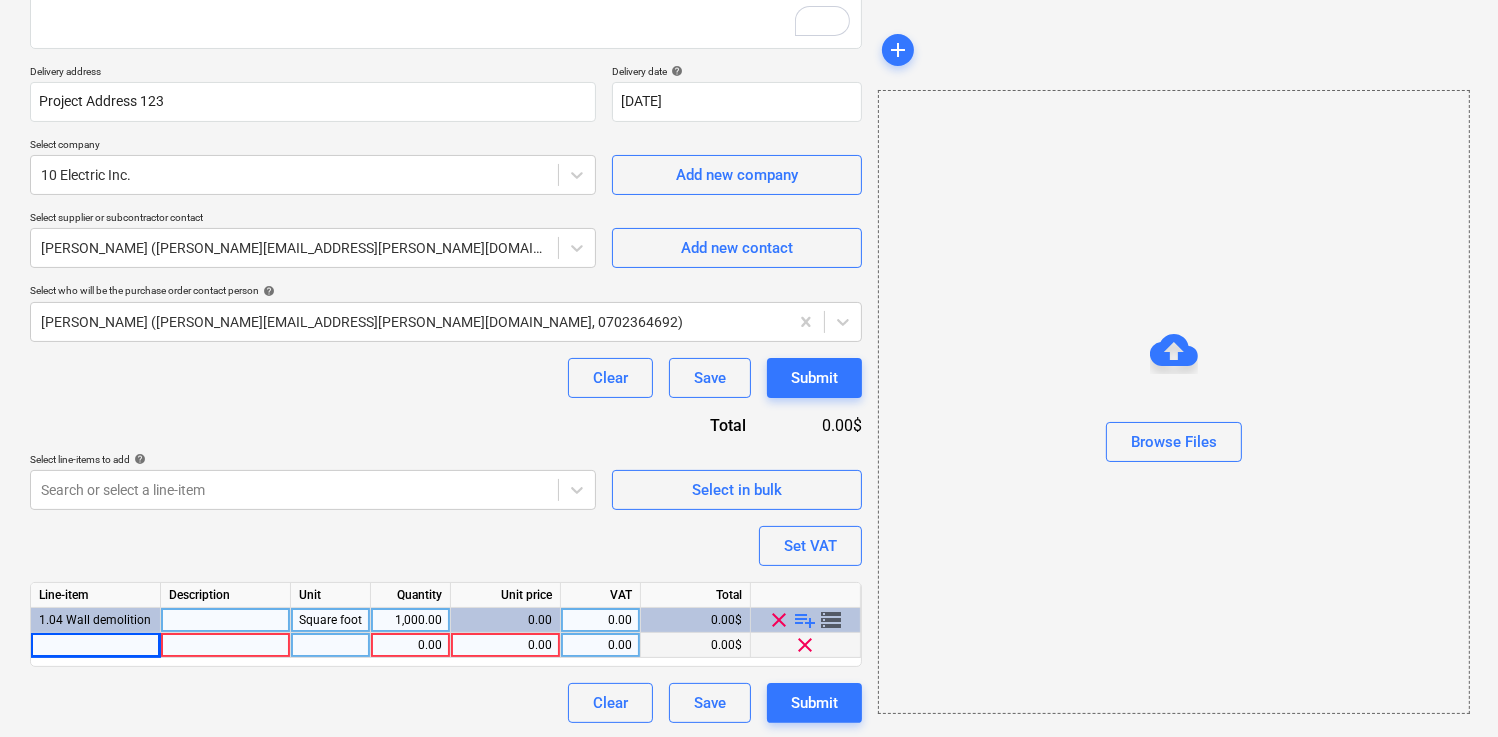 click on "playlist_add" at bounding box center [806, 620] 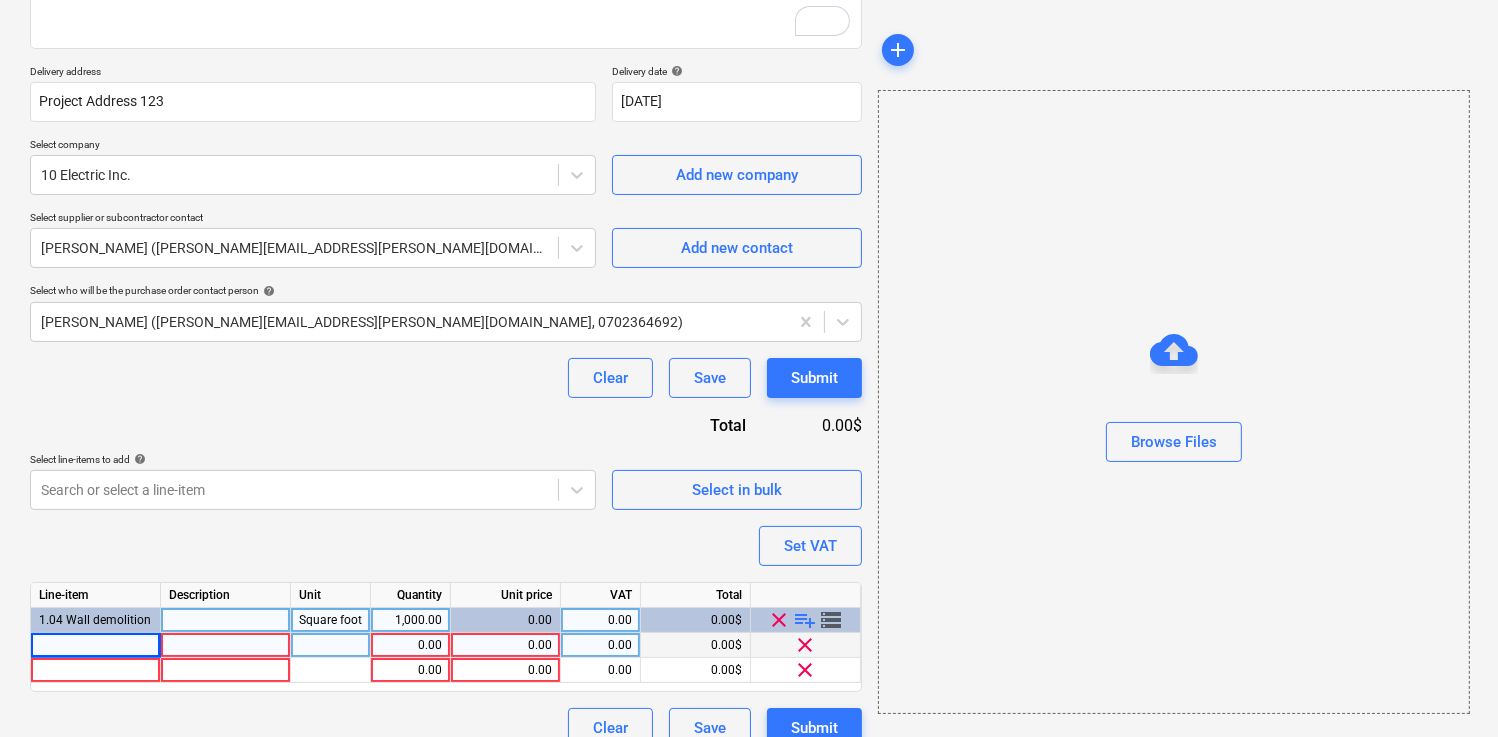 click on "clear" at bounding box center [806, 645] 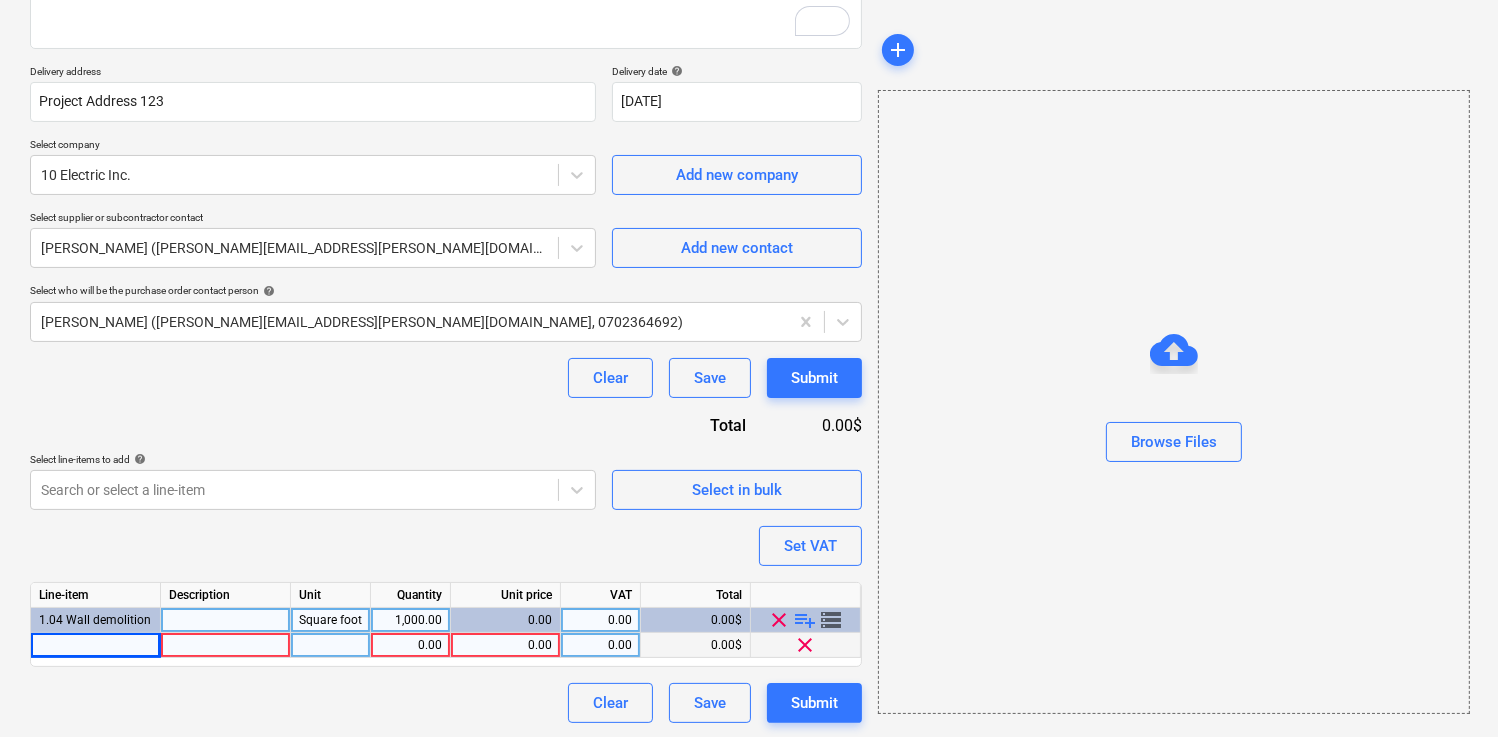 click on "clear" at bounding box center (806, 645) 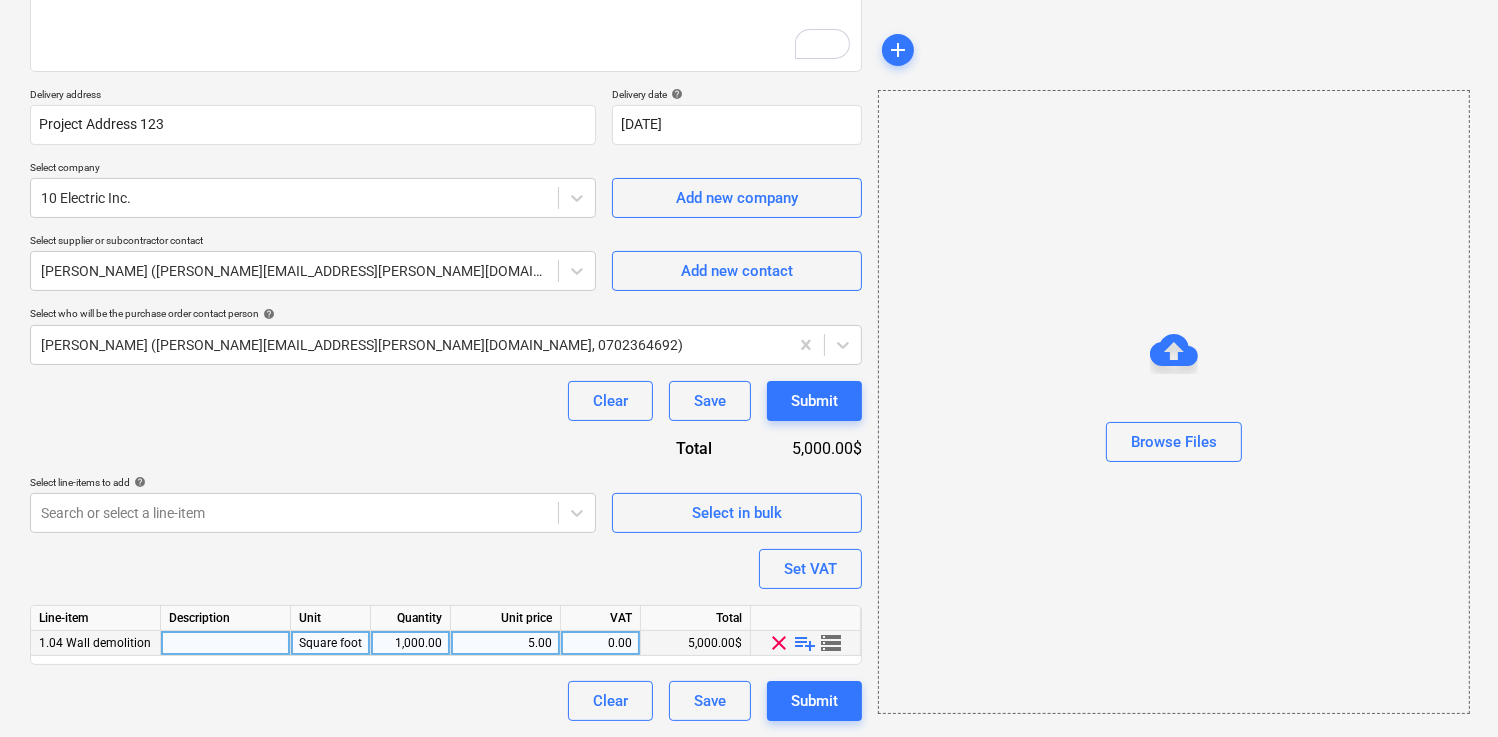 scroll, scrollTop: 284, scrollLeft: 0, axis: vertical 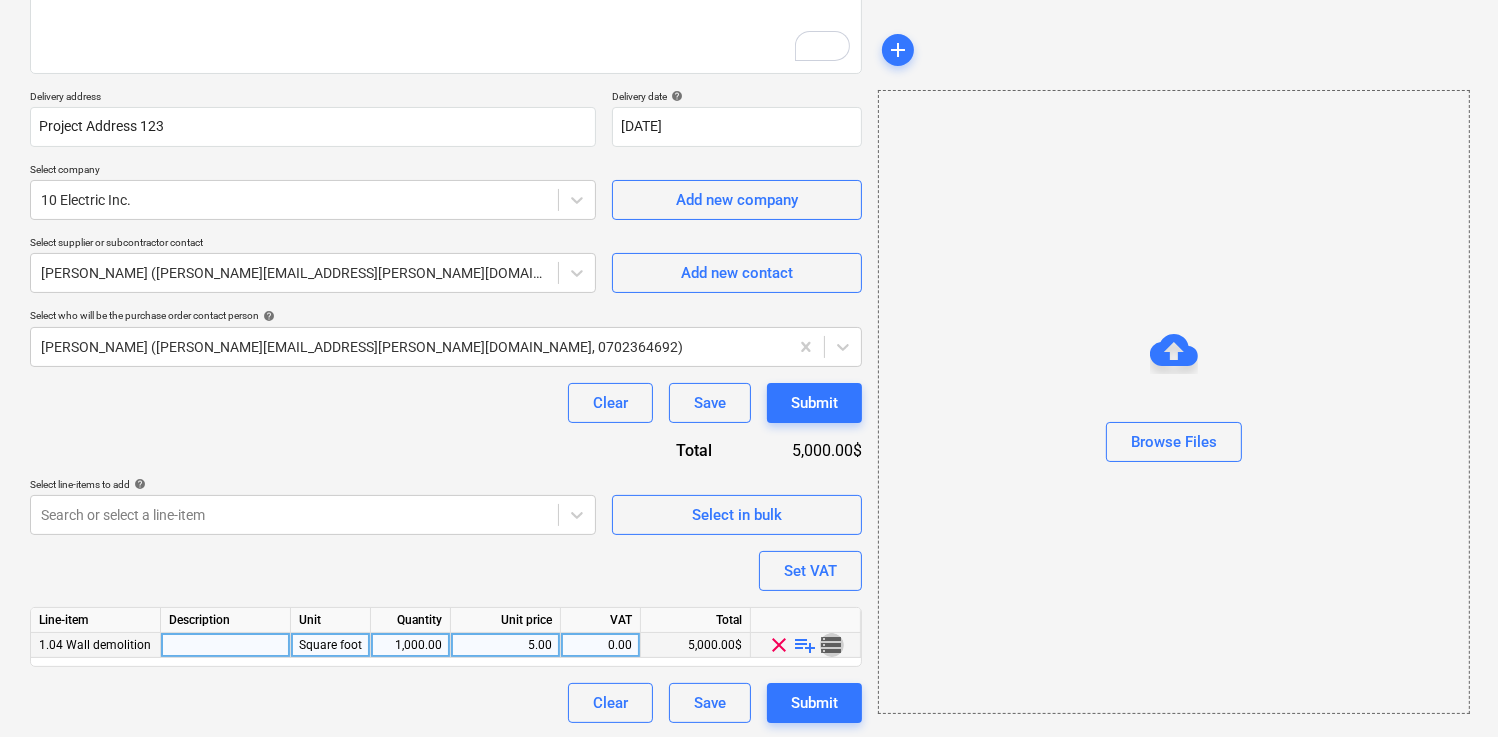 click on "storage" at bounding box center (832, 645) 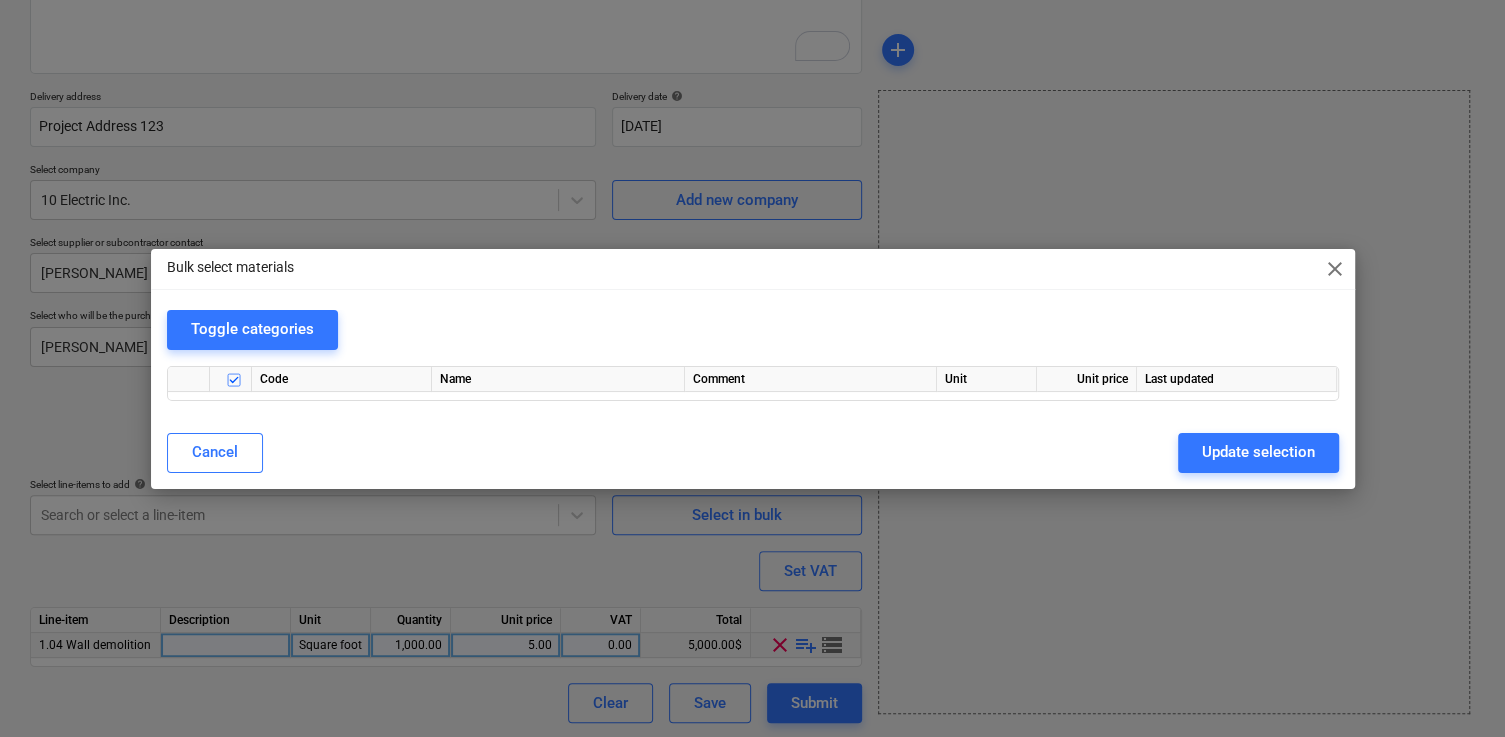 click on "close" at bounding box center (1335, 269) 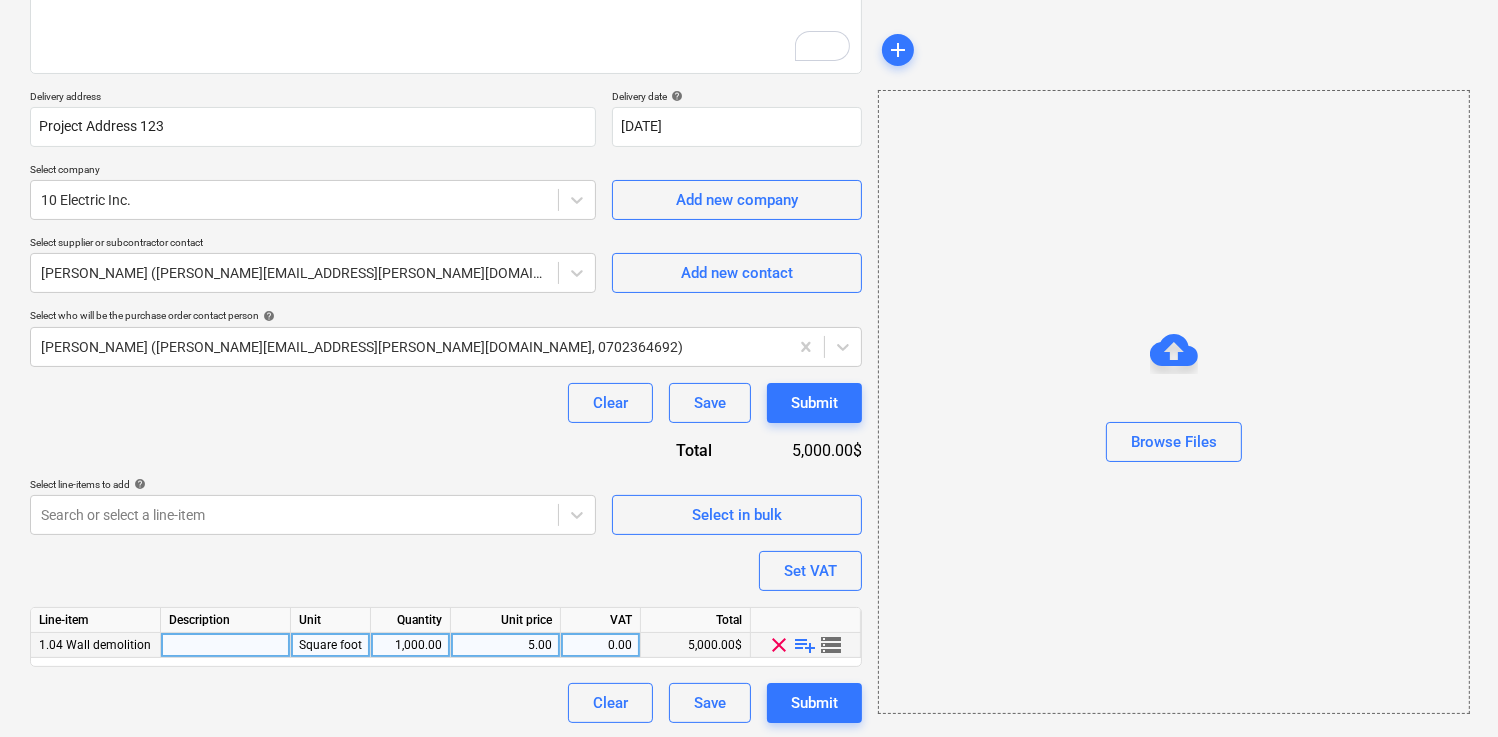 click on "storage" at bounding box center [832, 645] 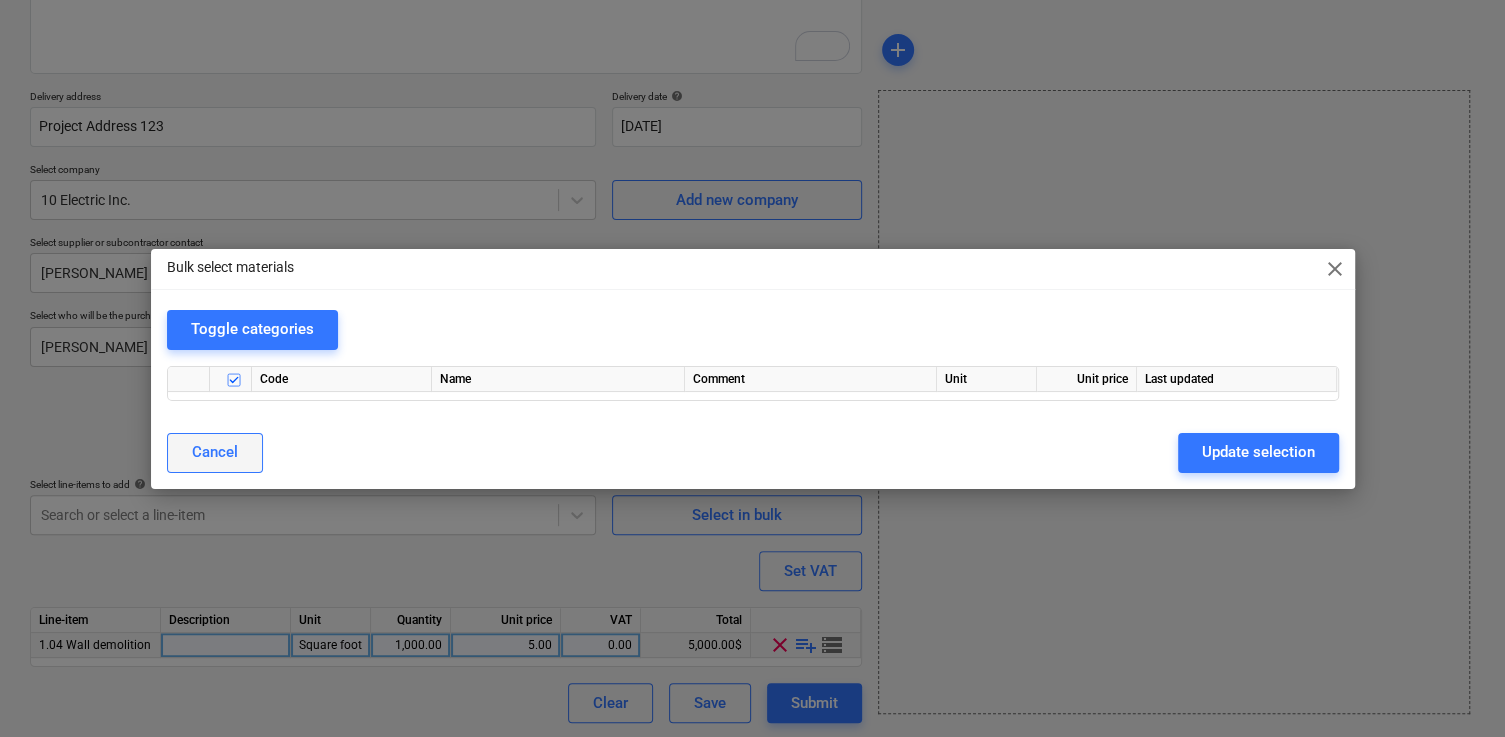 click on "Cancel" at bounding box center (215, 452) 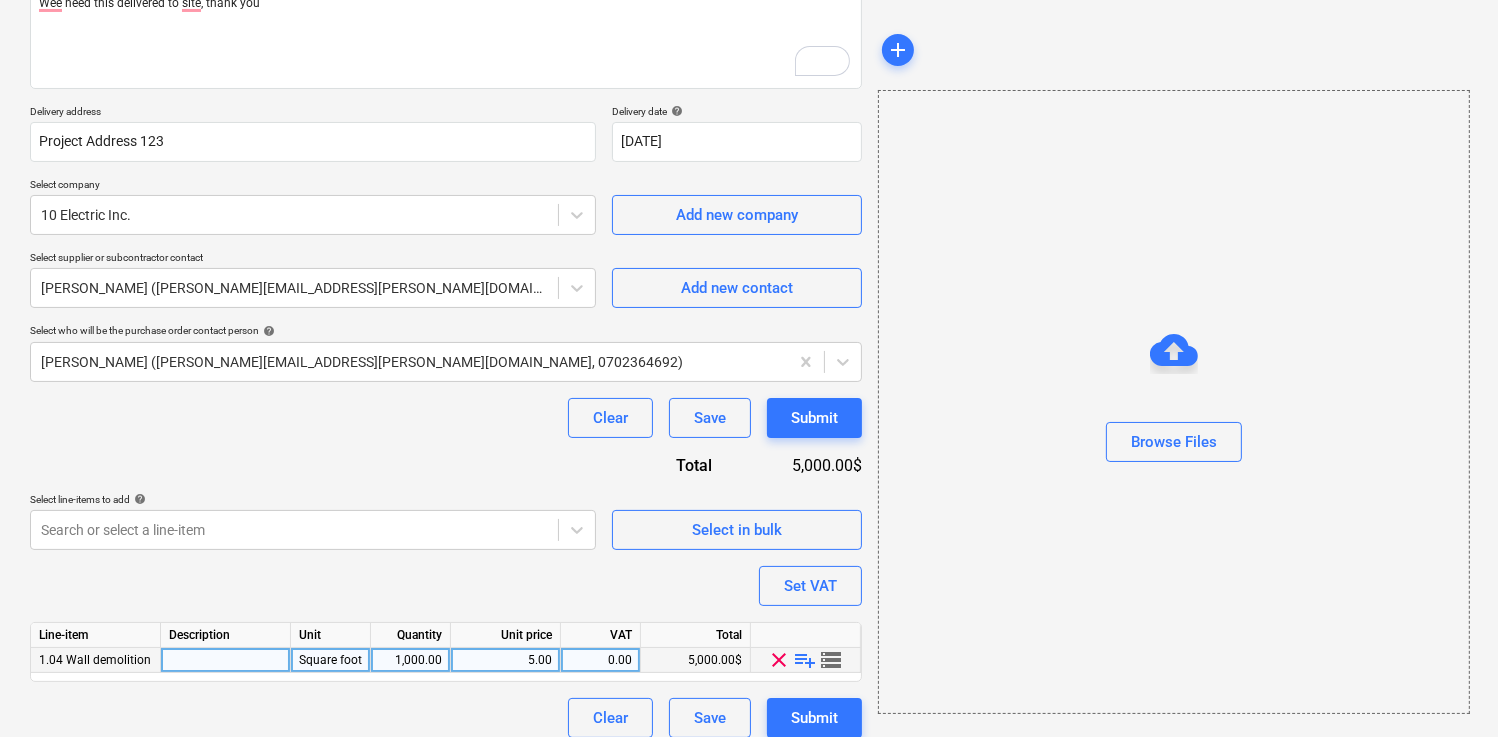 scroll, scrollTop: 284, scrollLeft: 0, axis: vertical 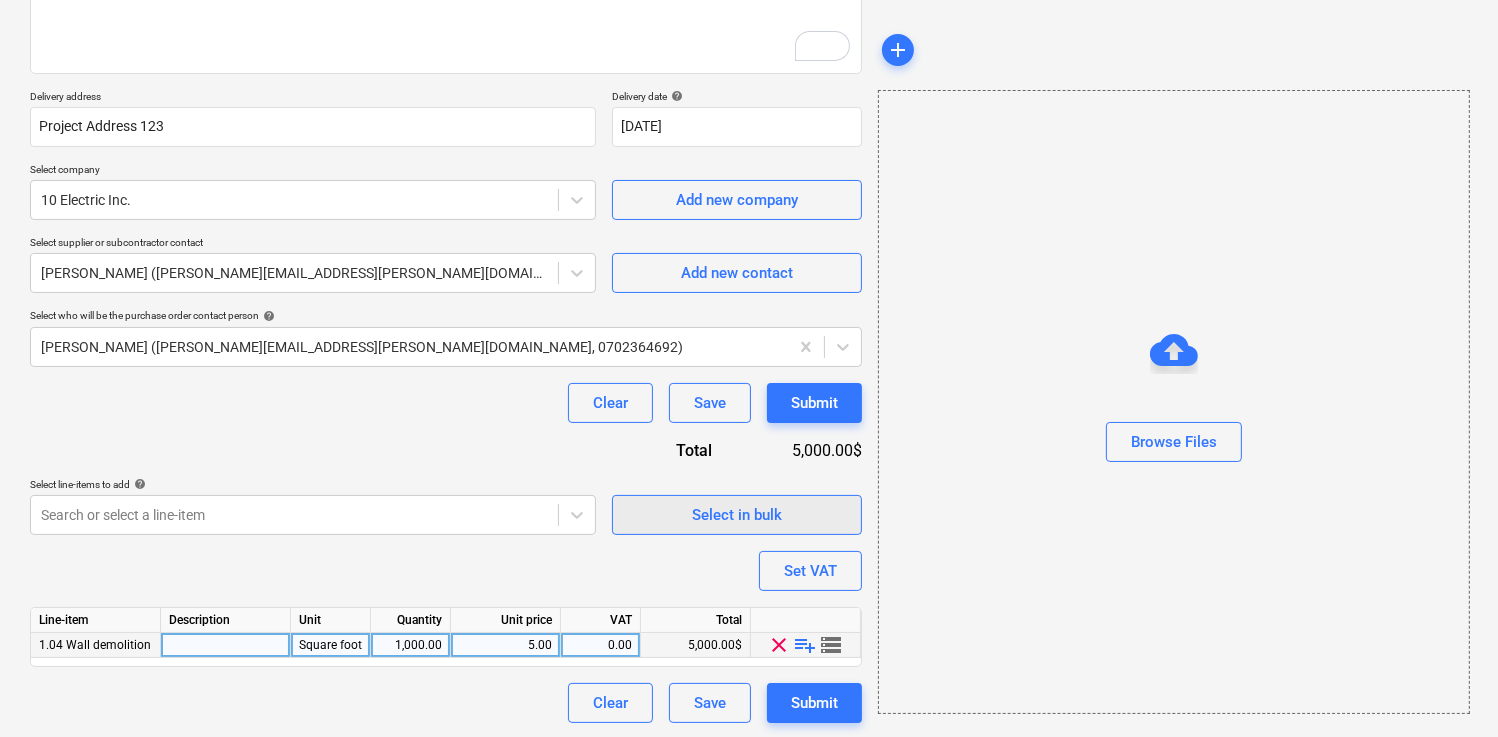 click on "Select in bulk" at bounding box center (737, 515) 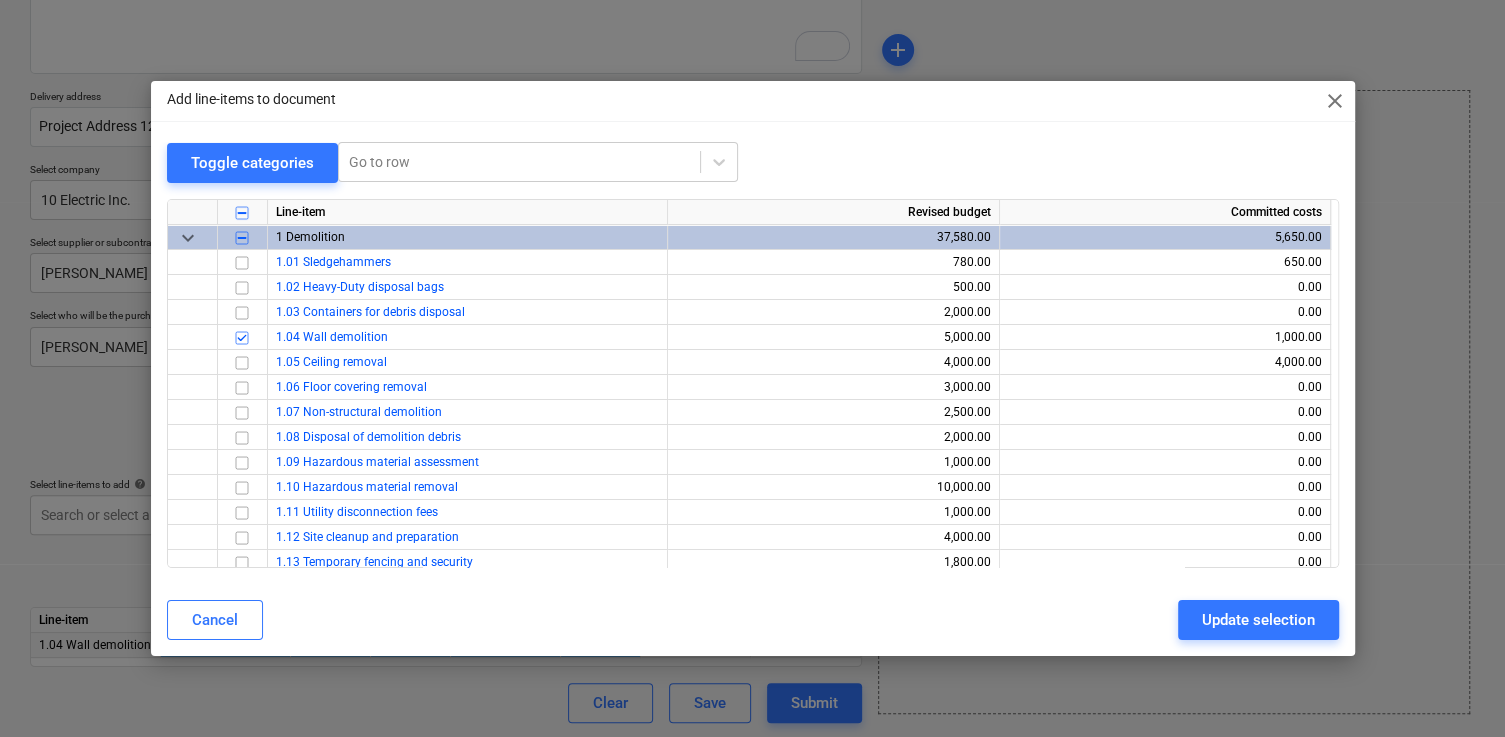 click on "keyboard_arrow_down" at bounding box center (188, 238) 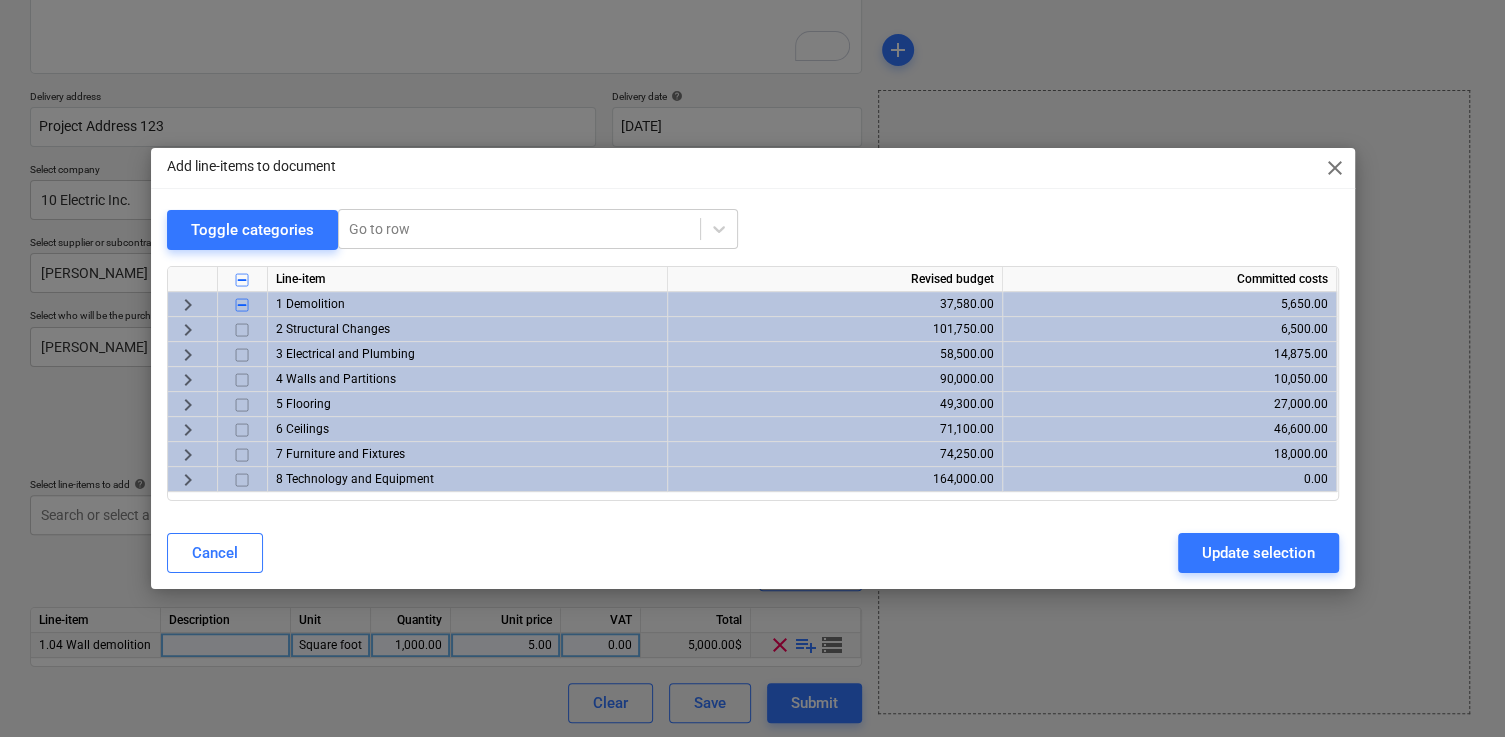 click on "keyboard_arrow_right" at bounding box center (188, 330) 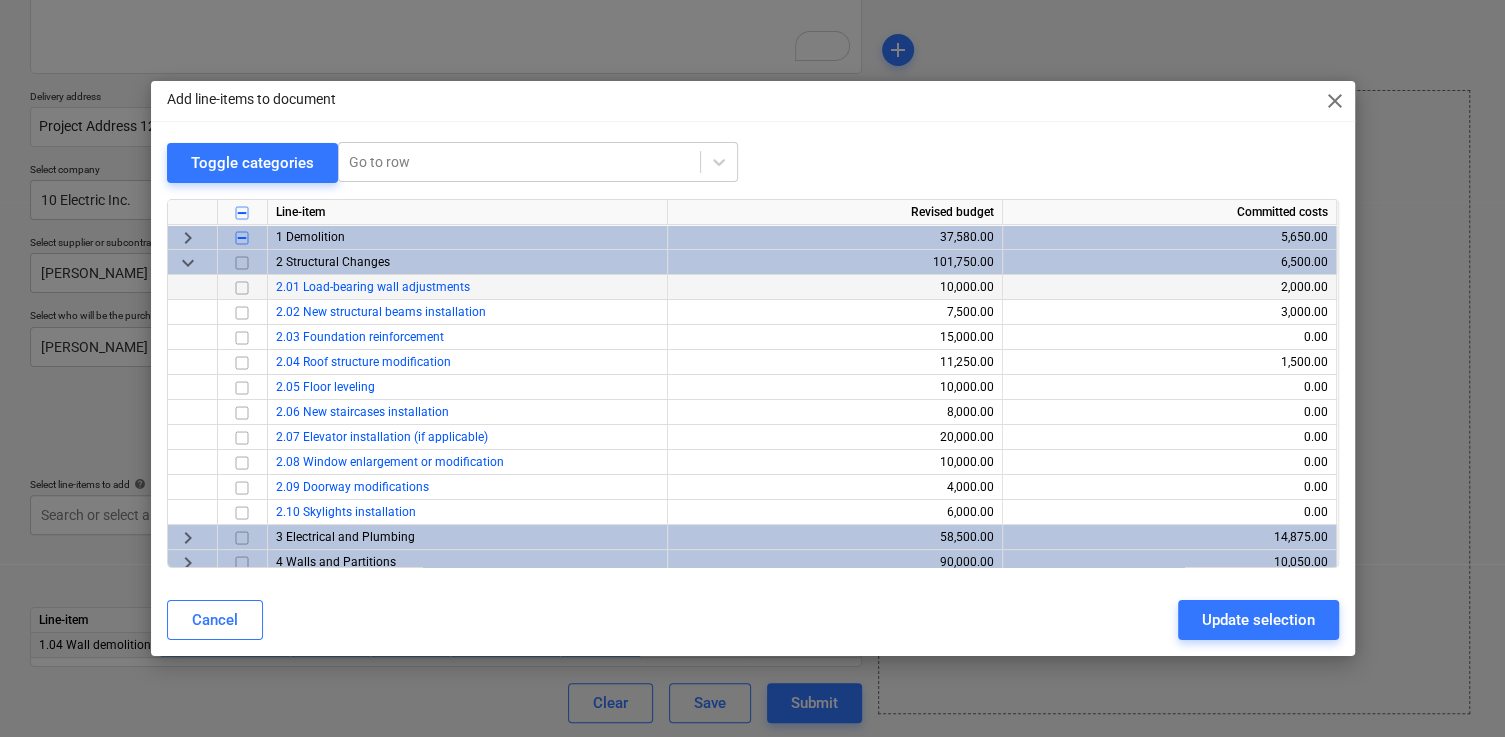 click at bounding box center [242, 288] 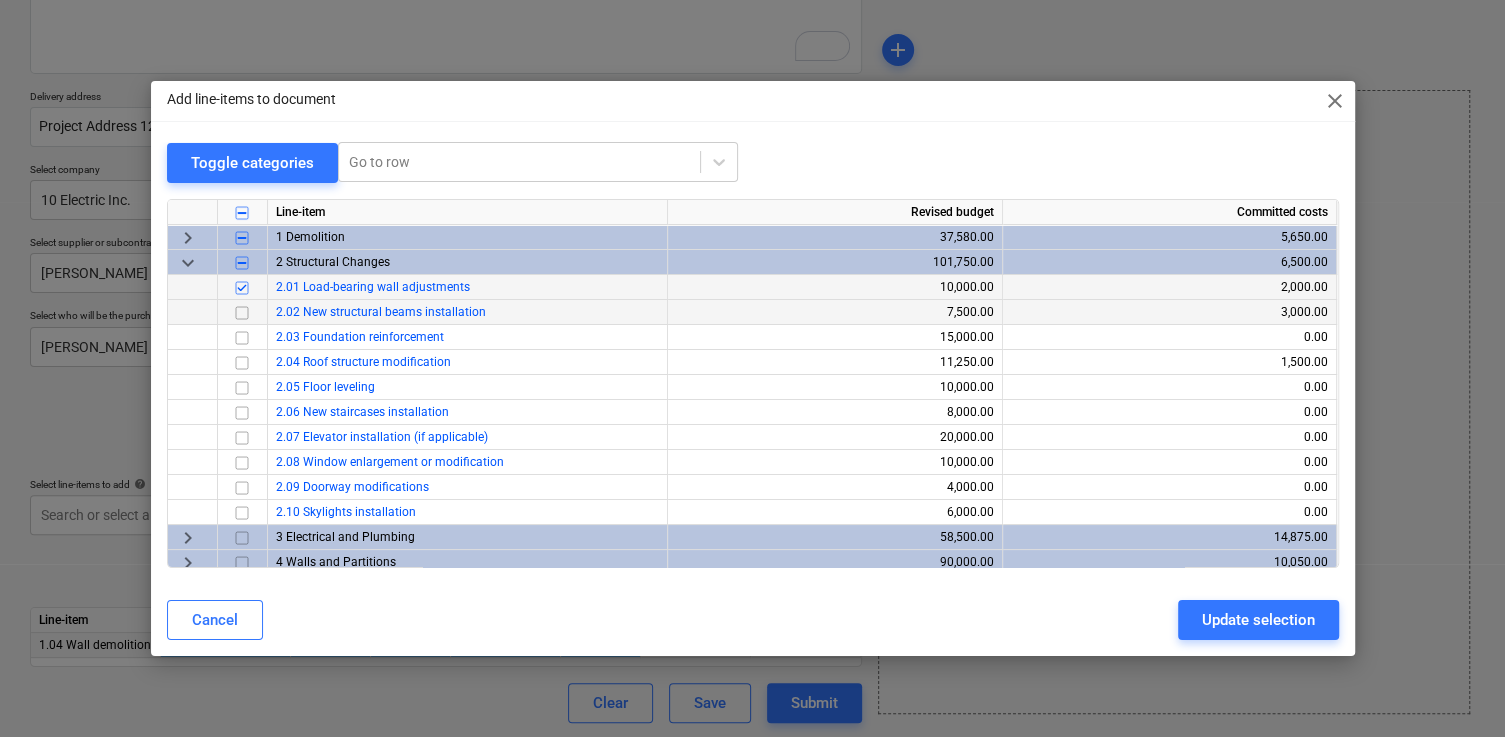 click at bounding box center [242, 313] 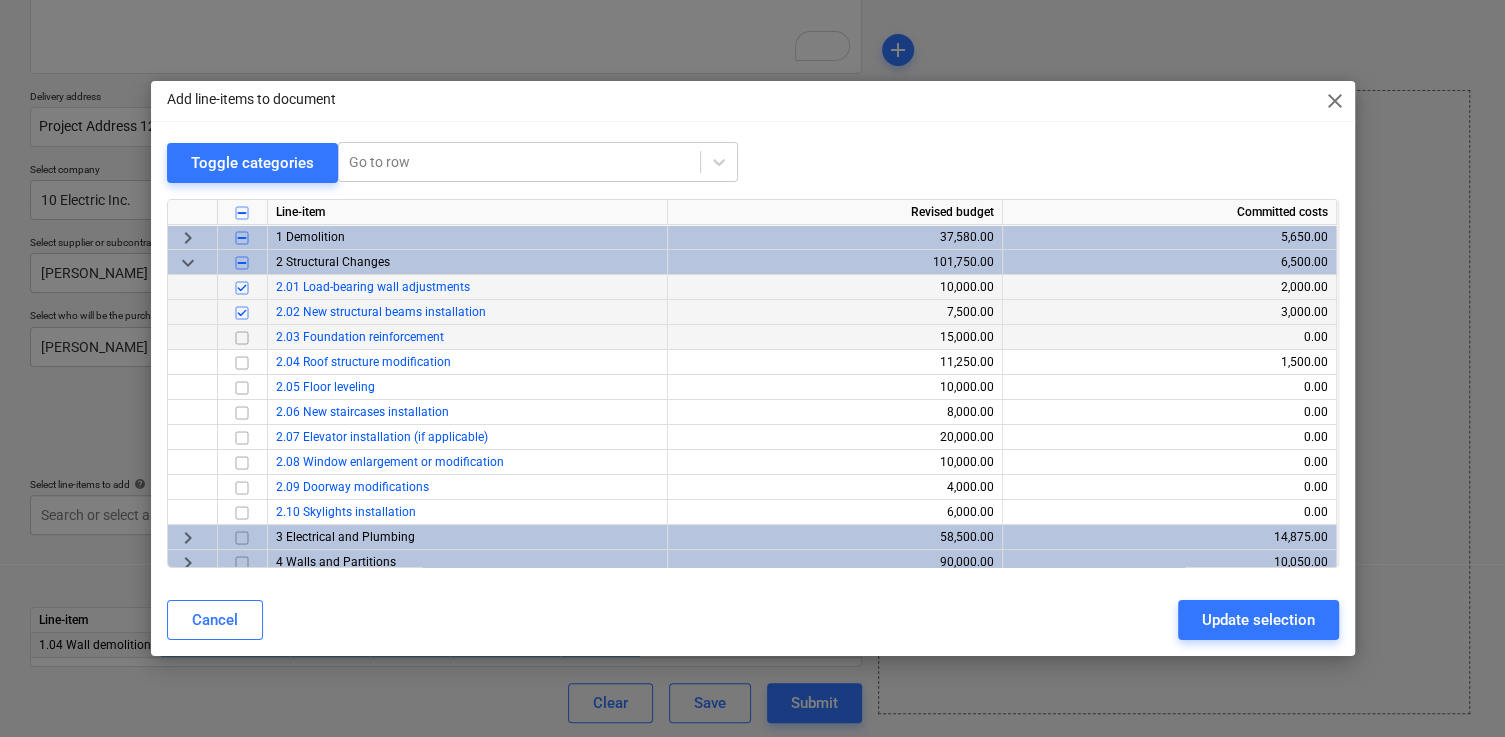 click at bounding box center [242, 338] 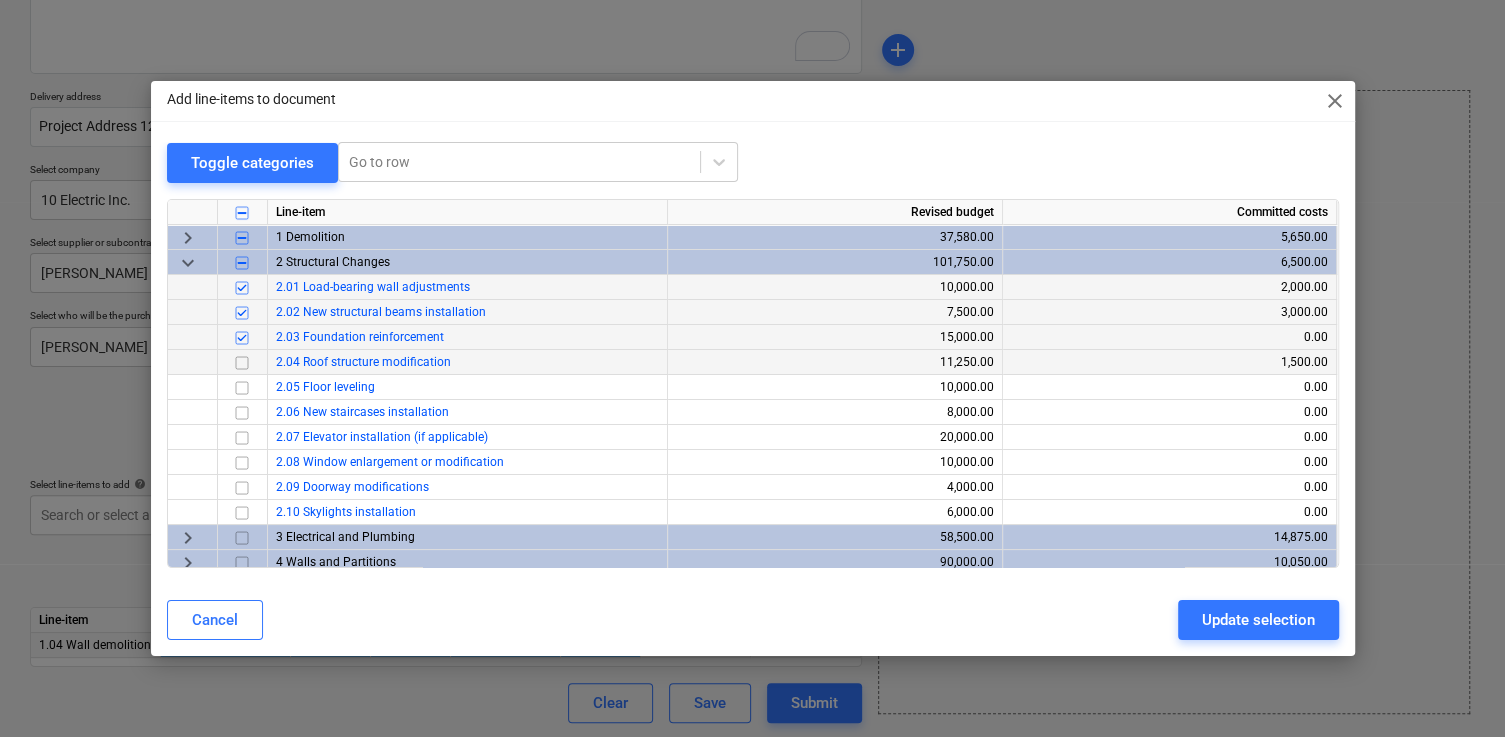 click at bounding box center (242, 363) 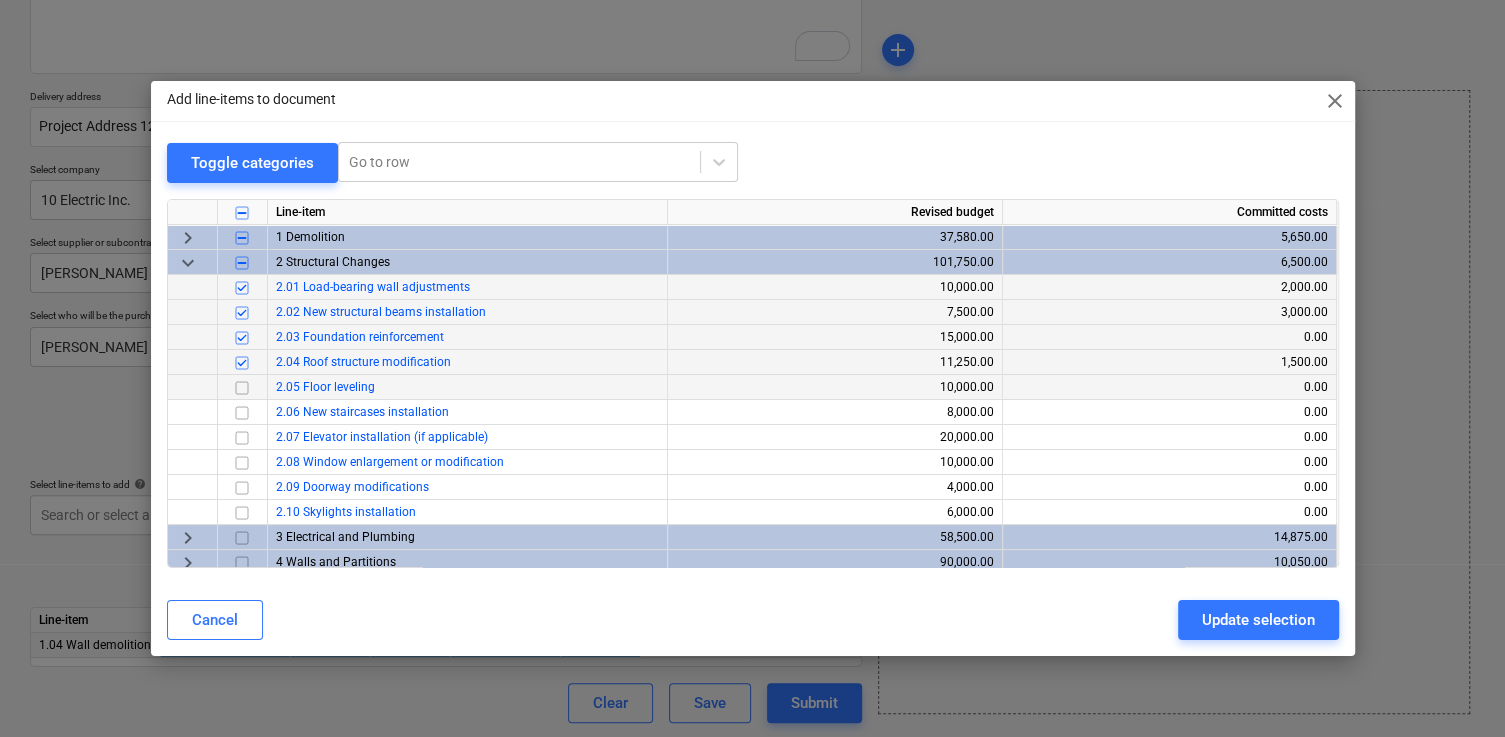 click at bounding box center (242, 388) 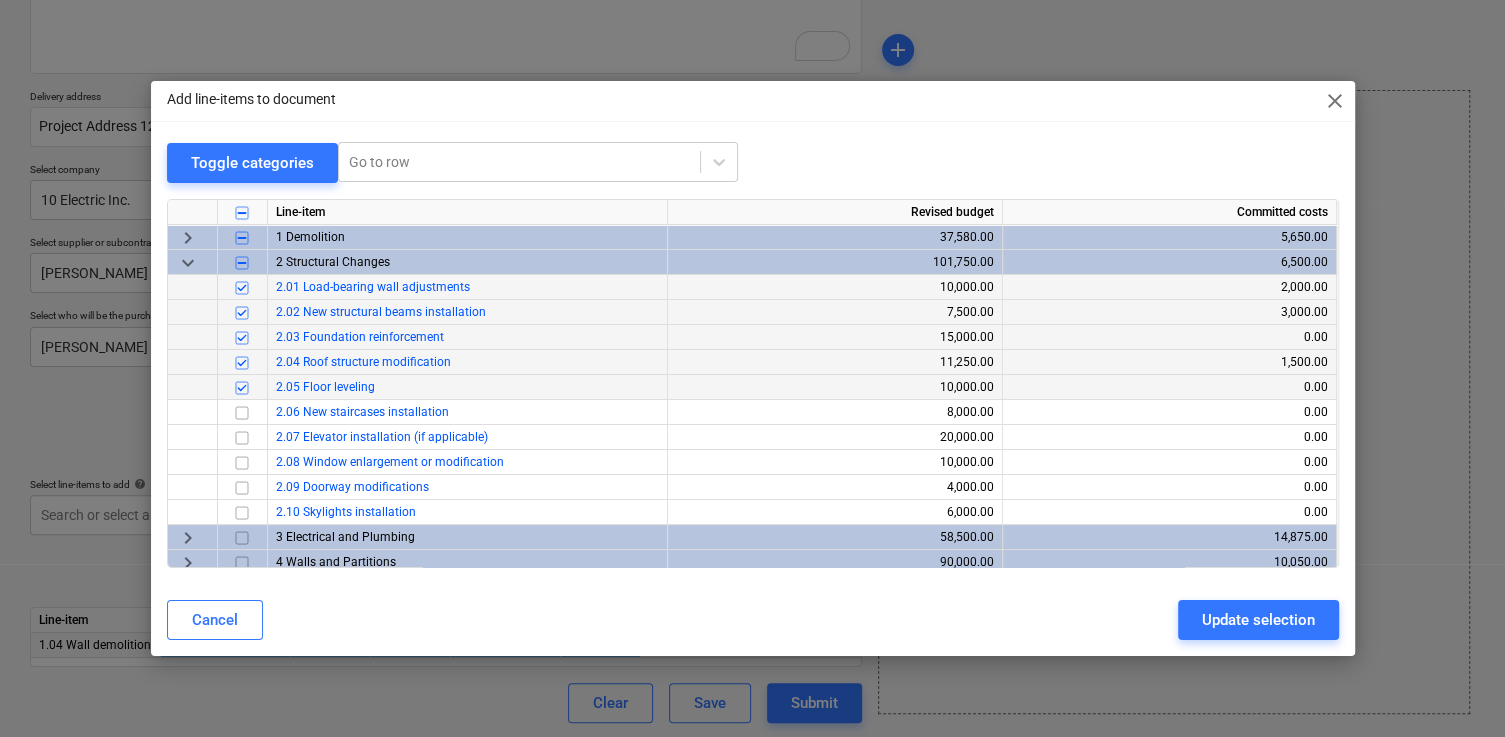 click on "close" at bounding box center [1335, 101] 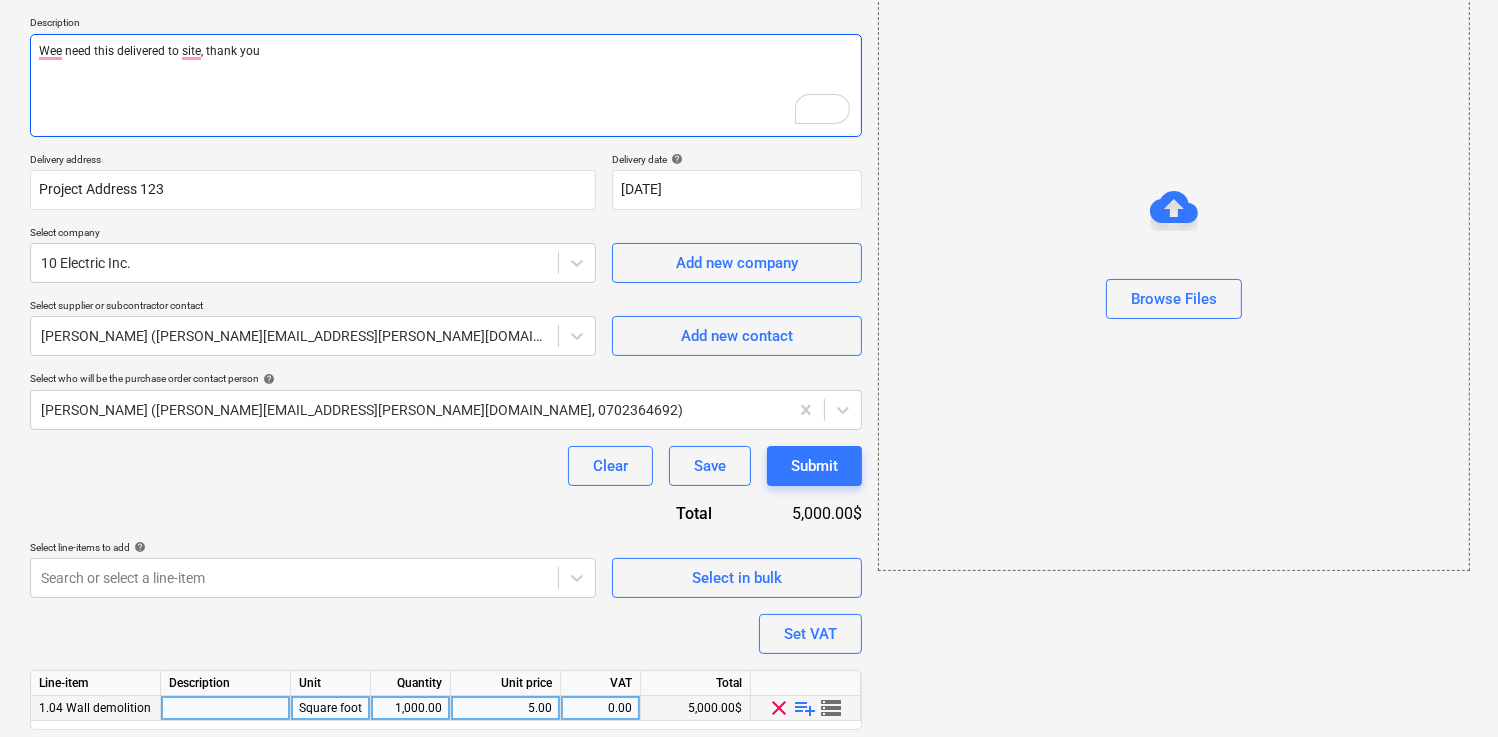 scroll, scrollTop: 284, scrollLeft: 0, axis: vertical 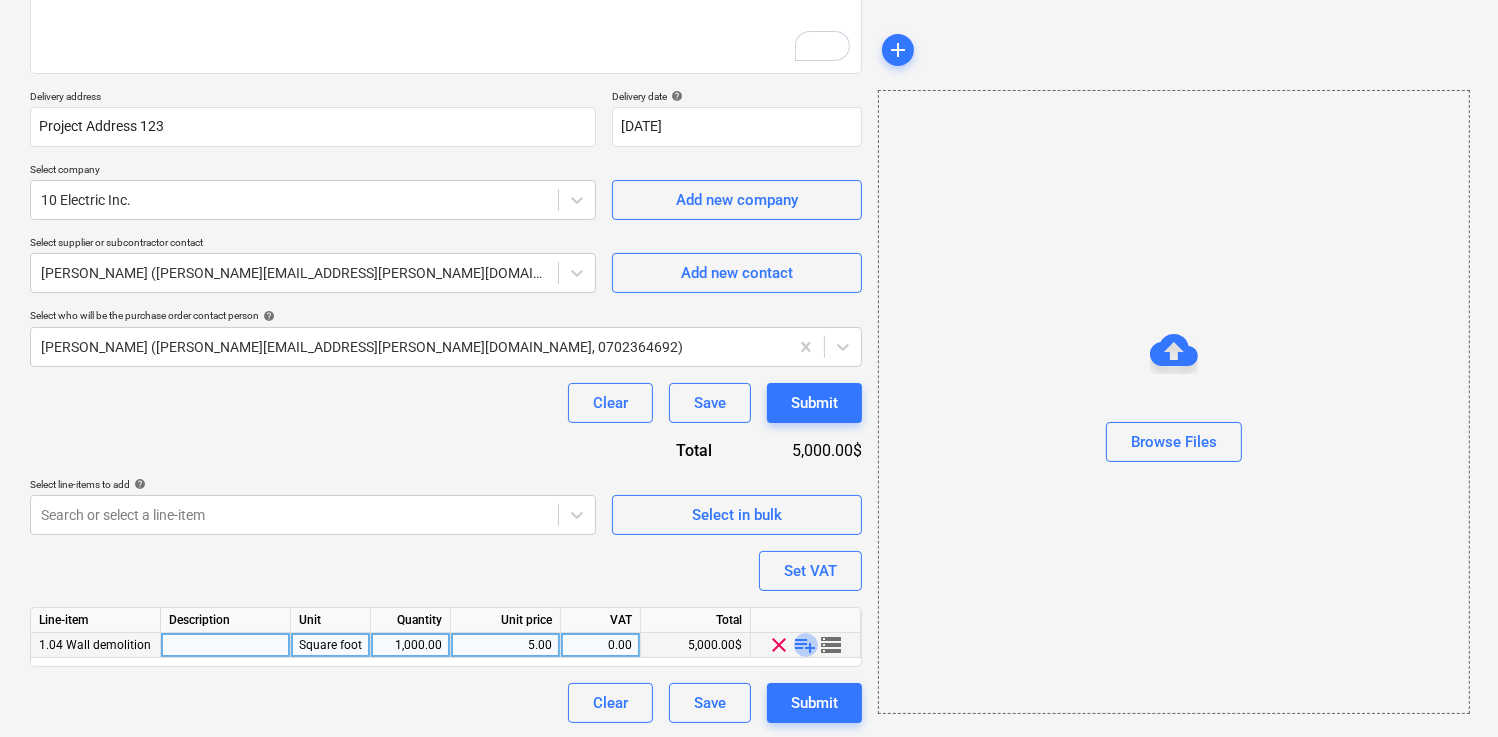 click on "playlist_add" at bounding box center [806, 645] 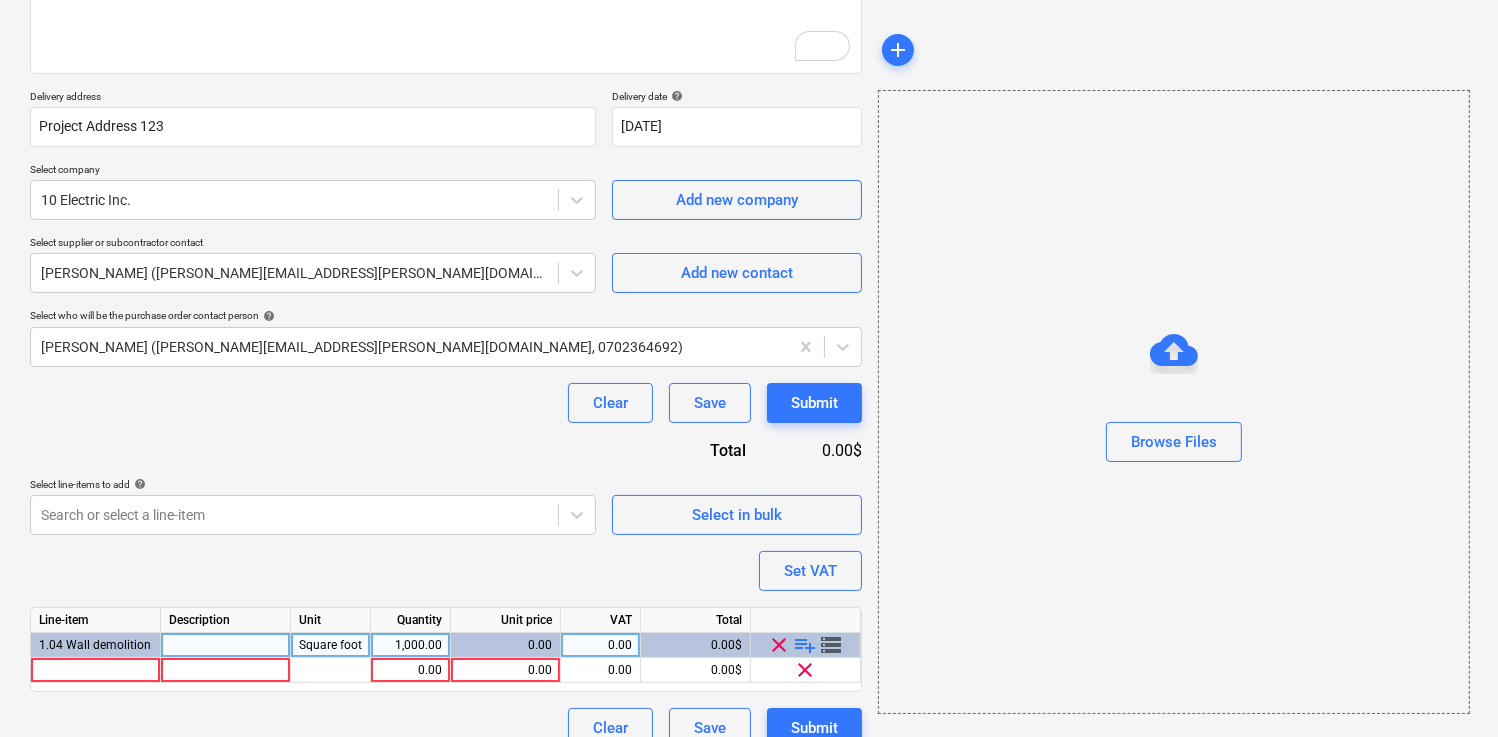 click on "playlist_add" at bounding box center (806, 645) 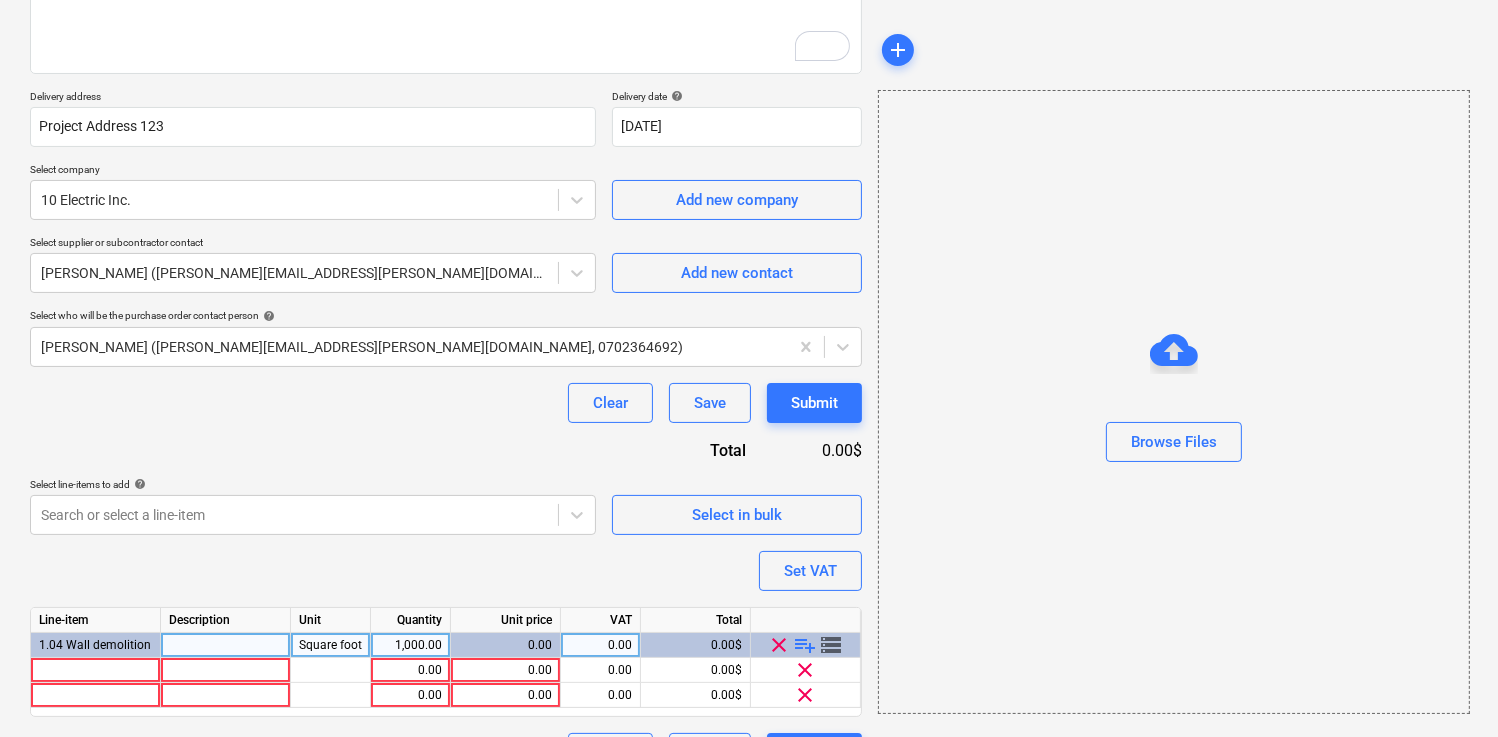 click on "playlist_add" at bounding box center (806, 645) 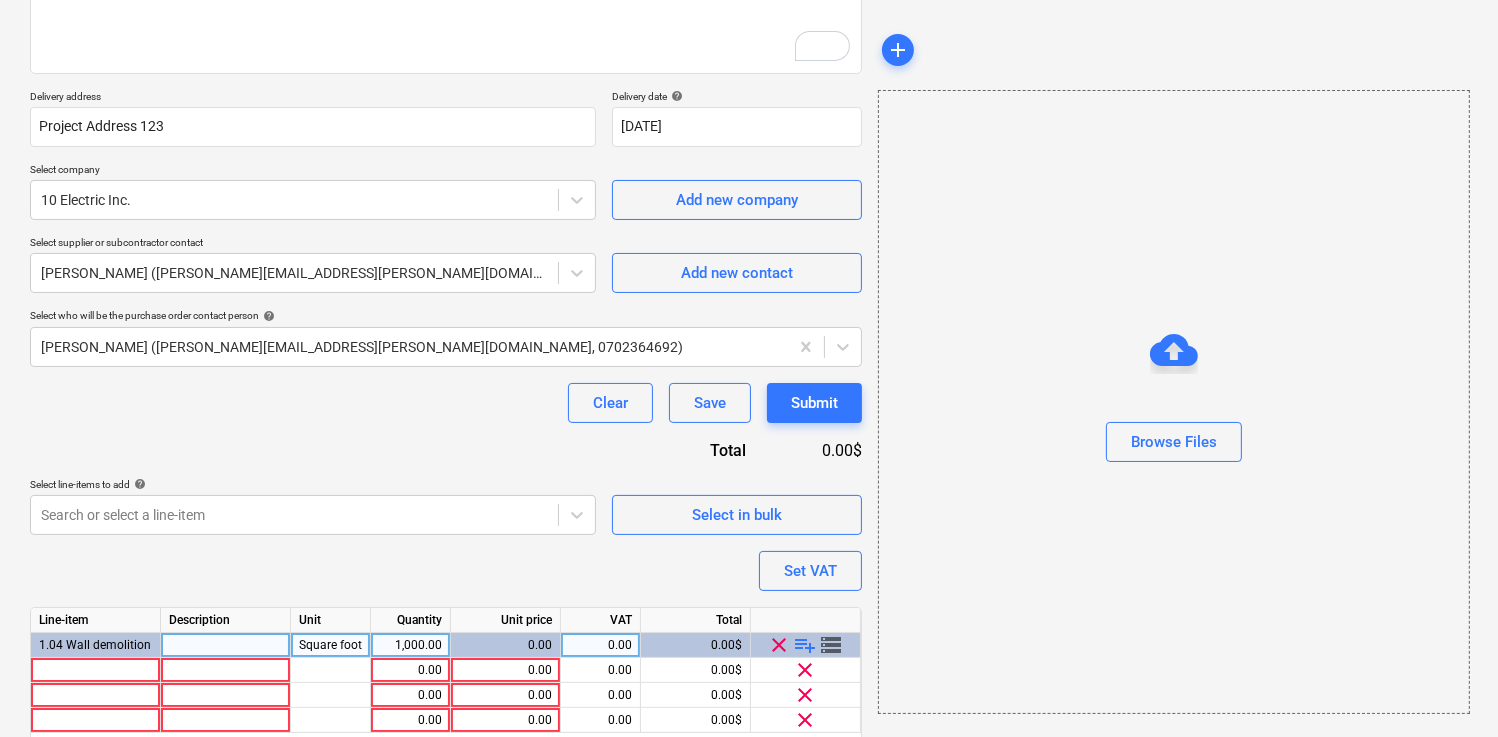 click on "Purchase order name help Purchase order for plaster boards Purchase order reference number help 112412-PO-010 Description Wee need this delivered to site, thank you Delivery address Project Address 123 Delivery date help 31 Jul 2025 31.07.2025 Press the down arrow key to interact with the calendar and
select a date. Press the question mark key to get the keyboard shortcuts for changing dates. Select company 10 Electric Inc.   Add new company Select supplier or subcontractor contact Steven Johnson (carl+johnny@planyard.com) Add new contact Select who will be the purchase order contact person help Johnny Walker (carl+johnny@planyard.com, 0702364692) Clear Save Submit Total 0.00$ Select line-items to add help Search or select a line-item Select in bulk Set VAT Line-item Description Unit Quantity Unit price VAT Total 1.04 Wall demolition Square foot 1,000.00 0.00 0.00 0.00$ clear playlist_add storage 0.00 0.00 0.00 0.00$ clear 0.00 0.00 0.00 0.00$ clear 0.00 0.00 0.00 0.00$ clear Clear Save Submit" at bounding box center (446, 339) 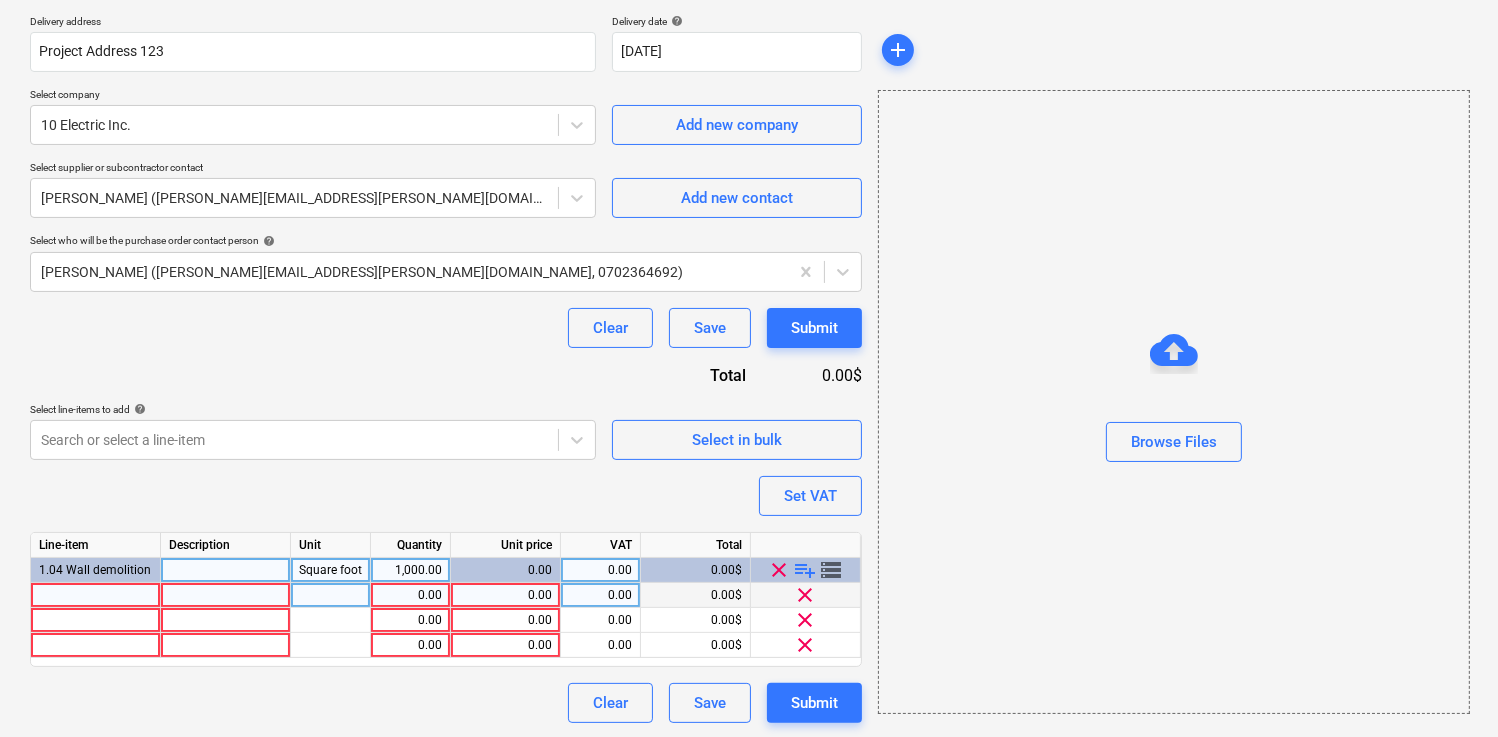 click on "0.00" at bounding box center (410, 595) 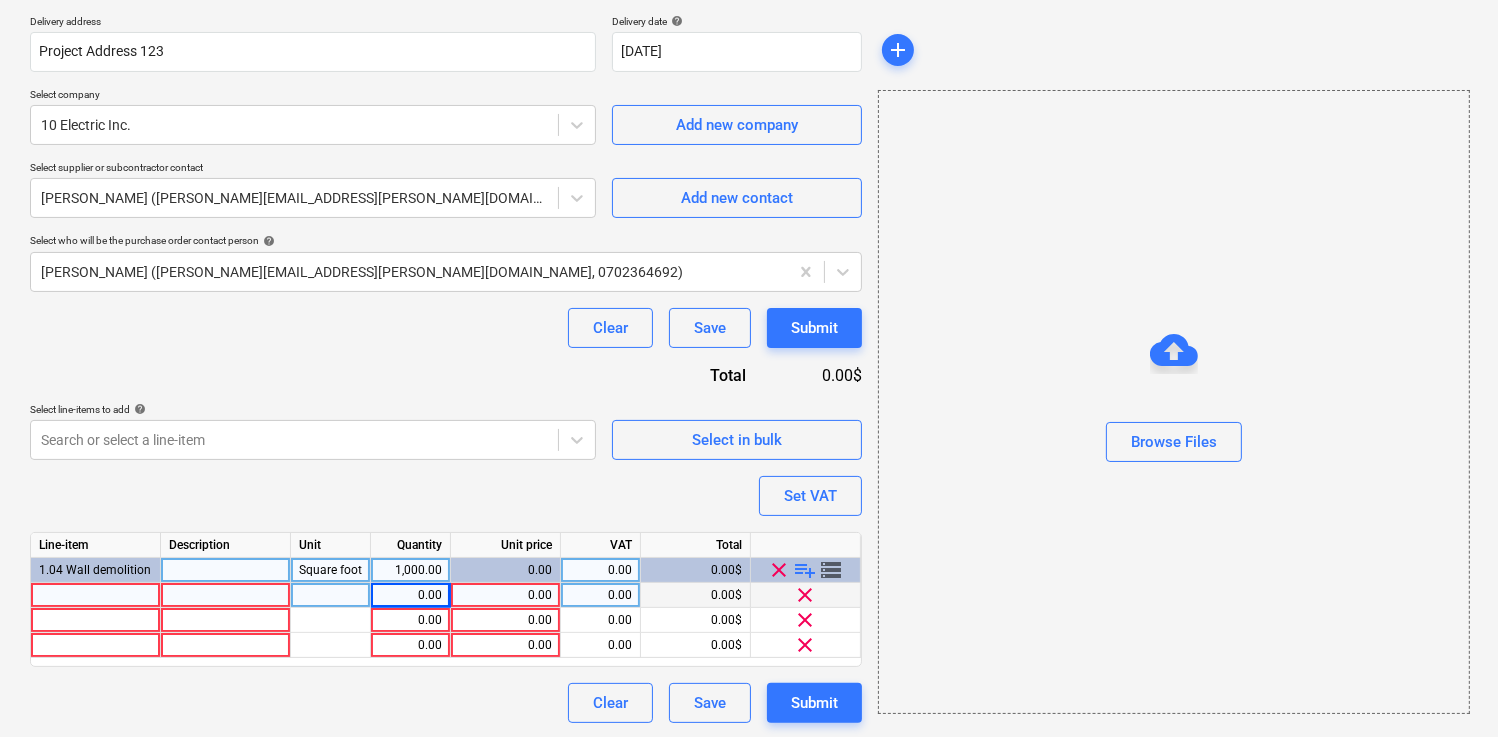 click at bounding box center [96, 595] 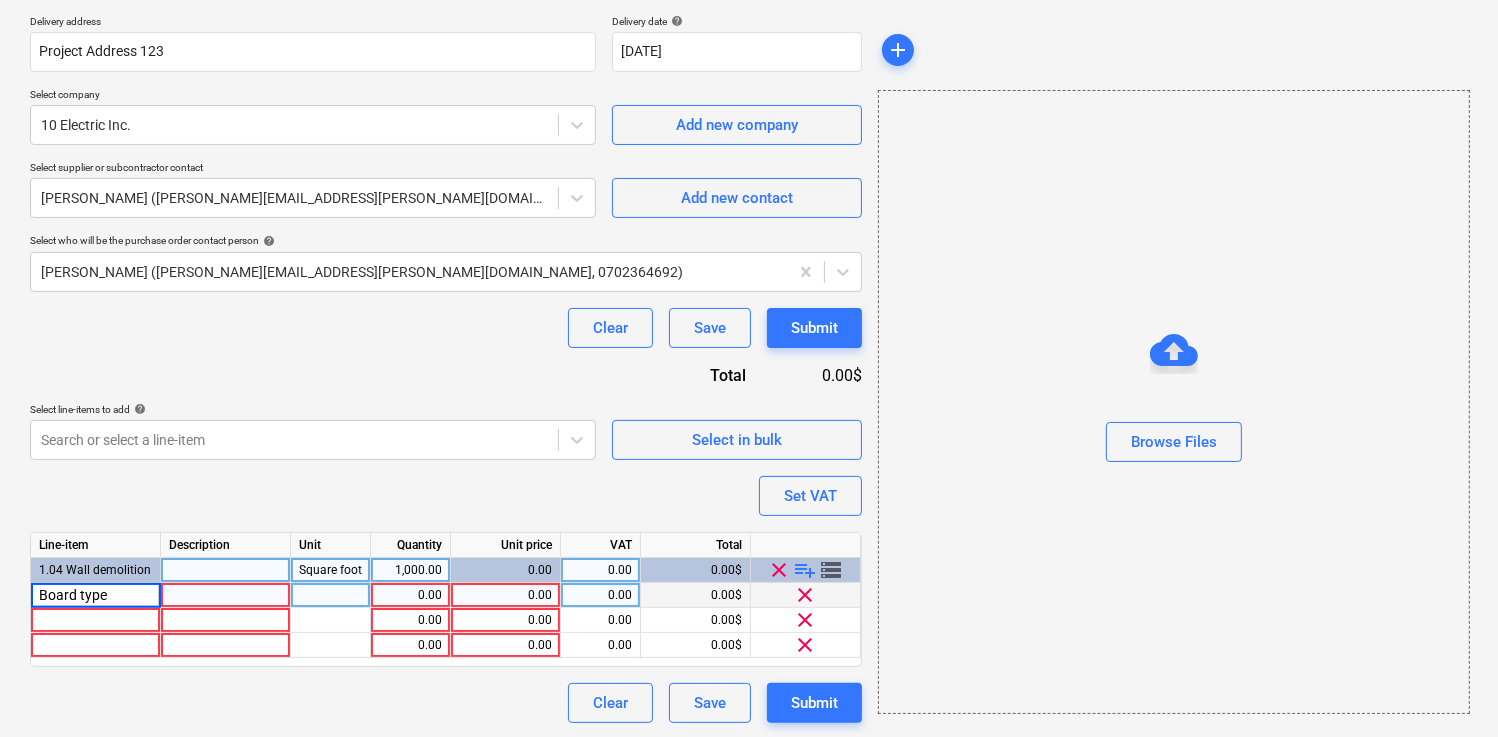 type on "Board type 1" 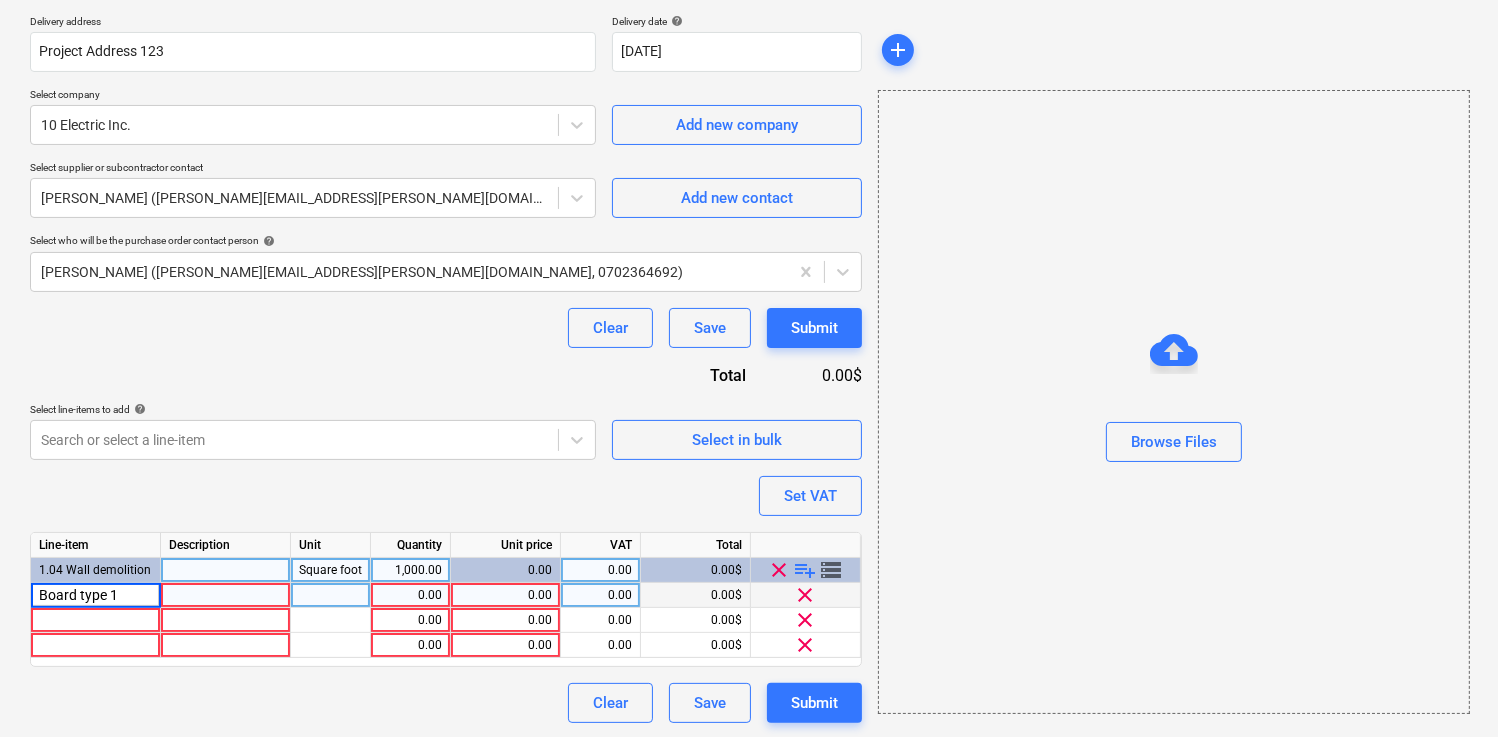 type on "x" 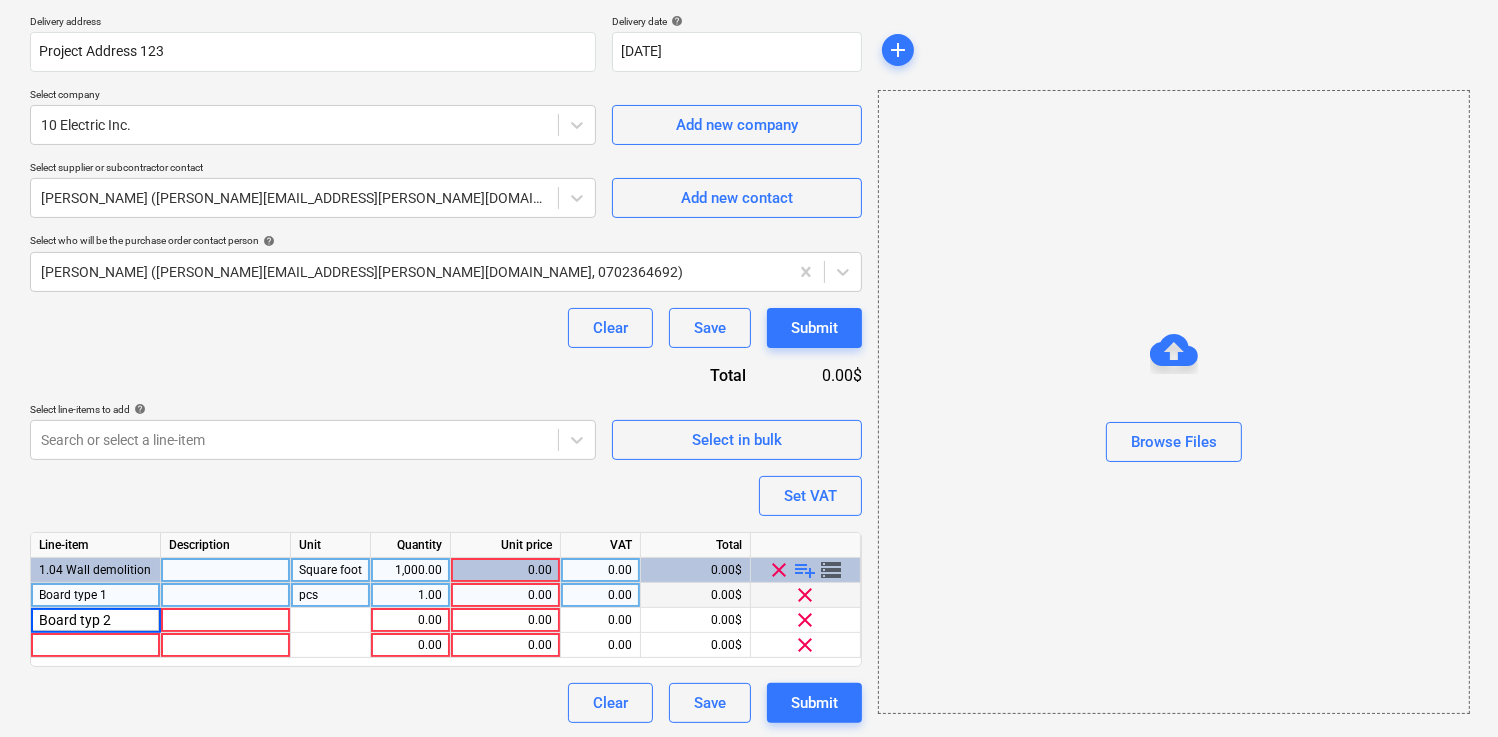 type on "Board typ 2" 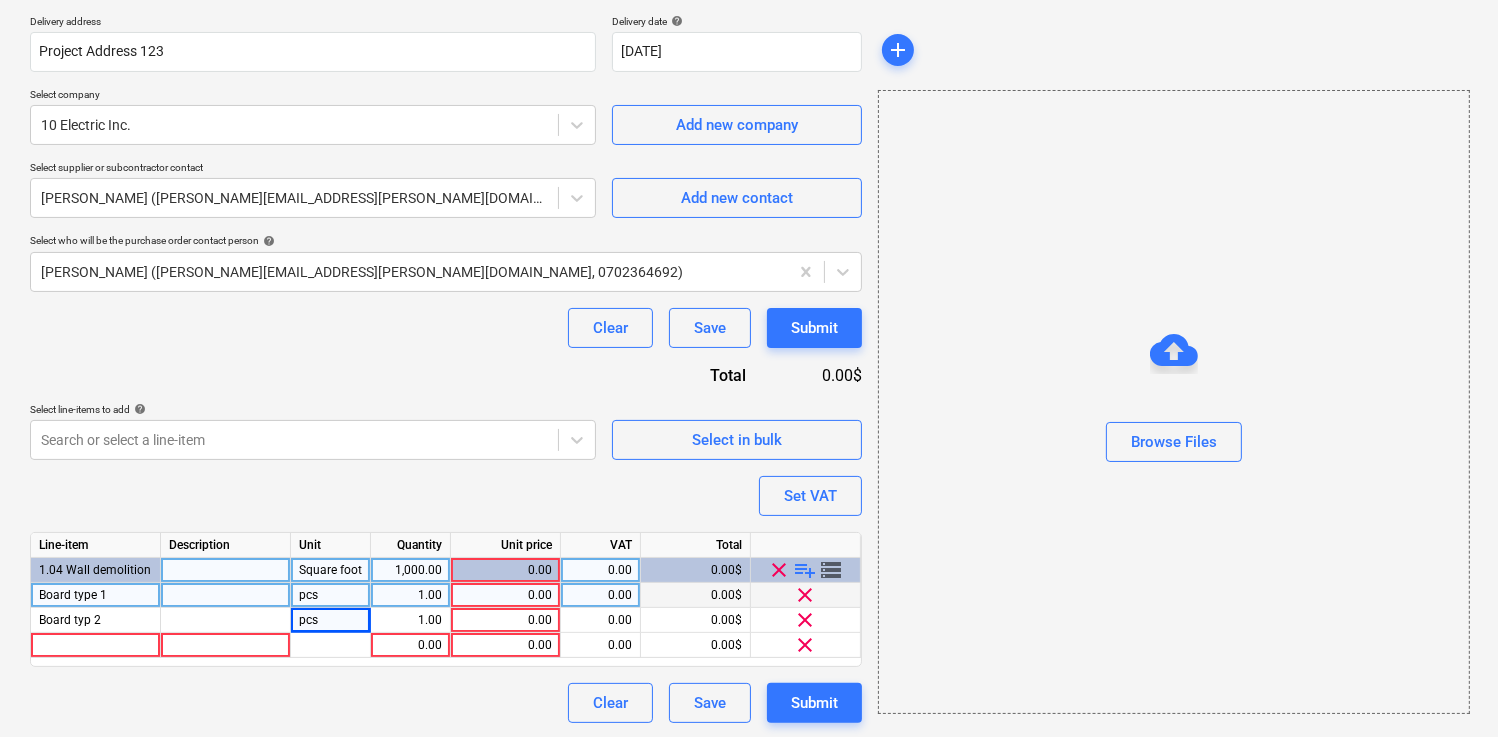 click on "1.00" at bounding box center (410, 595) 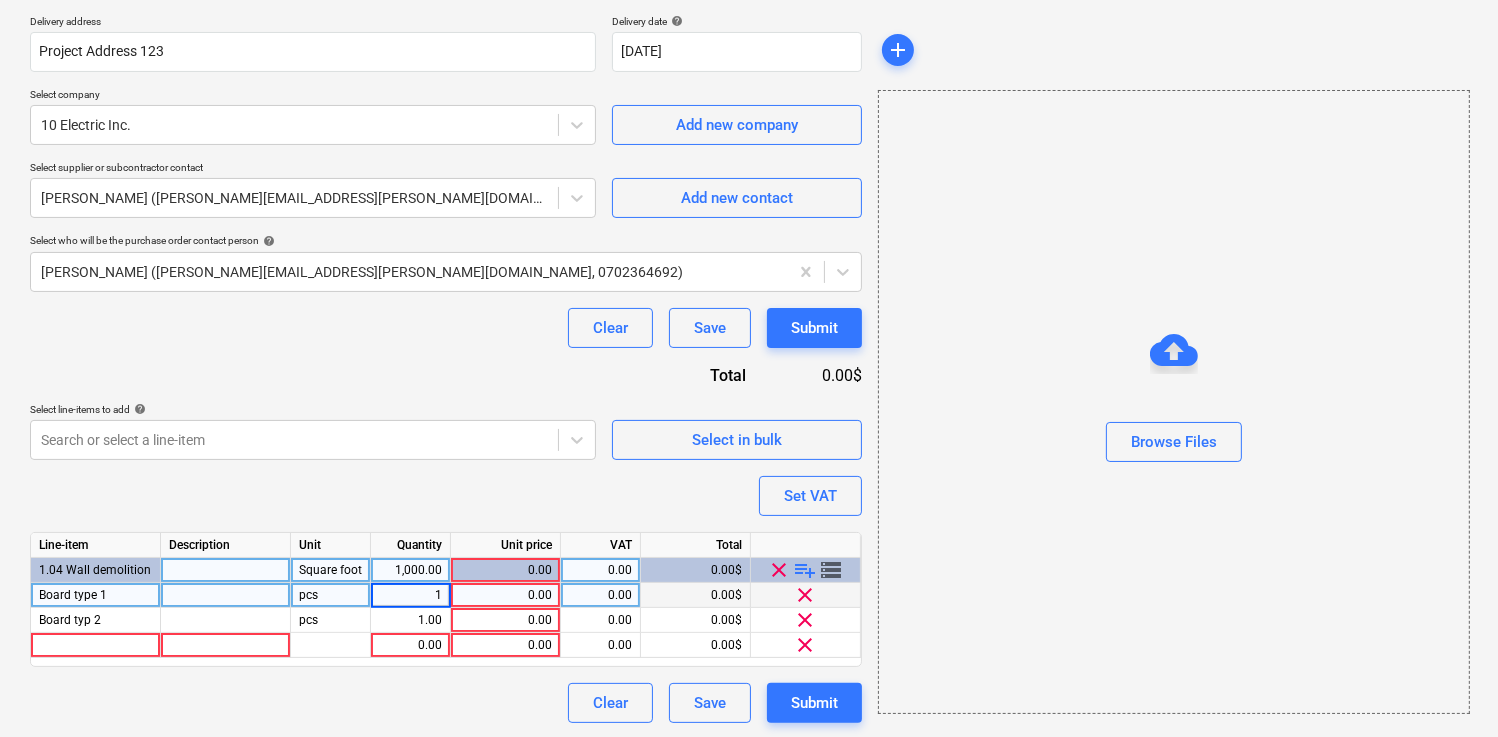 type on "5" 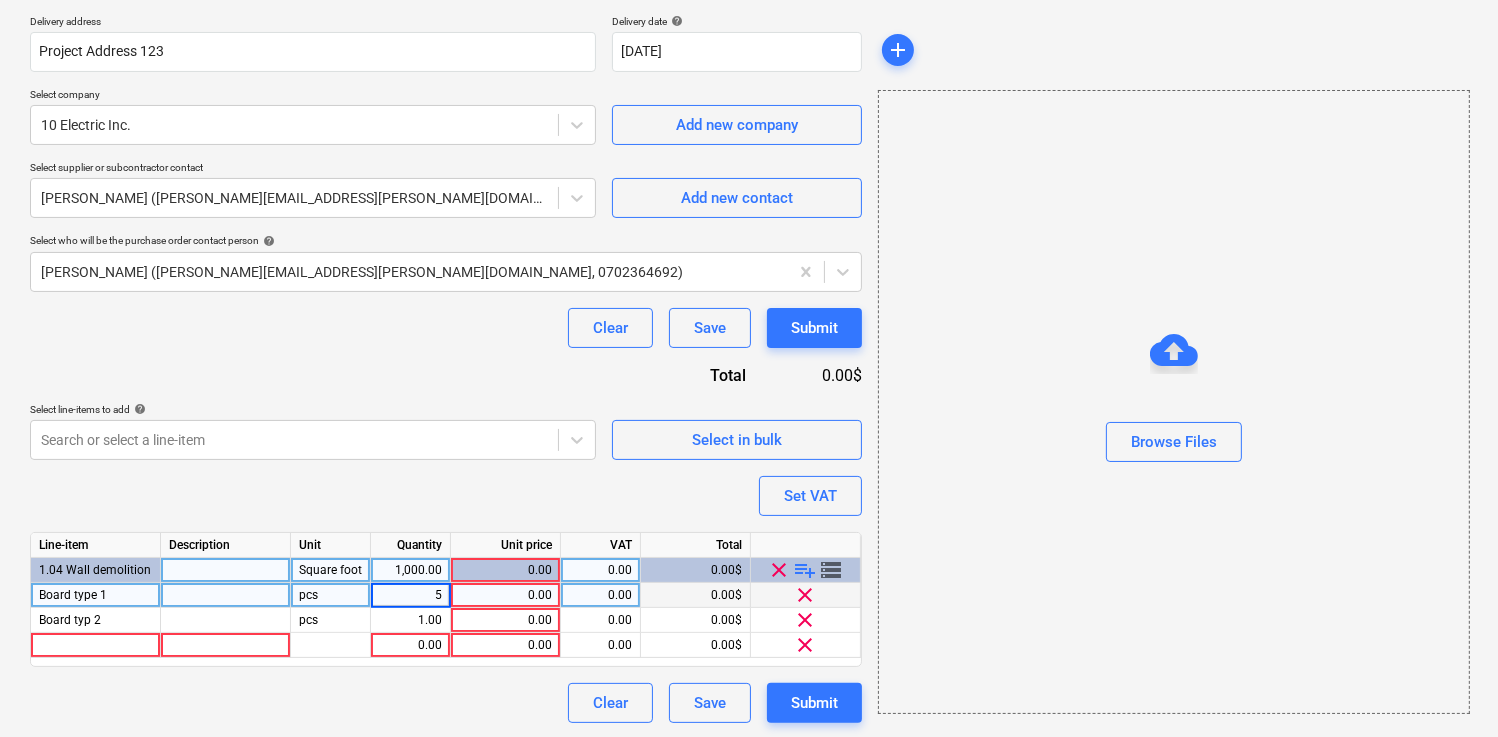 type on "x" 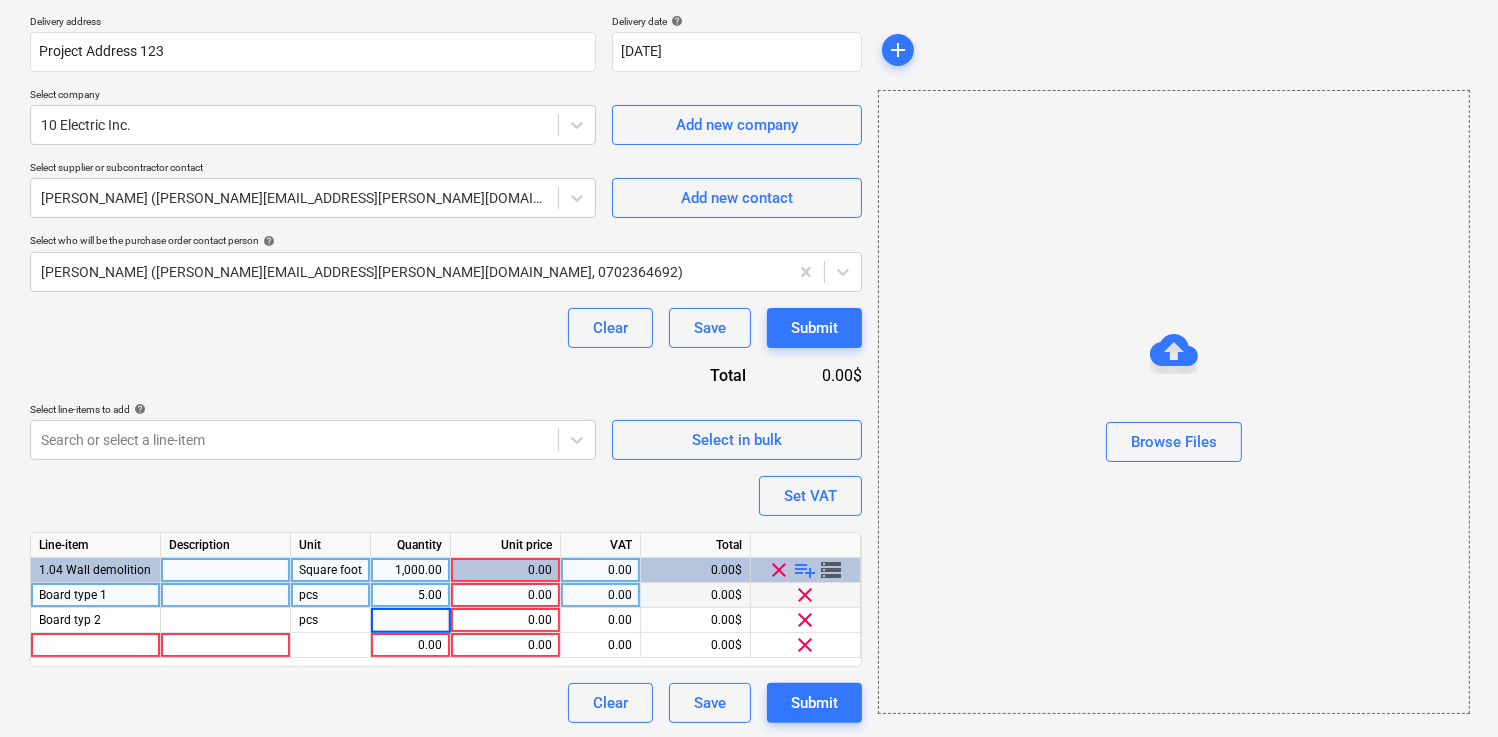 type on "7" 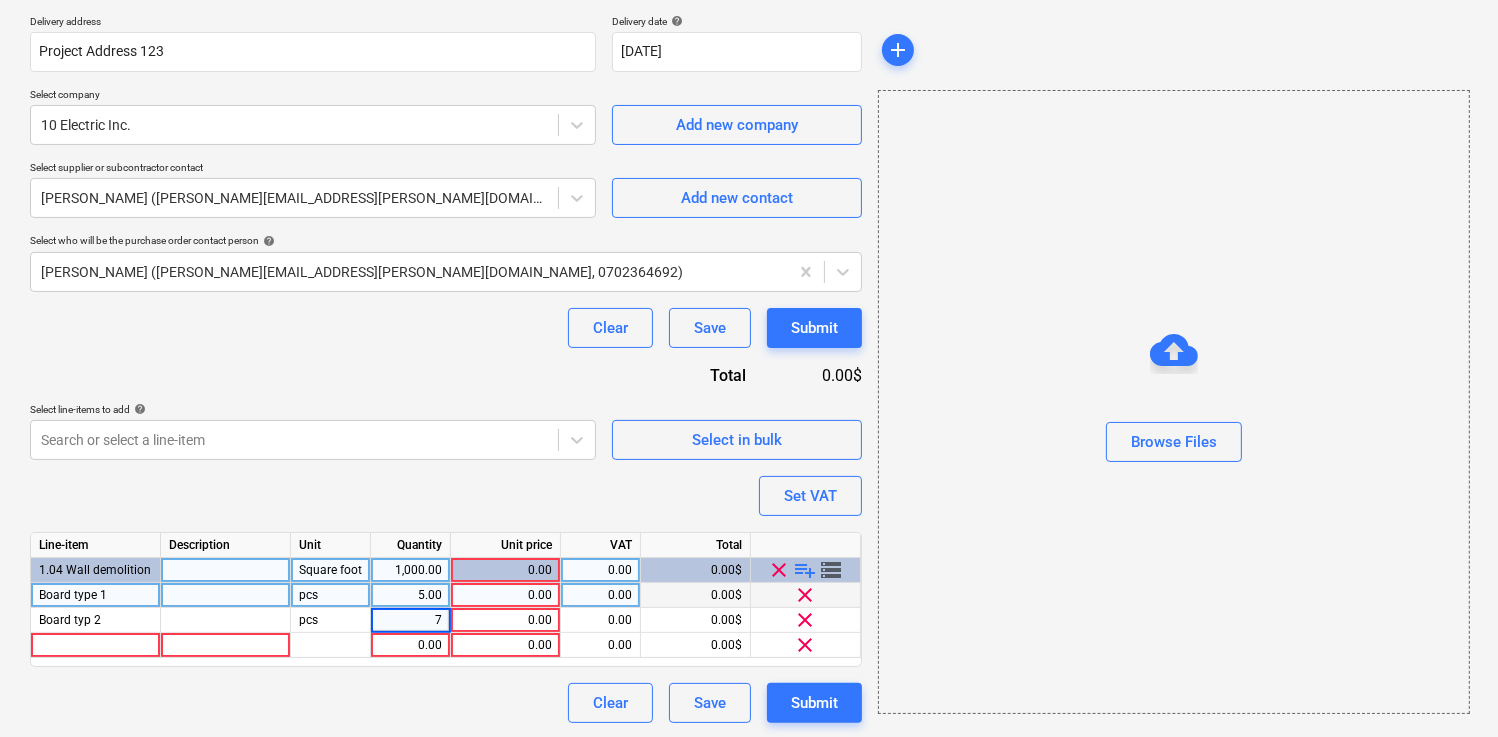 type on "x" 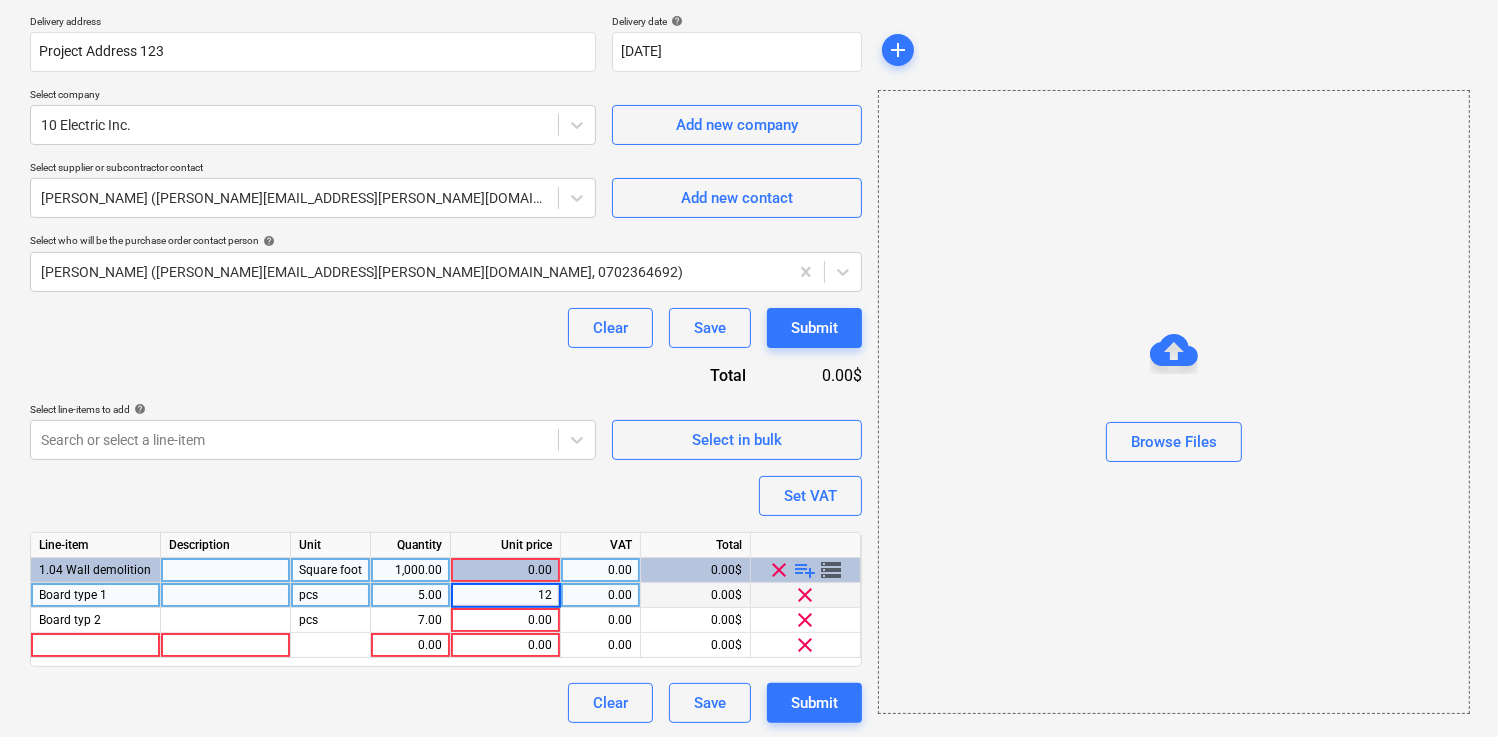 type on "120" 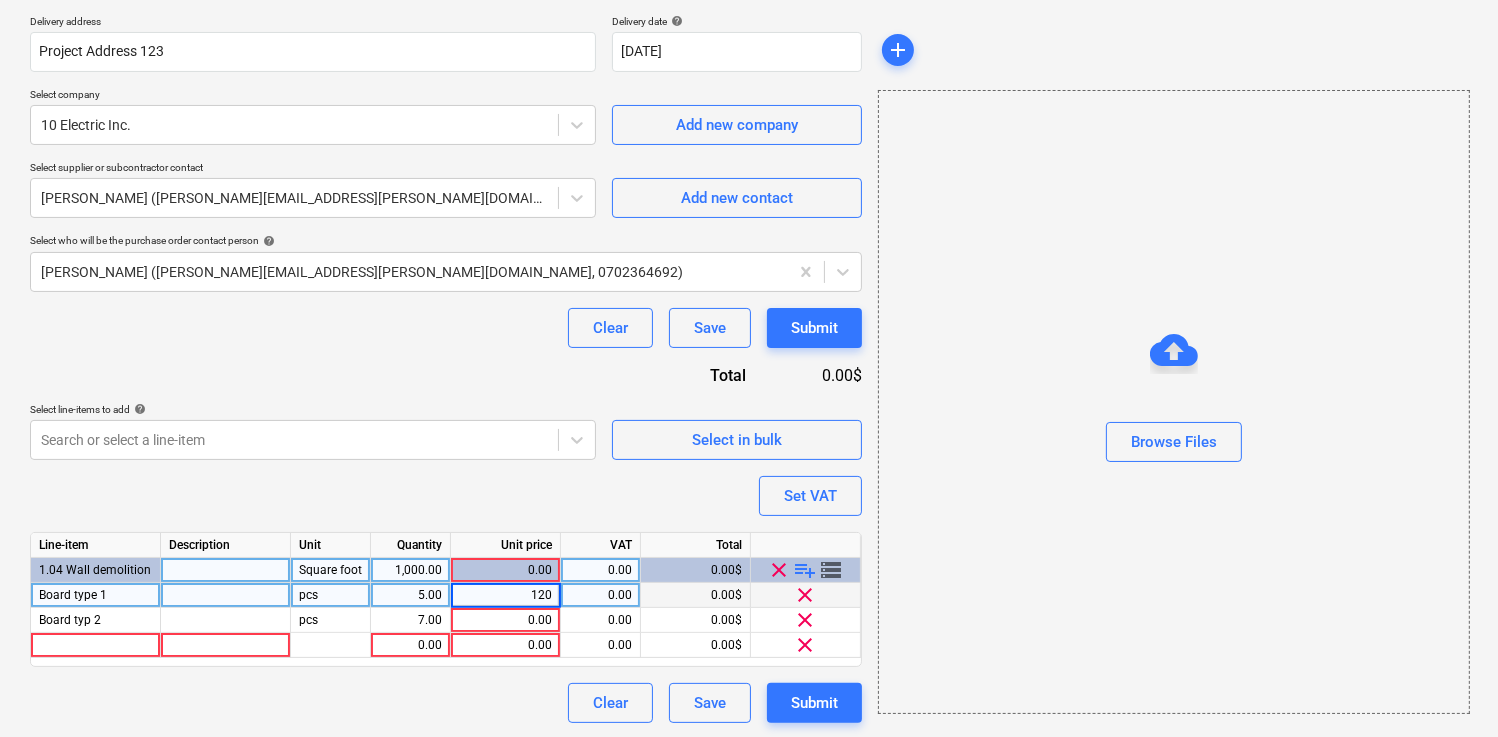 type on "x" 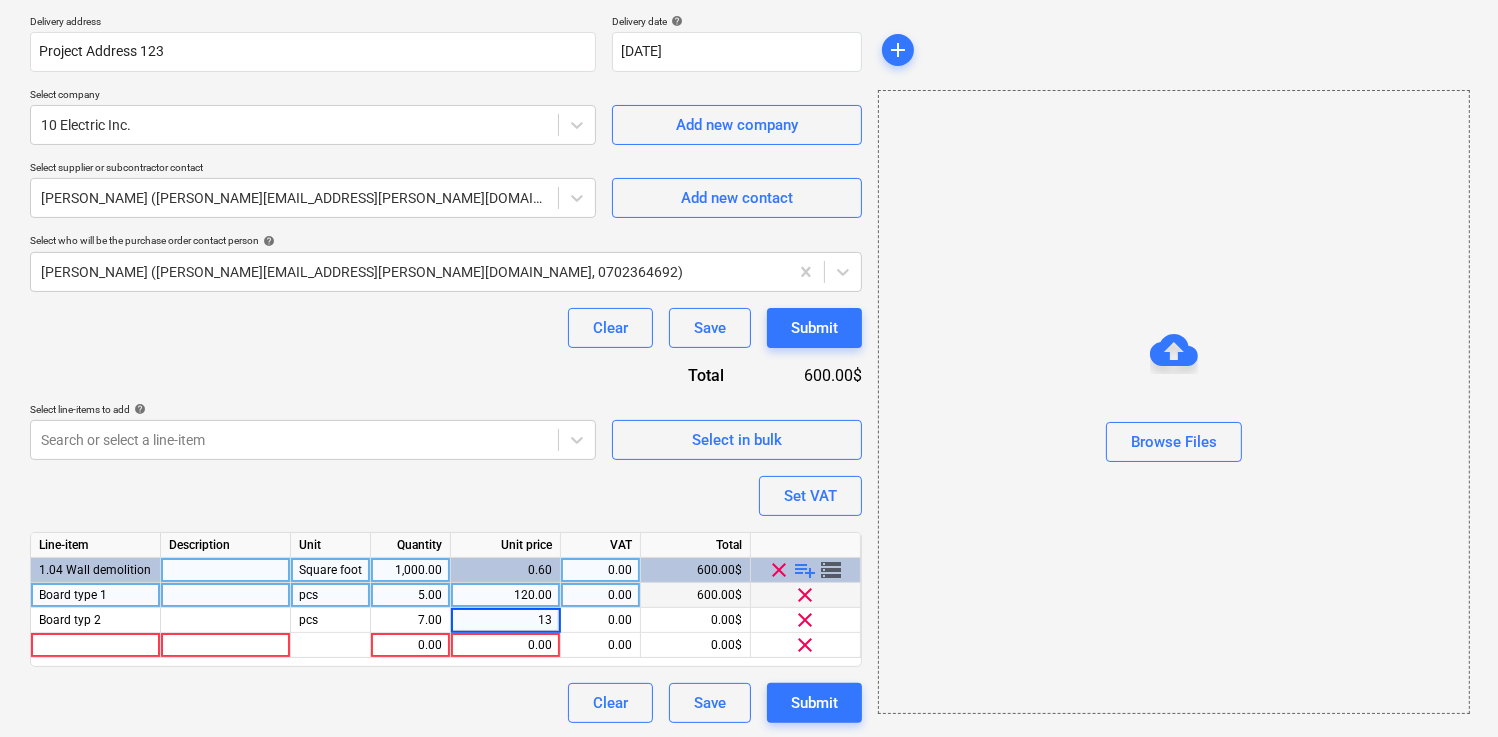 type on "130" 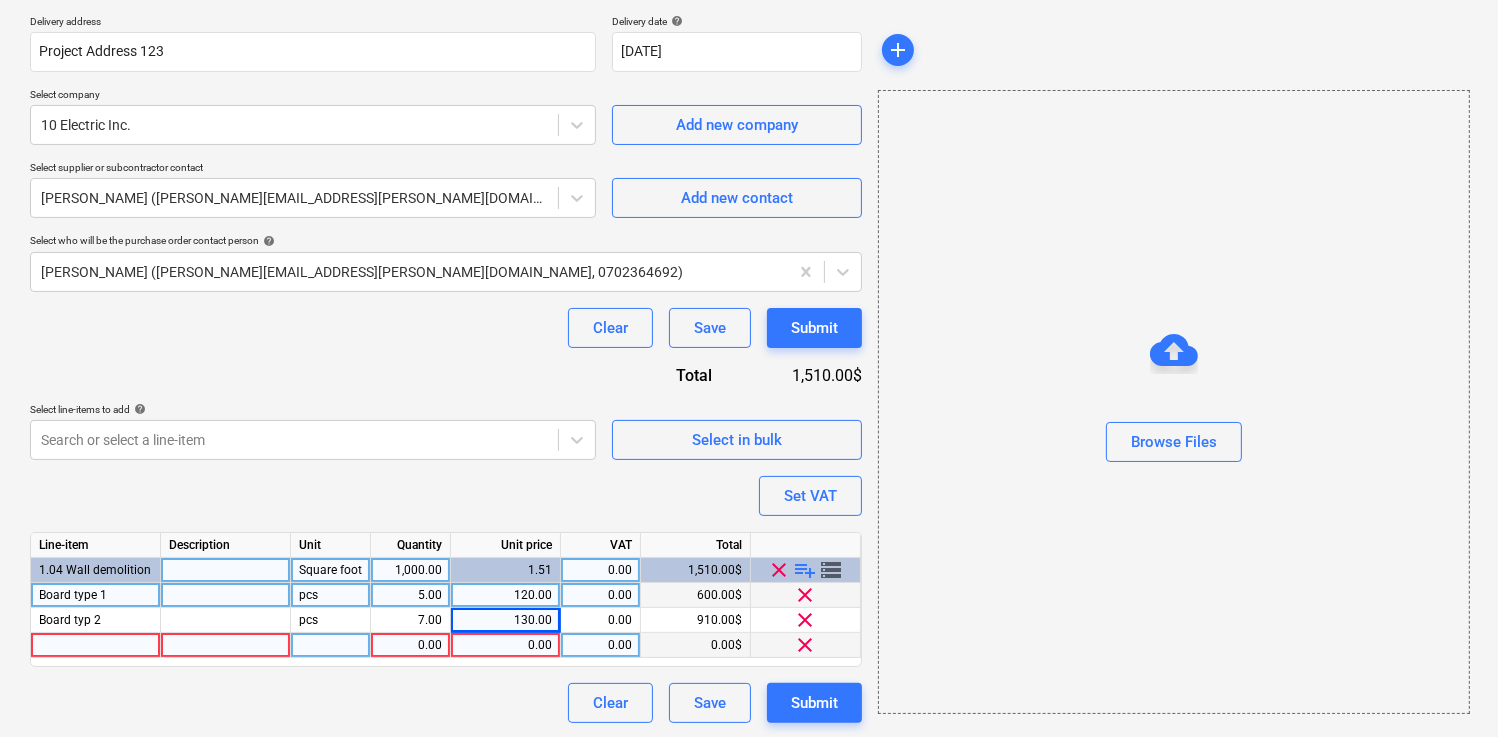 click on "clear" at bounding box center [806, 645] 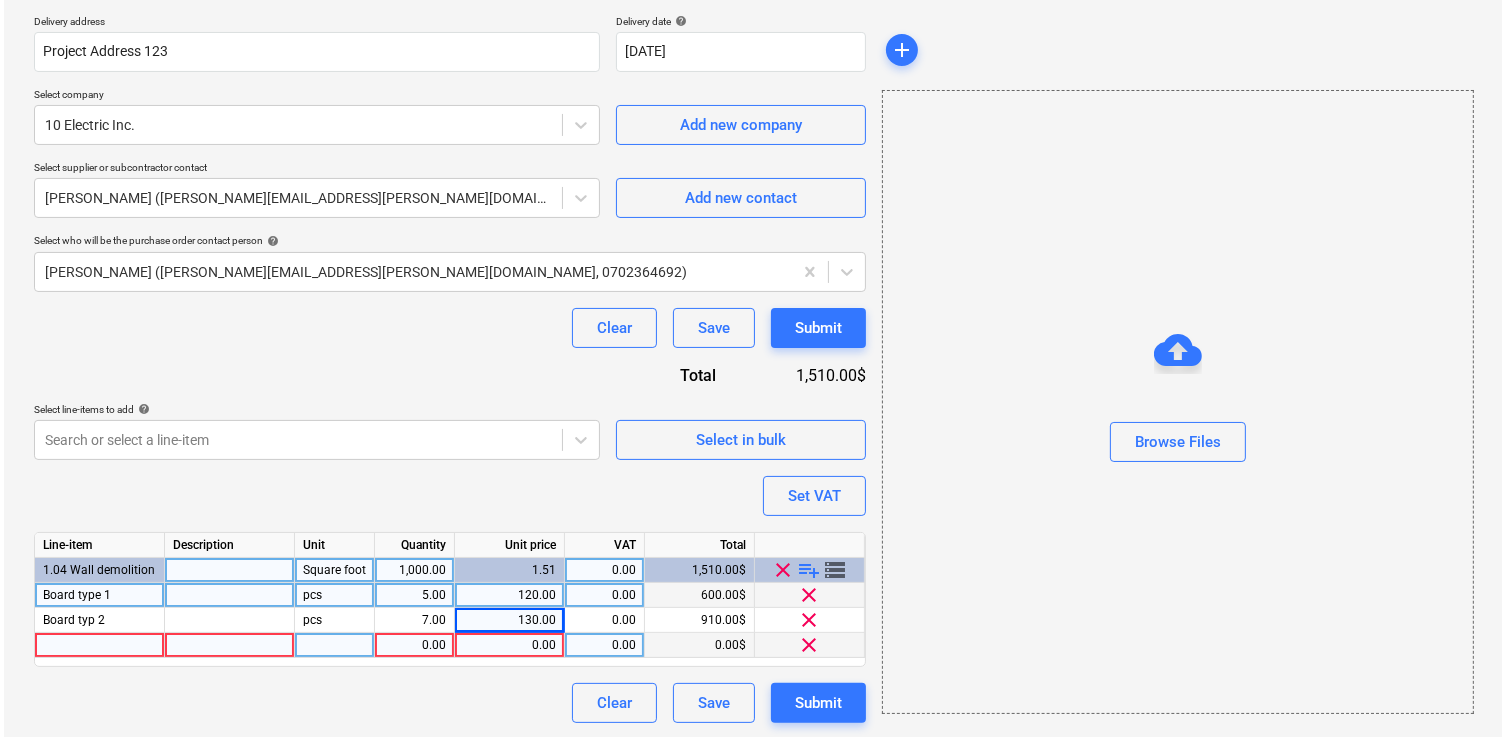 scroll, scrollTop: 334, scrollLeft: 0, axis: vertical 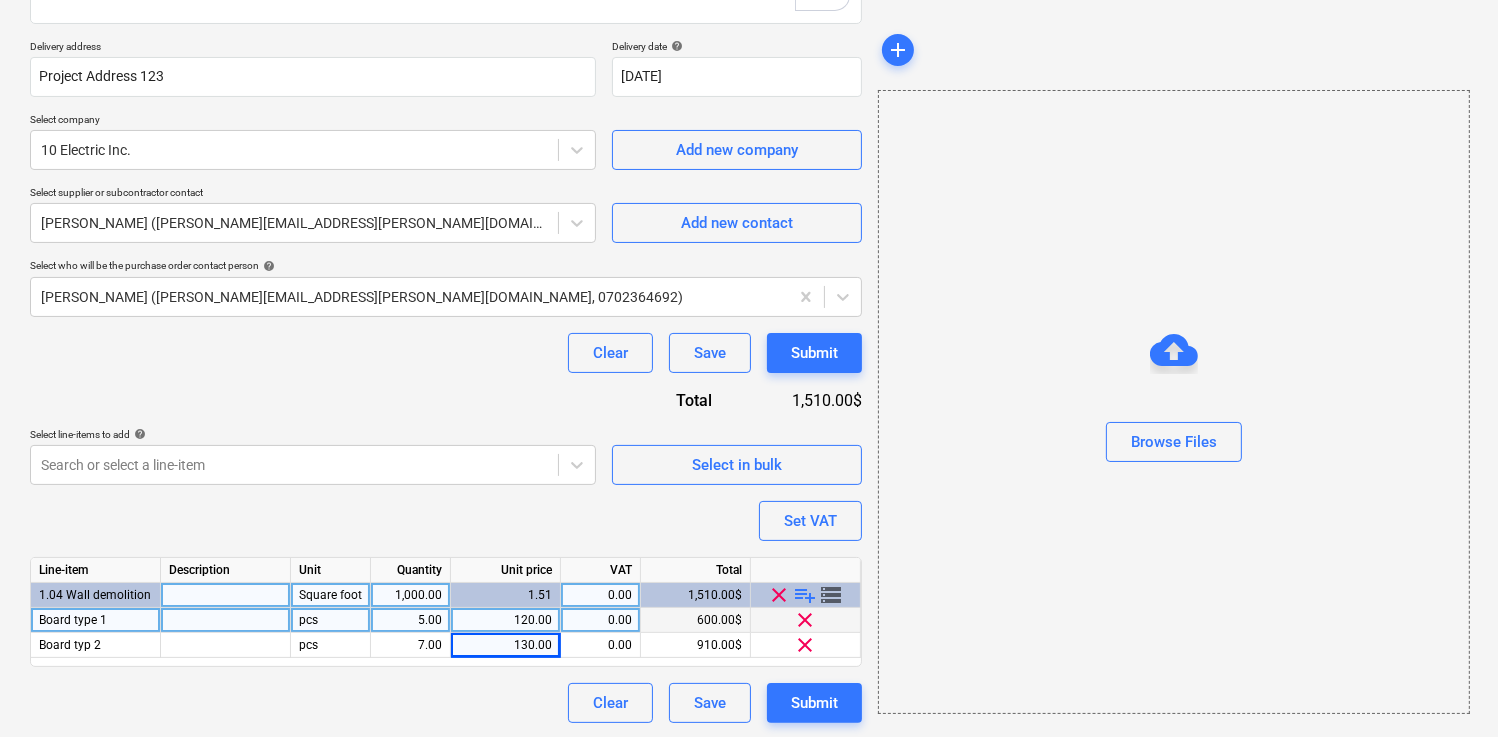 click on "Purchase order name help Purchase order for plaster boards Purchase order reference number help 112412-PO-010 Description Wee need this delivered to site, thank you Delivery address Project Address 123 Delivery date help 31 Jul 2025 31.07.2025 Press the down arrow key to interact with the calendar and
select a date. Press the question mark key to get the keyboard shortcuts for changing dates. Select company 10 Electric Inc.   Add new company Select supplier or subcontractor contact Steven Johnson (carl+johnny@planyard.com) Add new contact Select who will be the purchase order contact person help Johnny Walker (carl+johnny@planyard.com, 0702364692) Clear Save Submit Total 1,510.00$ Select line-items to add help Search or select a line-item Select in bulk Set VAT Line-item Description Unit Quantity Unit price VAT Total 1.04 Wall demolition Square foot 1,000.00 1.51 0.00 1,510.00$ clear playlist_add storage Board type 1 pcs 5.00 120.00 0.00 600.00$ clear Board typ 2 pcs 7.00 130.00 0.00 910.00$ clear Clear" at bounding box center [446, 276] 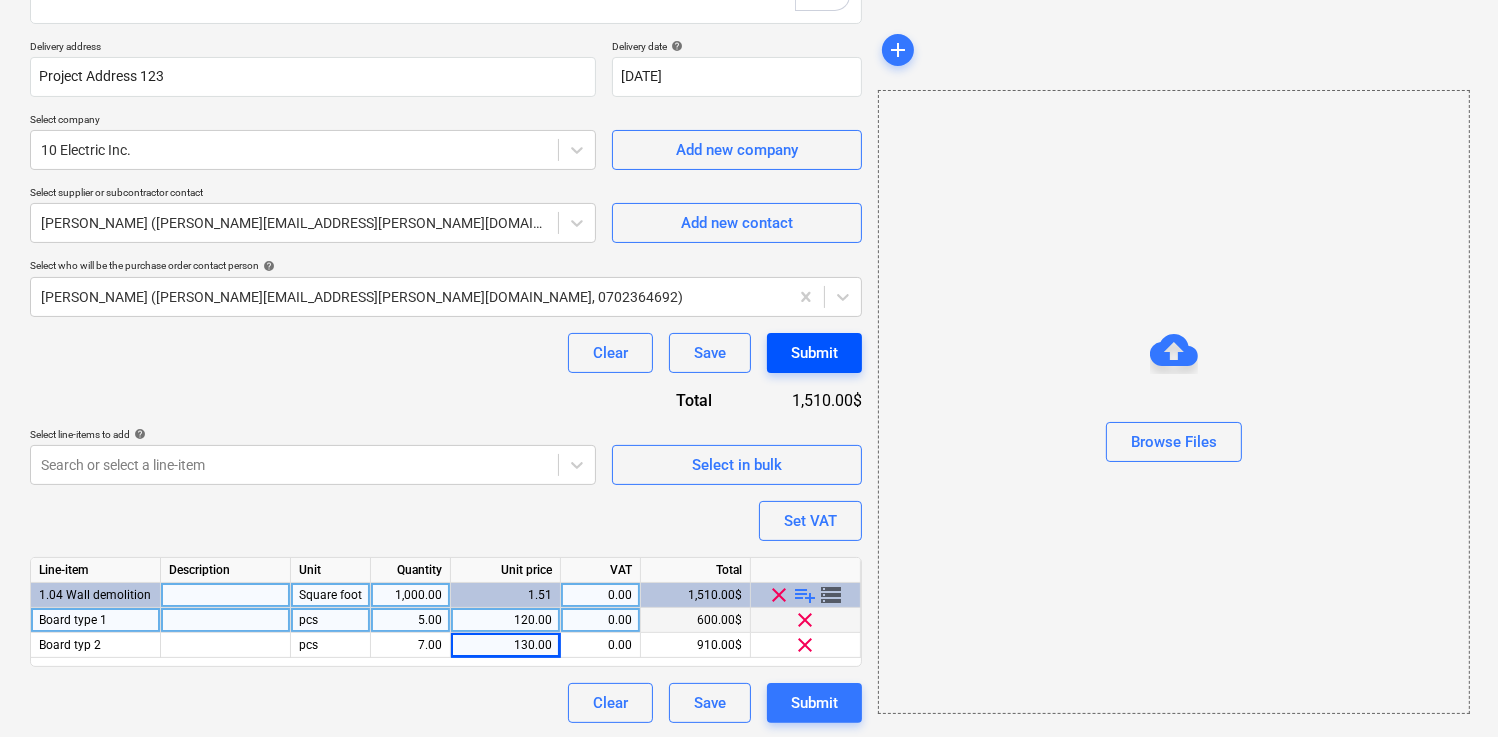click on "Submit" at bounding box center [814, 353] 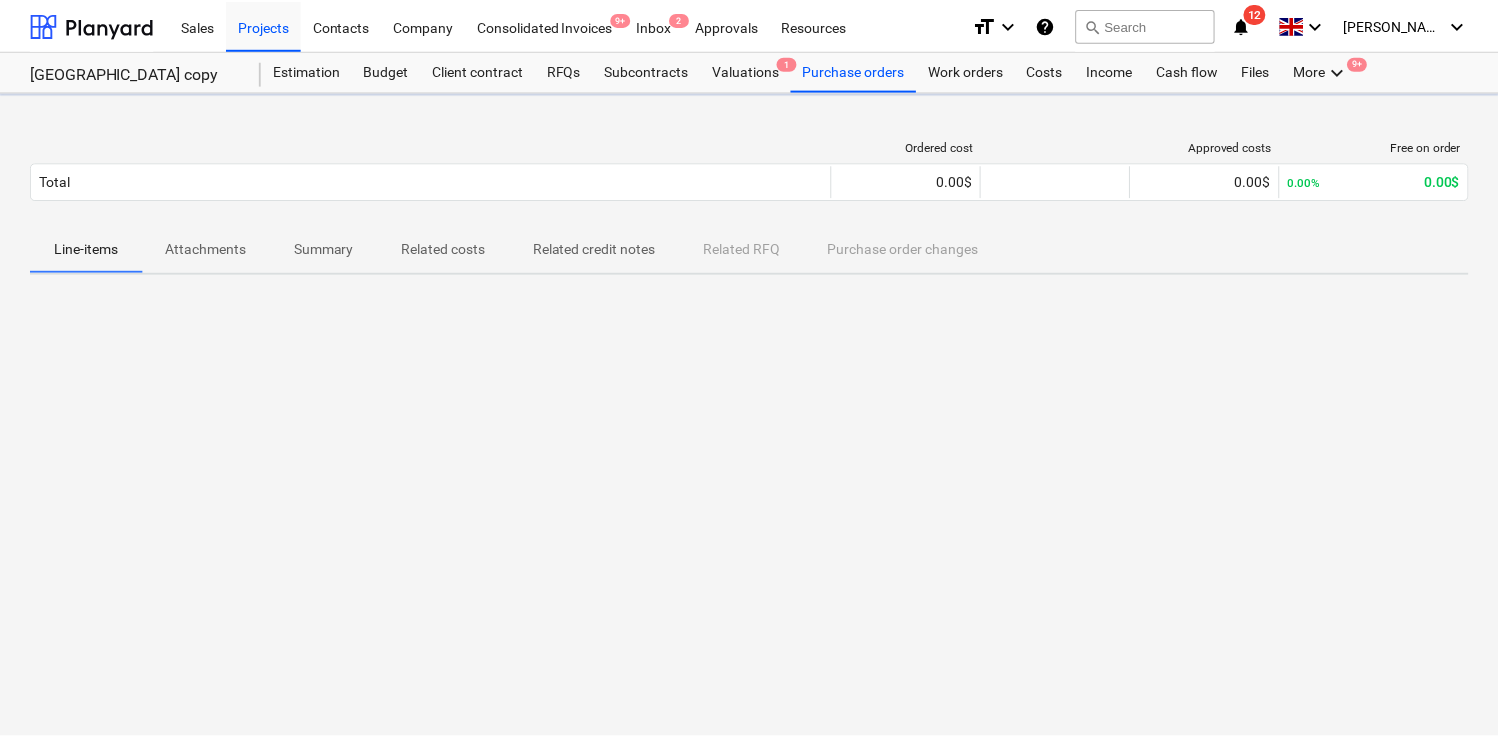scroll, scrollTop: 0, scrollLeft: 0, axis: both 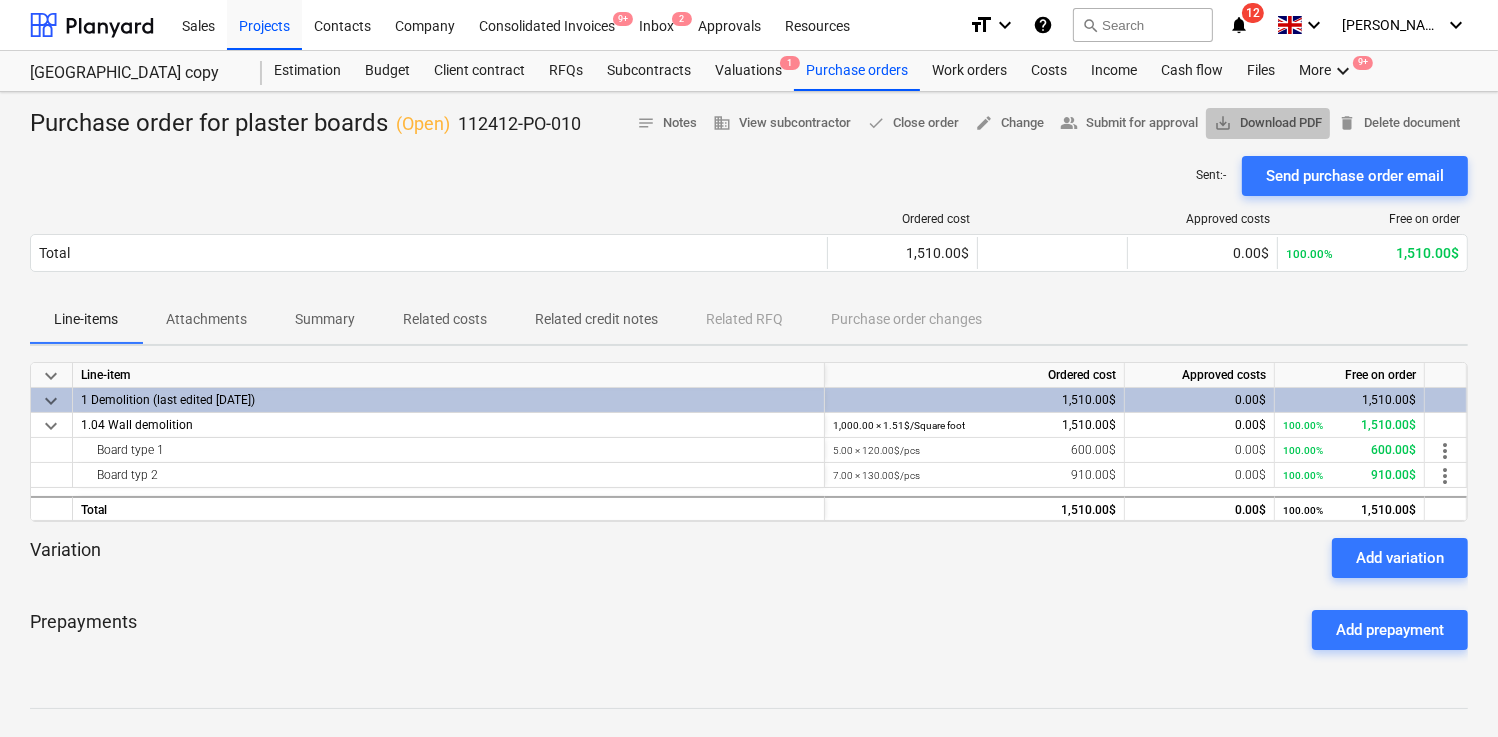 click on "save_alt Download PDF" at bounding box center [1268, 123] 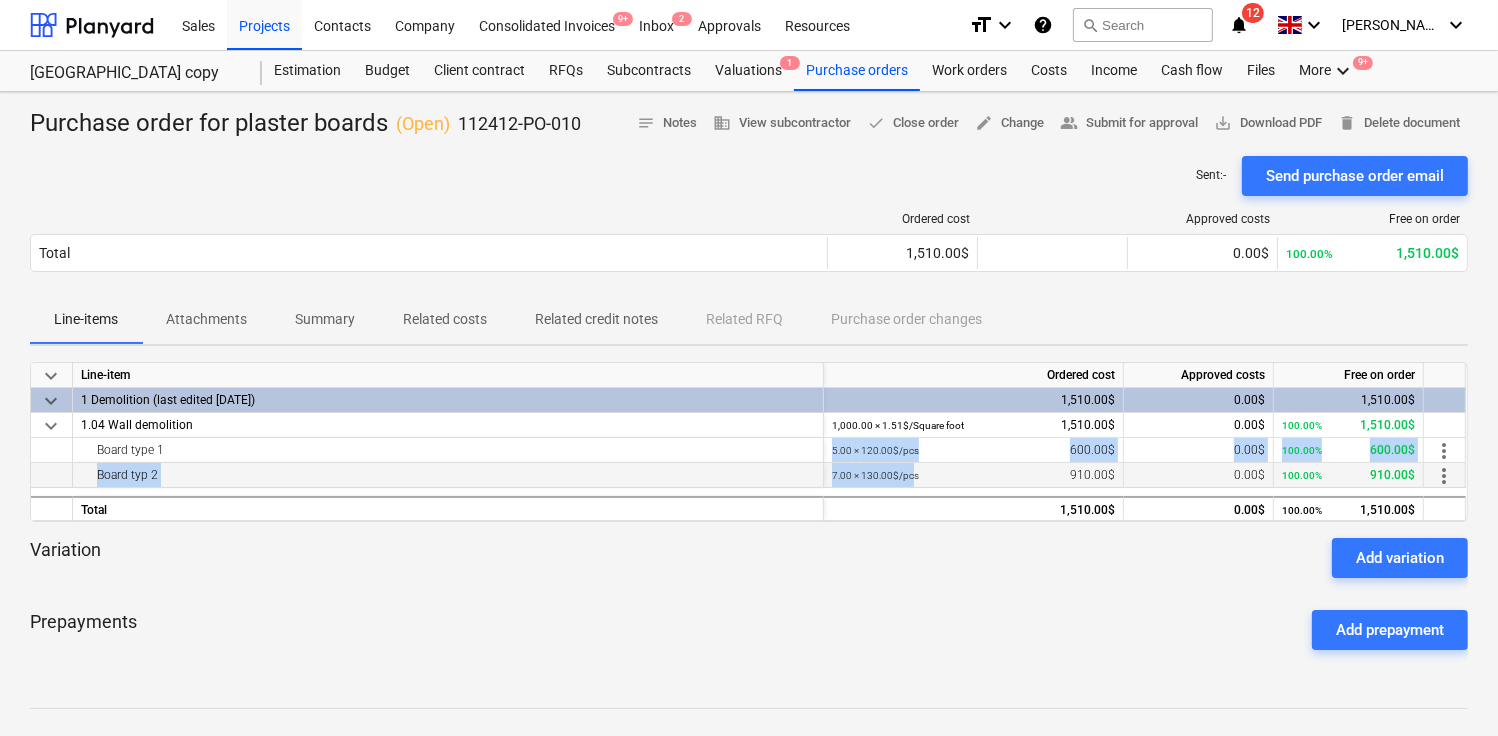 drag, startPoint x: 833, startPoint y: 456, endPoint x: 930, endPoint y: 476, distance: 99.0404 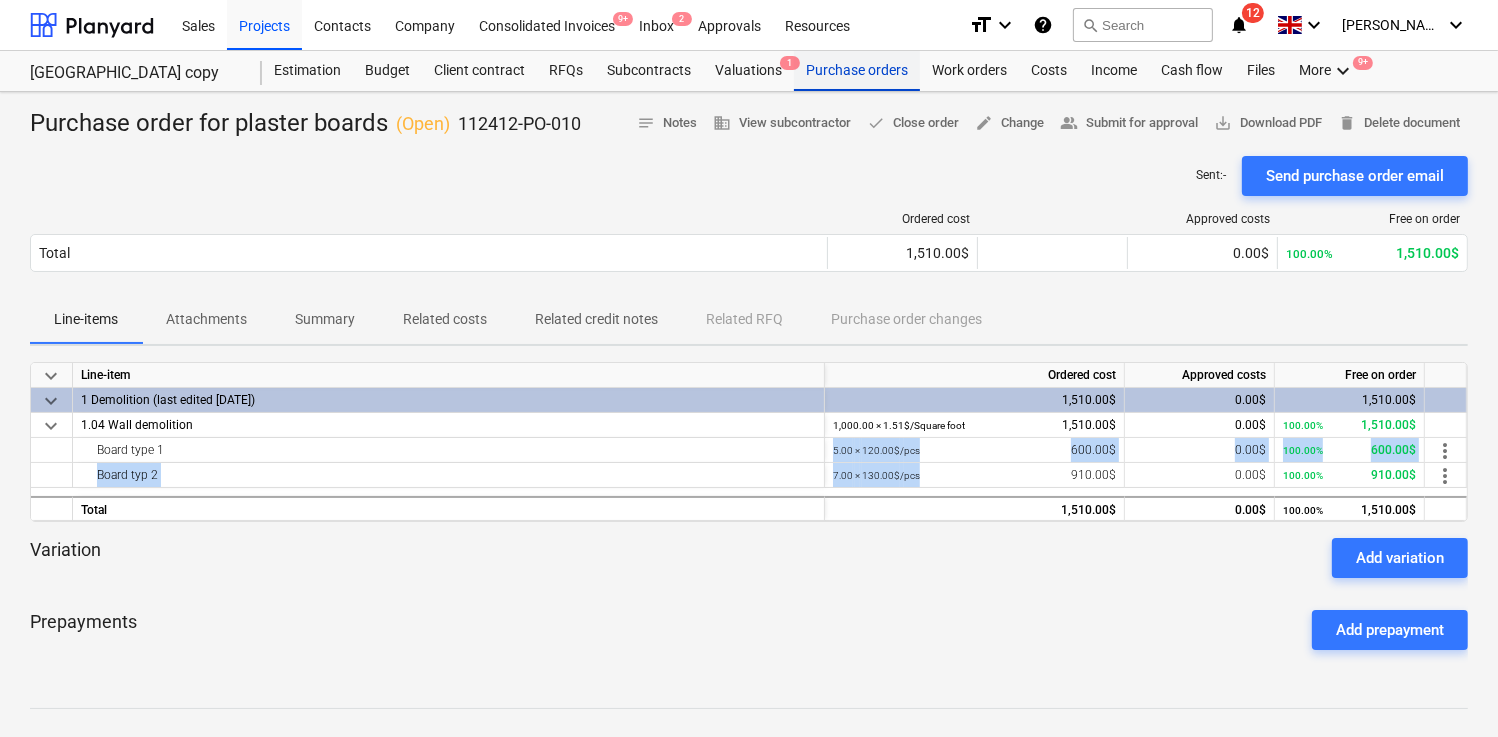 click on "Purchase orders" at bounding box center [857, 71] 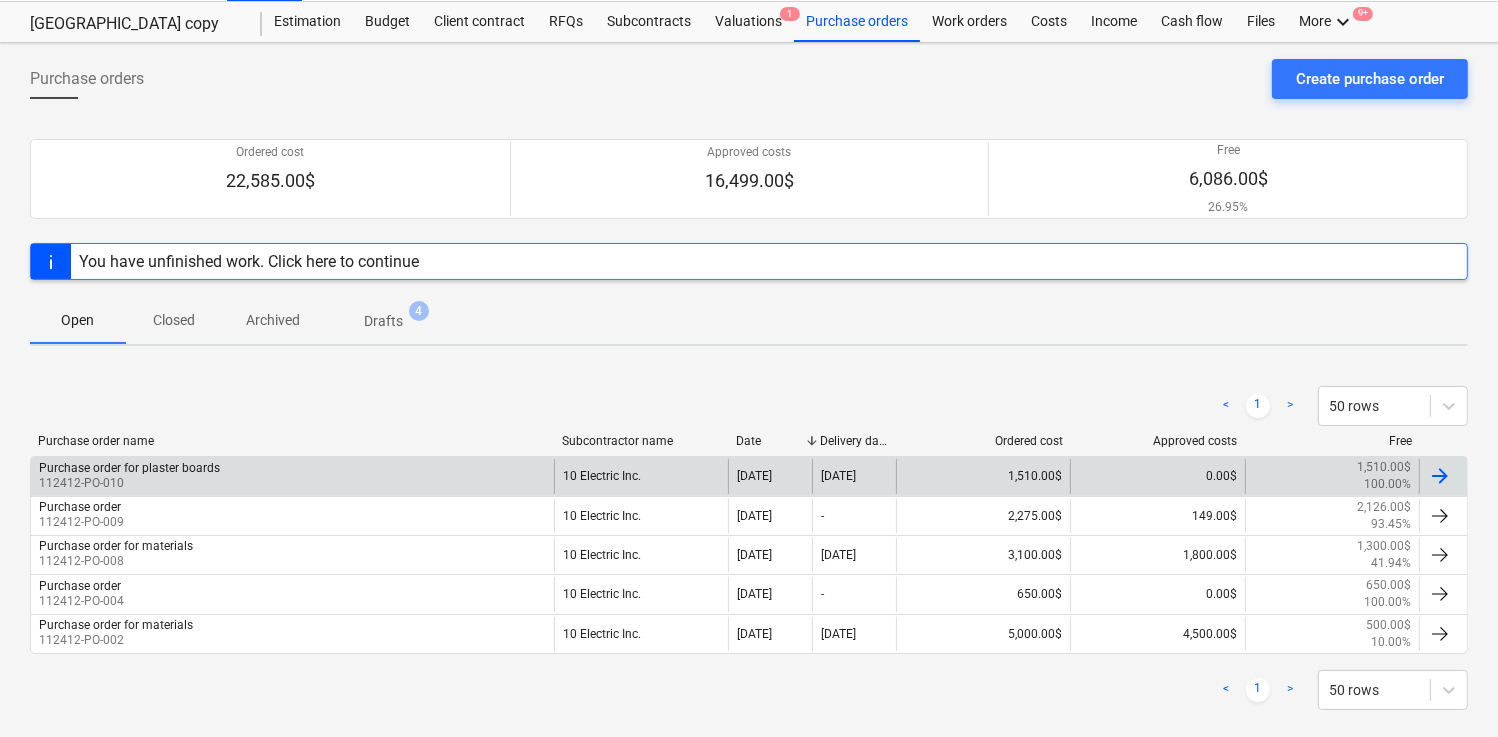 scroll, scrollTop: 53, scrollLeft: 0, axis: vertical 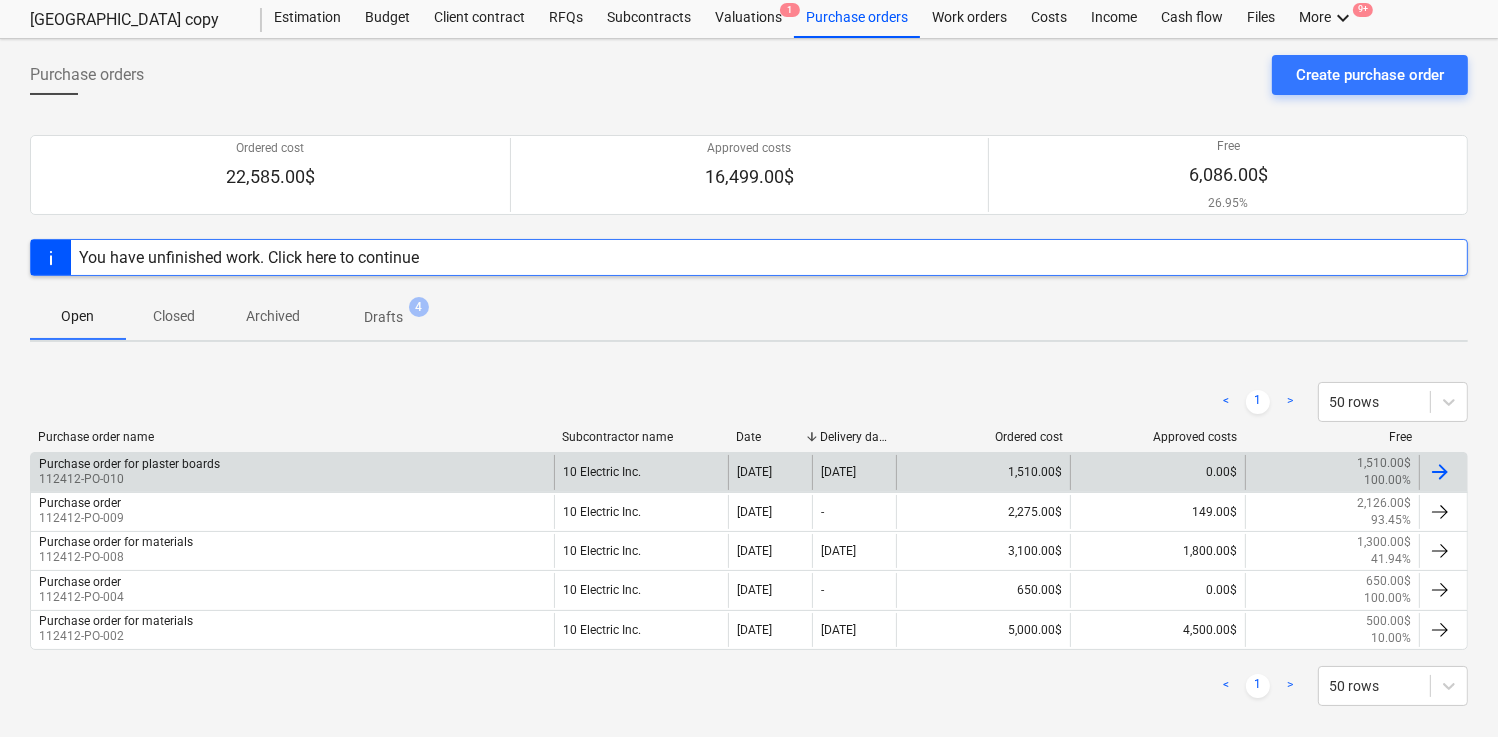 click on "Purchase order for plaster boards 112412-PO-010" at bounding box center [292, 472] 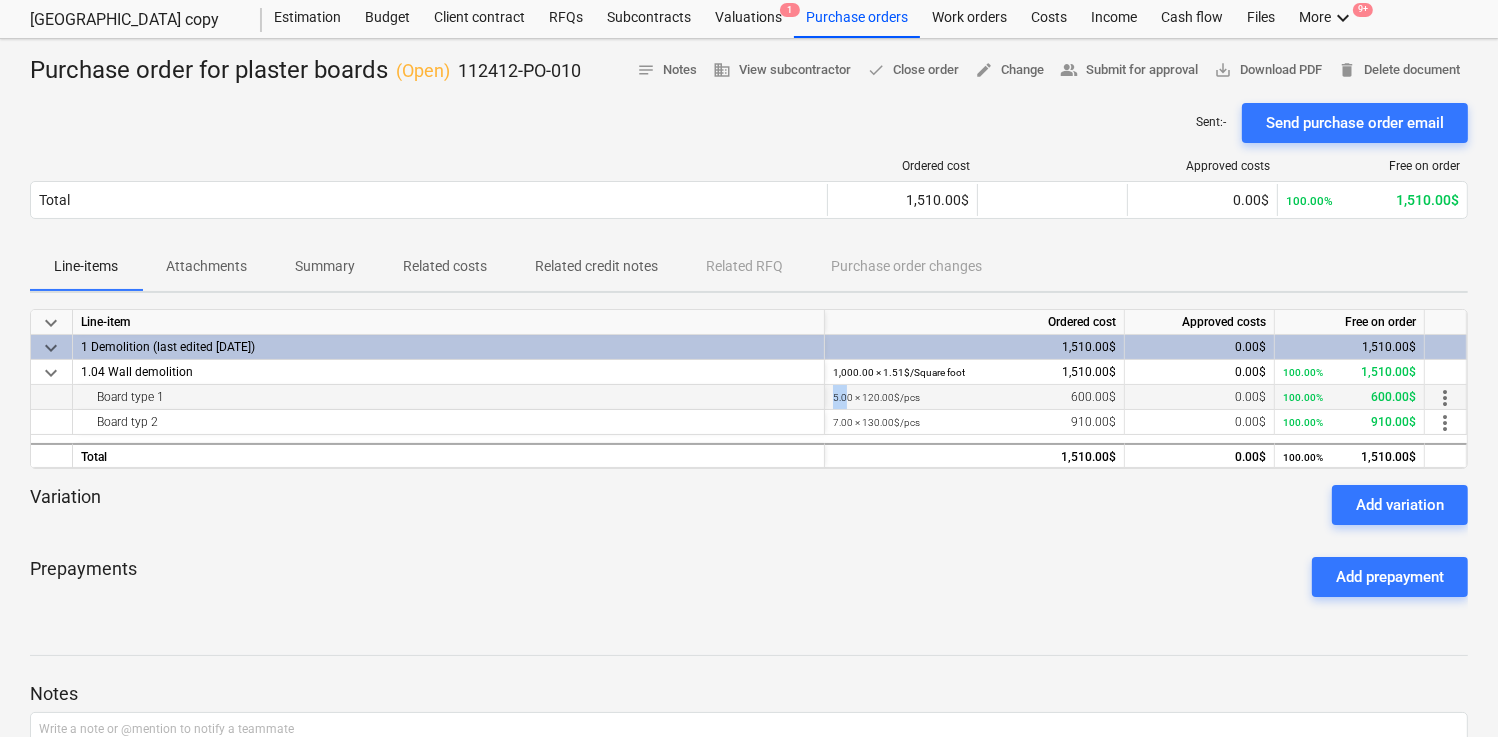 drag, startPoint x: 831, startPoint y: 394, endPoint x: 845, endPoint y: 396, distance: 14.142136 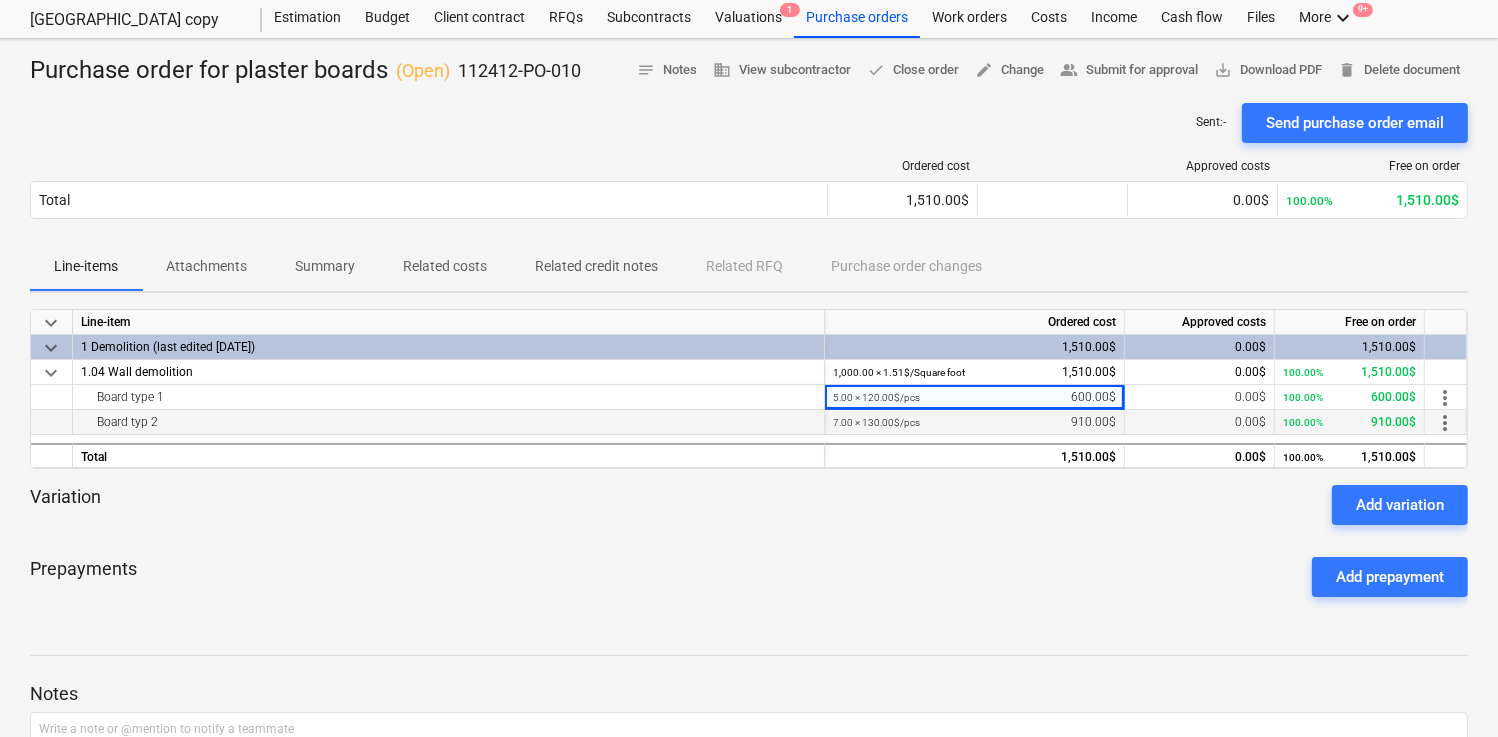 click on "7.00   ×   130.00$ / pcs" at bounding box center (876, 422) 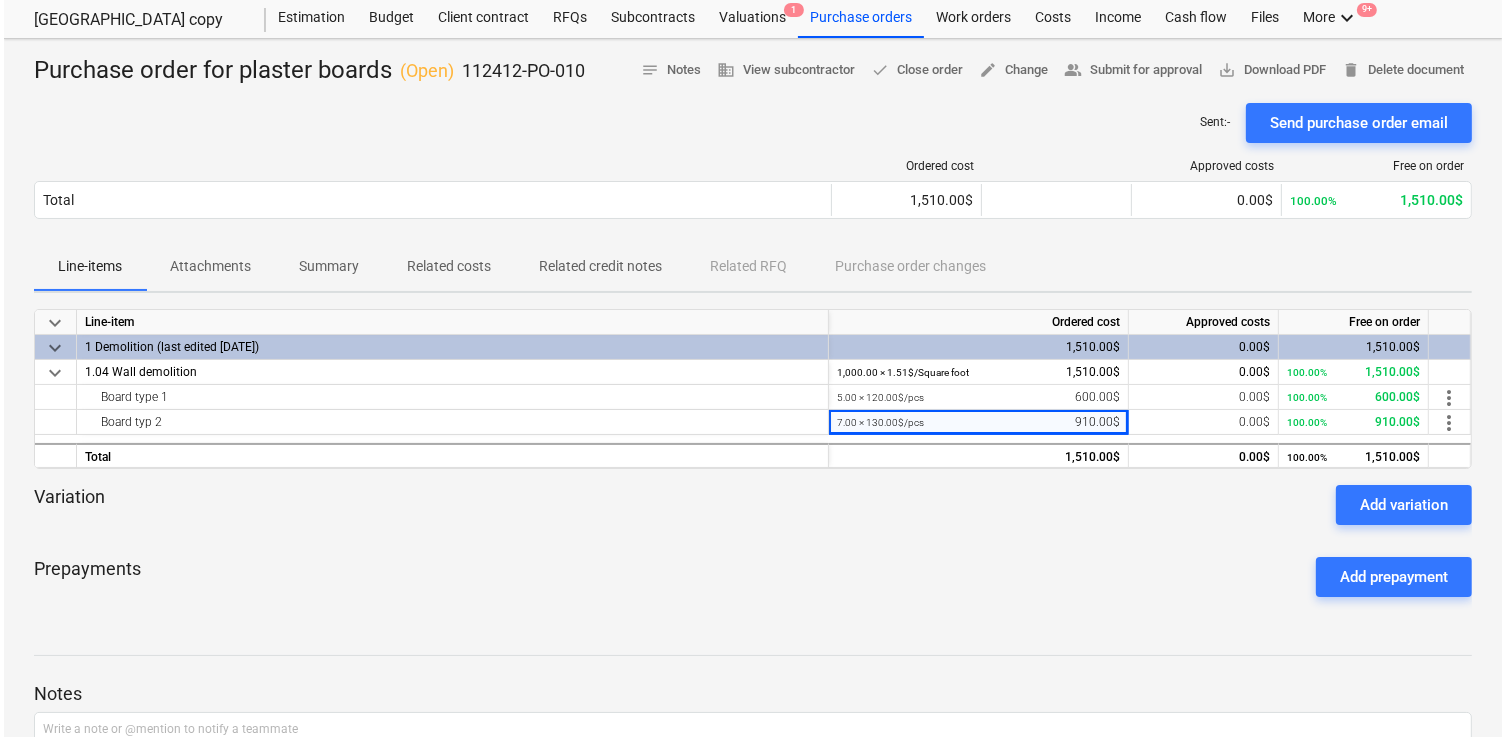 scroll, scrollTop: 0, scrollLeft: 0, axis: both 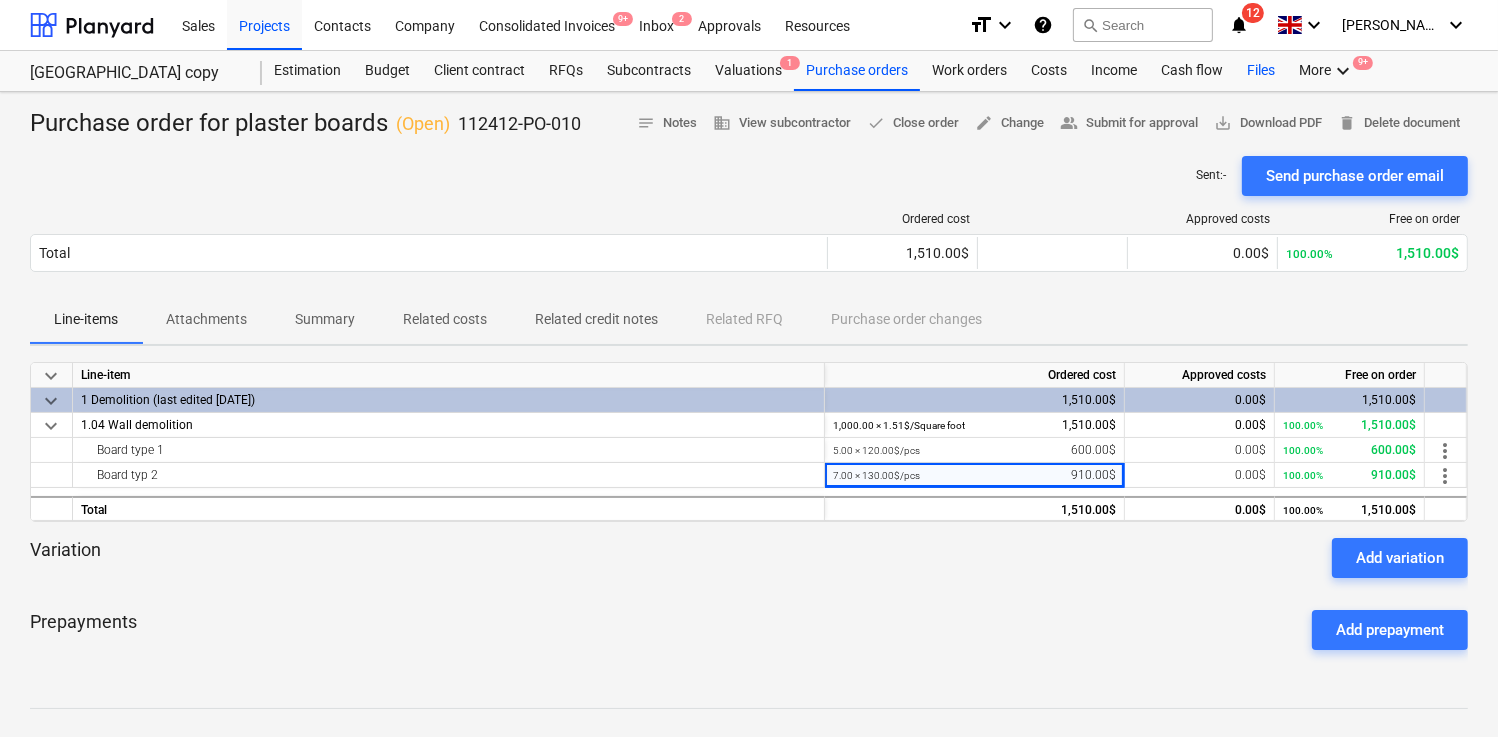 click on "Files" at bounding box center (1261, 71) 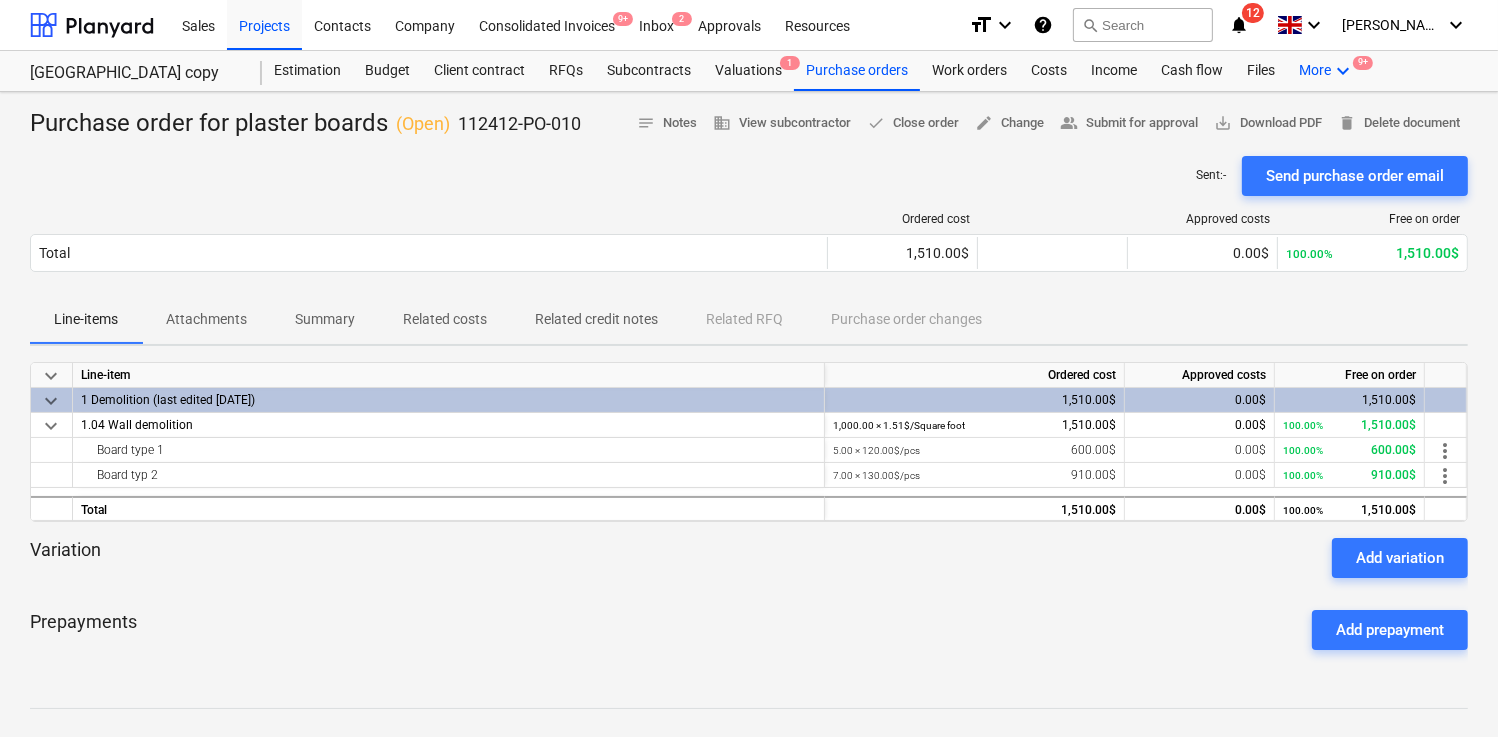click on "More keyboard_arrow_down 9+" at bounding box center (1327, 71) 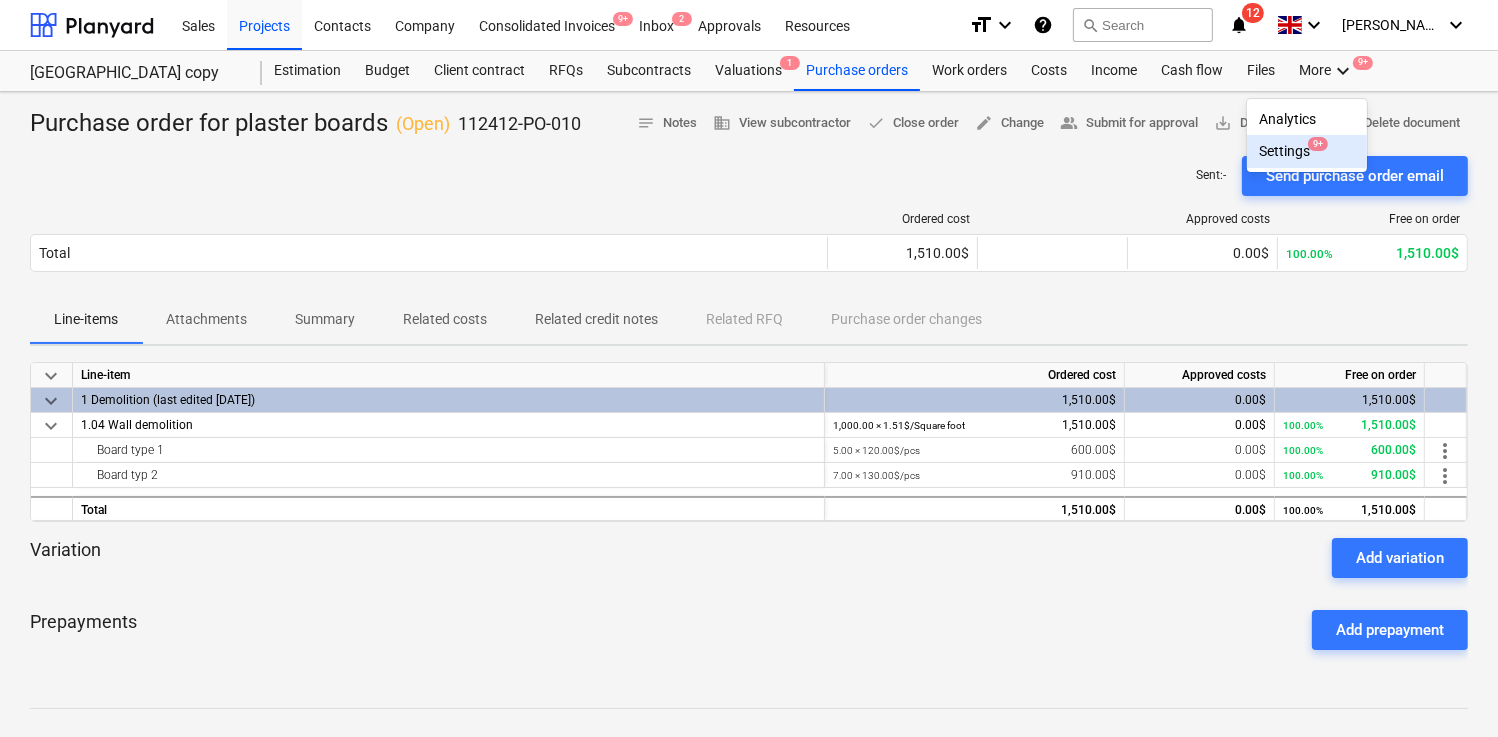 click on "Settings 9+" at bounding box center (1307, 151) 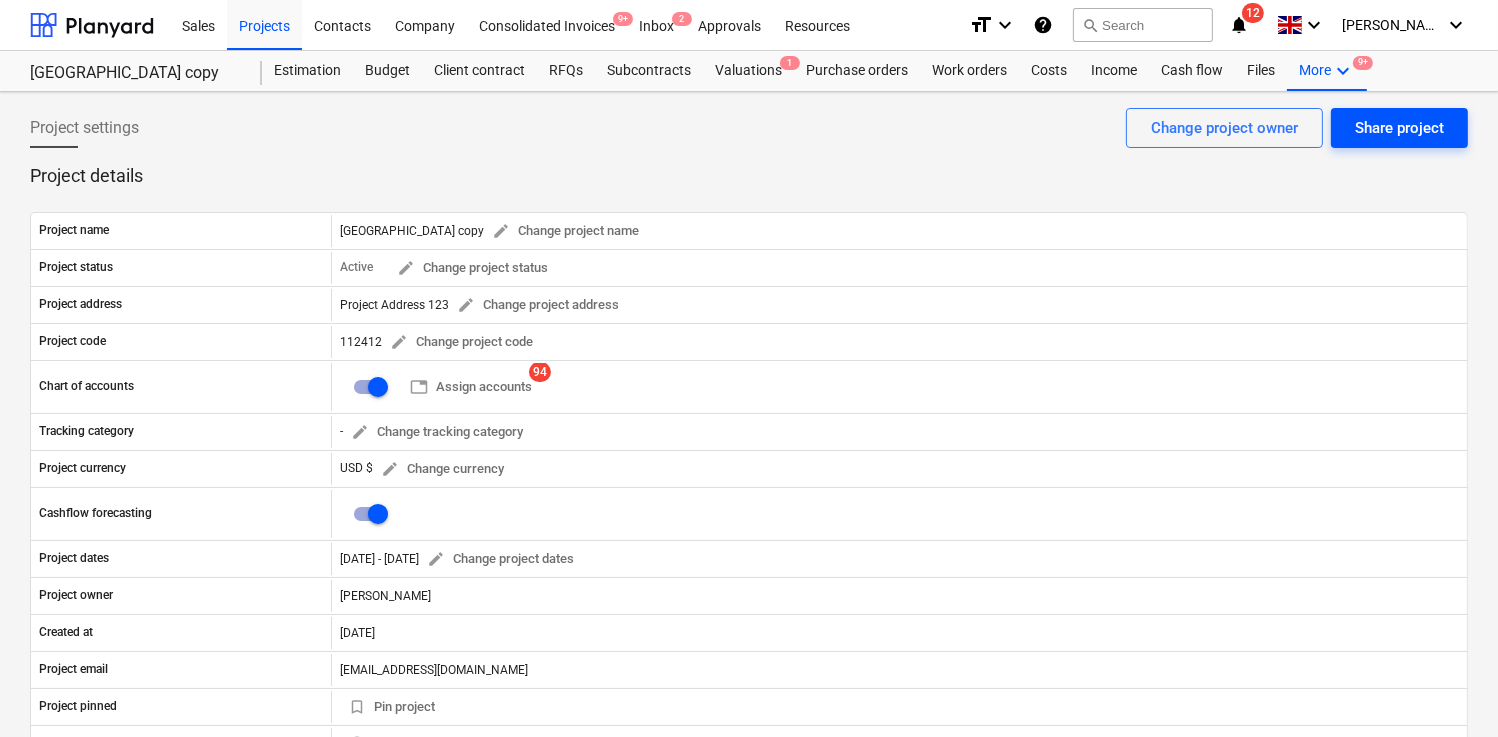 click on "Share project" at bounding box center (1399, 128) 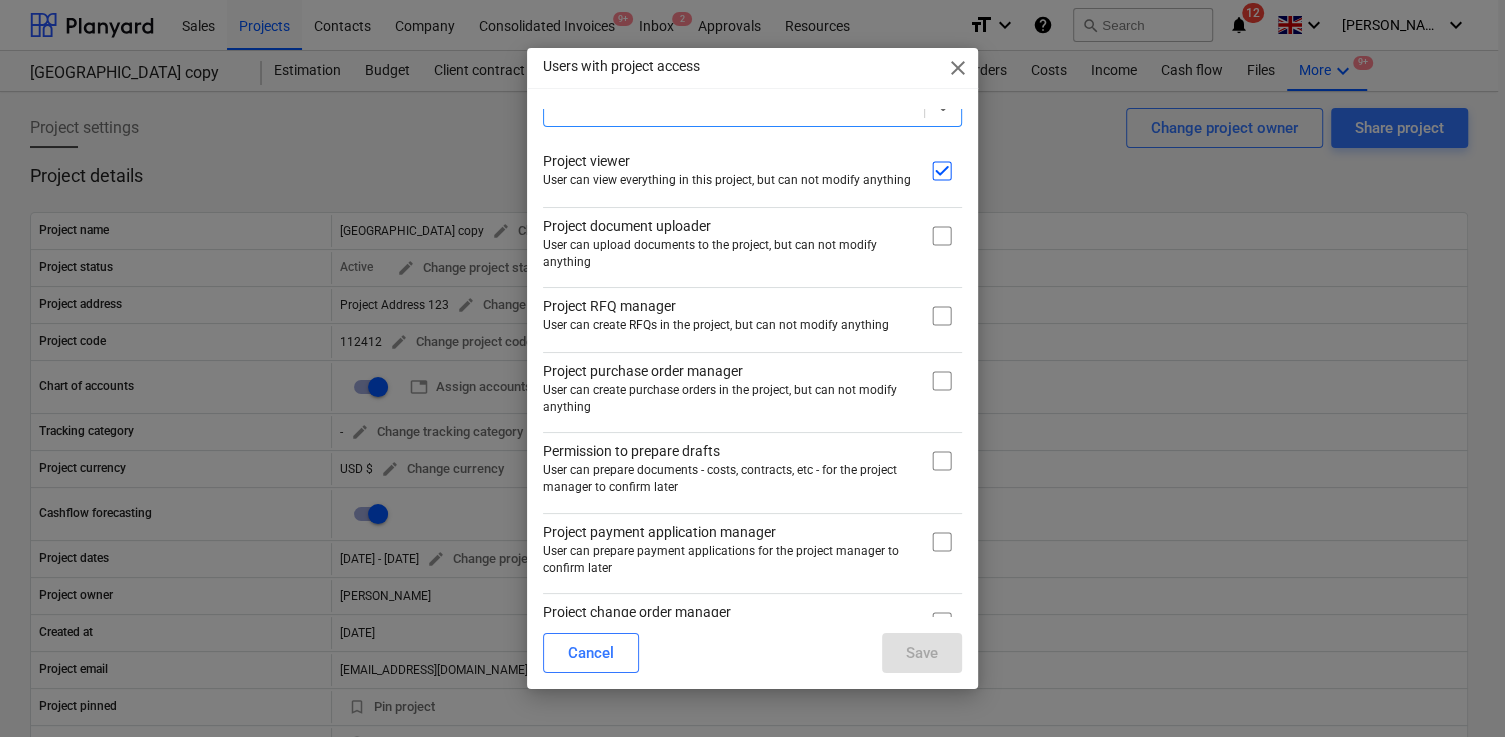 scroll, scrollTop: 0, scrollLeft: 0, axis: both 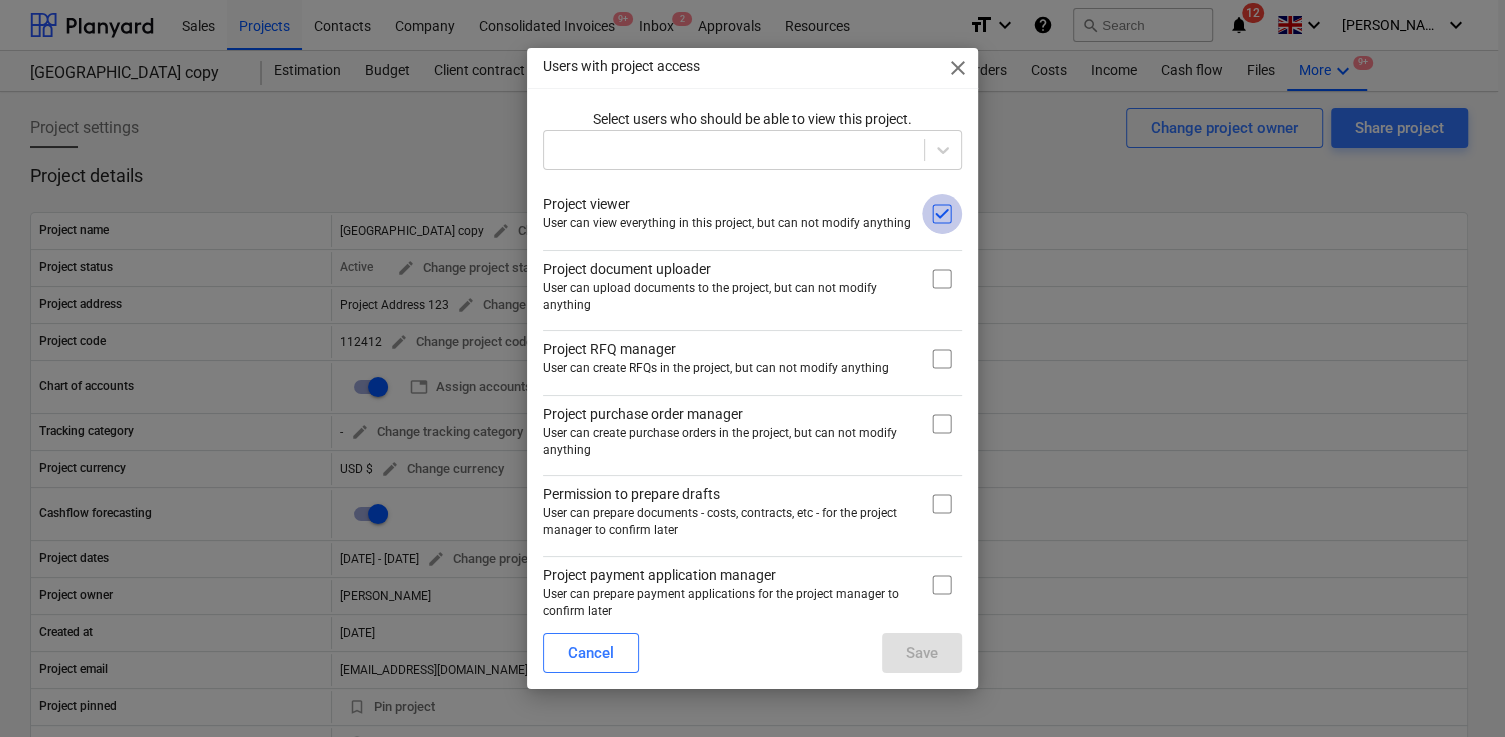 click at bounding box center (942, 214) 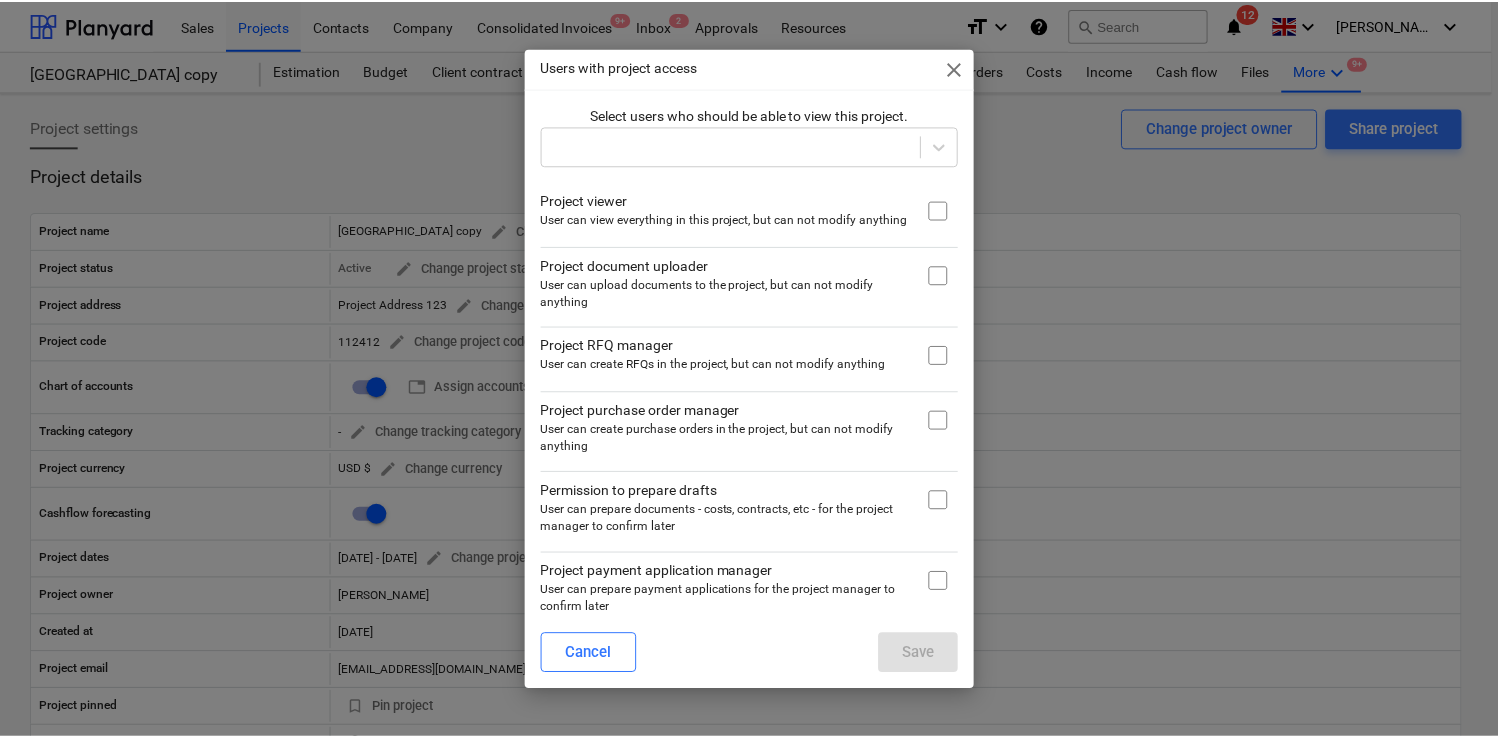 scroll, scrollTop: 0, scrollLeft: 0, axis: both 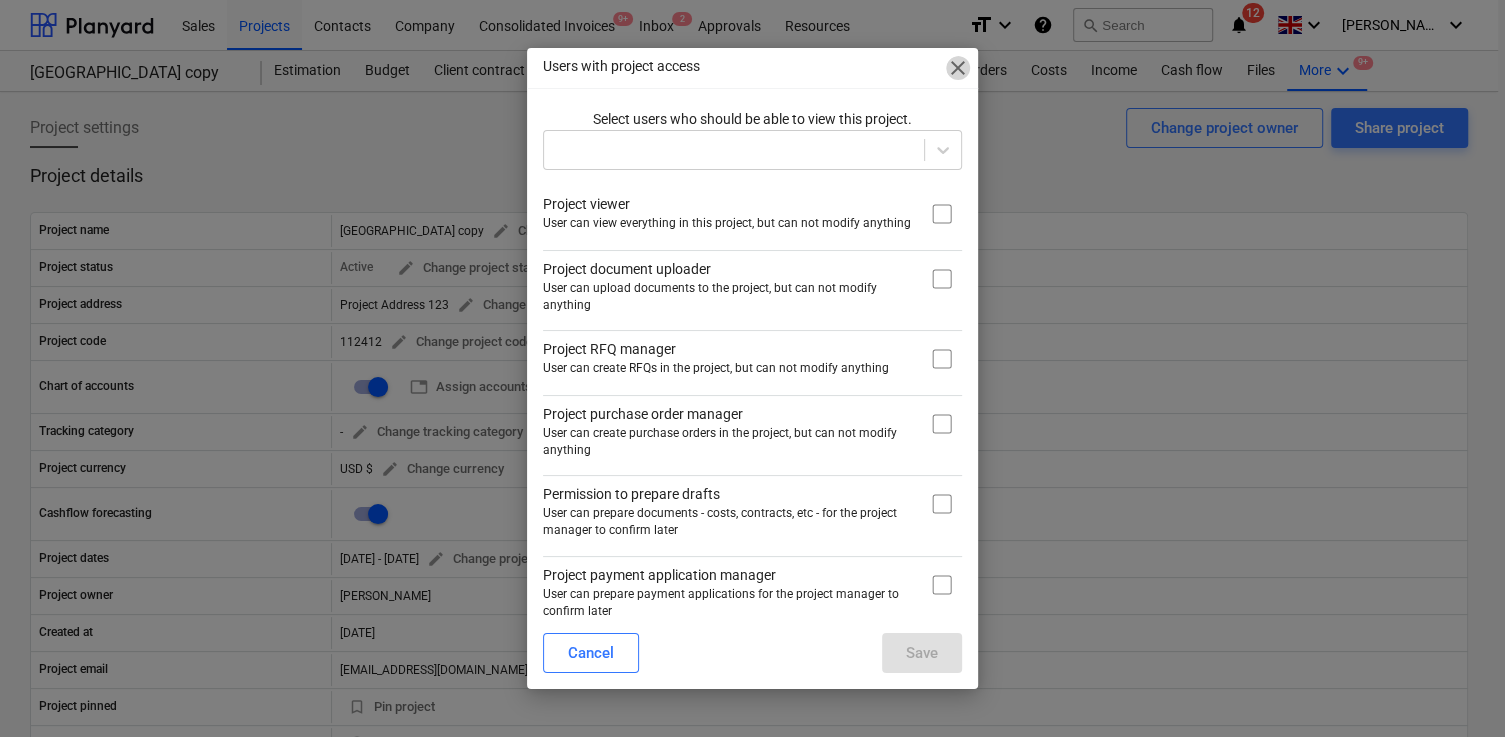 click on "close" at bounding box center [958, 68] 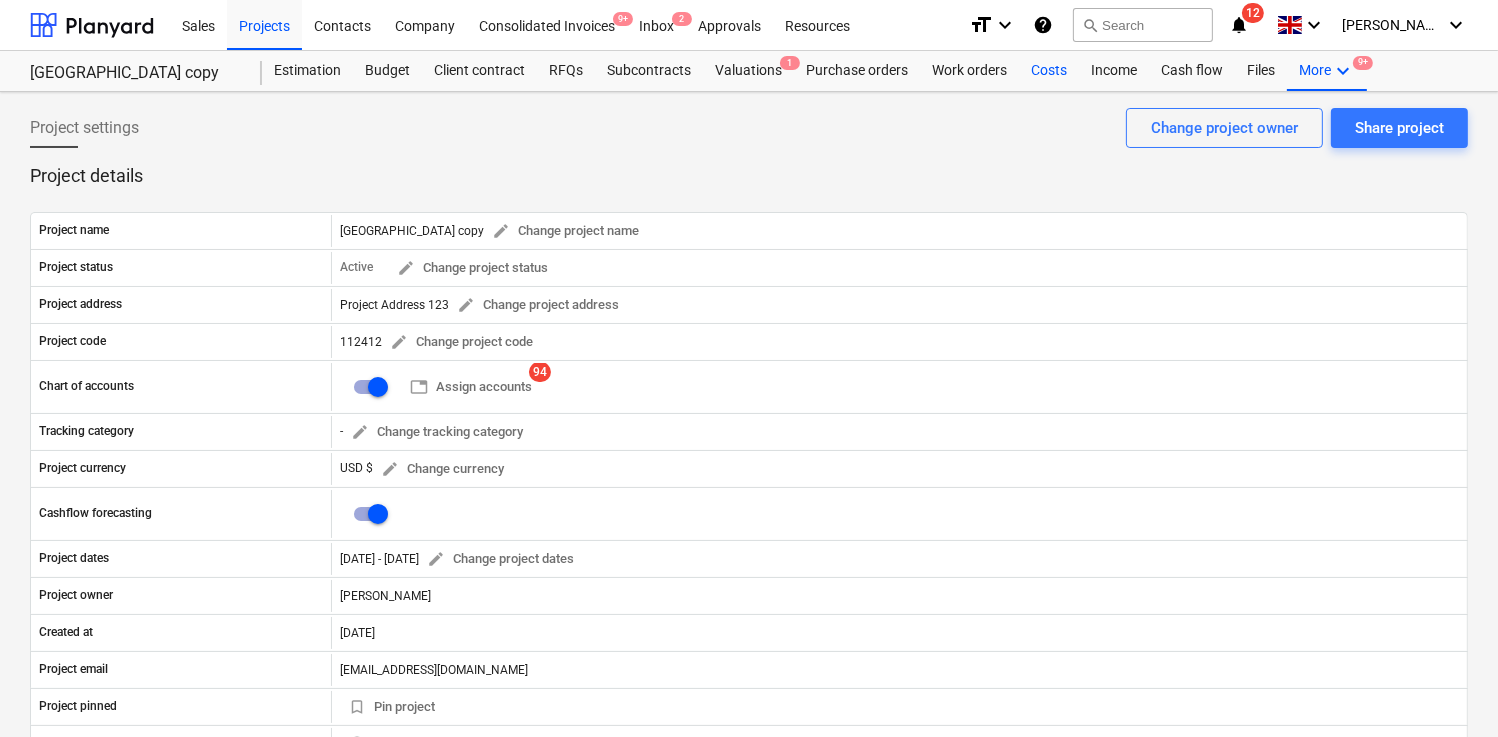 click on "Costs" at bounding box center [1049, 71] 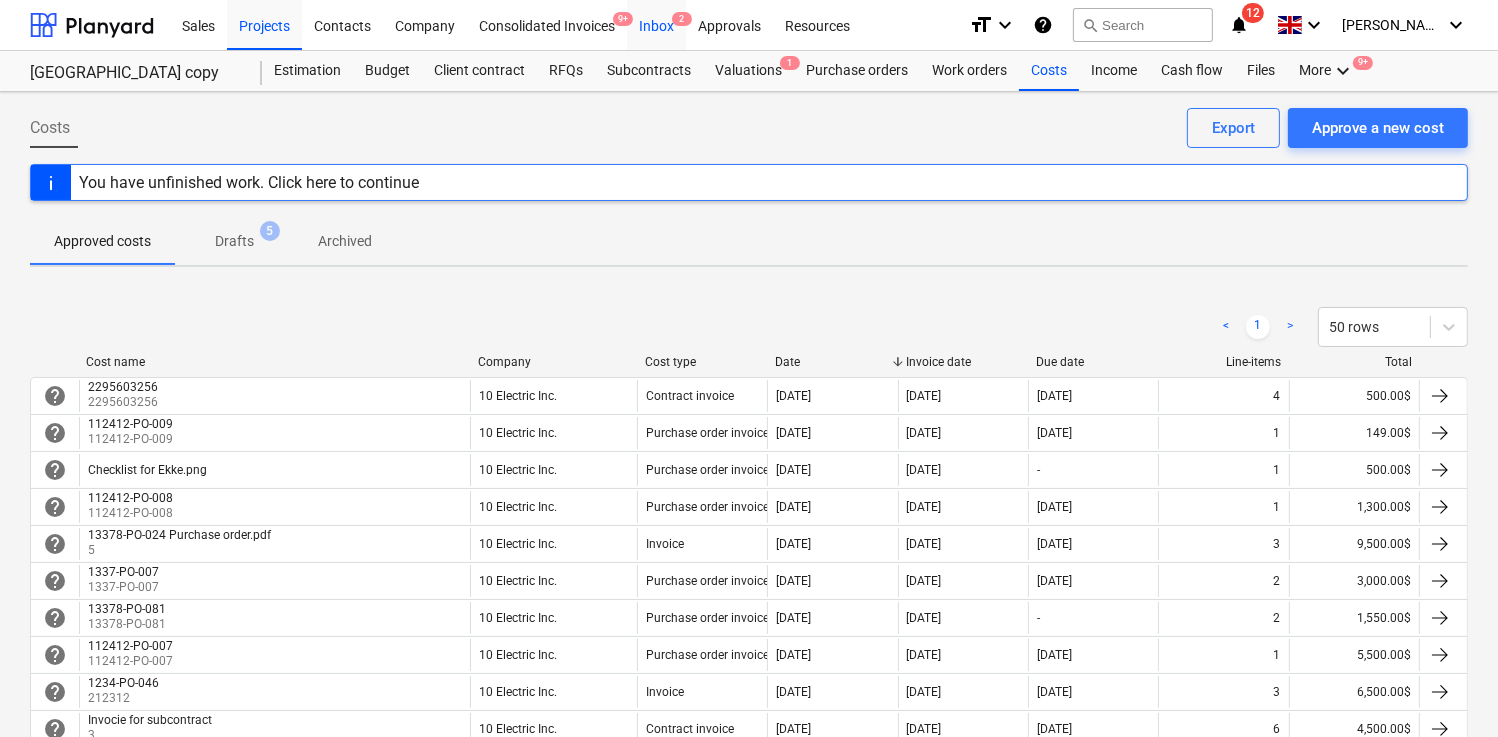 click on "Inbox 2" at bounding box center [656, 24] 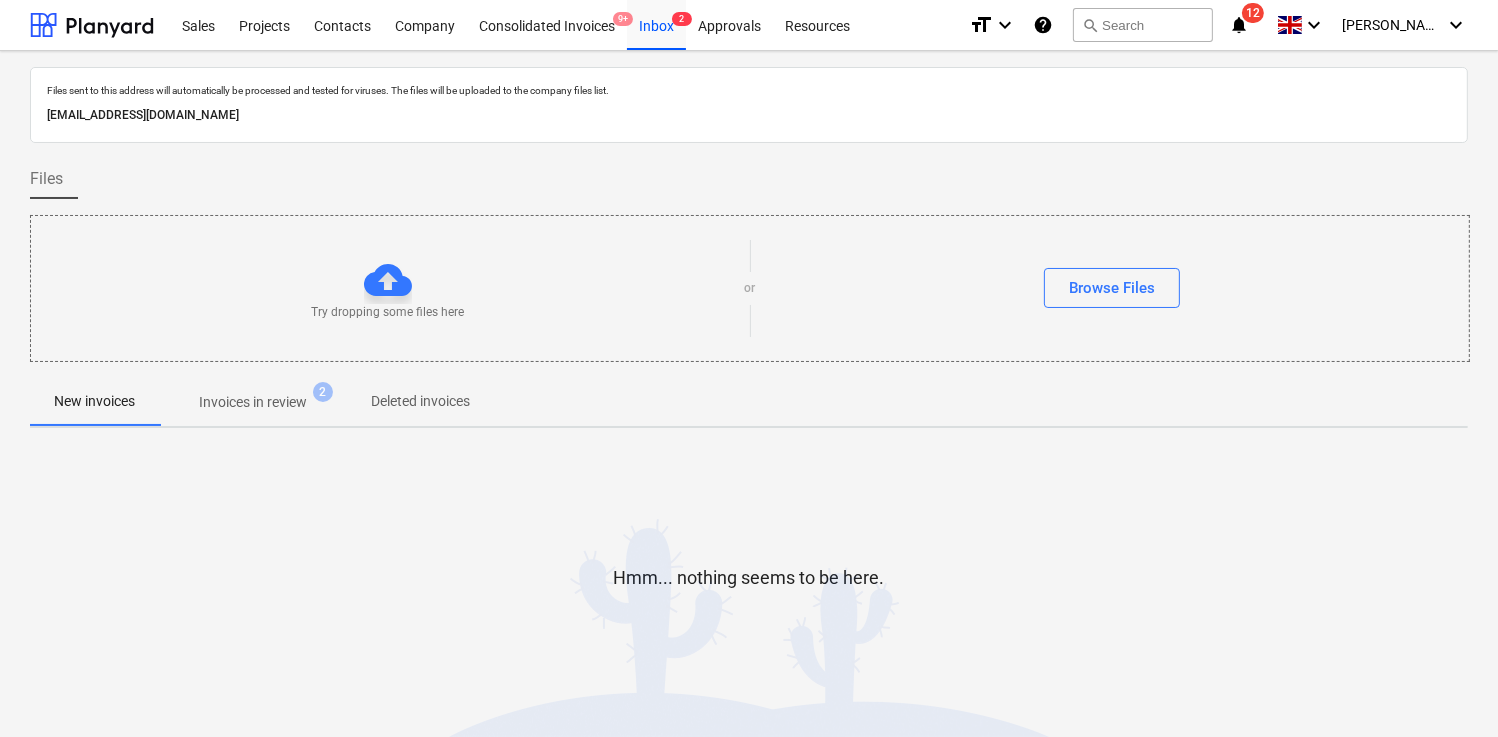 drag, startPoint x: 426, startPoint y: 121, endPoint x: 40, endPoint y: 113, distance: 386.0829 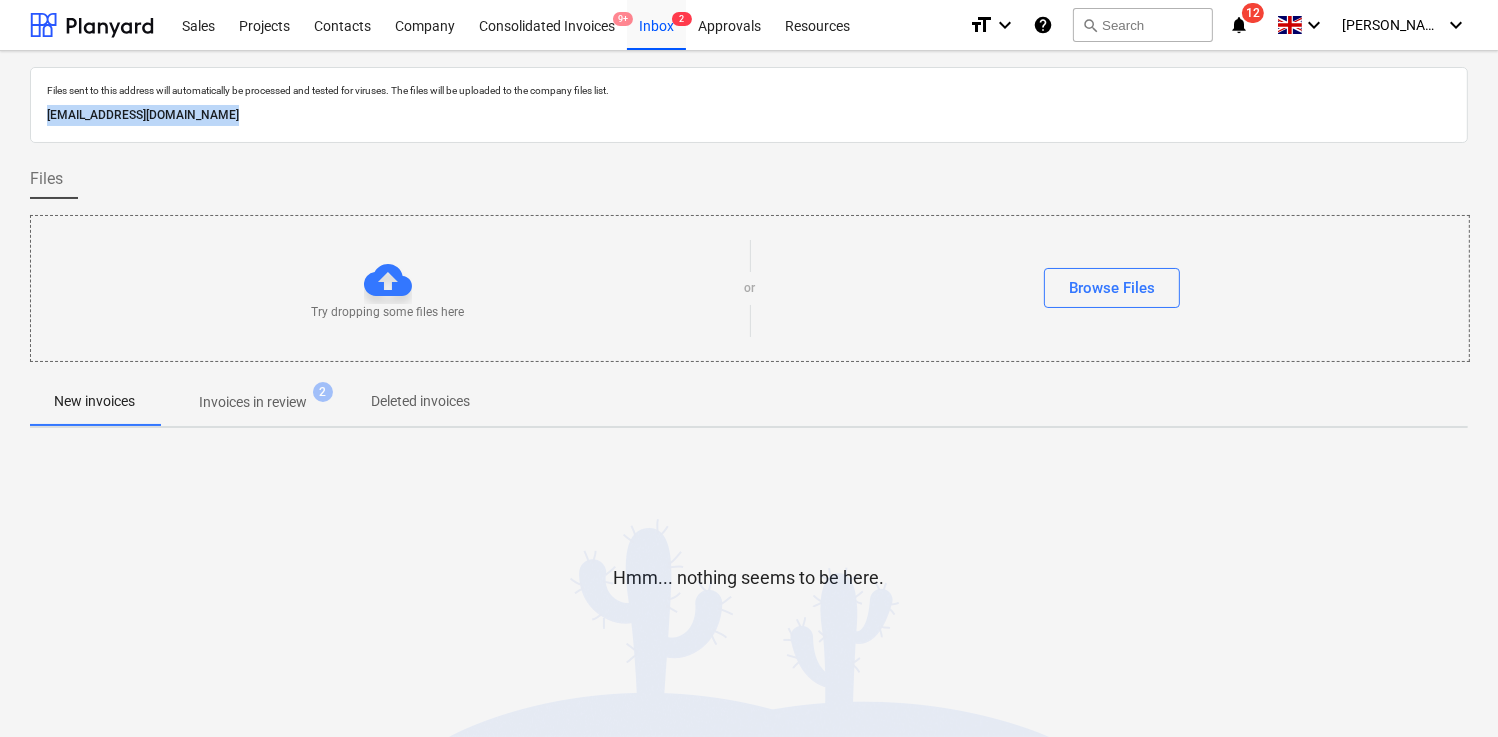 click on "d9fc5b60-f29c-4562-a621-e09f363c2245@companies.planyard.com" at bounding box center (749, 115) 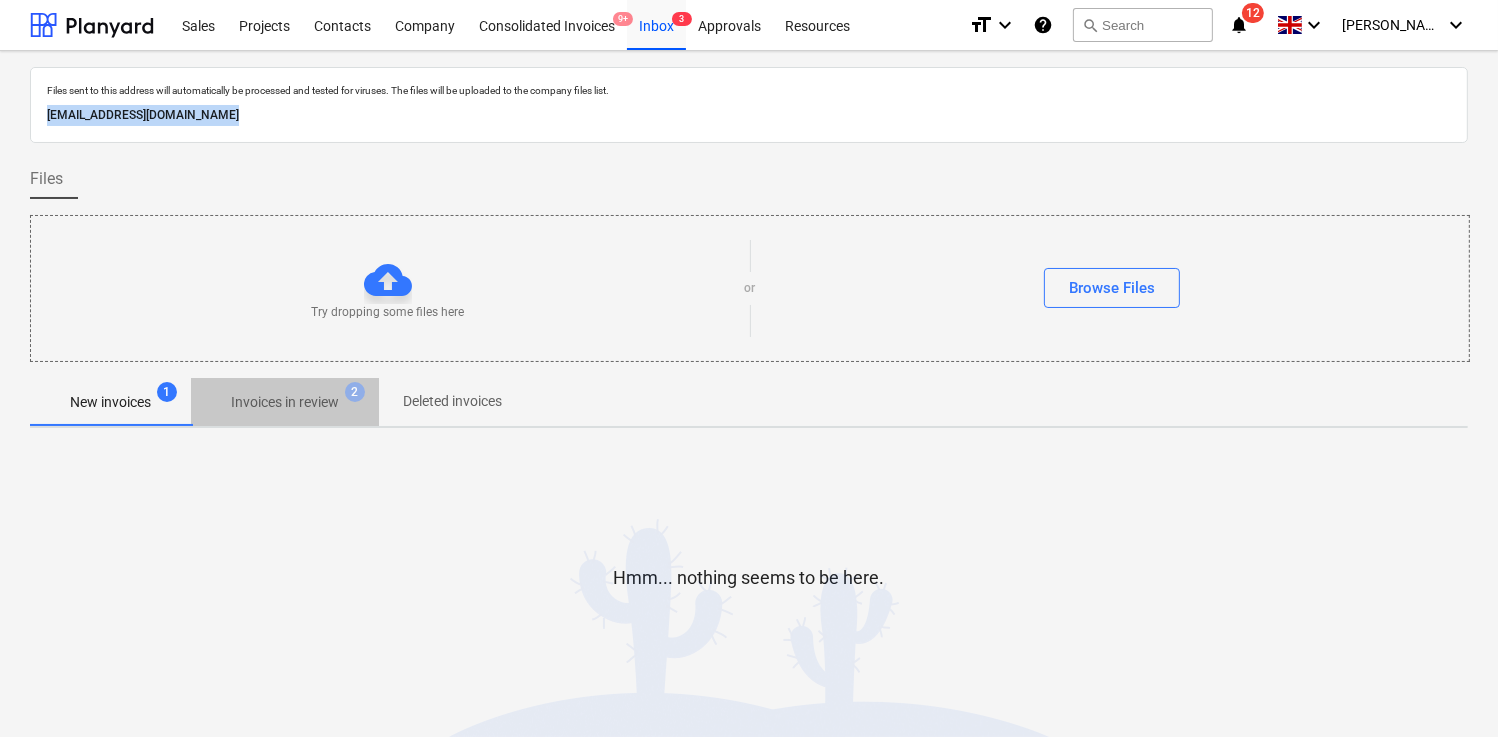 click on "Invoices in review" at bounding box center [285, 402] 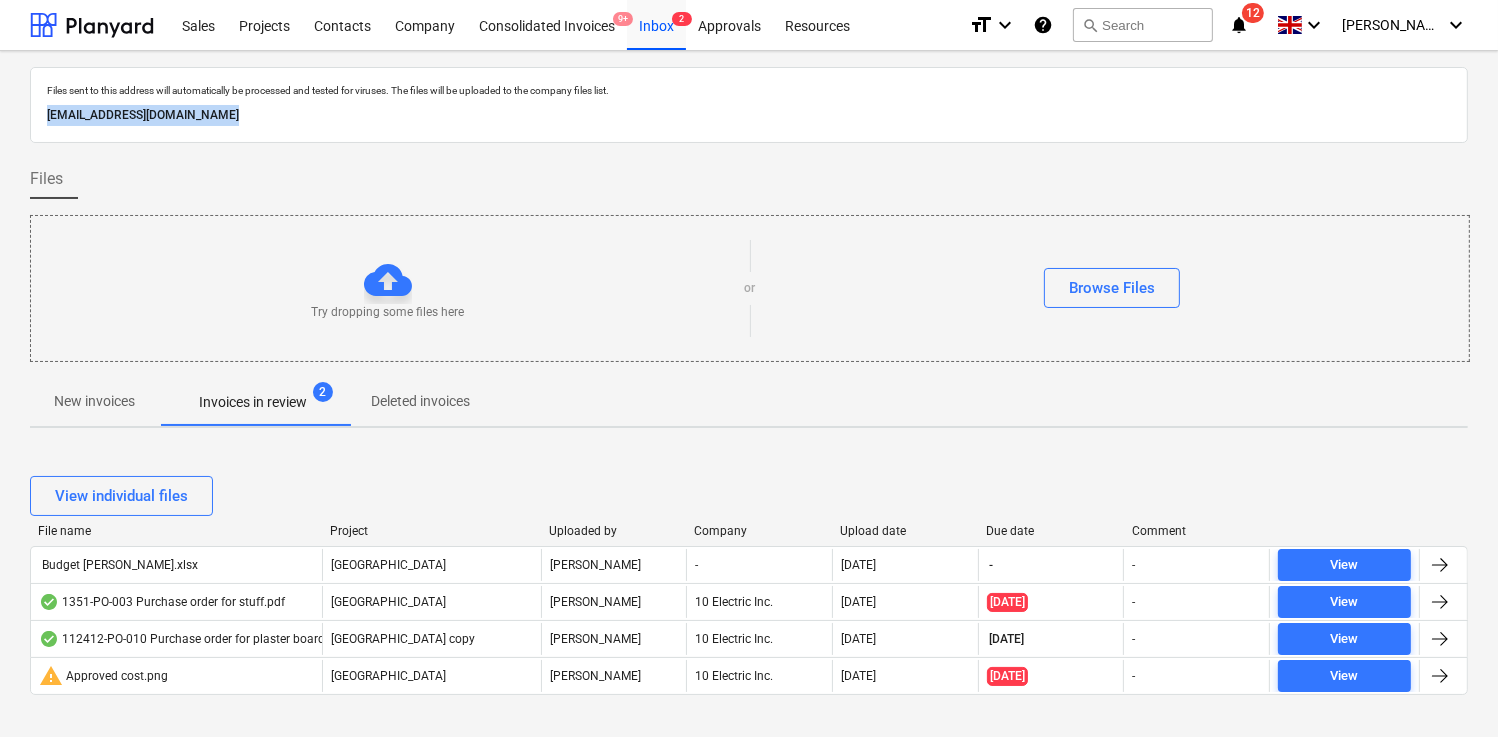 scroll, scrollTop: 37, scrollLeft: 0, axis: vertical 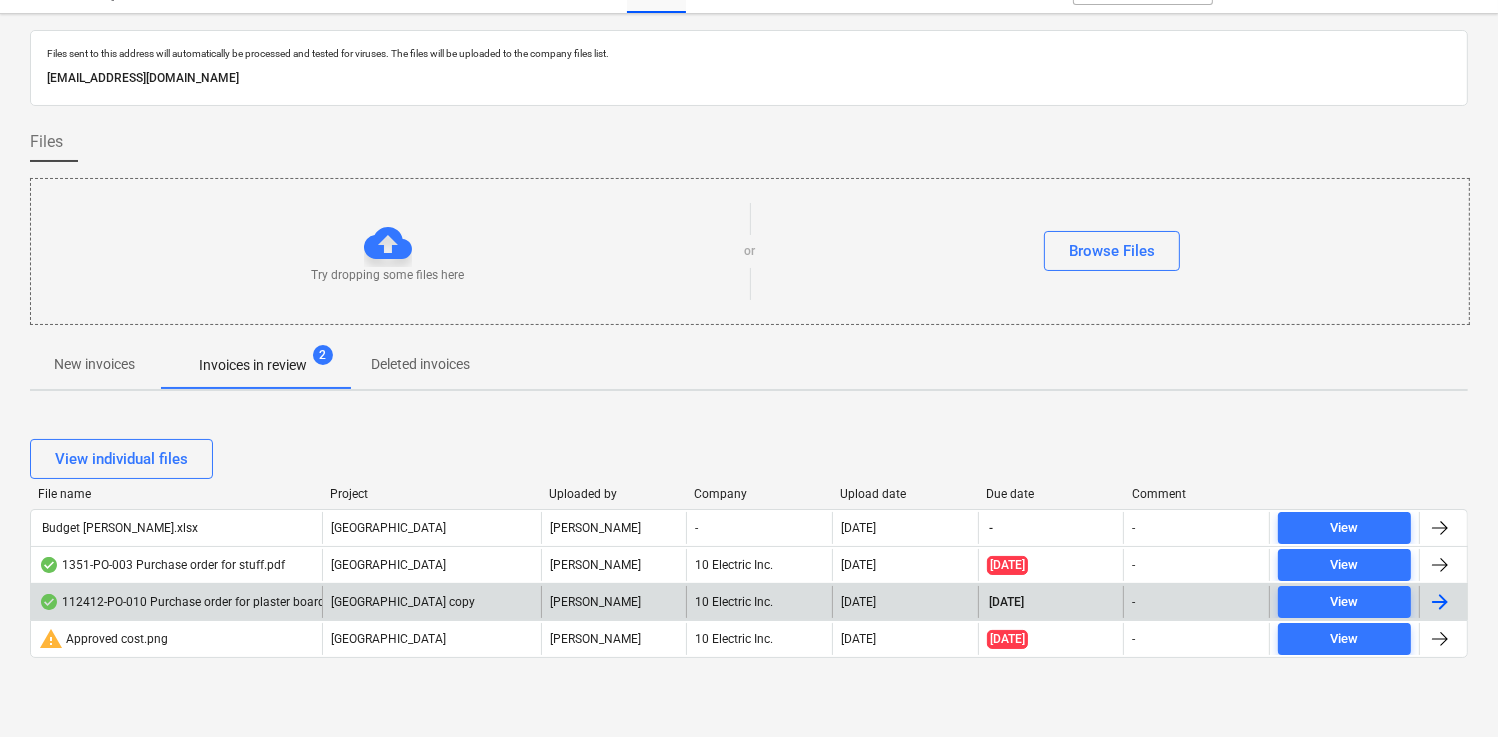 click on "112412-PO-010 Purchase order for plaster boards.pdf" at bounding box center (195, 602) 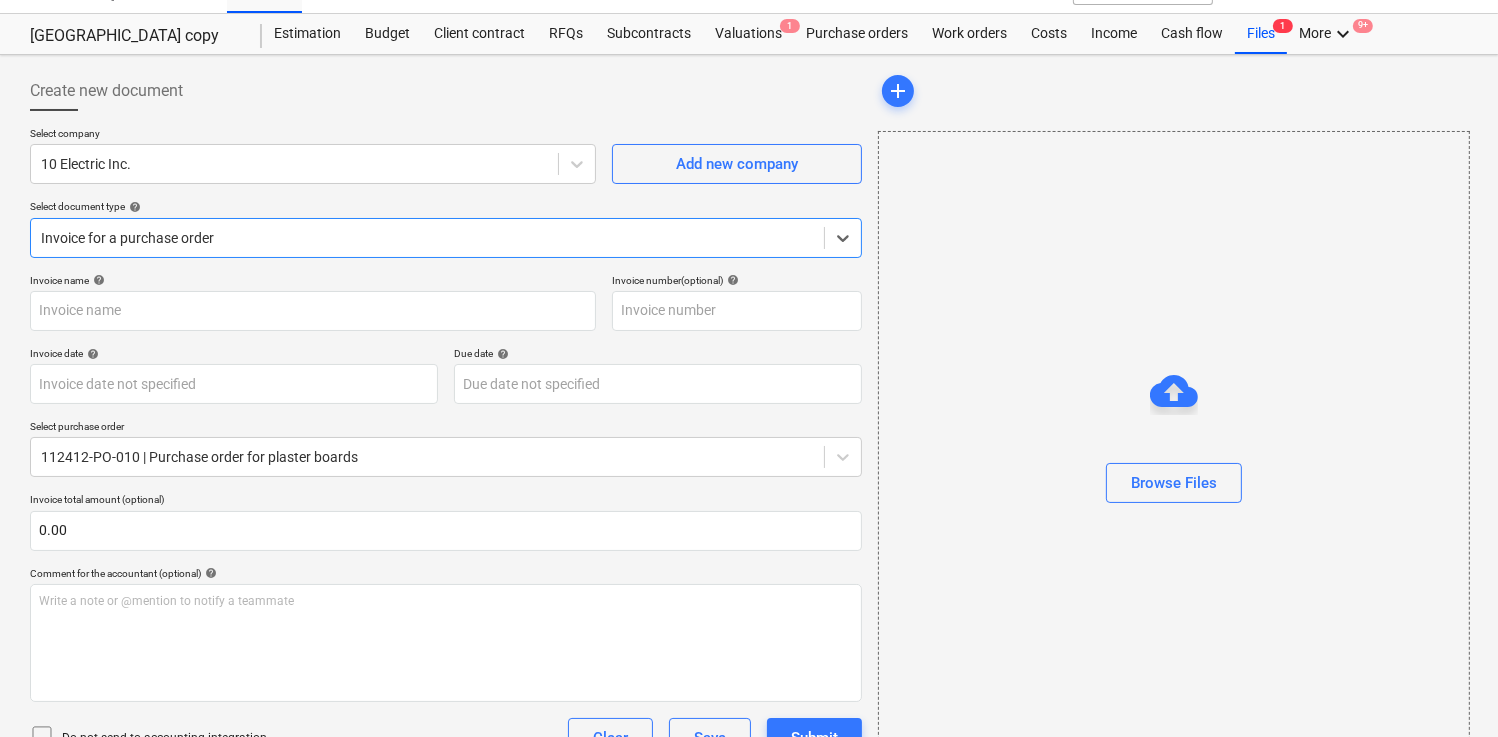 type on "112412-PO-010" 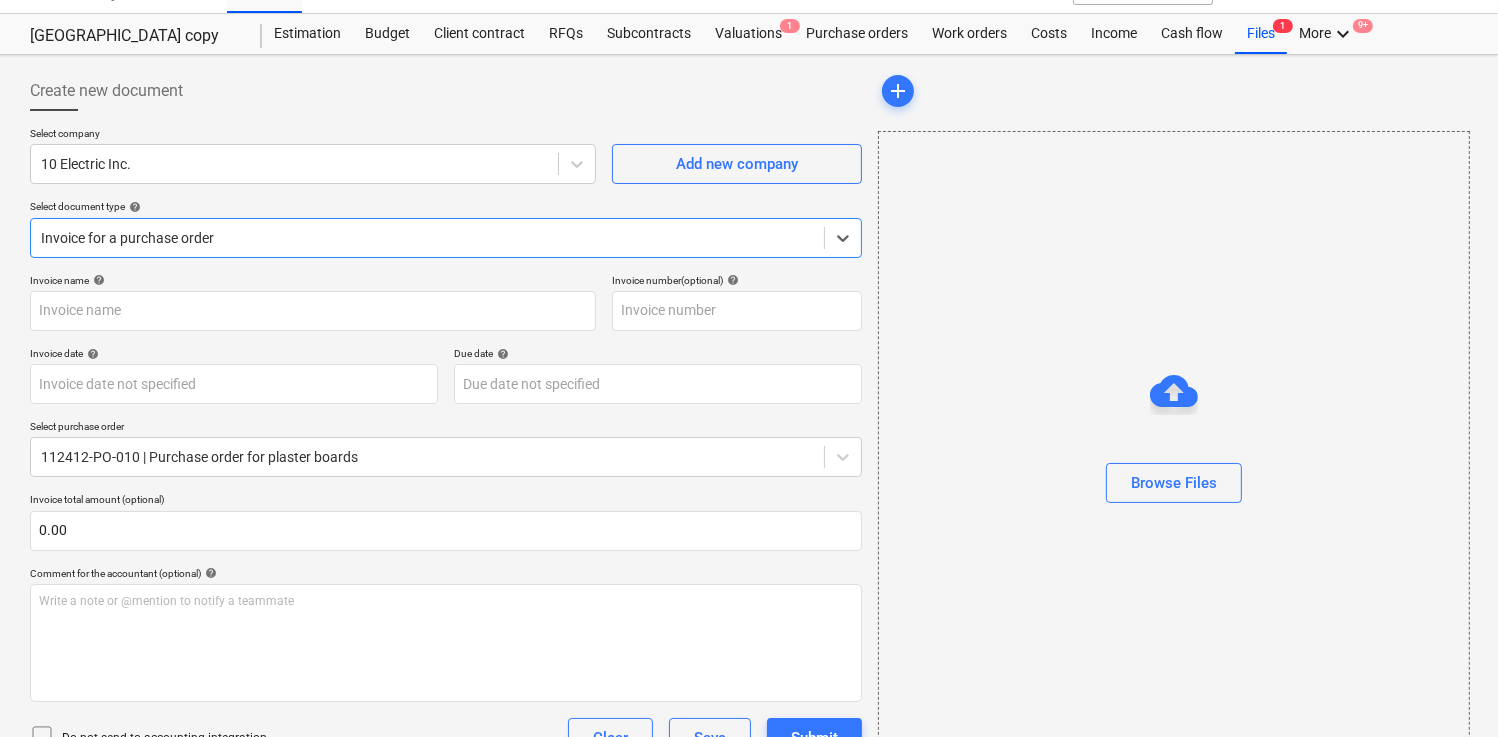 type on "112412-PO-010" 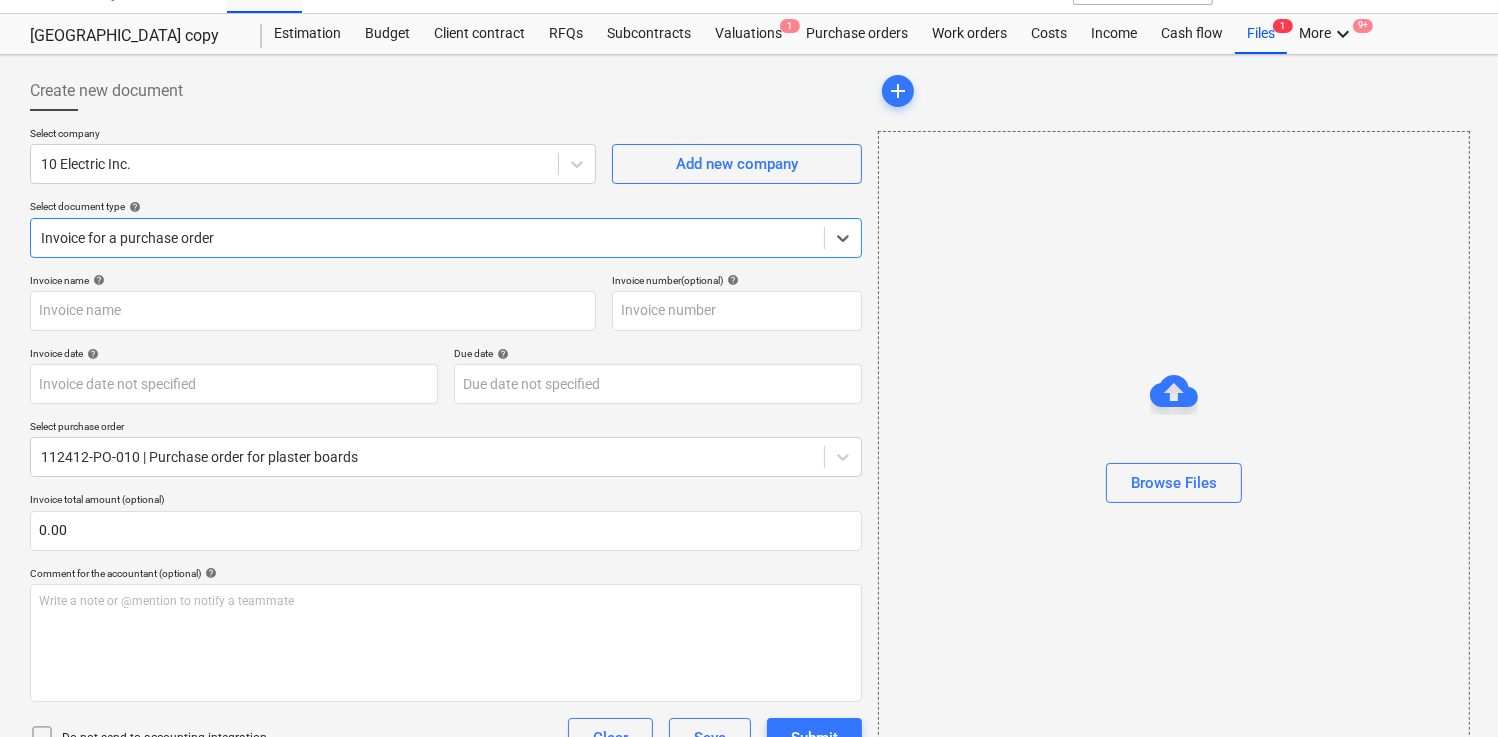 type on "15 Jul 2025" 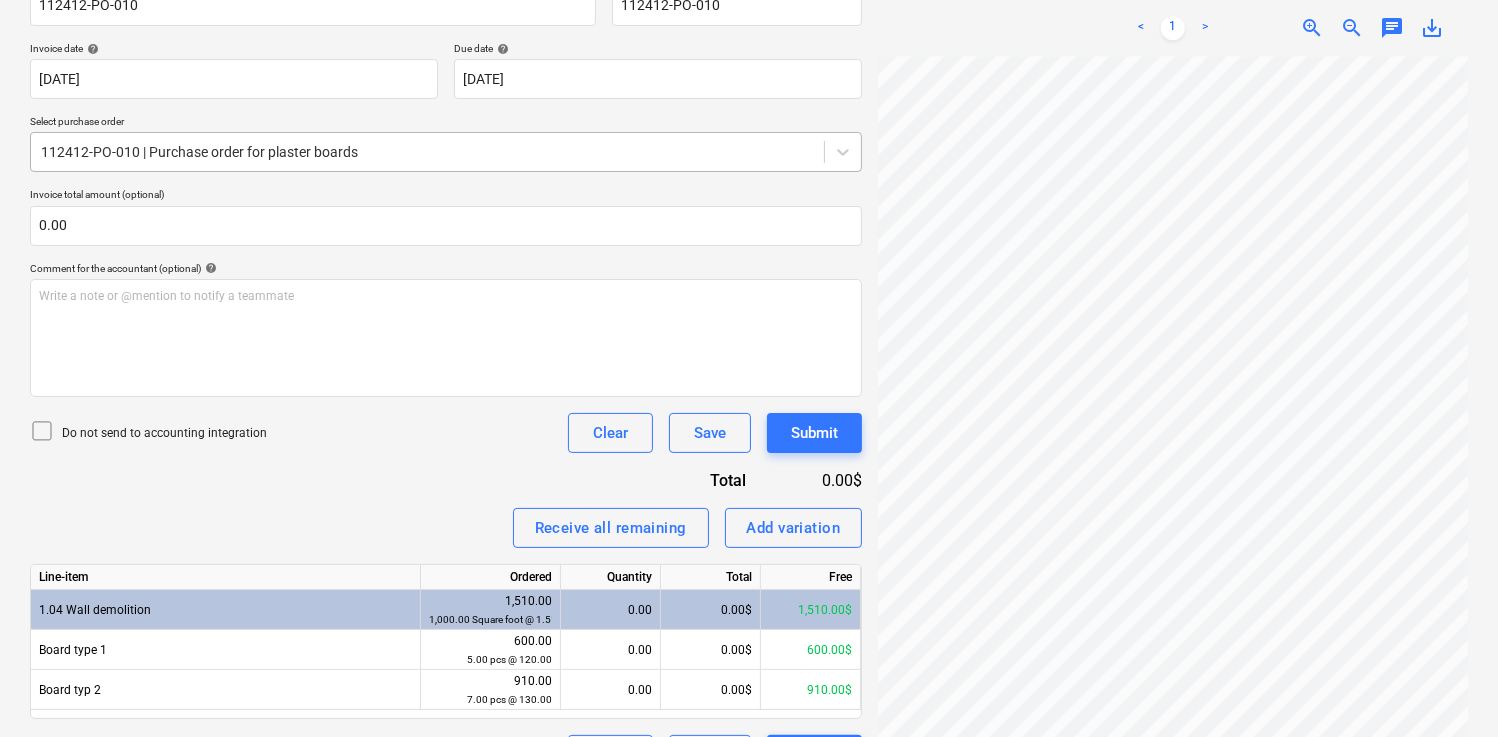 scroll, scrollTop: 394, scrollLeft: 0, axis: vertical 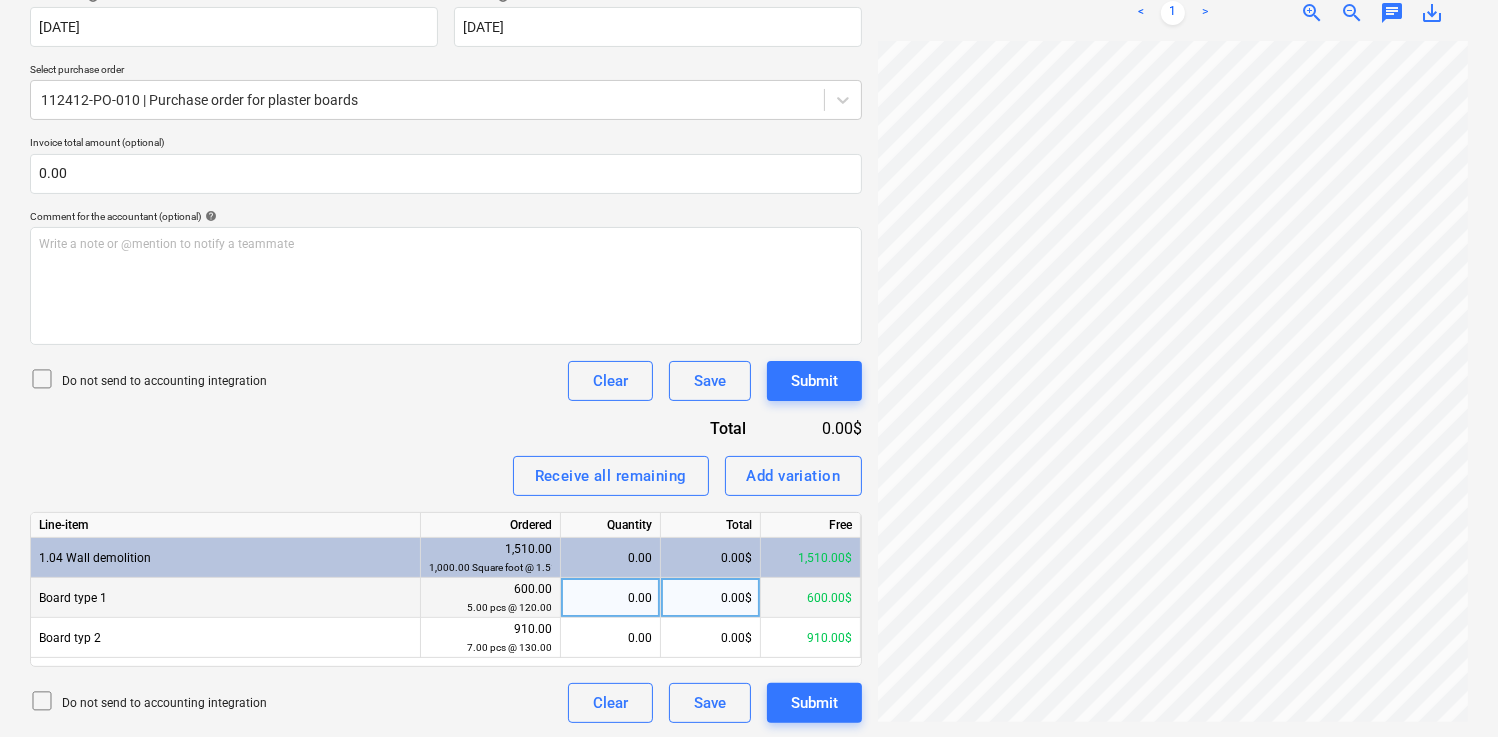 click on "0.00" at bounding box center [610, 598] 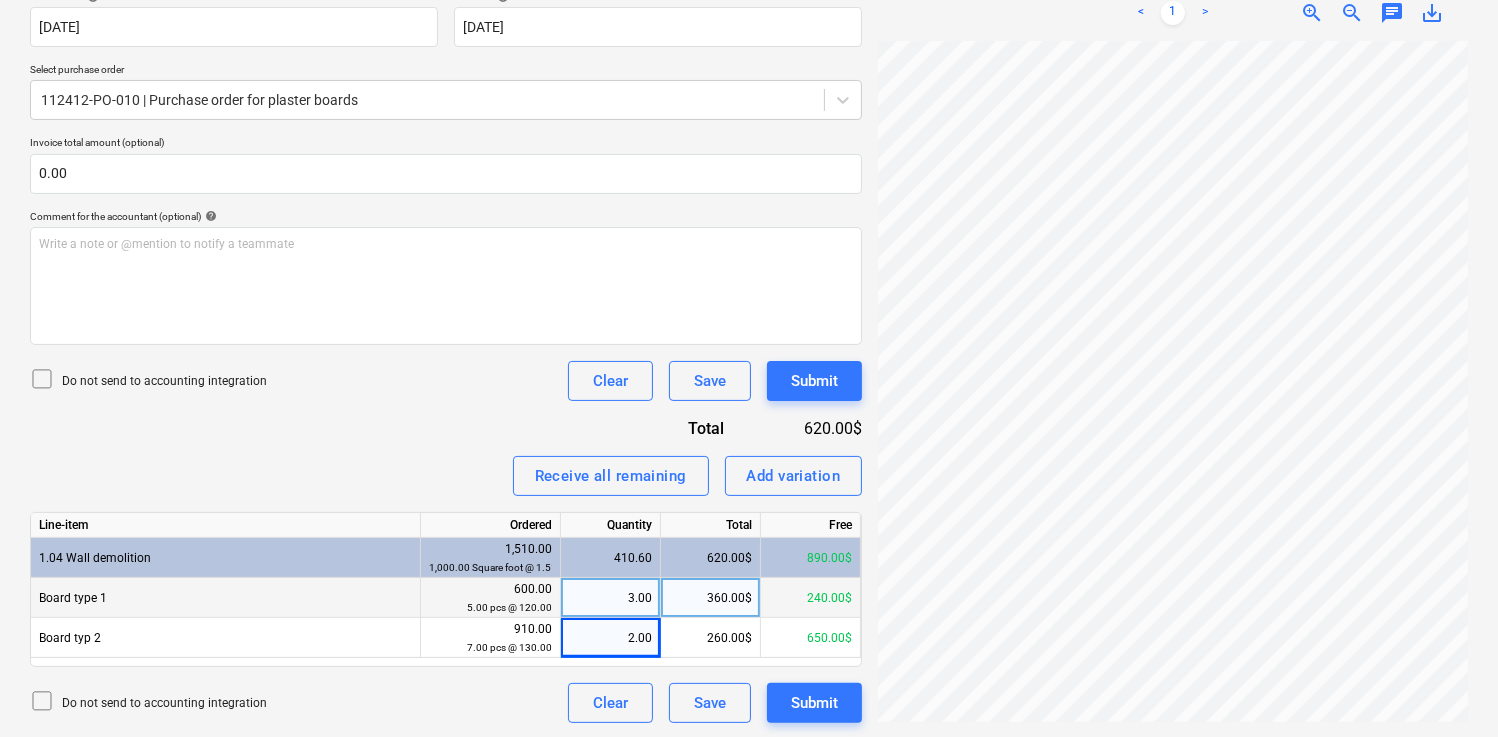click on "Receive all remaining Add variation" at bounding box center (446, 476) 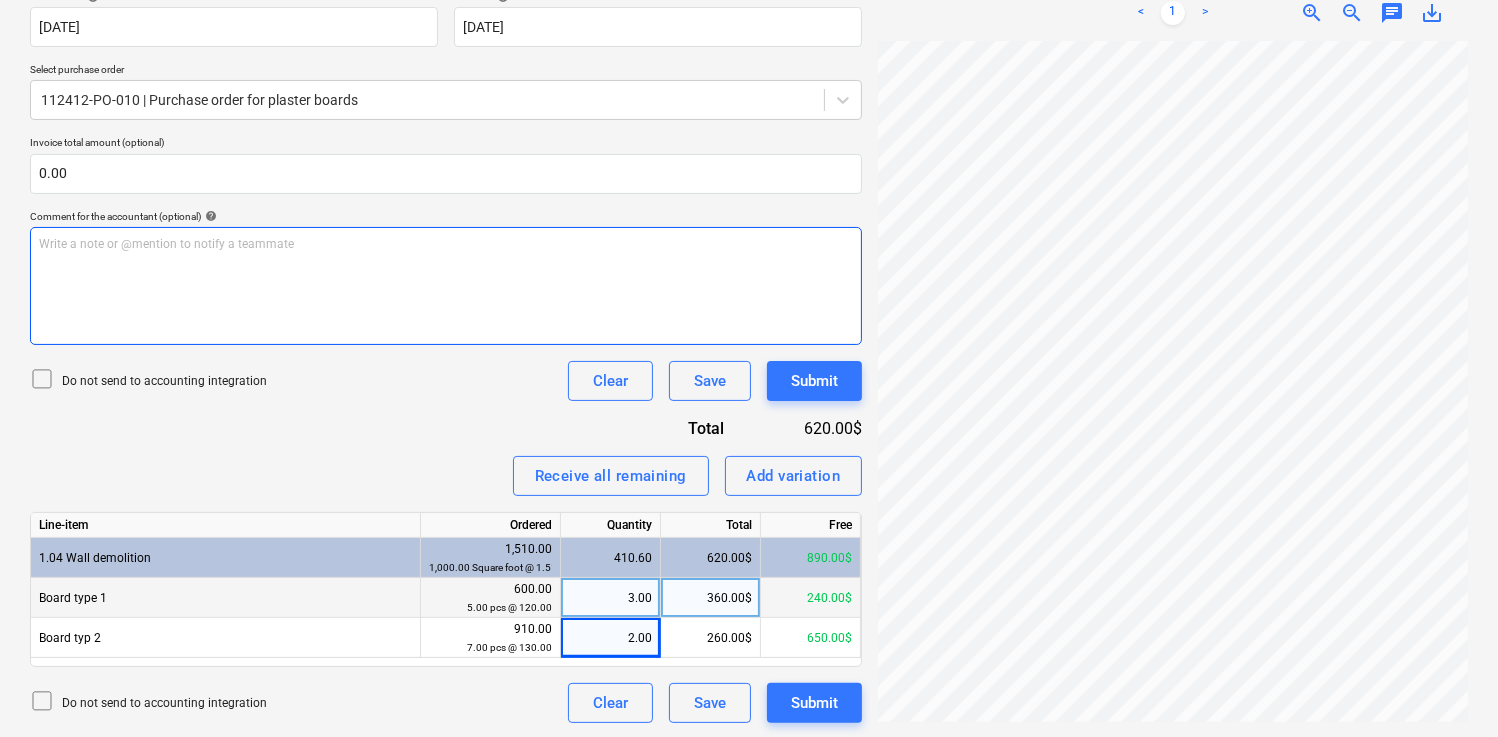 scroll, scrollTop: 0, scrollLeft: 0, axis: both 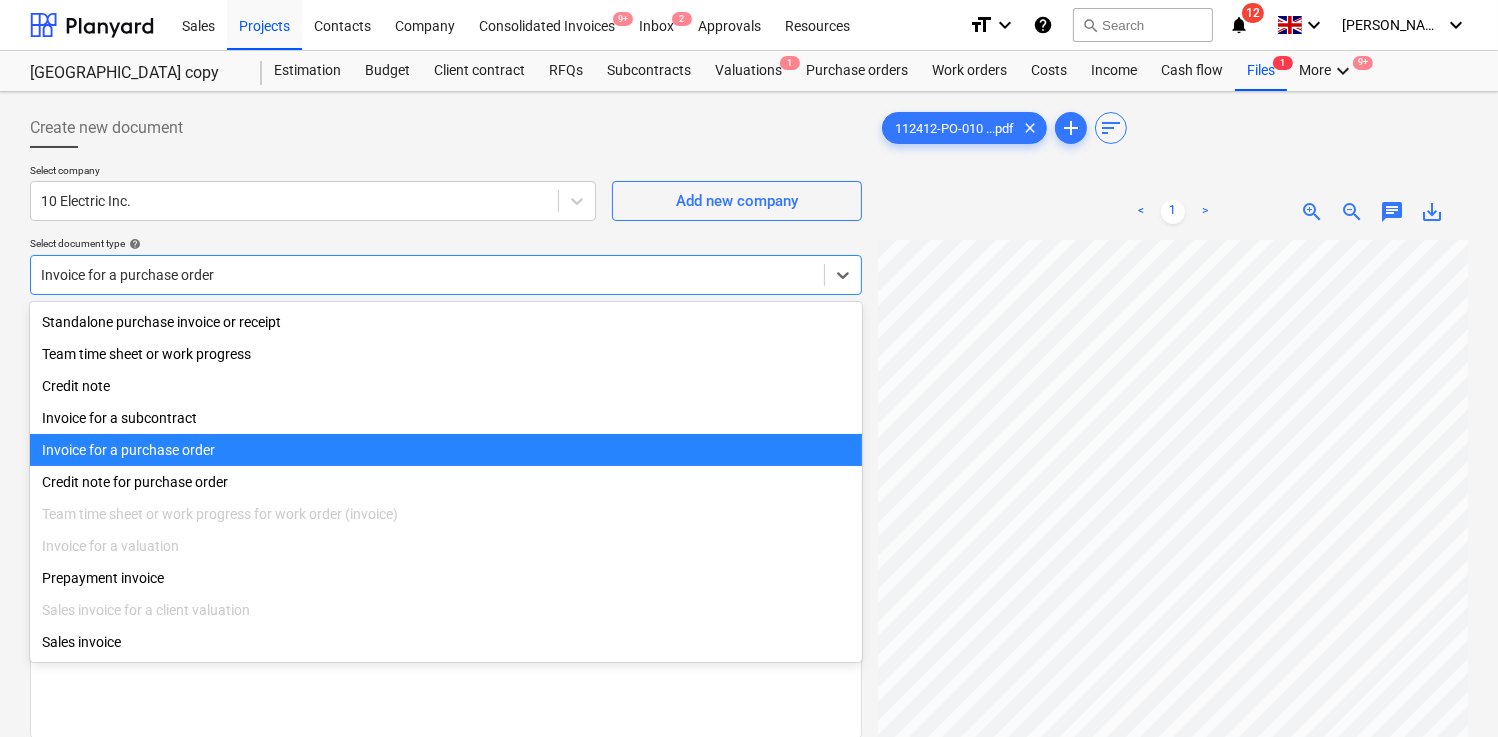 click at bounding box center (427, 275) 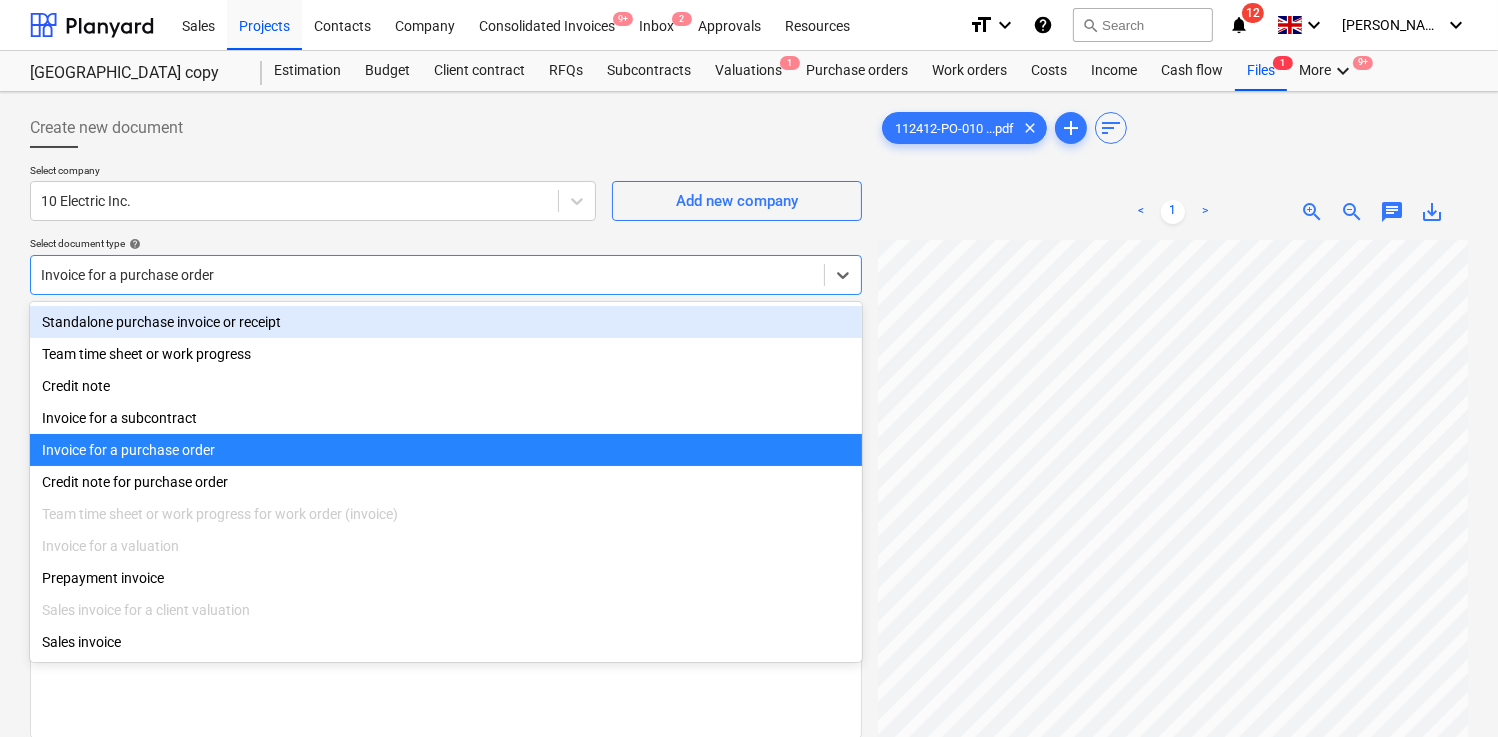 click on "Create new document" at bounding box center (446, 128) 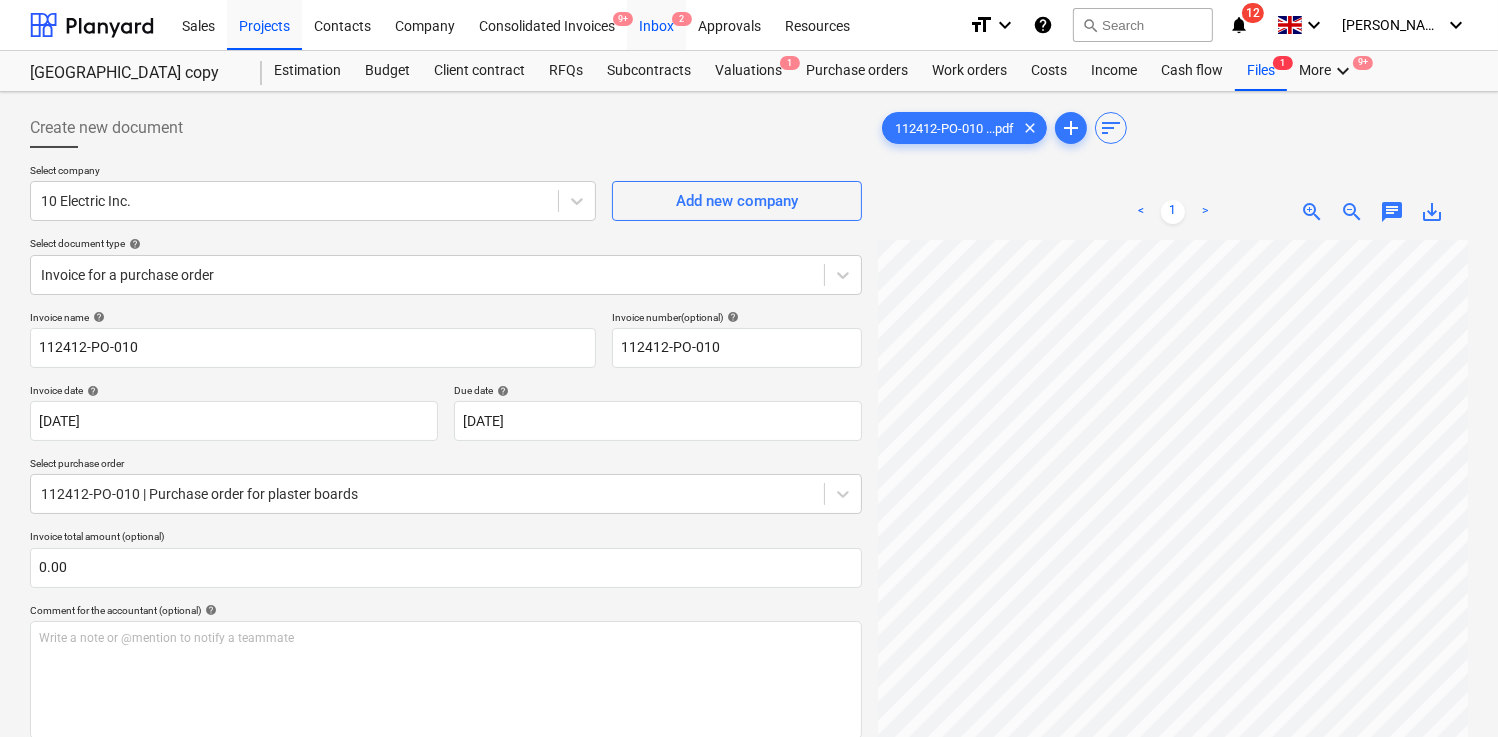 click on "2" at bounding box center (682, 19) 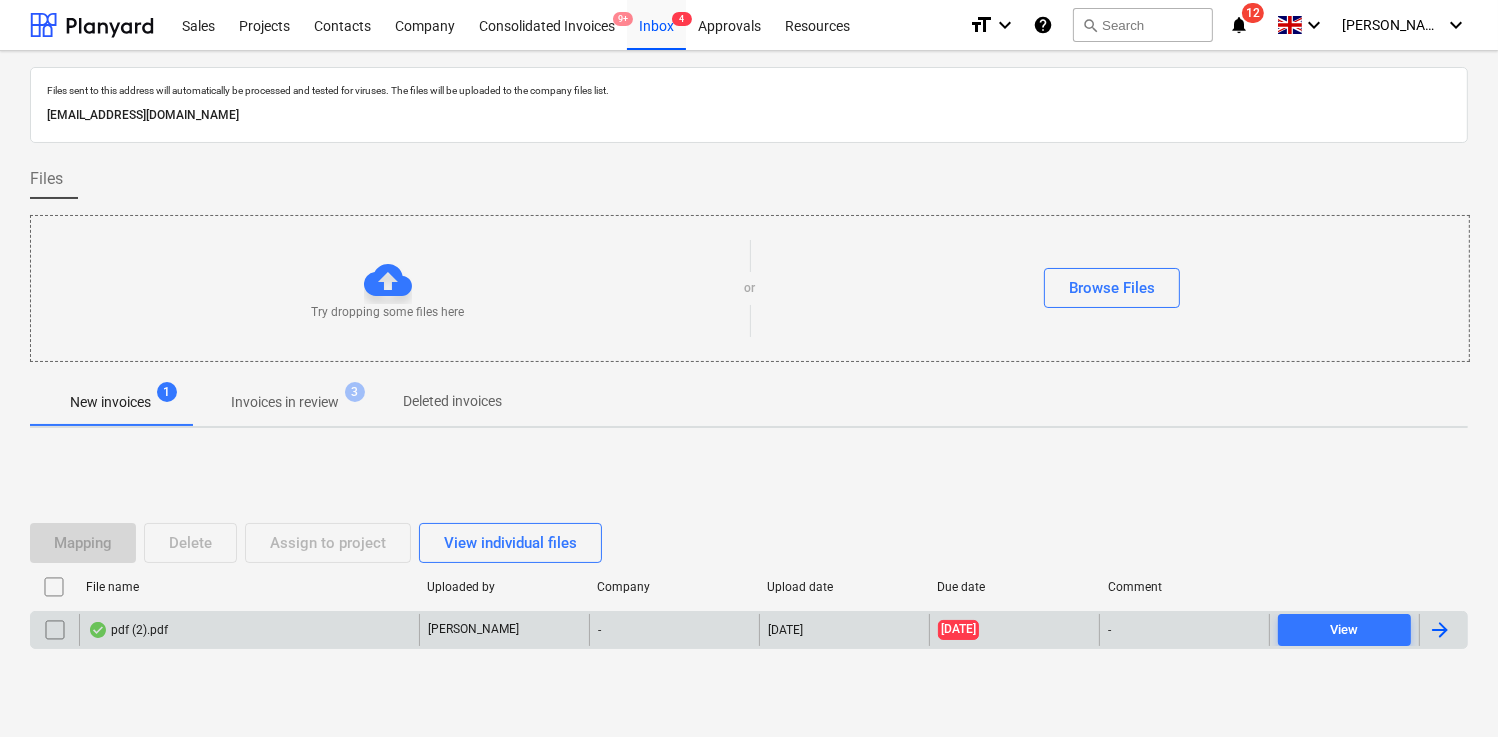 click on "pdf (2).pdf" at bounding box center [128, 630] 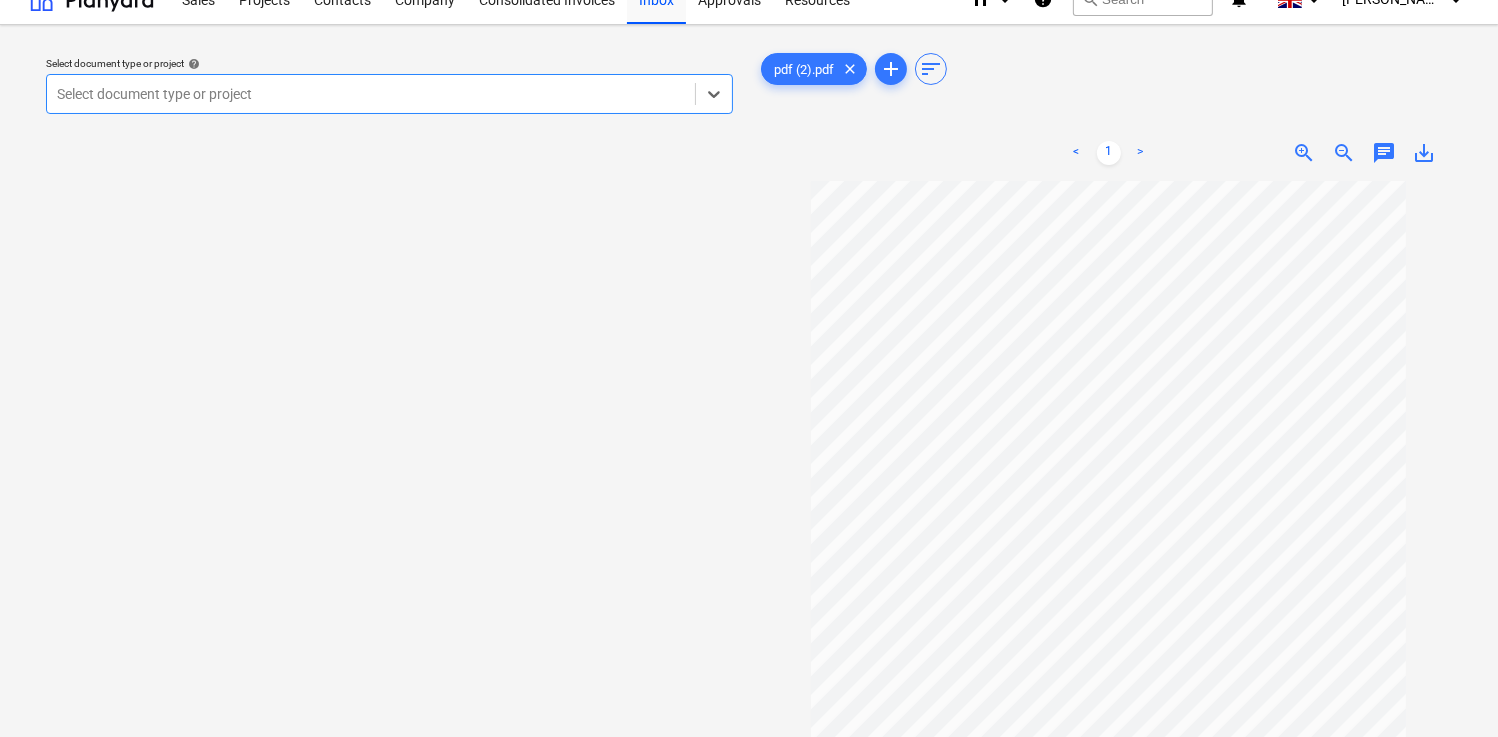 scroll, scrollTop: 0, scrollLeft: 0, axis: both 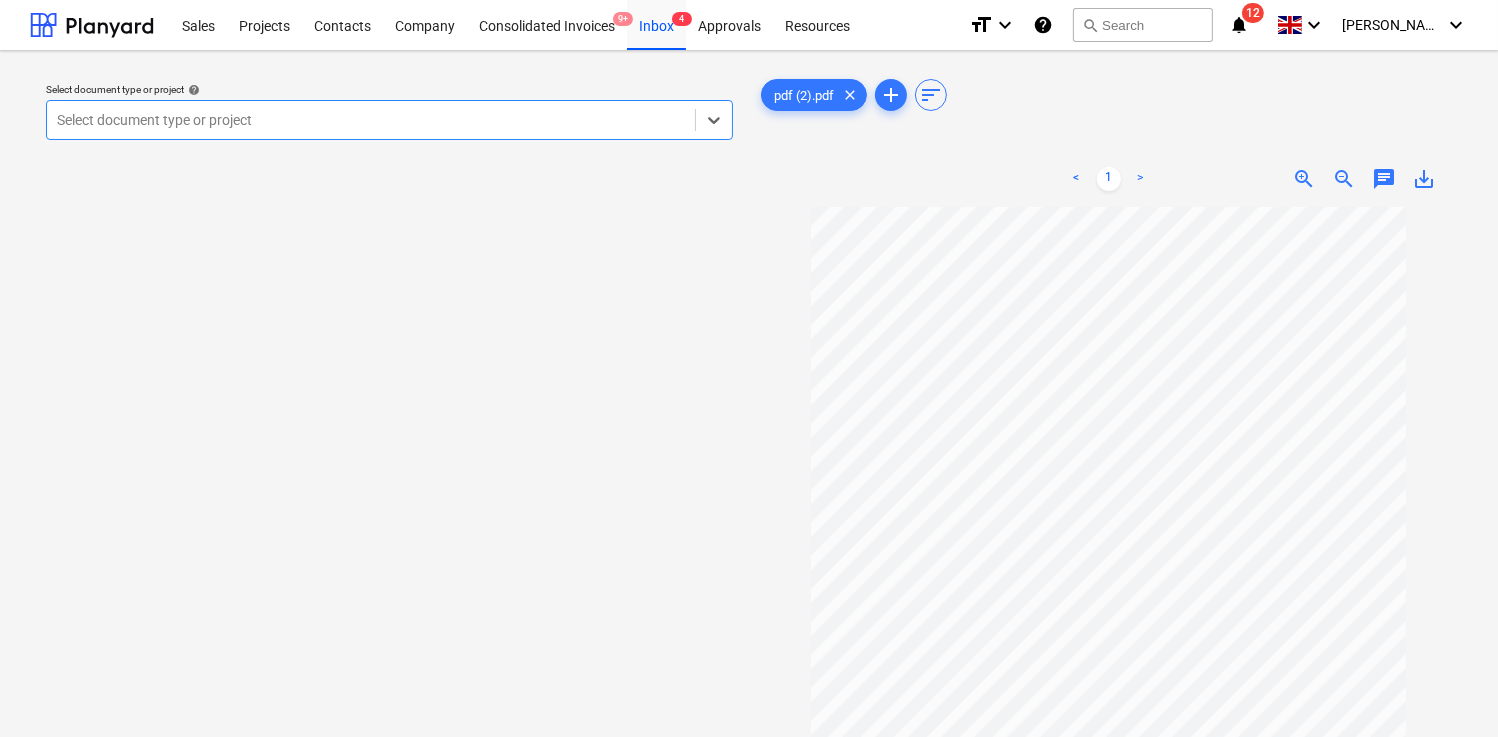 click on "Select document type or project" at bounding box center [371, 120] 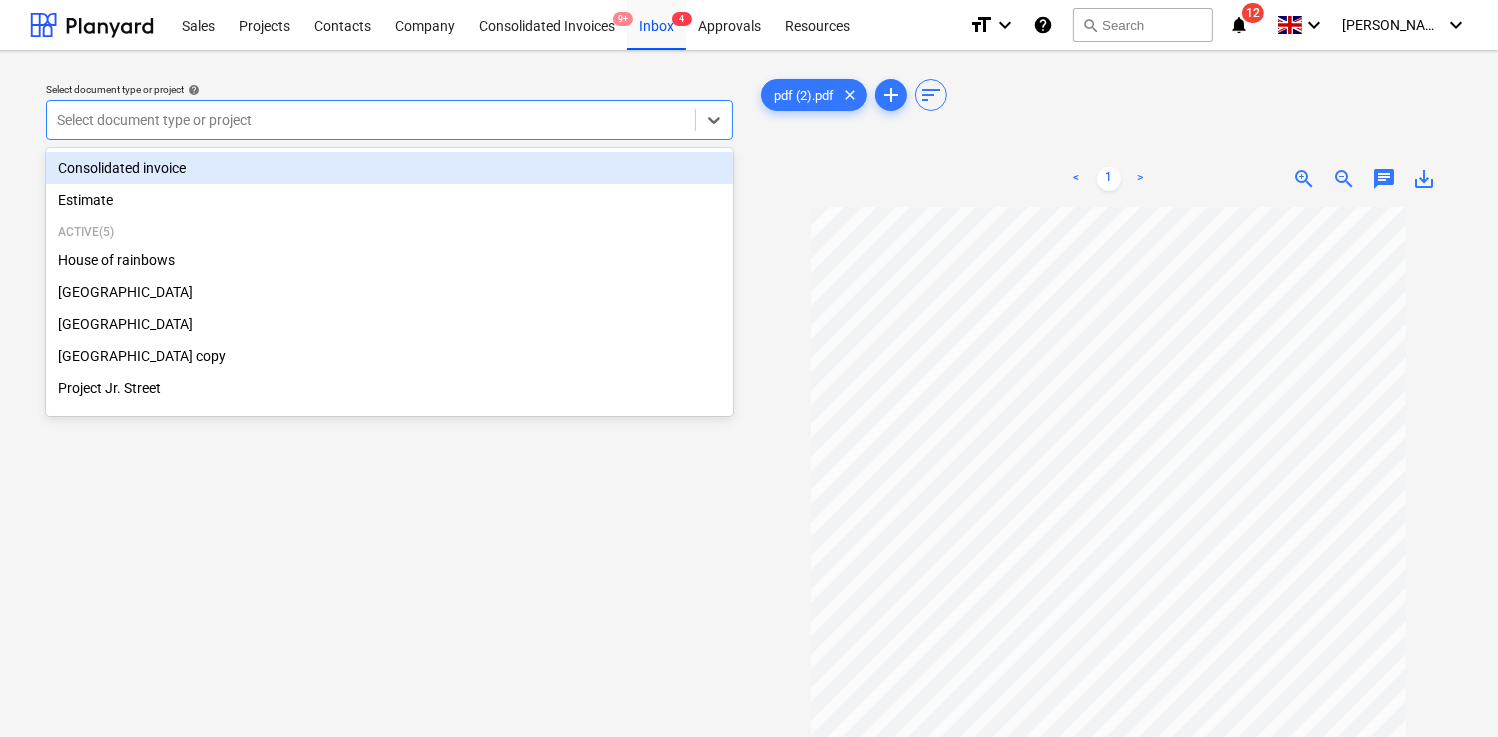 click on "Select document type or project help" at bounding box center [389, 89] 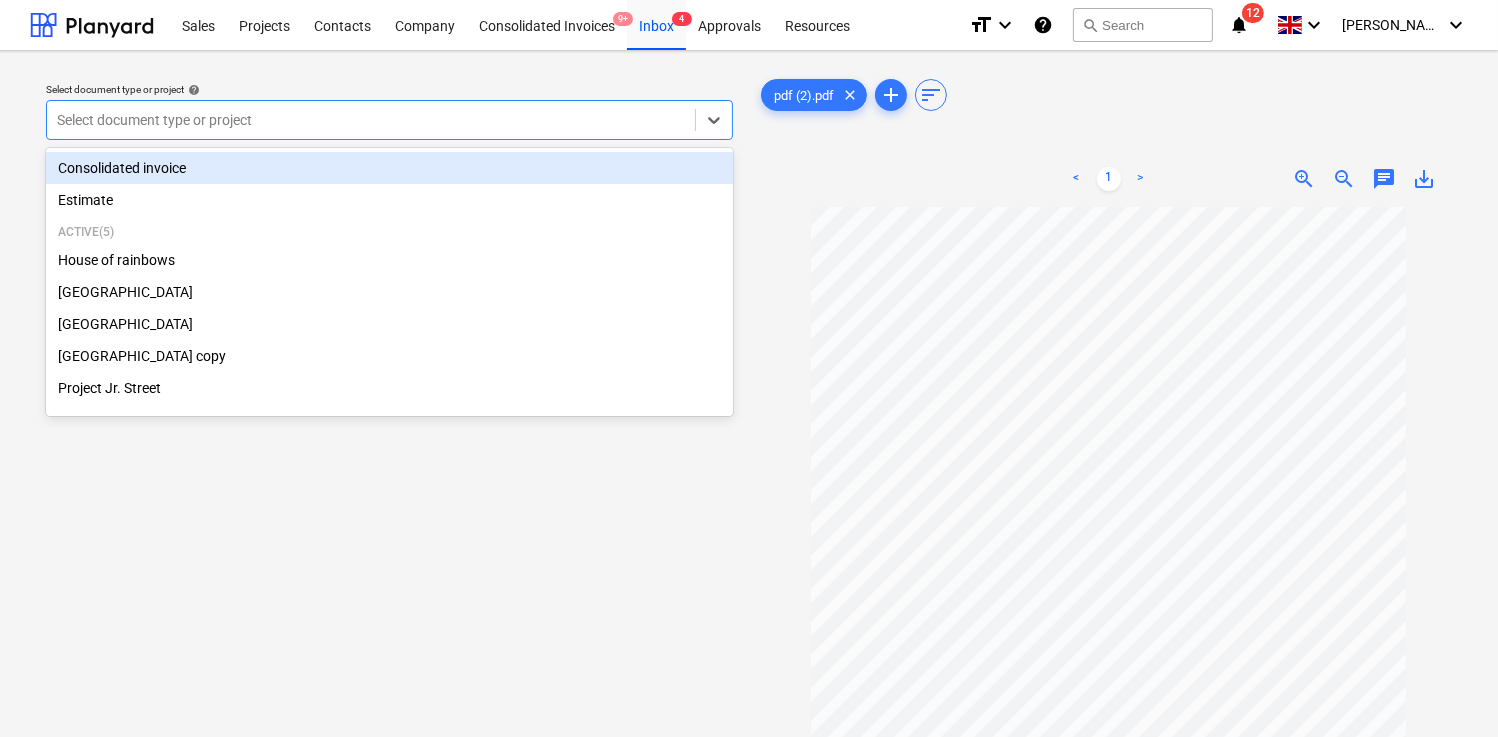 click at bounding box center (371, 120) 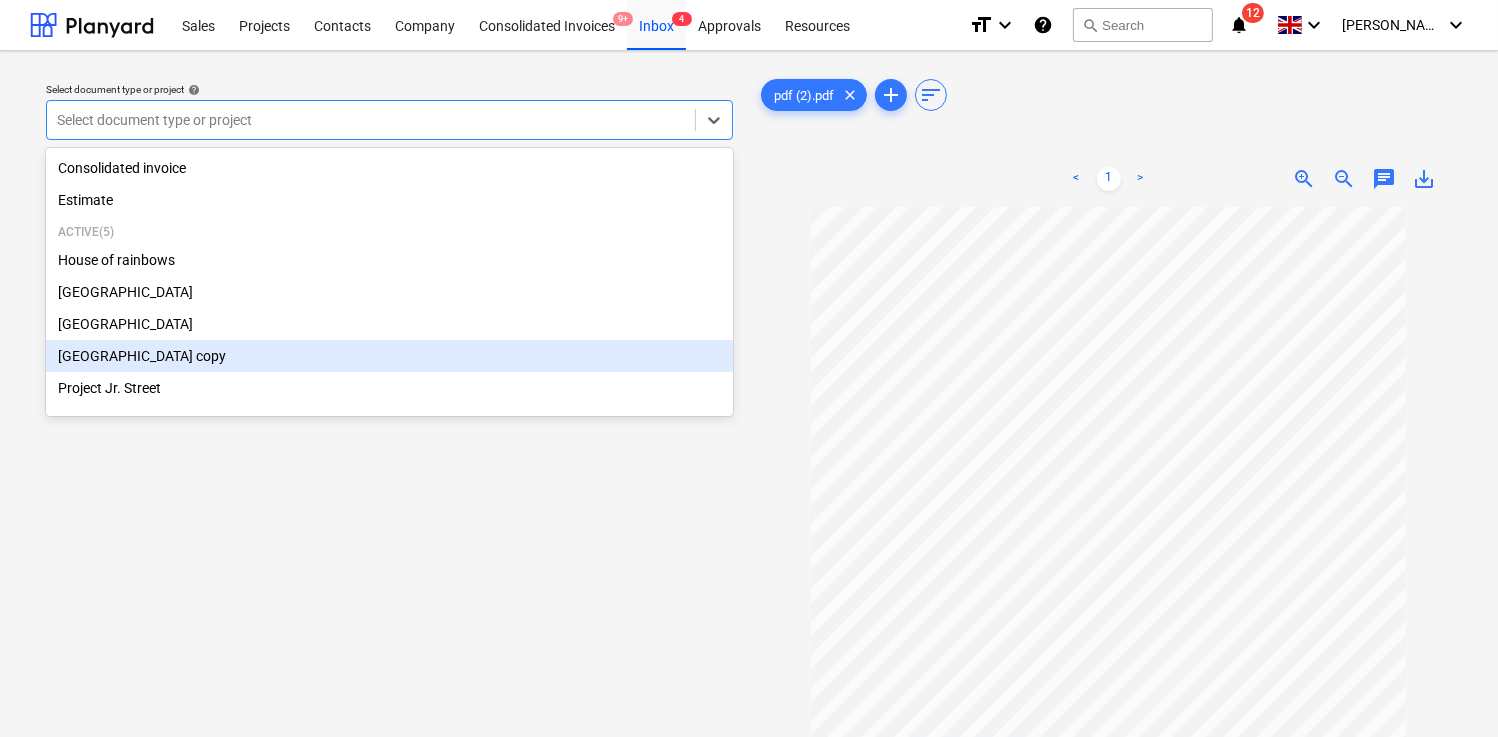 click on "South Street copy" at bounding box center [389, 356] 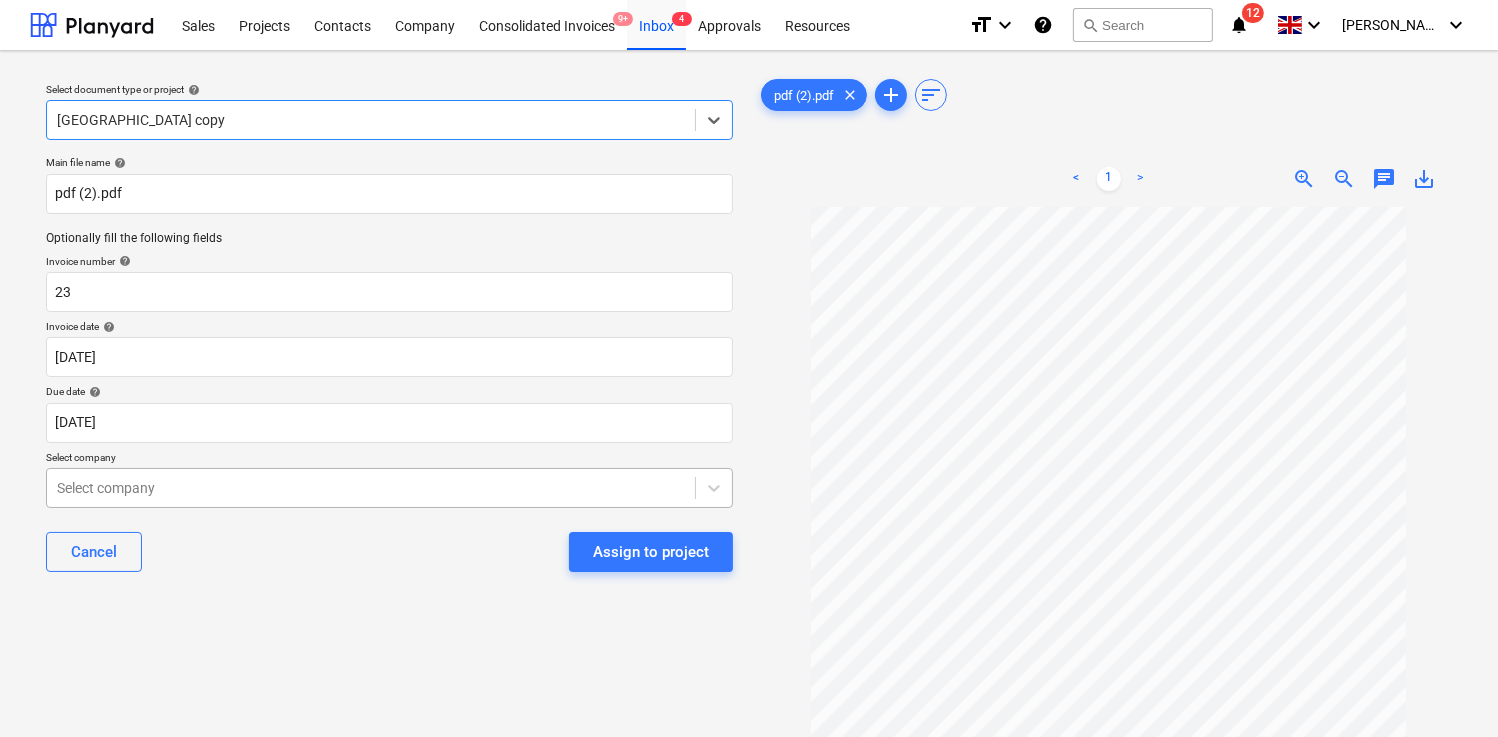 click on "Sales Projects Contacts Company Consolidated Invoices 9+ Inbox 4 Approvals Resources format_size keyboard_arrow_down help search Search notifications 12 keyboard_arrow_down J. Walker keyboard_arrow_down Select document type or project help option South Street copy, selected.   Select is focused ,type to refine list, press Down to open the menu,  South Street copy Main file name help pdf (2).pdf Optionally fill the following fields Invoice number help 23 Invoice date help 24 Jun 2025 24.06.2025 Press the down arrow key to interact with the calendar and
select a date. Press the question mark key to get the keyboard shortcuts for changing dates. Due date help 01 Jul 2025 01.07.2025 Press the down arrow key to interact with the calendar and
select a date. Press the question mark key to get the keyboard shortcuts for changing dates. Select company Select company Cancel Assign to project pdf (2).pdf clear add sort < 1 > zoom_in zoom_out chat 0 save_alt
x" at bounding box center [749, 368] 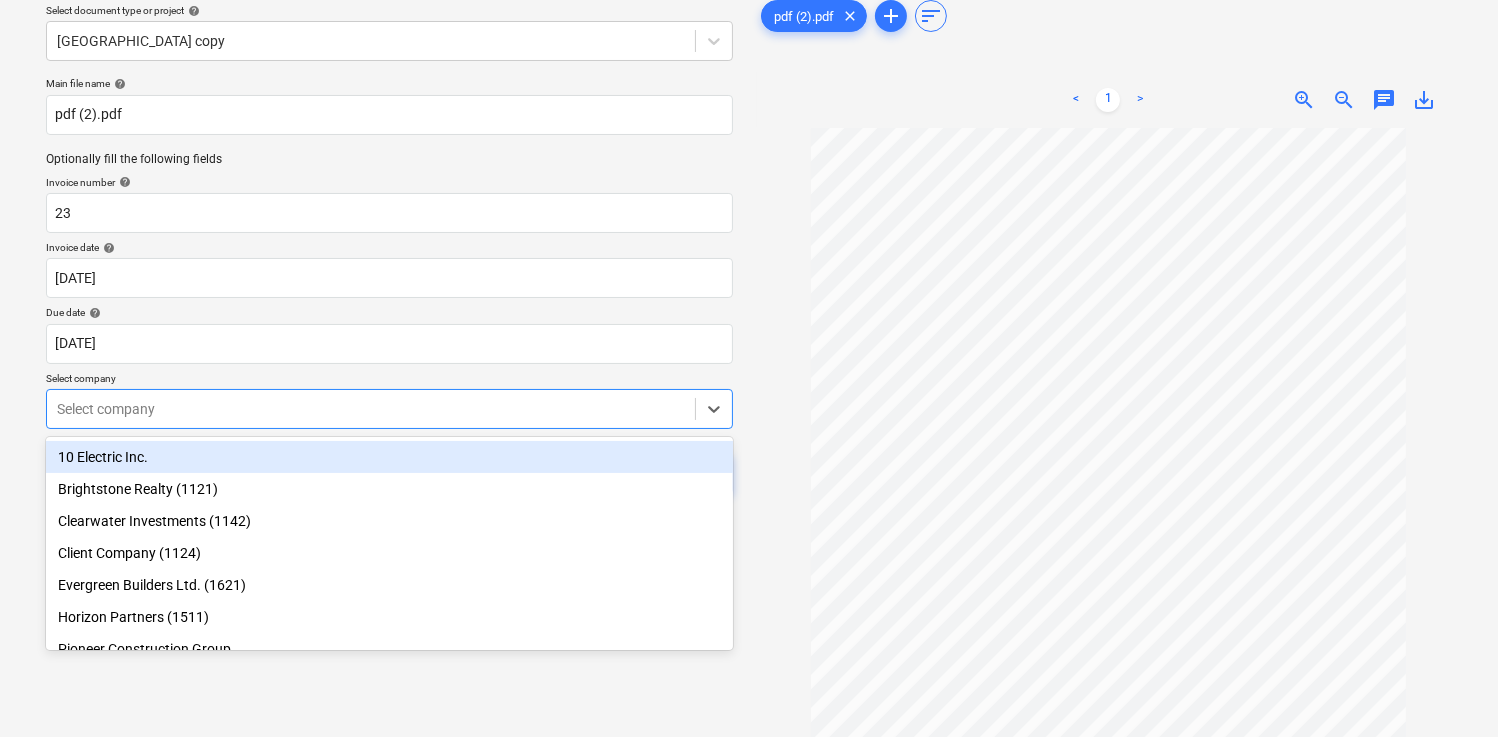 scroll, scrollTop: 86, scrollLeft: 0, axis: vertical 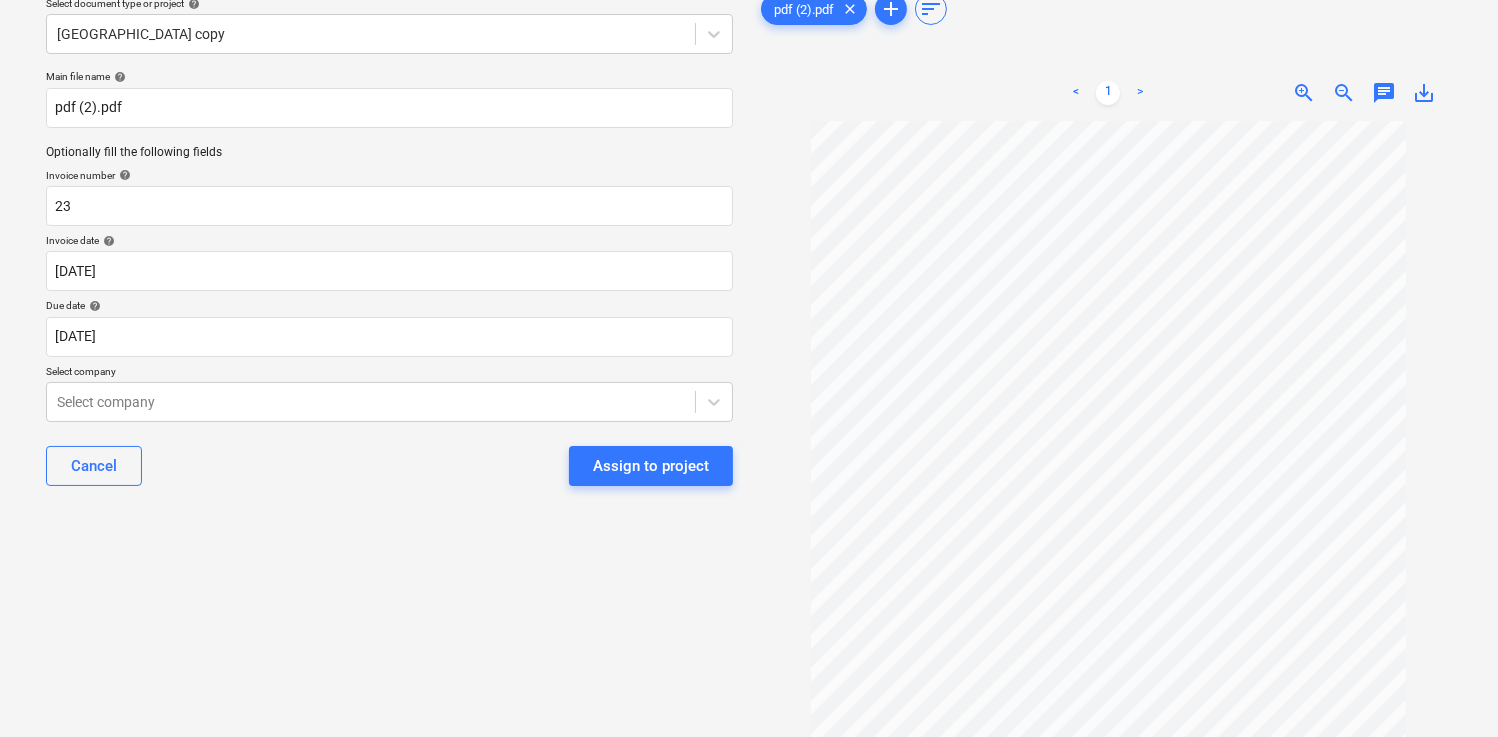 click on "Select company" at bounding box center (389, 373) 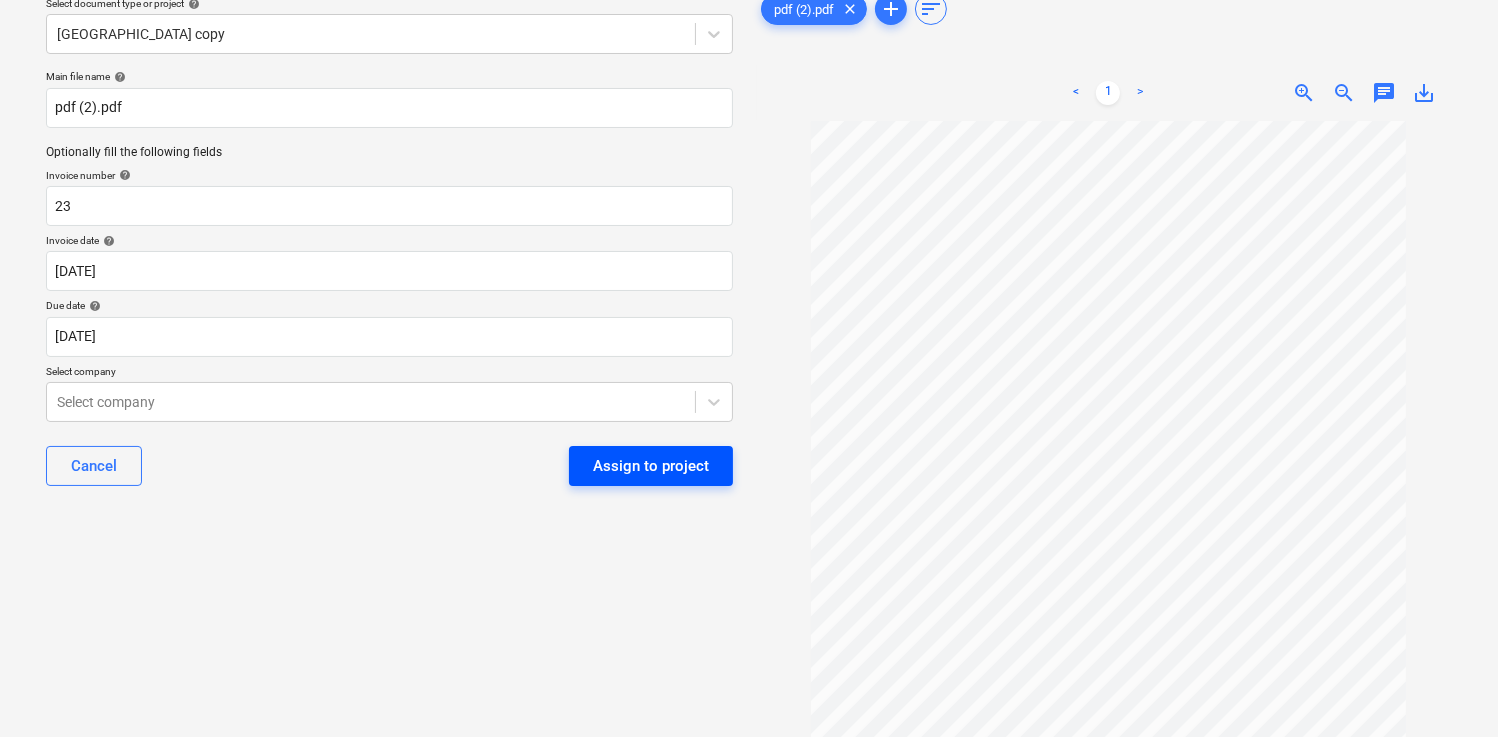 click on "Assign to project" at bounding box center [651, 466] 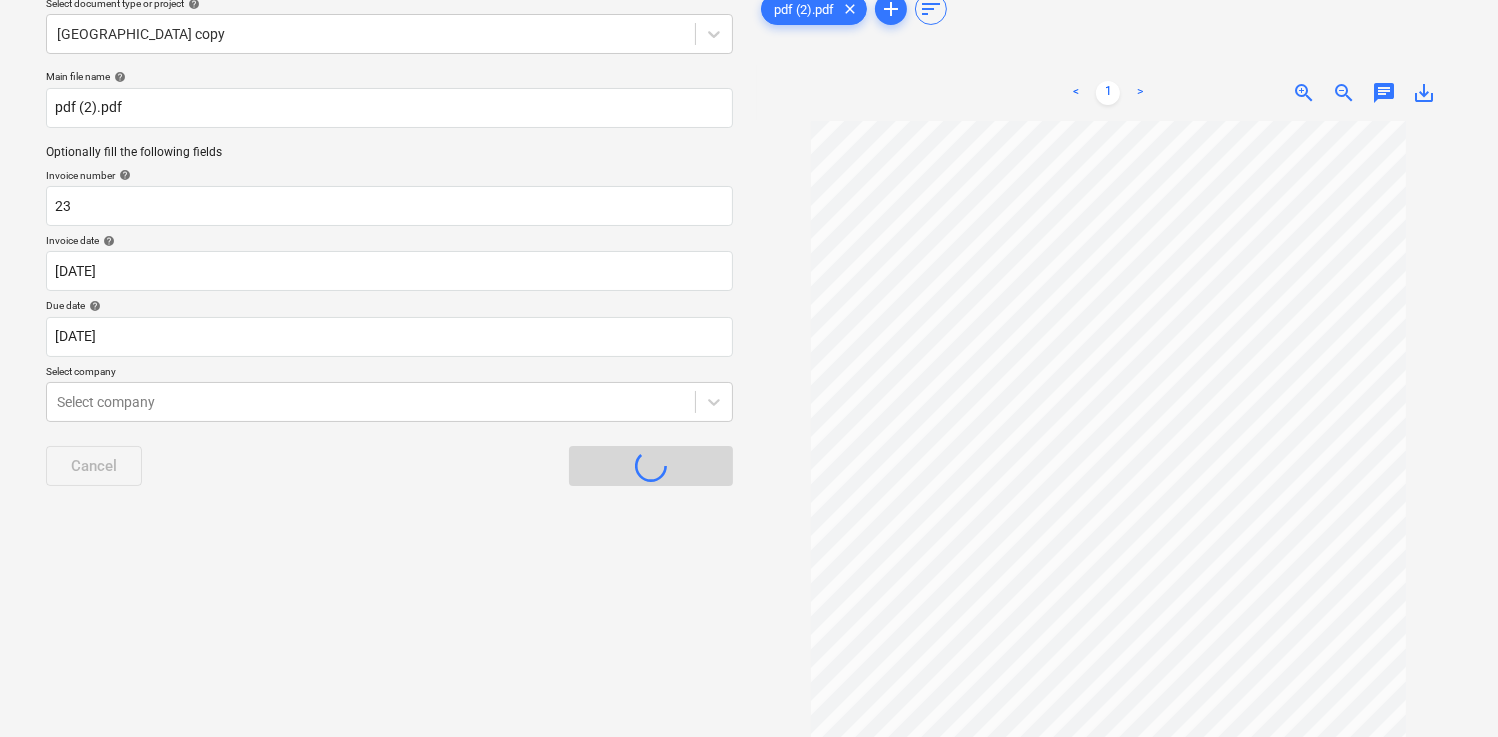 scroll, scrollTop: 37, scrollLeft: 0, axis: vertical 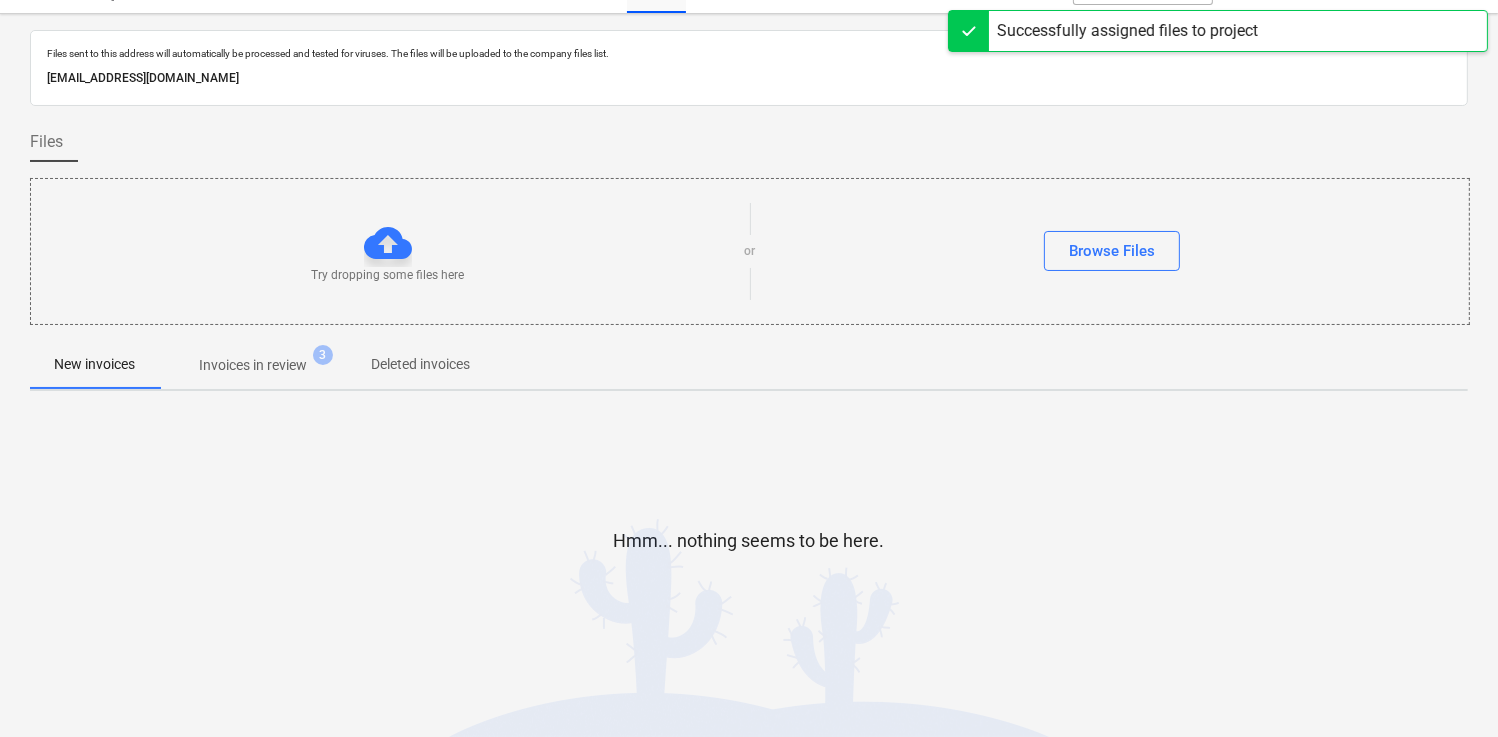 click on "Invoices in review" at bounding box center [253, 365] 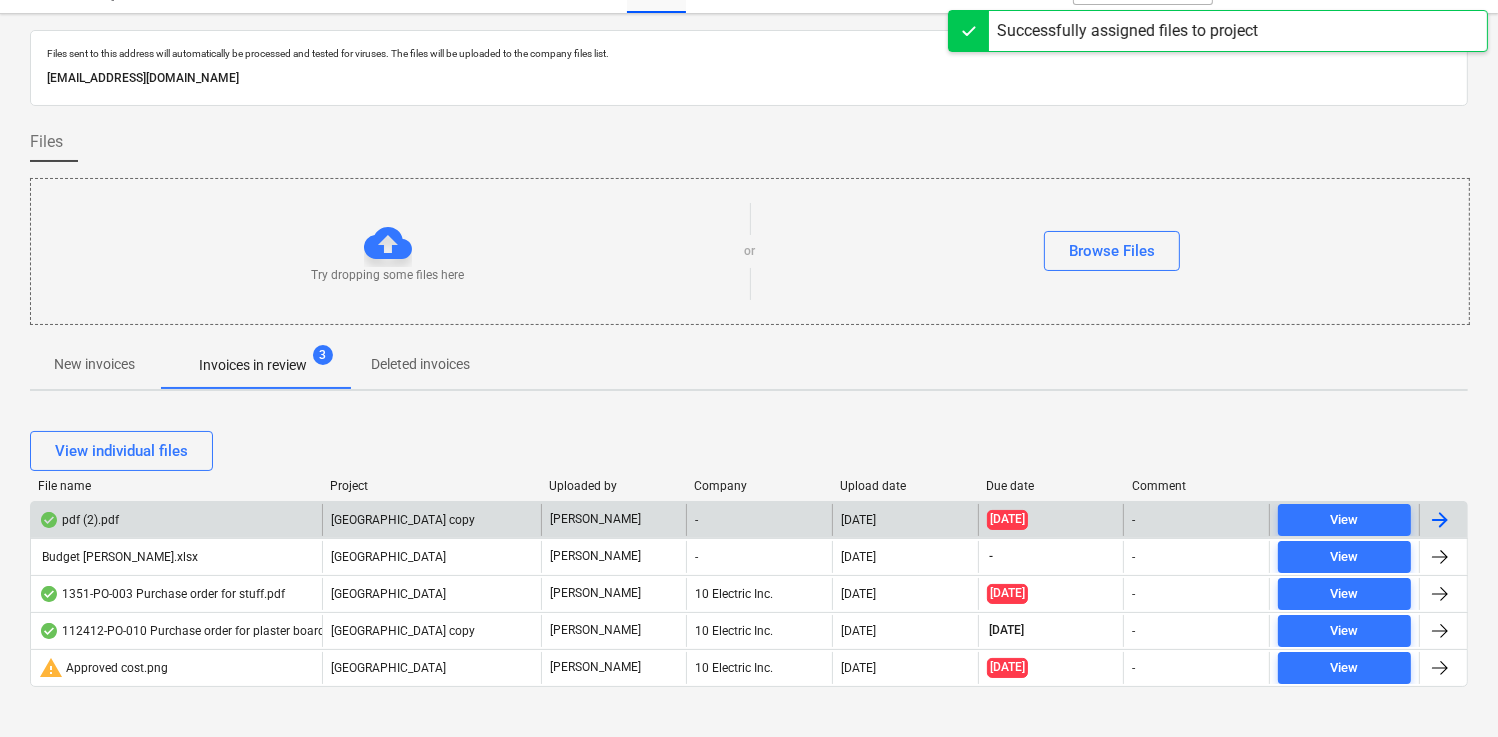click on "pdf (2).pdf" at bounding box center [176, 520] 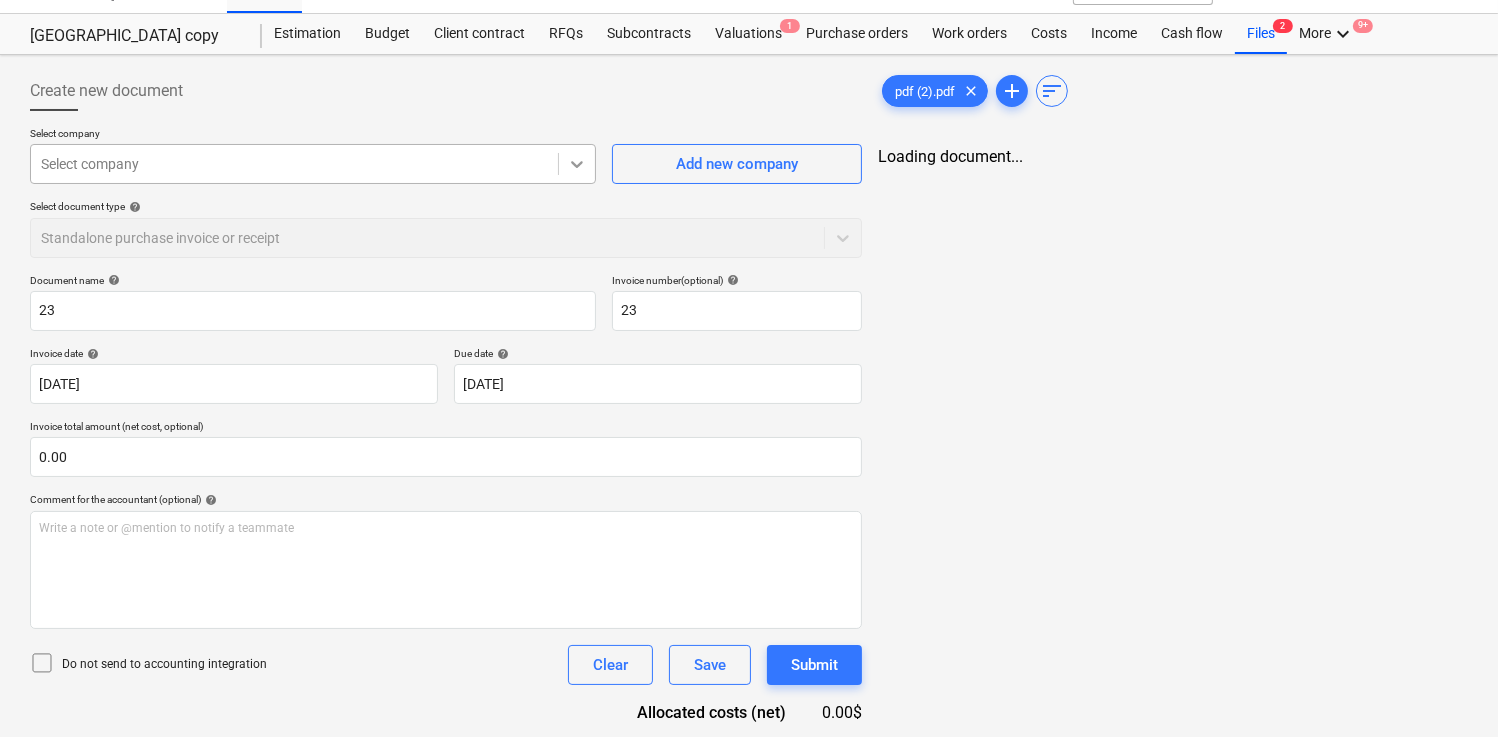 click 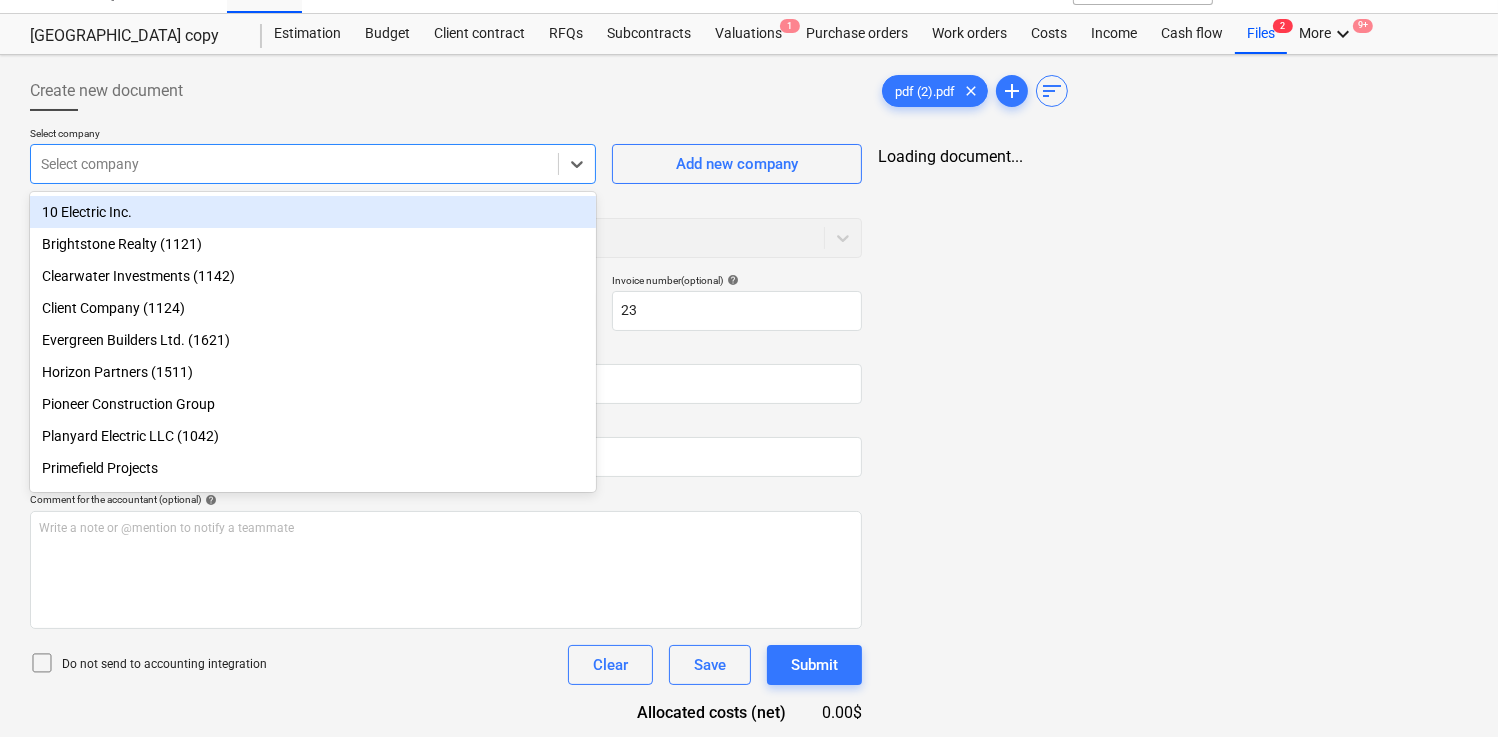 click on "10 Electric Inc." at bounding box center [313, 212] 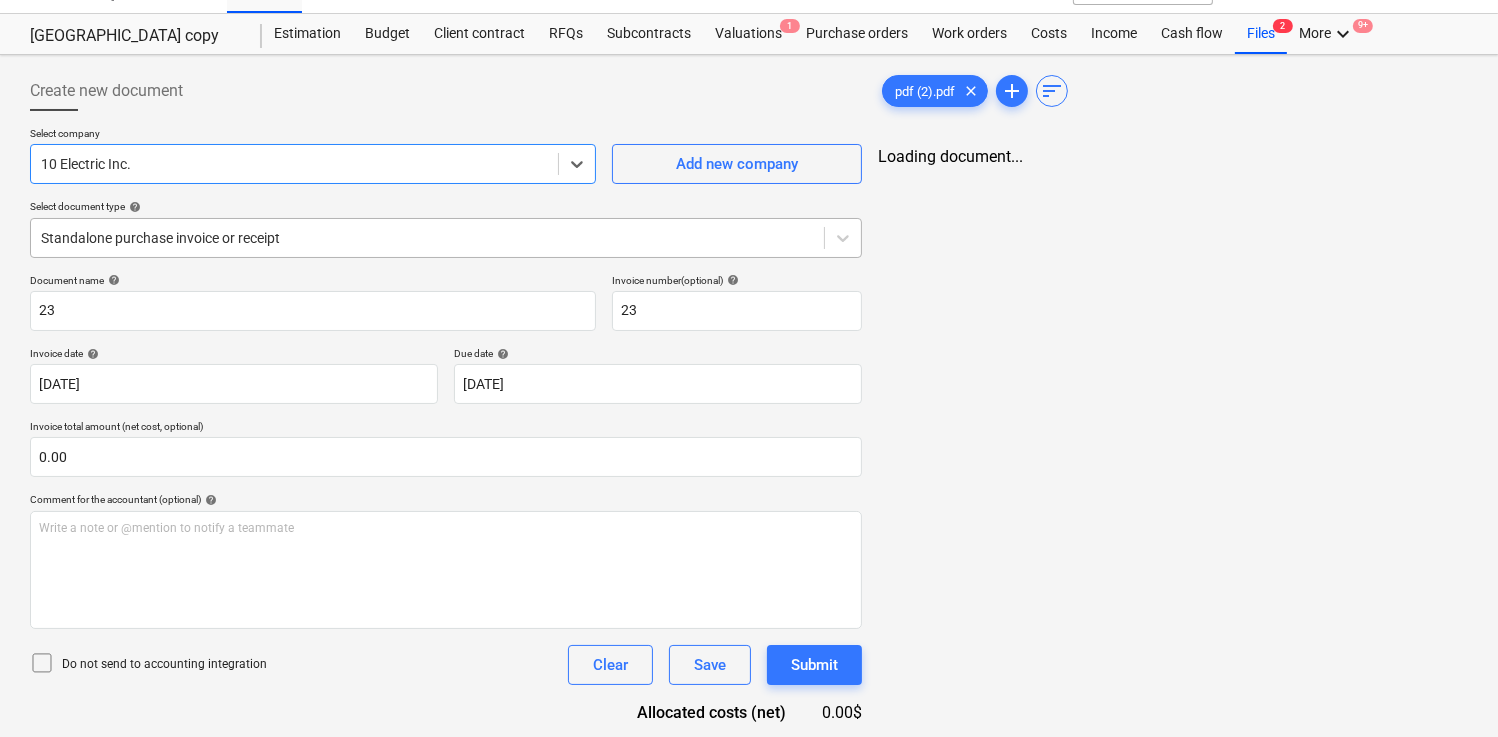 click at bounding box center (427, 238) 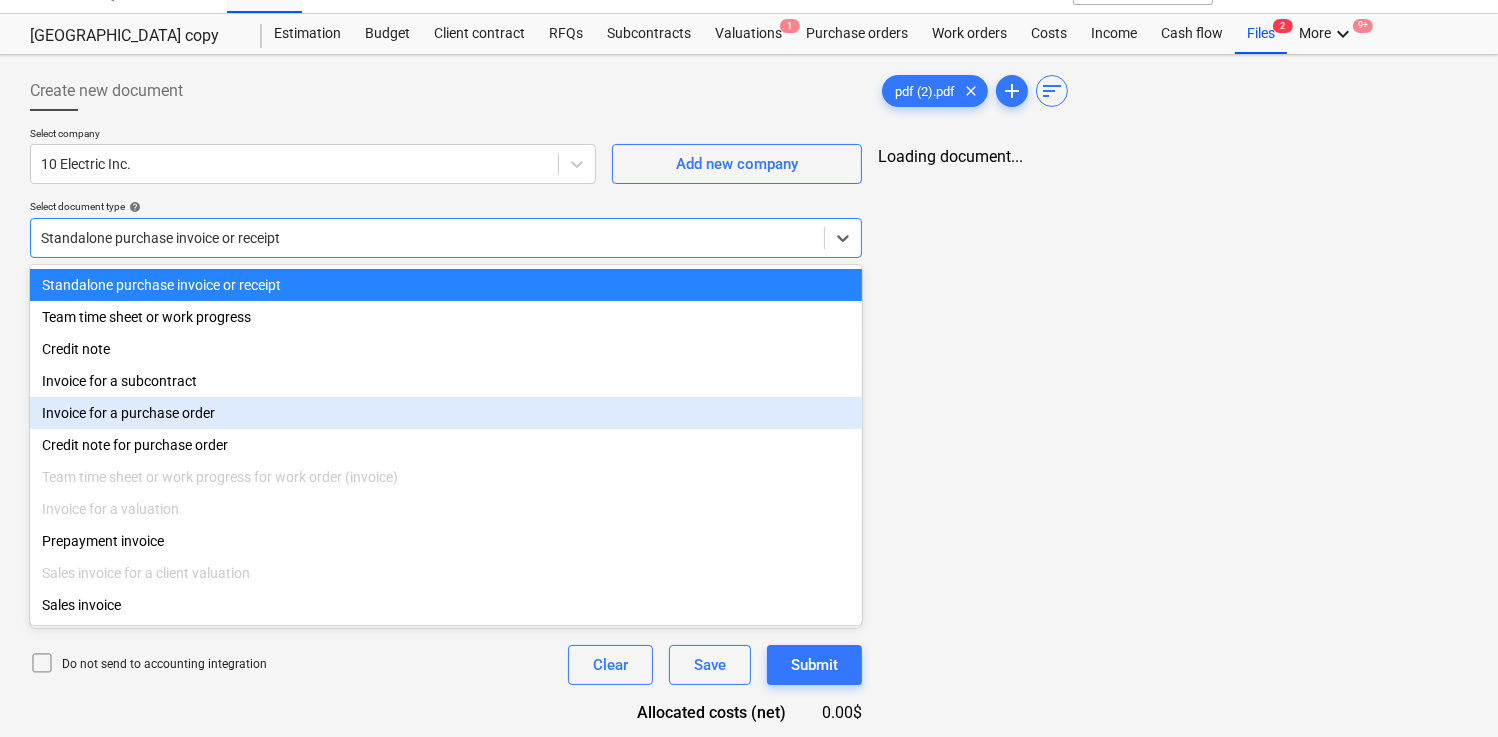 click on "Invoice for a purchase order" at bounding box center (446, 413) 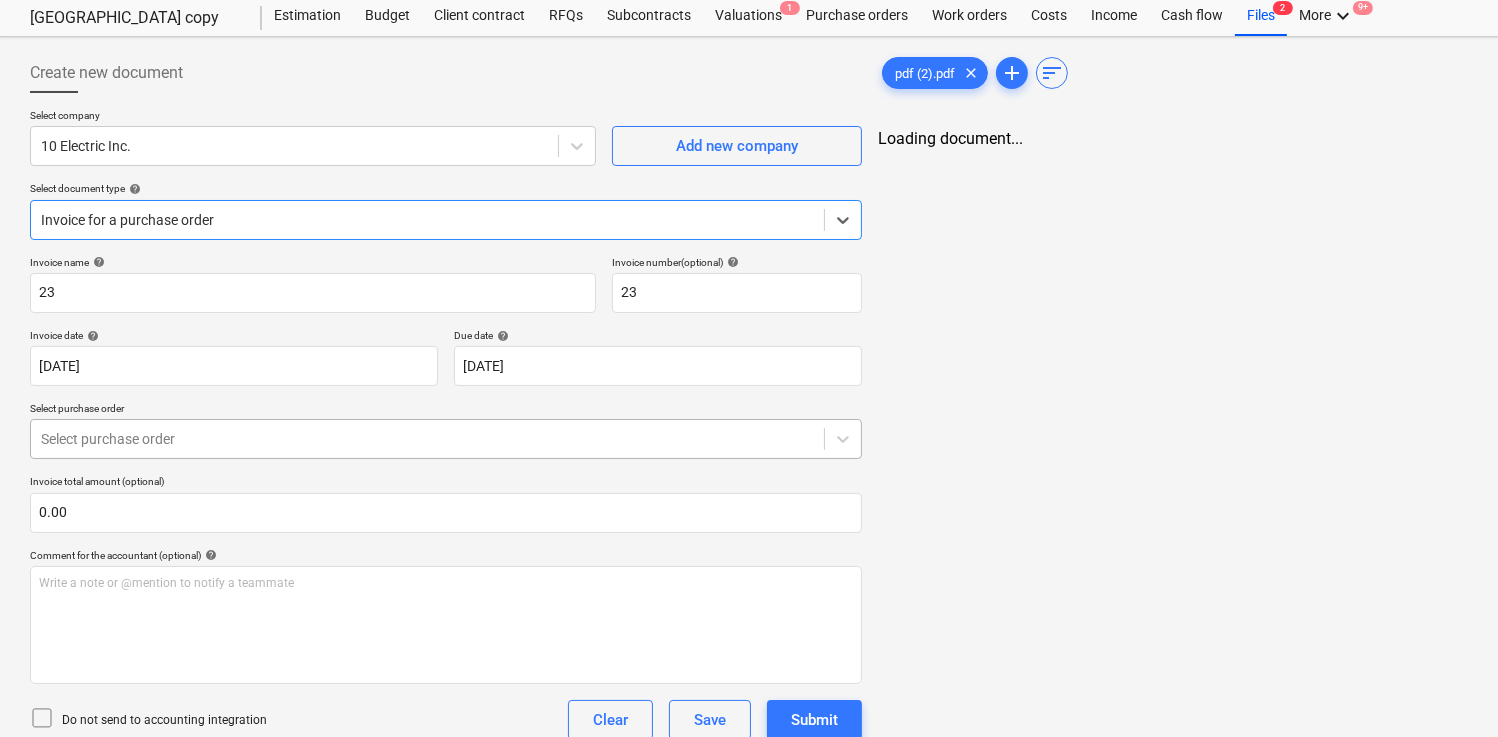 scroll, scrollTop: 56, scrollLeft: 0, axis: vertical 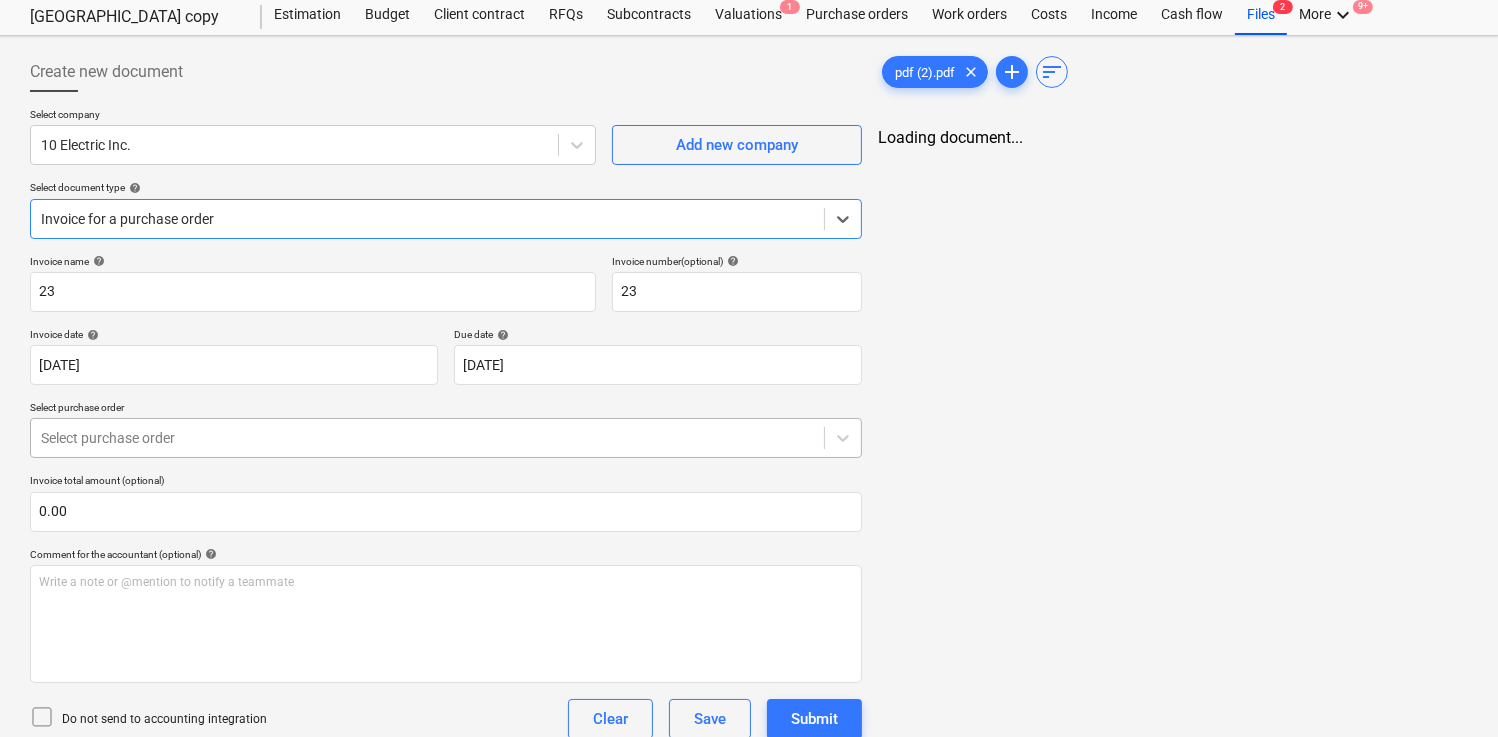 click at bounding box center [427, 438] 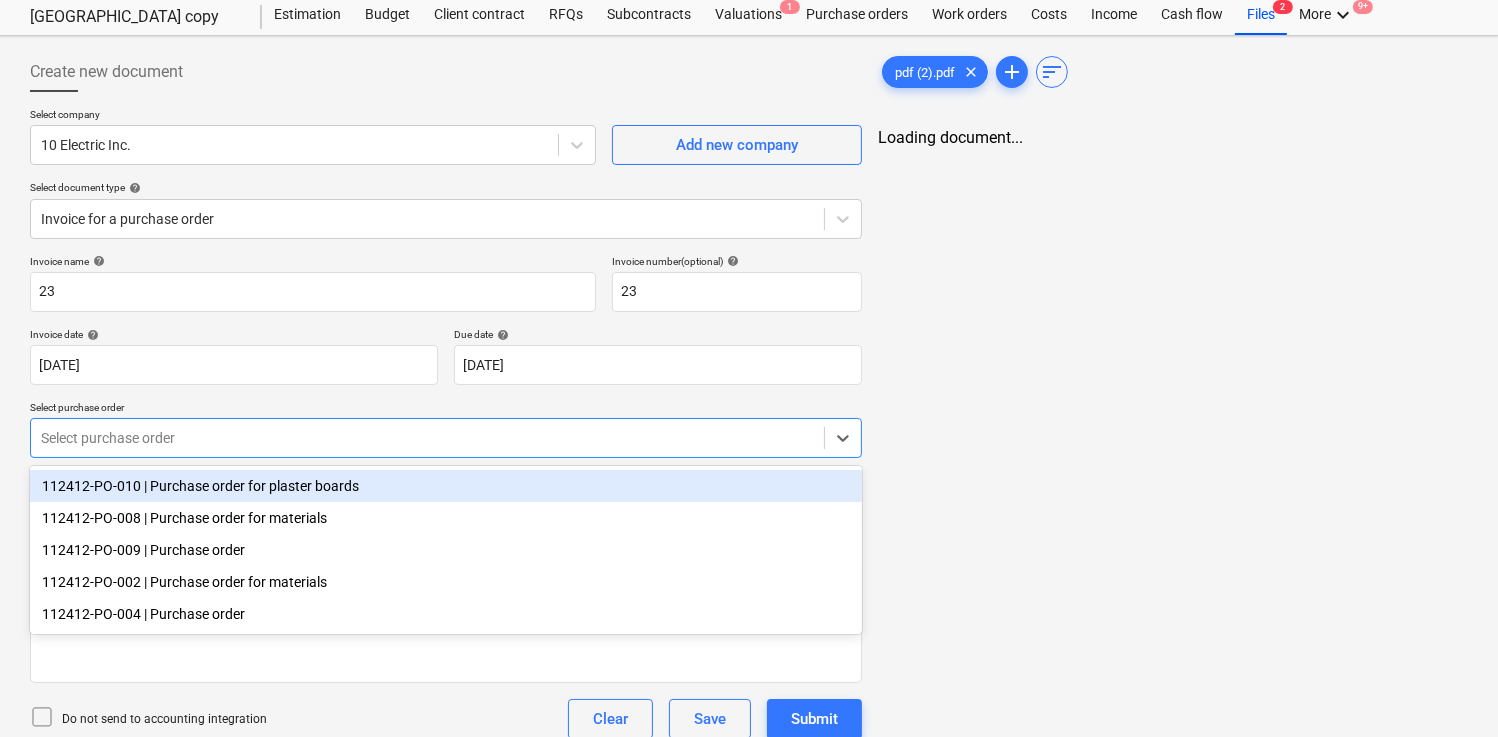 click on "112412-PO-010 | Purchase order for plaster boards" at bounding box center [446, 486] 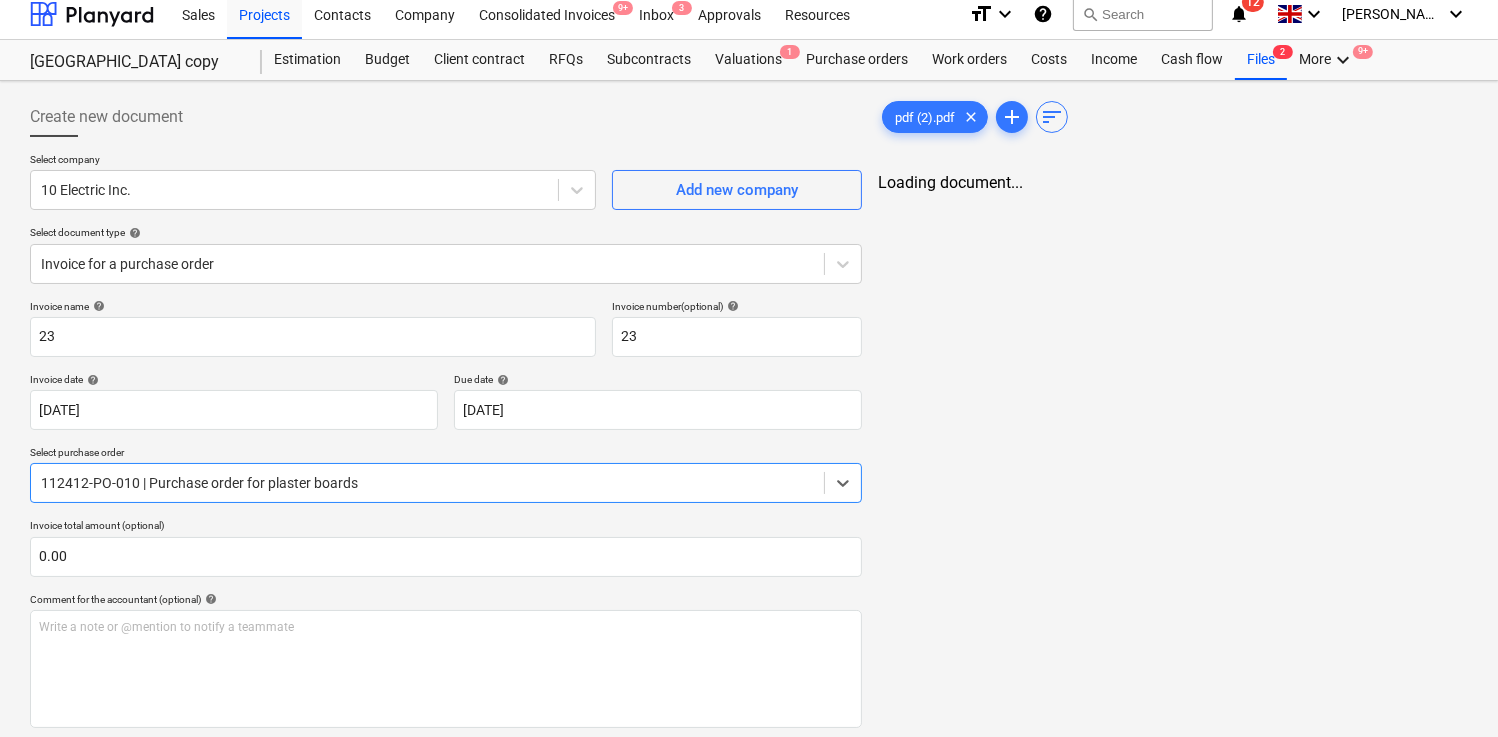 scroll, scrollTop: 2, scrollLeft: 0, axis: vertical 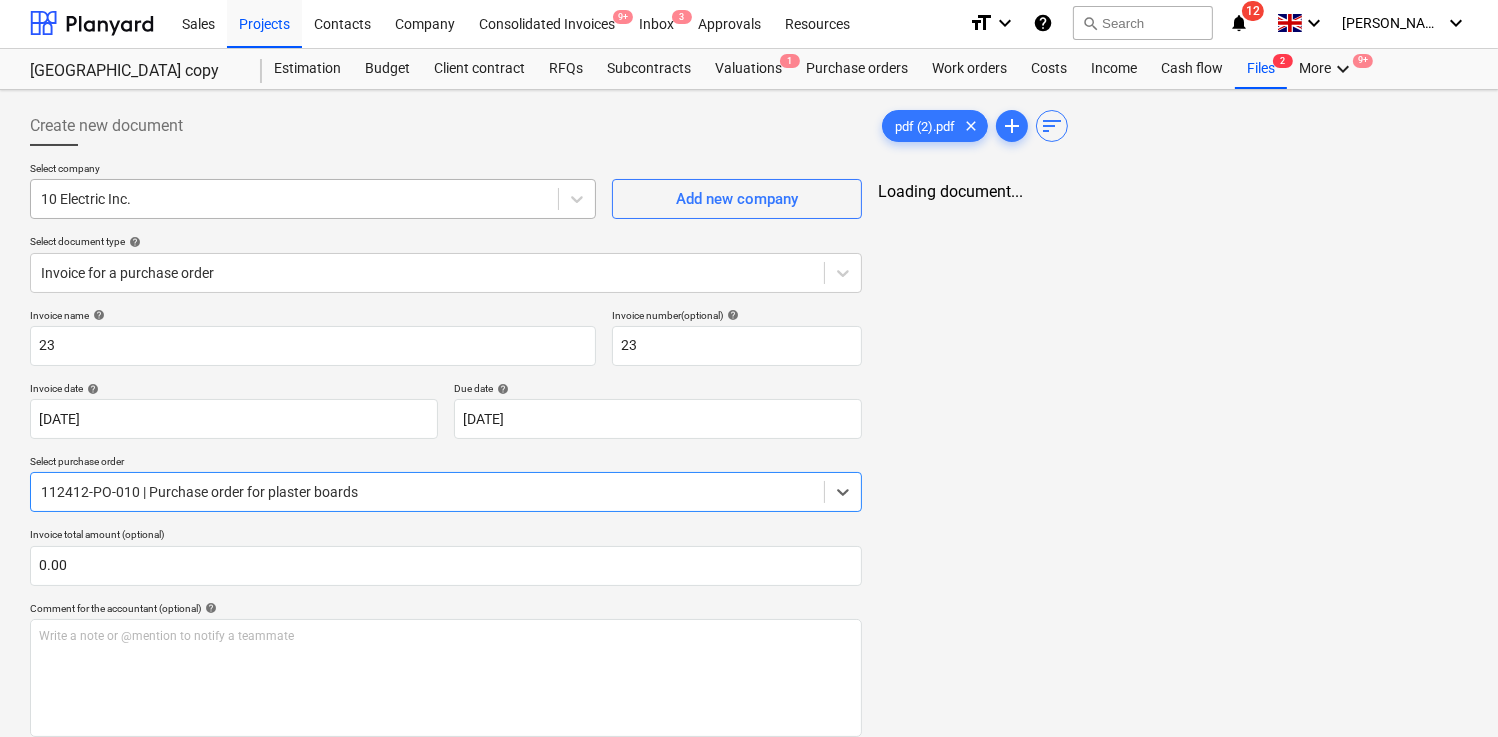 click at bounding box center (294, 199) 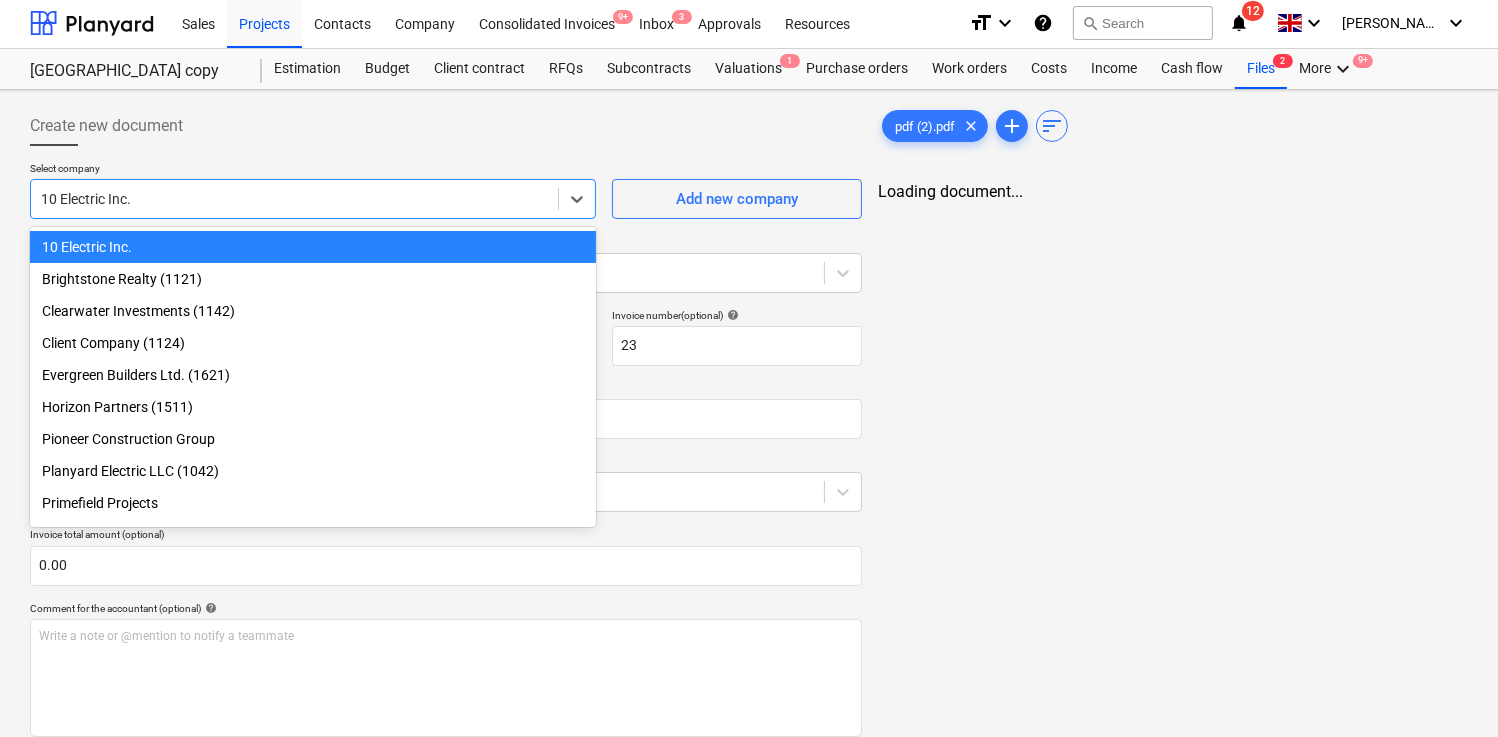 click on "10 Electric Inc." at bounding box center (313, 247) 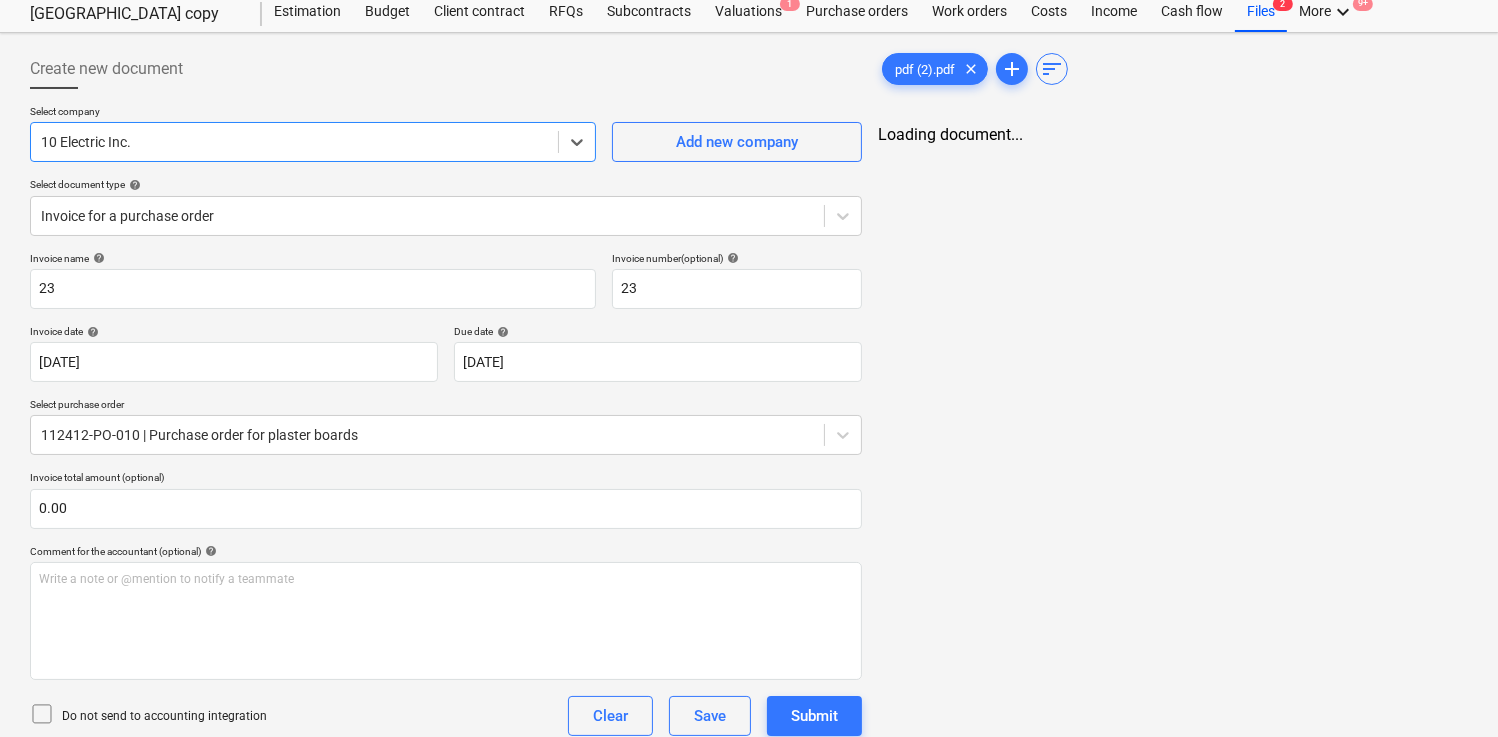 scroll, scrollTop: 60, scrollLeft: 0, axis: vertical 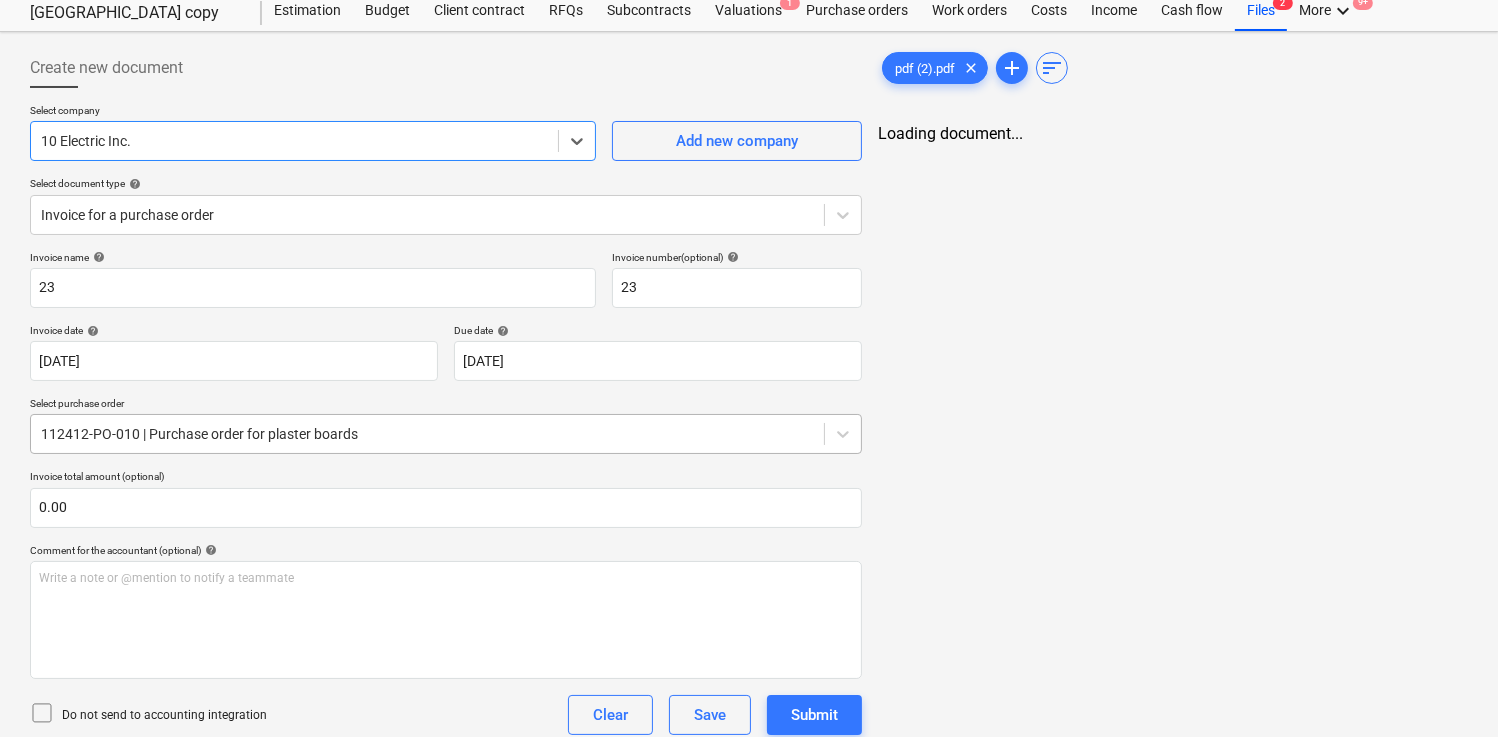 click at bounding box center [427, 434] 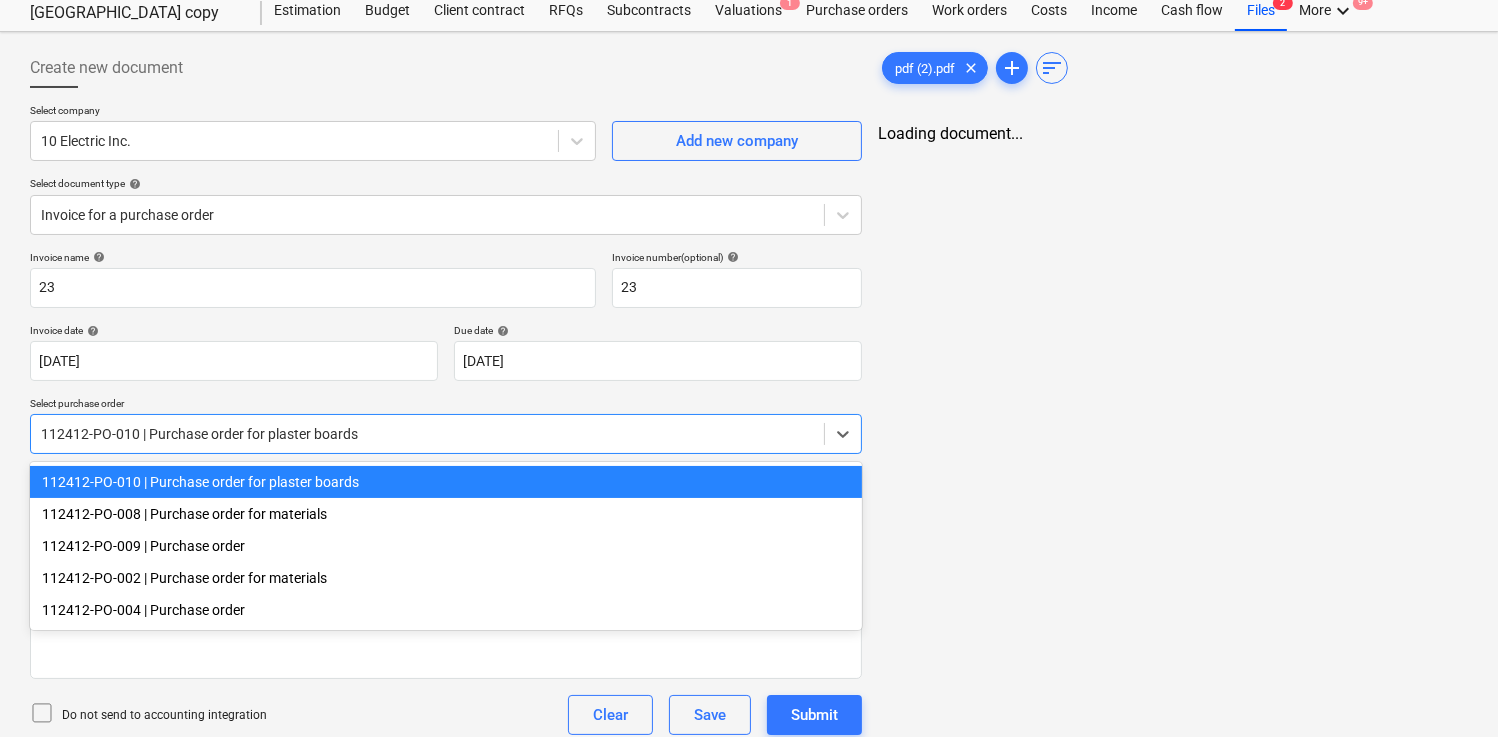 click on "Select company 10 Electric Inc.   Add new company Select document type help Invoice for a purchase order" at bounding box center [446, 177] 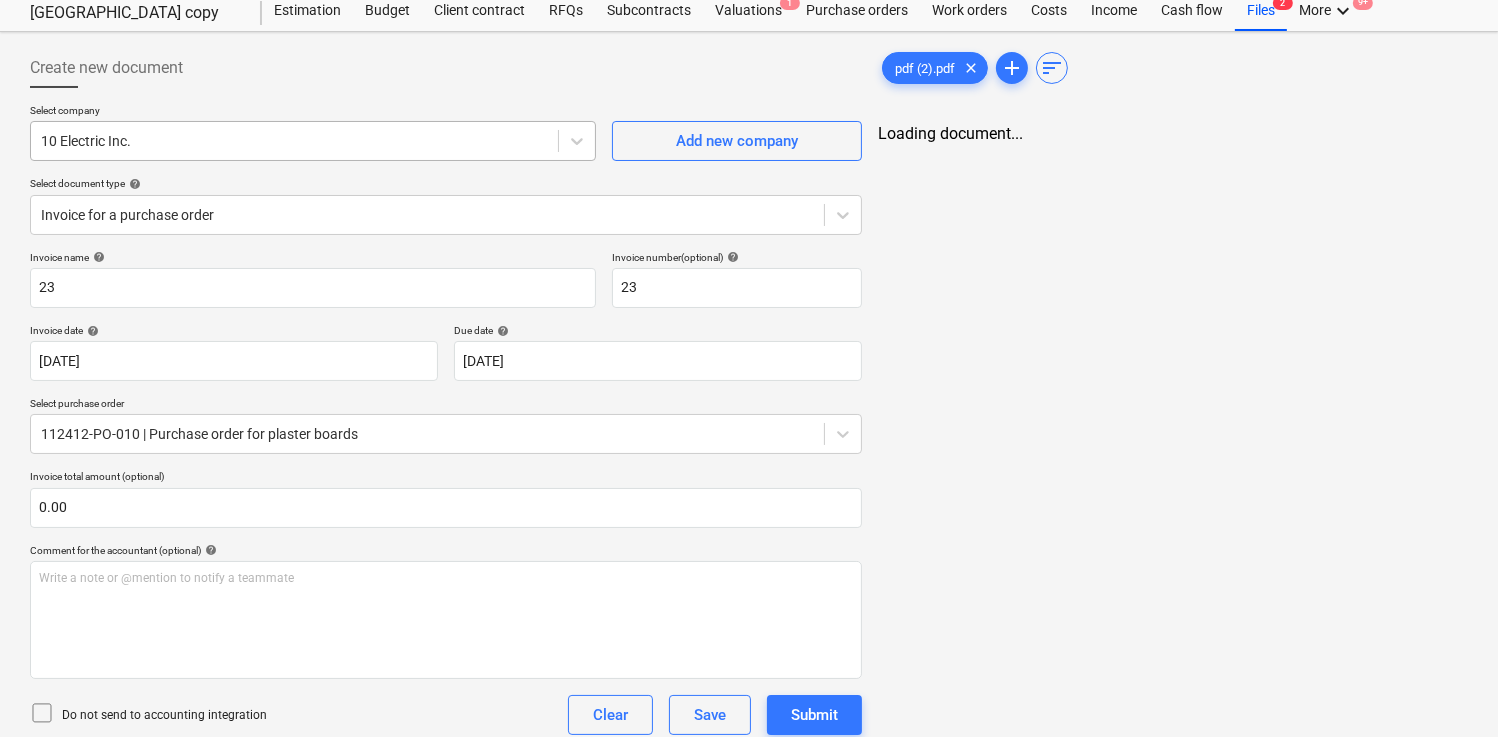 click on "10 Electric Inc." at bounding box center [313, 141] 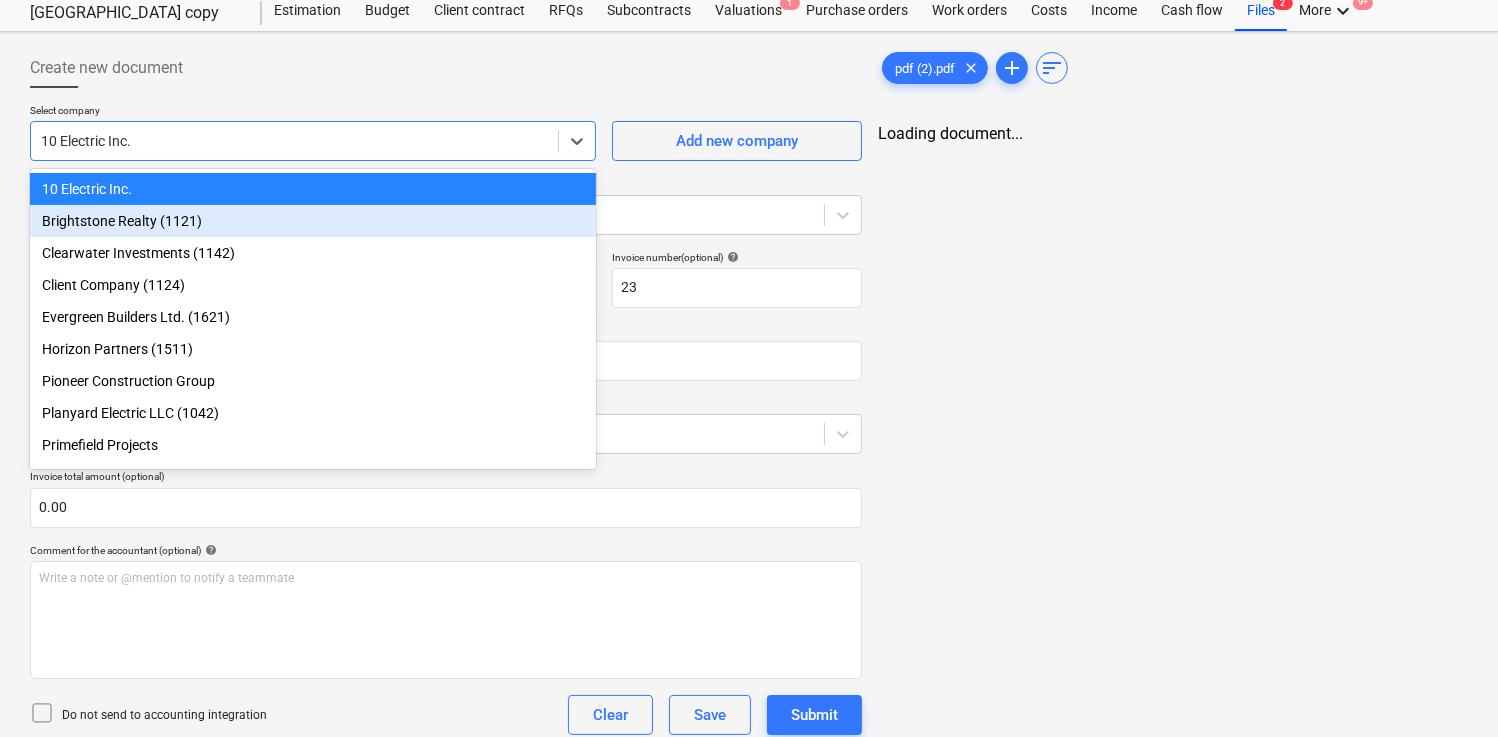 click on "Brightstone Realty (1121)" at bounding box center [313, 221] 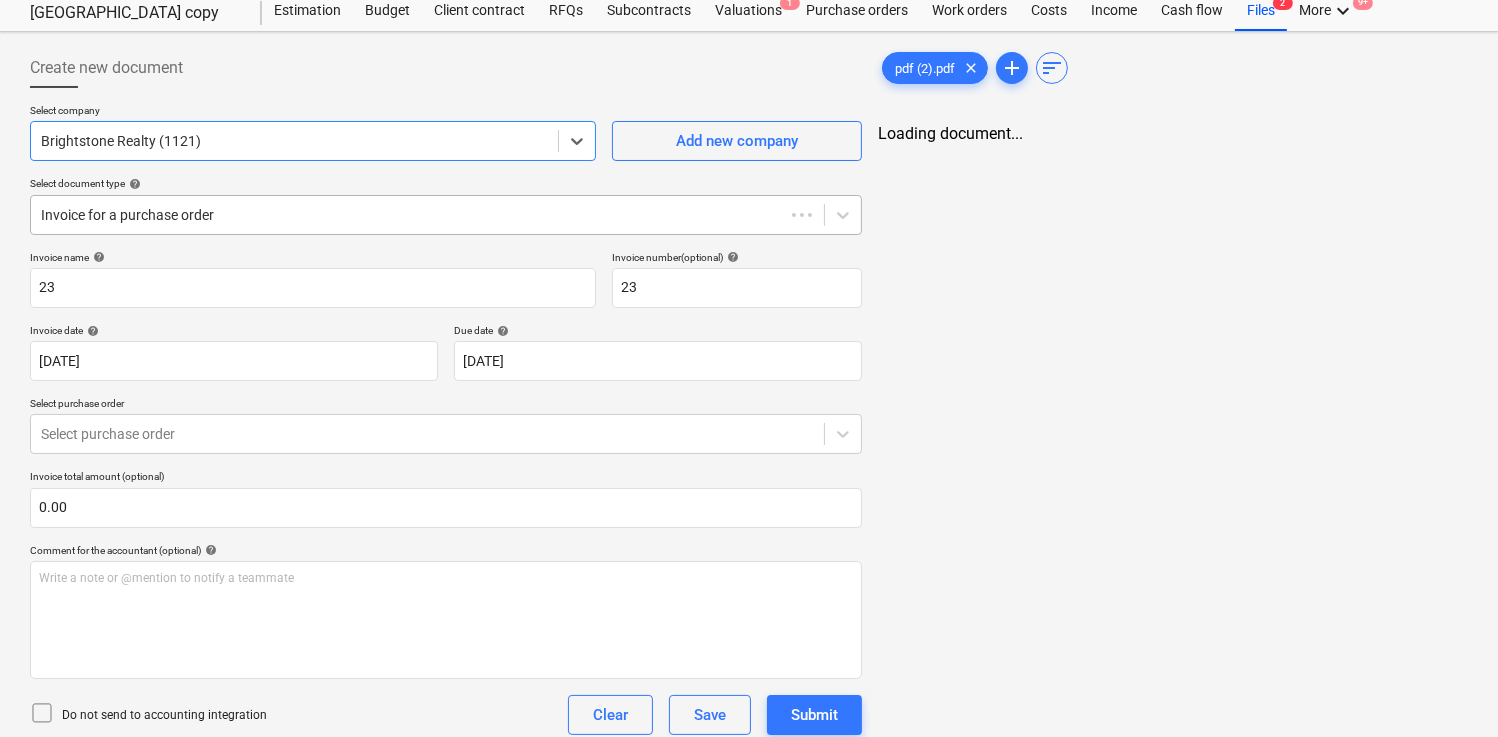 click at bounding box center [407, 215] 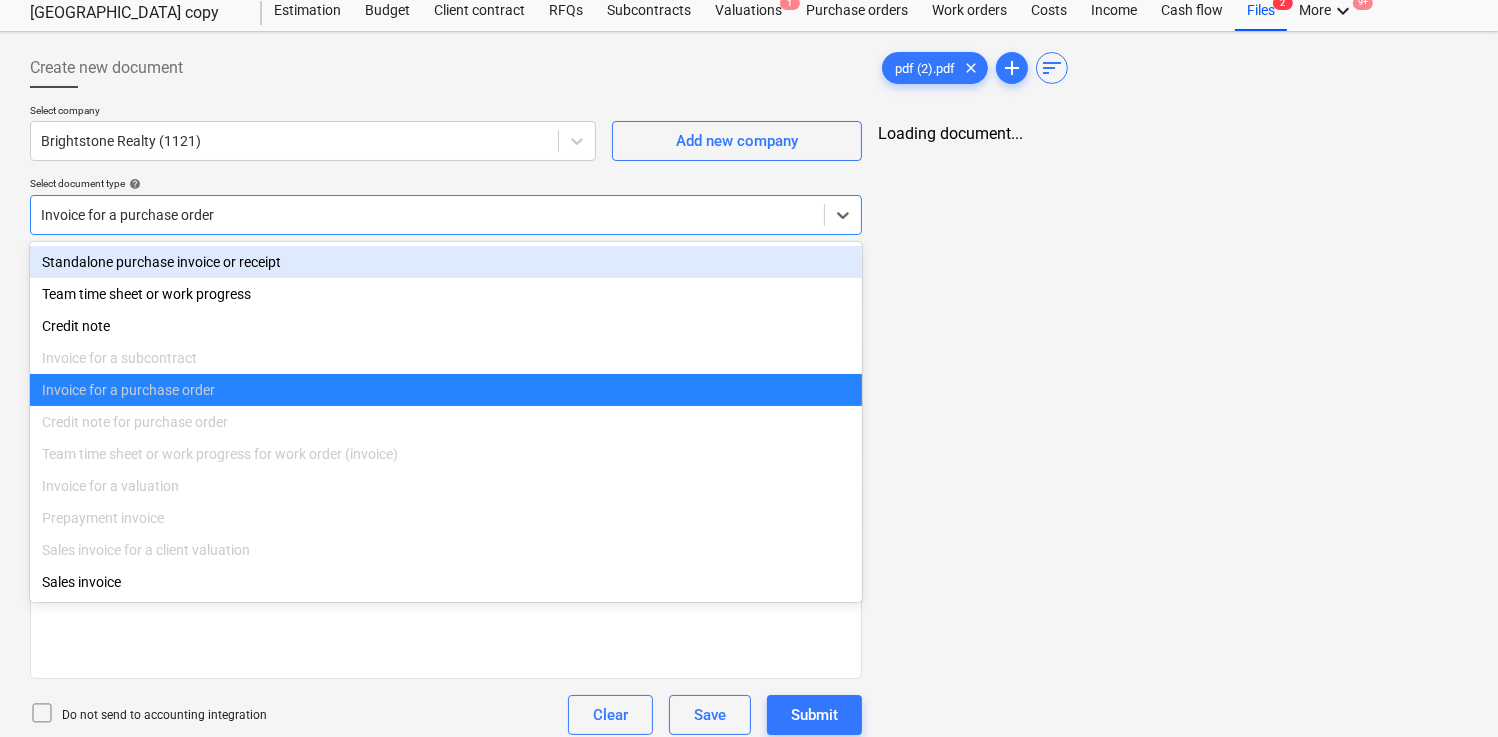 click on "Select document type help" at bounding box center [446, 183] 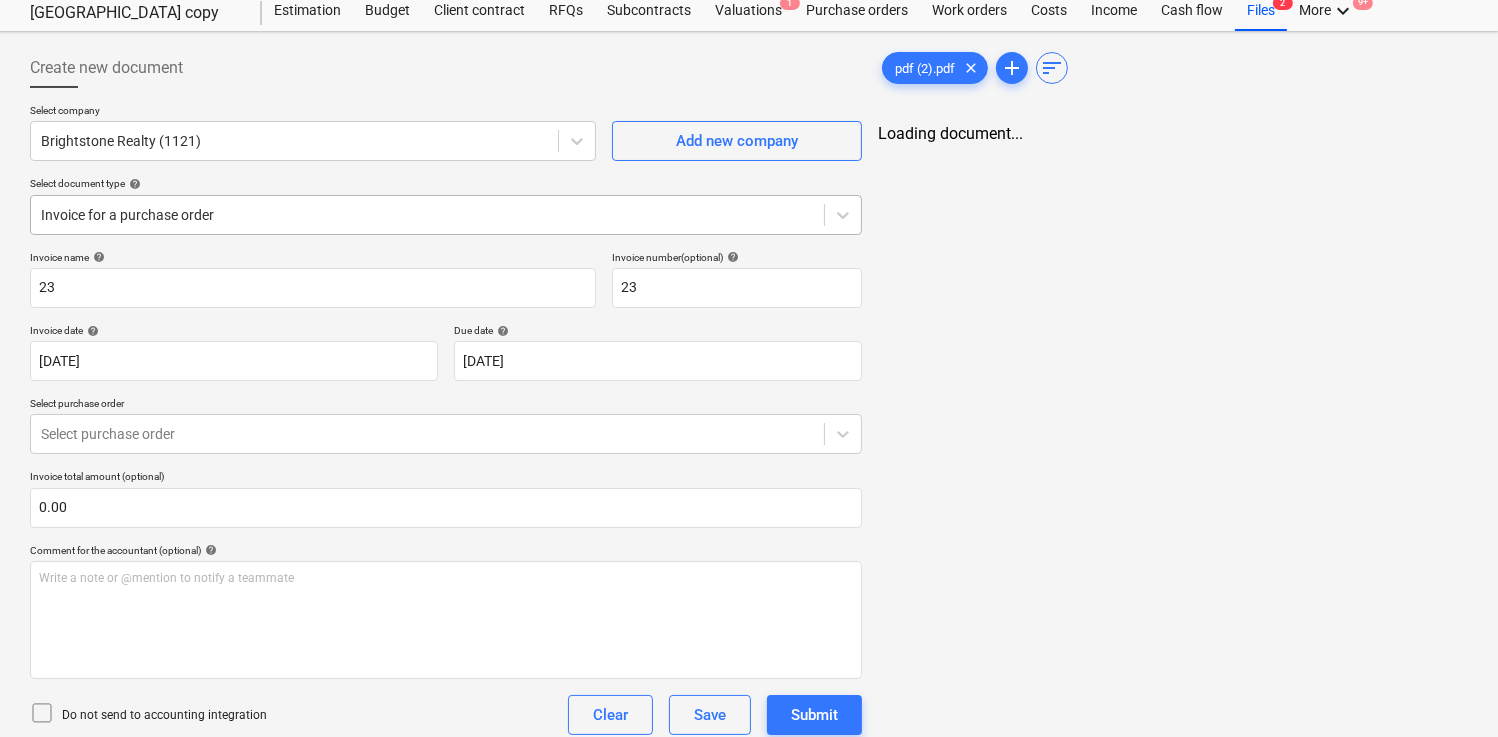 click at bounding box center (427, 215) 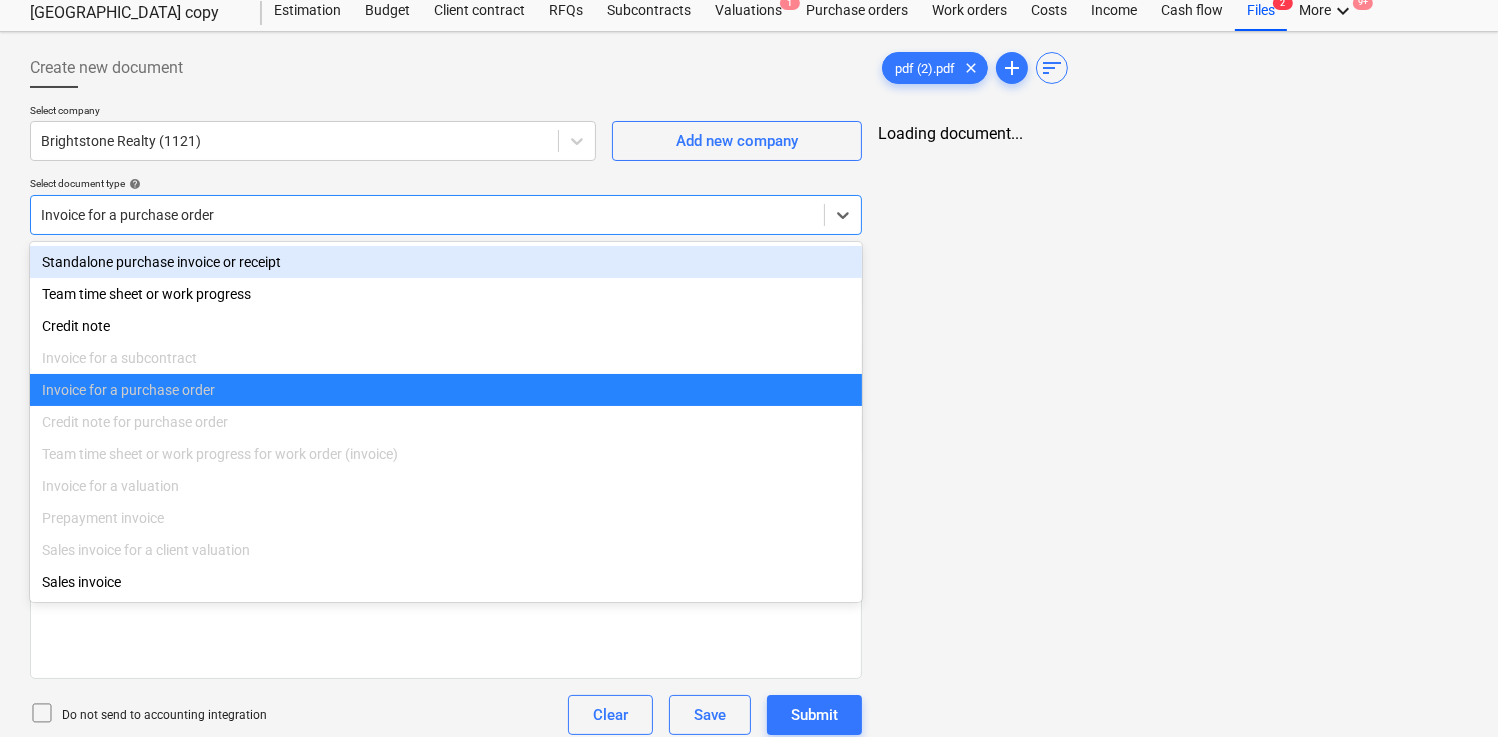 click on "Select document type help" at bounding box center [446, 183] 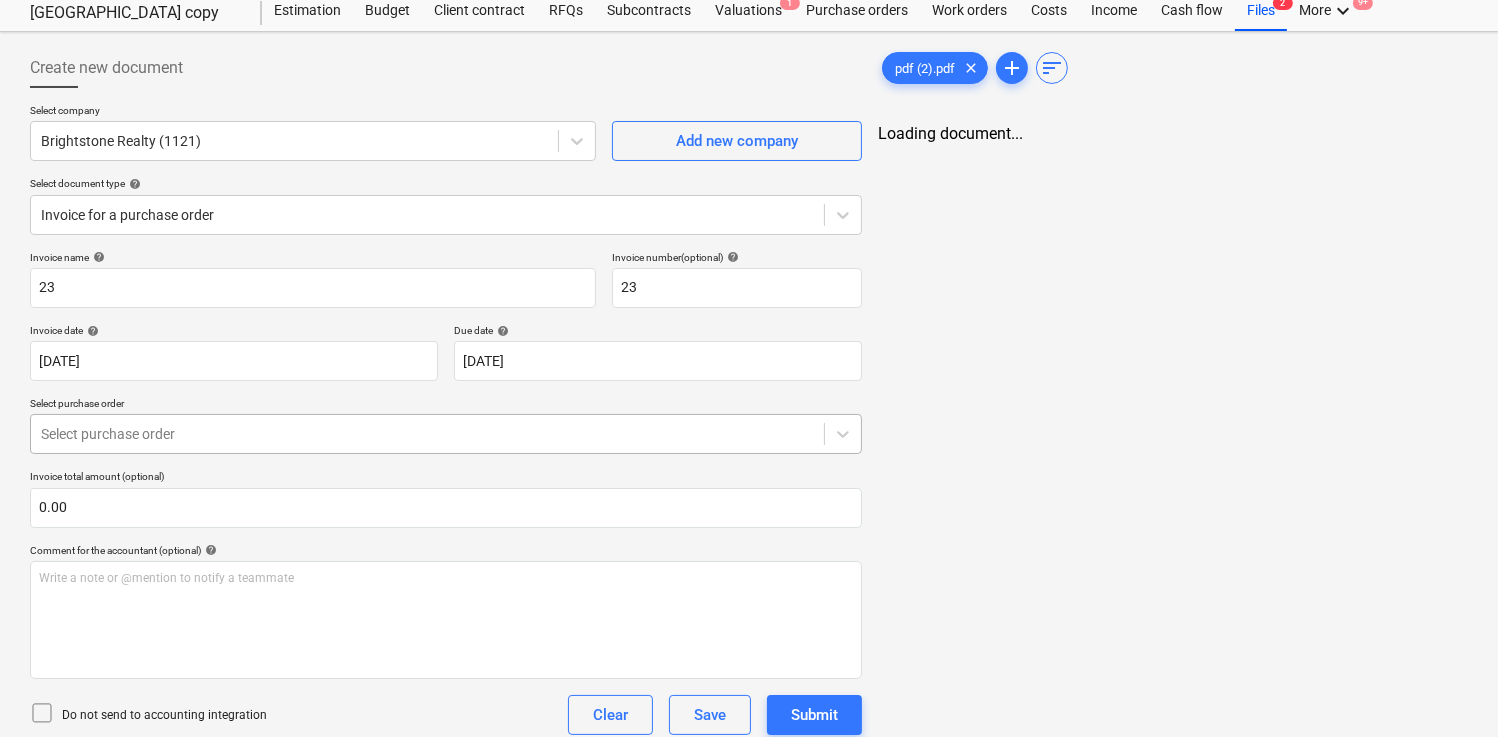 click at bounding box center (427, 434) 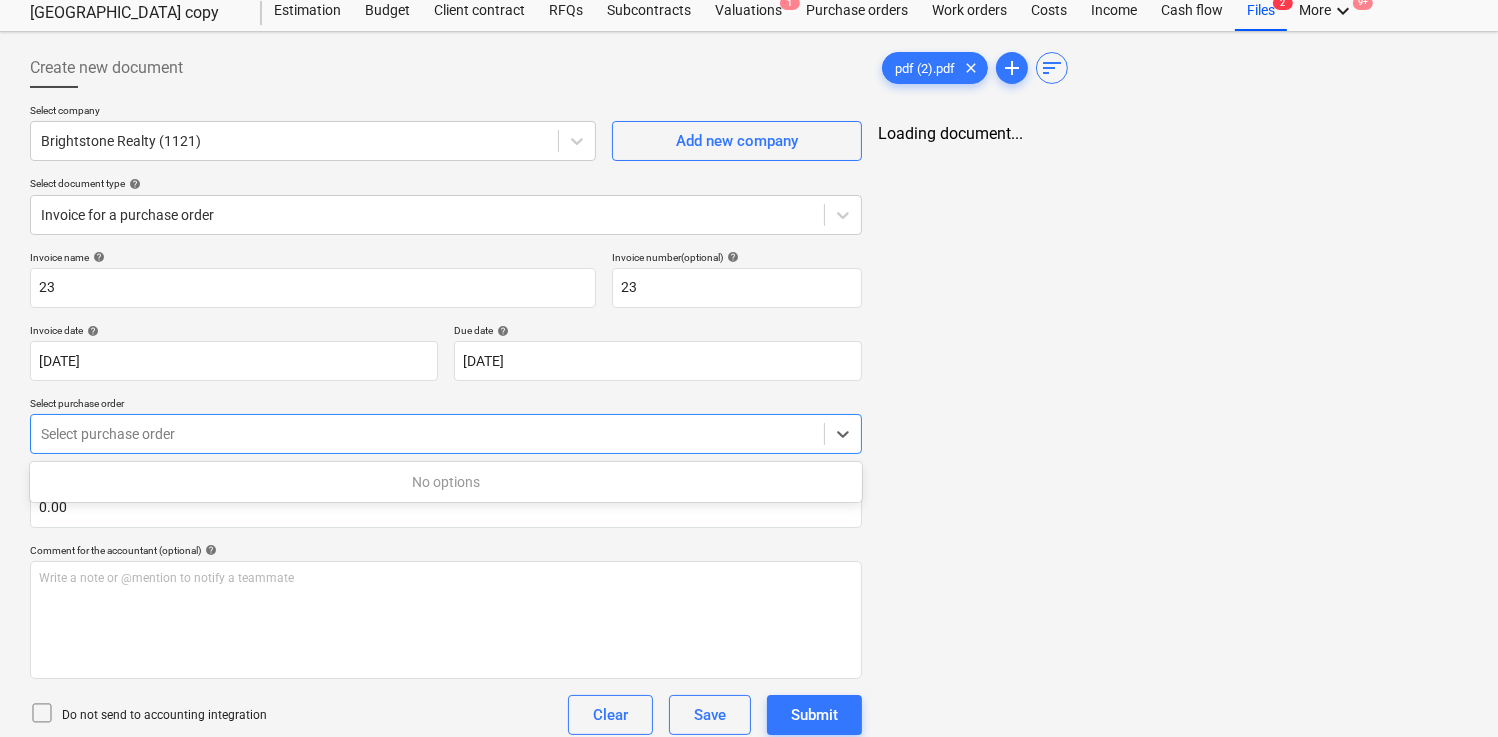 click at bounding box center (427, 434) 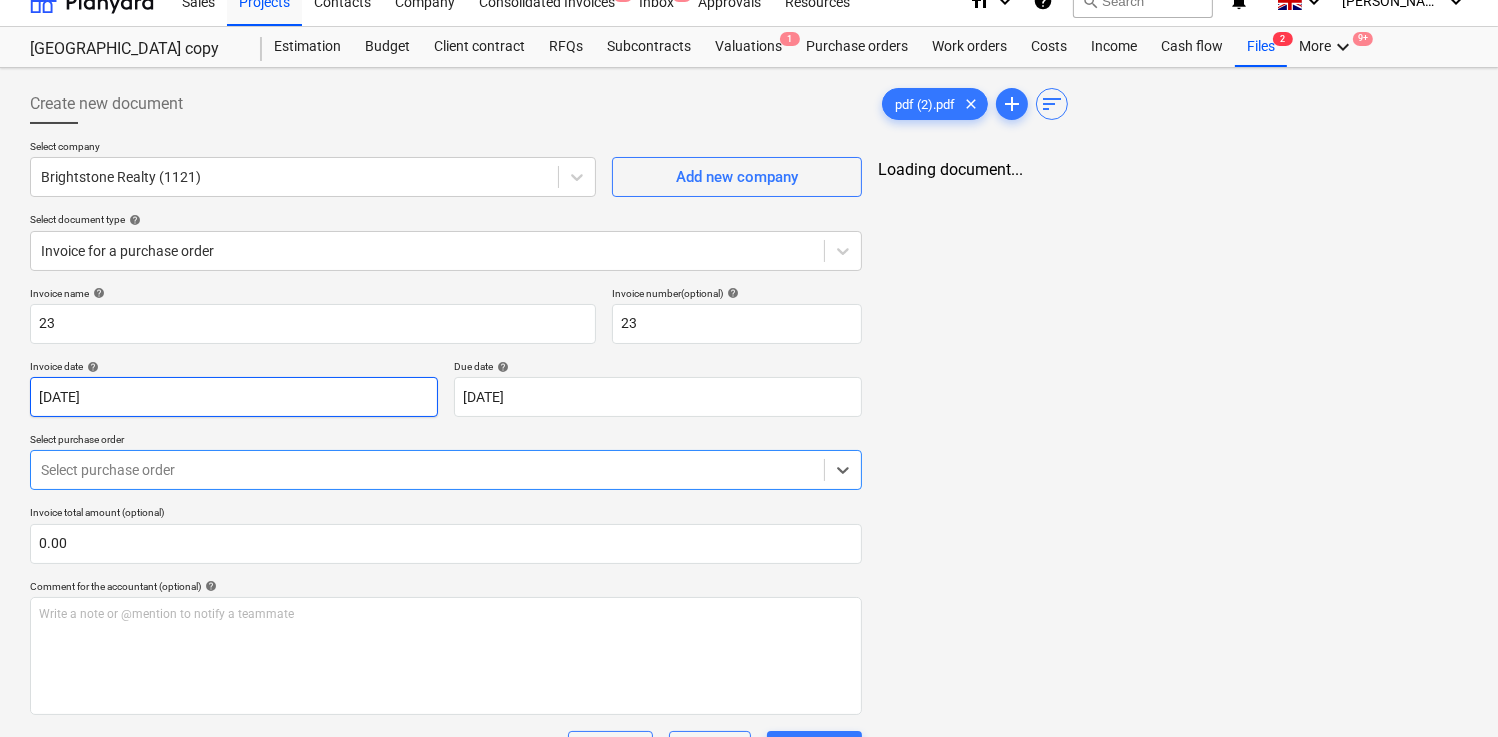 scroll, scrollTop: 17, scrollLeft: 0, axis: vertical 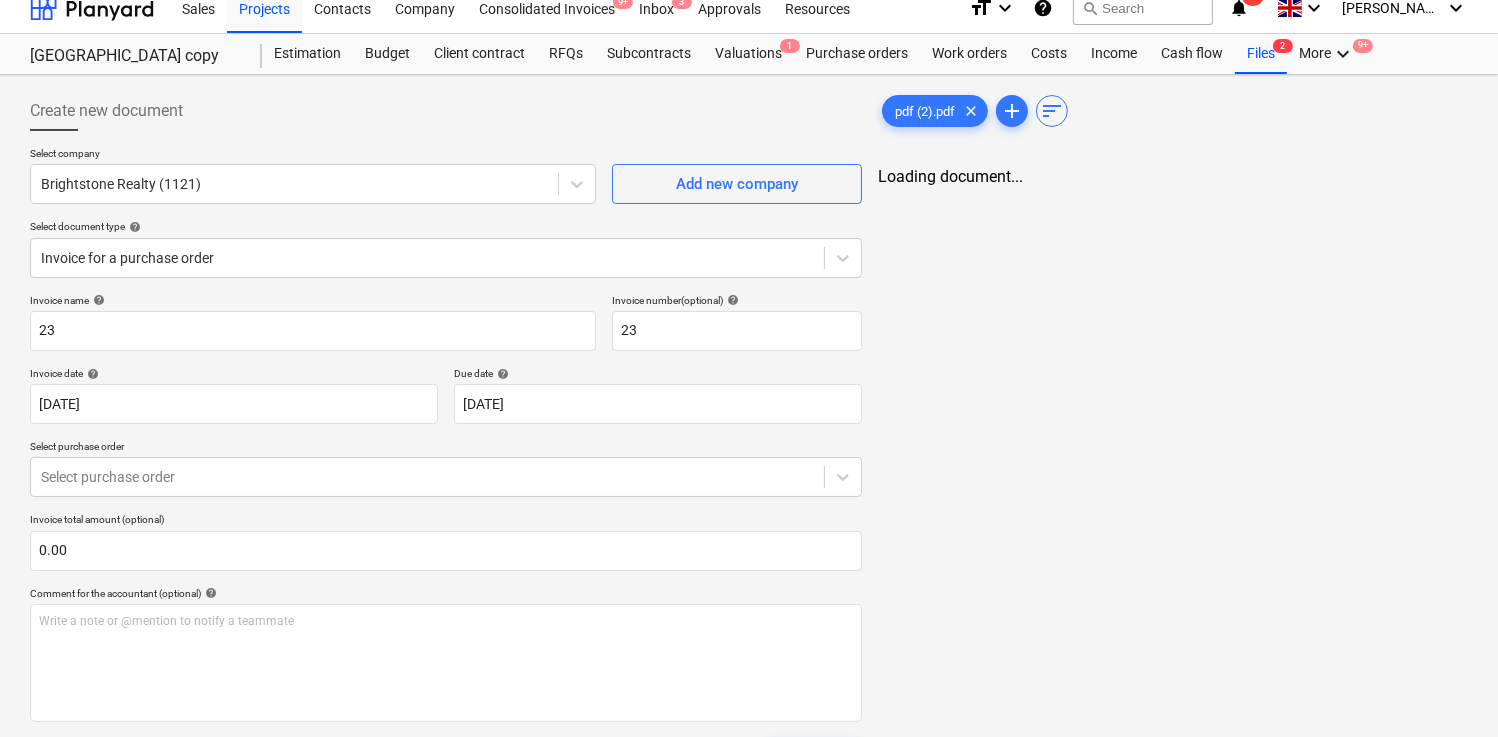 click on "Select company Brightstone Realty (1121)  Add new company Select document type help Invoice for a purchase order" at bounding box center [446, 220] 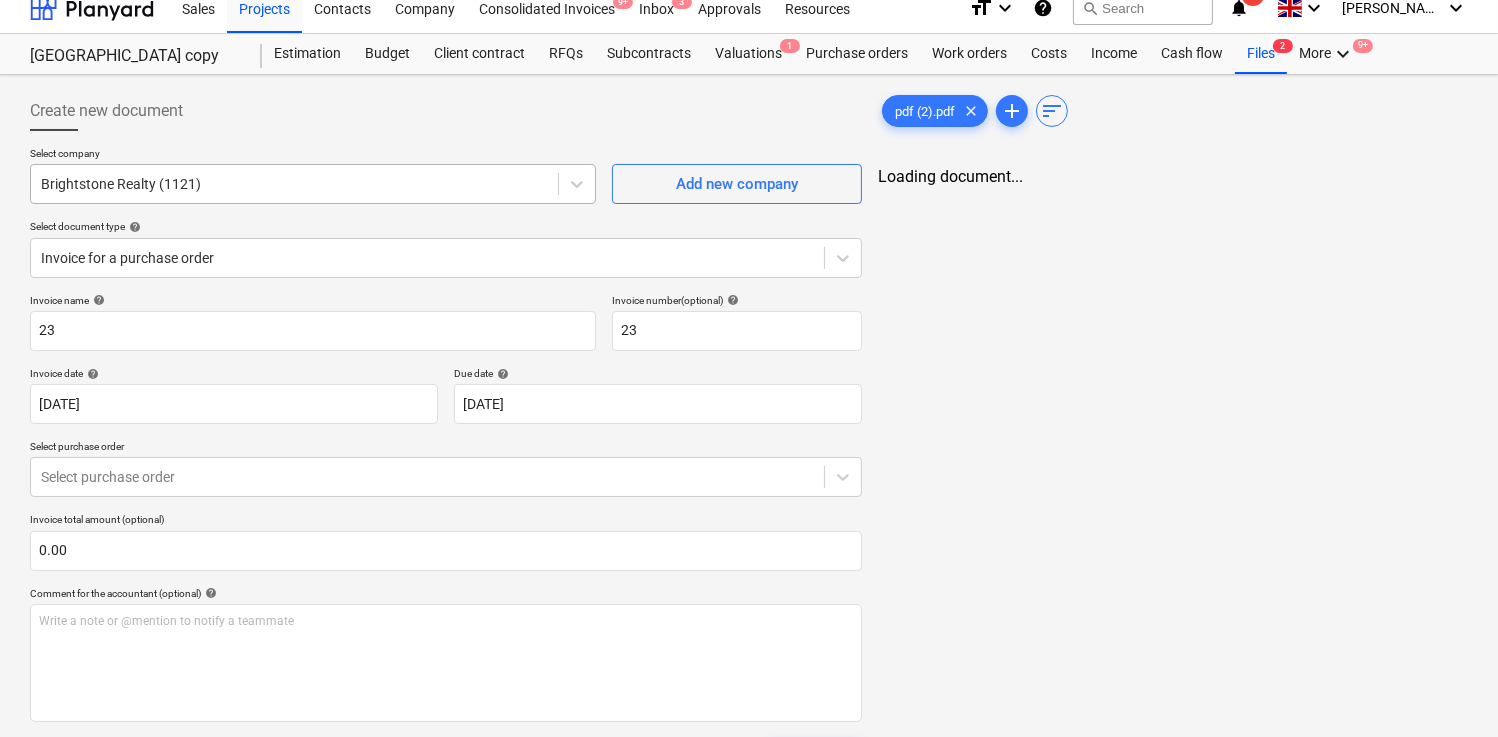 click at bounding box center [294, 184] 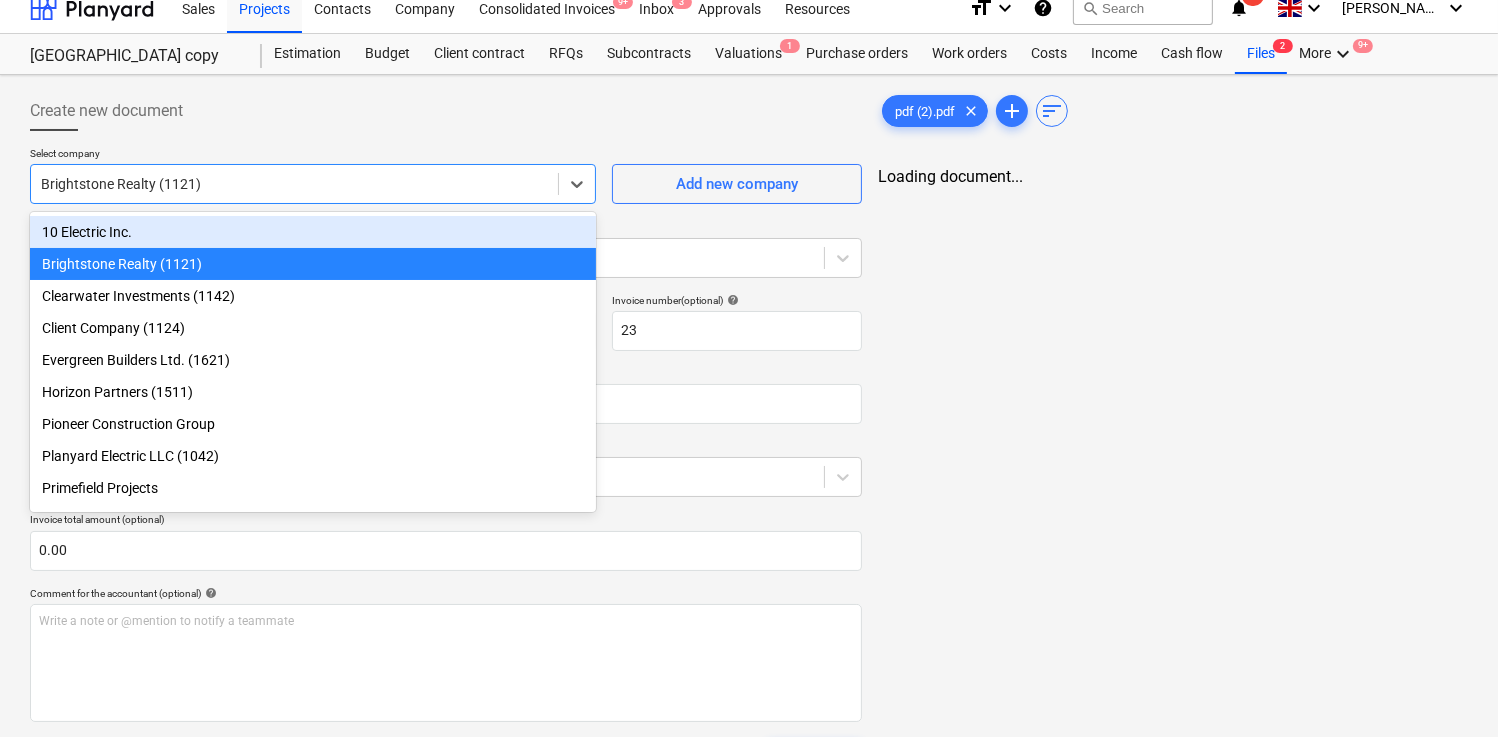 click on "10 Electric Inc." at bounding box center [313, 232] 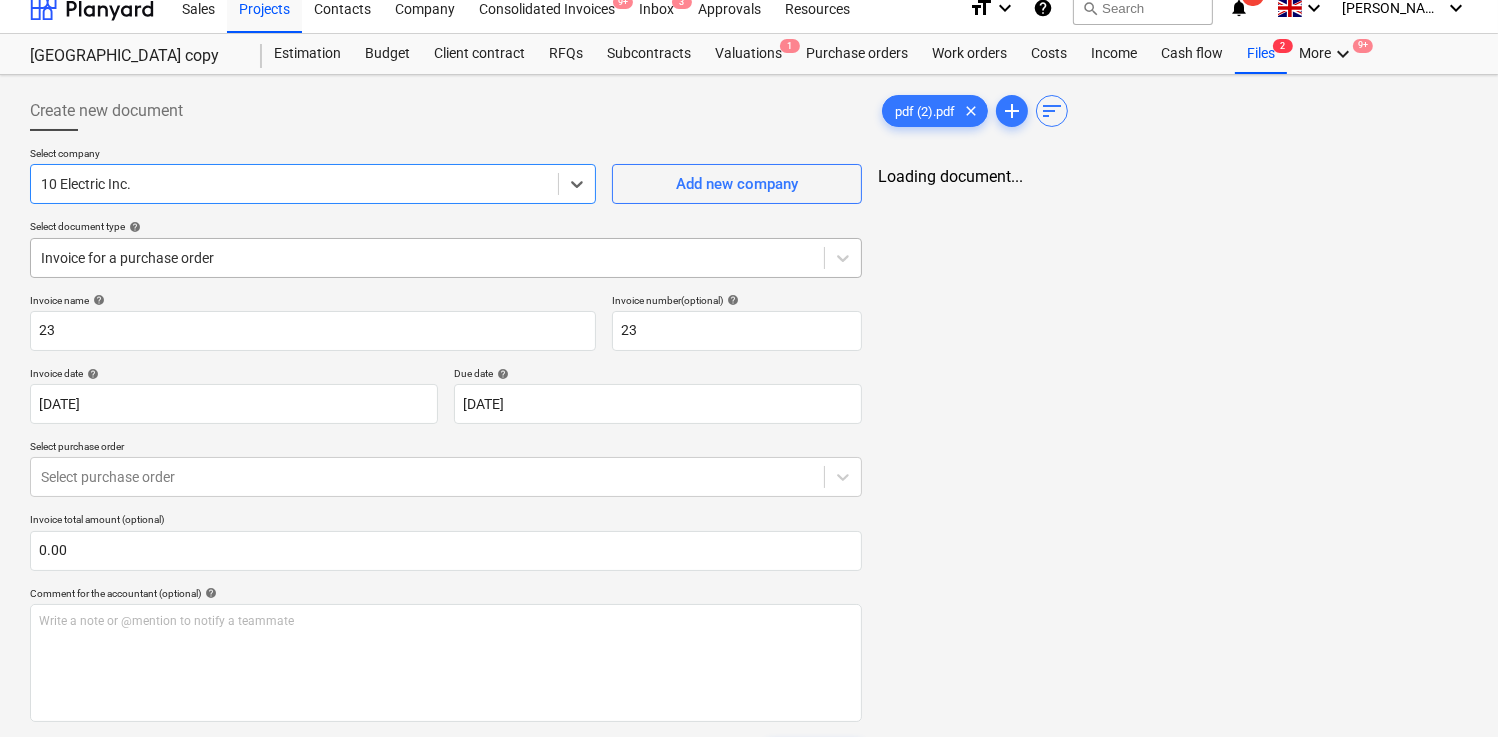 scroll, scrollTop: 111, scrollLeft: 0, axis: vertical 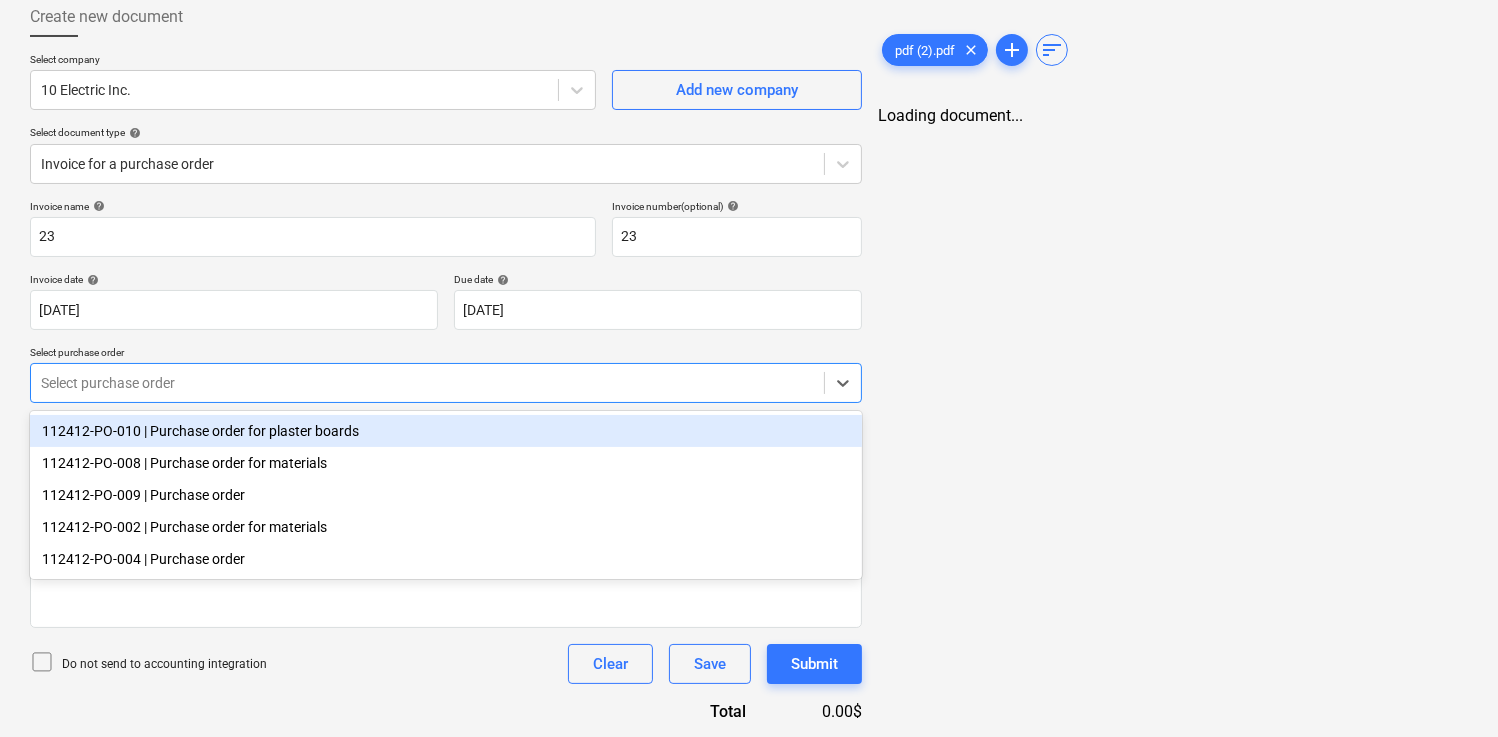 click at bounding box center [427, 383] 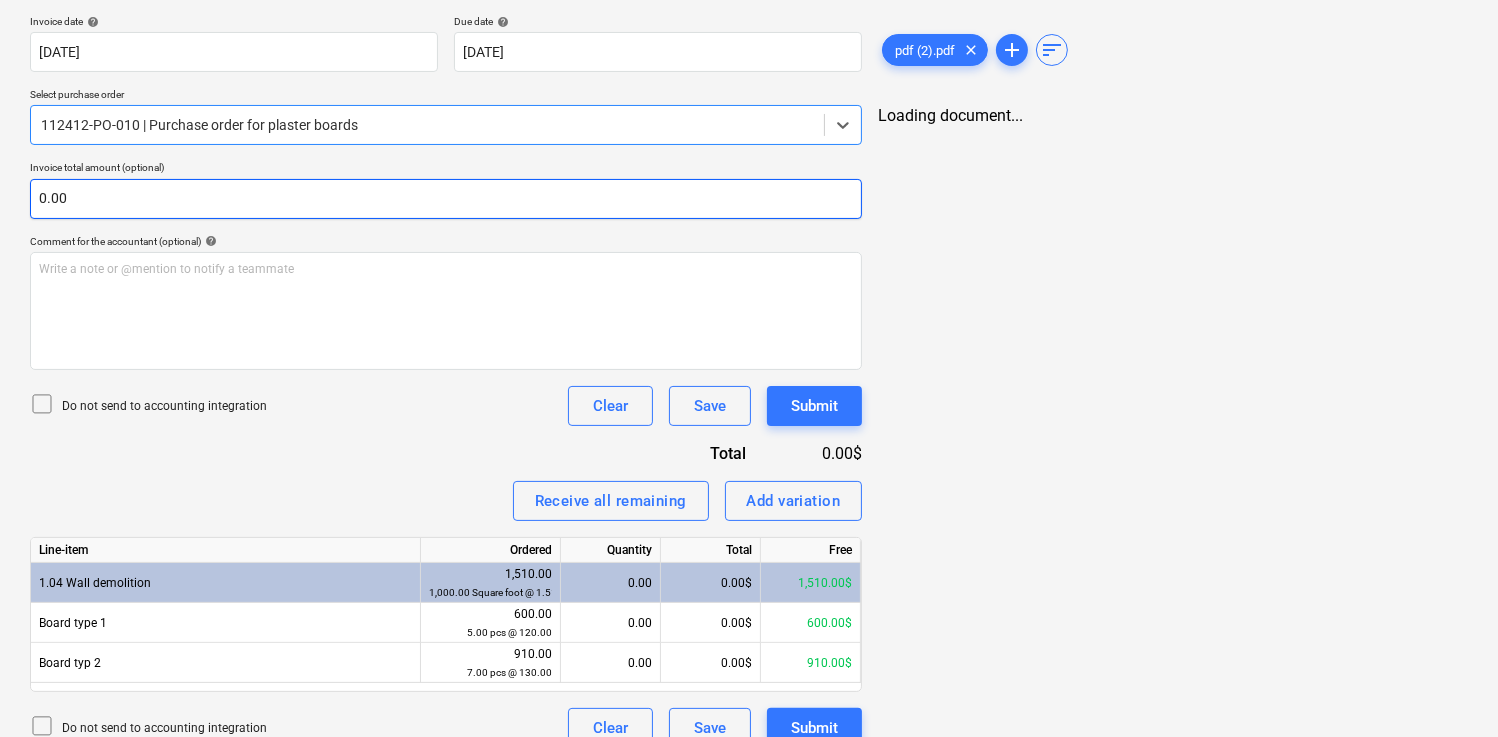 scroll, scrollTop: 0, scrollLeft: 0, axis: both 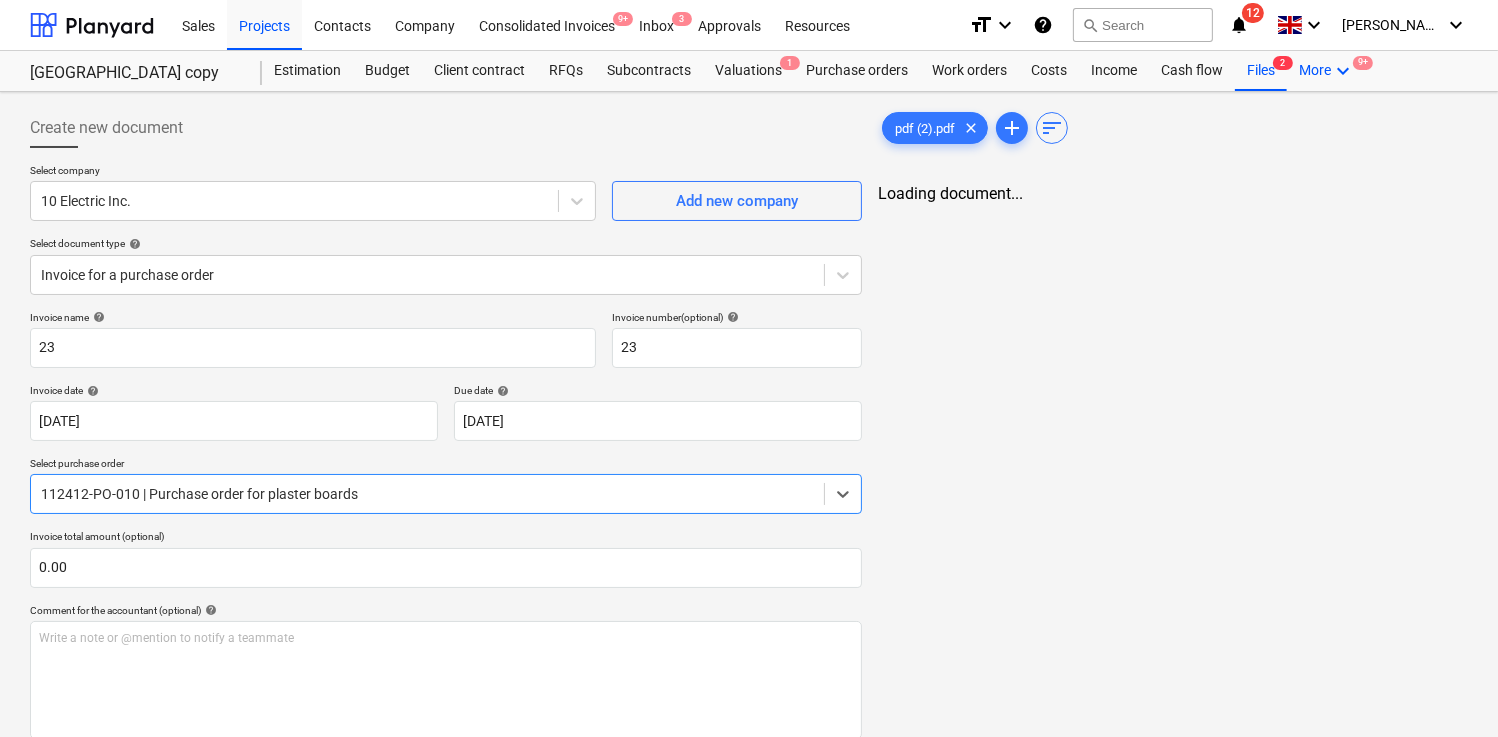 click on "More keyboard_arrow_down 9+" at bounding box center (1327, 71) 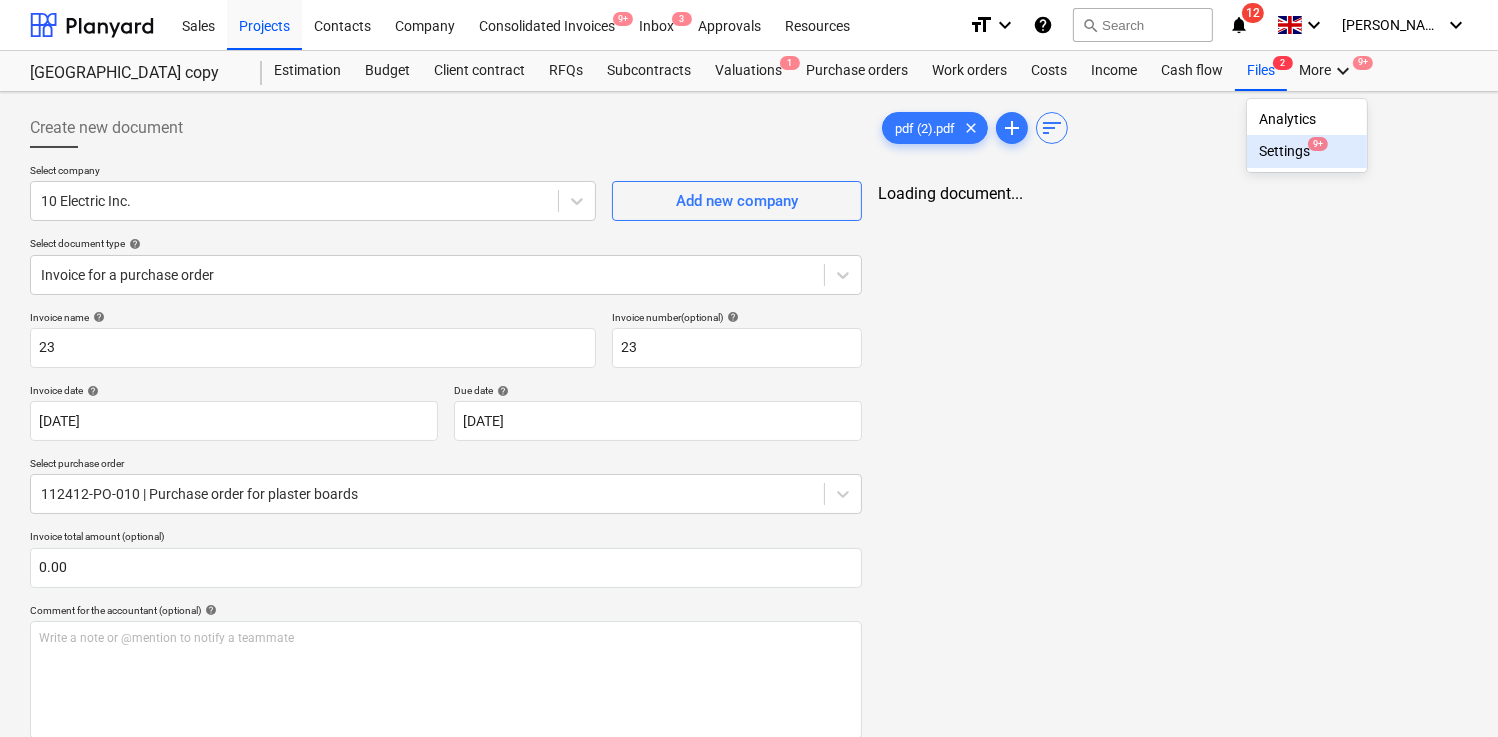 click on "Settings 9+" at bounding box center (1307, 151) 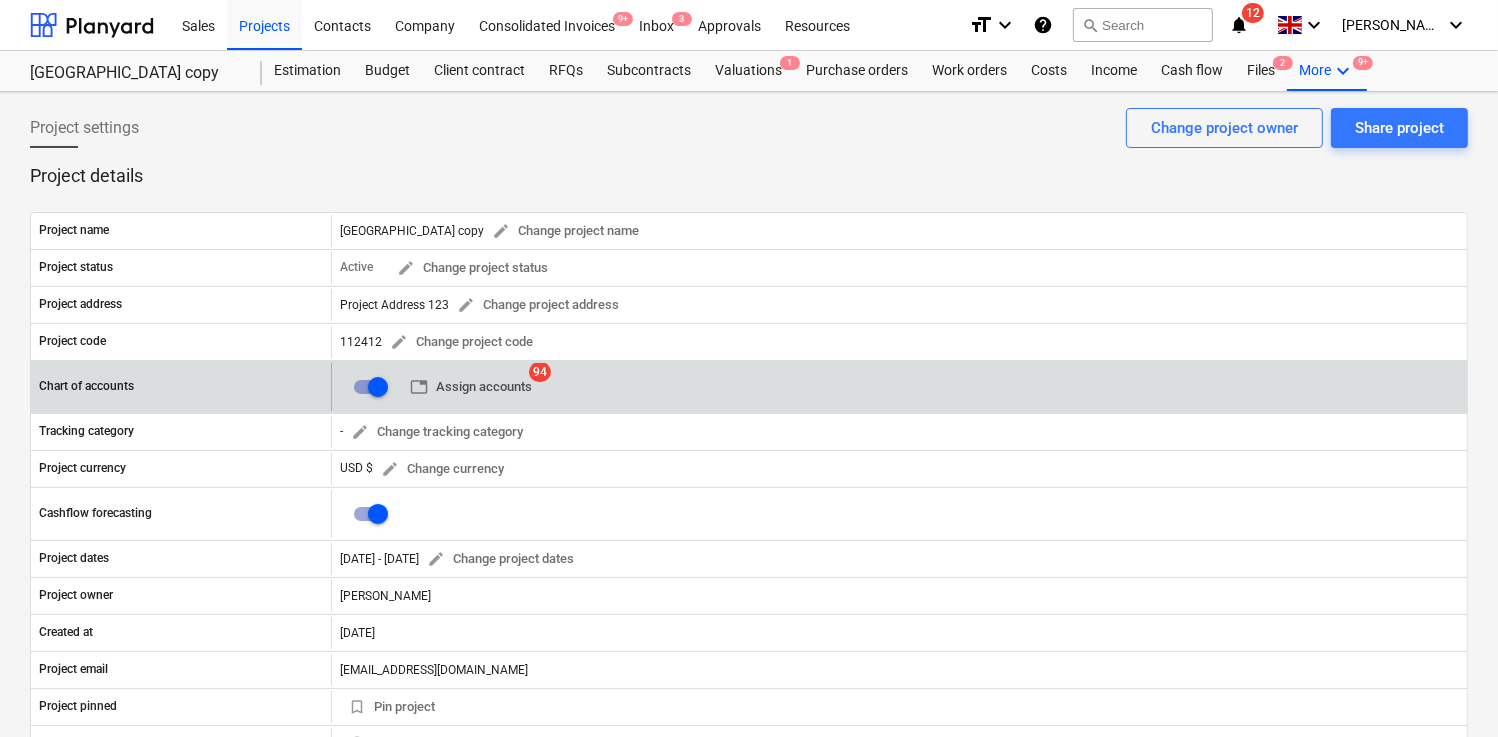 scroll, scrollTop: 29, scrollLeft: 0, axis: vertical 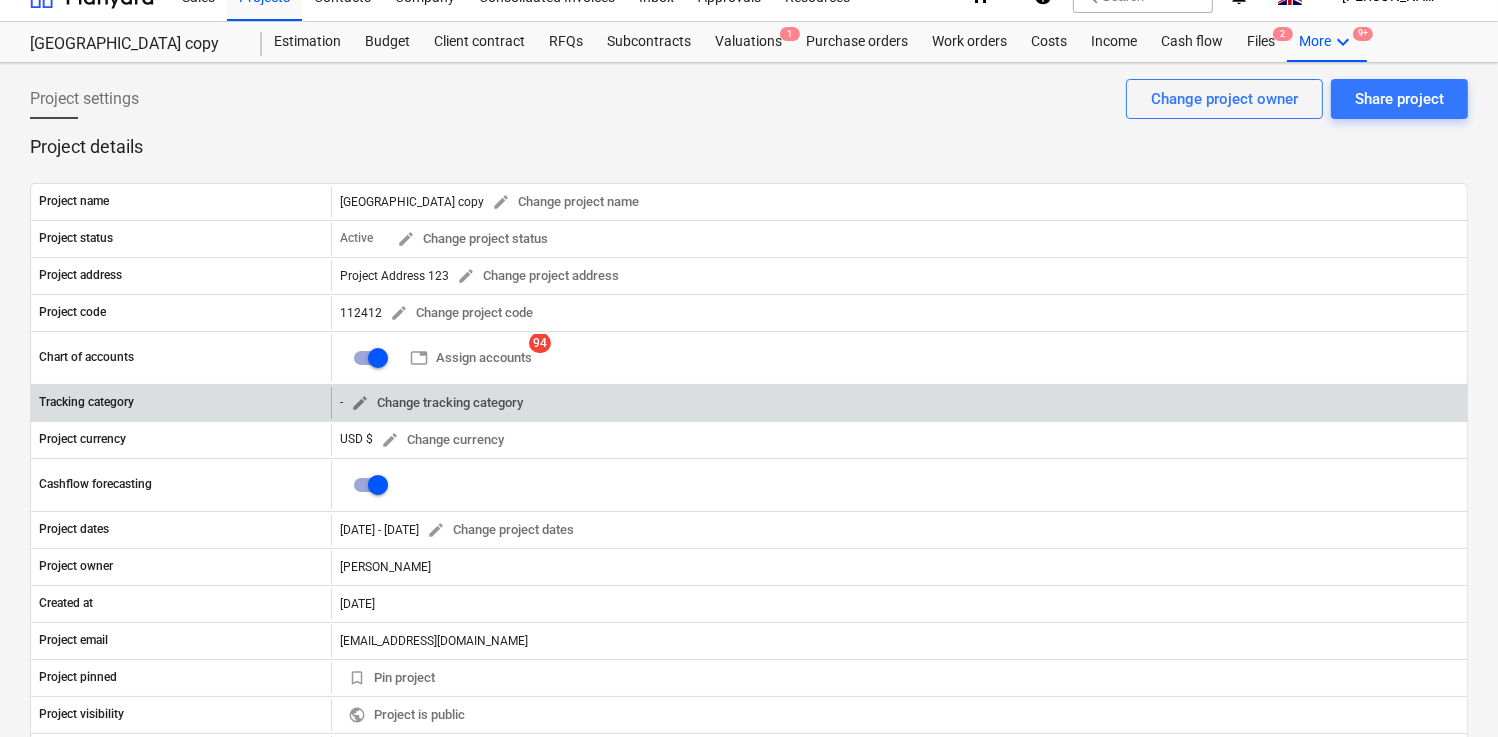 click on "edit Change tracking category" at bounding box center [437, 403] 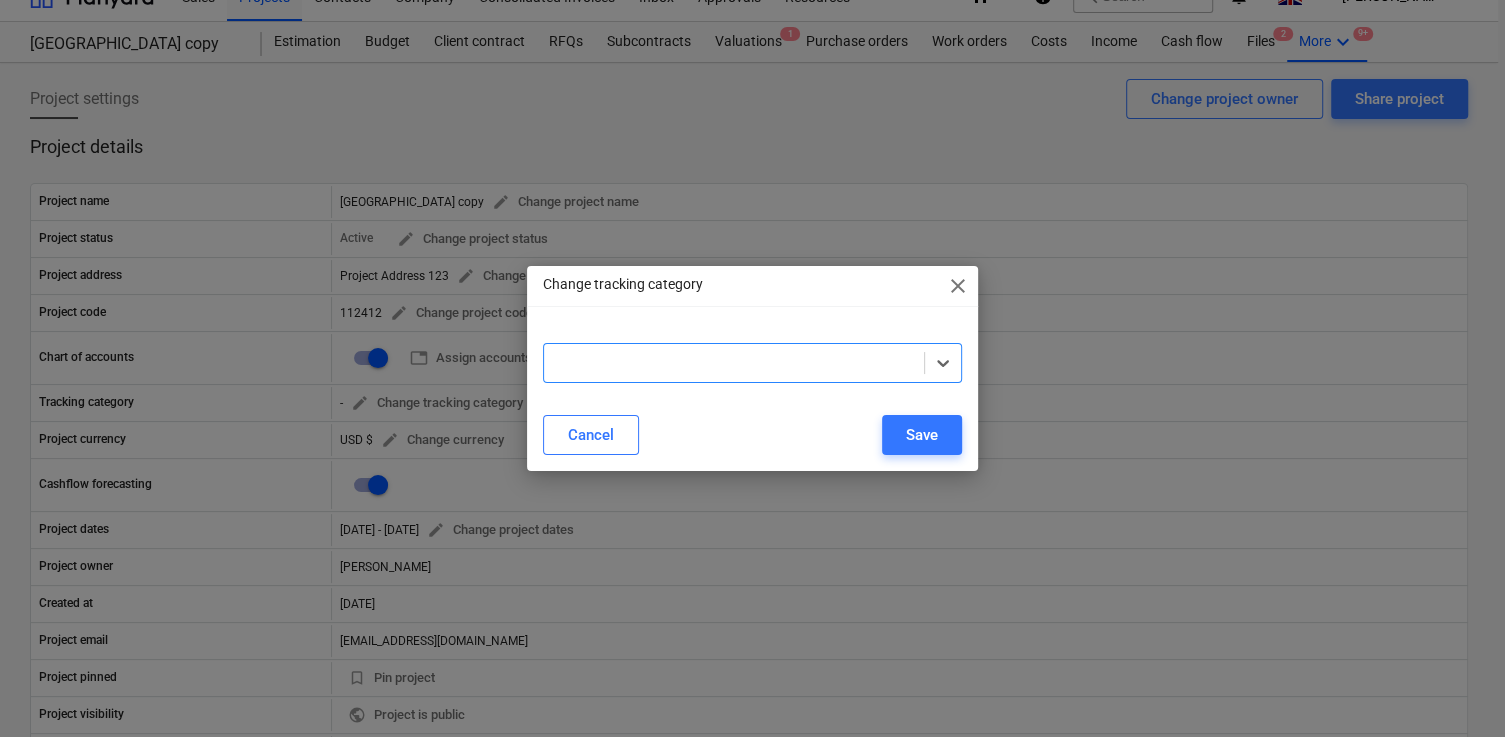 click at bounding box center (734, 363) 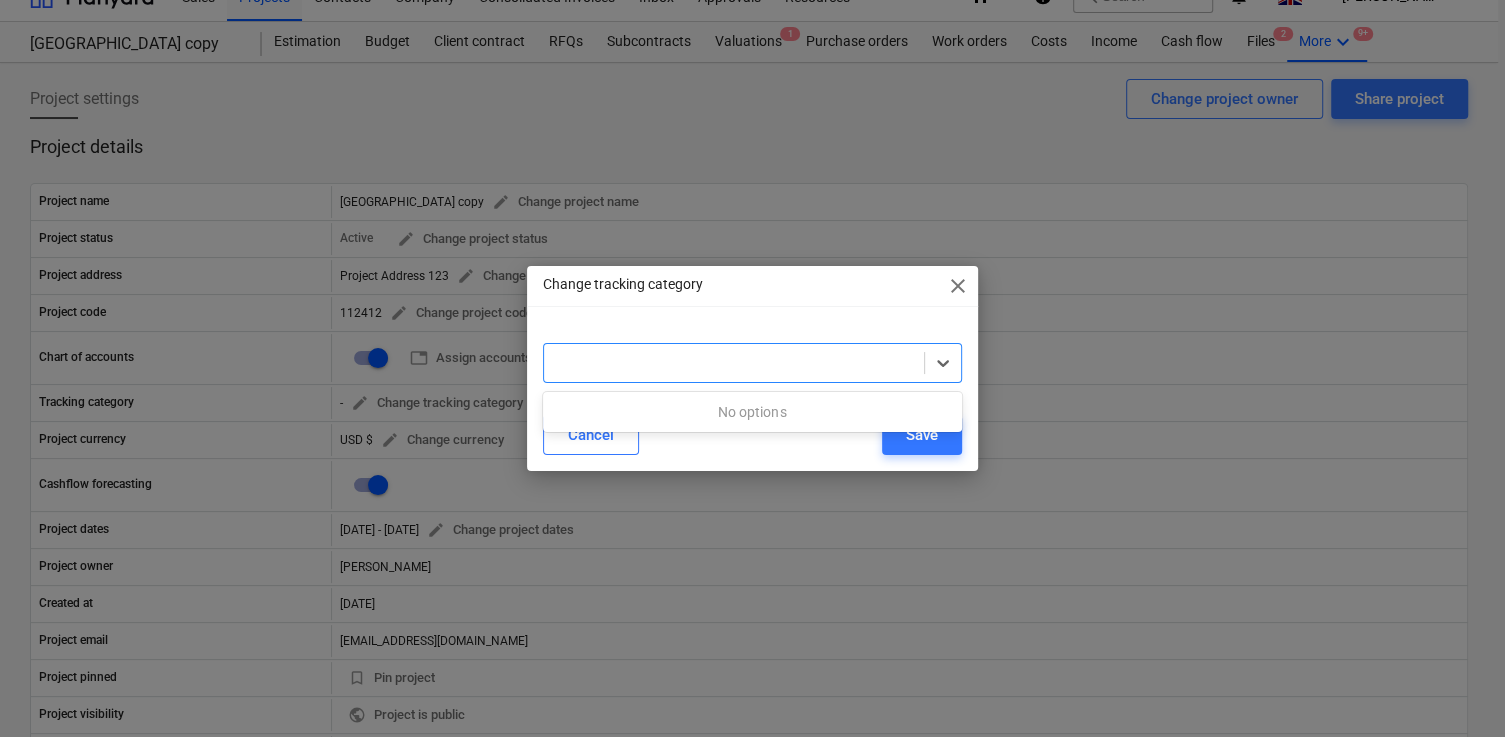 click at bounding box center (734, 363) 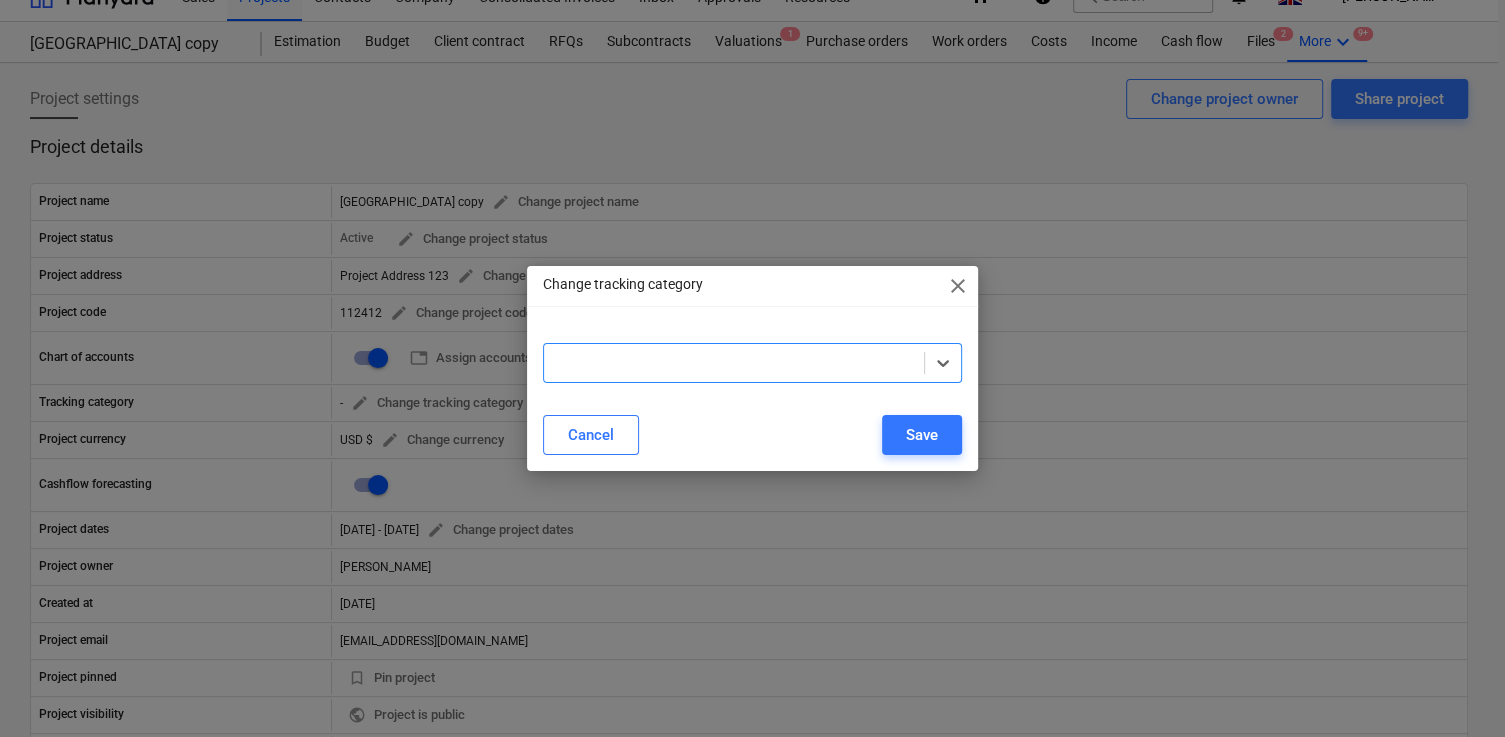 click at bounding box center (753, 363) 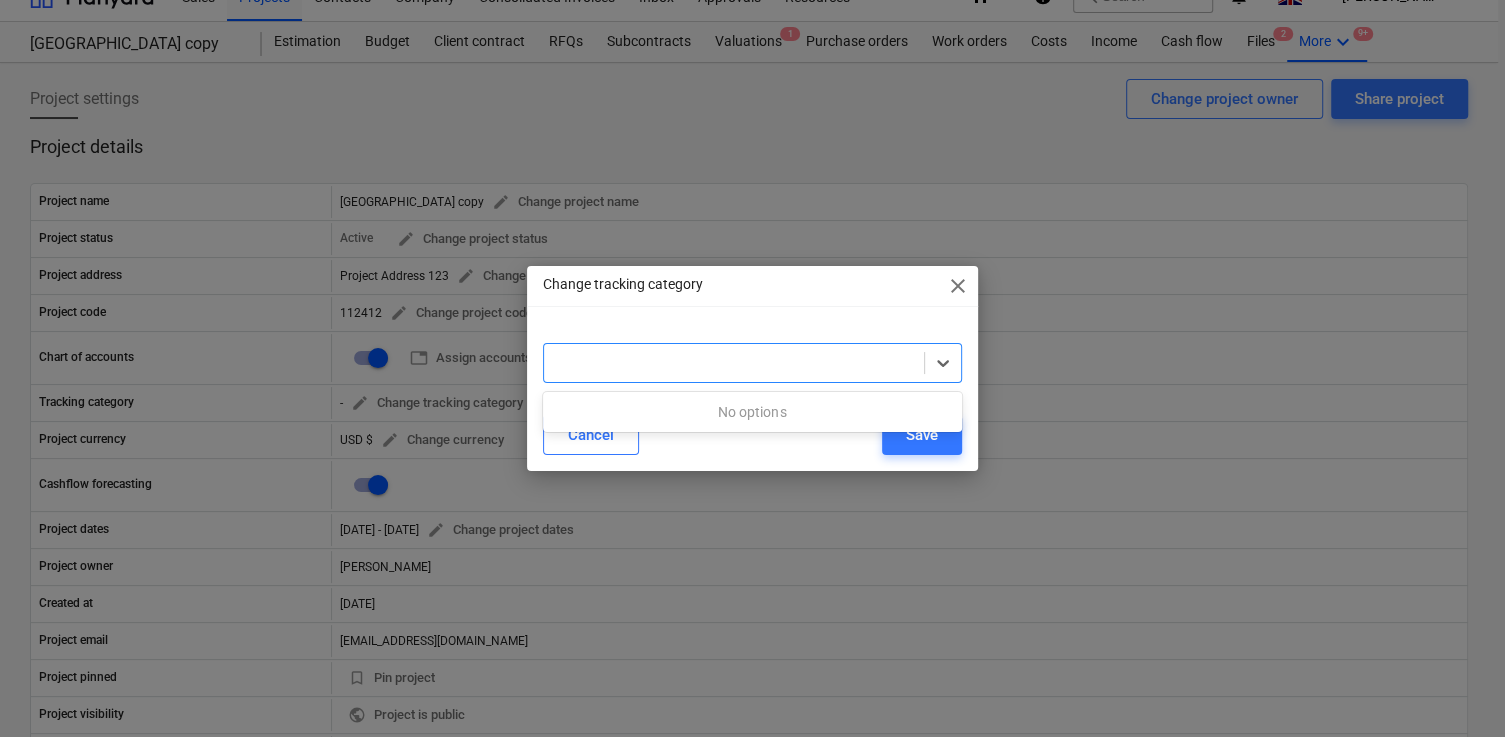 click on "Change tracking category close   Use Up and Down to choose options, press Enter to select the currently focused option, press Escape to exit the menu, press Tab to select the option and exit the menu. Cancel Save" at bounding box center [753, 368] 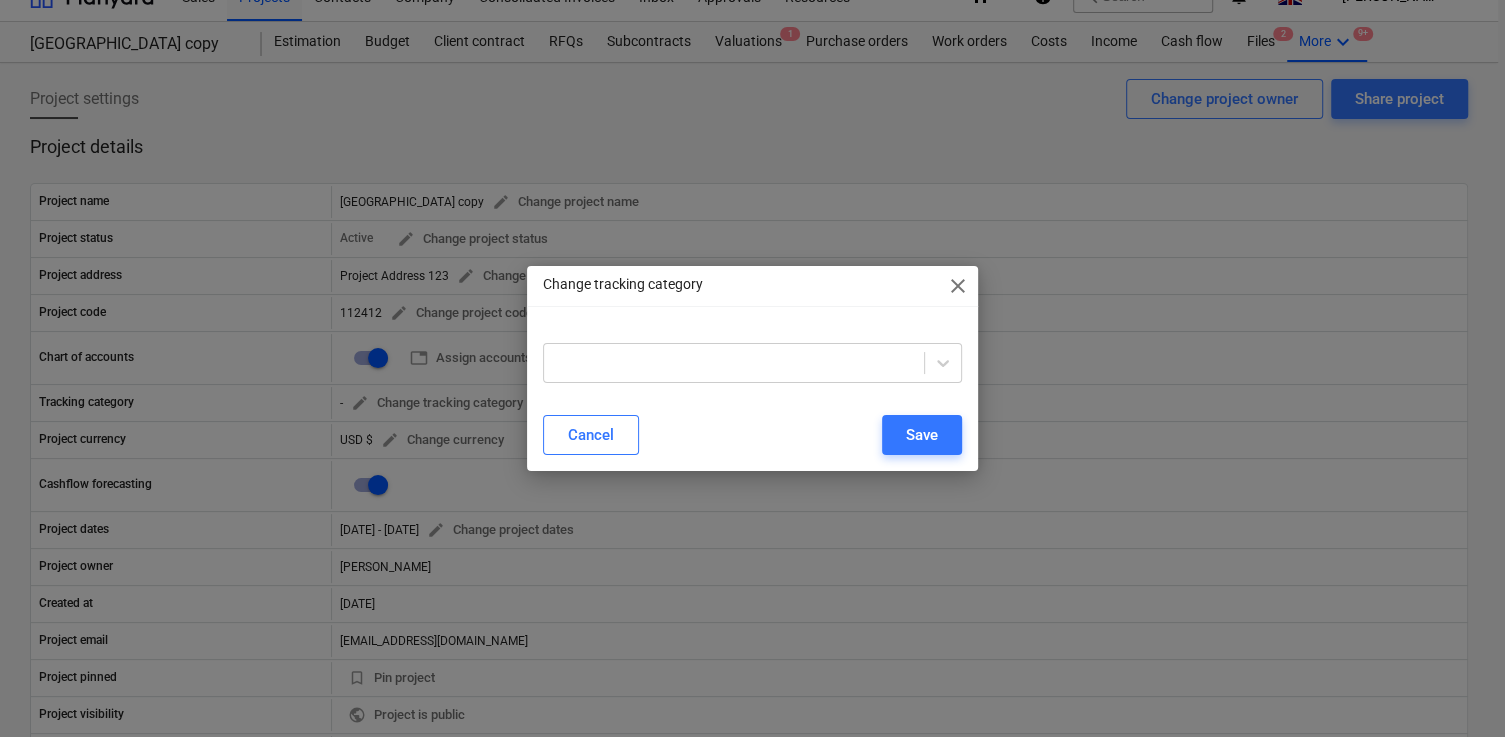 click on "close" at bounding box center [958, 286] 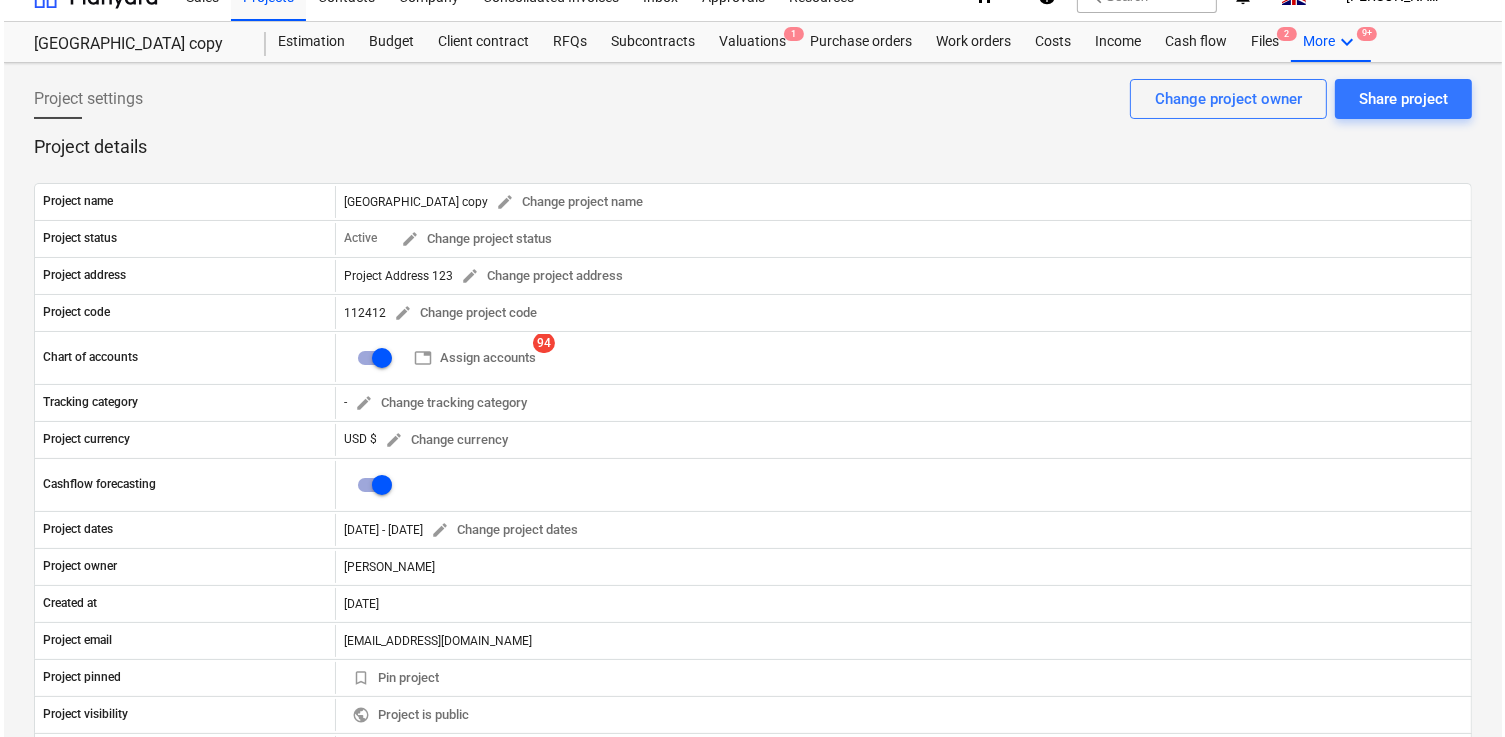 scroll, scrollTop: 0, scrollLeft: 0, axis: both 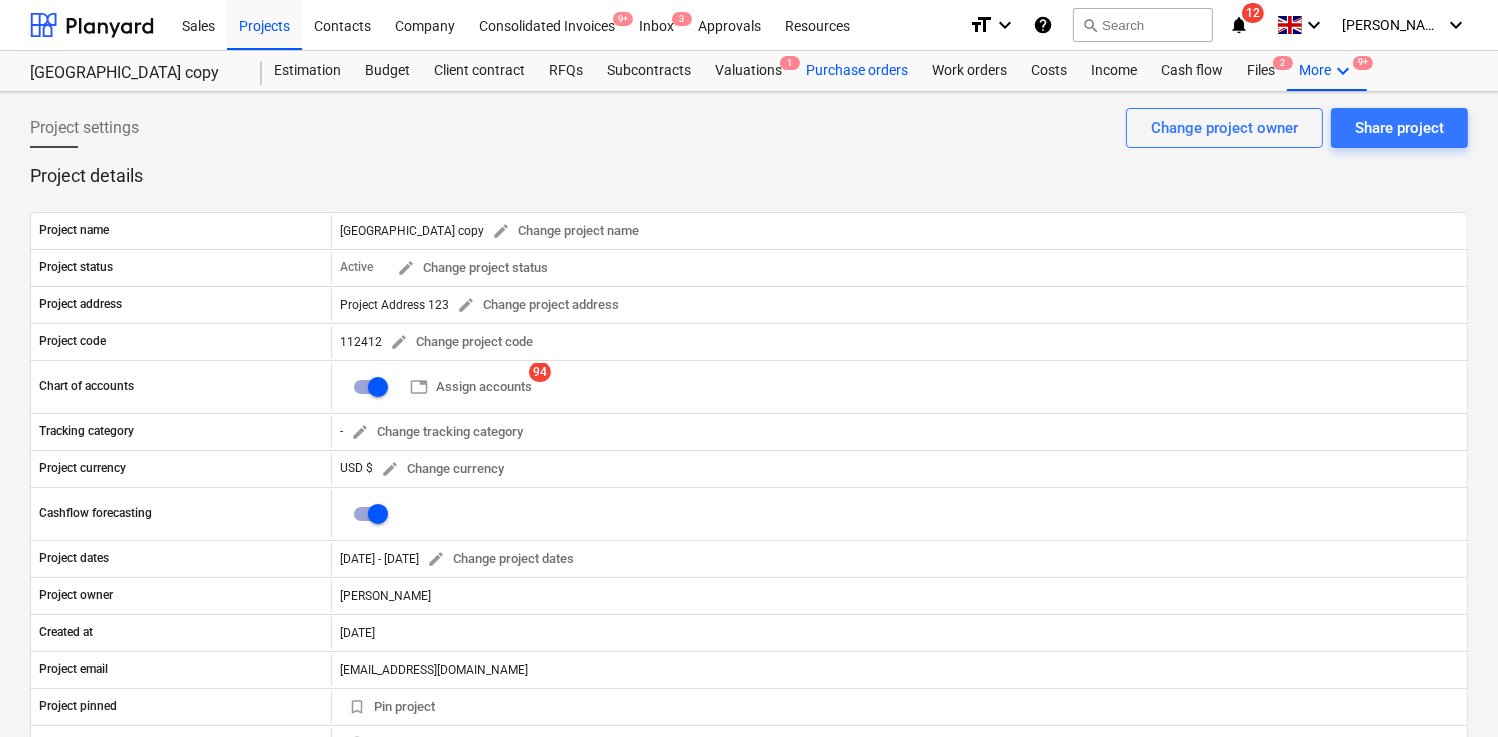 click on "Purchase orders" at bounding box center (857, 71) 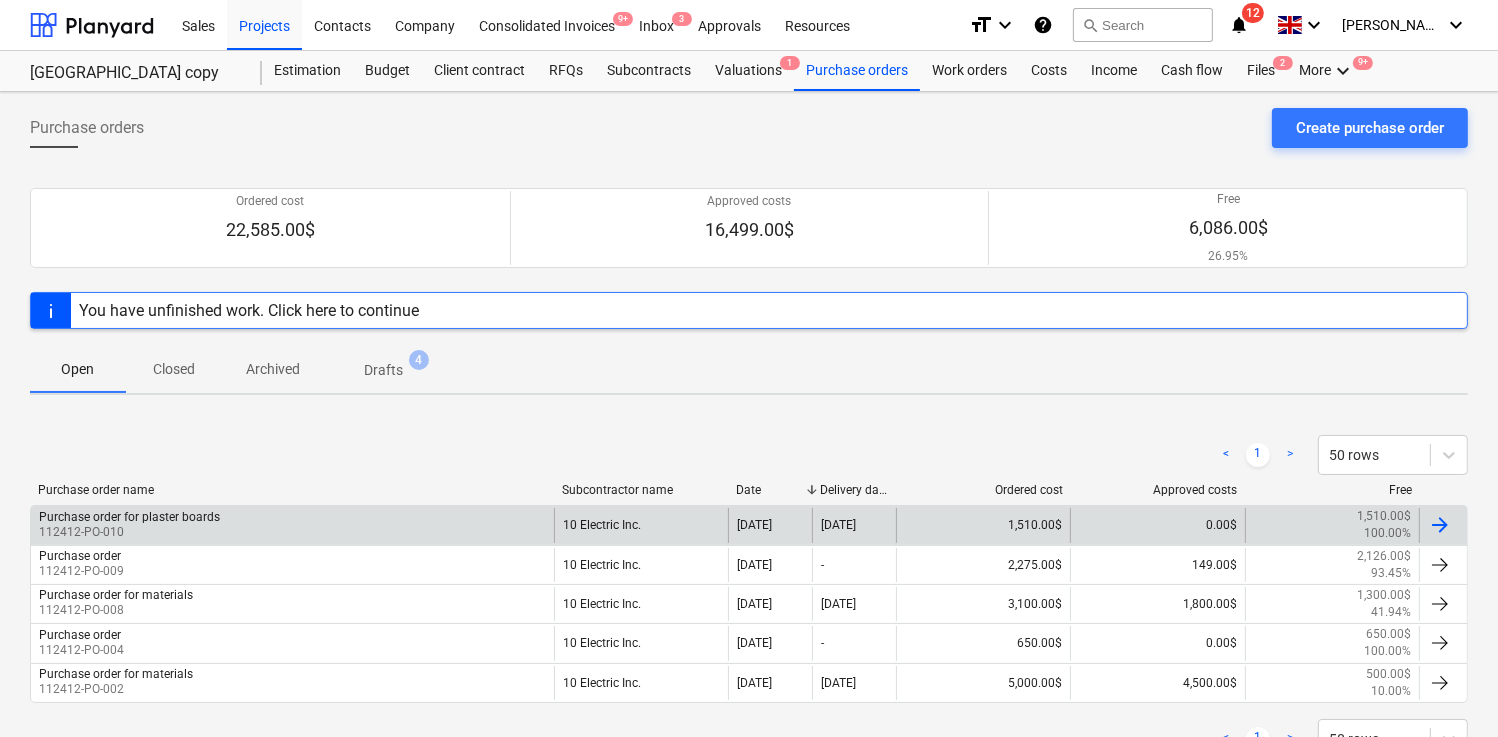 click on "Purchase order for plaster boards 112412-PO-010" at bounding box center (292, 525) 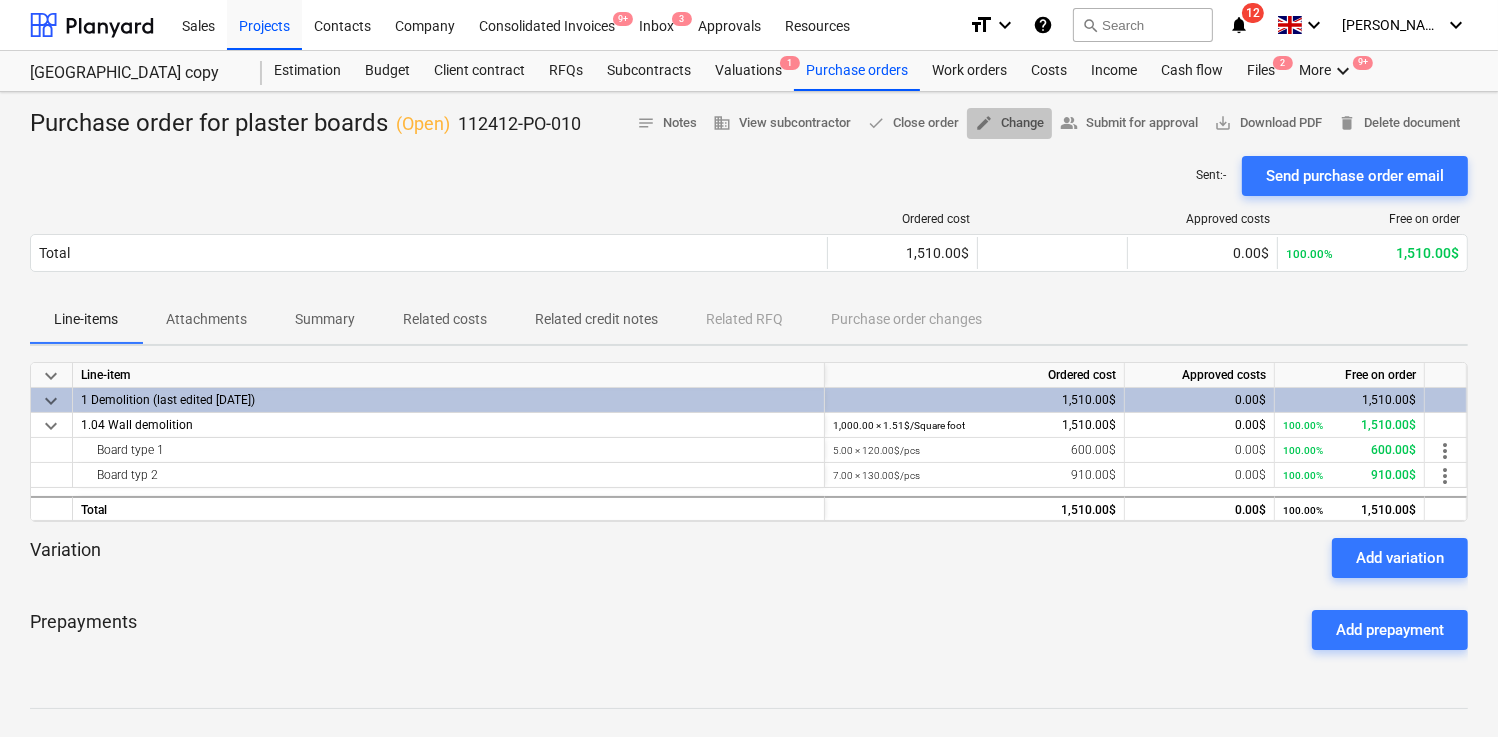 click on "edit Change" at bounding box center [1009, 123] 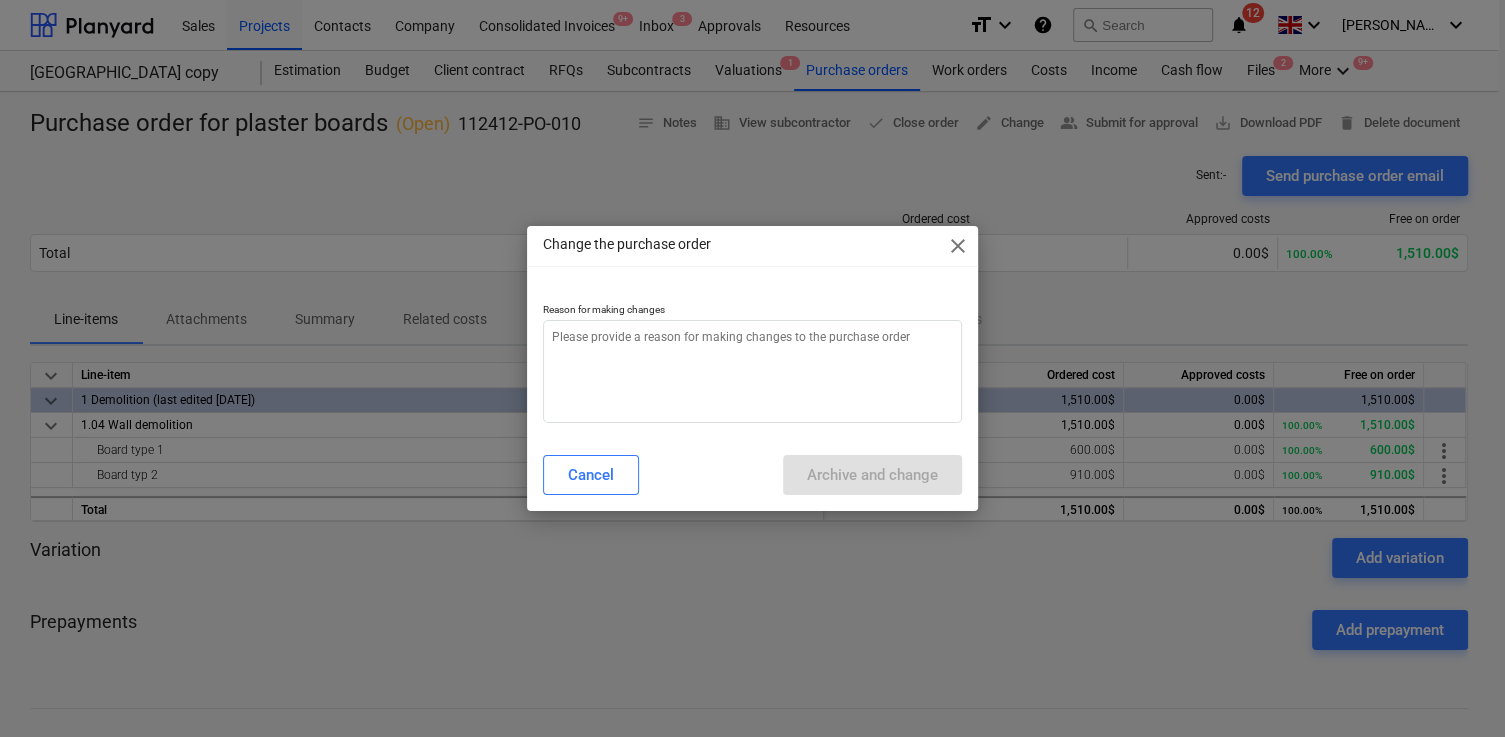 click on "close" at bounding box center [958, 246] 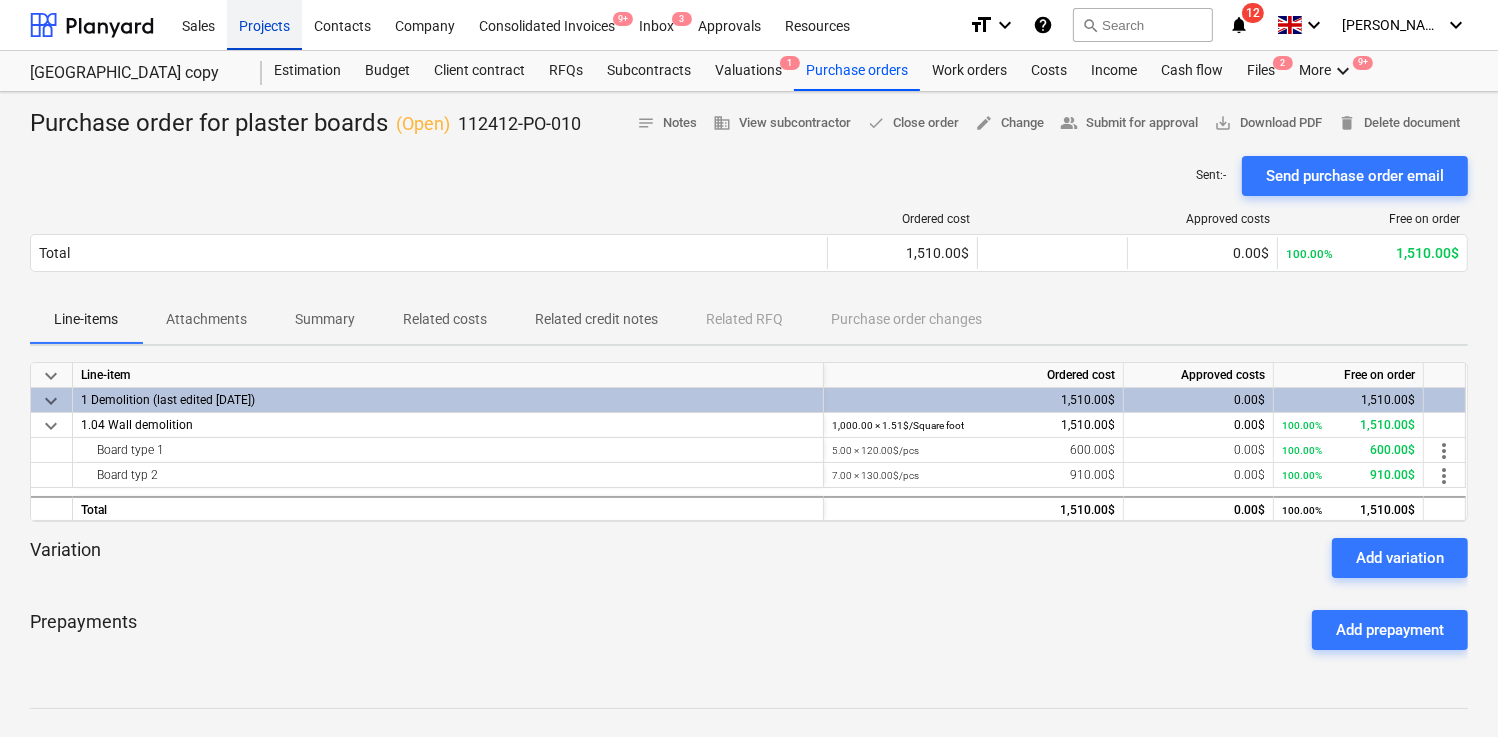 click on "Projects" at bounding box center [264, 24] 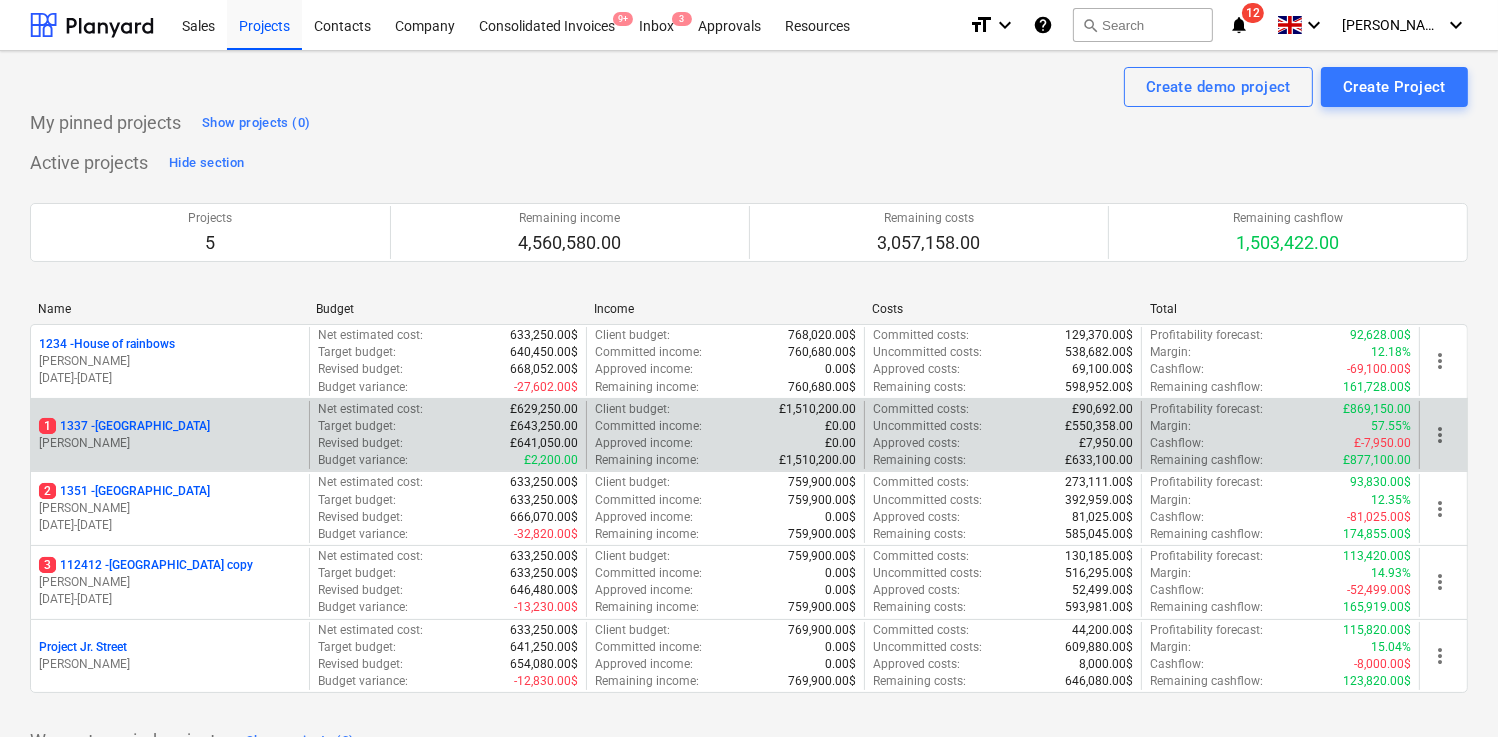 click on "1  1337 -  Sunny Street" at bounding box center (124, 426) 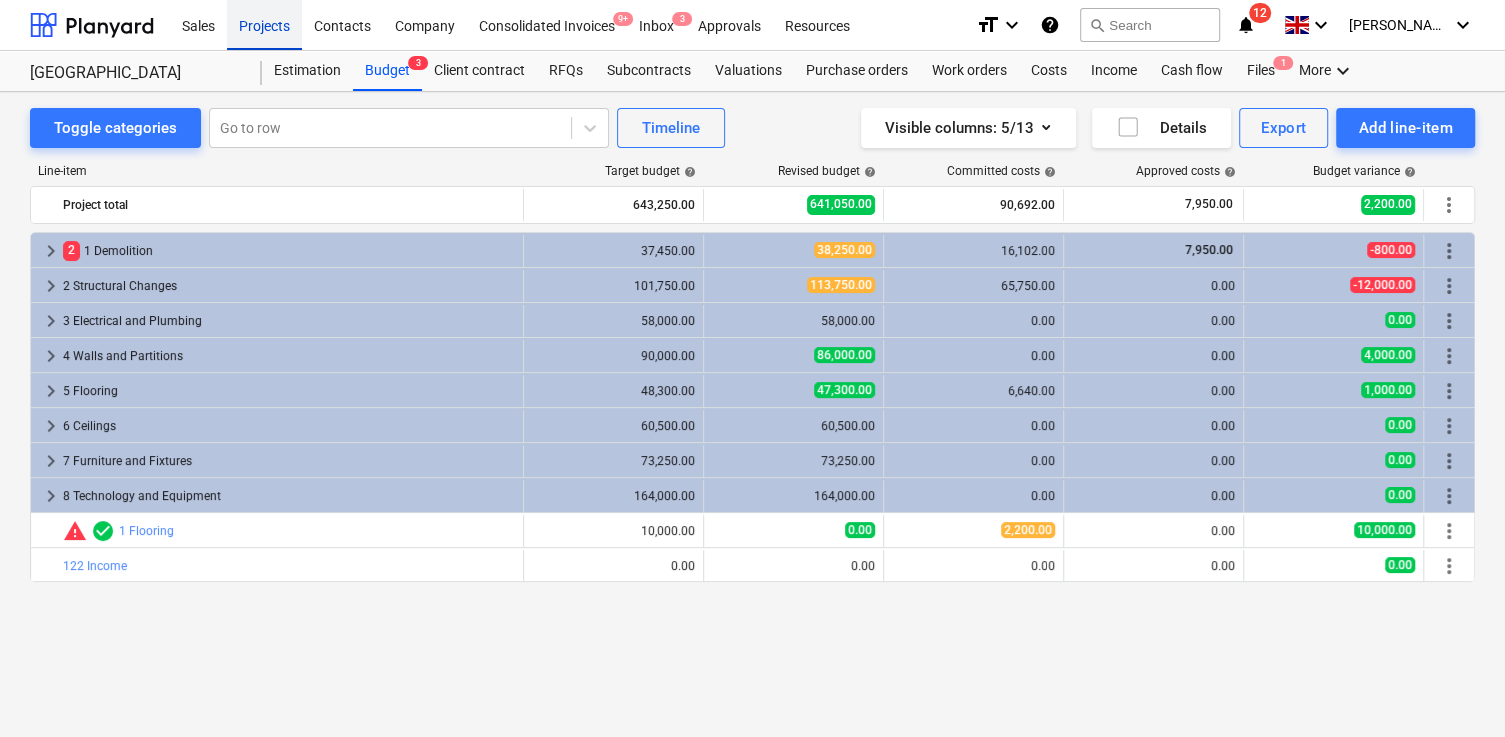click on "Projects" at bounding box center (264, 24) 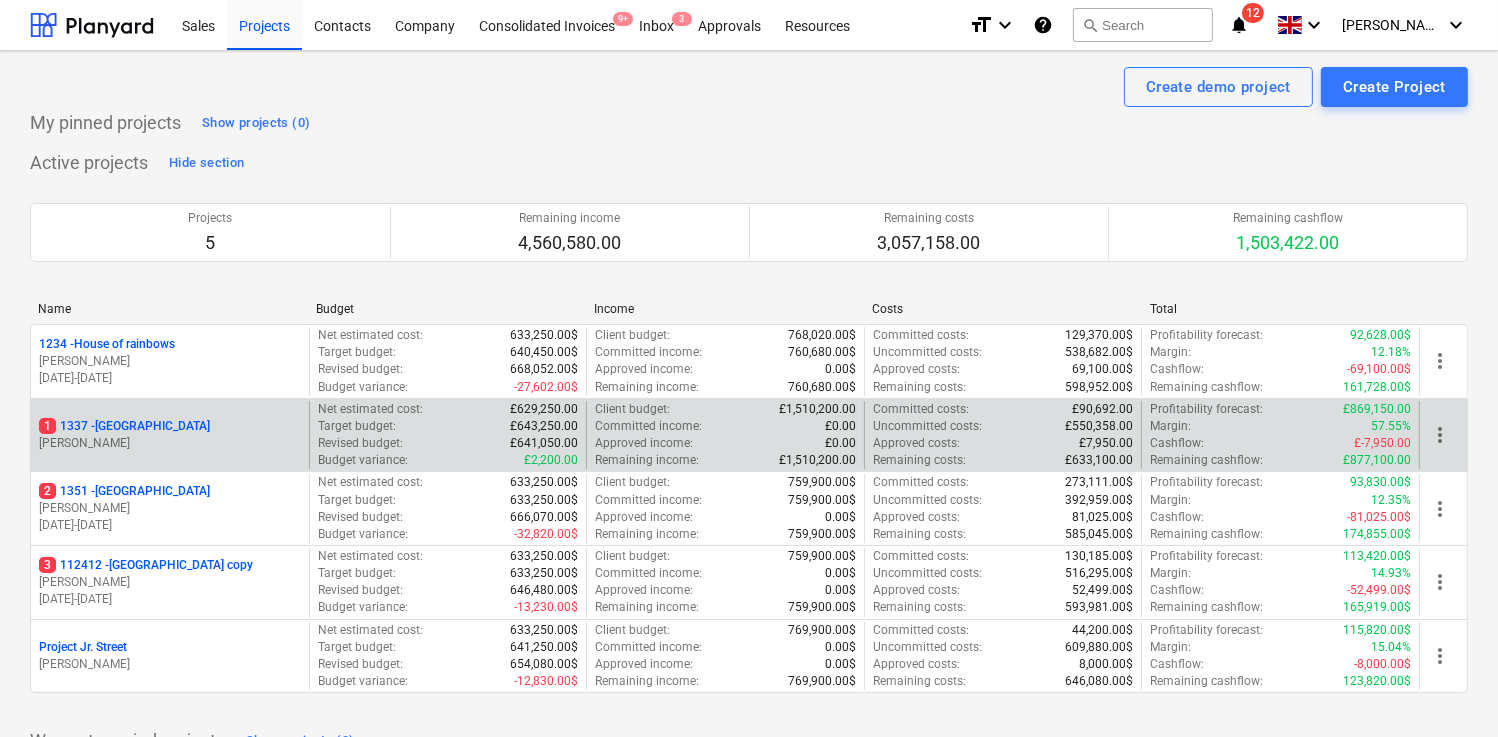 click on "1  1337 -  Sunny Street" at bounding box center (170, 426) 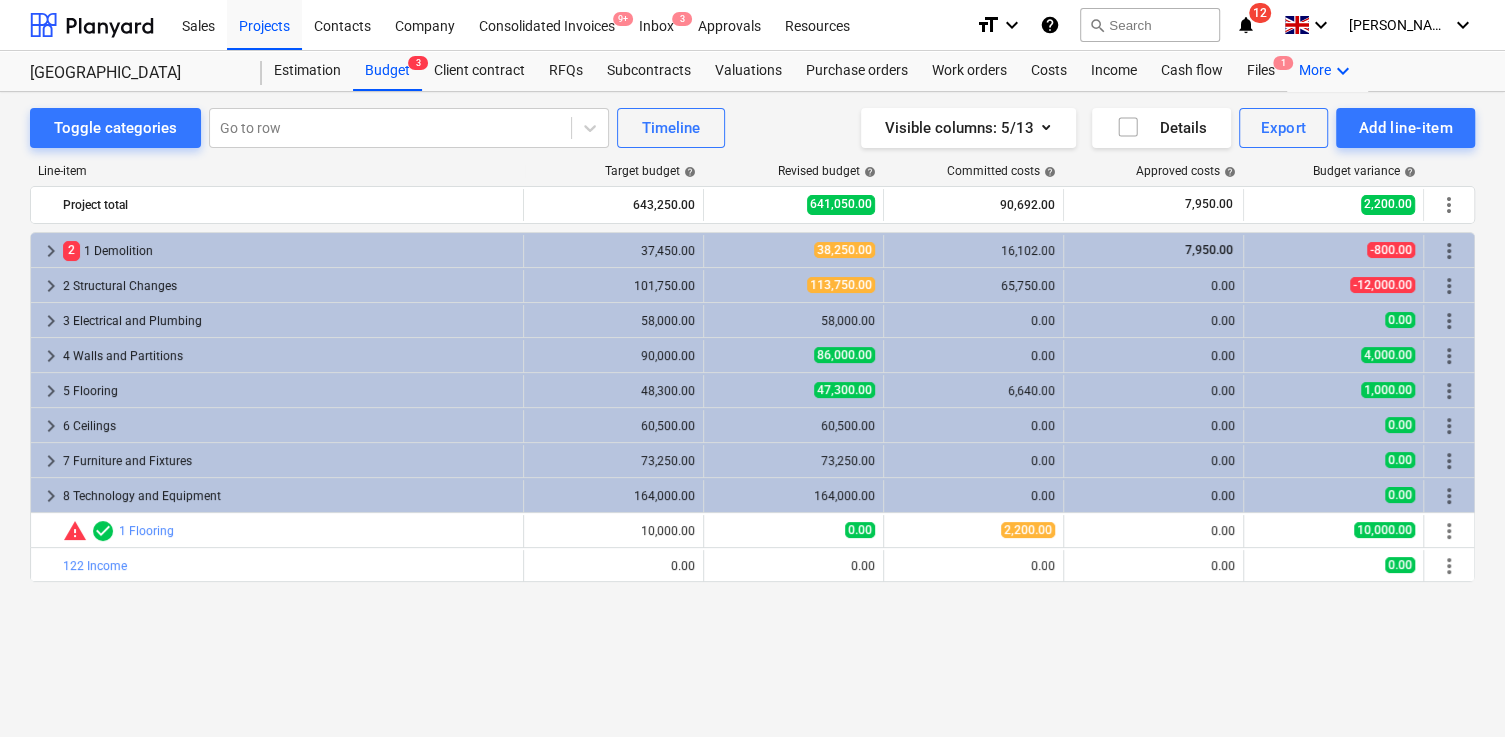 click on "More keyboard_arrow_down" at bounding box center [1327, 71] 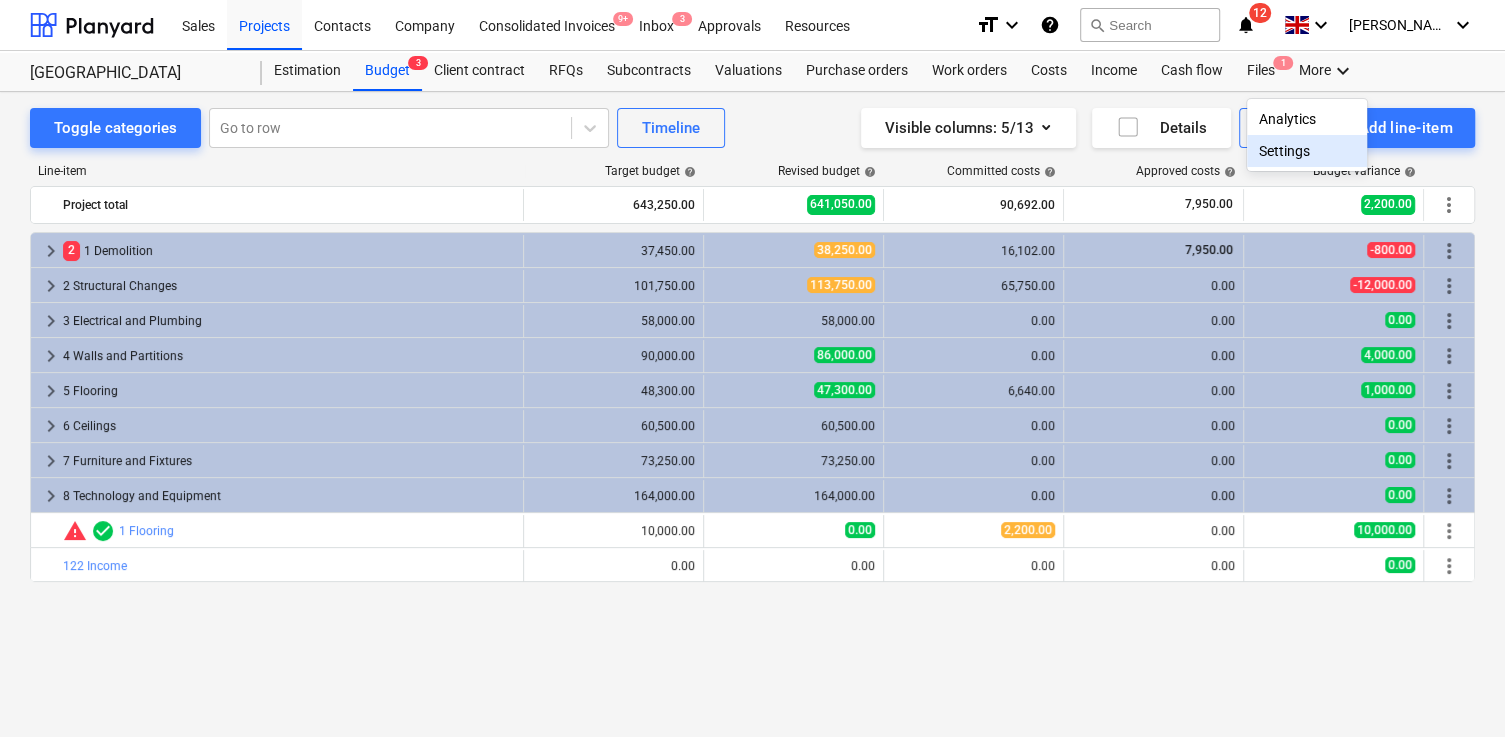 click on "Settings" at bounding box center (1307, 151) 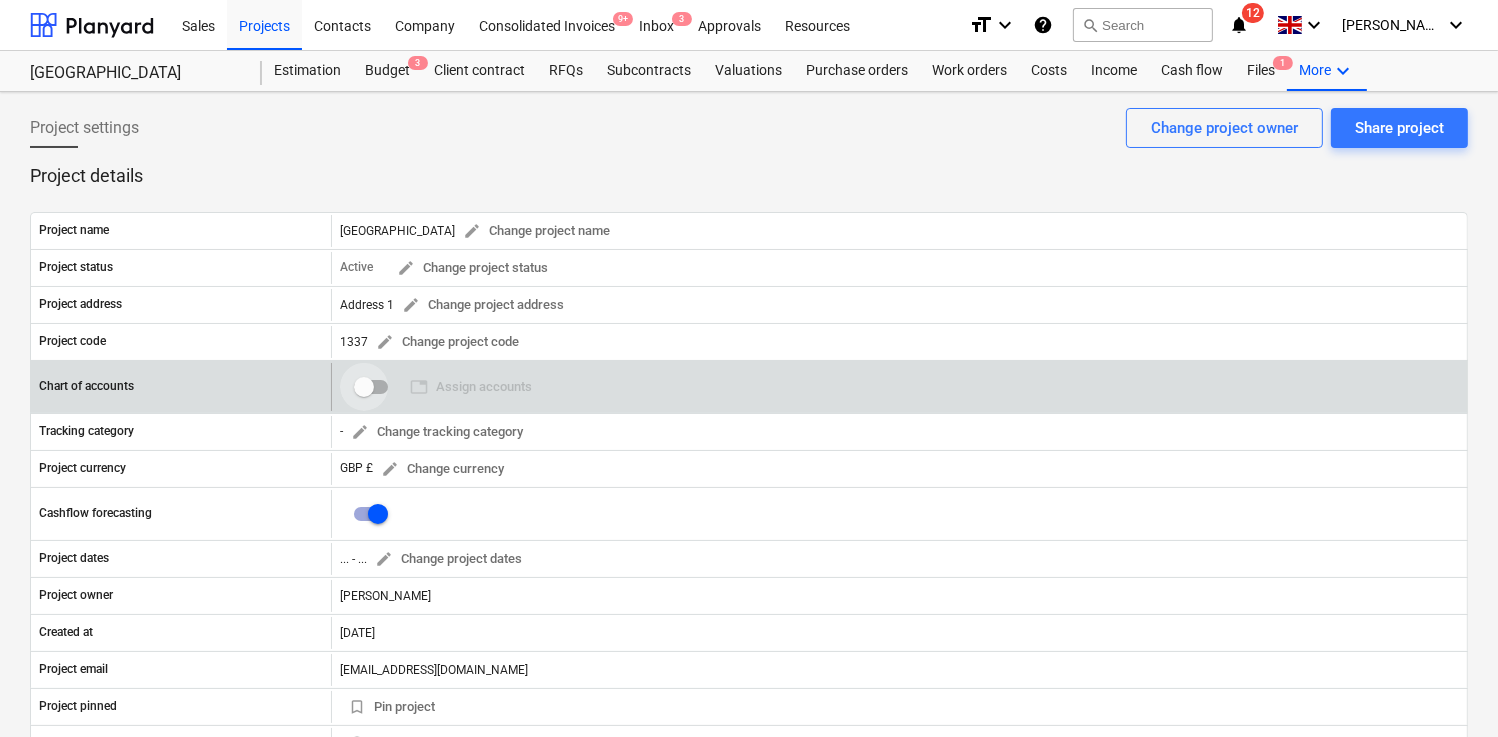 click at bounding box center [364, 387] 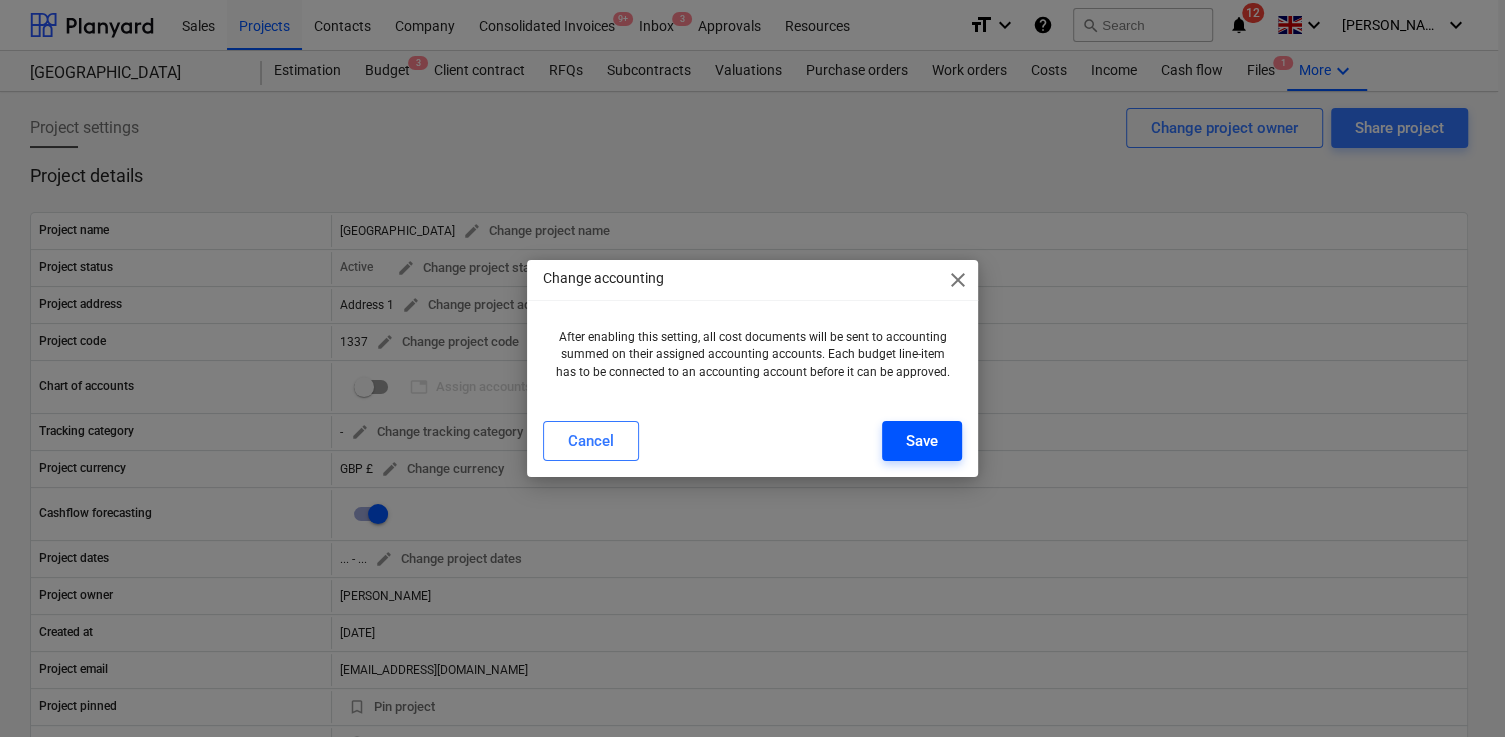 click on "Save" at bounding box center (922, 441) 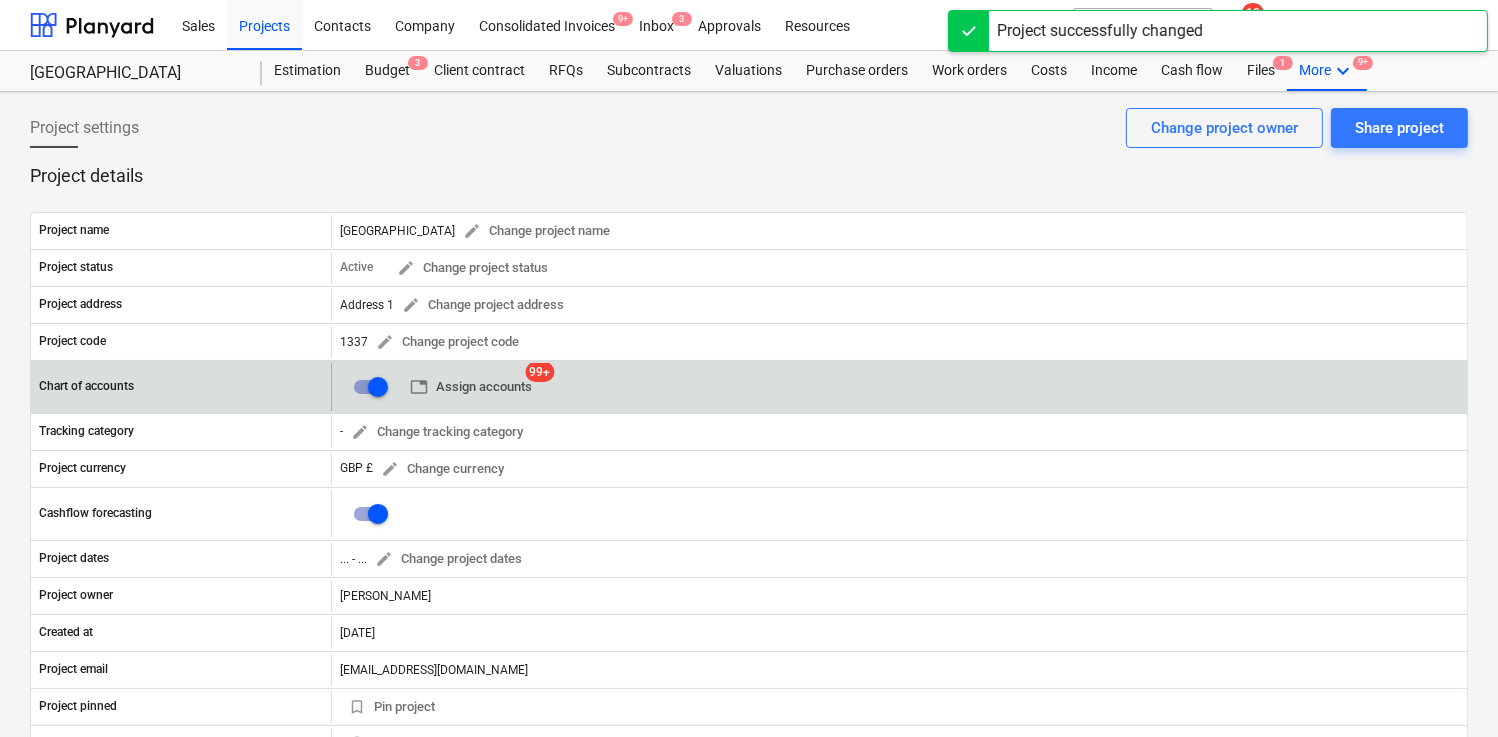 click on "table Assign accounts" at bounding box center [471, 387] 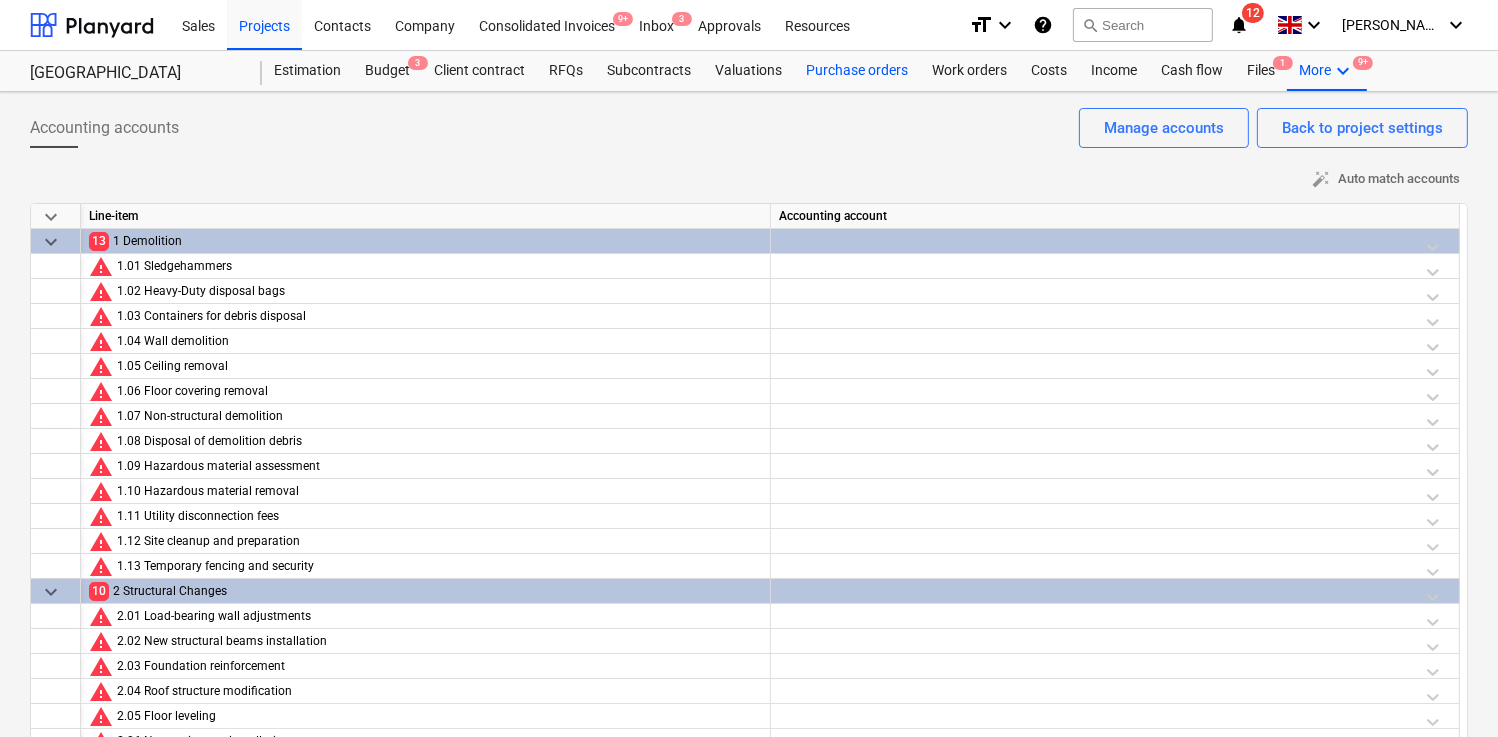 click on "Purchase orders" at bounding box center (857, 71) 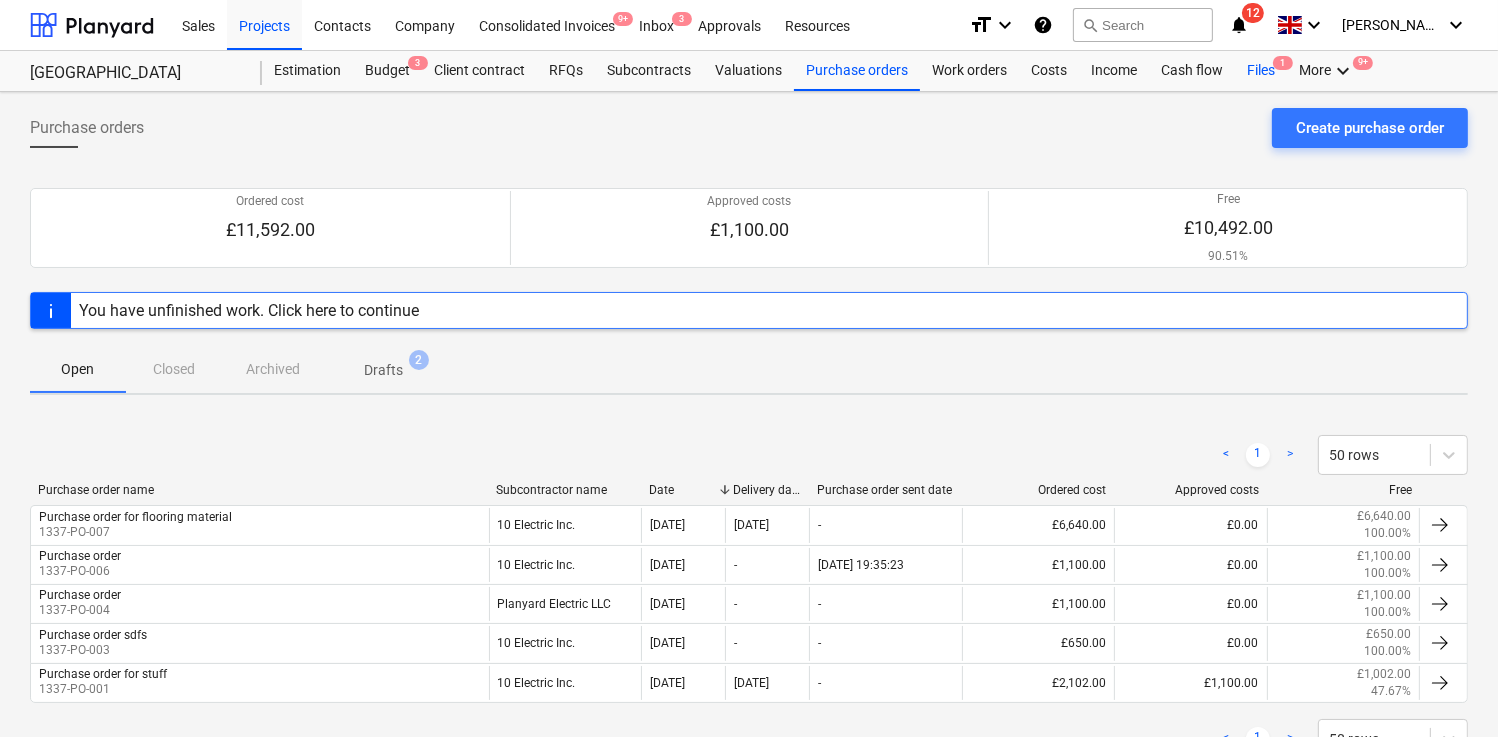 click on "Files 1" at bounding box center (1261, 71) 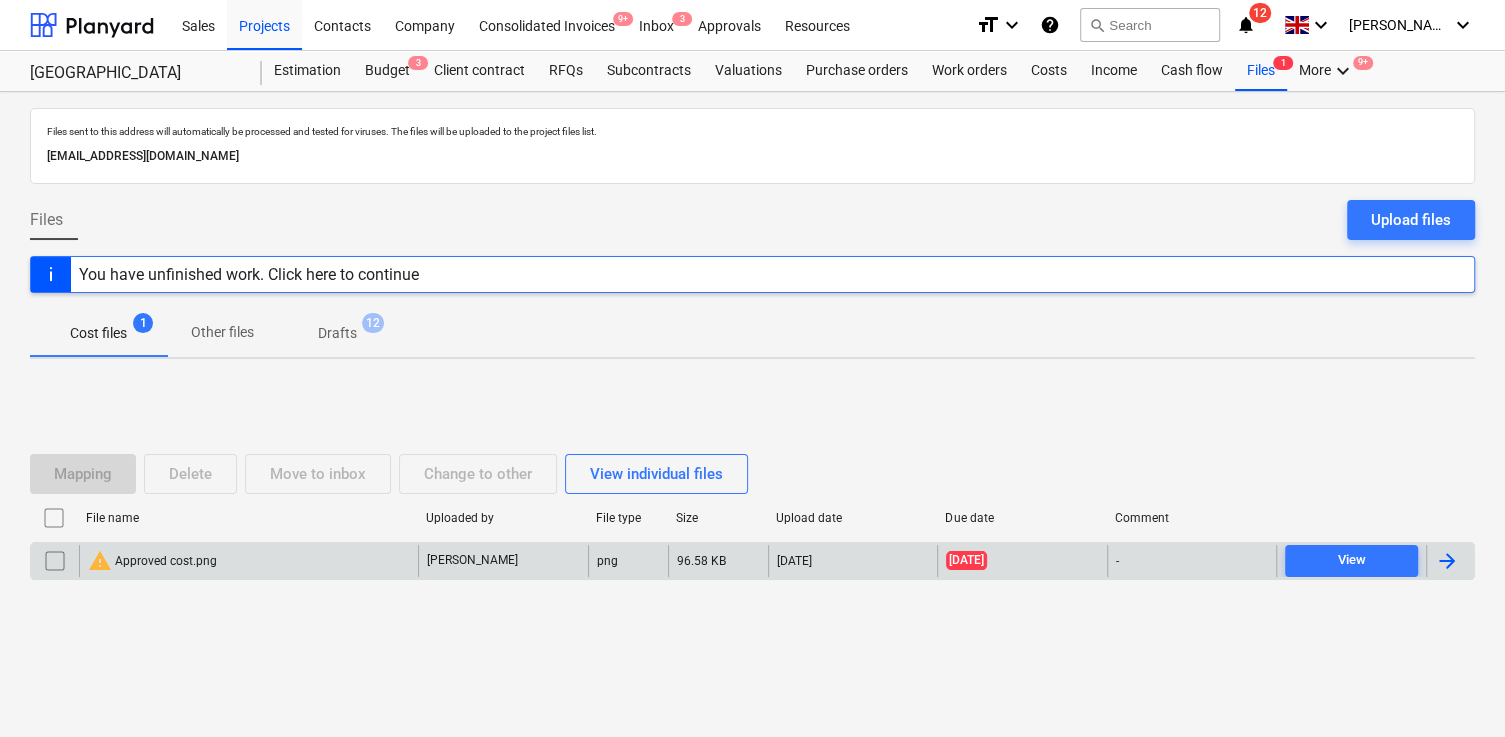 click on "warning   Approved cost.png" at bounding box center [248, 561] 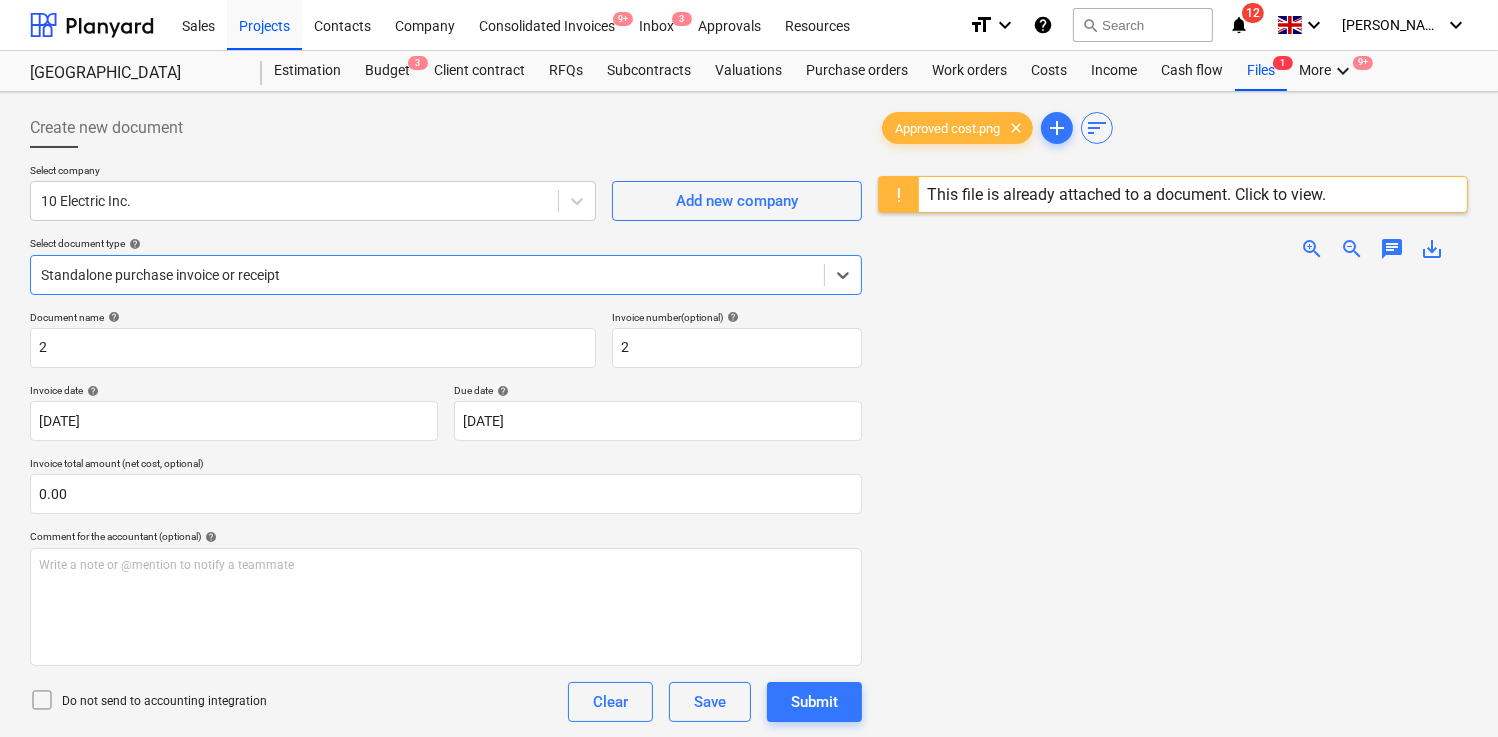 click on "chat" at bounding box center (1392, 249) 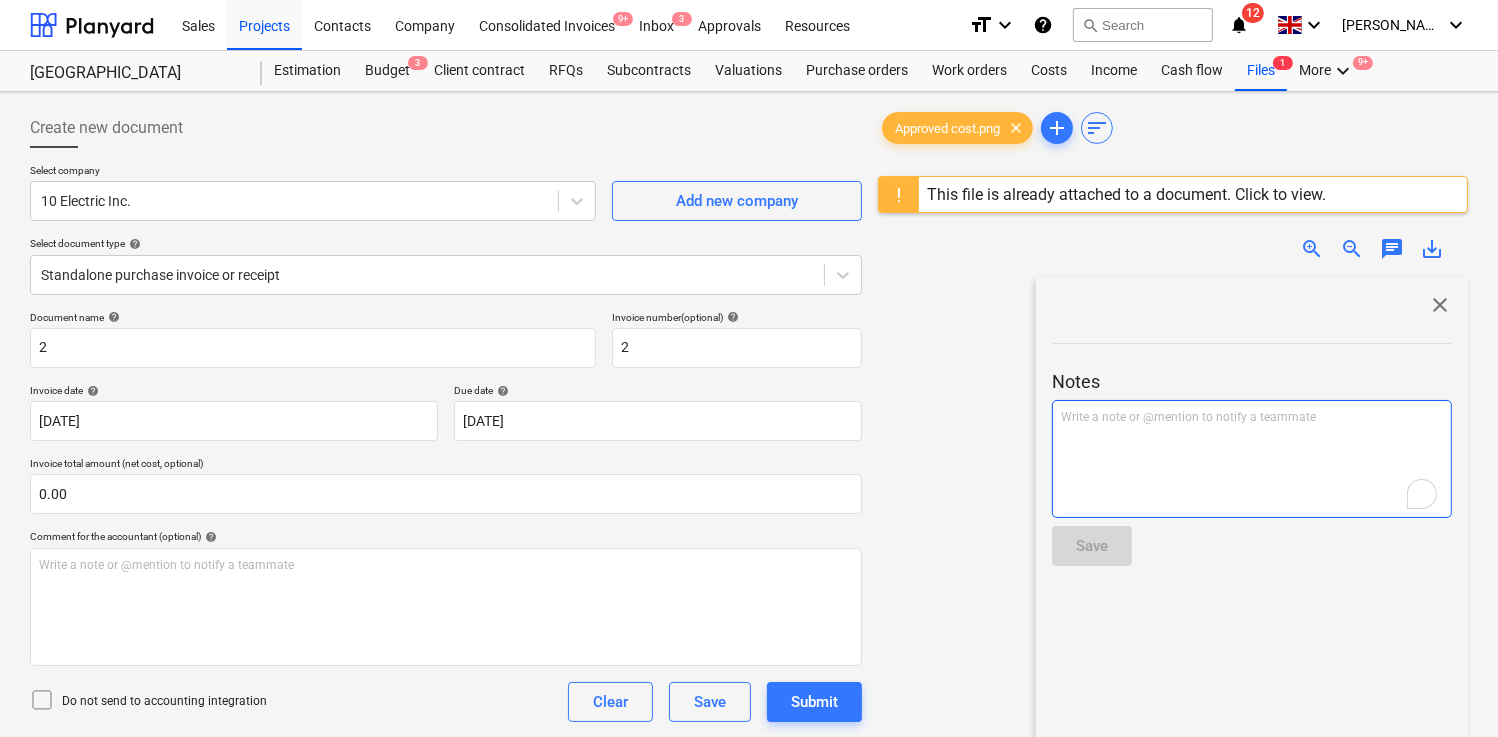 click on "Write a note or @mention to notify a teammate ﻿" at bounding box center (1252, 459) 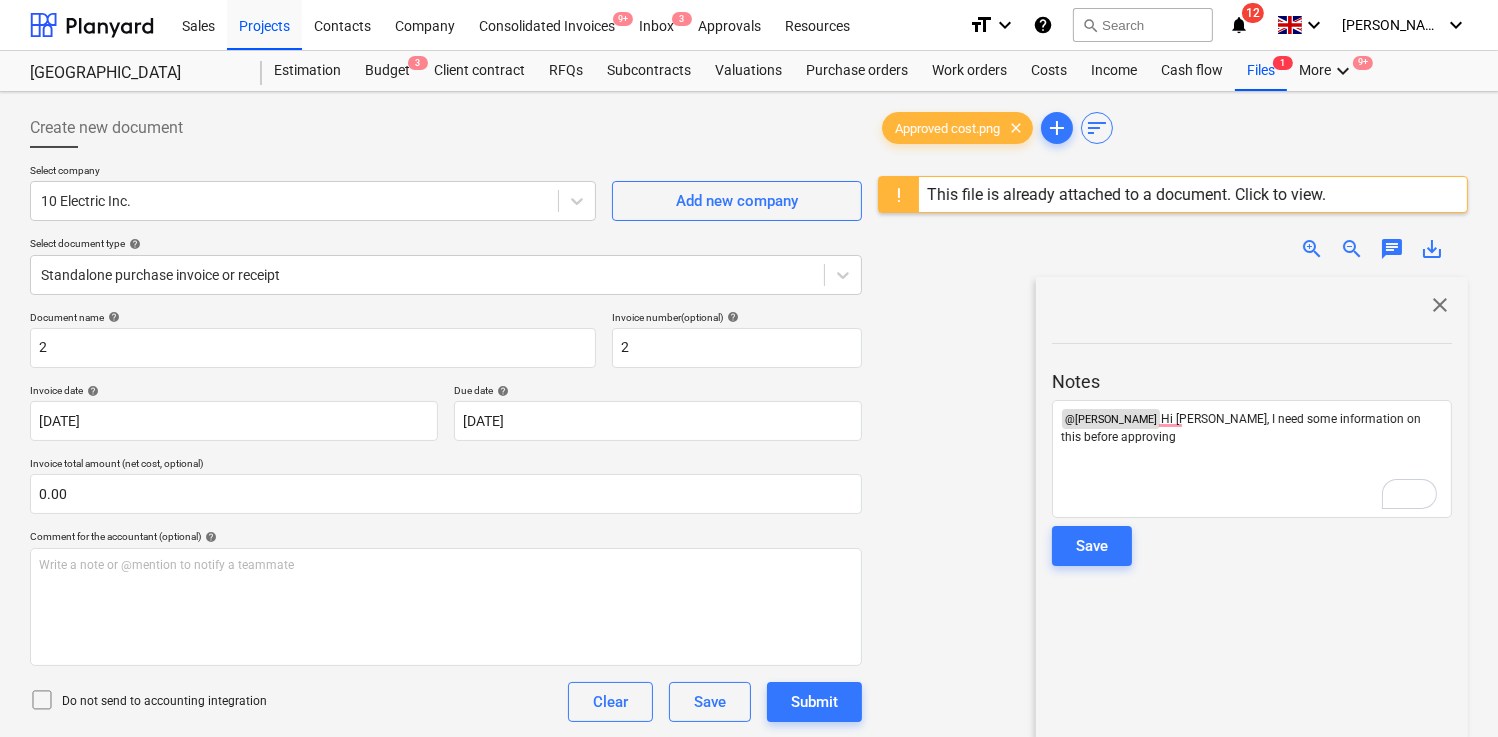 click on "close" at bounding box center (1440, 305) 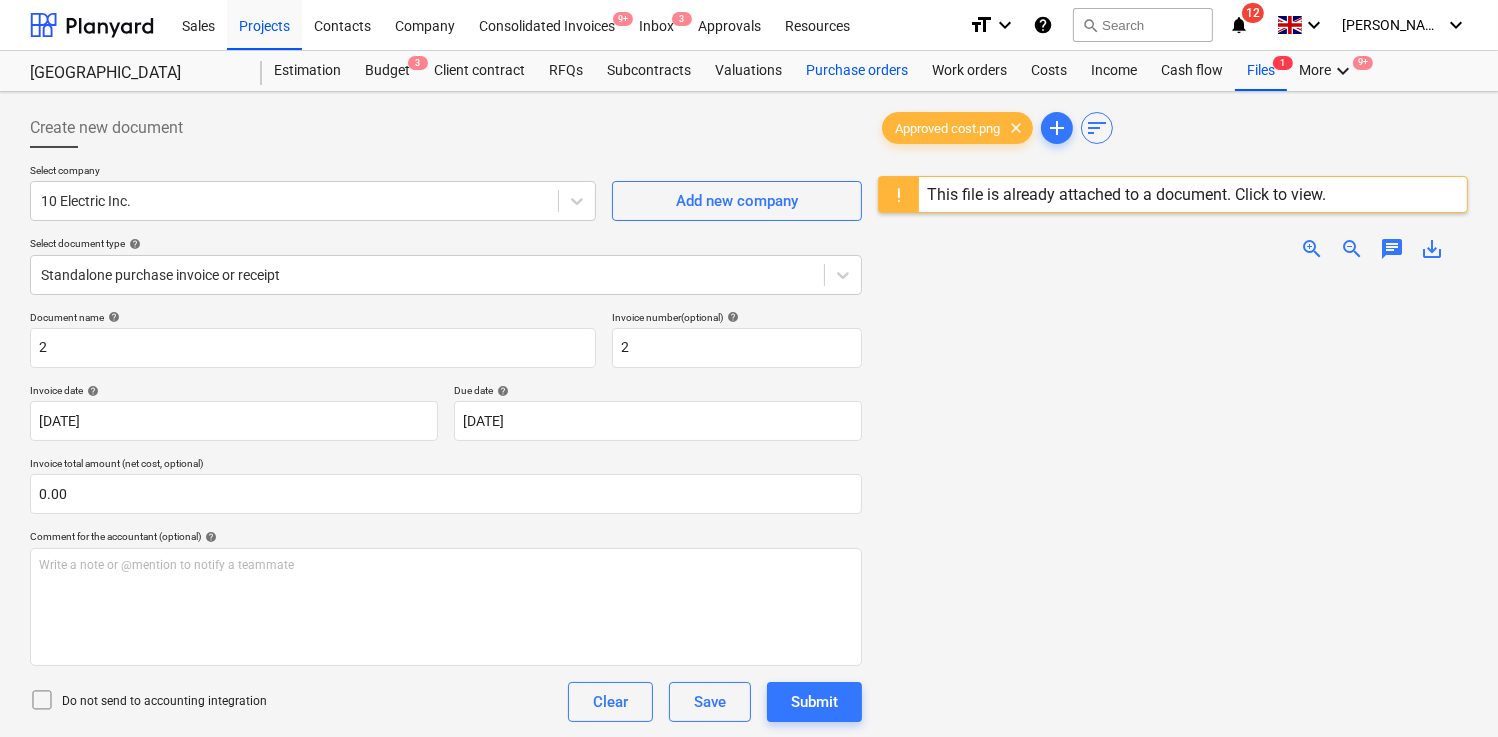 click on "Purchase orders" at bounding box center [857, 71] 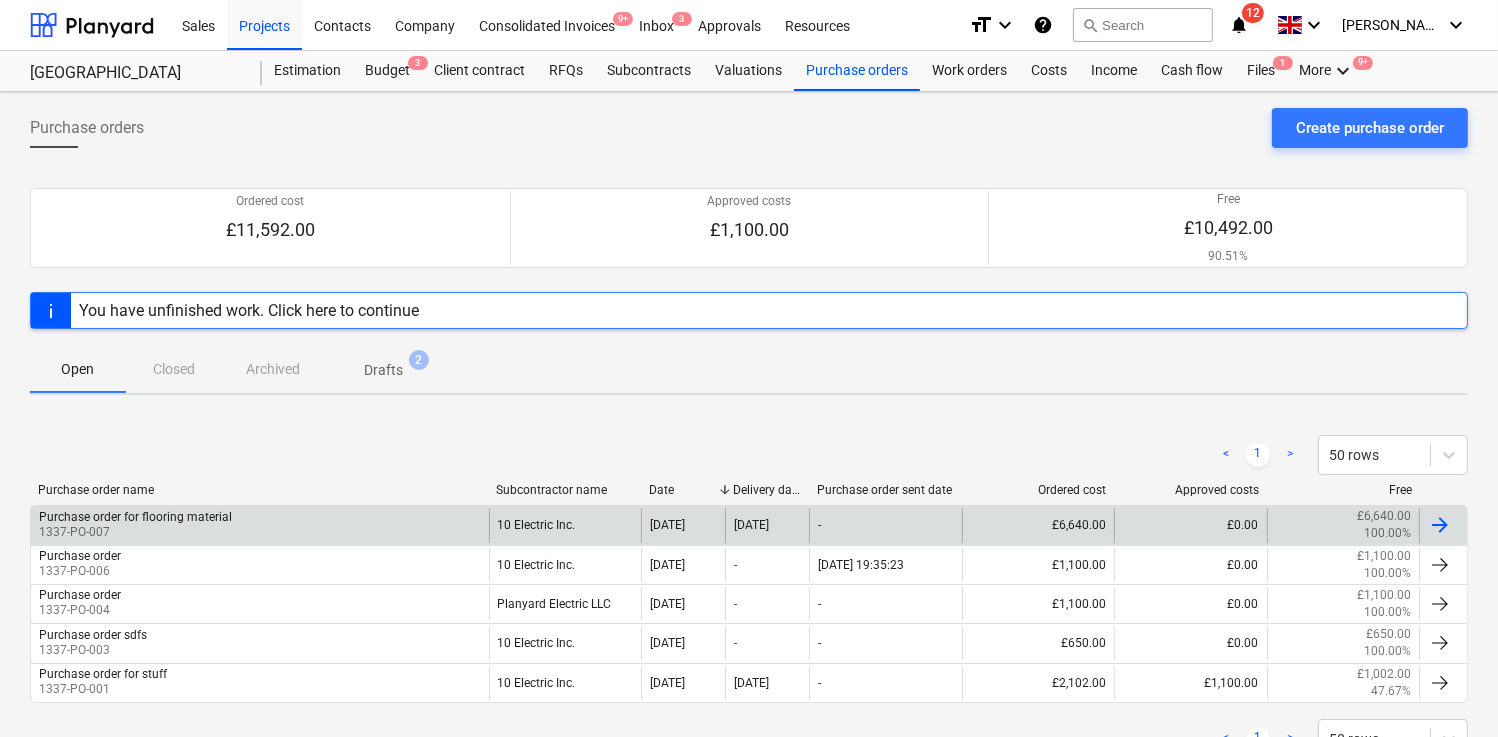 click on "Purchase order for flooring material 1337-PO-007" at bounding box center [260, 525] 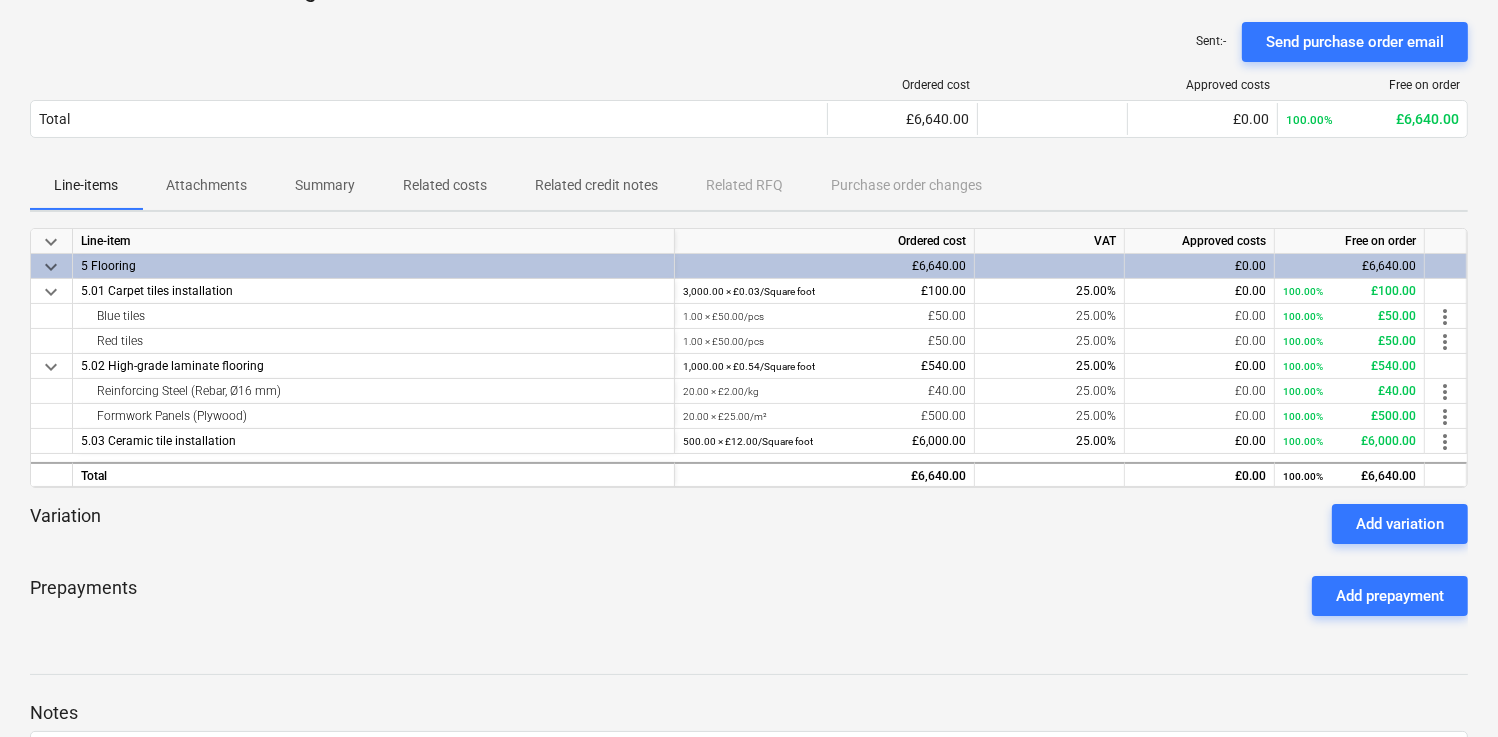 scroll, scrollTop: 0, scrollLeft: 0, axis: both 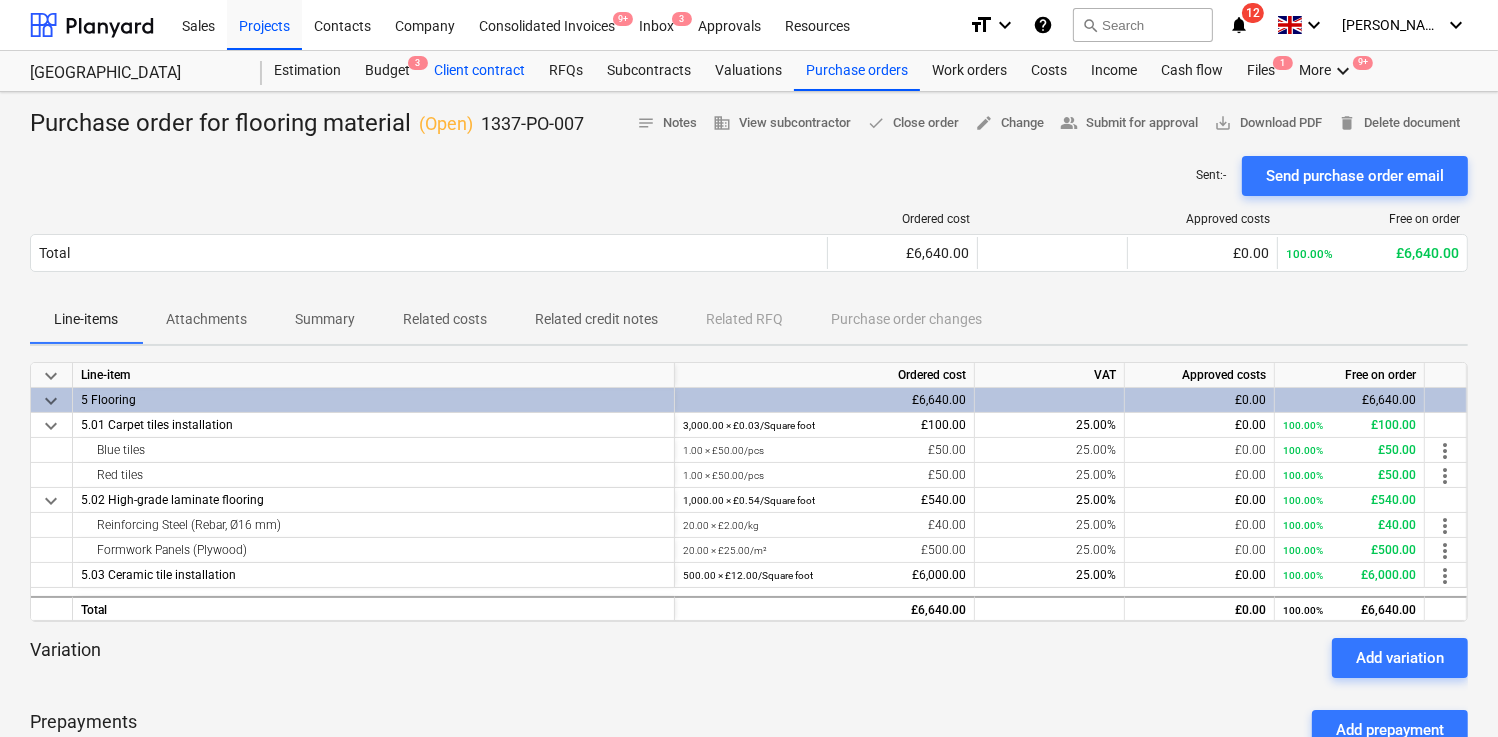 click on "Client contract" at bounding box center (479, 71) 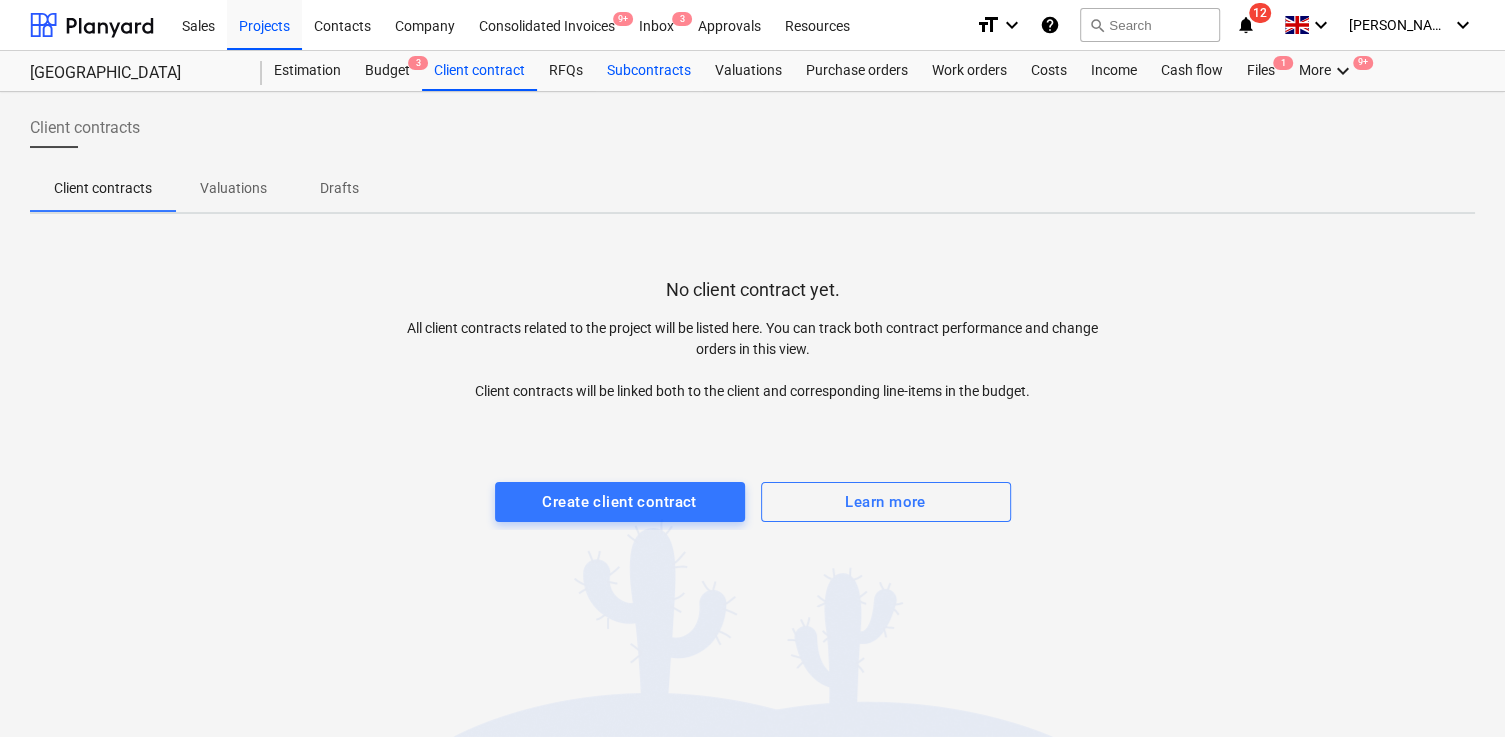 click on "Subcontracts" at bounding box center [649, 71] 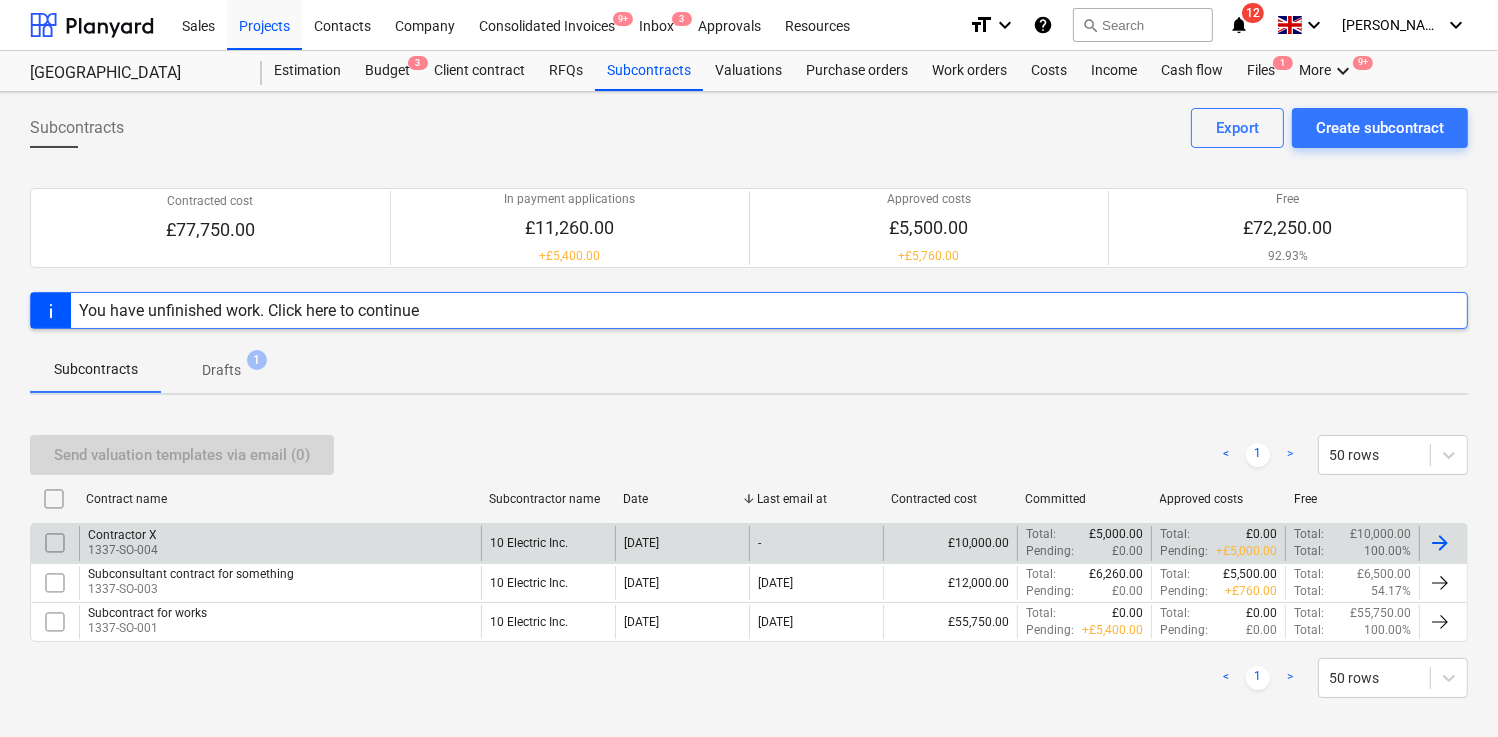 click on "Contractor X 1337-SO-004 10 Electric Inc. 27 Mar 2025 - £10,000.00 Total : £5,000.00 Pending : £0.00 Total : £0.00 Pending : + £5,000.00 Total : £10,000.00 Total : 100.00%" at bounding box center [749, 542] 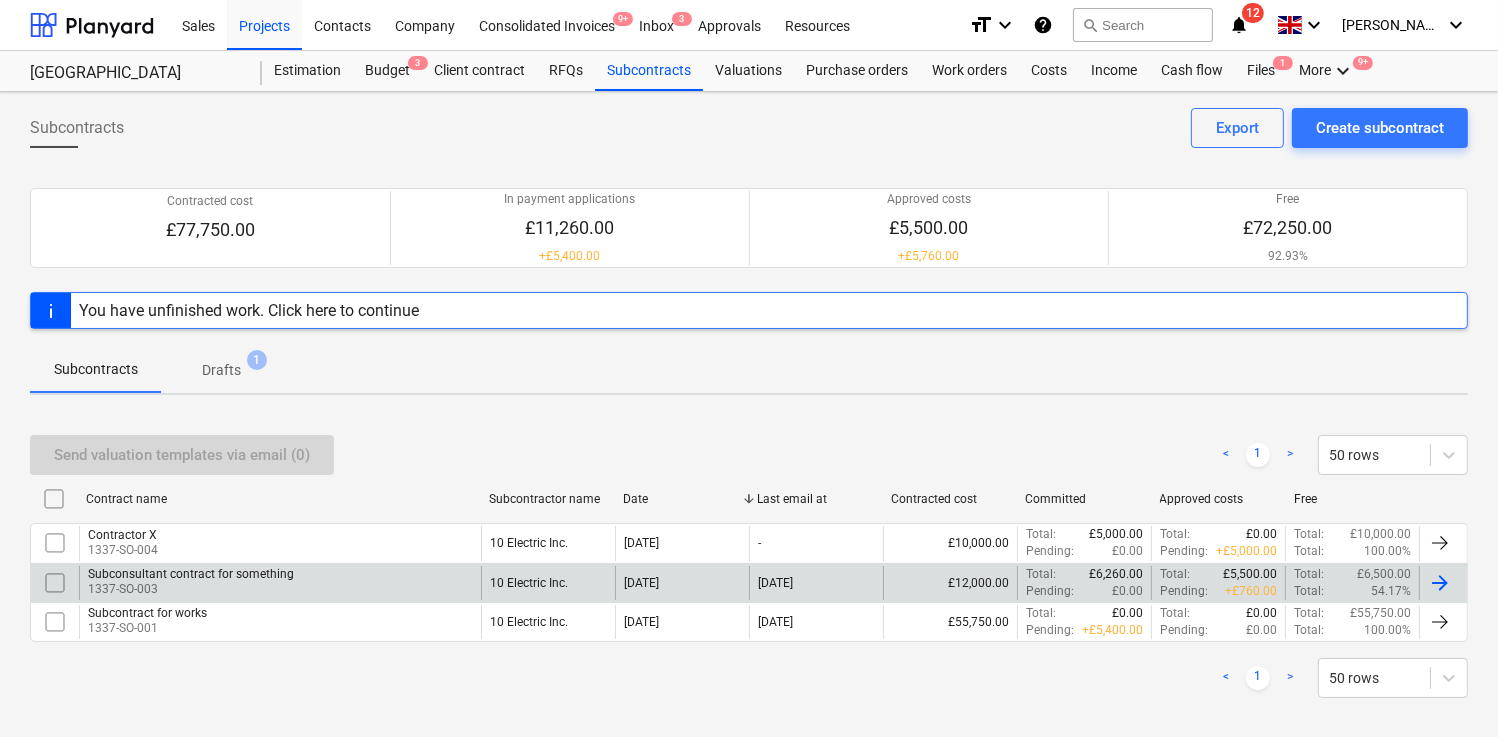 click on "Subconsultant contract for something 1337-SO-003" at bounding box center [280, 583] 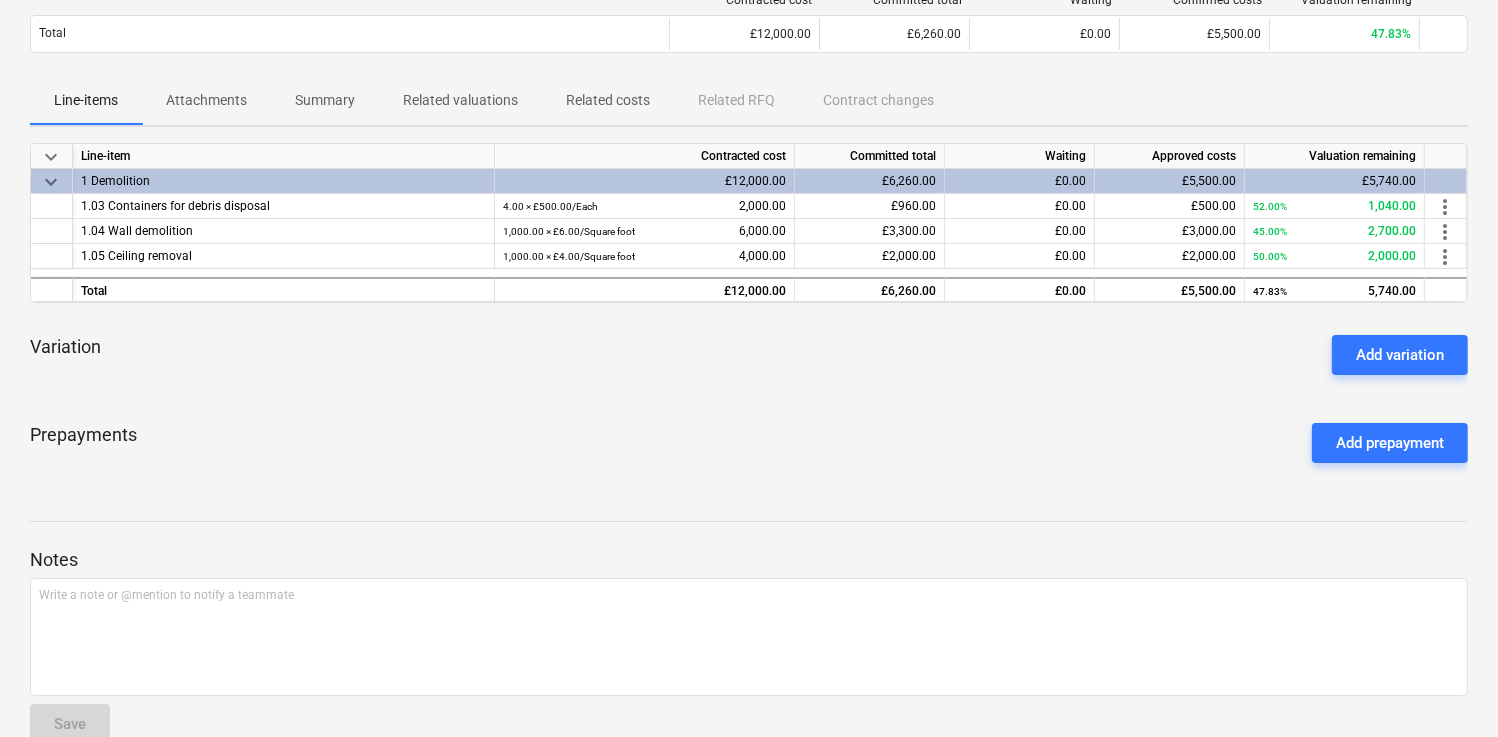 scroll, scrollTop: 270, scrollLeft: 0, axis: vertical 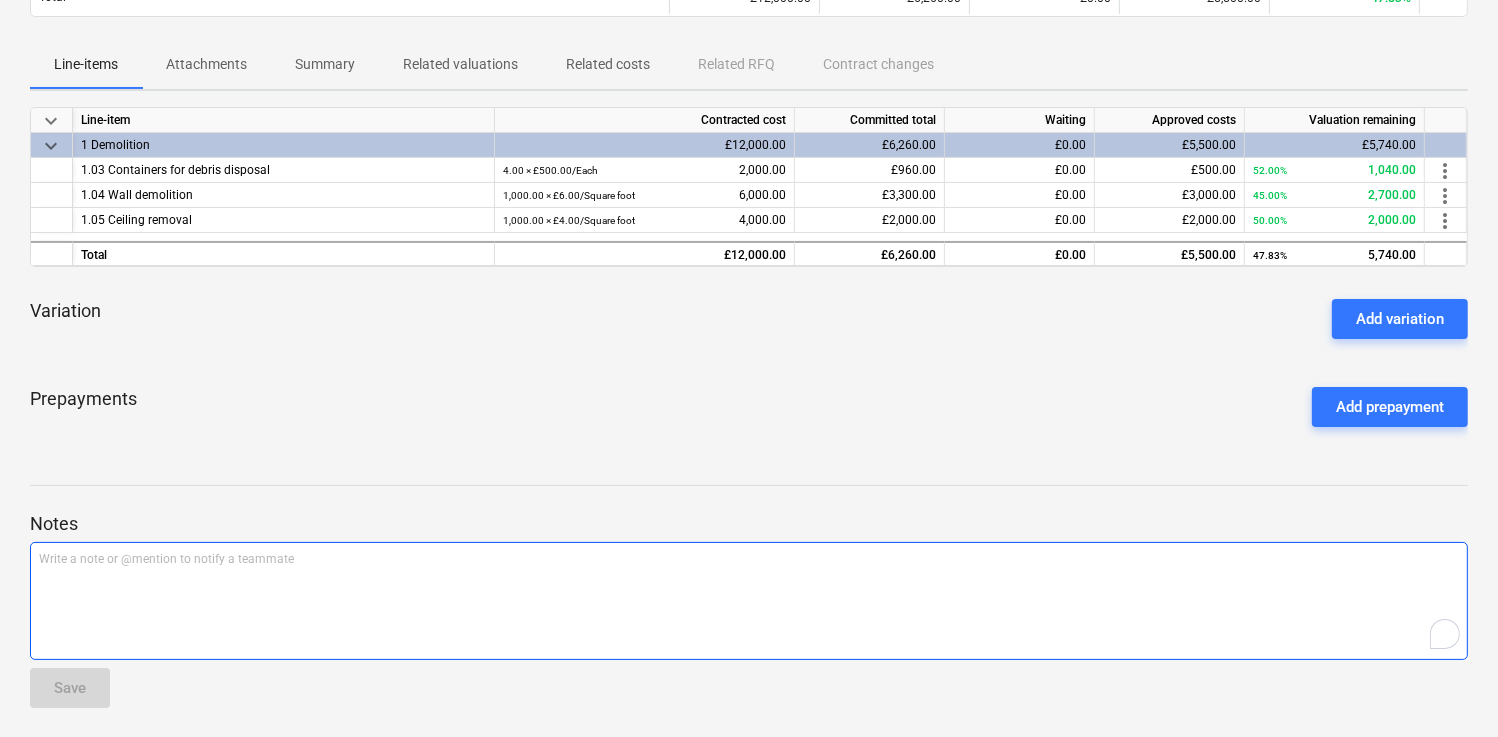 click on "Write a note or @mention to notify a teammate ﻿" at bounding box center (749, 559) 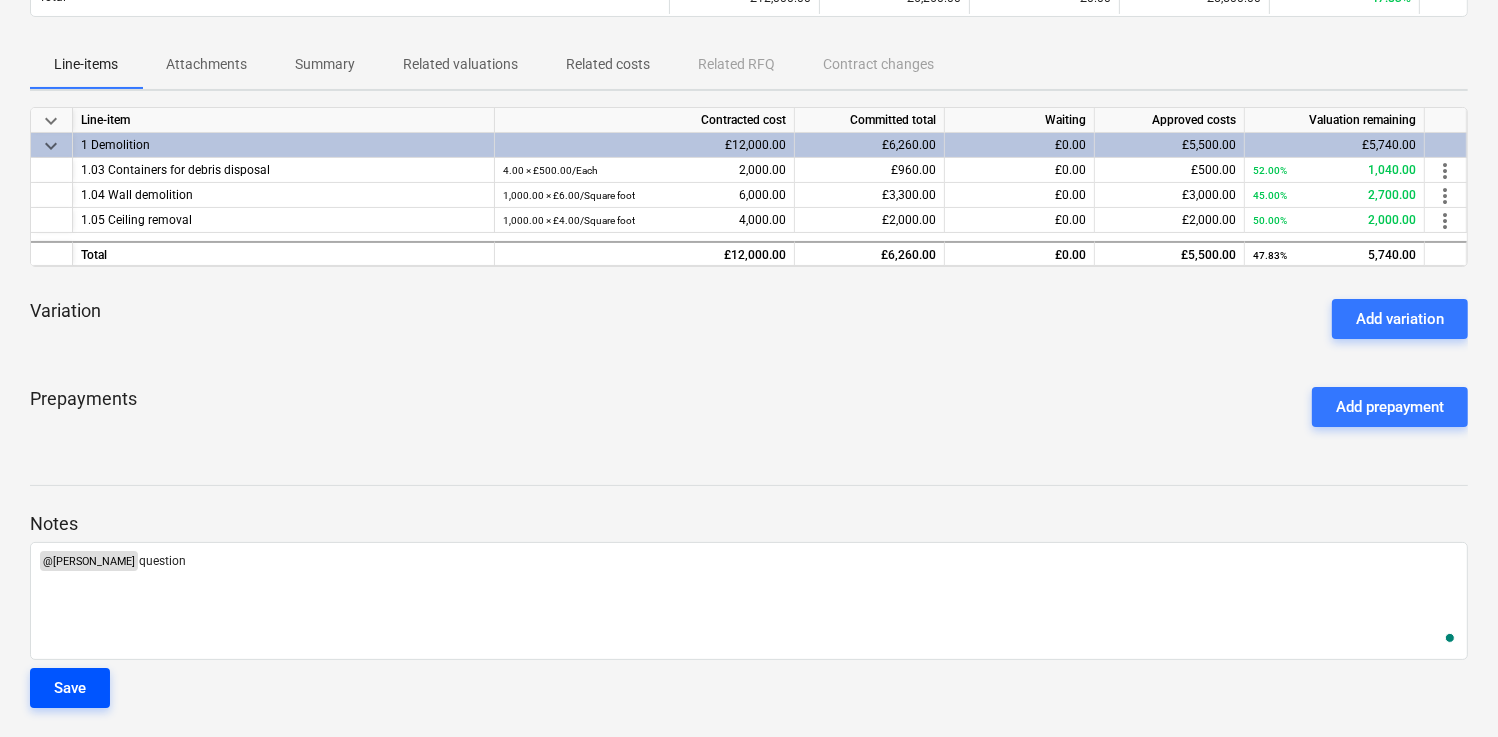 click on "Save" at bounding box center [70, 688] 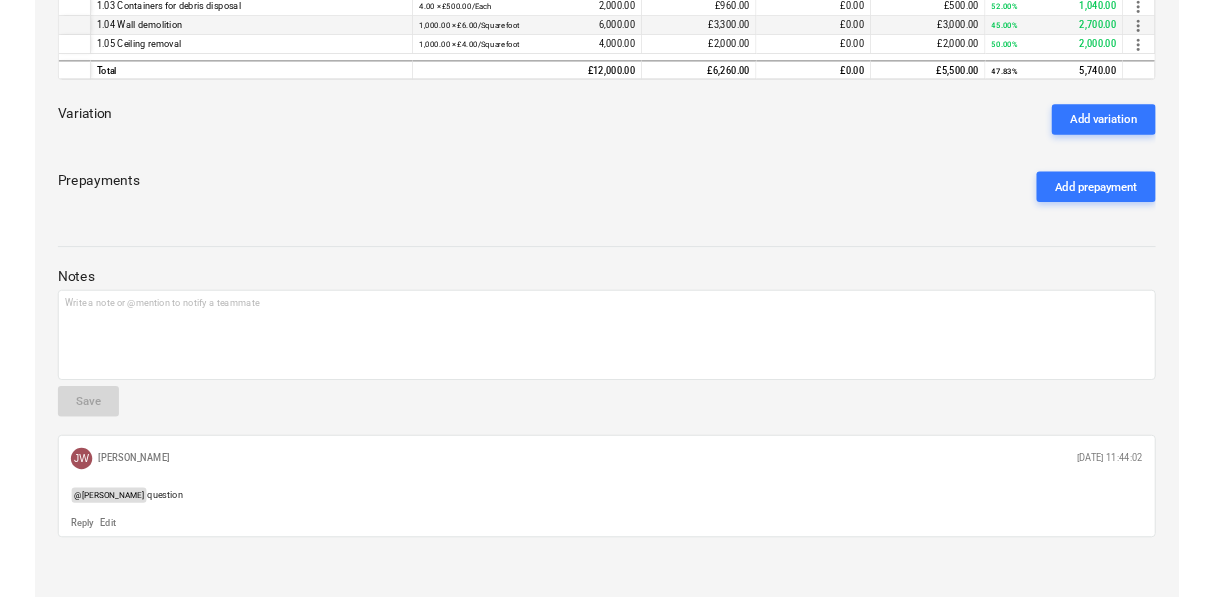 scroll, scrollTop: 430, scrollLeft: 0, axis: vertical 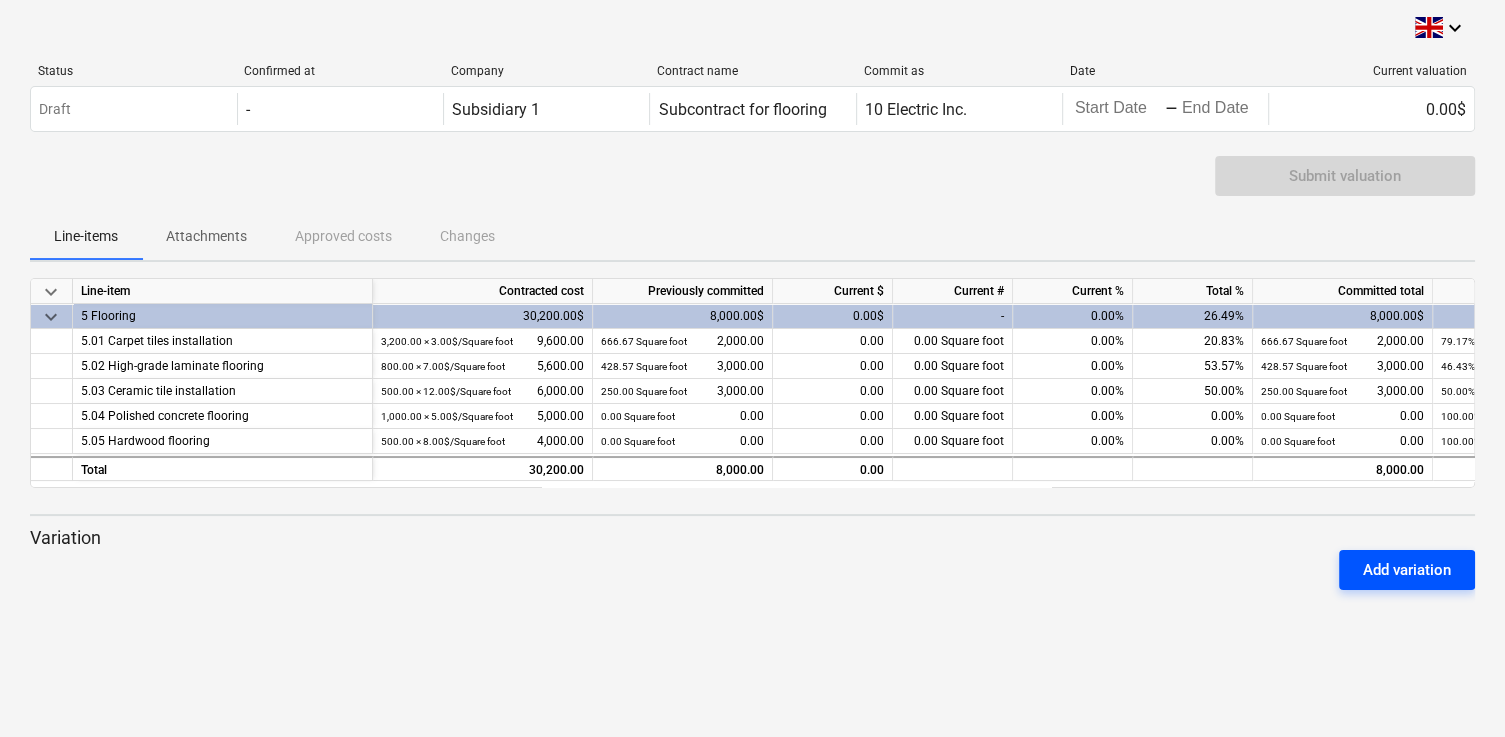 click on "Add variation" at bounding box center (1407, 570) 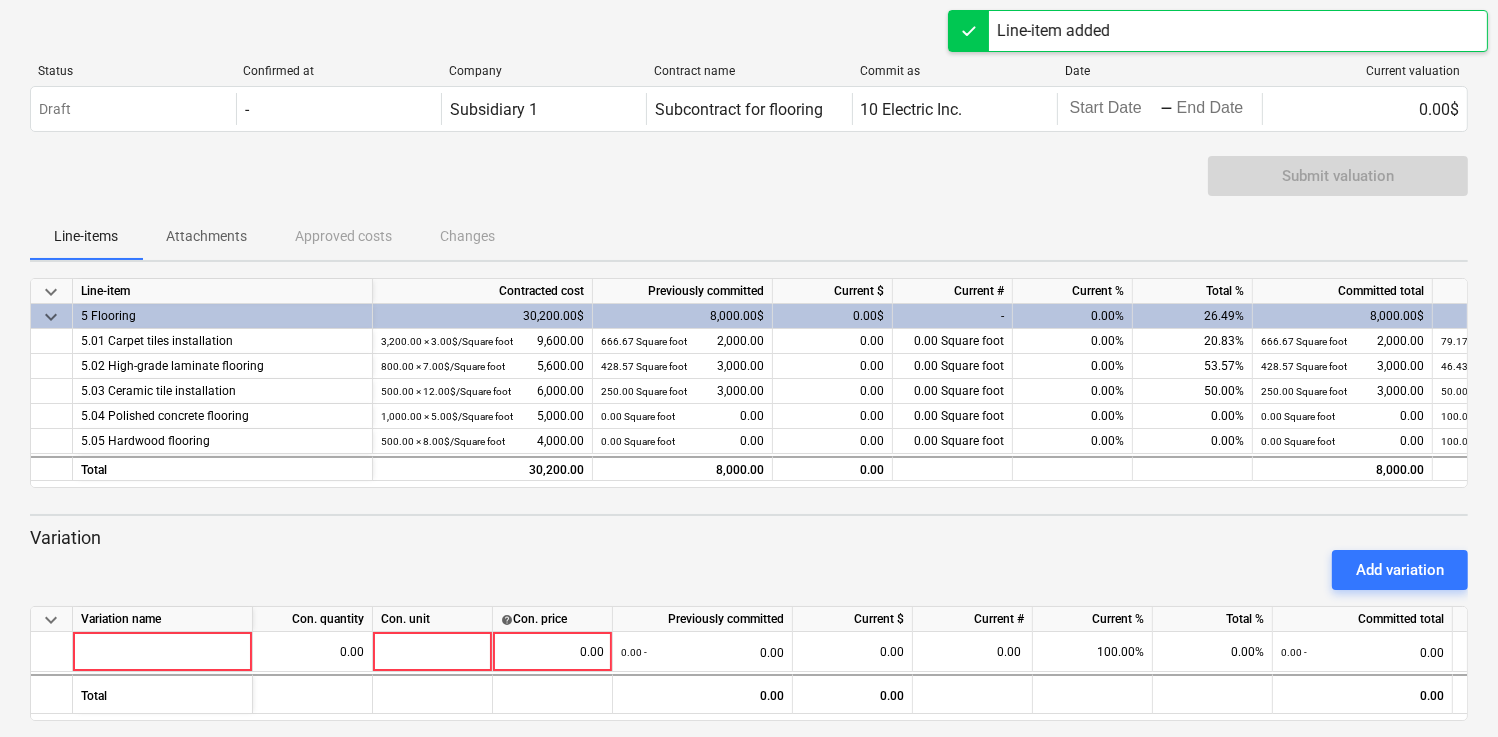 scroll, scrollTop: 15, scrollLeft: 0, axis: vertical 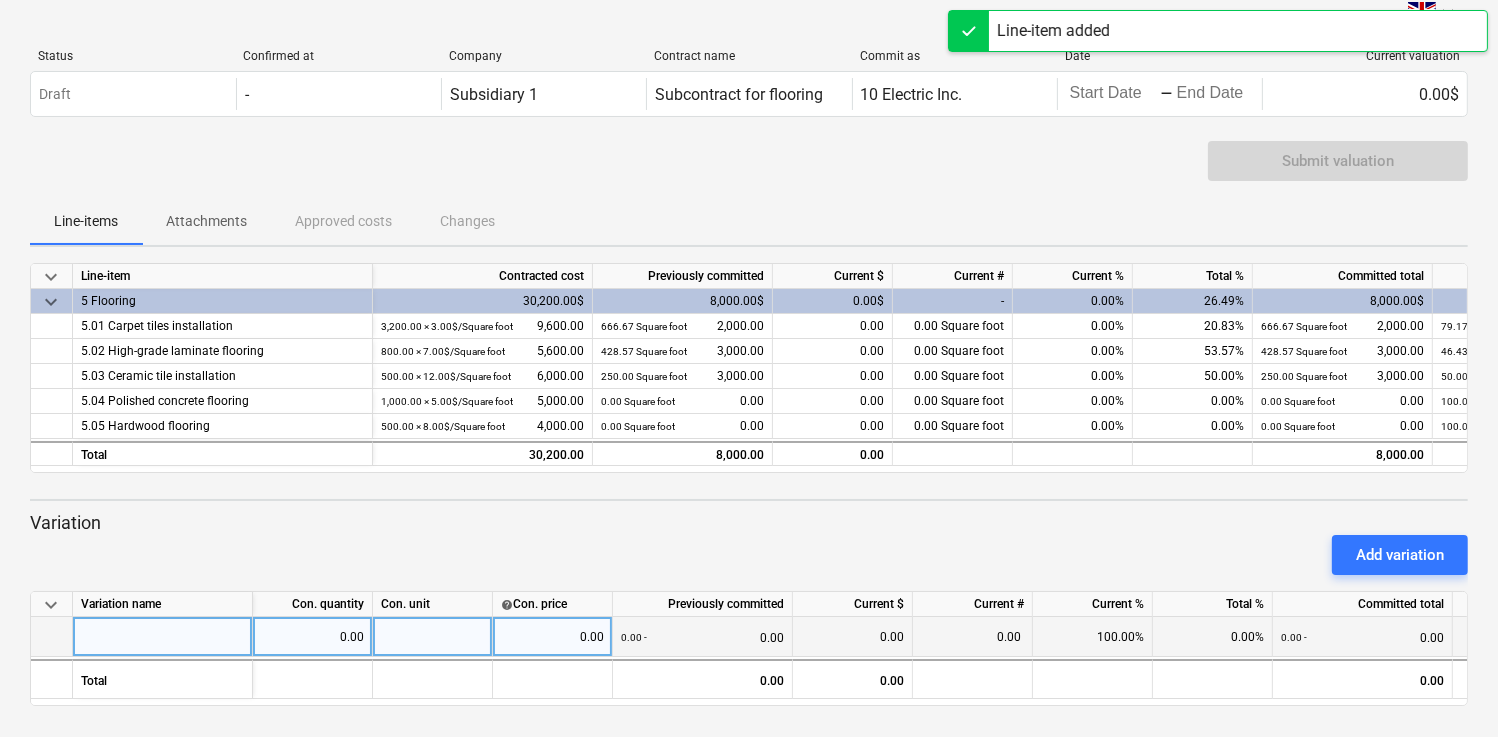 click at bounding box center [163, 637] 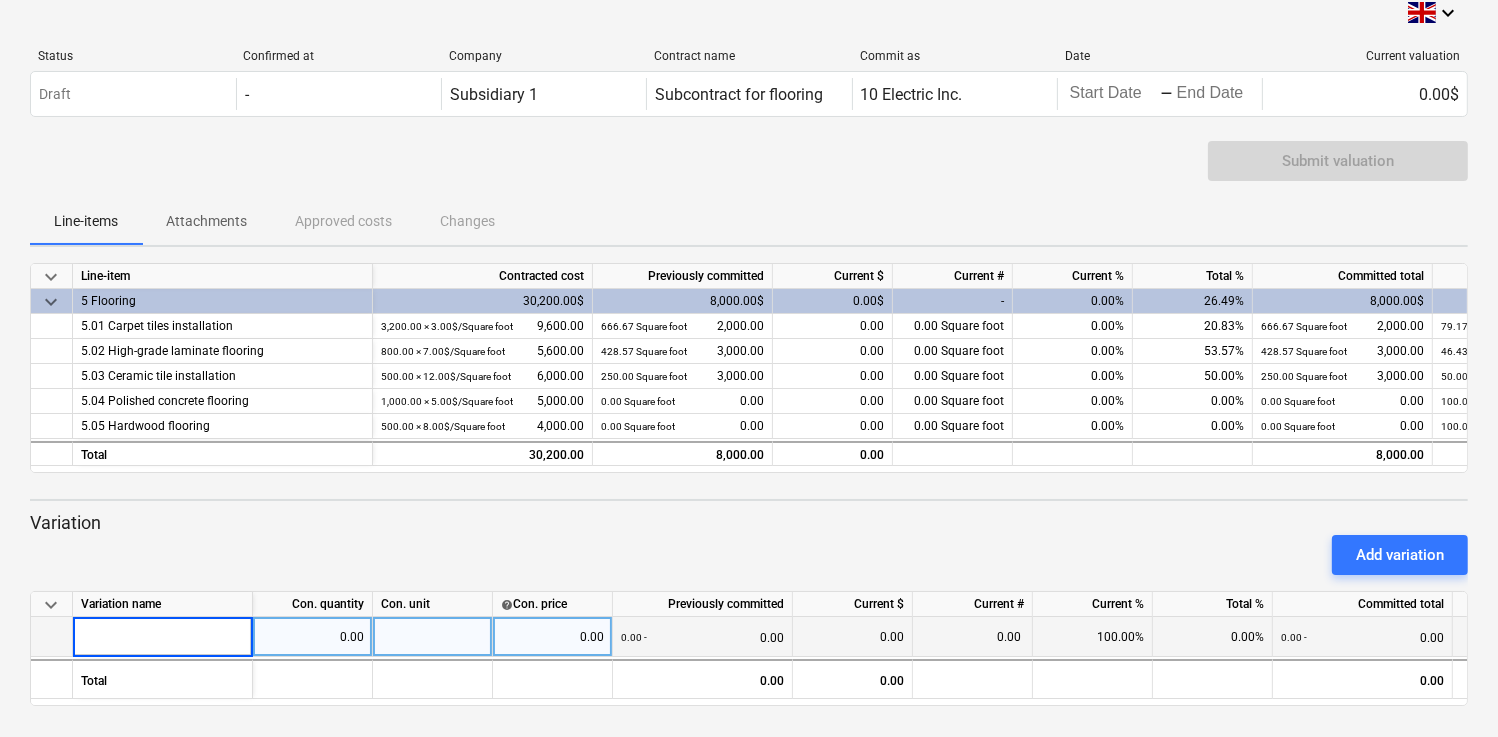 click on "Add variation" at bounding box center [749, 555] 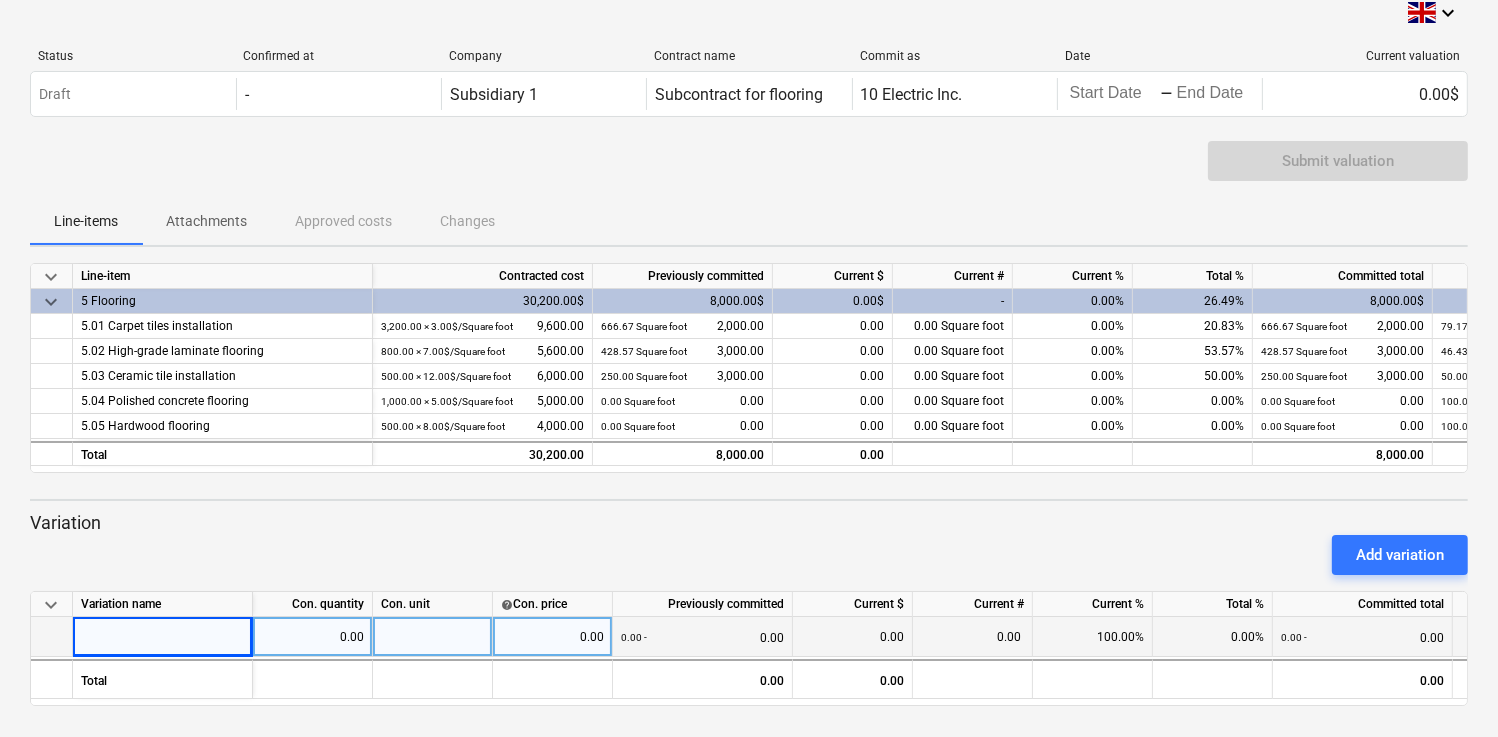 click at bounding box center [163, 637] 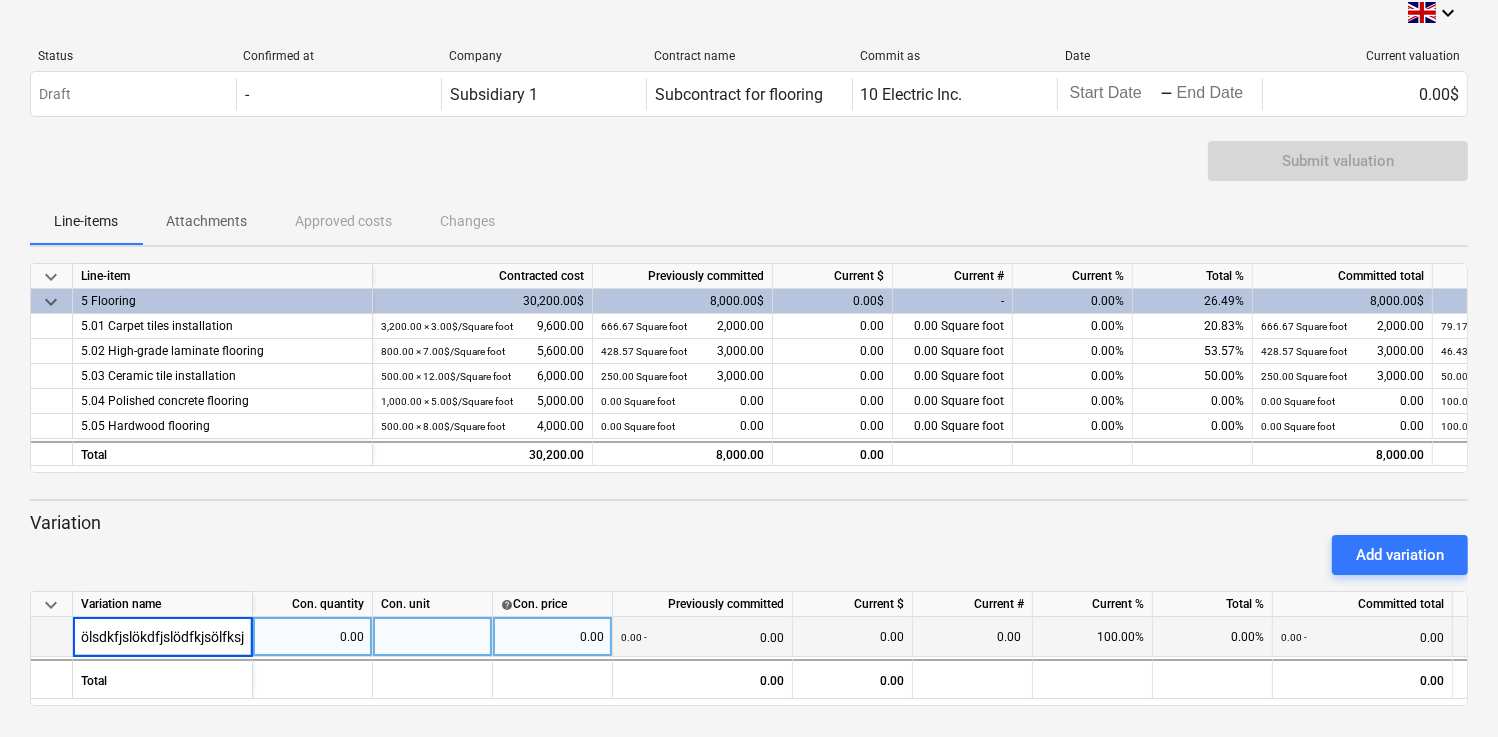 type on "sdkfjsöldfkjhsölfkjsdflökjsfölksjdfölskjflöskdjföslkdfjsölkfjsölkdfjsölfkjsölfkjslöfkjsdölfkjsdfölkjsdflöksjflöksjfdölsdkfjslökdfjslödfkjsölfksjd" 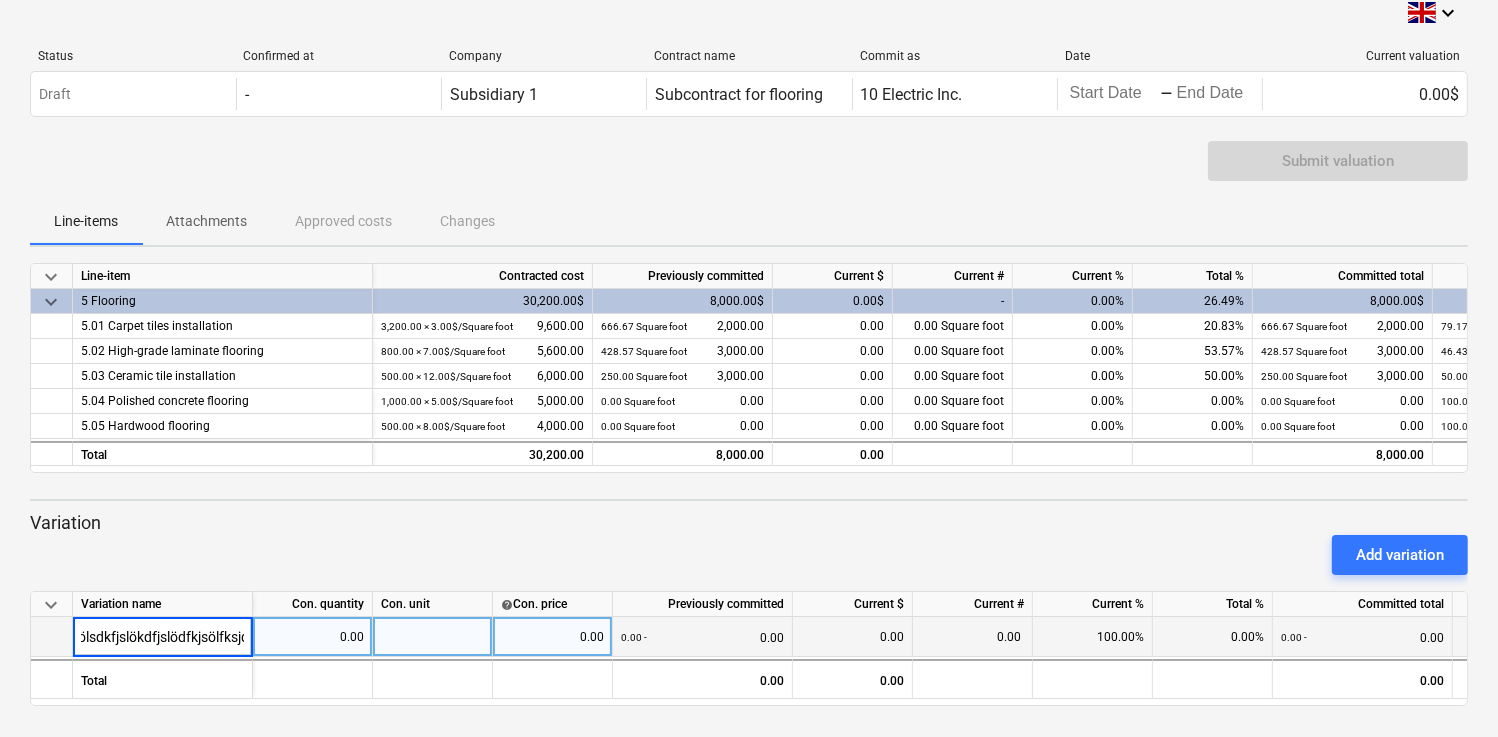 scroll, scrollTop: 0, scrollLeft: 692, axis: horizontal 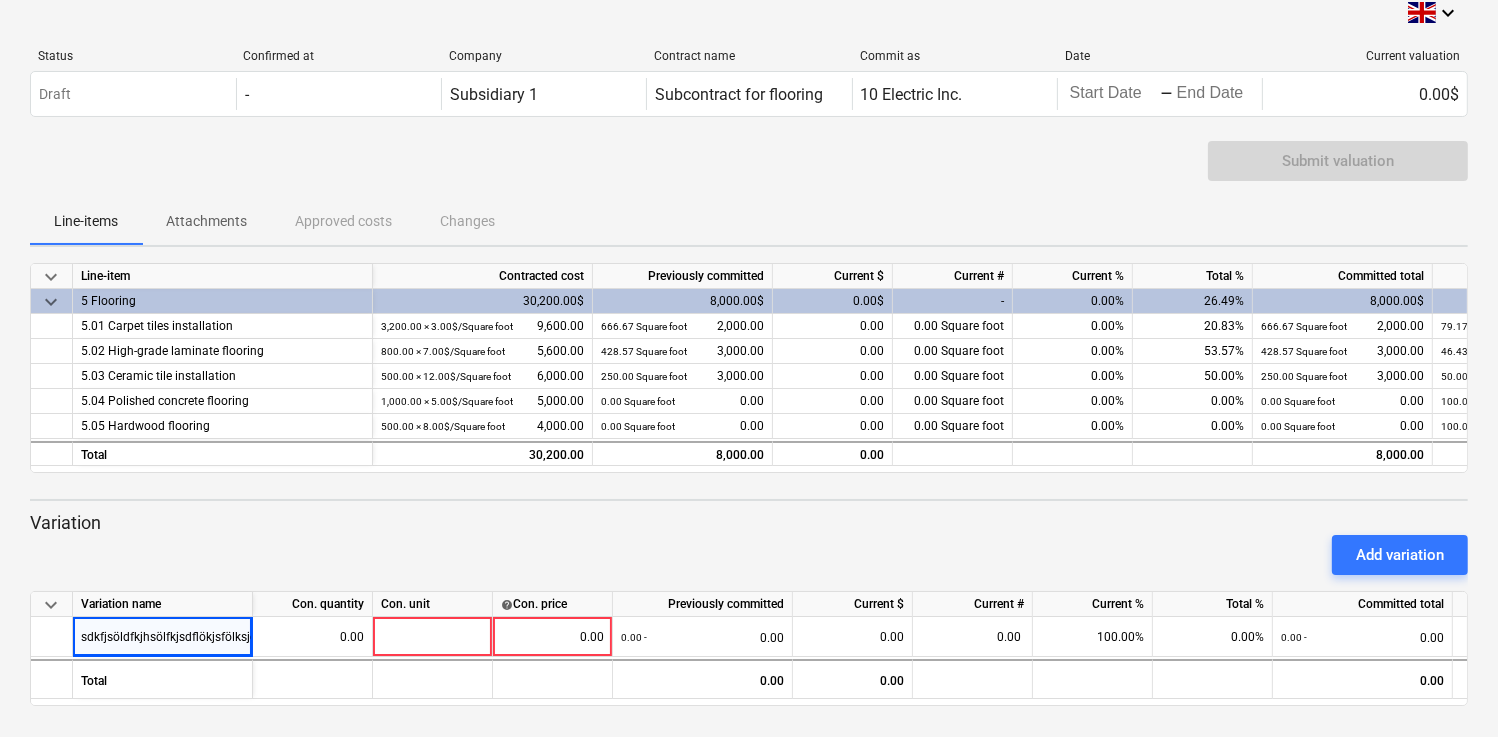 click on "Add variation" at bounding box center (749, 555) 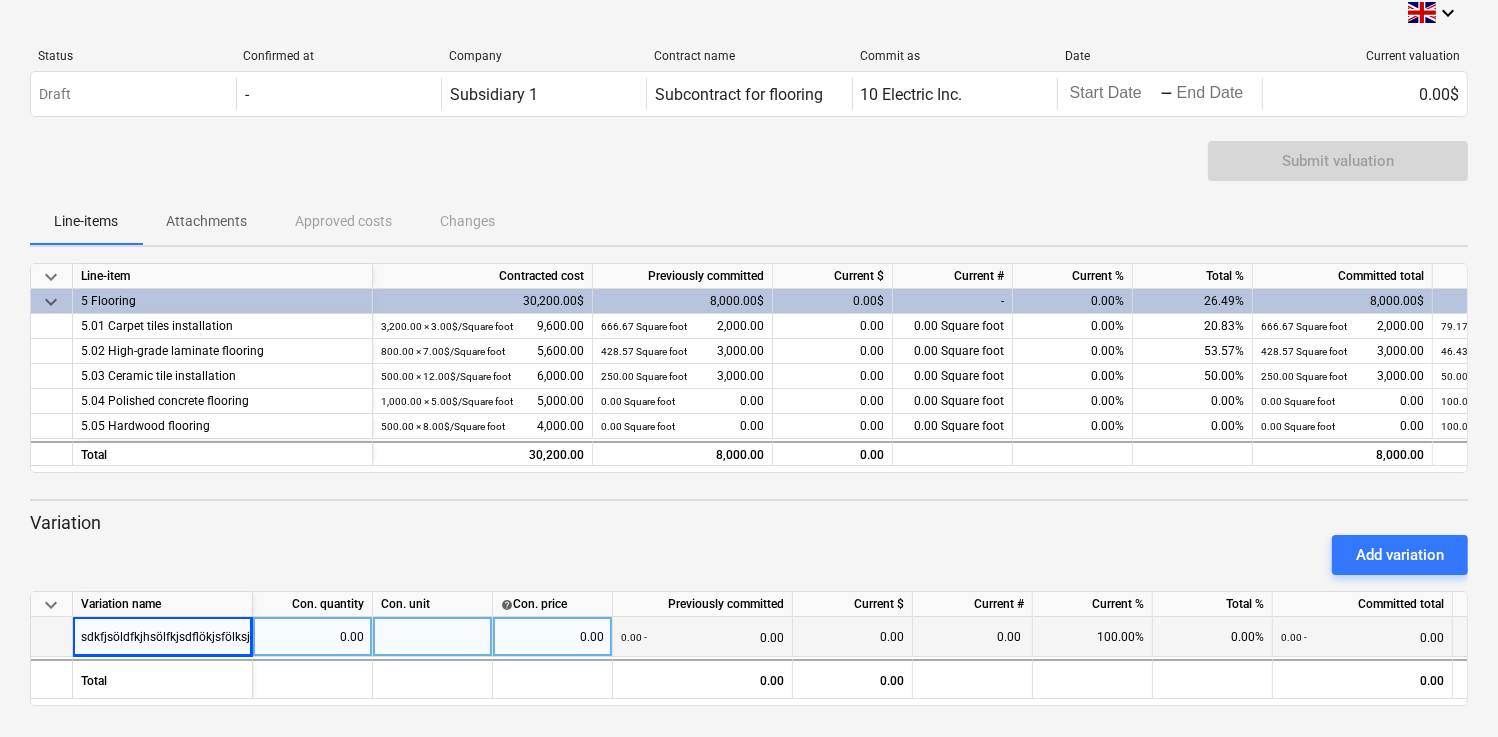 click on "sdkfjsöldfkjhsölfkjsdflökjsfölksjdfölskjflöskdjföslkdfjsölkfjsölkdfjsölfkjsölfkjslöfkjsdölfkjsdfölkjsdflöksjflöksjfdölsdkfjslökdfjslödfkjsölfksjd" at bounding box center [449, 636] 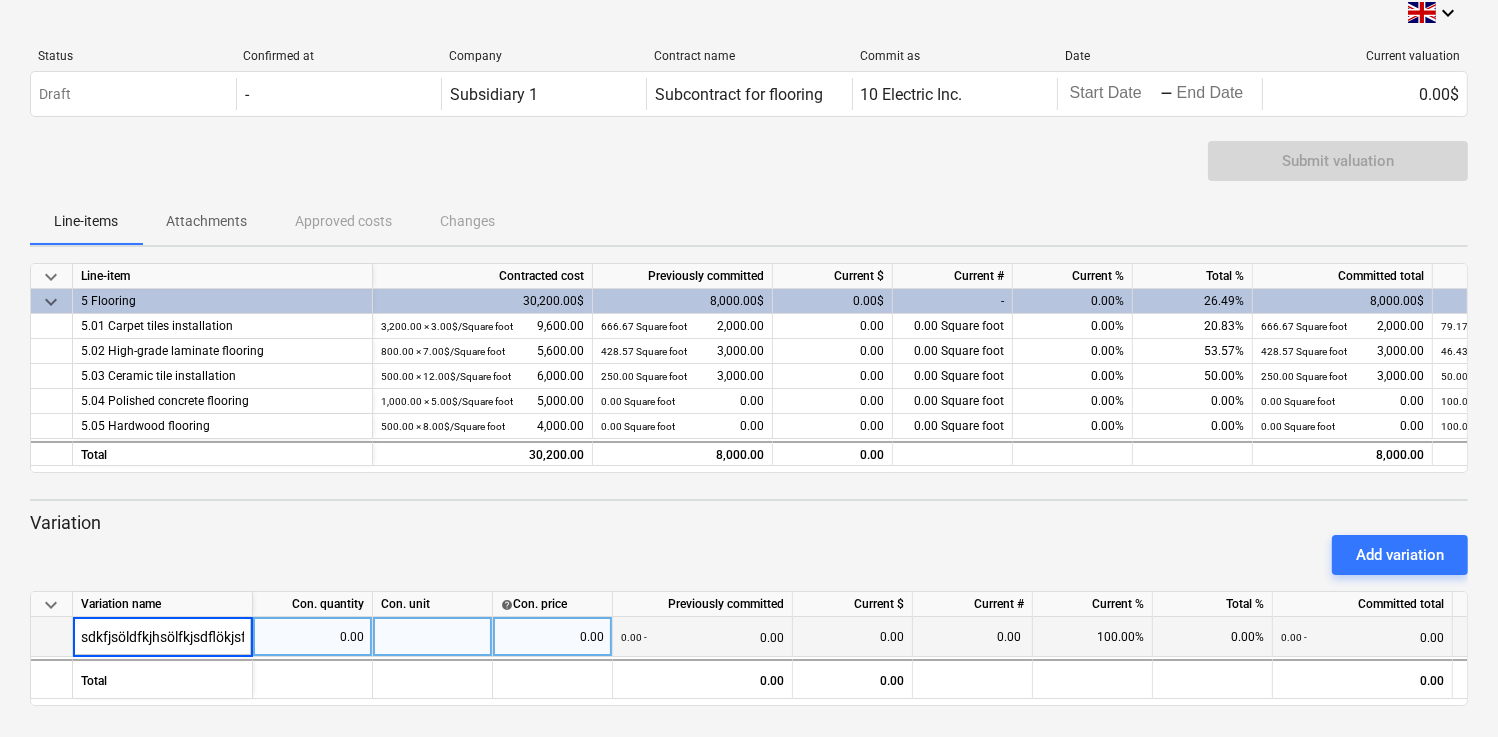 click on "sdkfjsöldfkjhsölfkjsdflökjsfölksjdfölskjflöskdjföslkdfjsölkfjsölkdfjsölfkjsölfkjslöfkjsdölfkjsdfölkjsdflöksjflöksjfdölsdkfjslökdfjslödfkjsölfksjd" at bounding box center (162, 636) 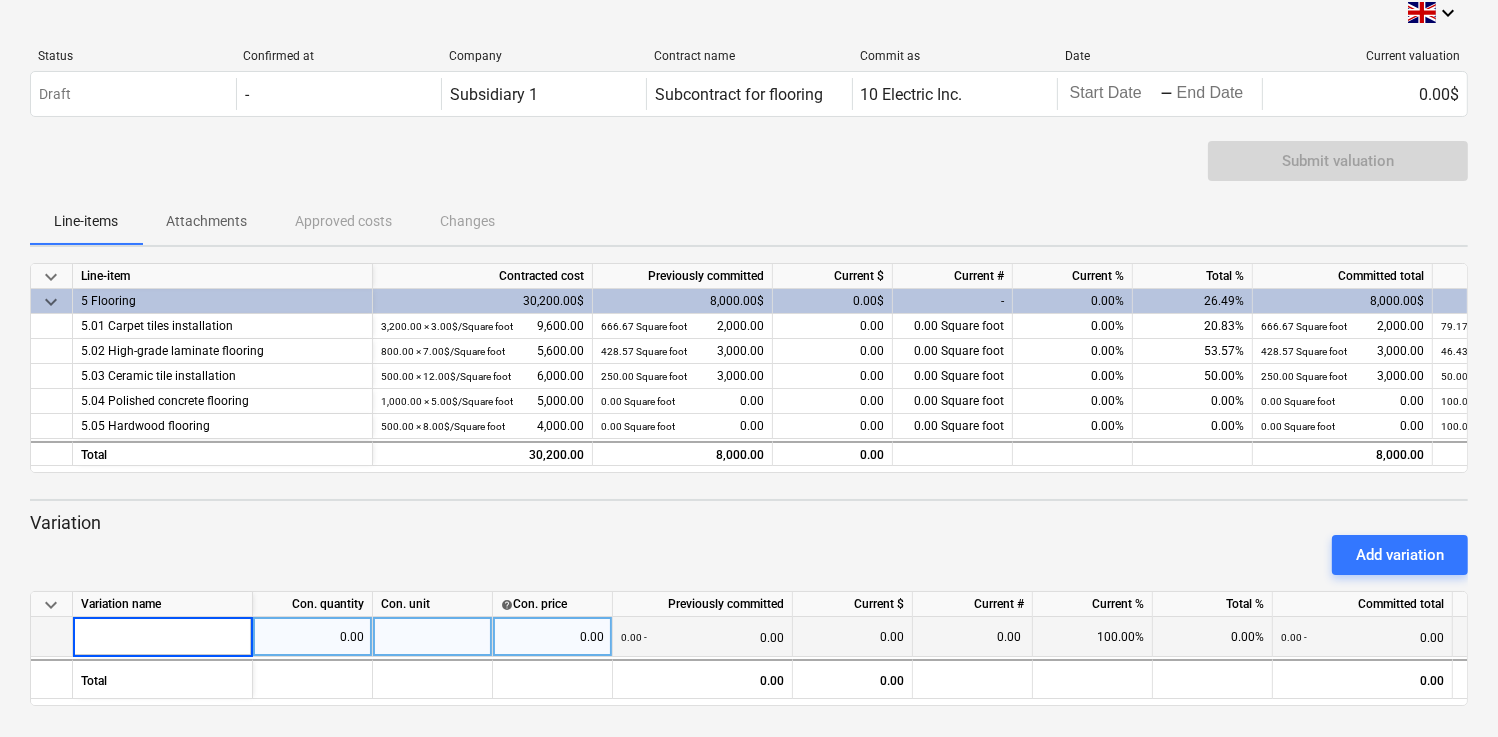scroll, scrollTop: 0, scrollLeft: 0, axis: both 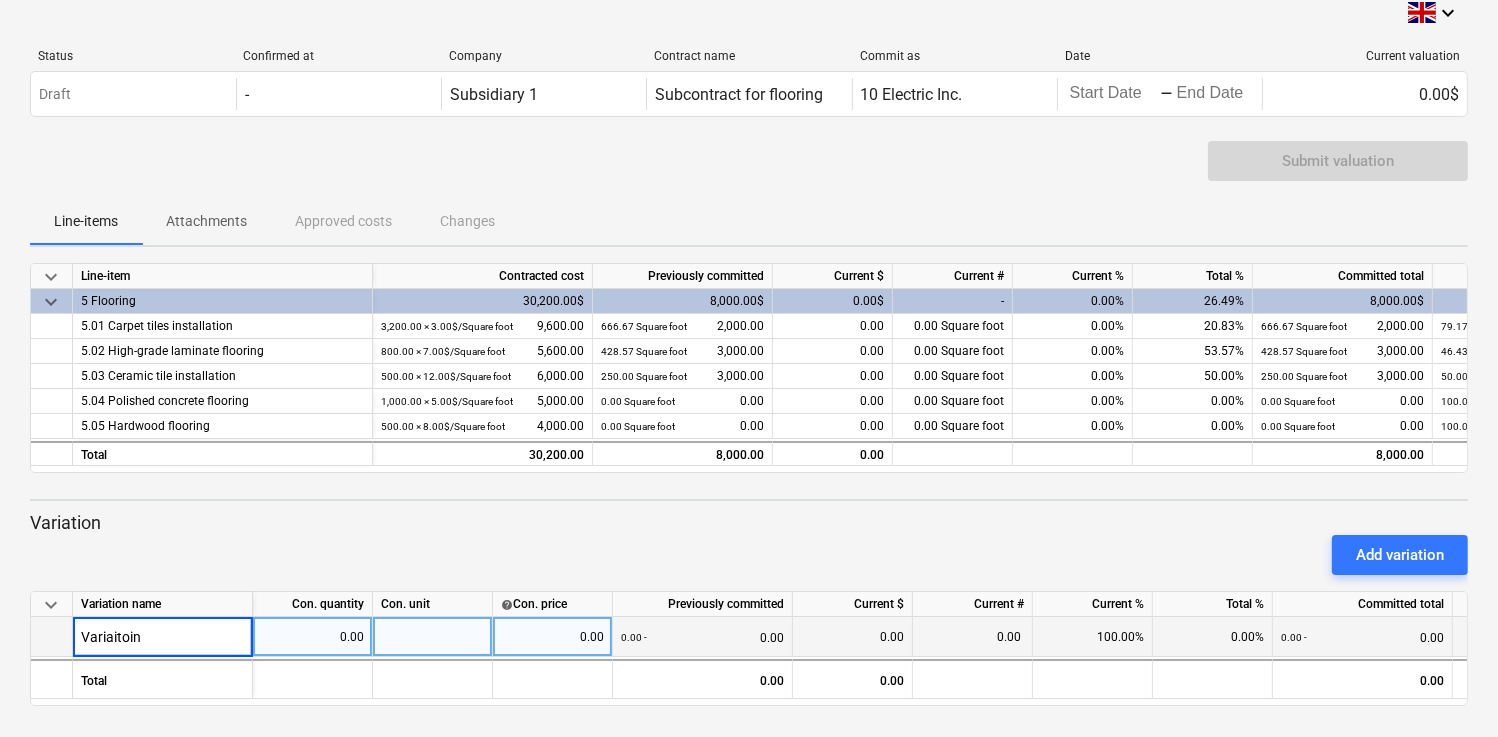 click on "Variaitoin" at bounding box center (162, 636) 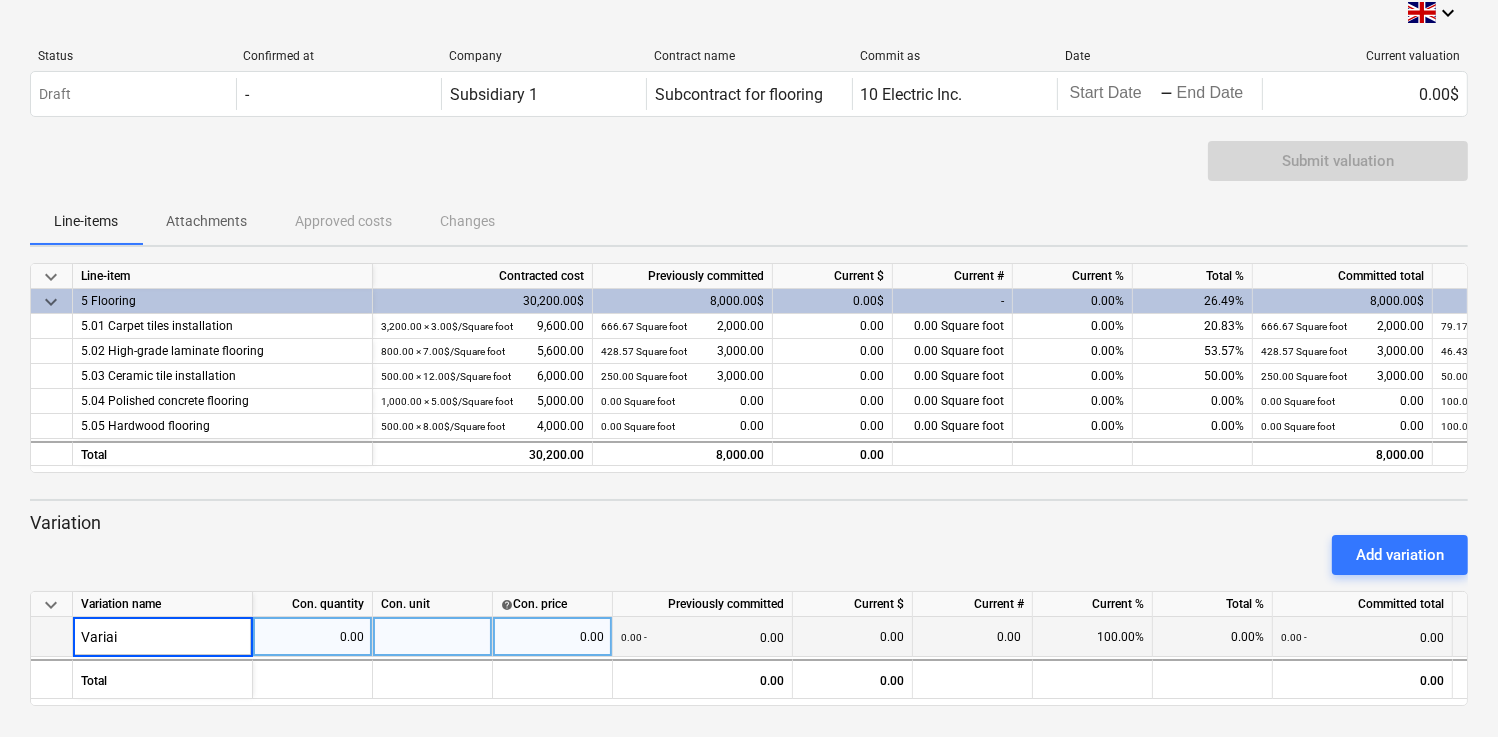 type on "Varia" 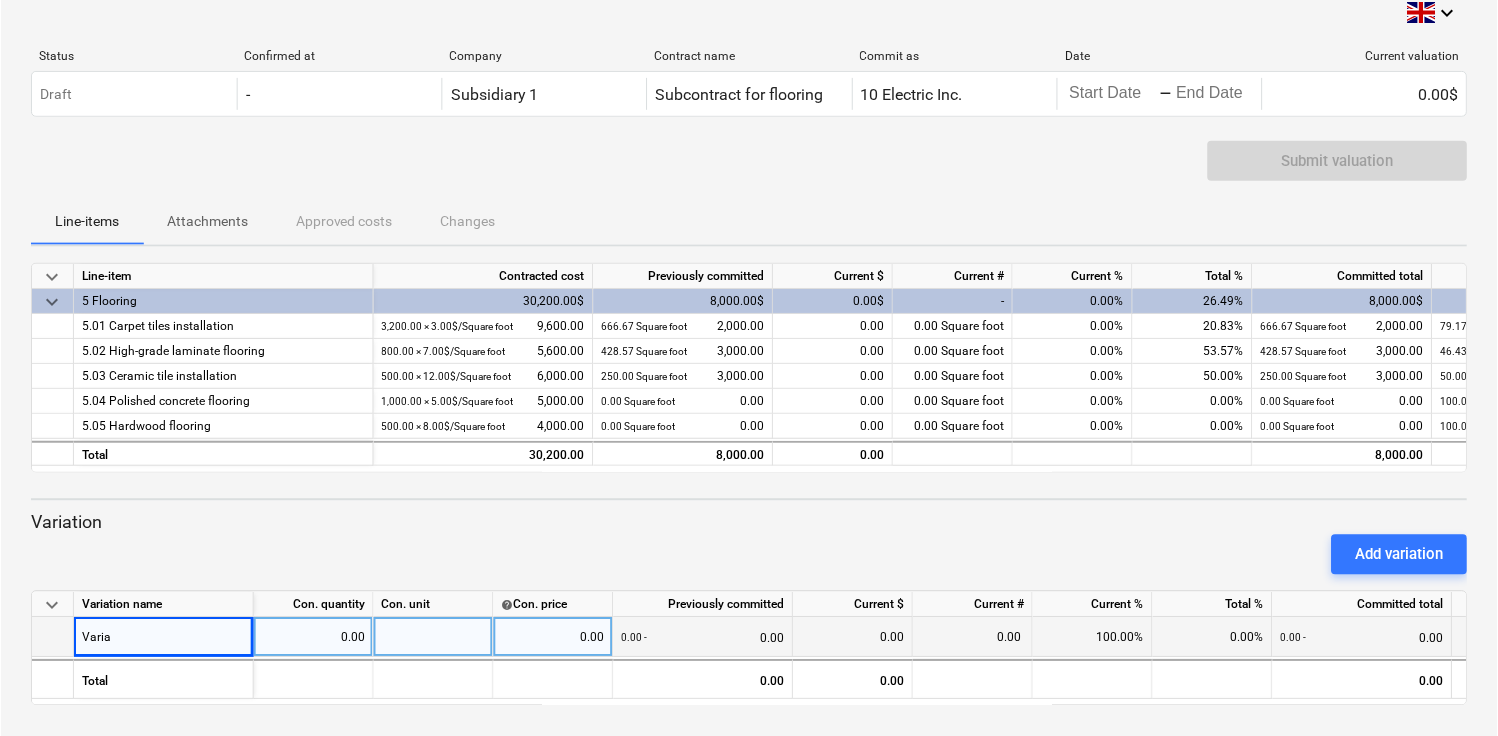 scroll, scrollTop: 15, scrollLeft: 0, axis: vertical 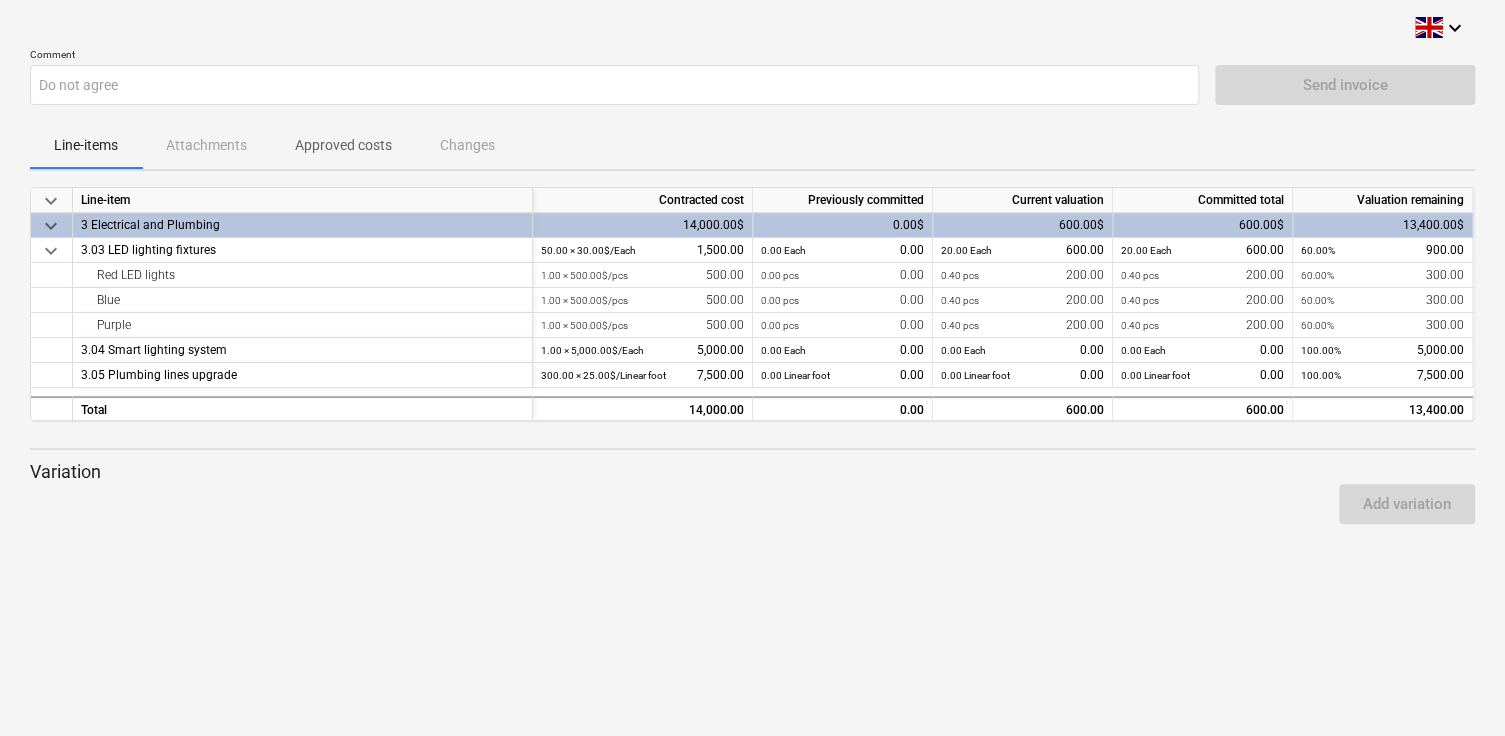click on "Approved costs" at bounding box center [343, 145] 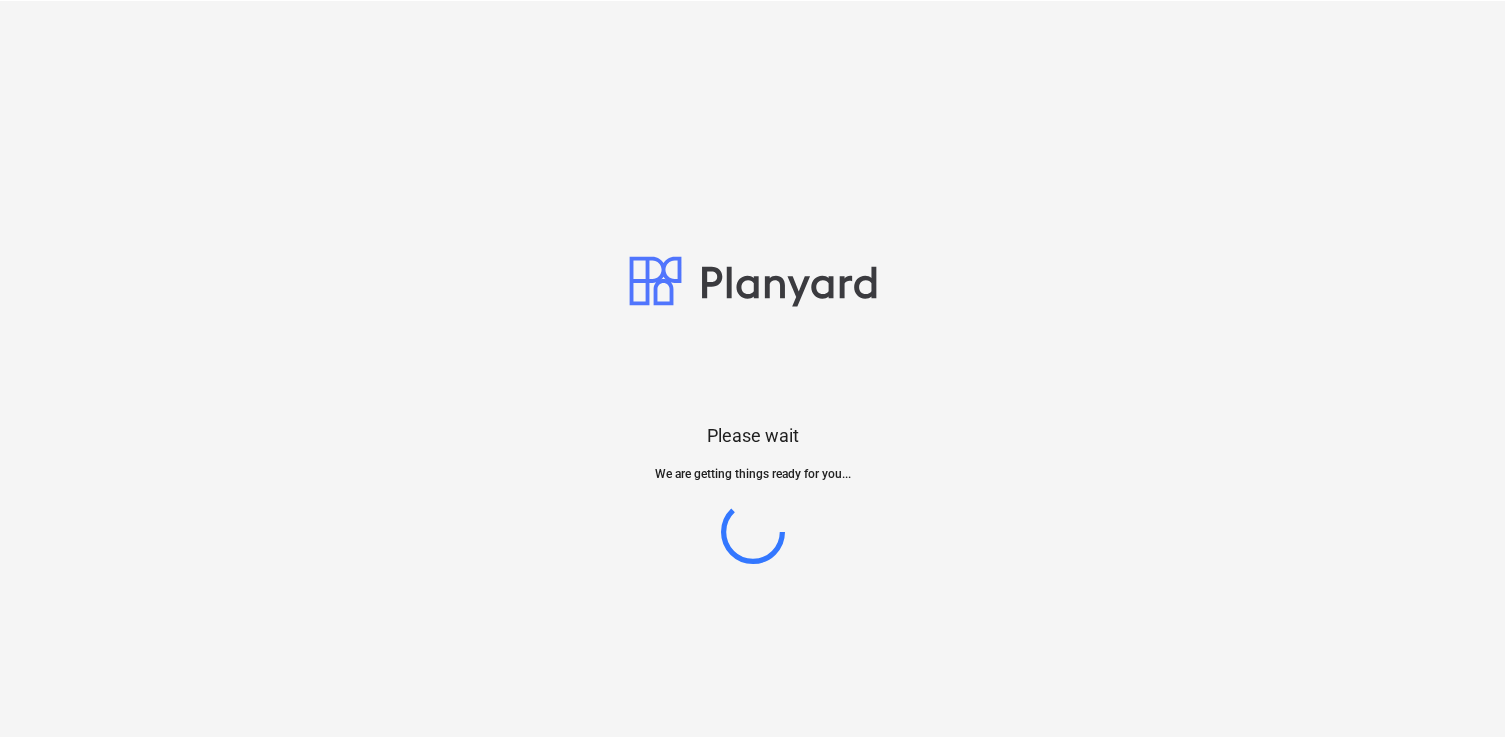 scroll, scrollTop: 0, scrollLeft: 0, axis: both 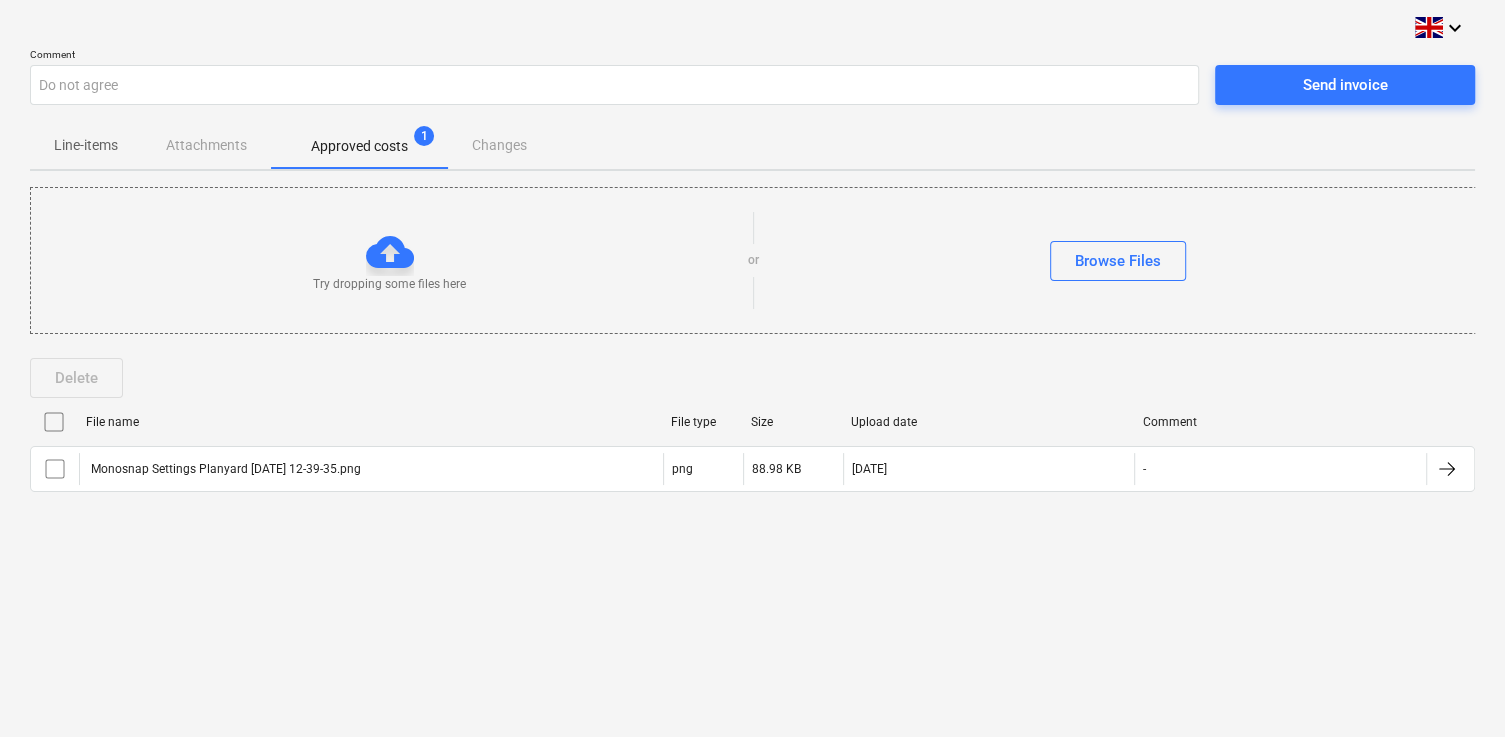 click on "Line-items" at bounding box center (86, 145) 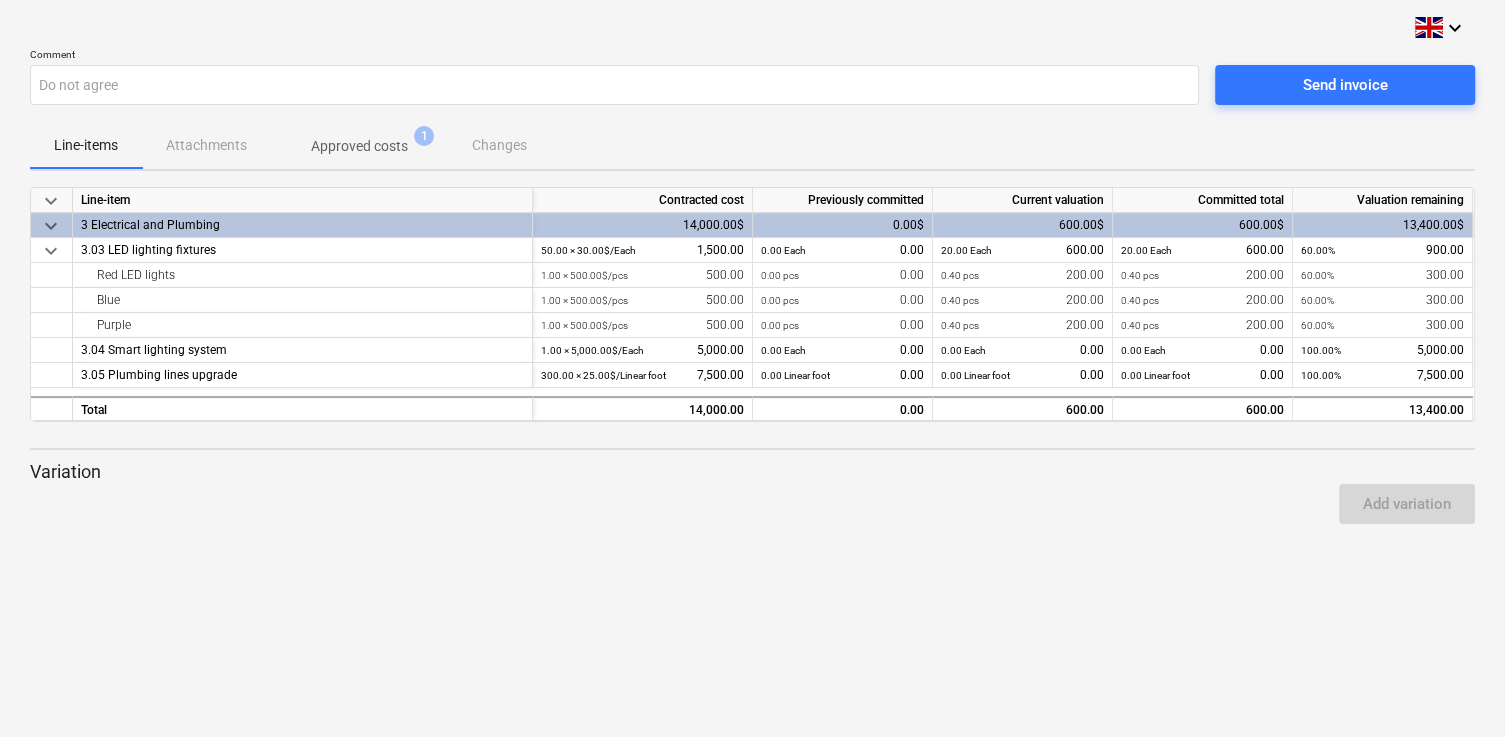 click on "Approved costs" at bounding box center (359, 146) 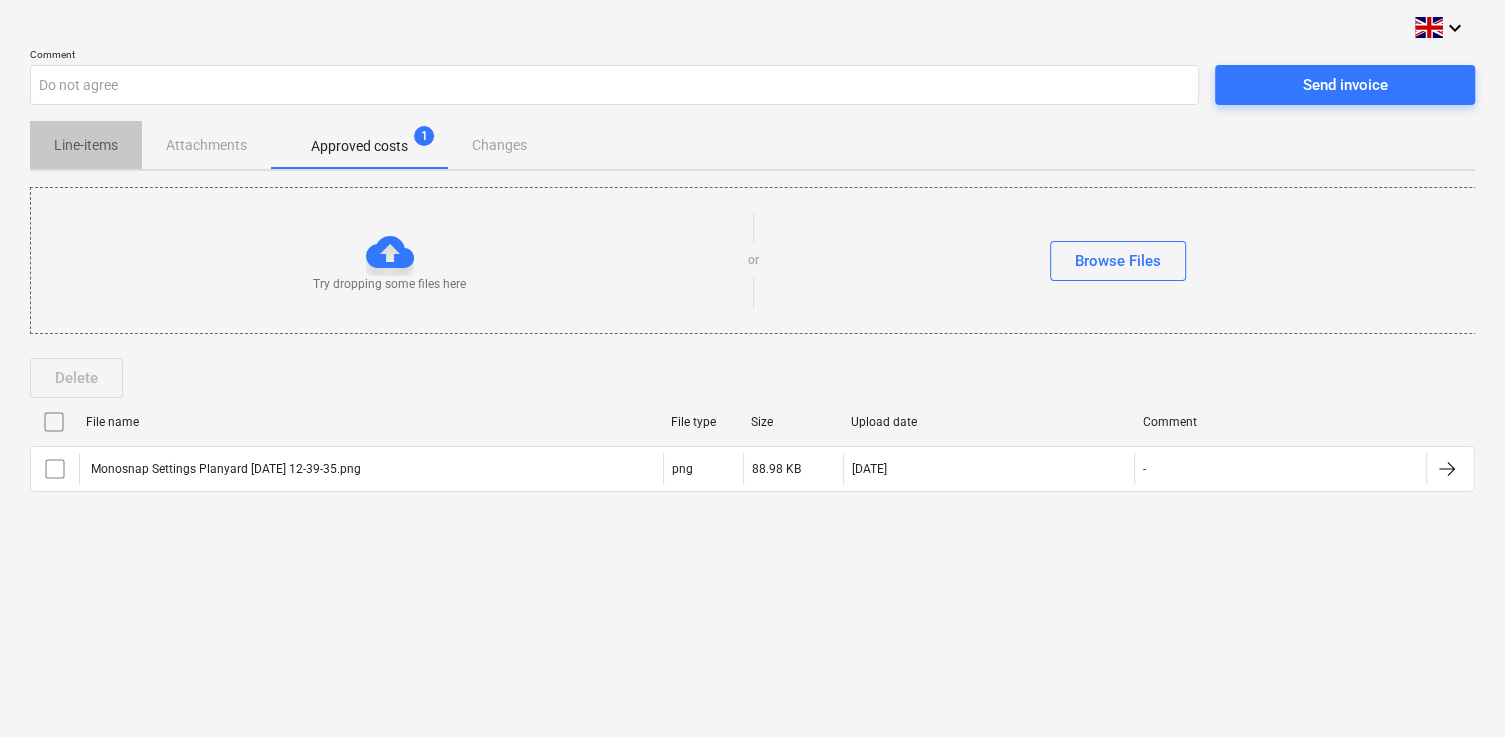 click on "Line-items" at bounding box center [86, 145] 